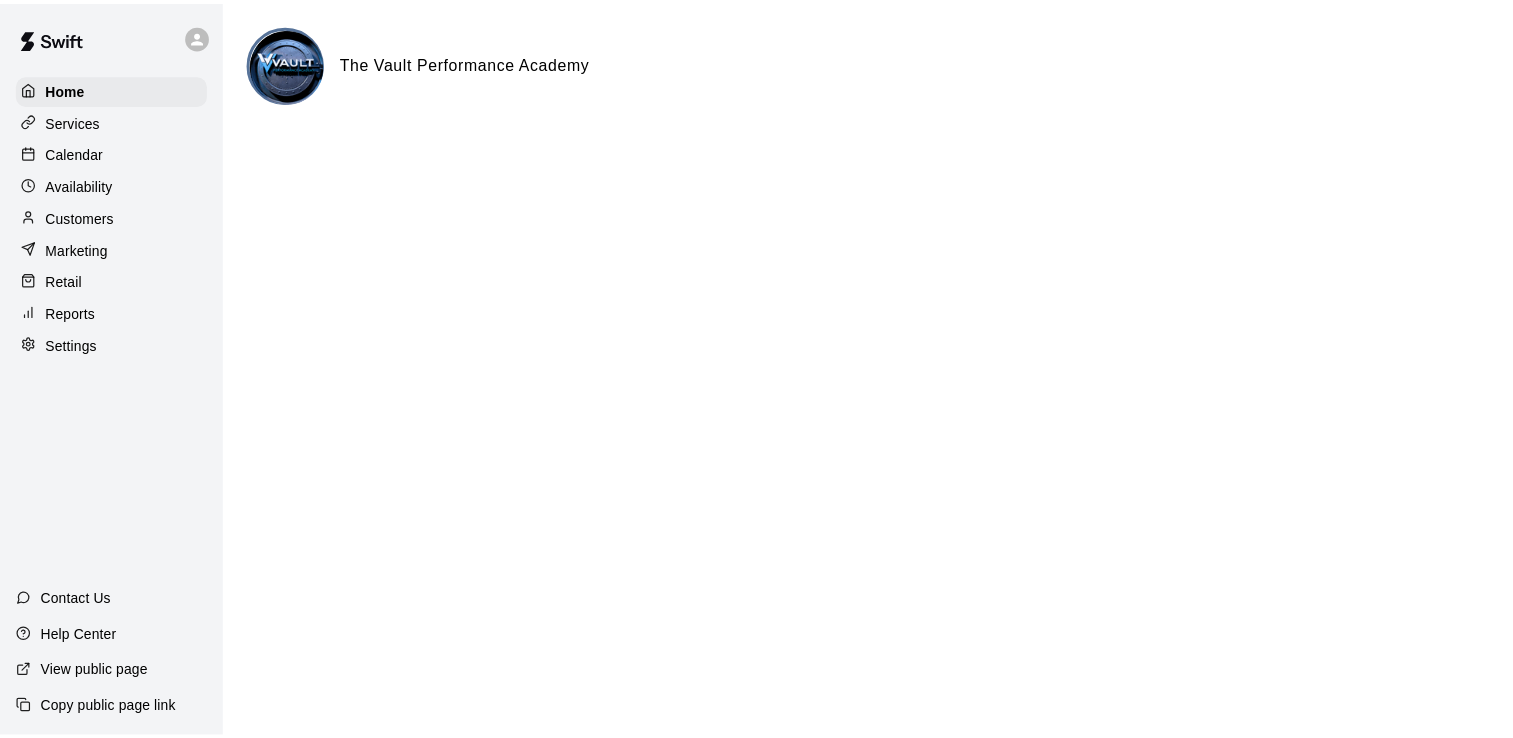 scroll, scrollTop: 0, scrollLeft: 0, axis: both 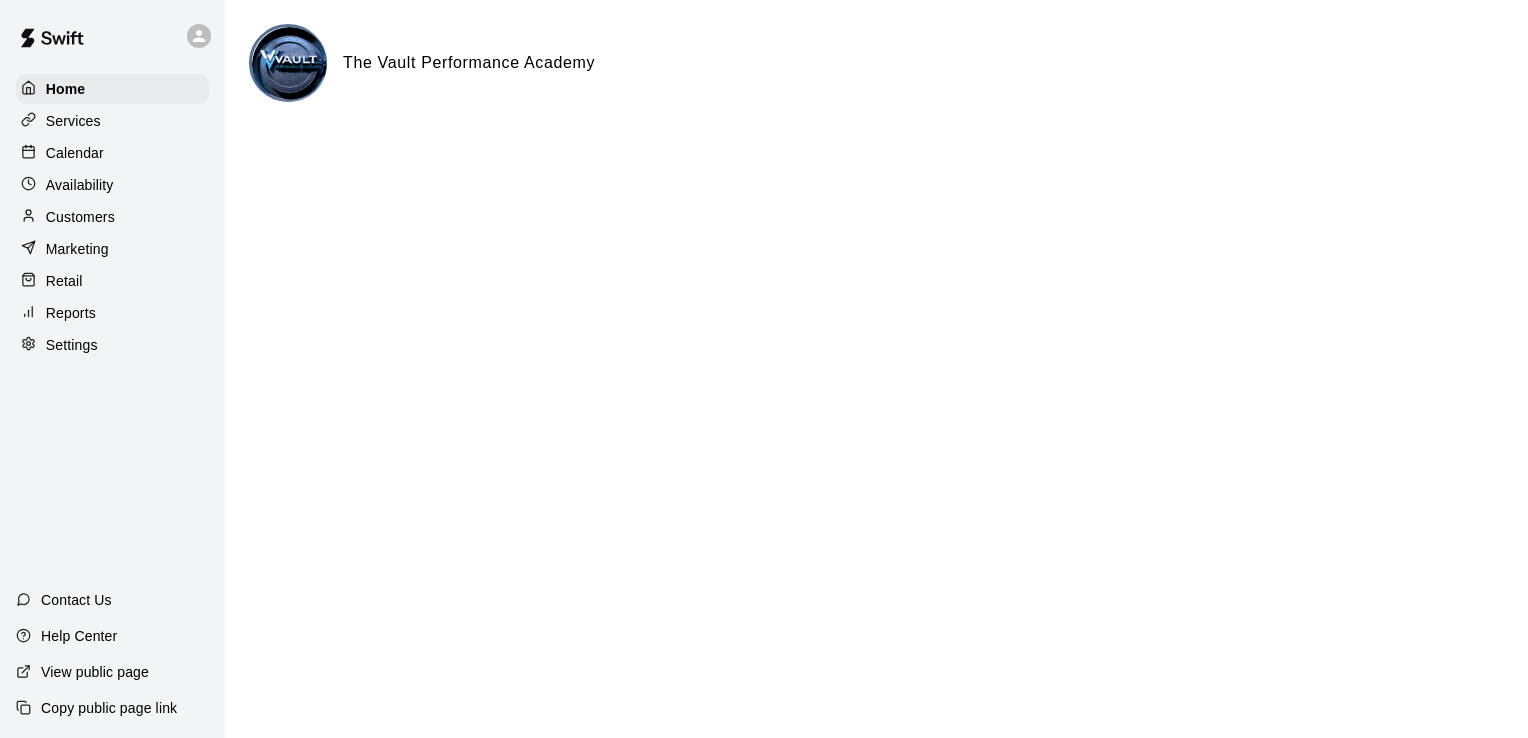 click on "Calendar" at bounding box center (75, 153) 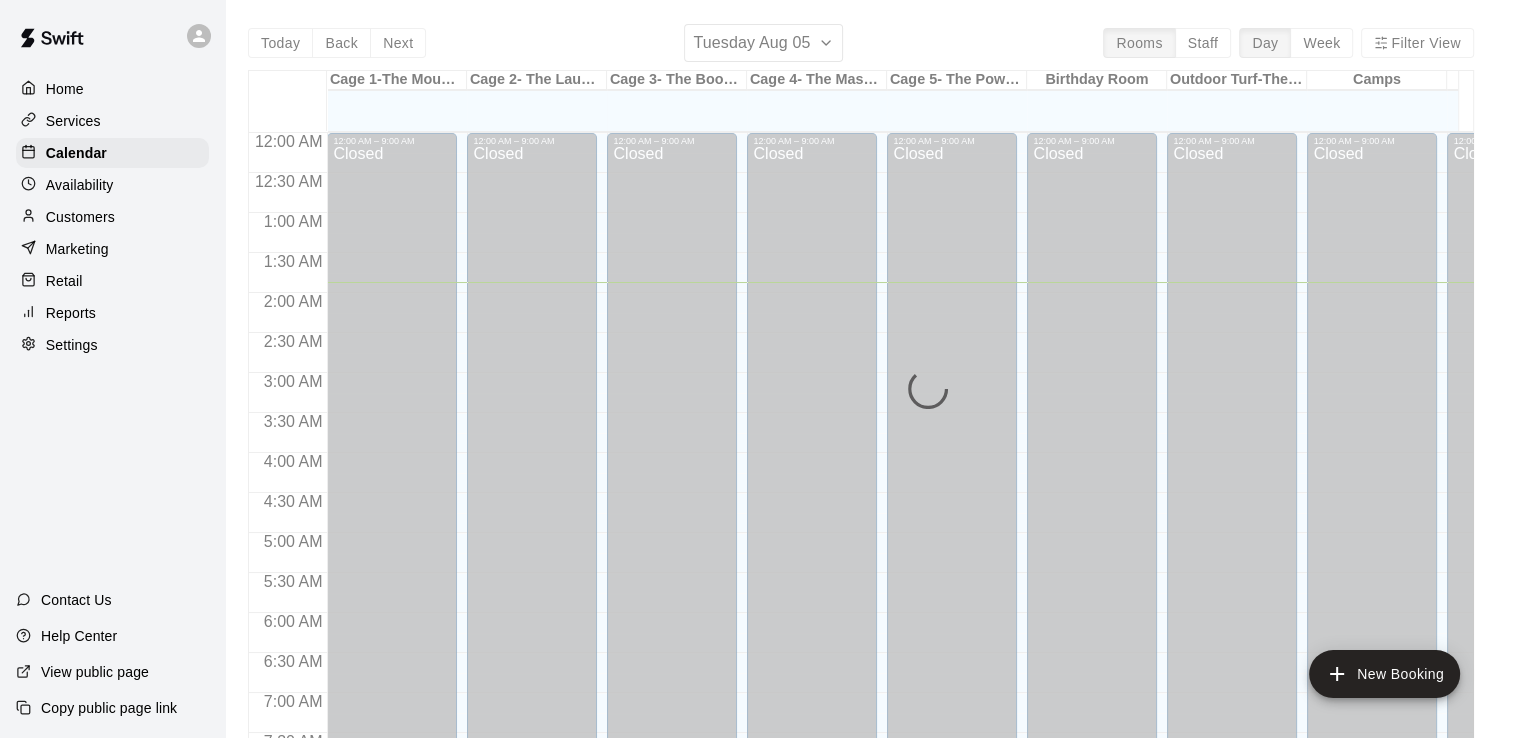 scroll, scrollTop: 149, scrollLeft: 0, axis: vertical 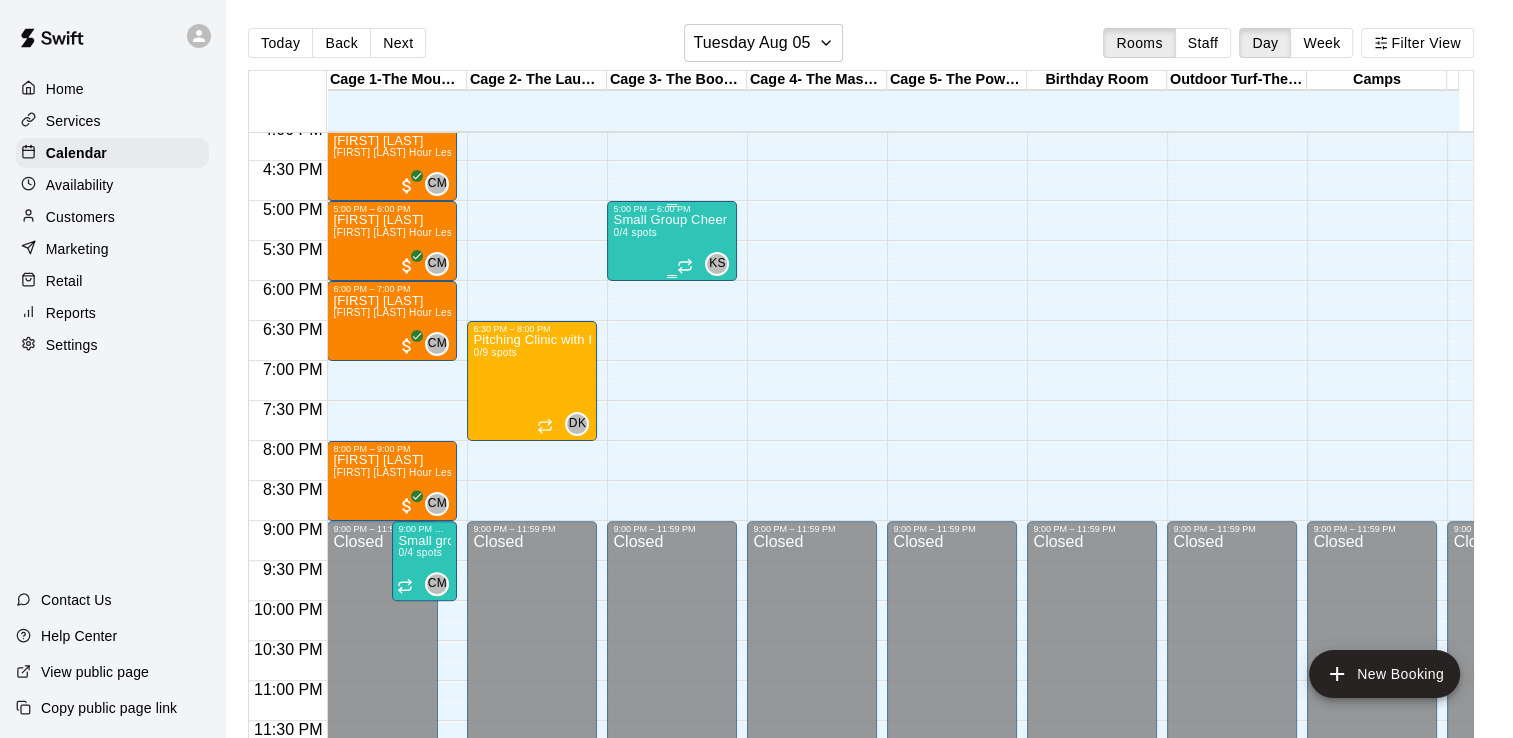 click on "Small Group Cheer & Tumbling Clinic 0/4 spots" at bounding box center [672, 583] 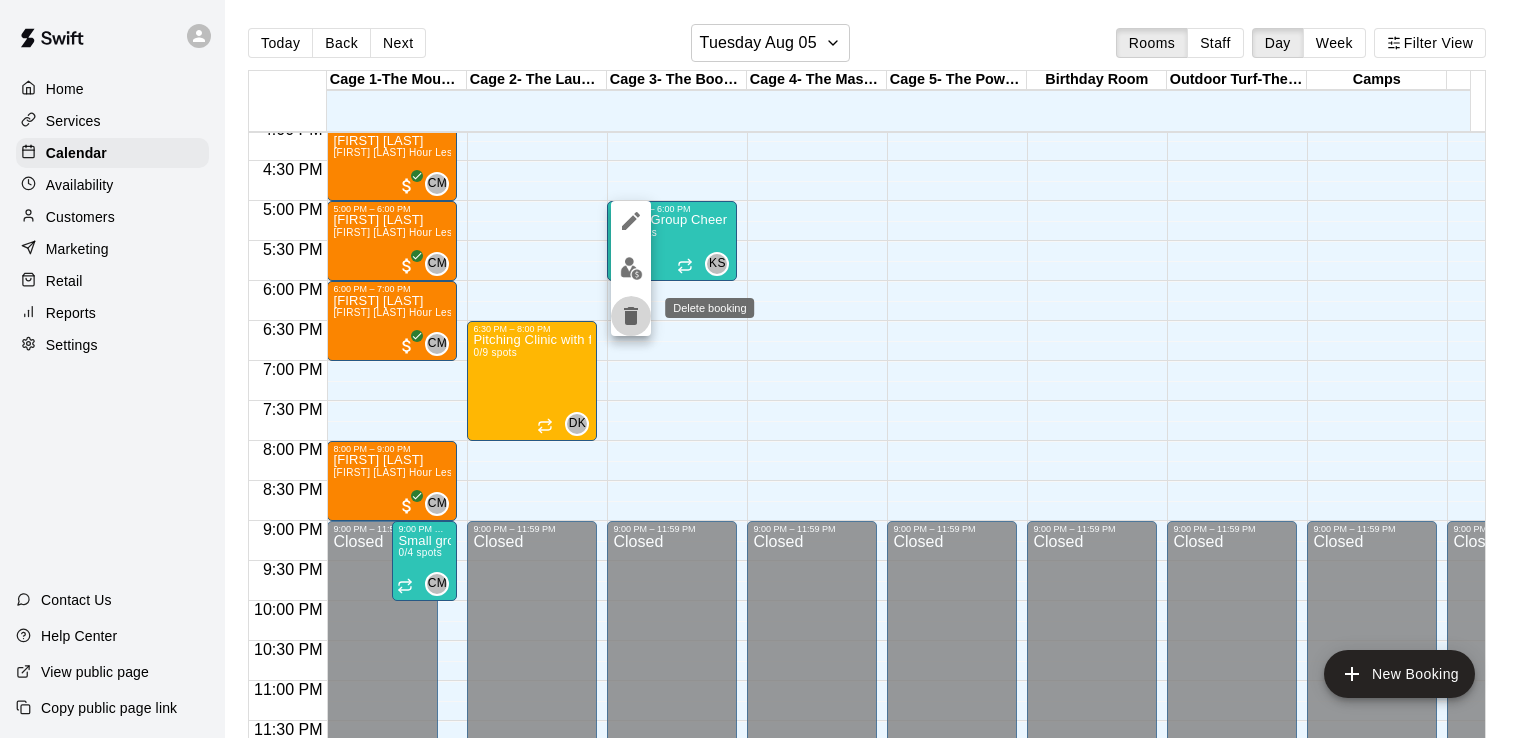 click 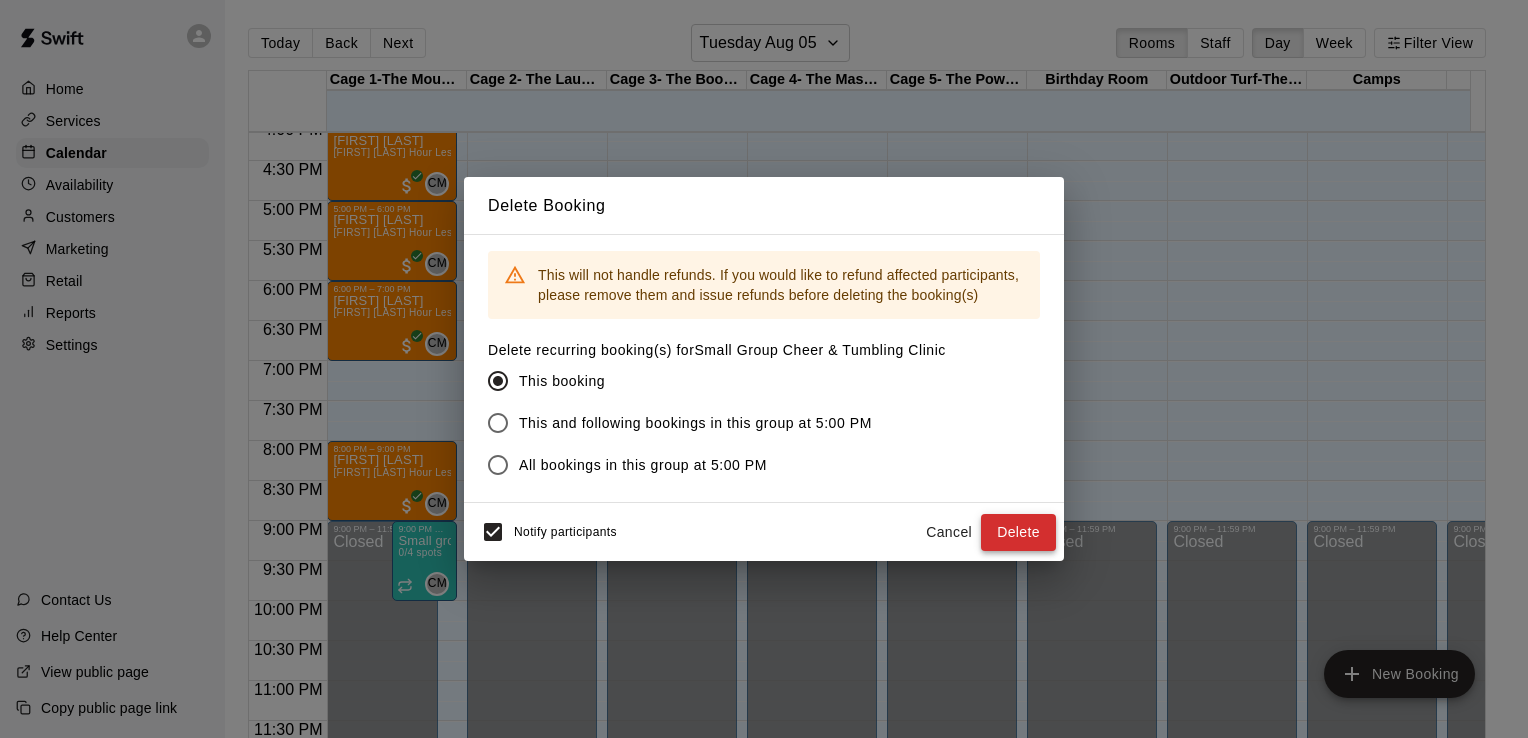 click on "Delete" at bounding box center [1018, 532] 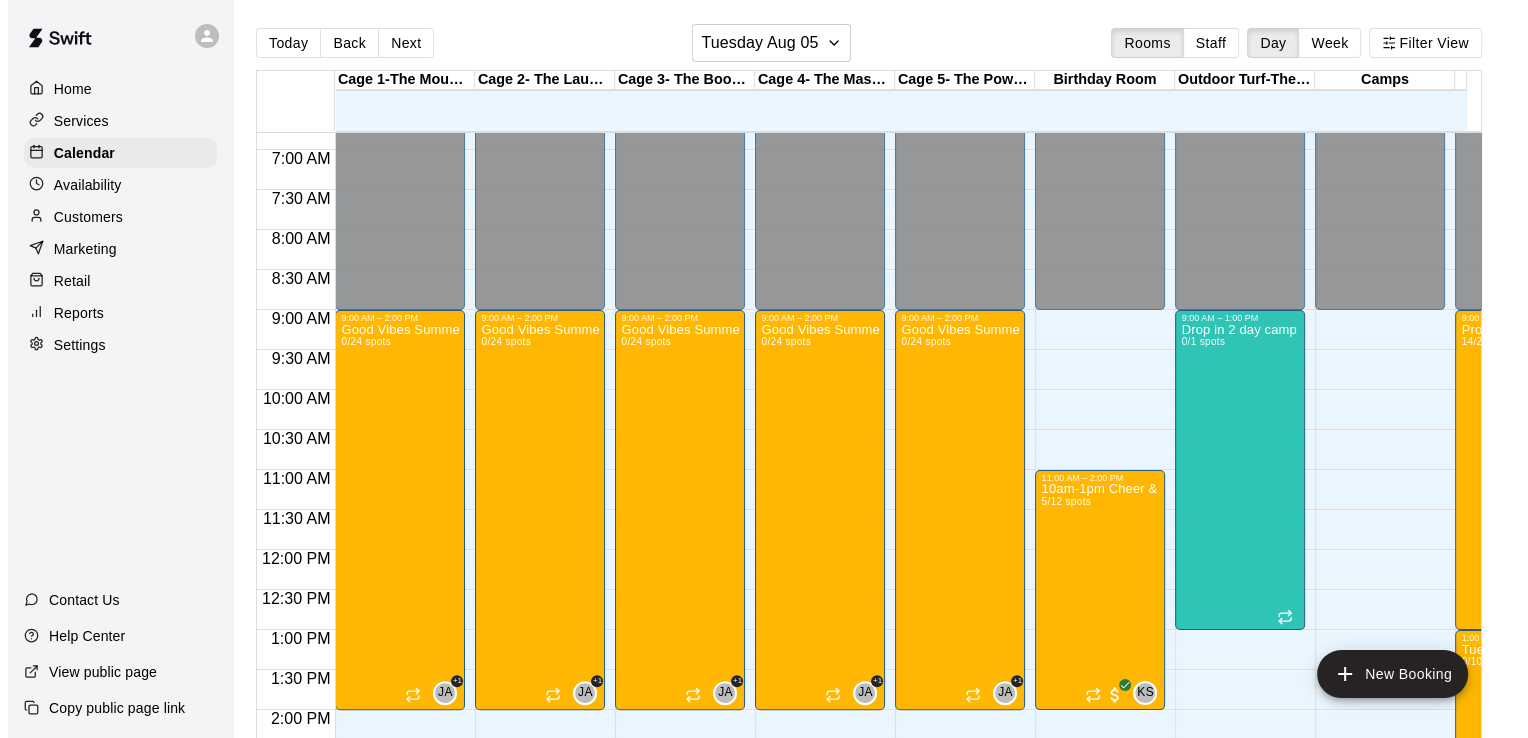 scroll, scrollTop: 554, scrollLeft: 0, axis: vertical 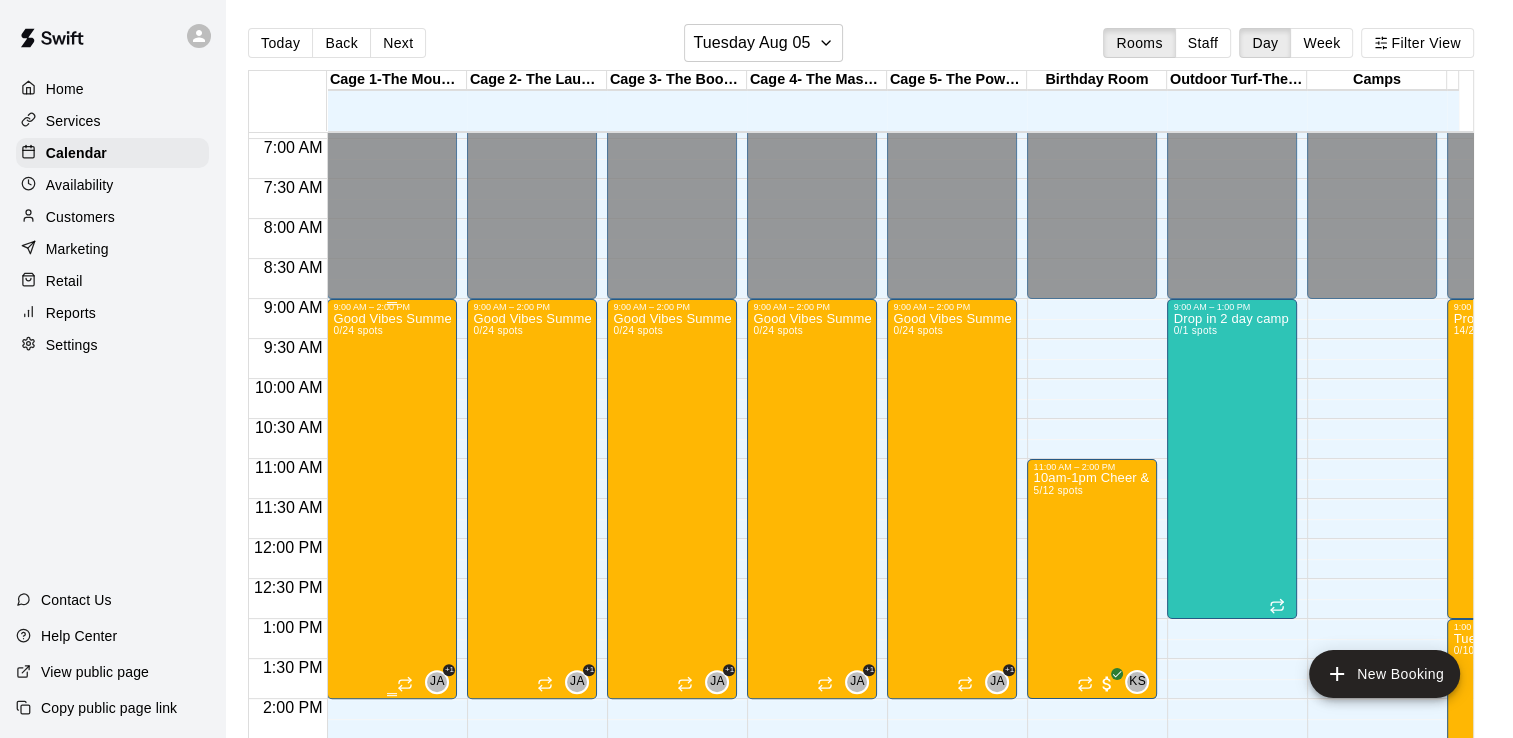 click on "Good Vibes Summer Camp Session 2 0/24 spots" at bounding box center [392, 681] 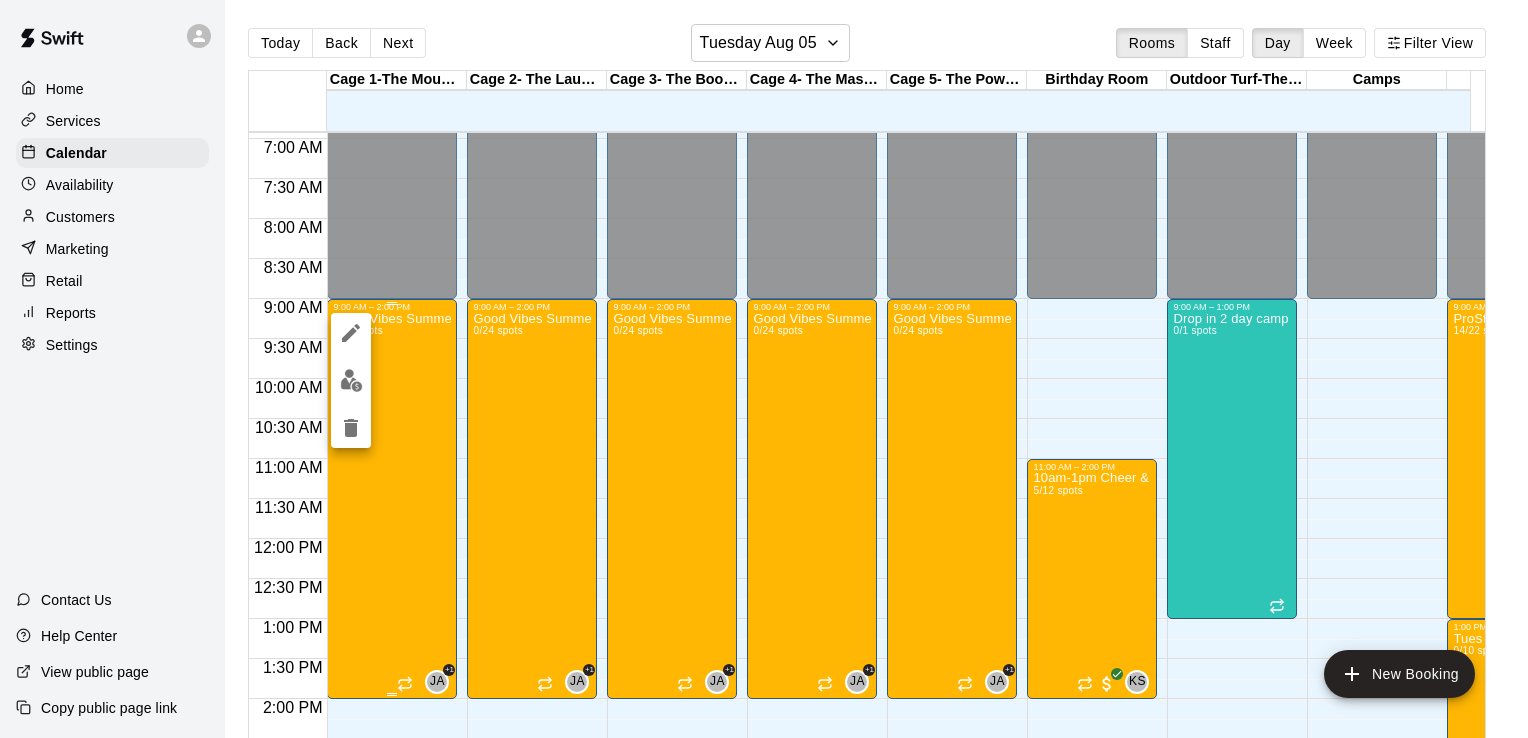 click at bounding box center (764, 369) 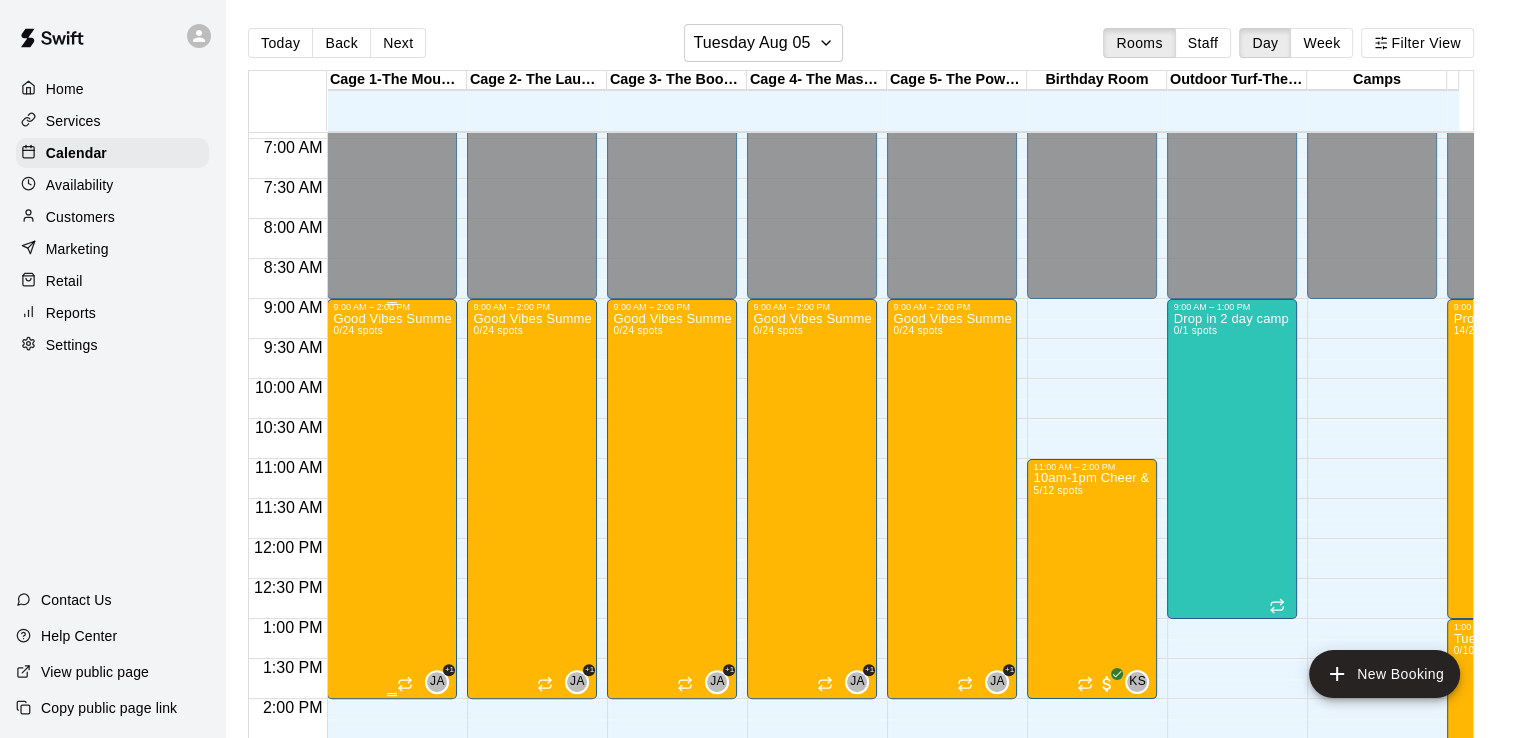 click on "Good Vibes Summer Camp Session 2 0/24 spots" at bounding box center [392, 681] 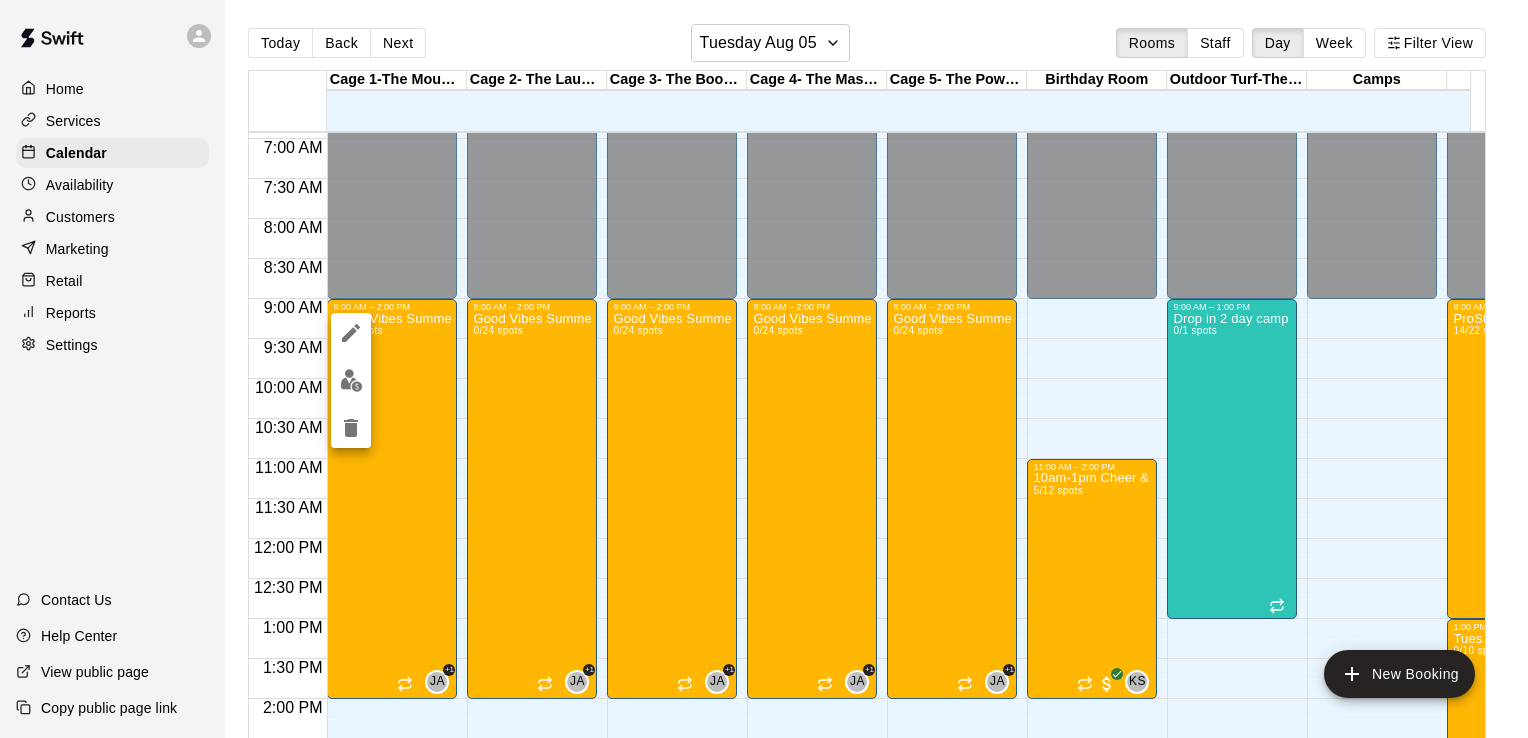 click 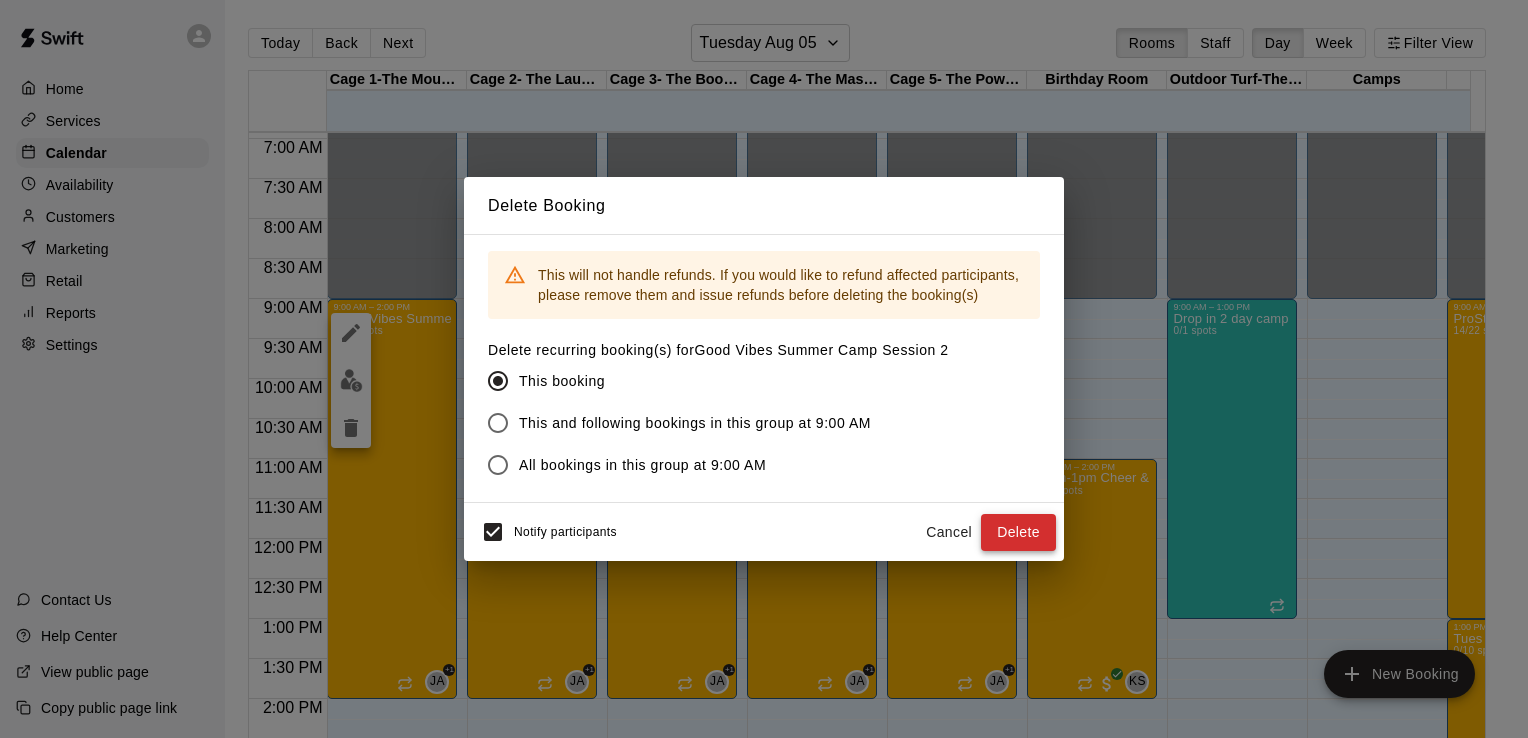 click on "Delete" at bounding box center [1018, 532] 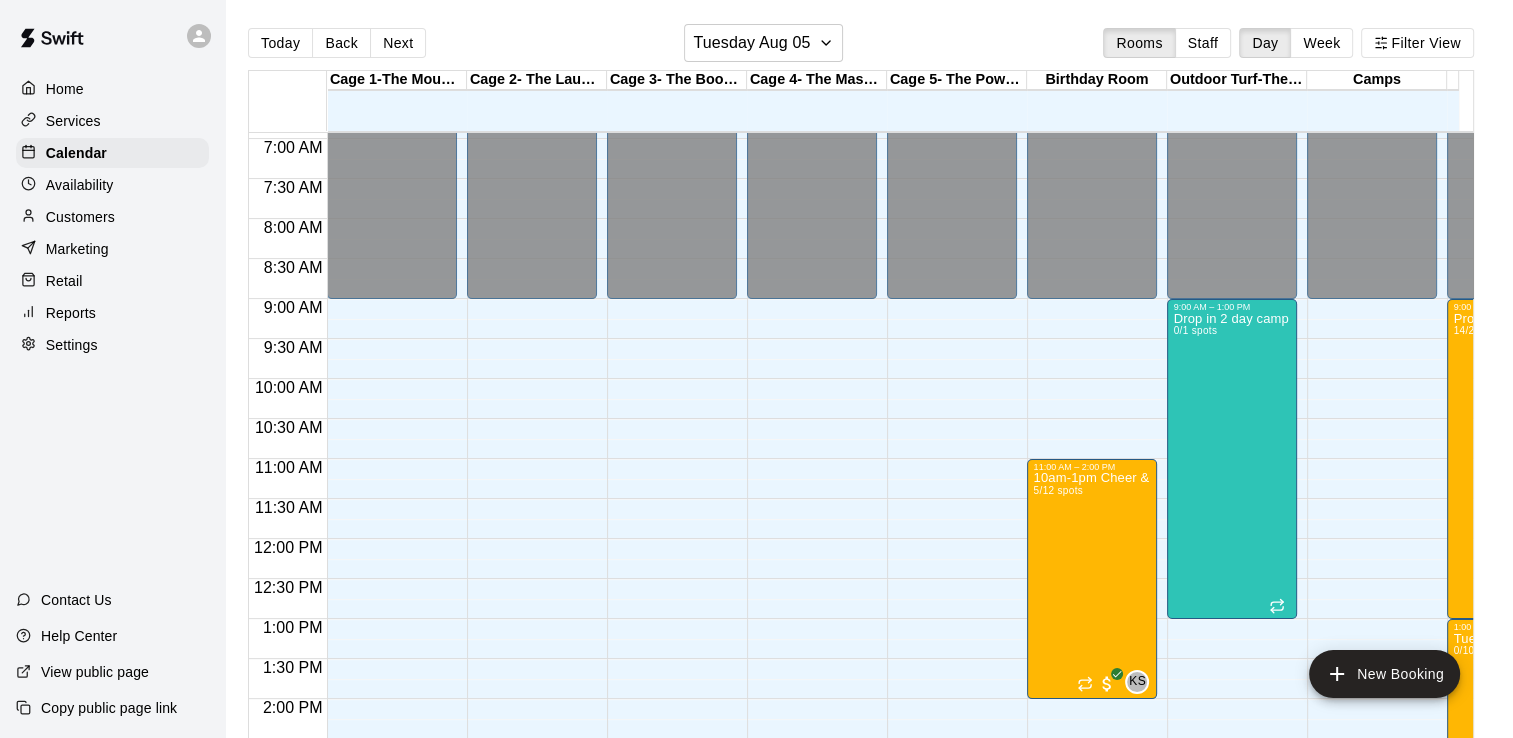 click on "12:00 AM – 9:00 AM Closed 9:00 PM – 11:59 PM Closed" at bounding box center (1372, 539) 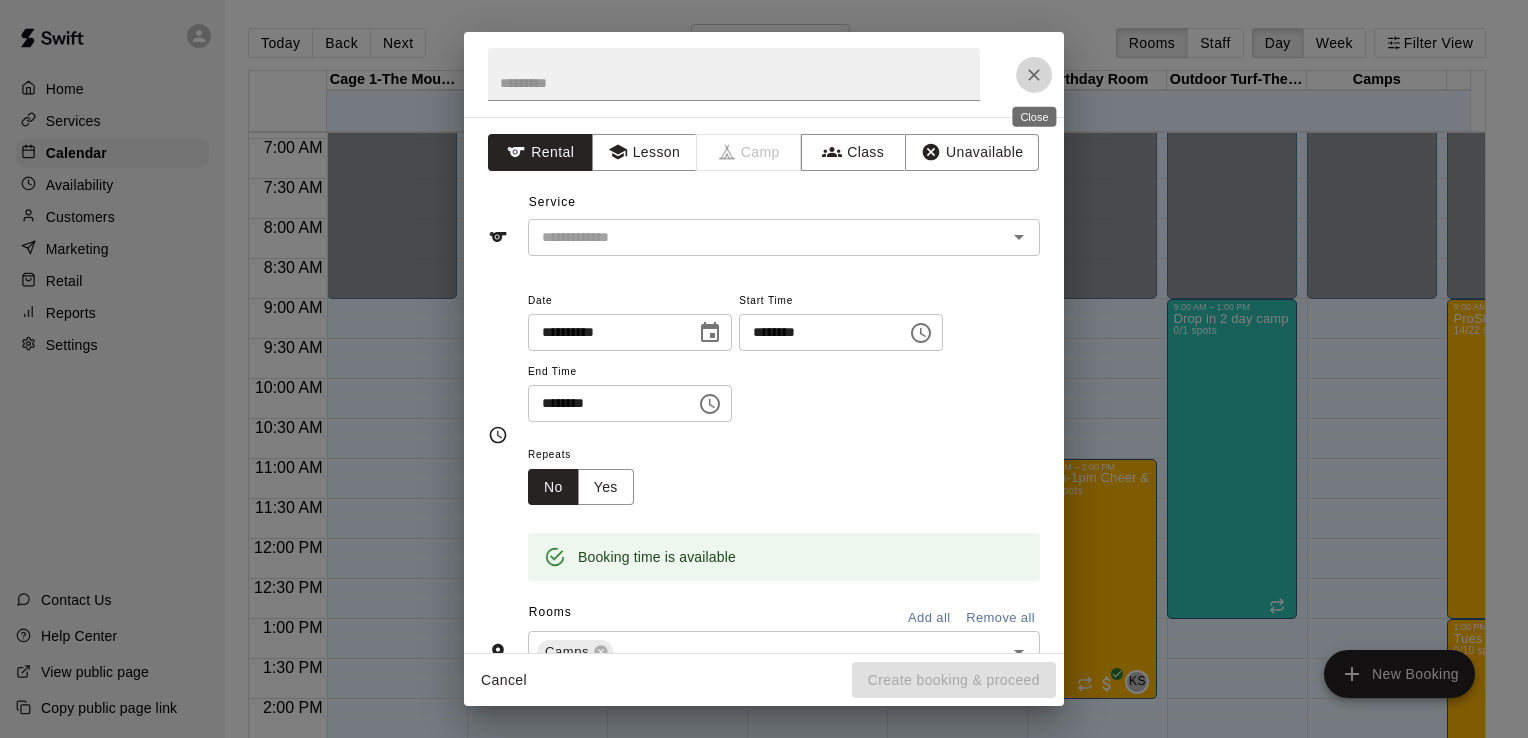 click 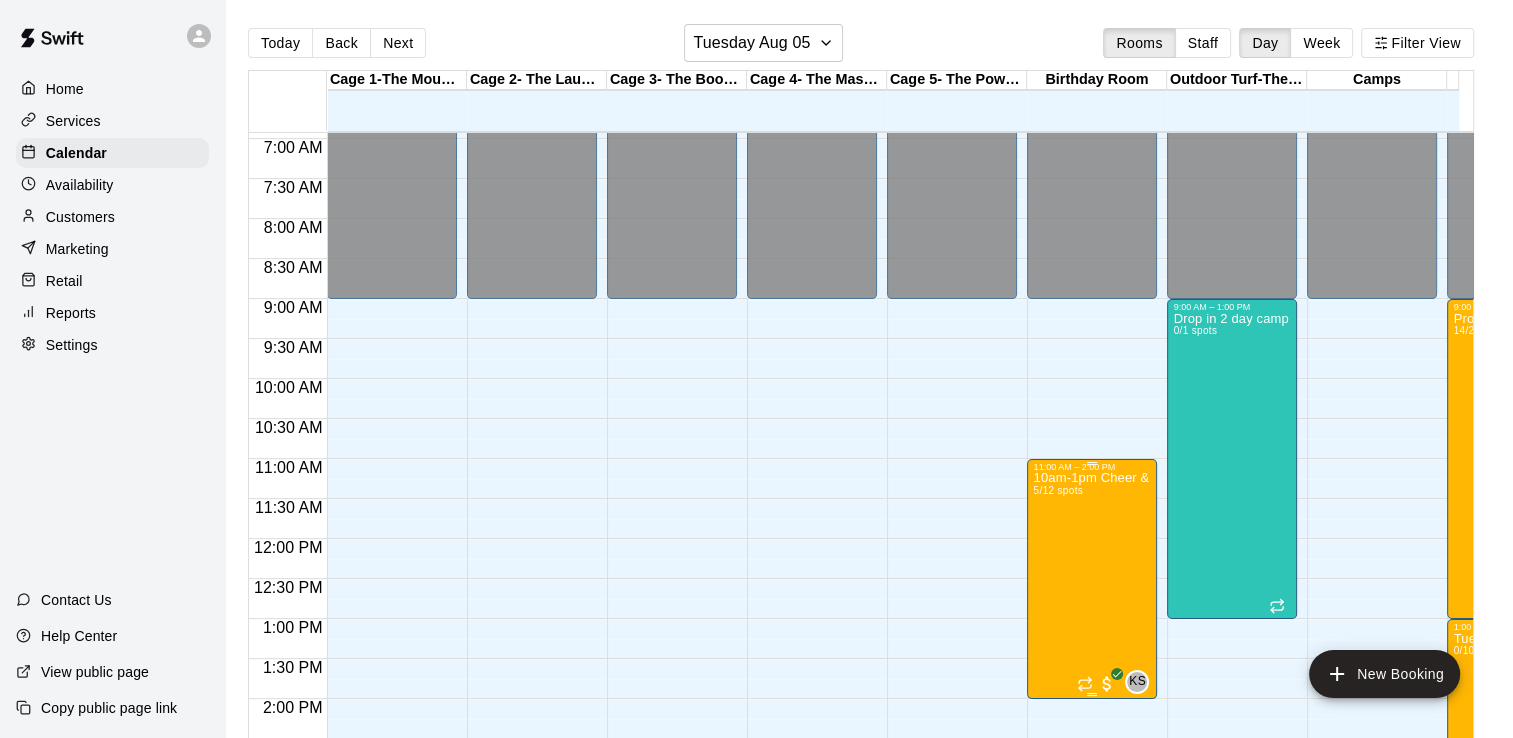 click on "10am-1pm Cheer & Tumbling Camp Week Two [MONTH] 5-7 5/12 spots" at bounding box center [1092, 841] 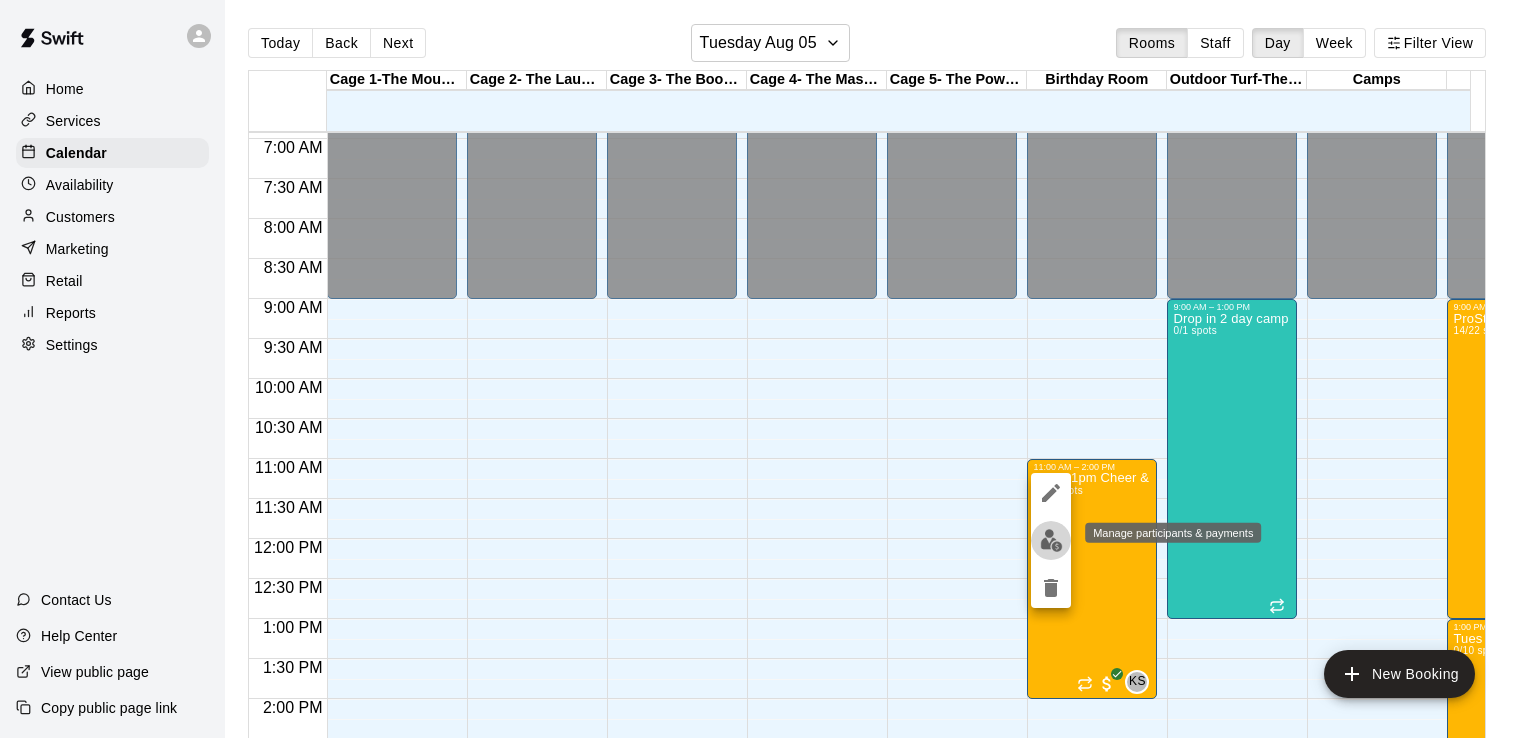 click at bounding box center (1051, 540) 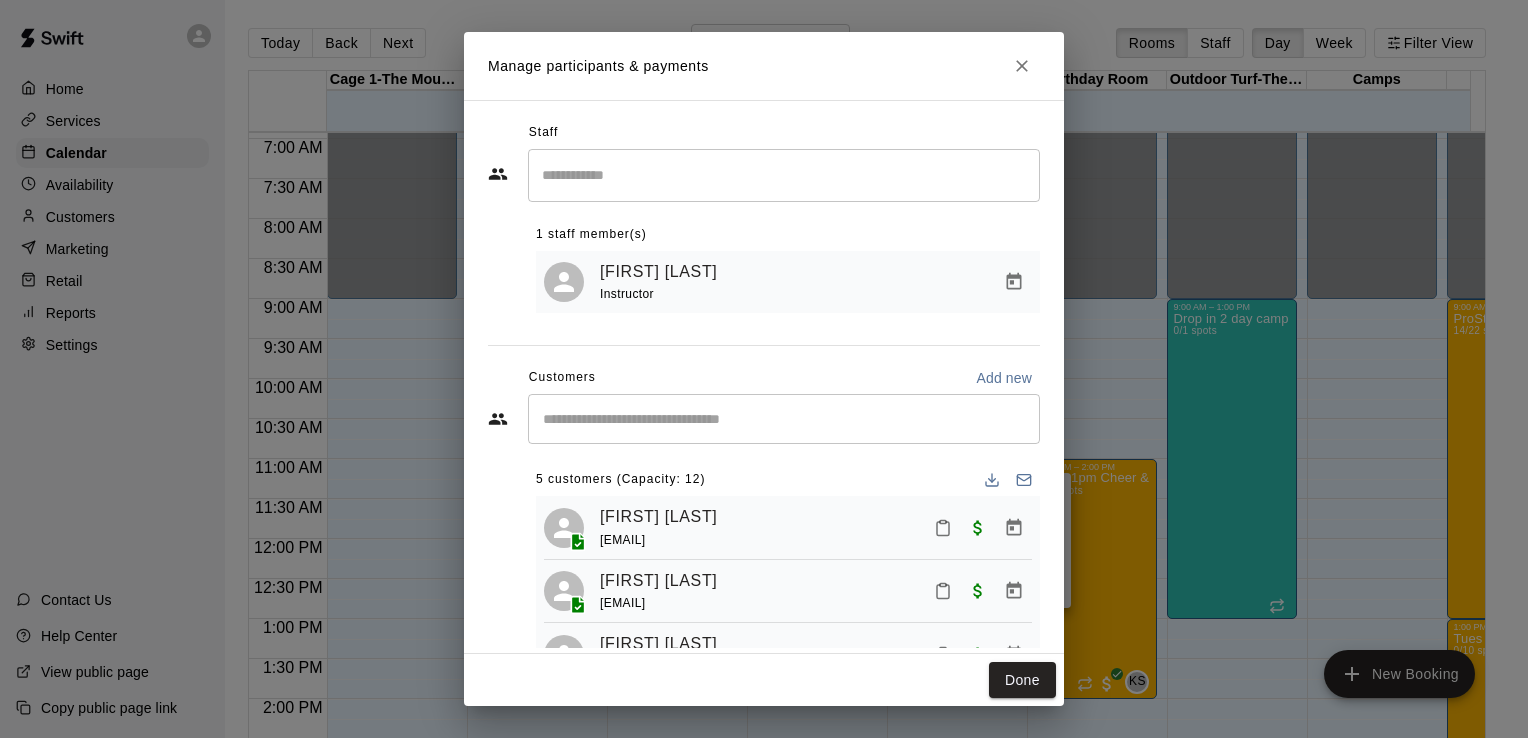 scroll, scrollTop: 30, scrollLeft: 0, axis: vertical 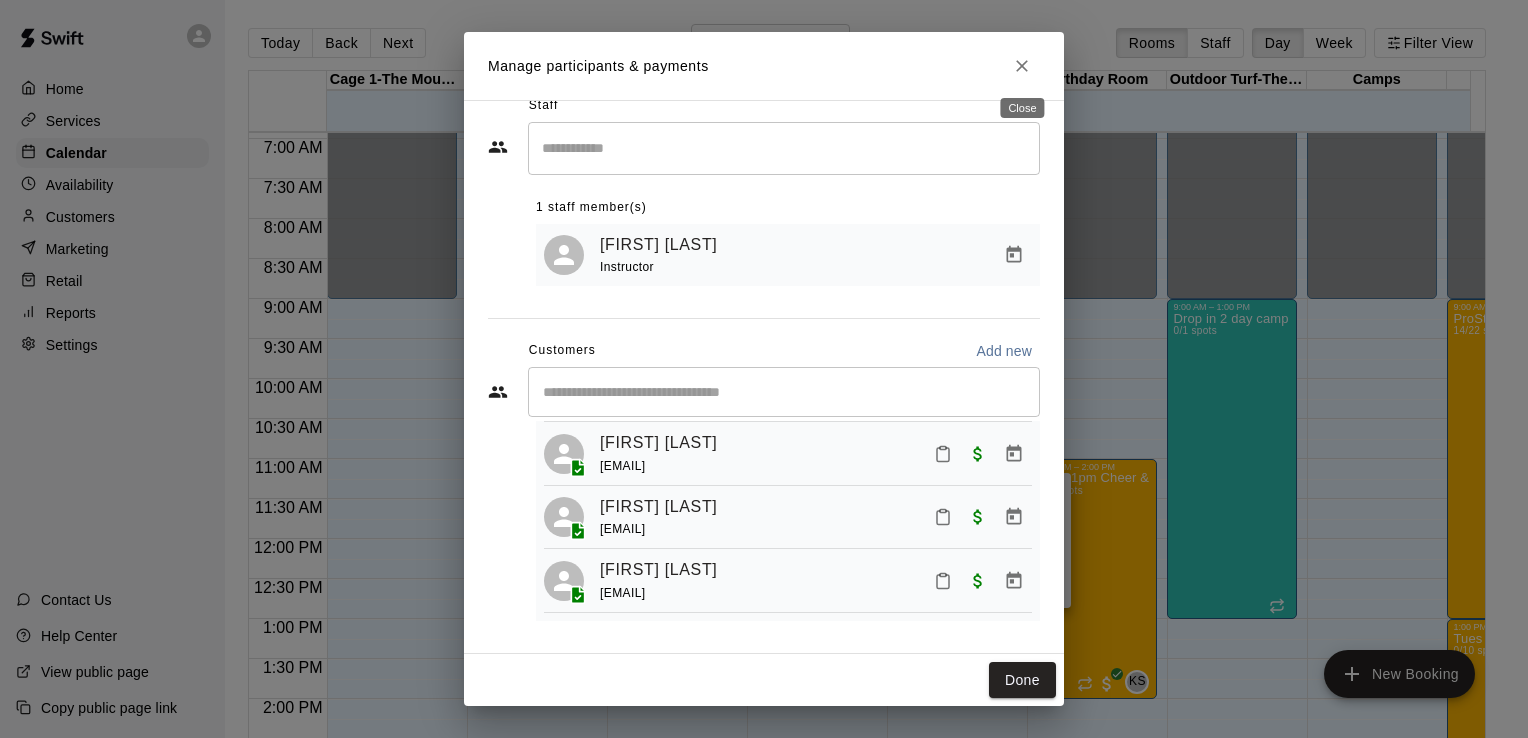 click 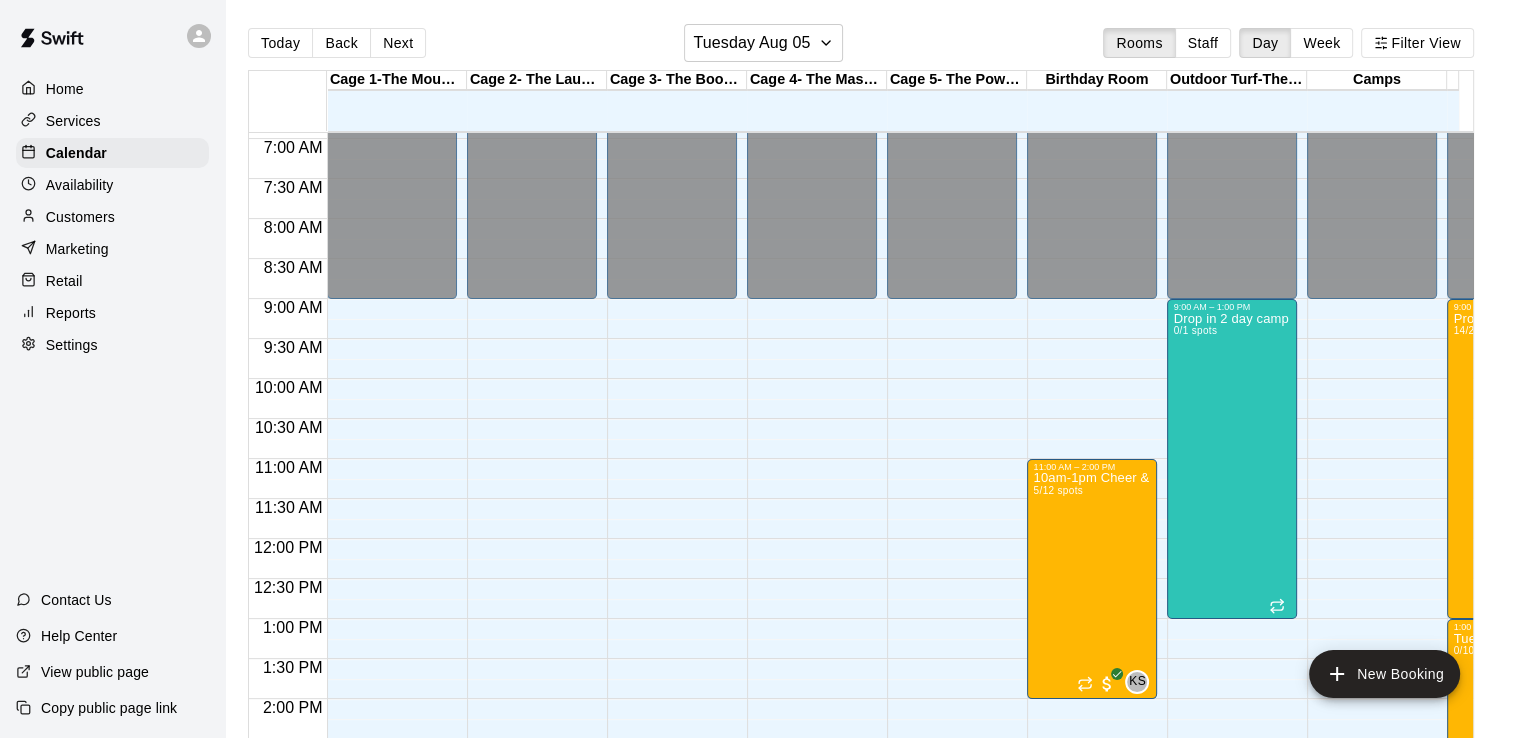 click on "12:00 AM – 9:00 AM Closed 11:00 AM – 2:00 PM 10am-1pm Cheer & Tumbling Camp Week Two [MONTH] 5-7 5/12 spots KS 0 9:00 PM – 11:59 PM Closed" at bounding box center (1092, 539) 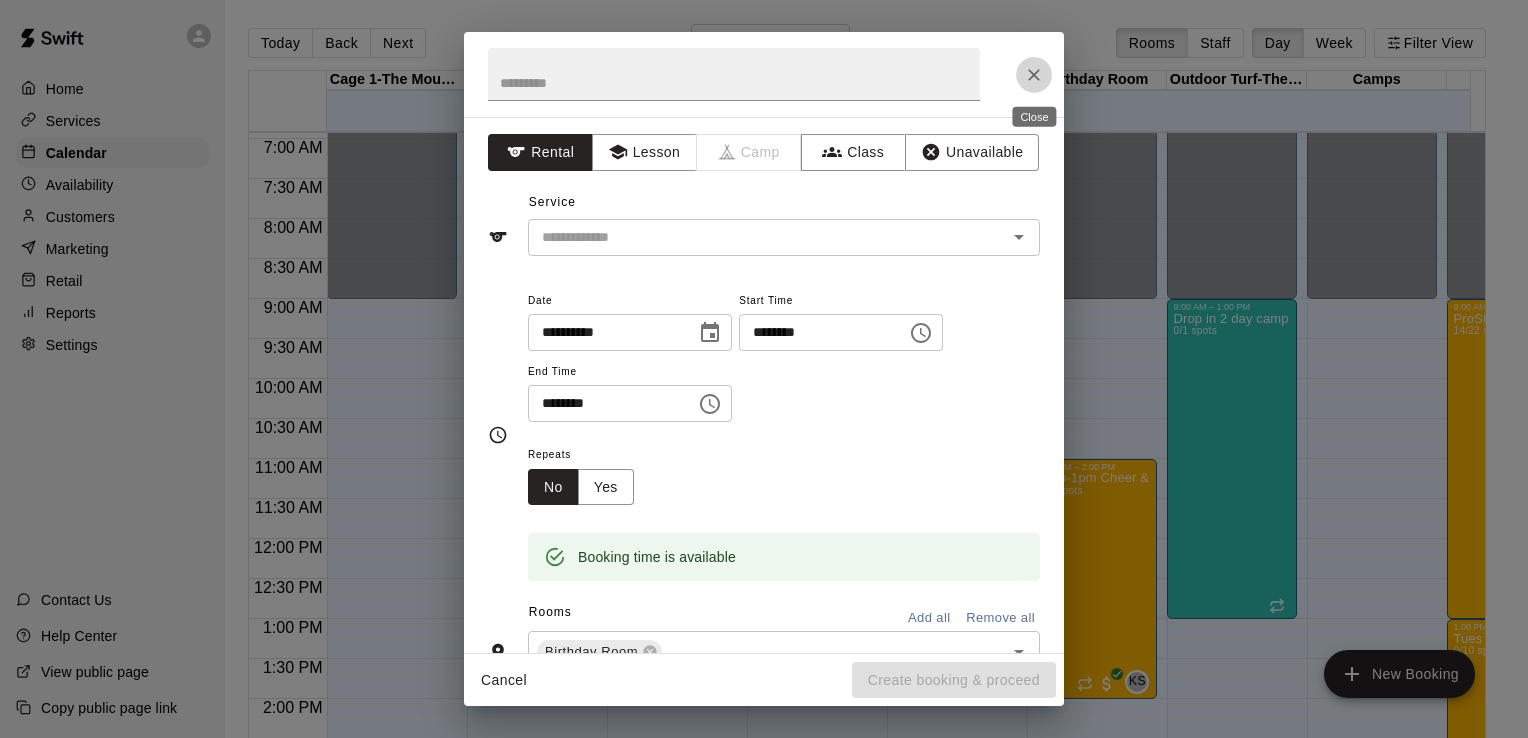 click 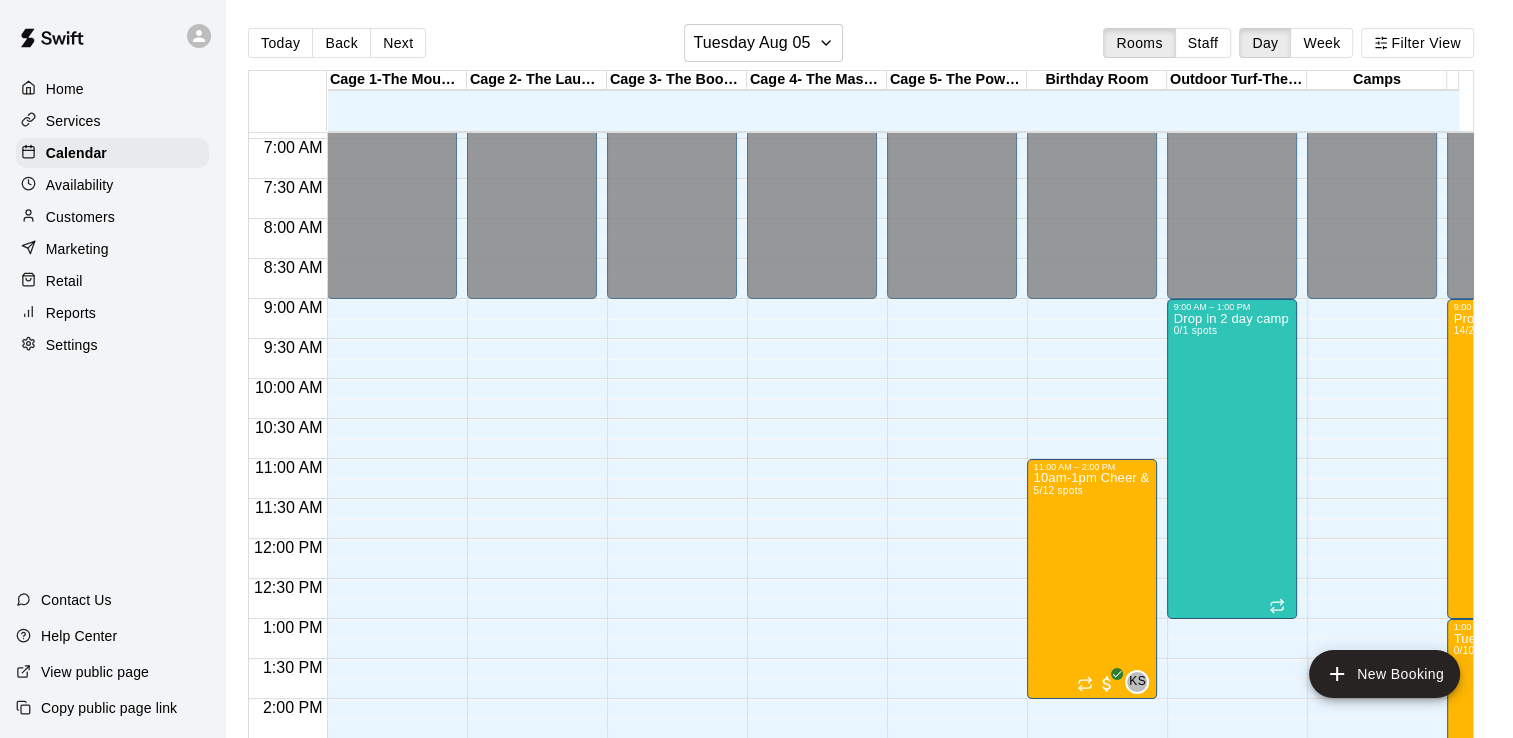 click on "Camps" at bounding box center (1377, 80) 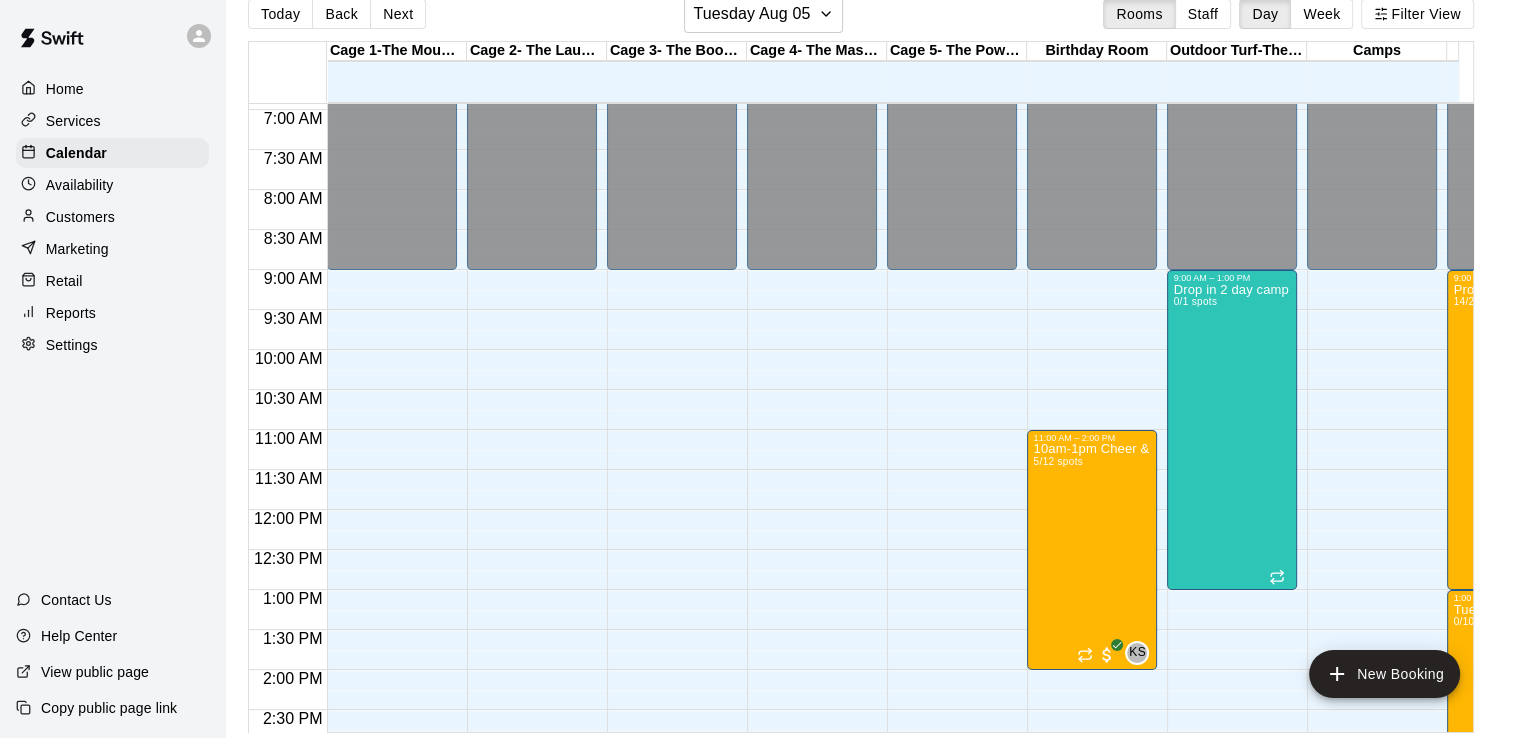 scroll, scrollTop: 32, scrollLeft: 0, axis: vertical 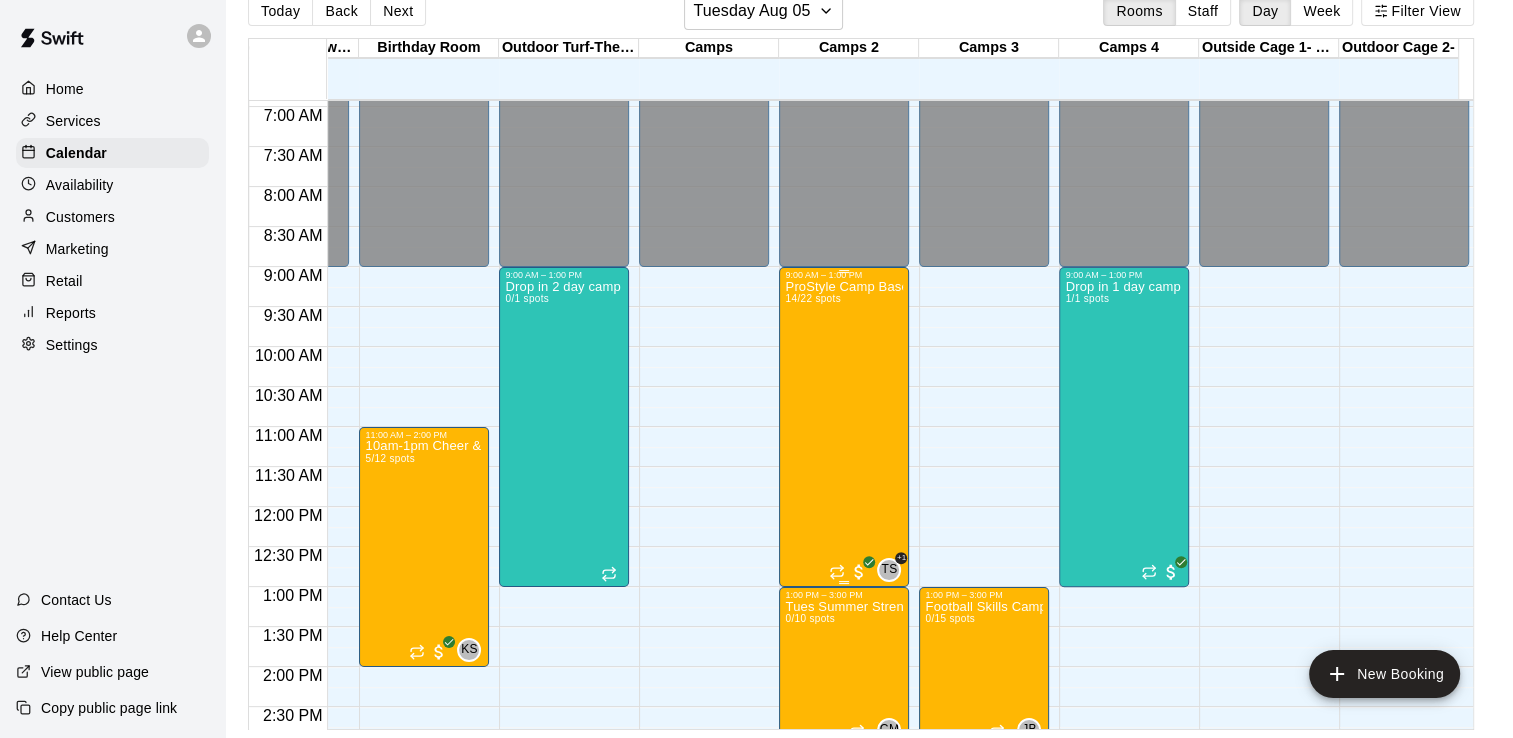 click on "ProStyle Camp Baseball Camp | [MONTH] 5-8 | 9am-1pm 14/22 spots" at bounding box center (844, 649) 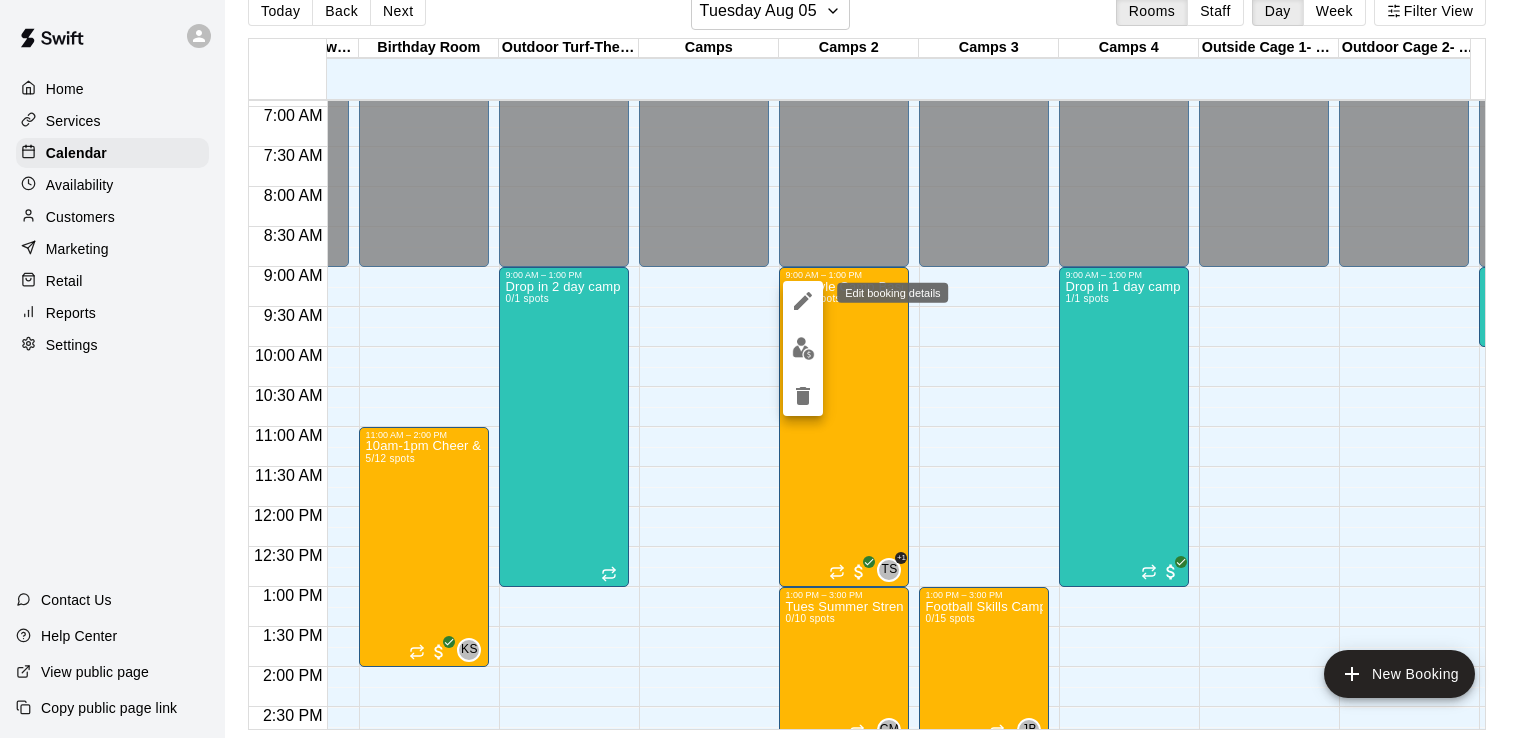 click 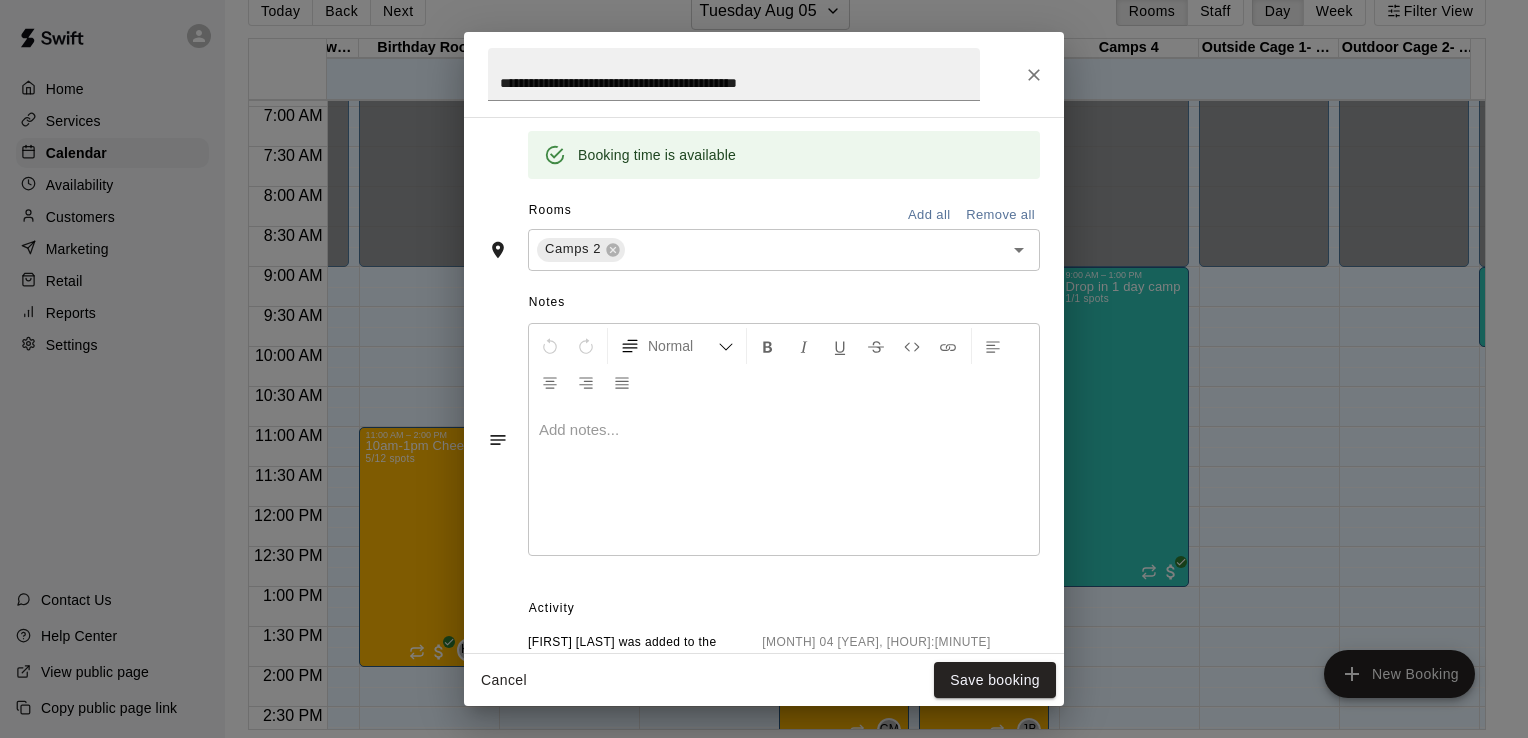 scroll, scrollTop: 509, scrollLeft: 0, axis: vertical 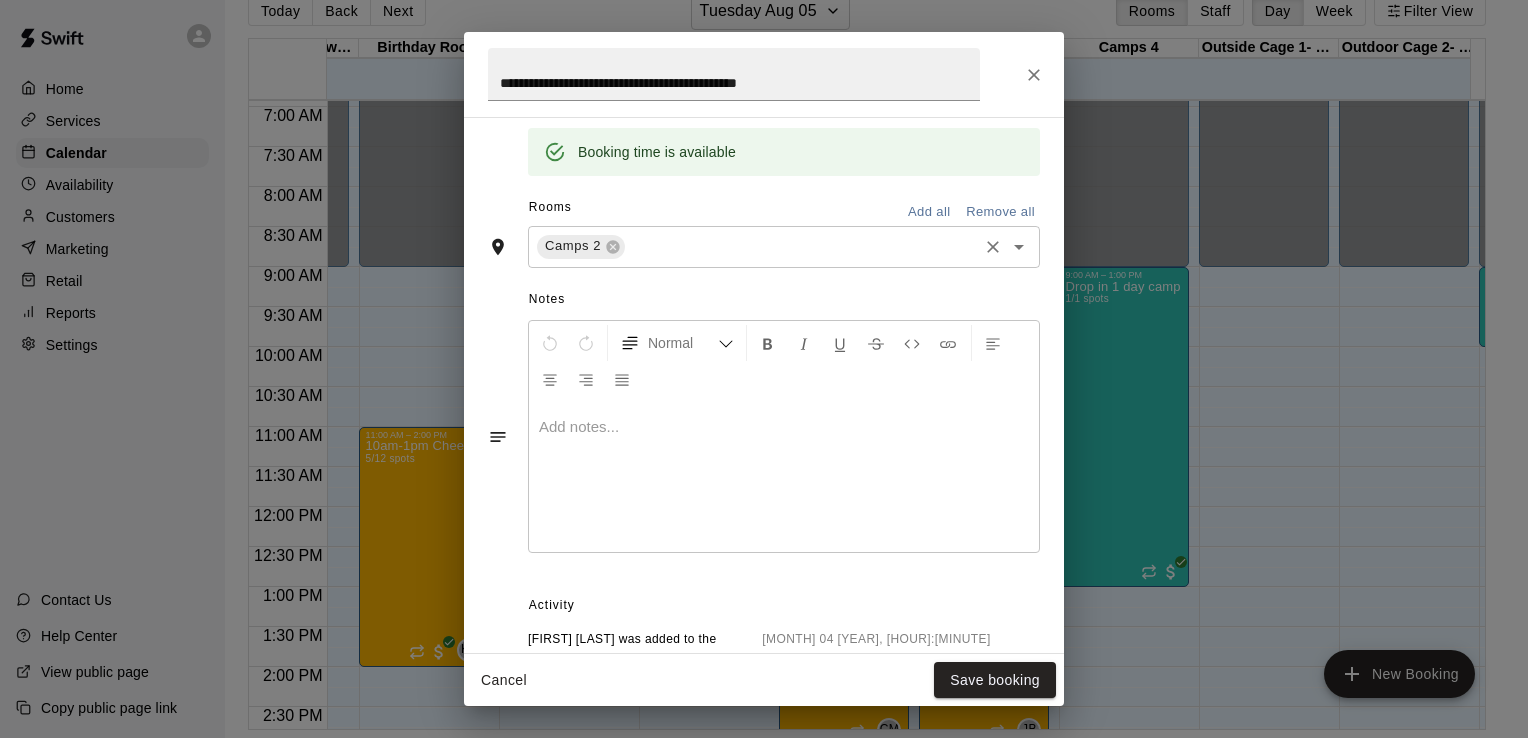 click at bounding box center [801, 246] 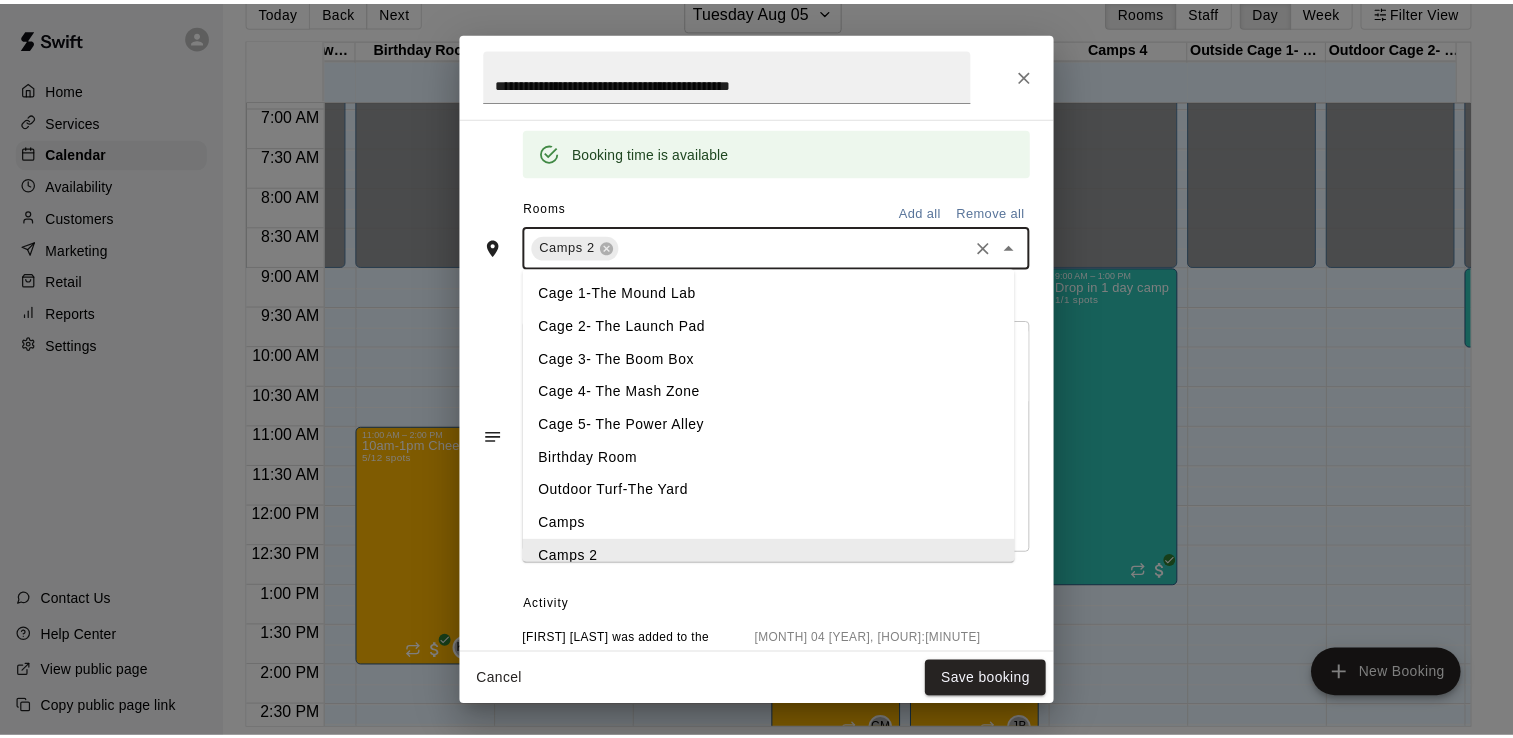 scroll, scrollTop: 10, scrollLeft: 0, axis: vertical 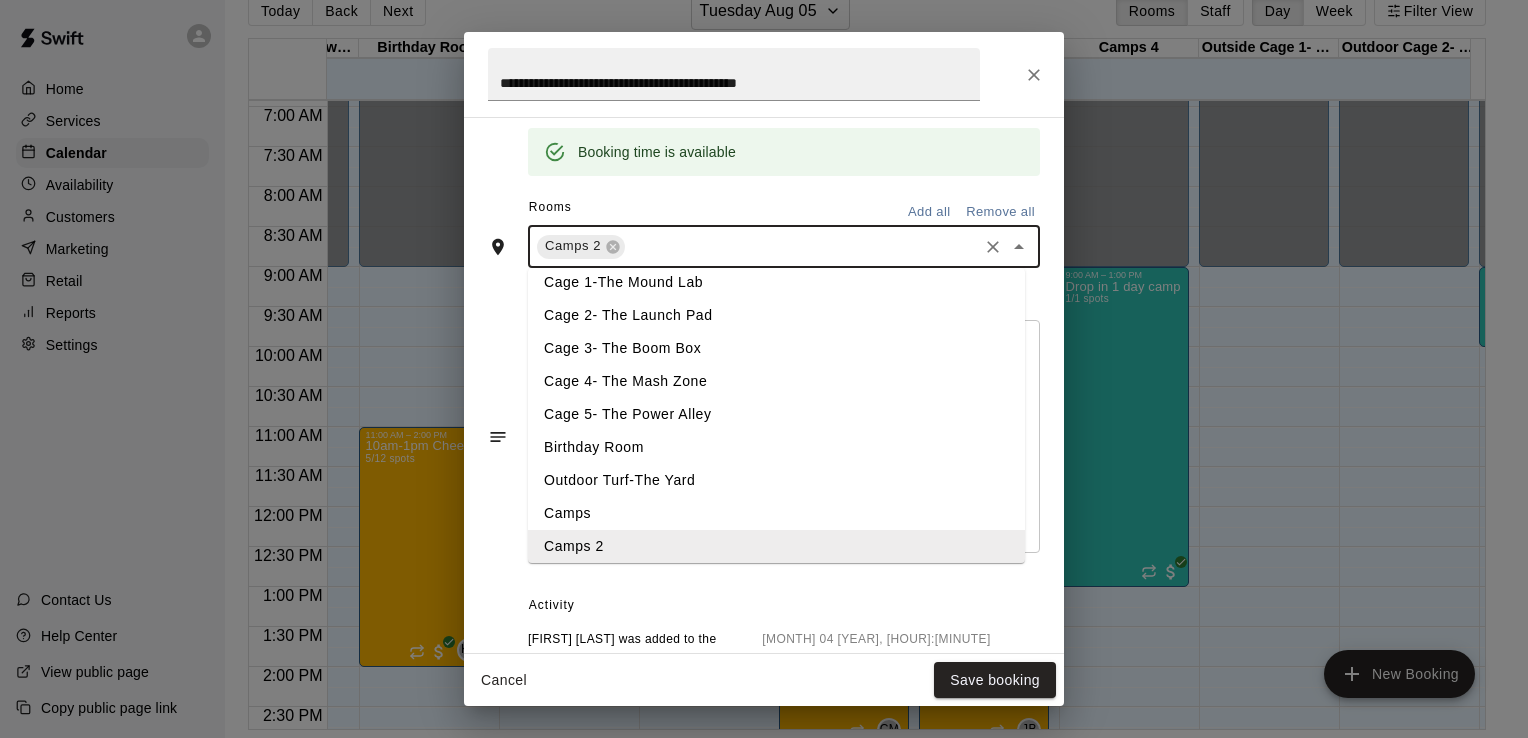 click on "Cage 1-The Mound Lab" at bounding box center (776, 282) 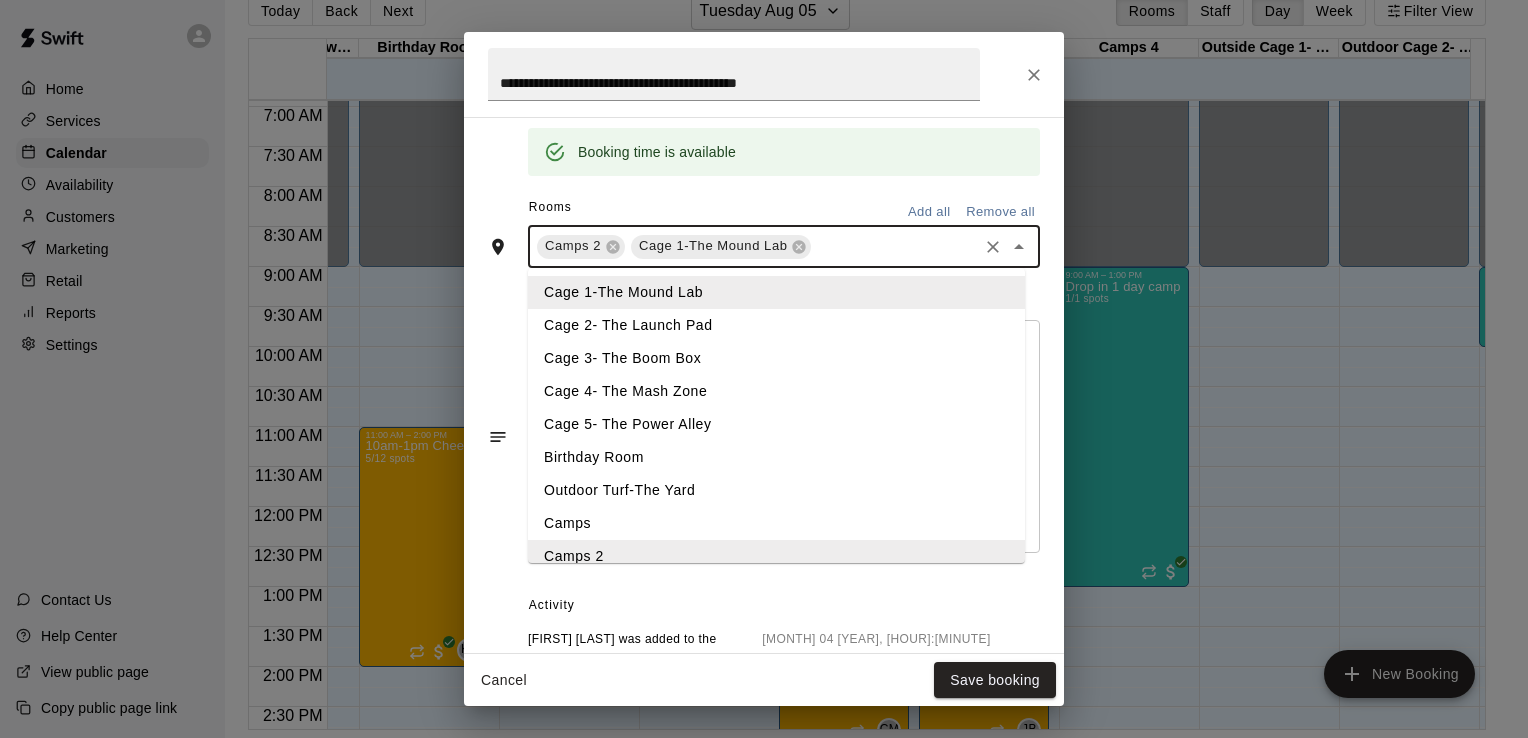 click at bounding box center [894, 246] 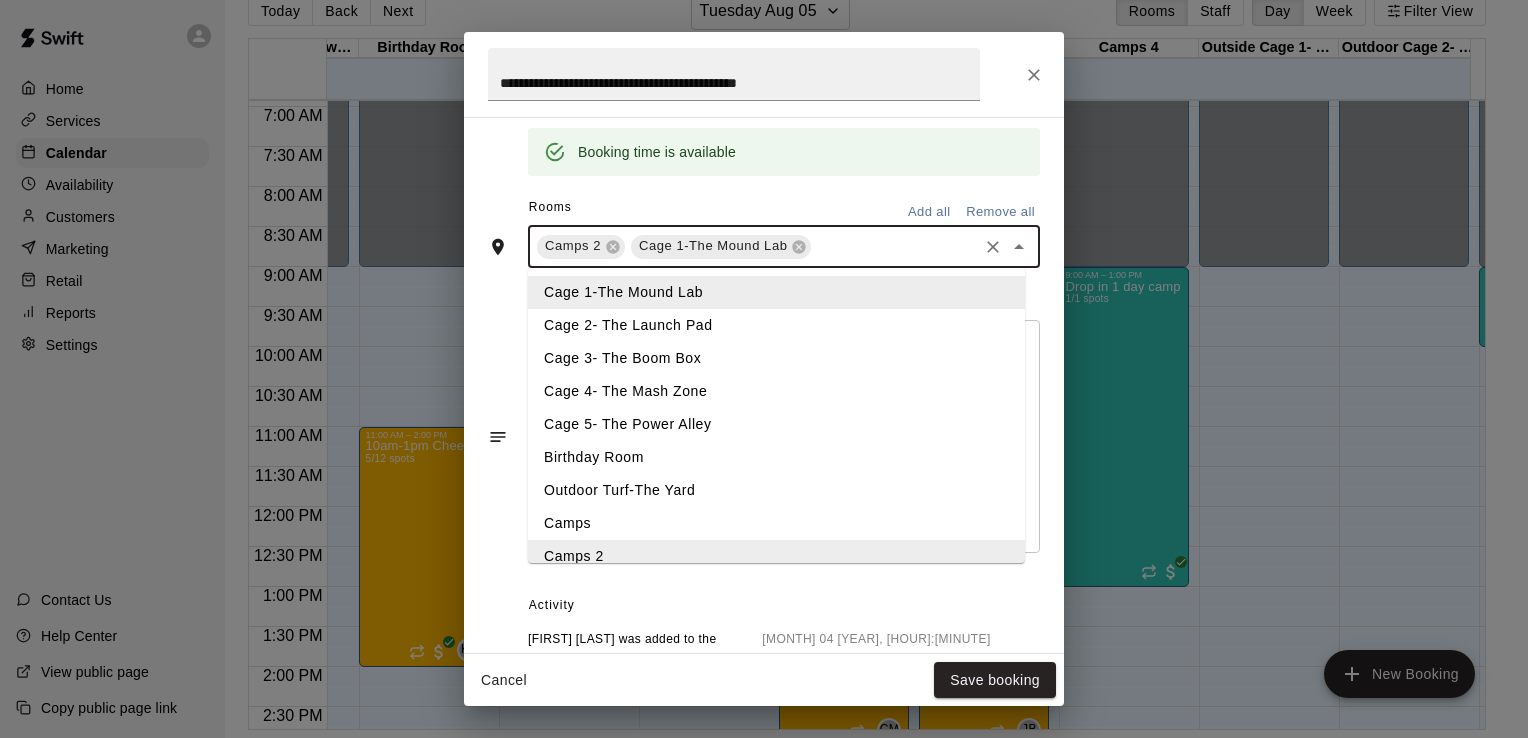 click on "Cage 2- The Launch Pad" at bounding box center [776, 325] 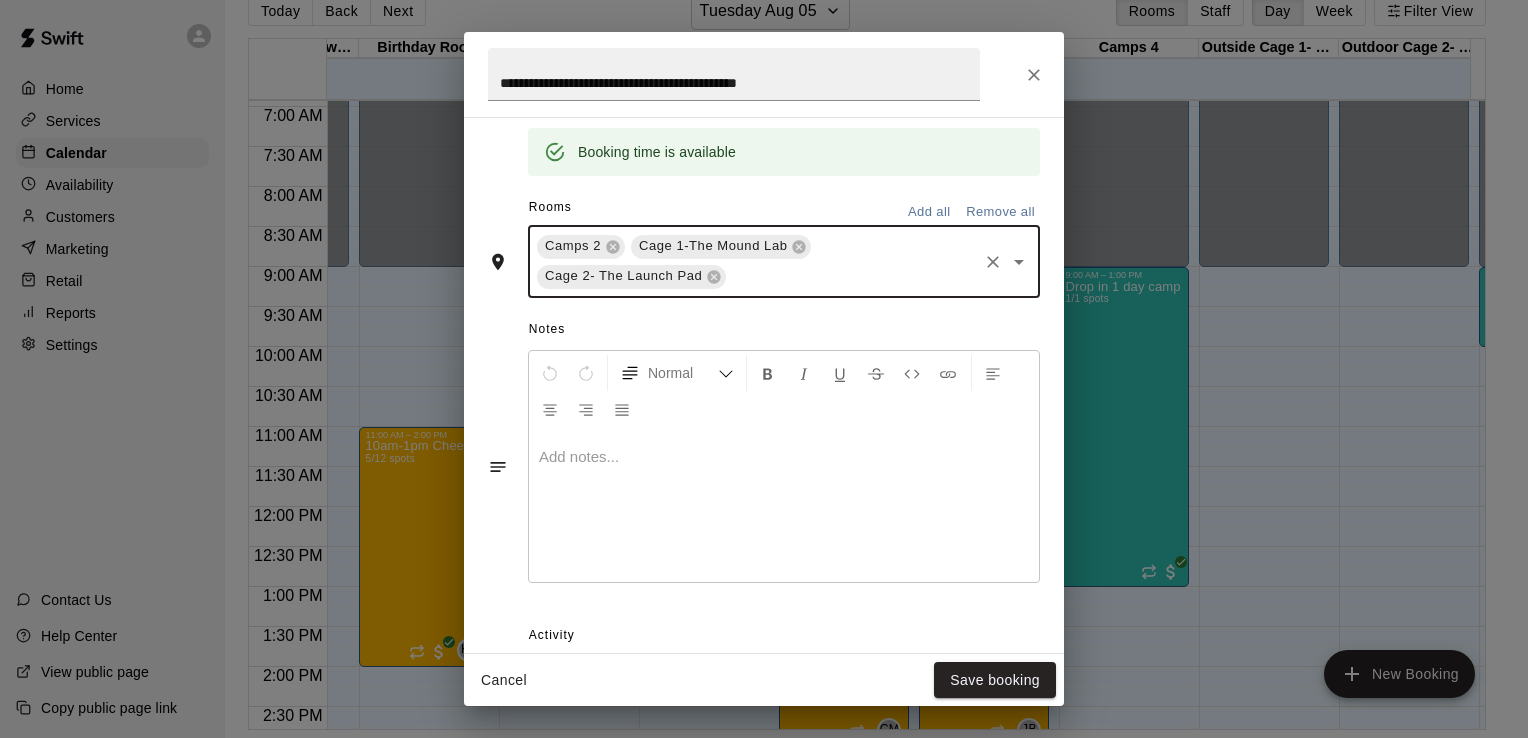 click at bounding box center (852, 276) 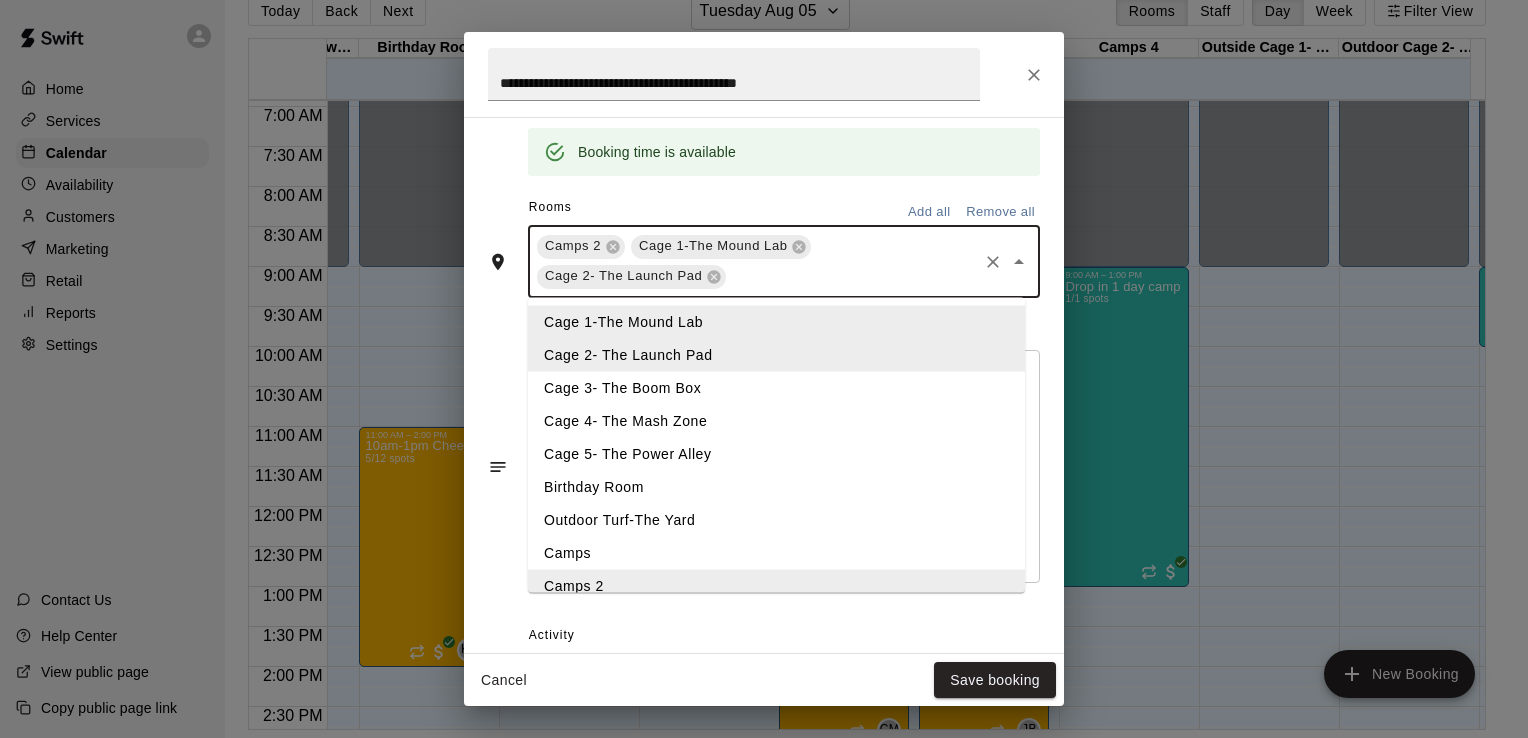 click on "Cage 3- The Boom Box" at bounding box center (776, 387) 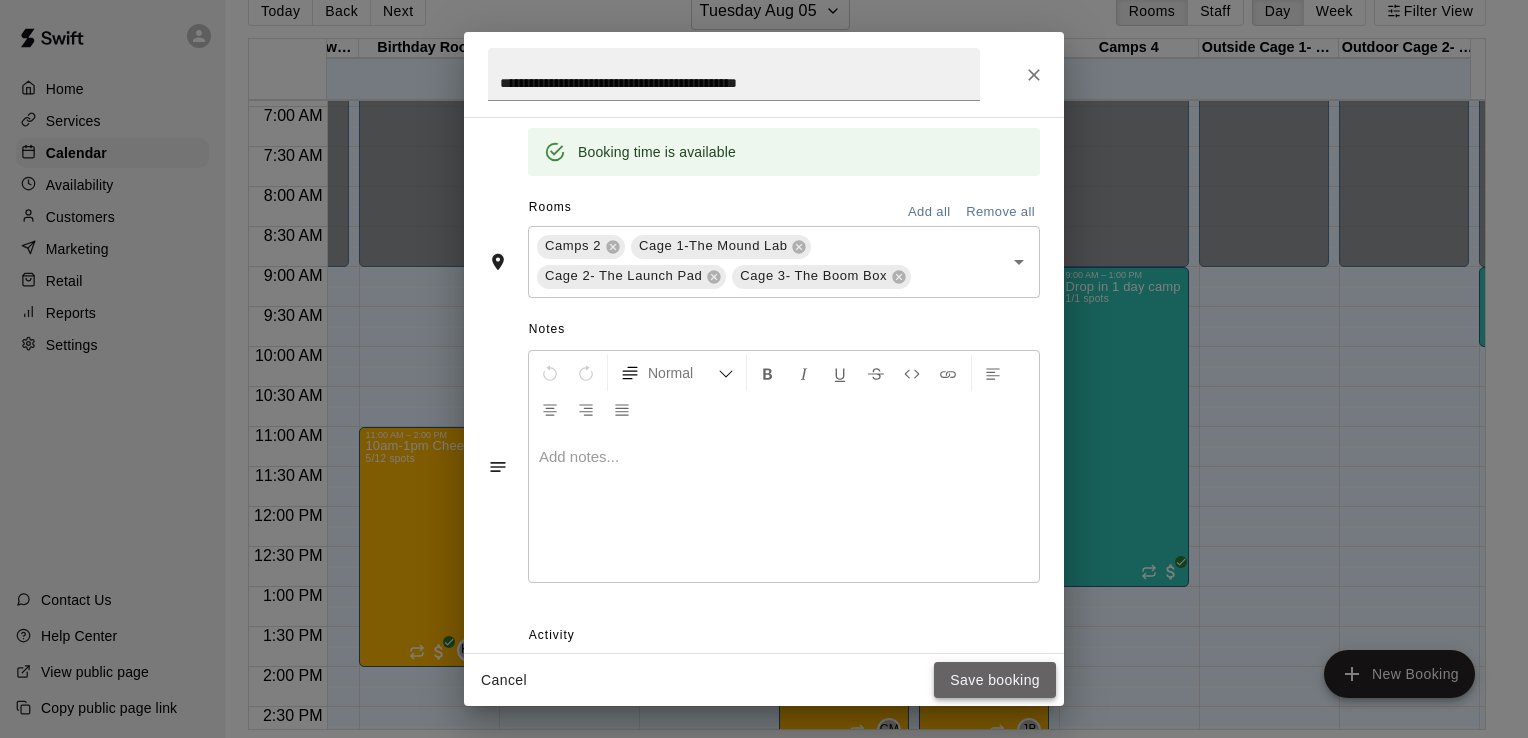 click on "Save booking" at bounding box center (995, 680) 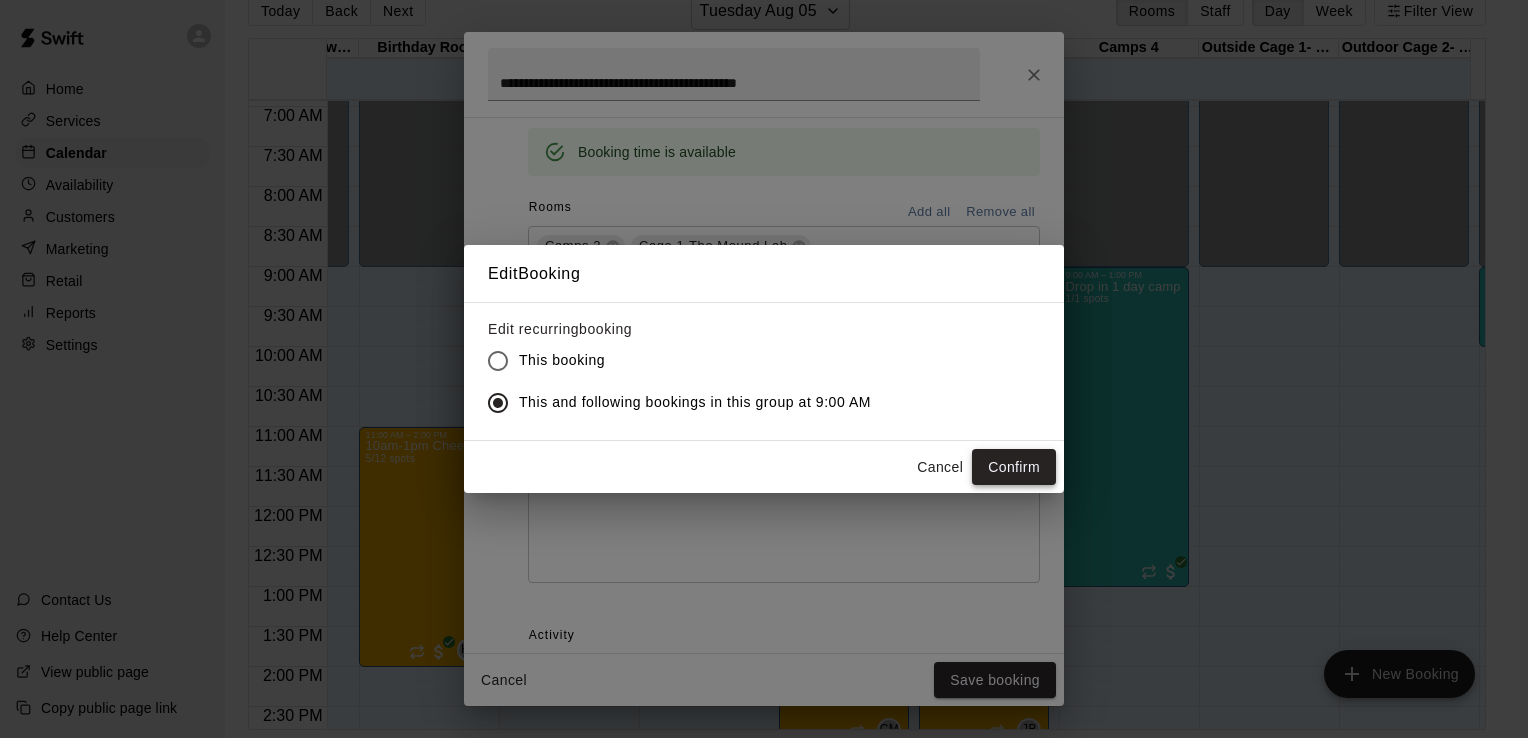 click on "Confirm" at bounding box center [1014, 467] 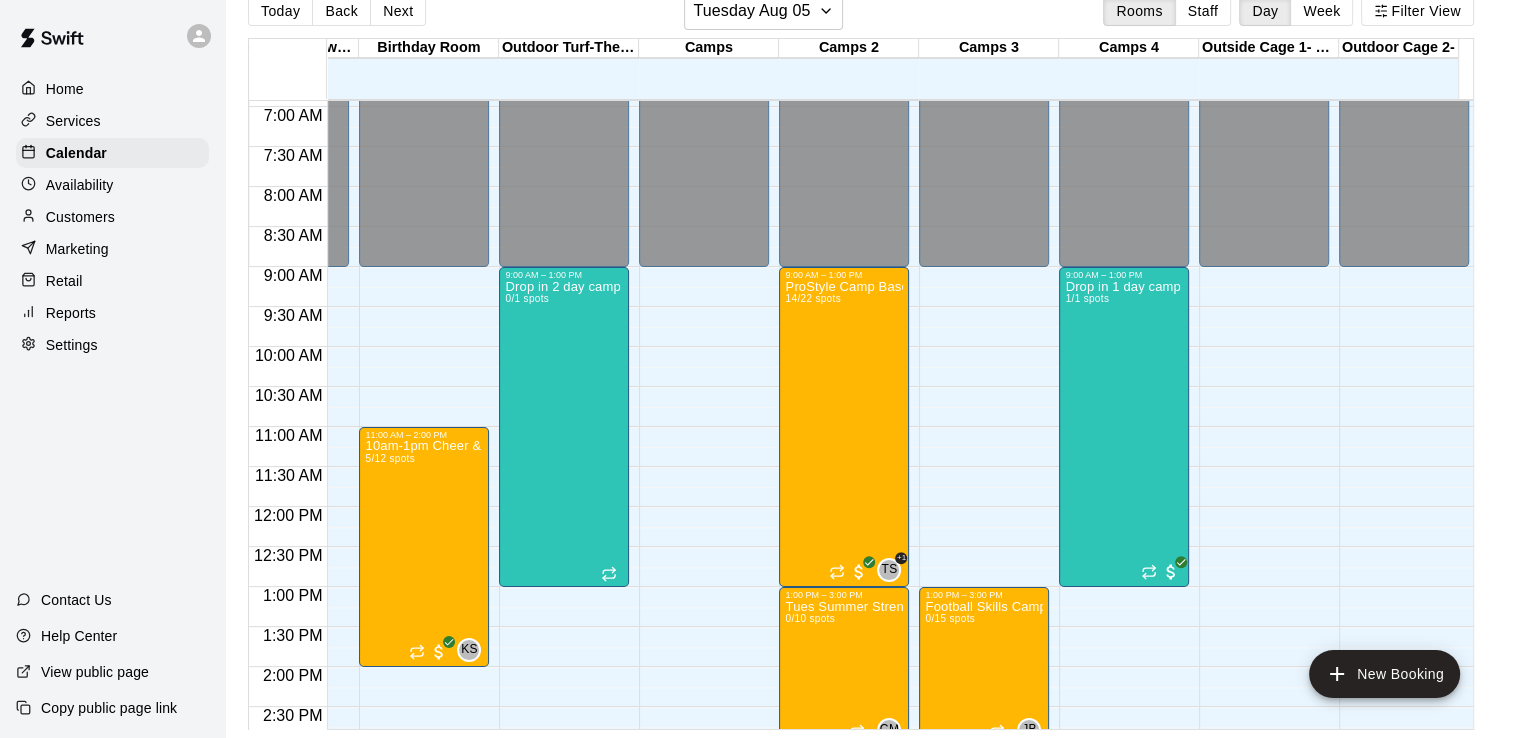 scroll, scrollTop: 554, scrollLeft: 115, axis: both 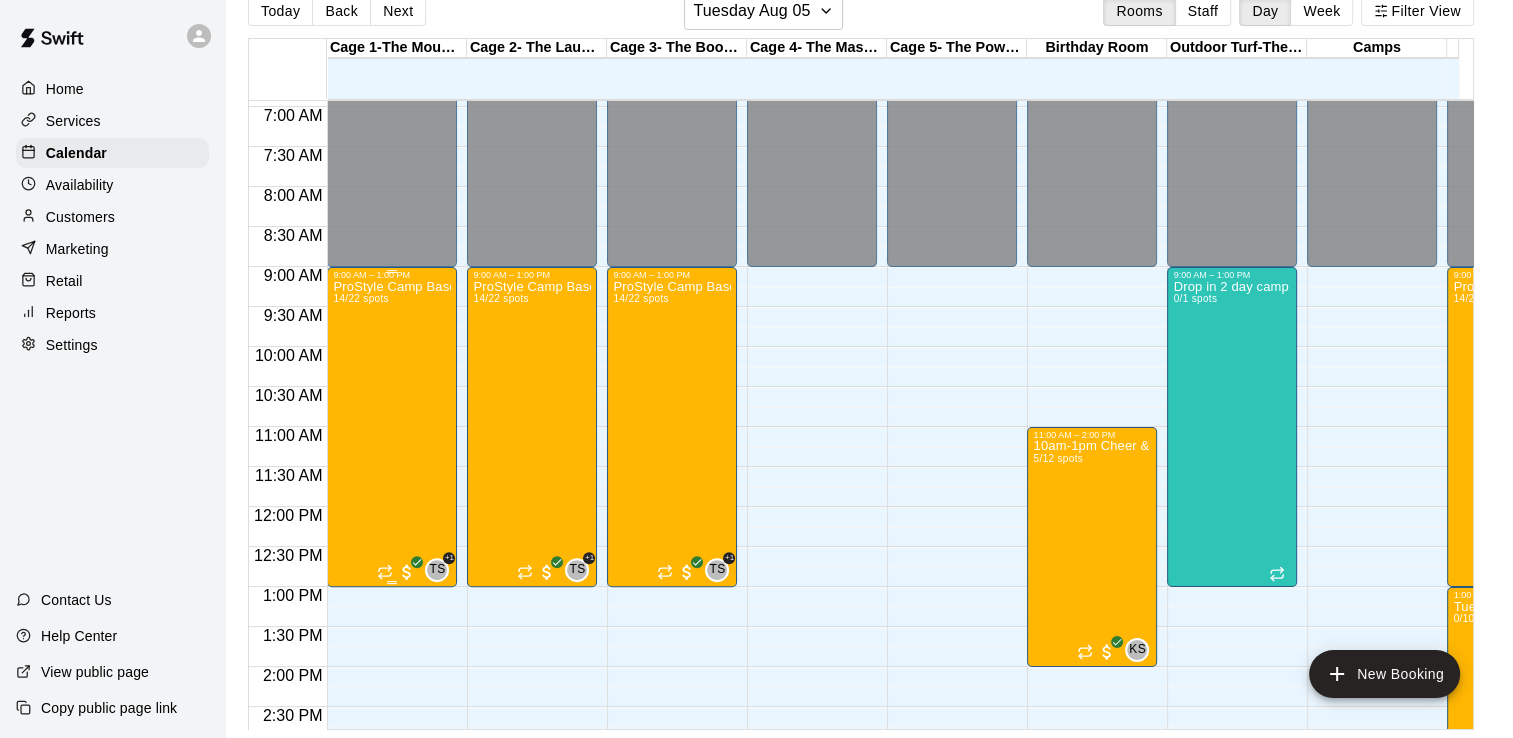 click on "ProStyle Camp Baseball Camp | [MONTH] 5-8 | 9am-1pm 14/22 spots" at bounding box center [392, 649] 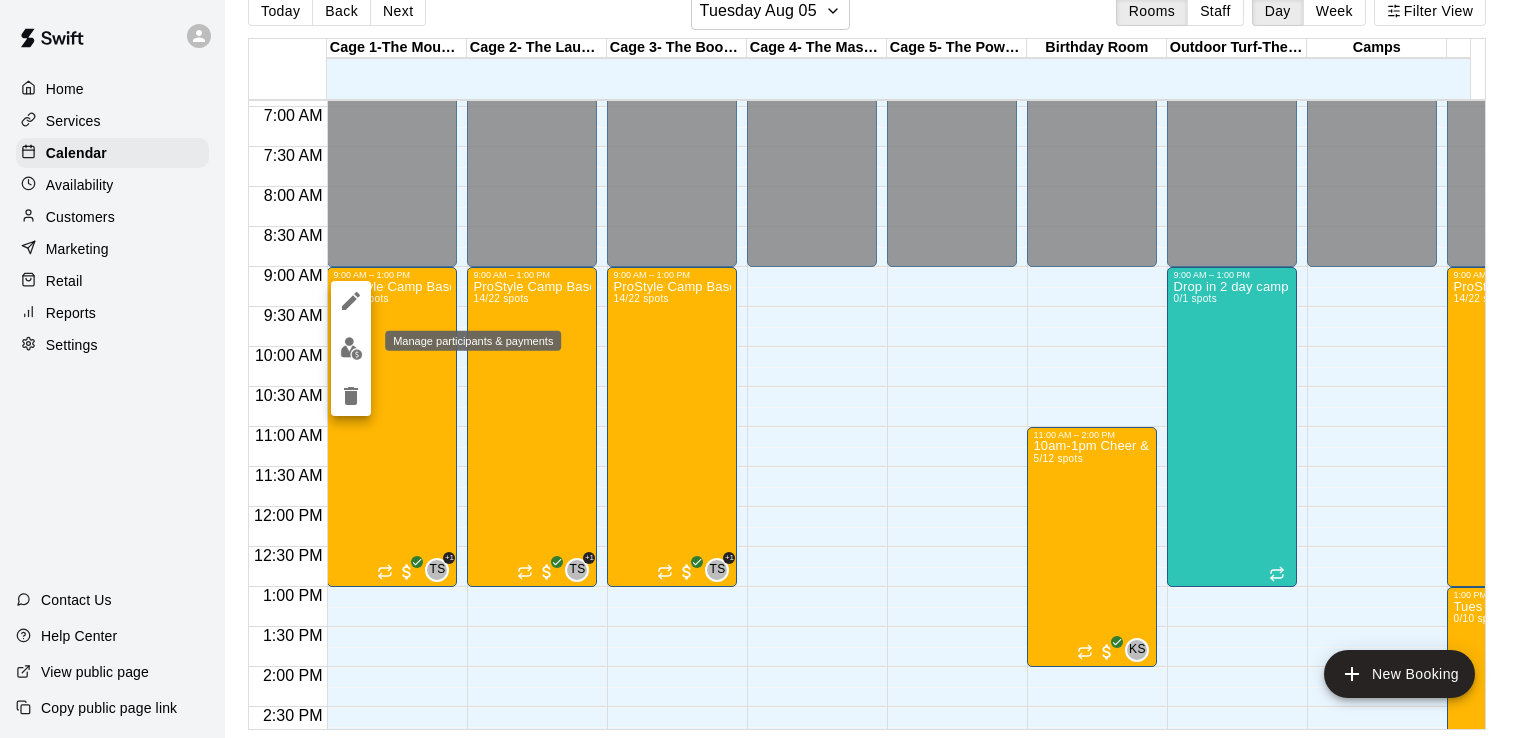 click at bounding box center [351, 348] 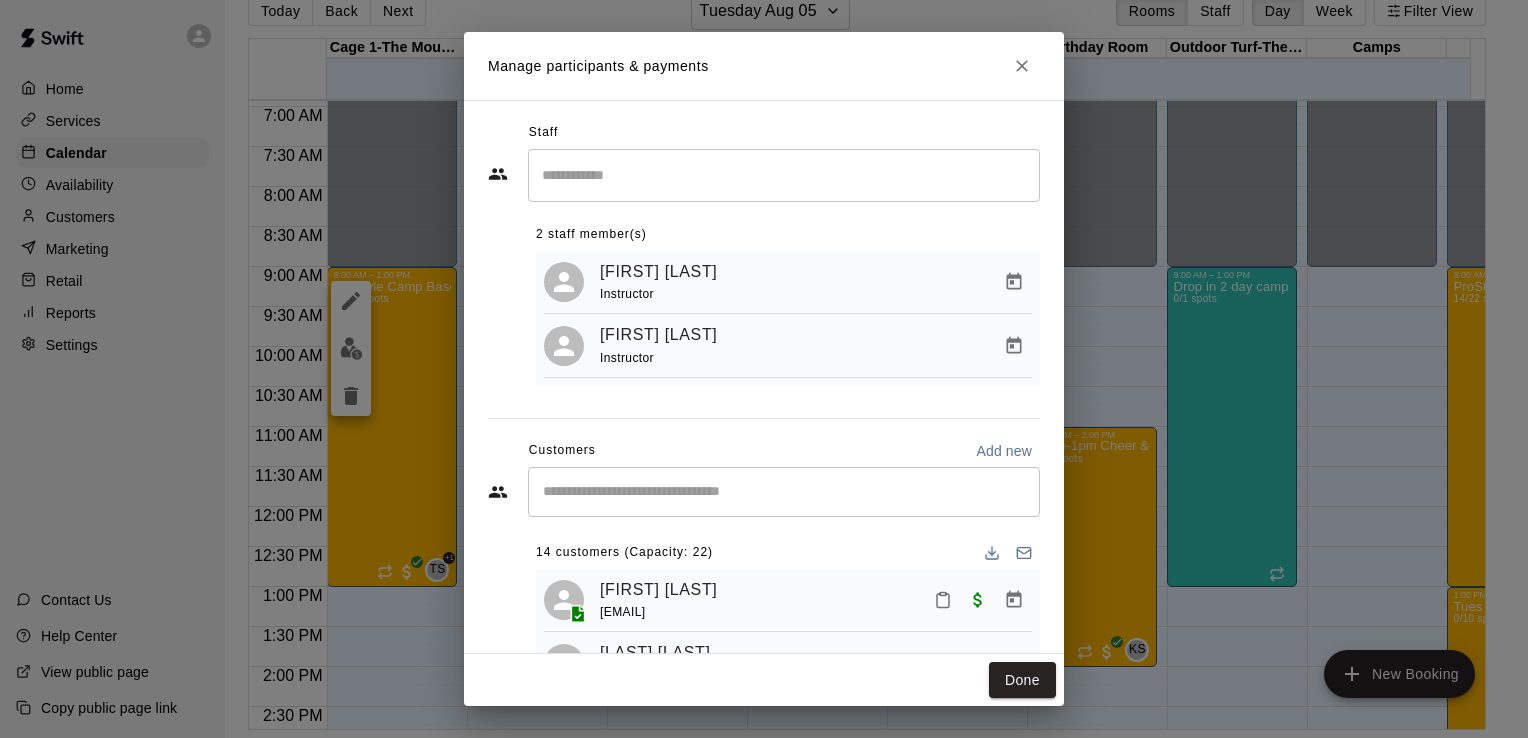 scroll, scrollTop: 105, scrollLeft: 0, axis: vertical 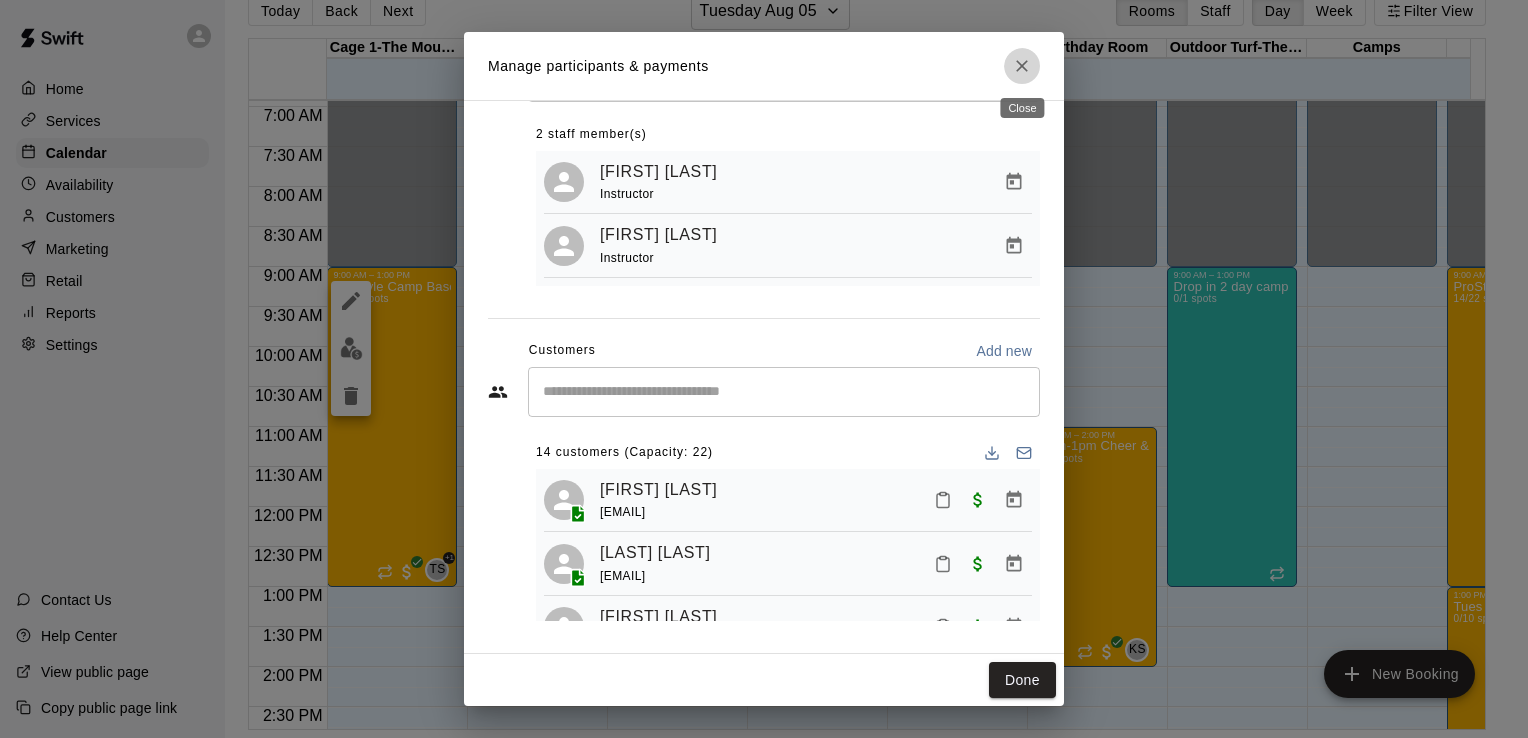 click 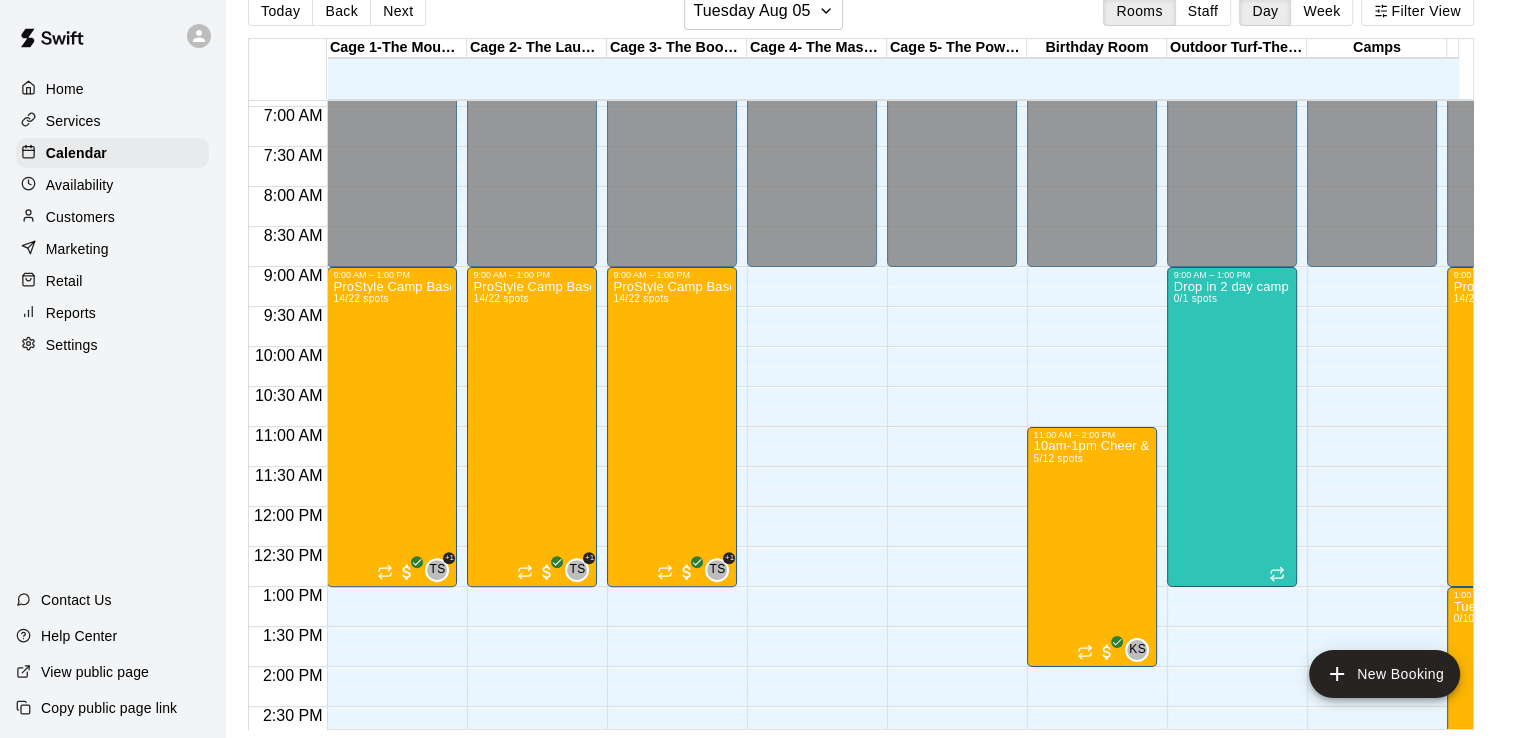 scroll, scrollTop: 554, scrollLeft: 180, axis: both 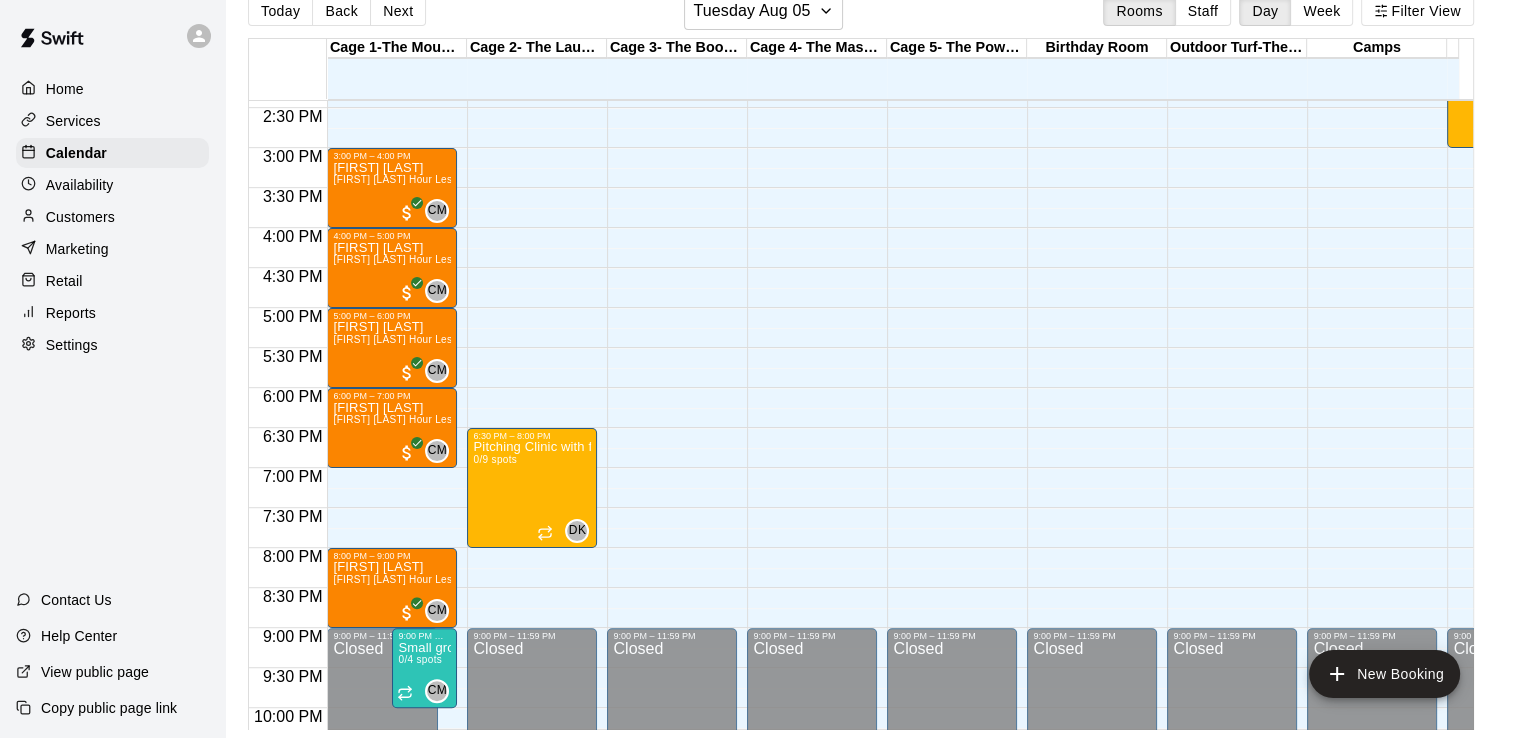 drag, startPoint x: 1490, startPoint y: 492, endPoint x: 1492, endPoint y: 478, distance: 14.142136 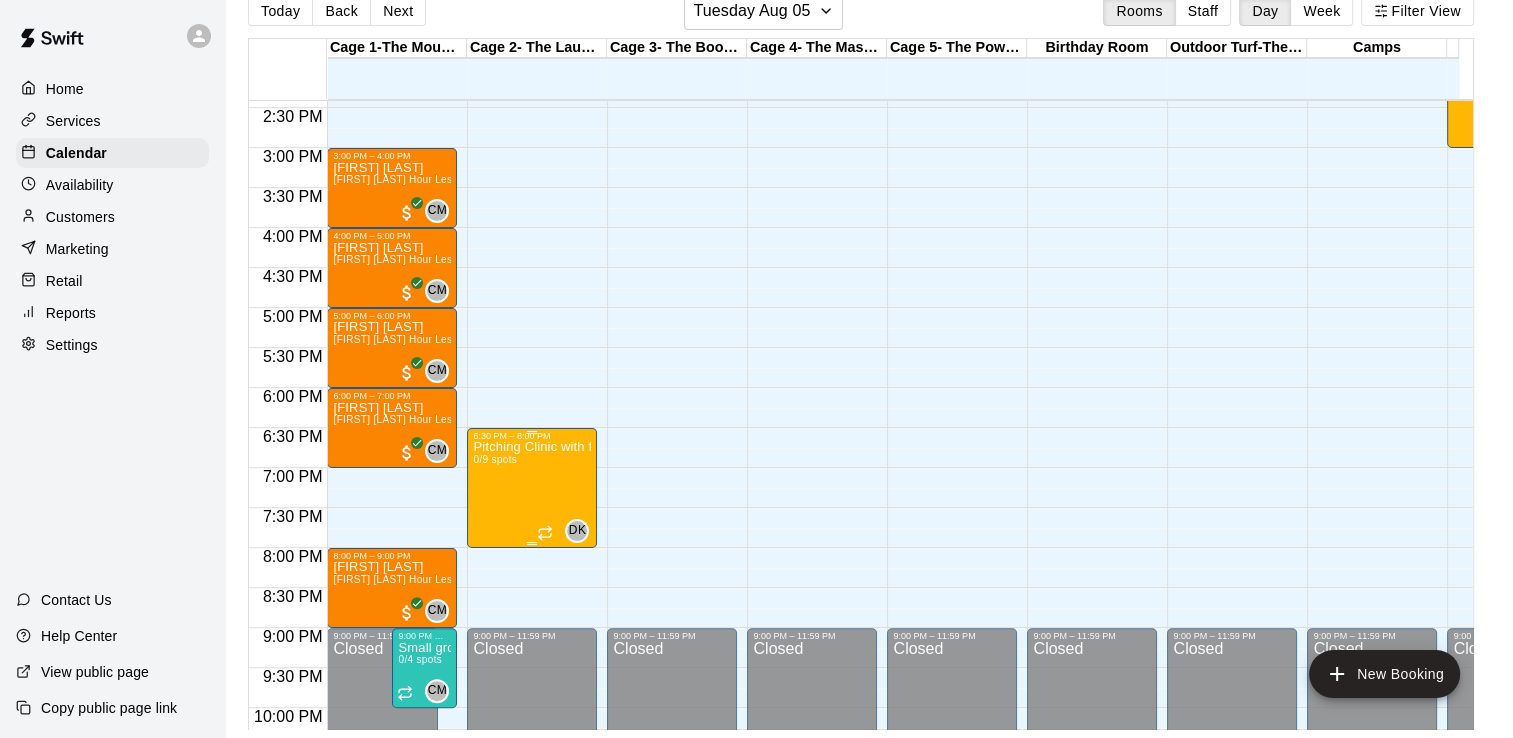 drag, startPoint x: 560, startPoint y: 450, endPoint x: 510, endPoint y: 467, distance: 52.810986 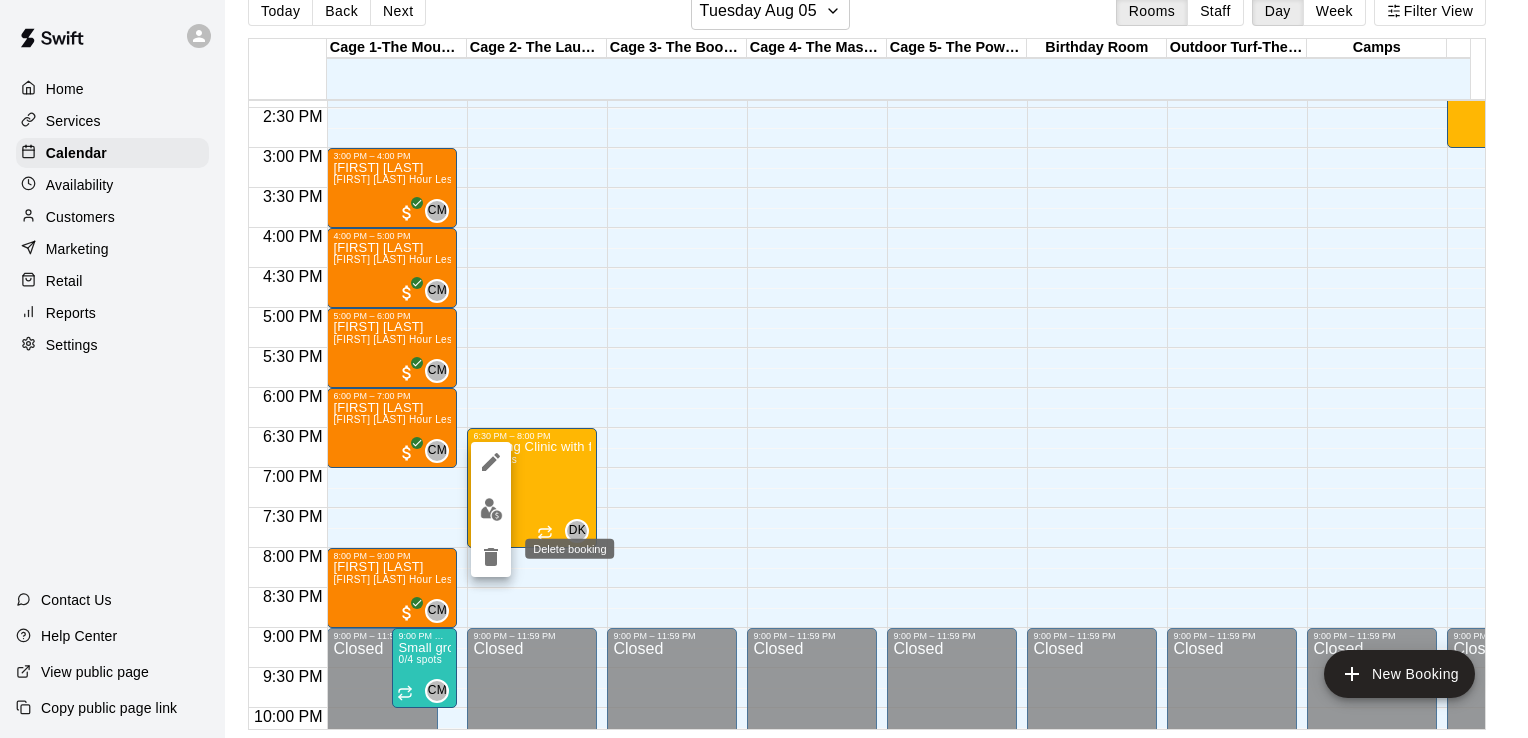 click 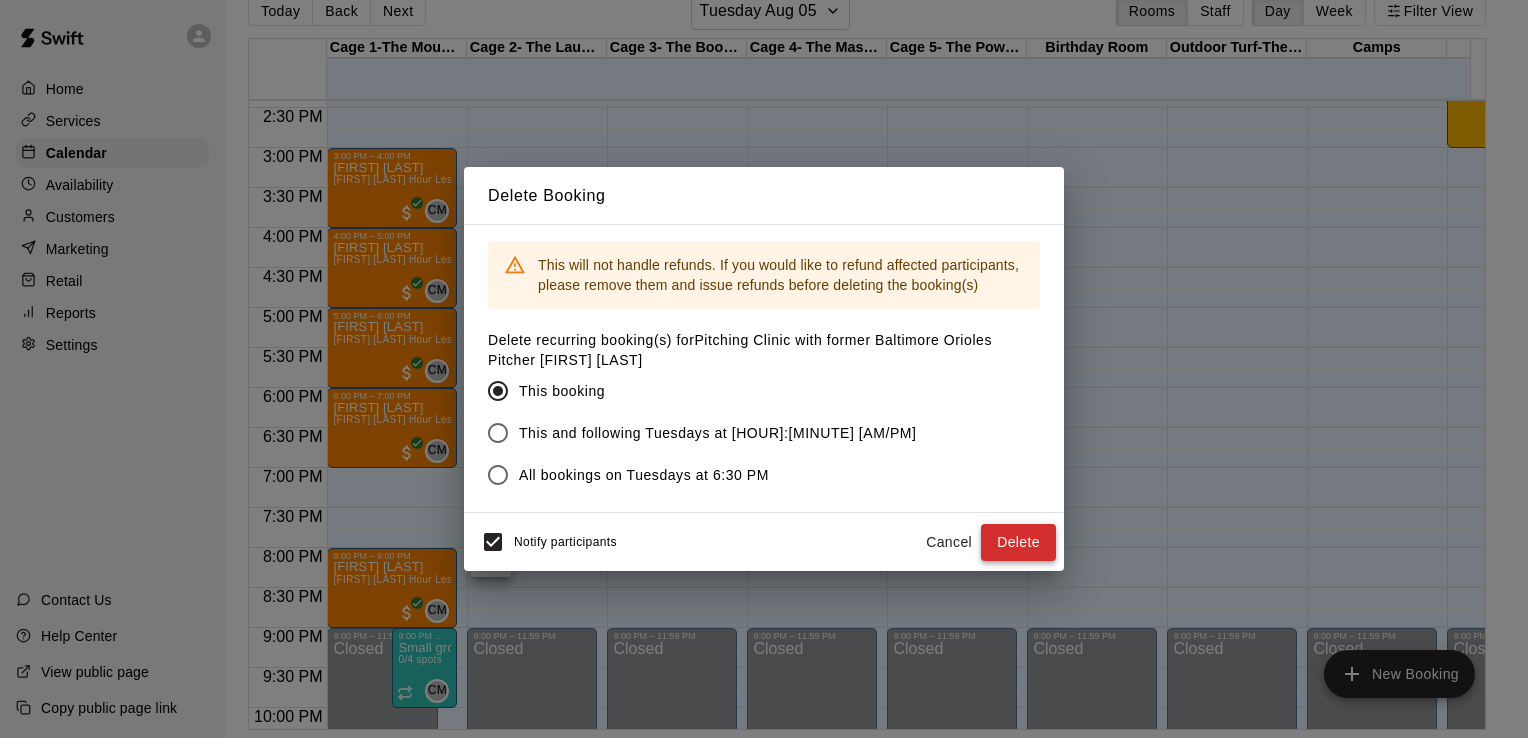 click on "Delete" at bounding box center [1018, 542] 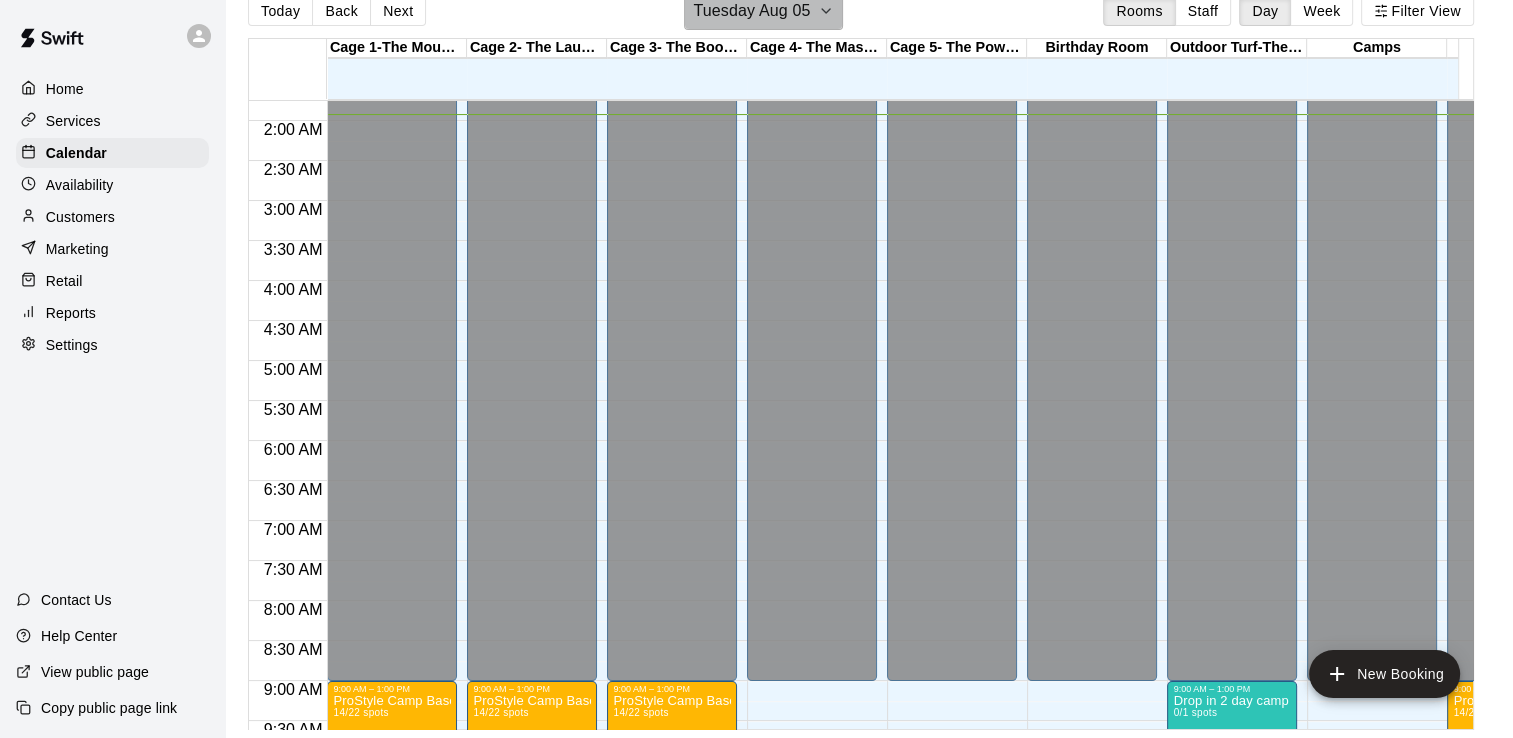 click on "Tuesday Aug 05" at bounding box center (763, 11) 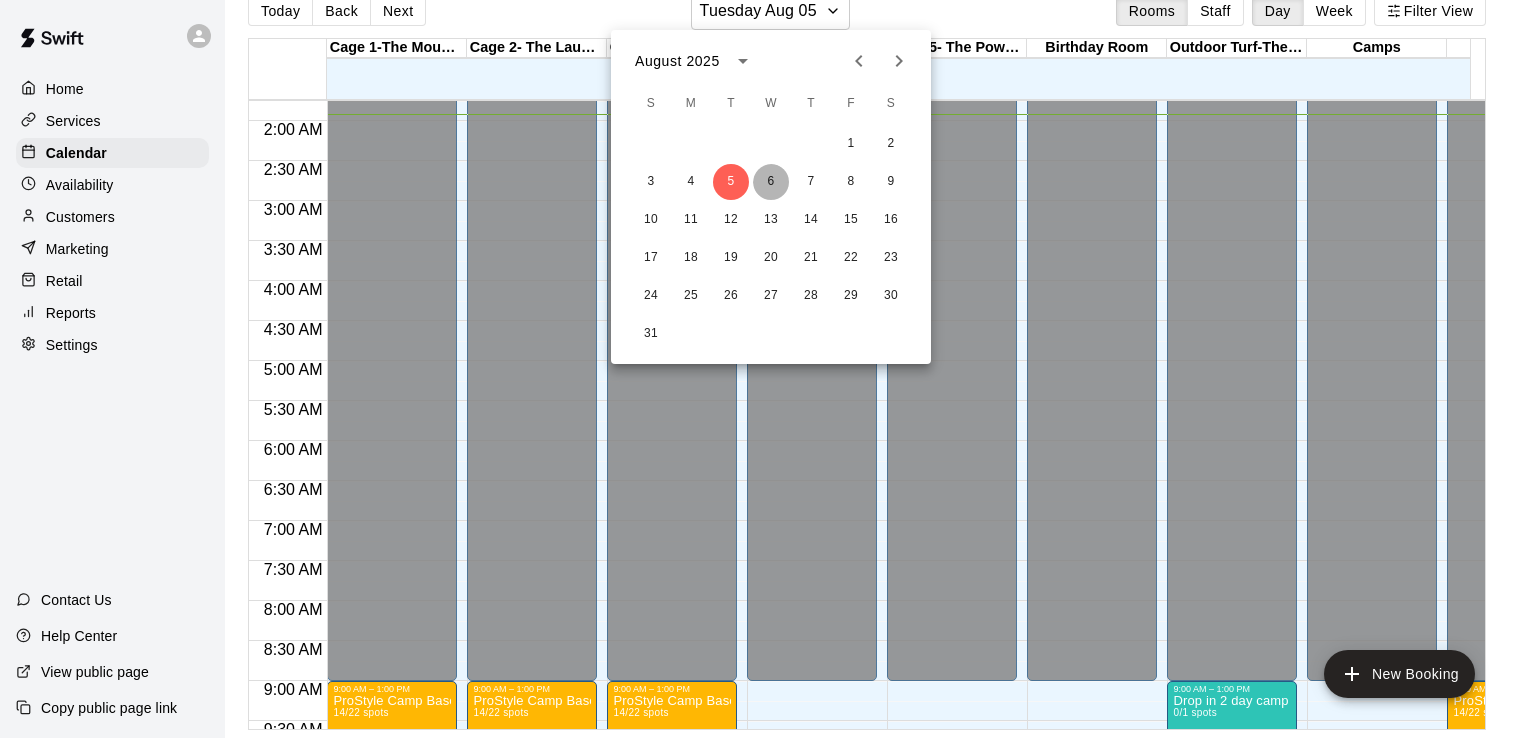 click on "6" at bounding box center (771, 182) 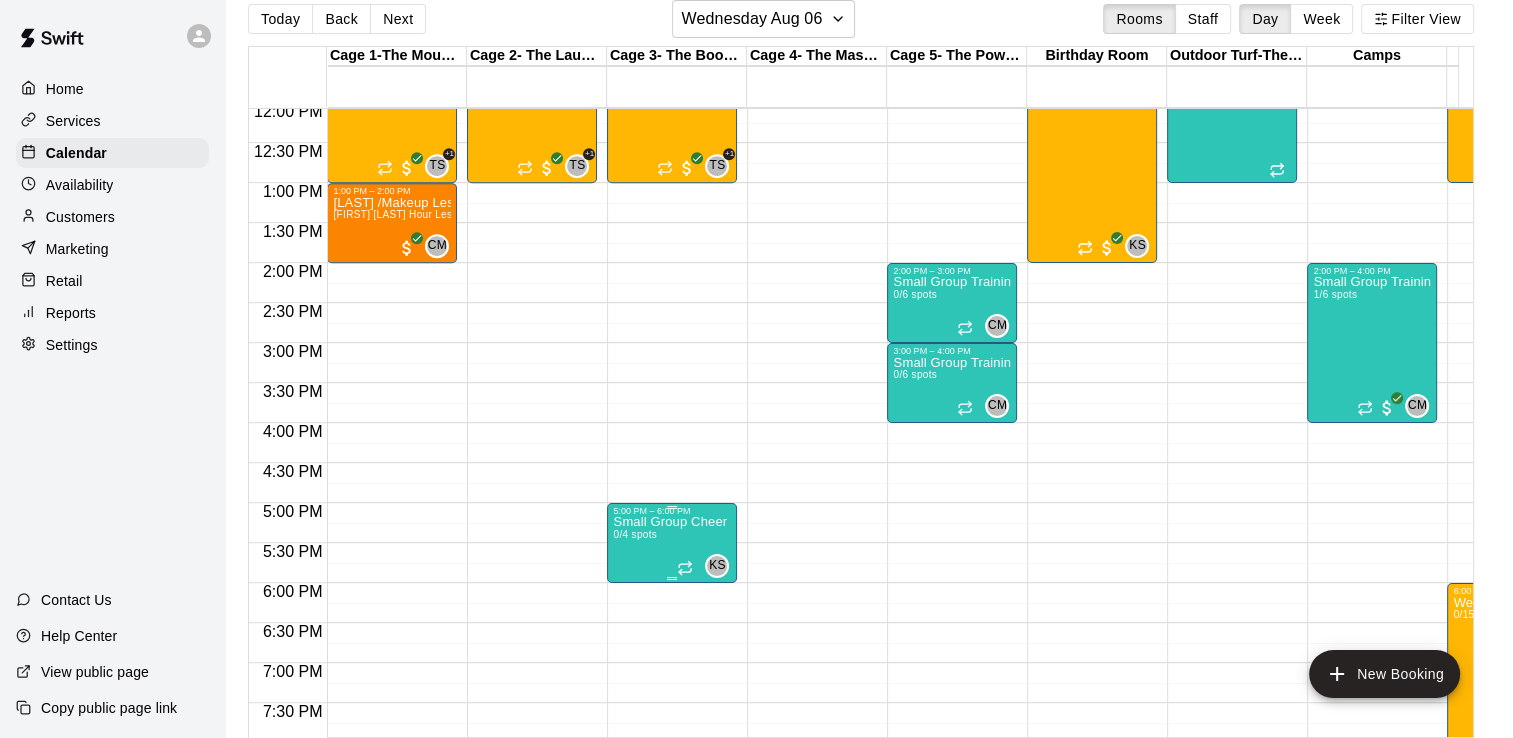 click on "5:00 PM – 6:00 PM" at bounding box center [672, 511] 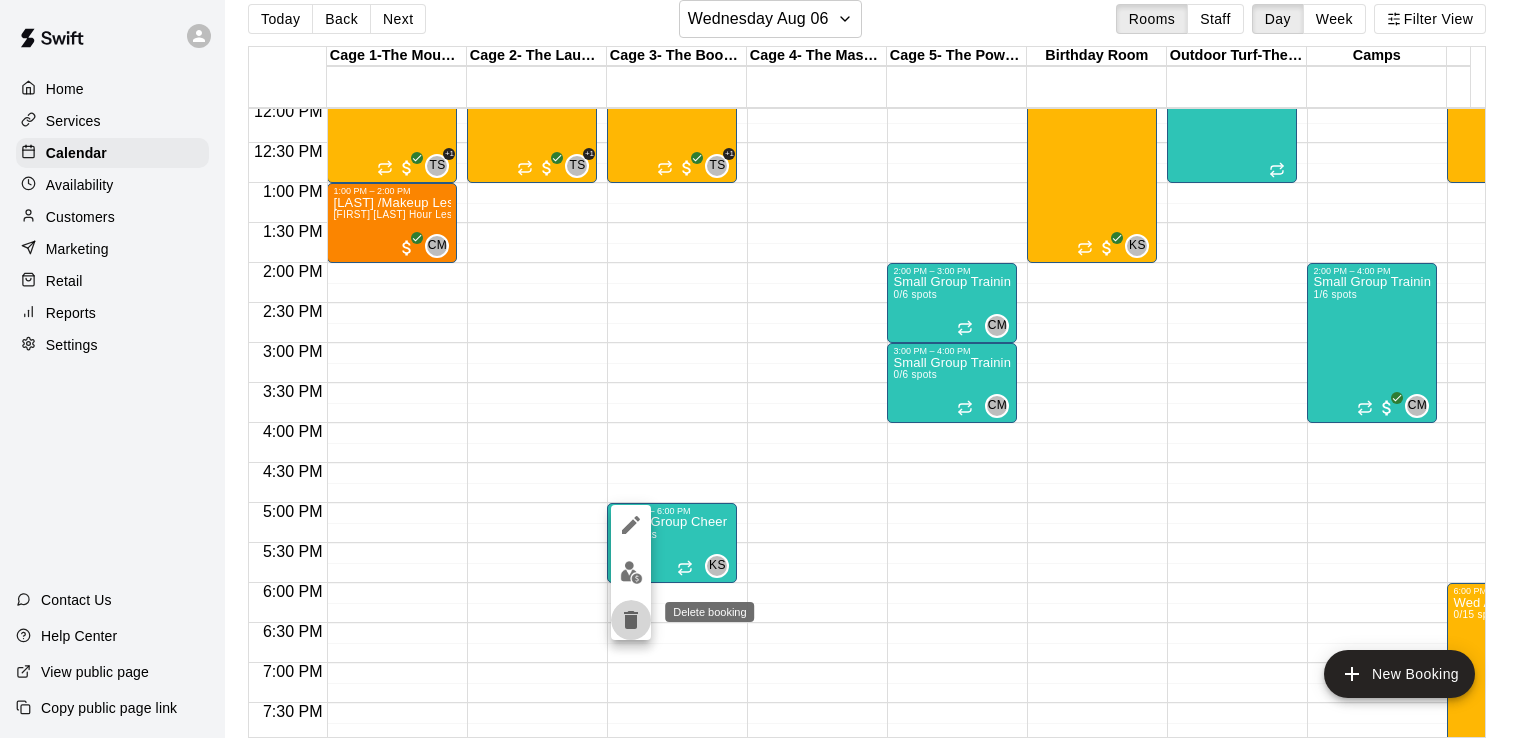click 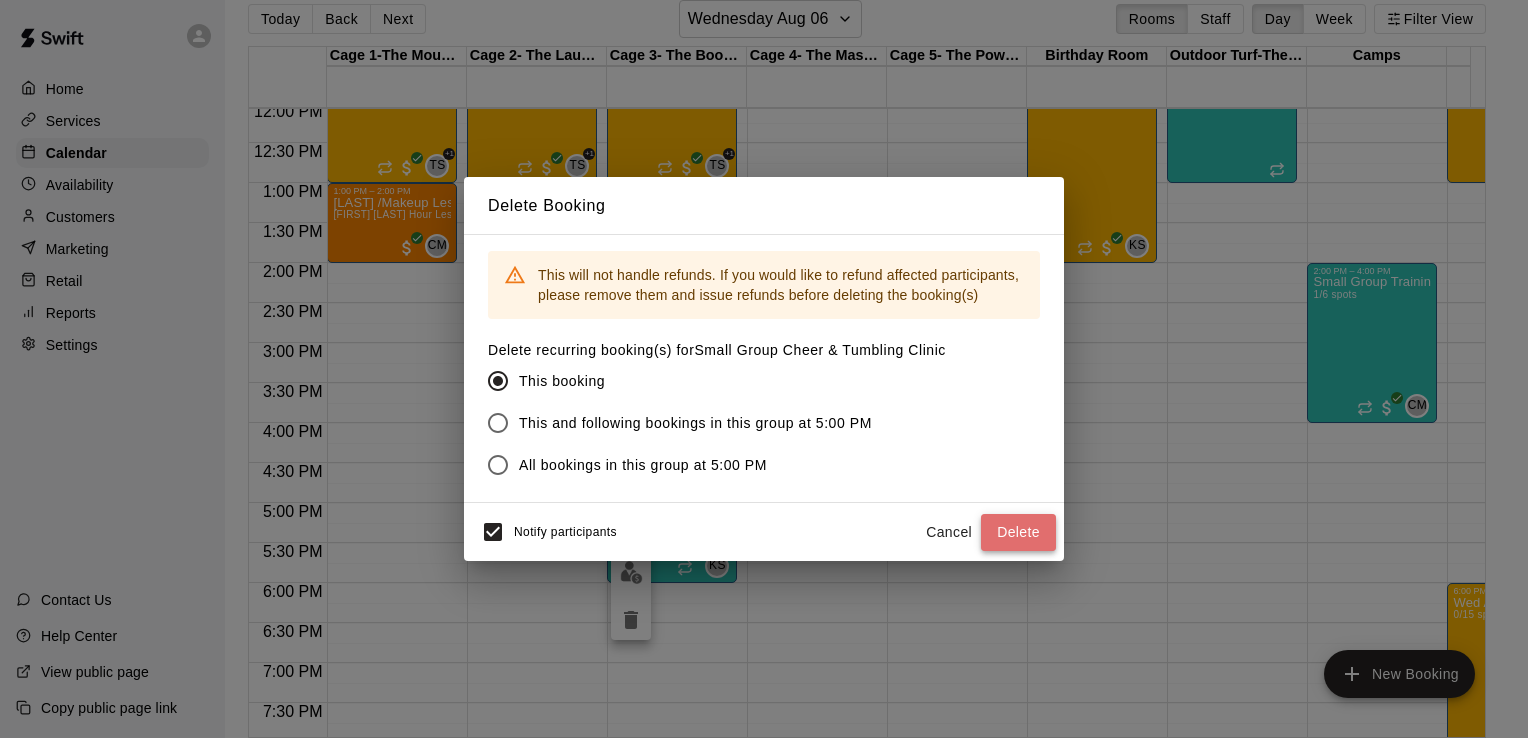 click on "Delete" at bounding box center (1018, 532) 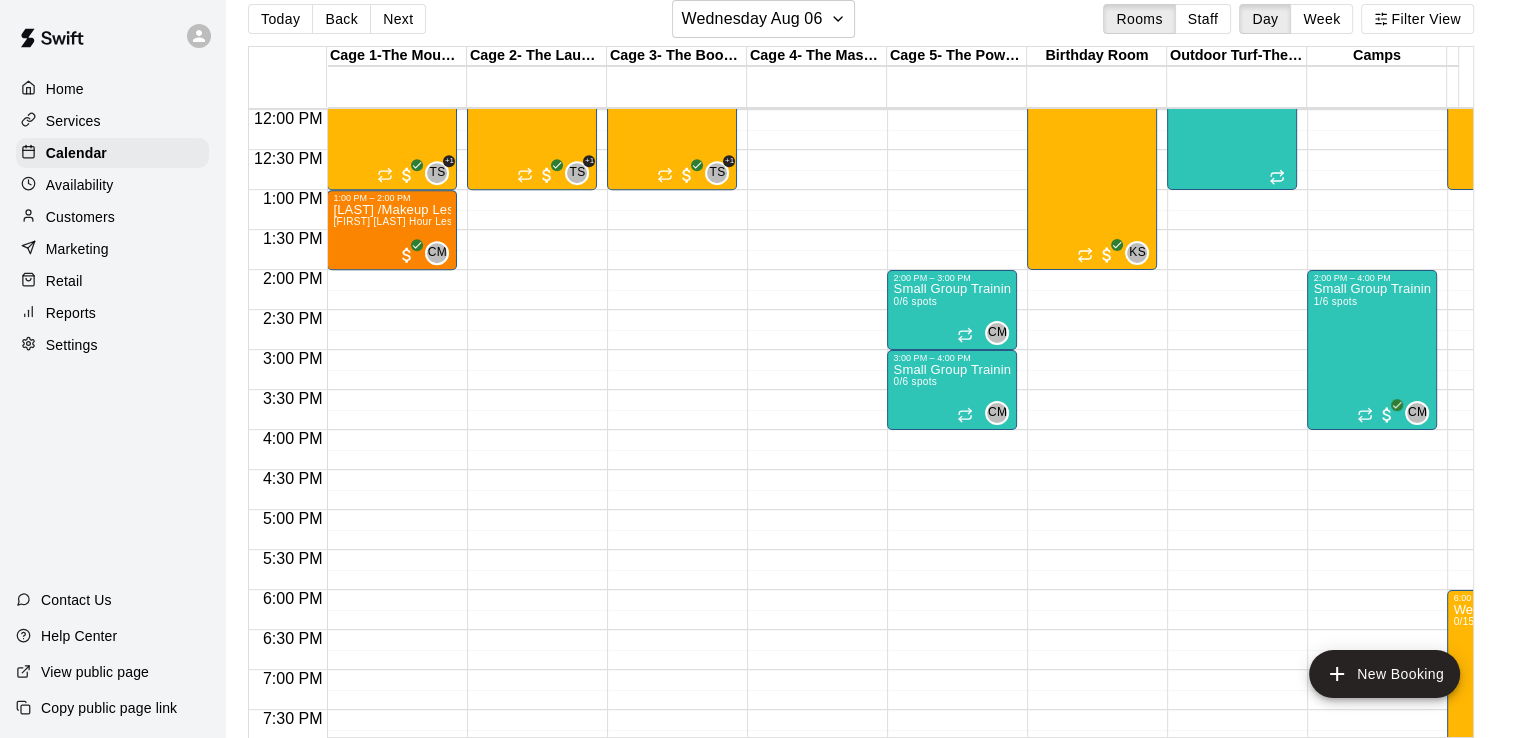scroll, scrollTop: 959, scrollLeft: 255, axis: both 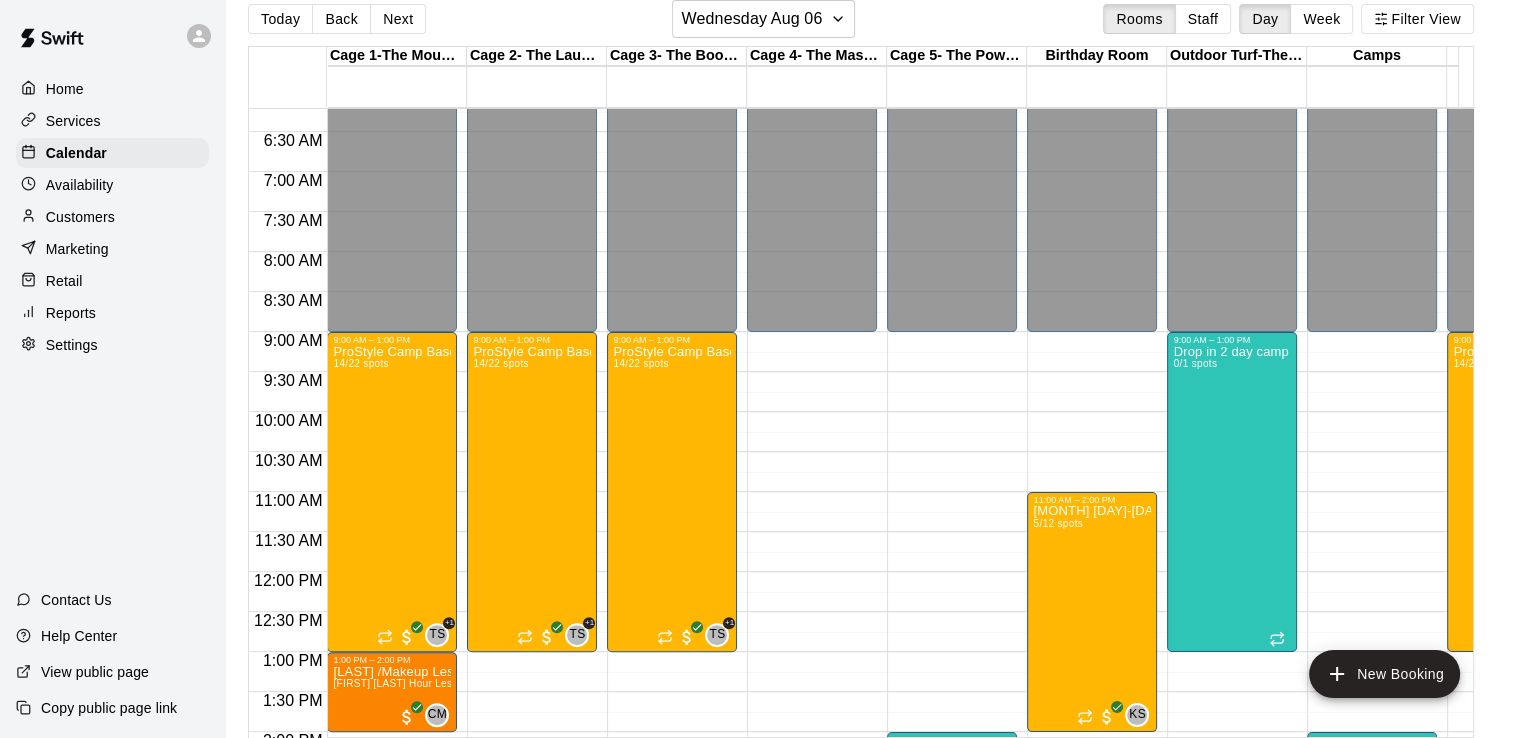 click on "Today Back Next Wednesday Aug 06 Rooms Staff Day Week Filter View" at bounding box center (861, 23) 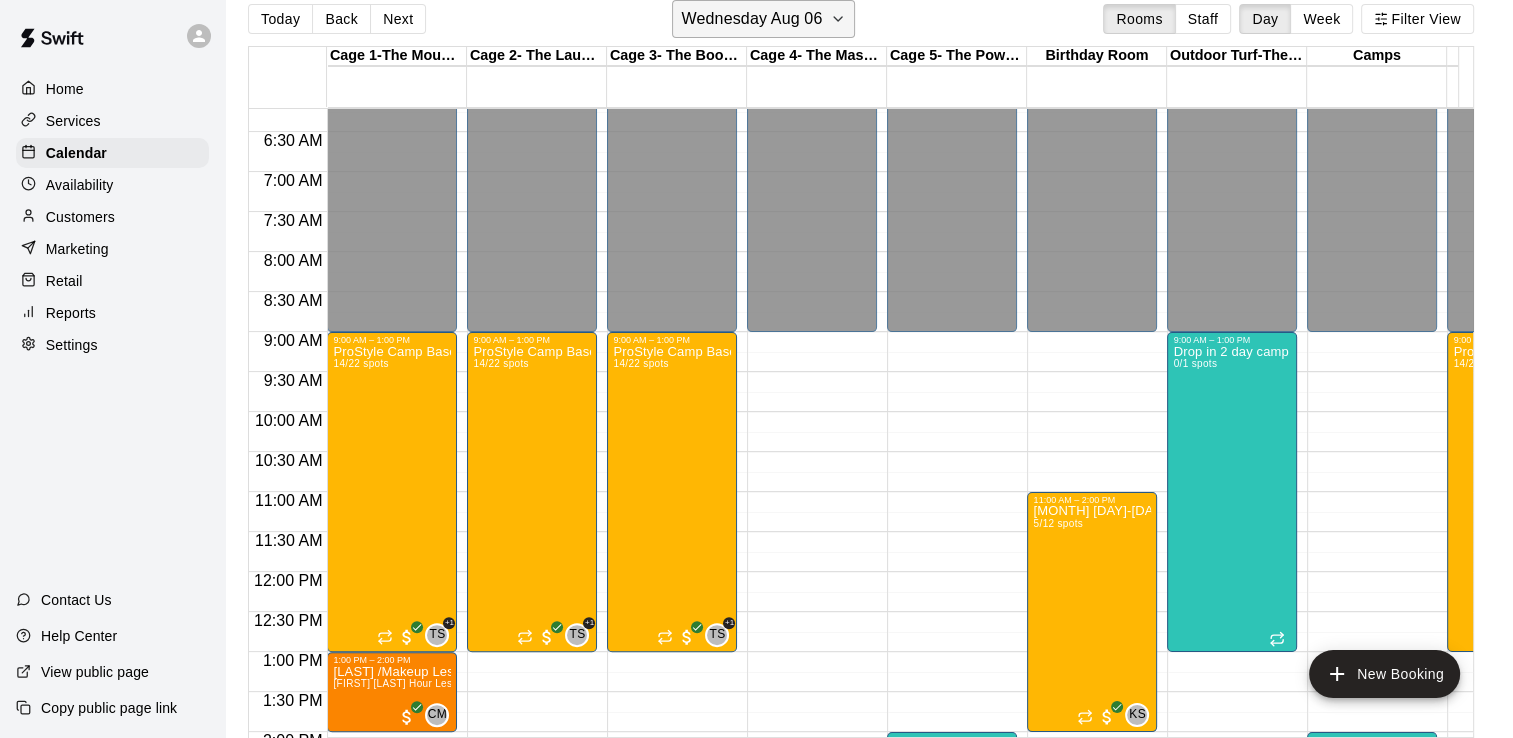 click on "Wednesday Aug 06" at bounding box center (751, 19) 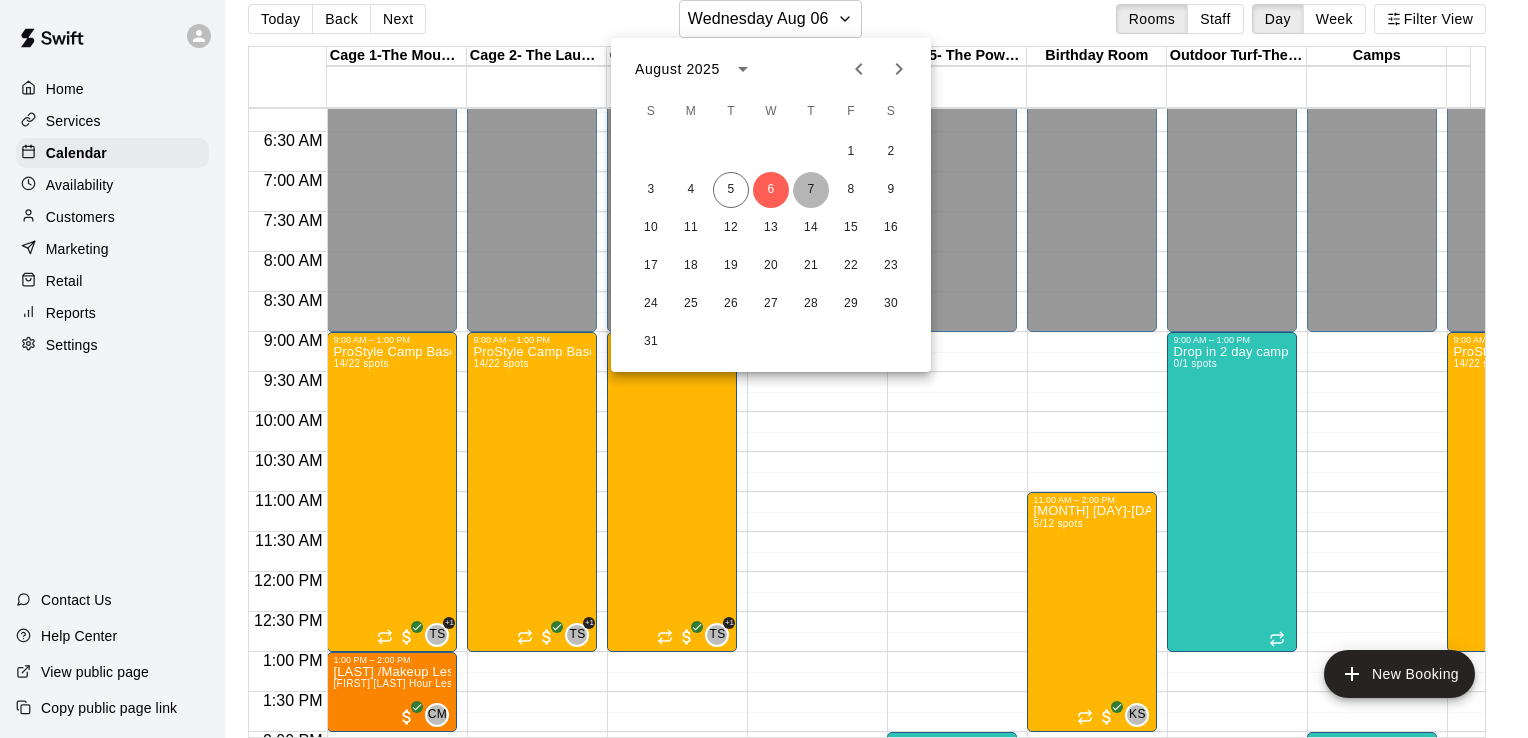 click on "7" at bounding box center (811, 190) 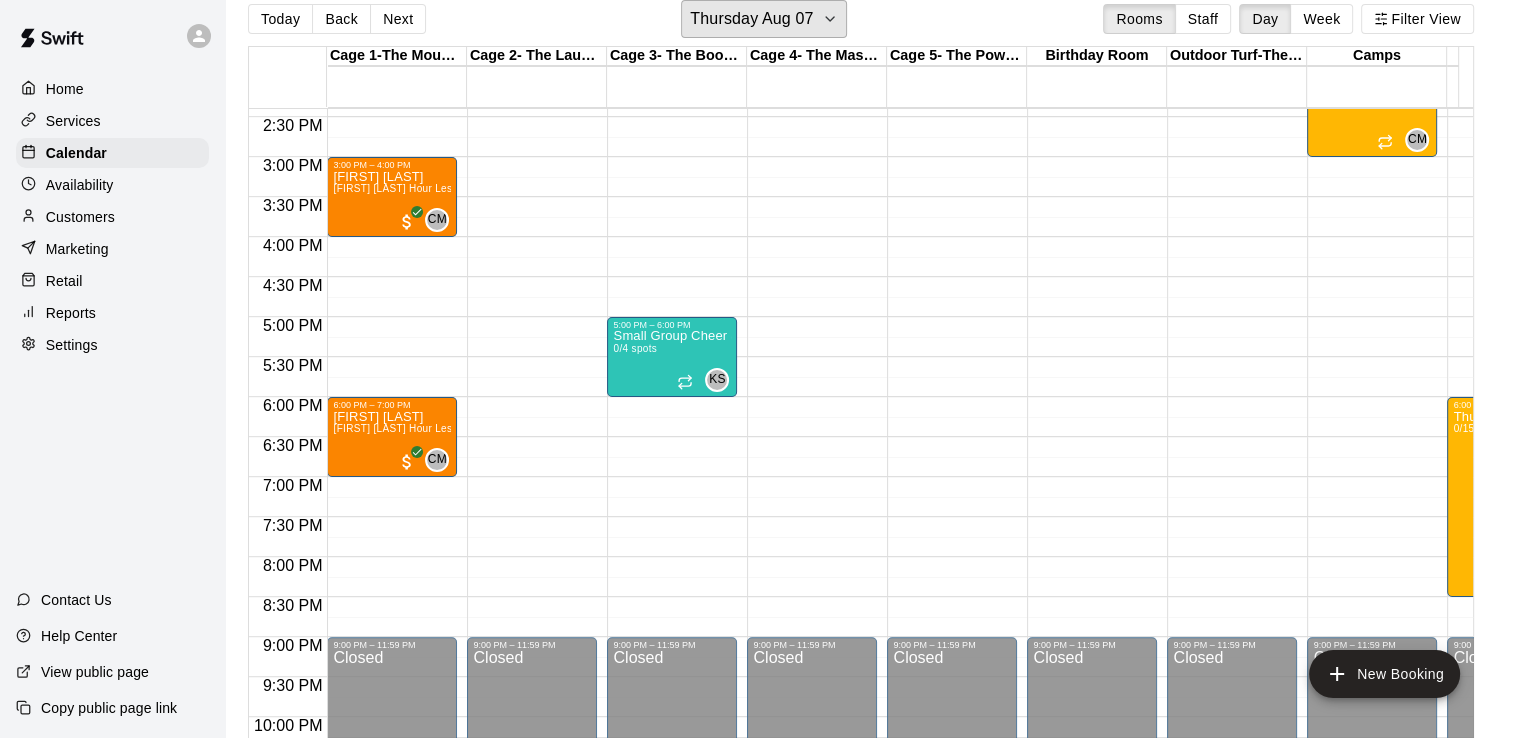 scroll, scrollTop: 1165, scrollLeft: 0, axis: vertical 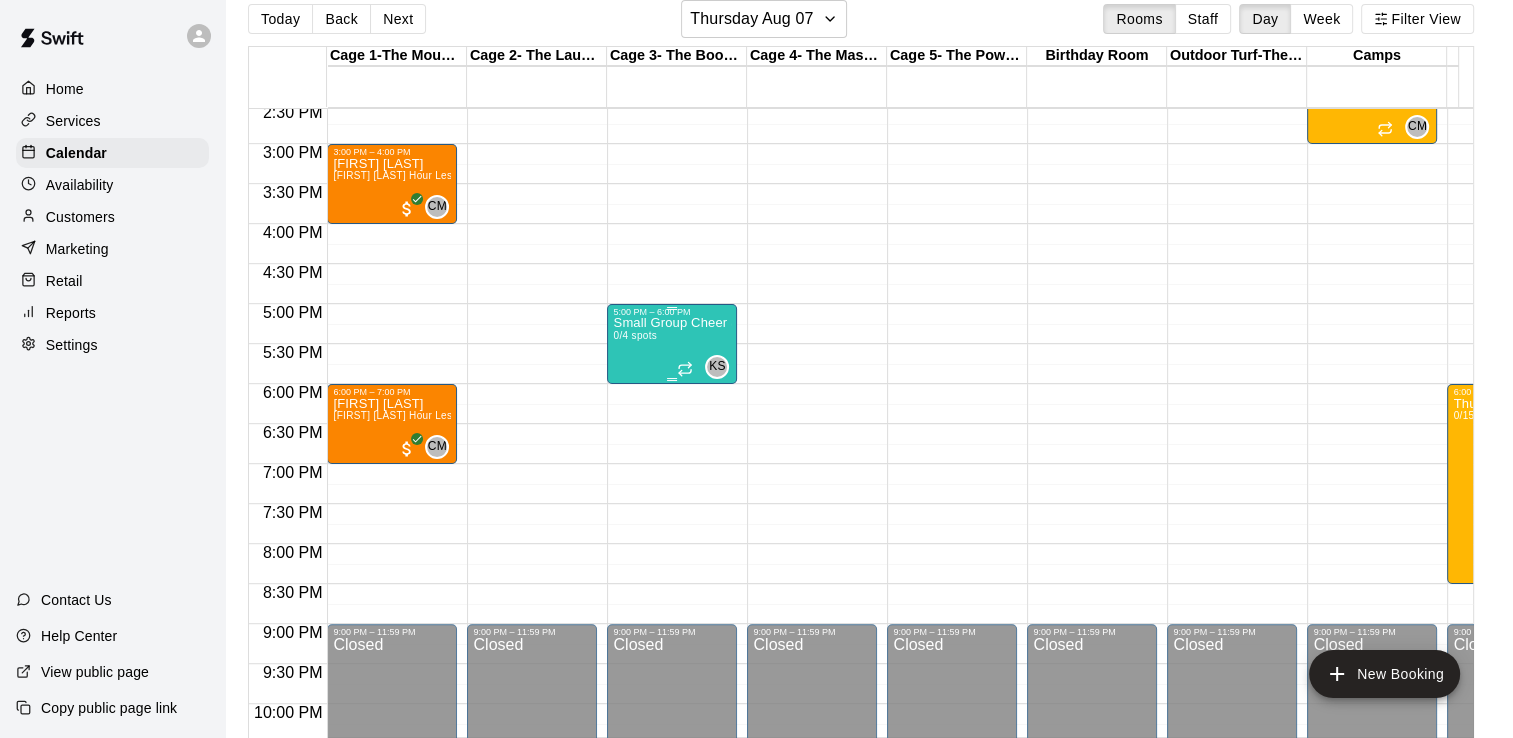 click on "Small Group Cheer & Tumbling Clinic 0/4 spots" at bounding box center (672, 686) 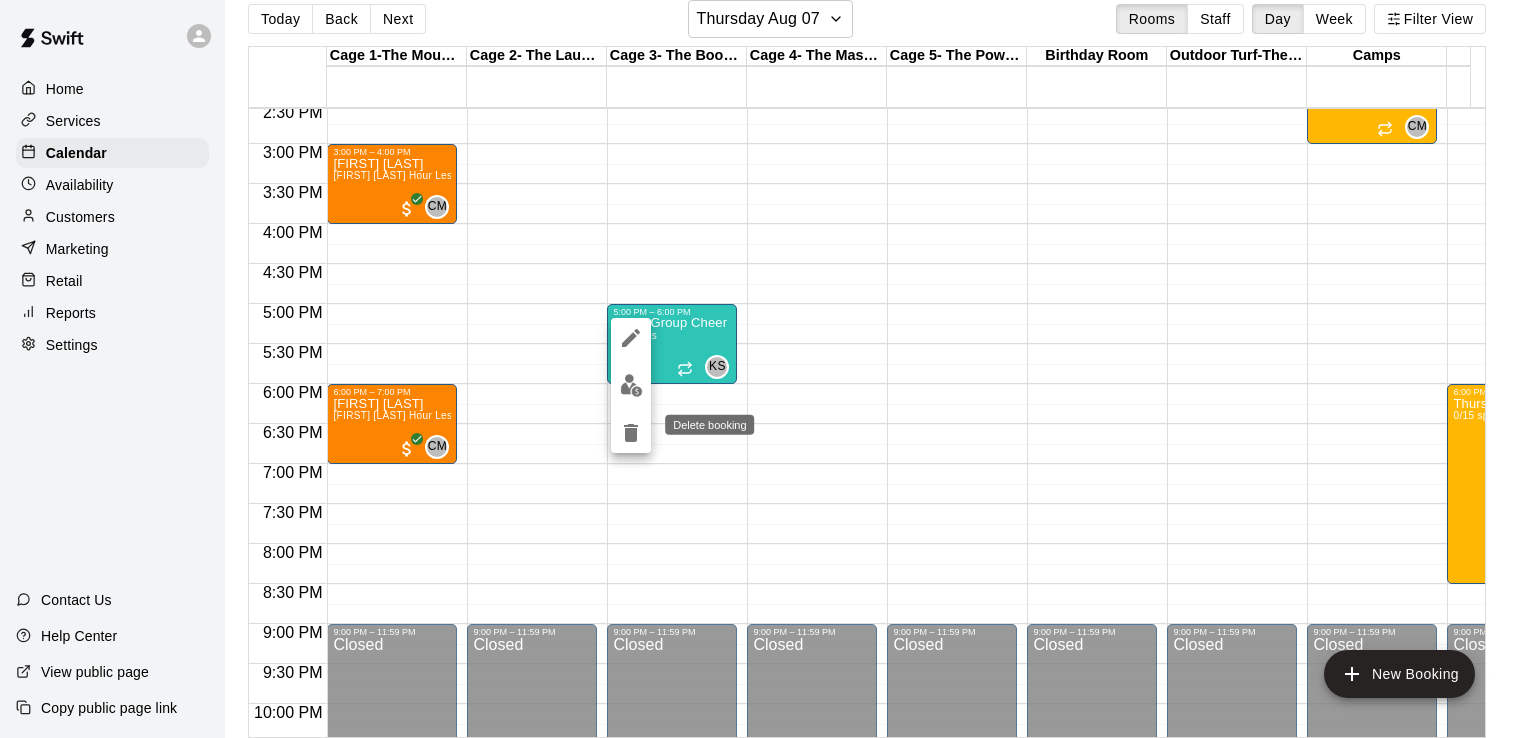 click 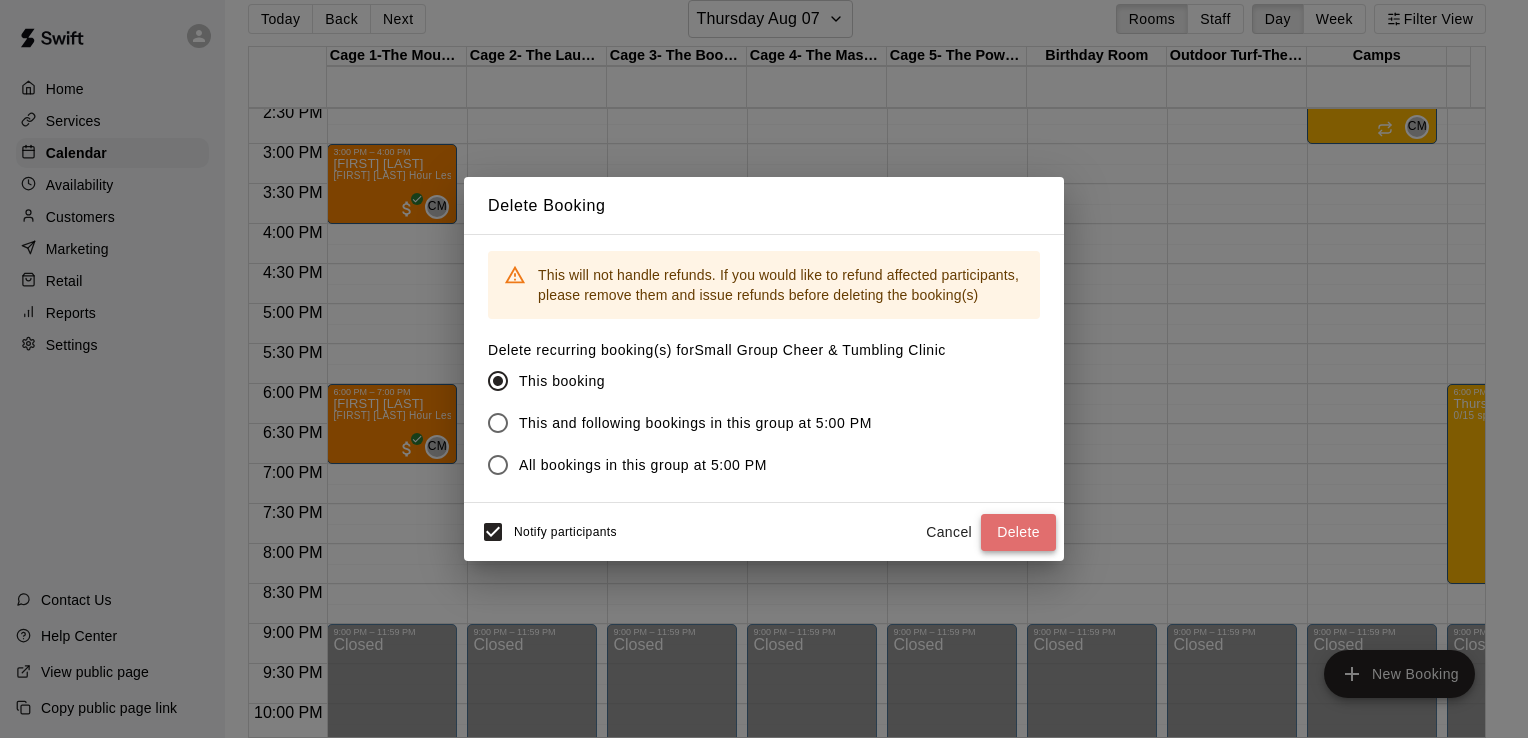 click on "Delete" at bounding box center (1018, 532) 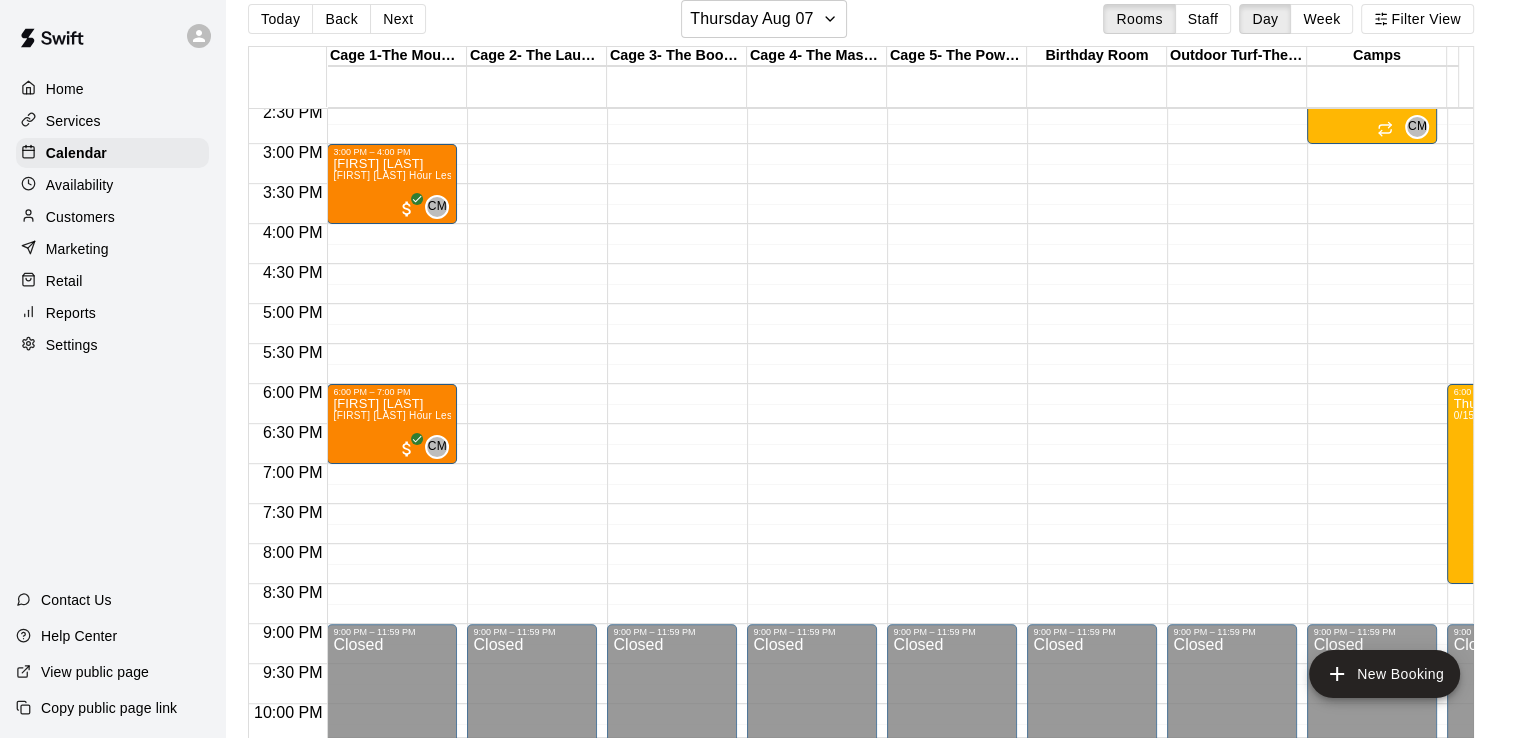 scroll, scrollTop: 1165, scrollLeft: 296, axis: both 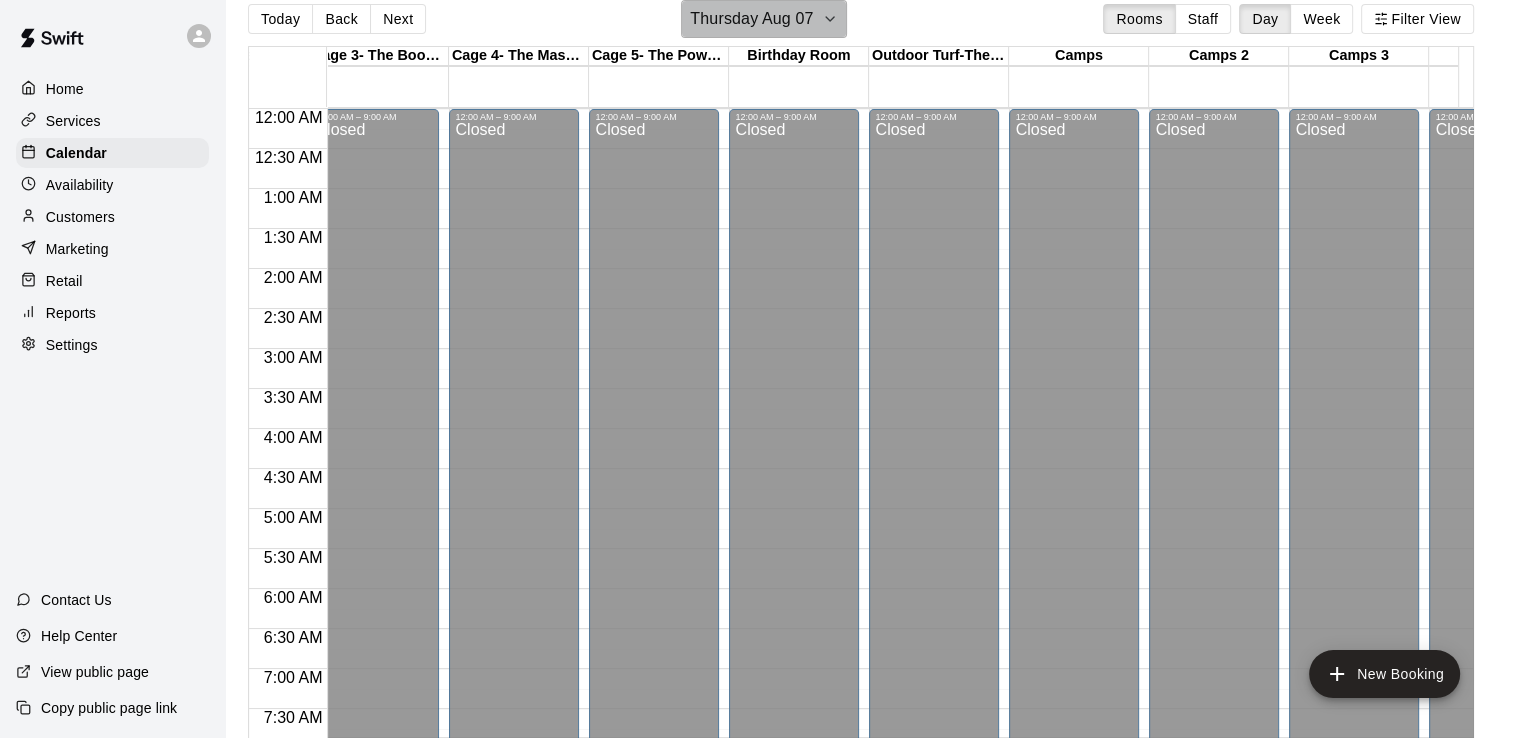 click on "Thursday Aug 07" at bounding box center (763, 19) 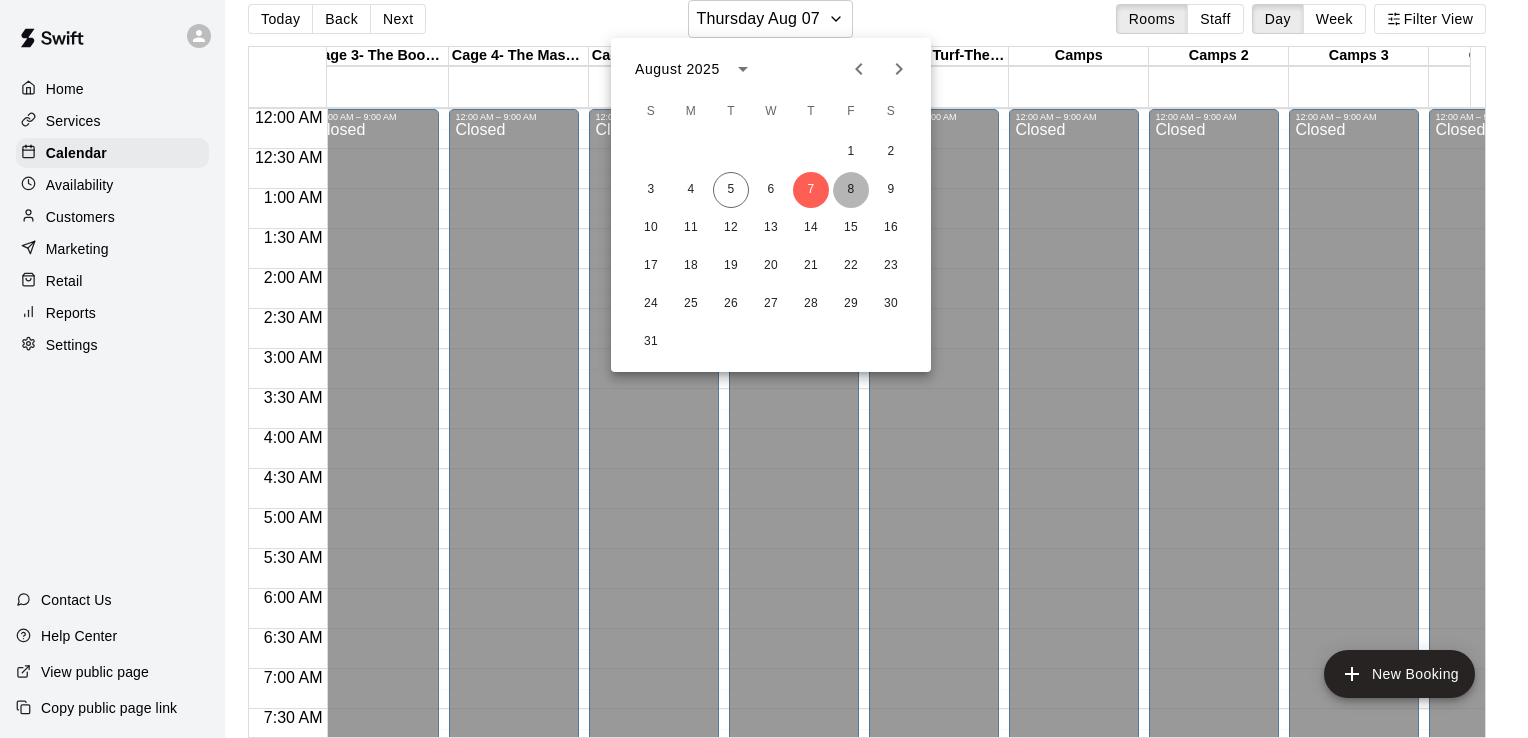 click on "8" at bounding box center [851, 190] 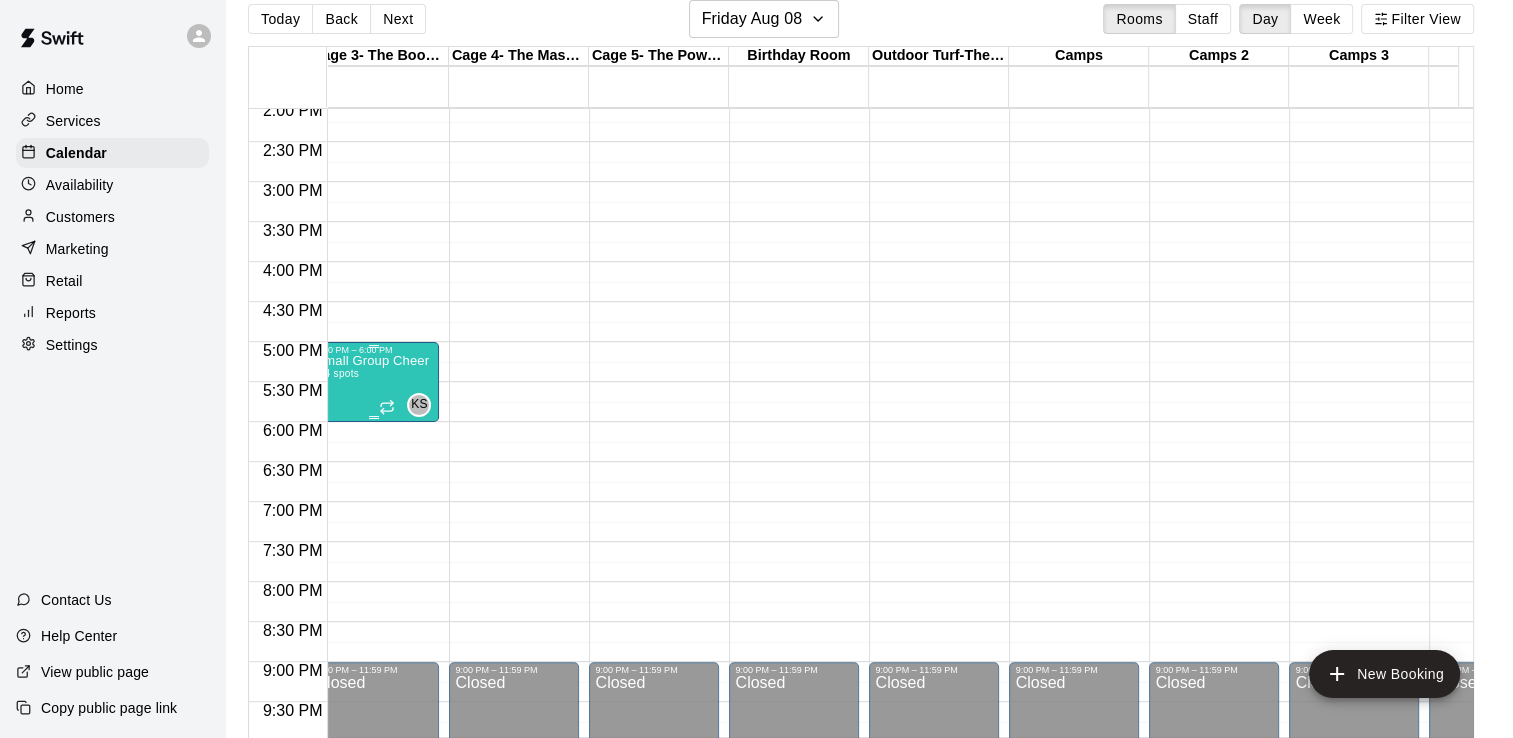 click on "5:00 PM – 6:00 PM Small Group Cheer & Tumbling Clinic 0/4 spots KS 0" at bounding box center [374, 382] 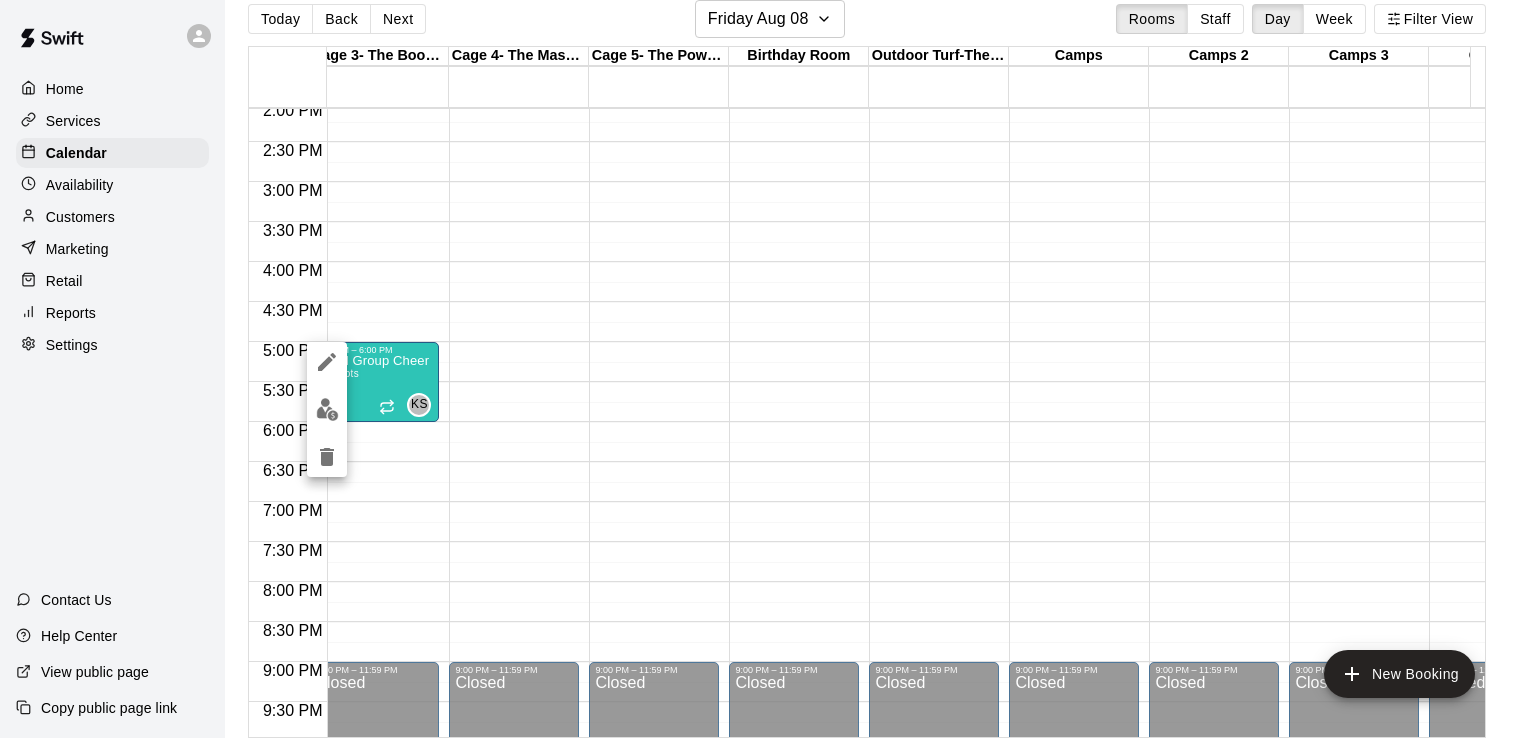 click 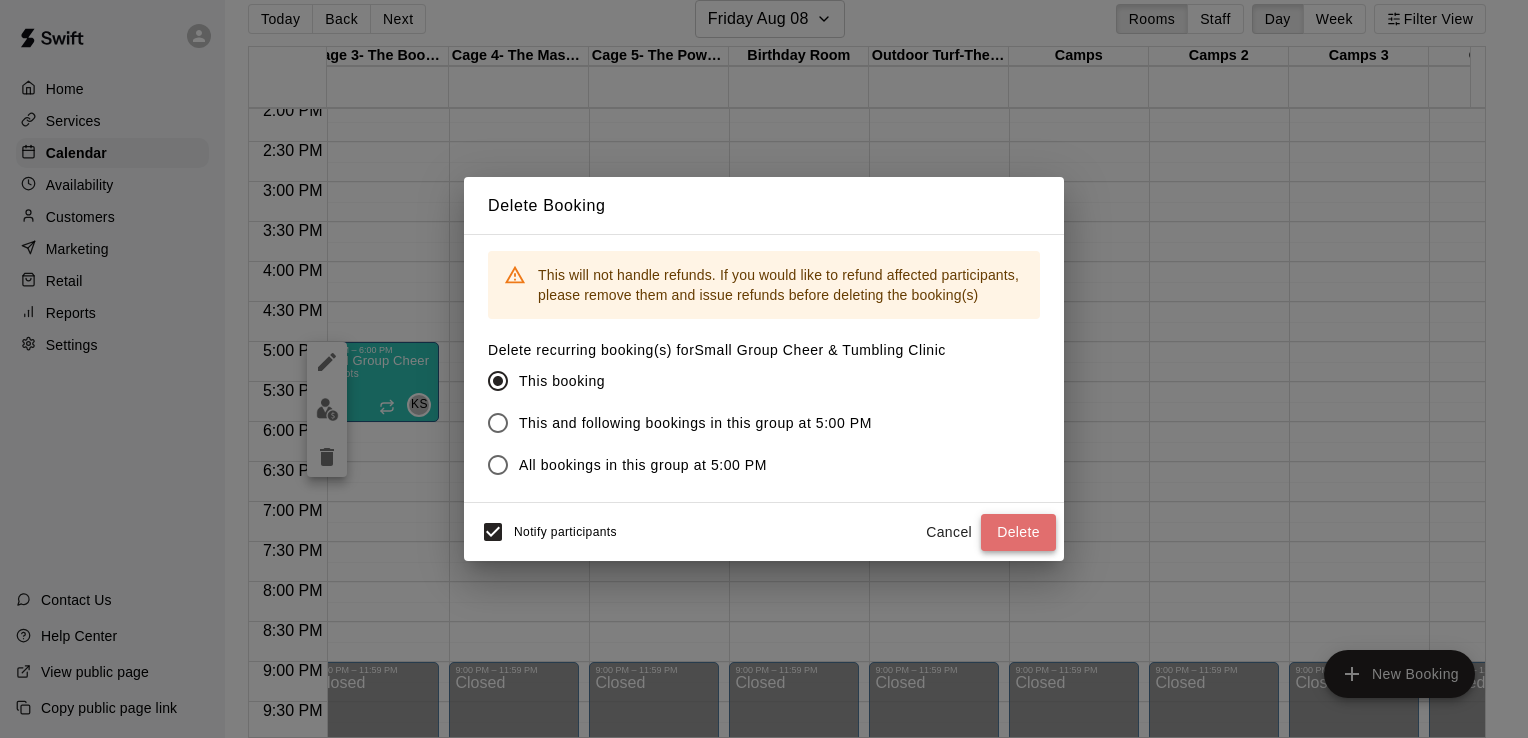 click on "Delete" at bounding box center [1018, 532] 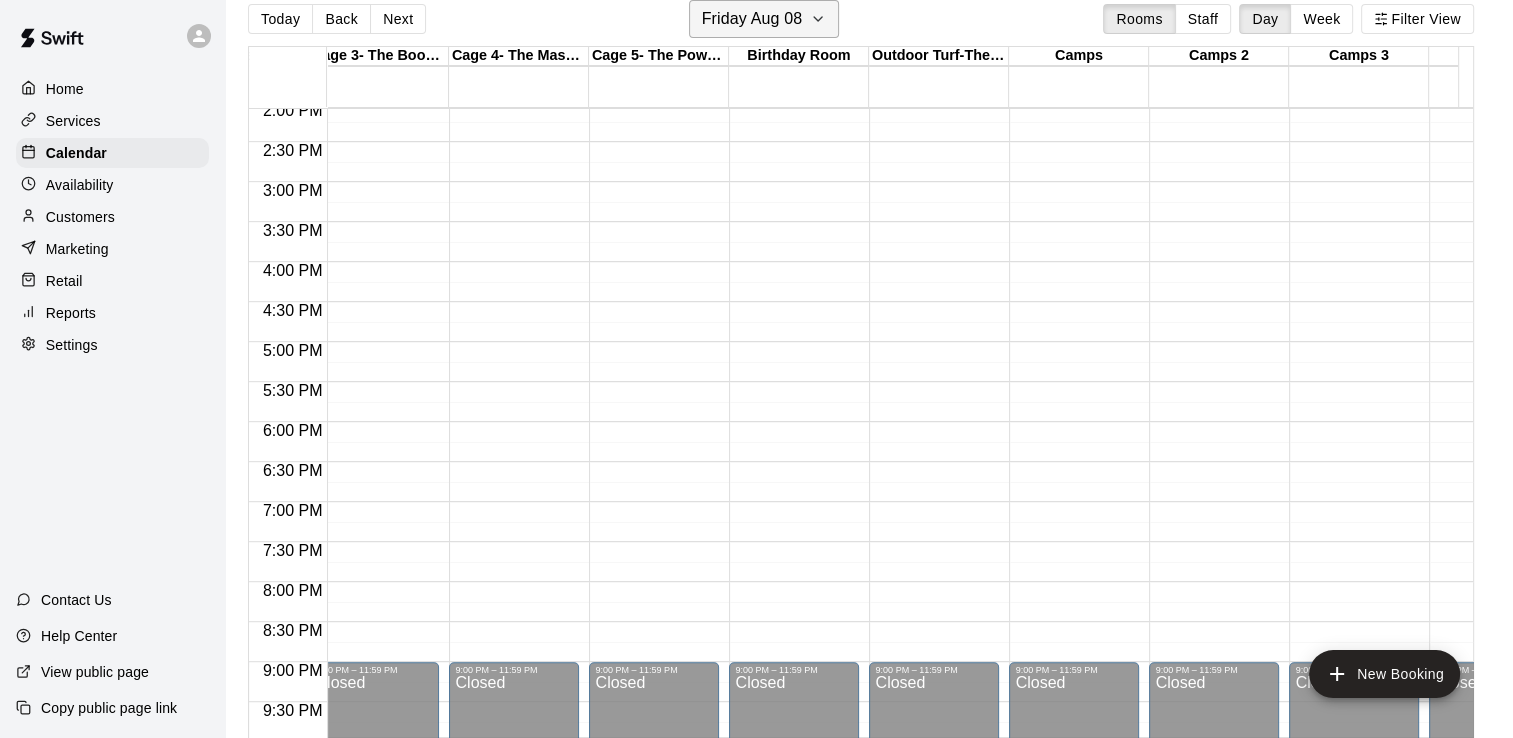 click on "Friday Aug 08" at bounding box center (752, 19) 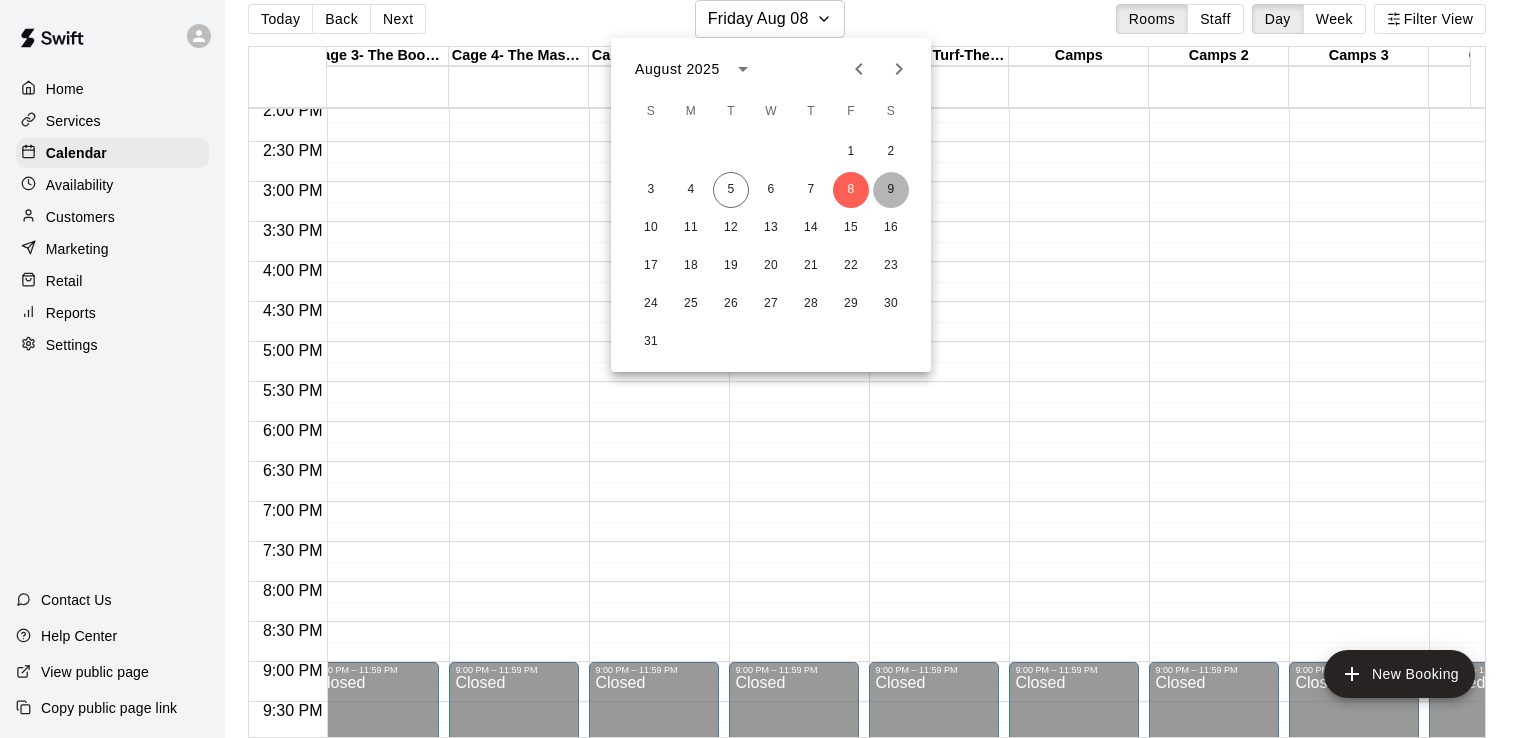 click on "9" at bounding box center [891, 190] 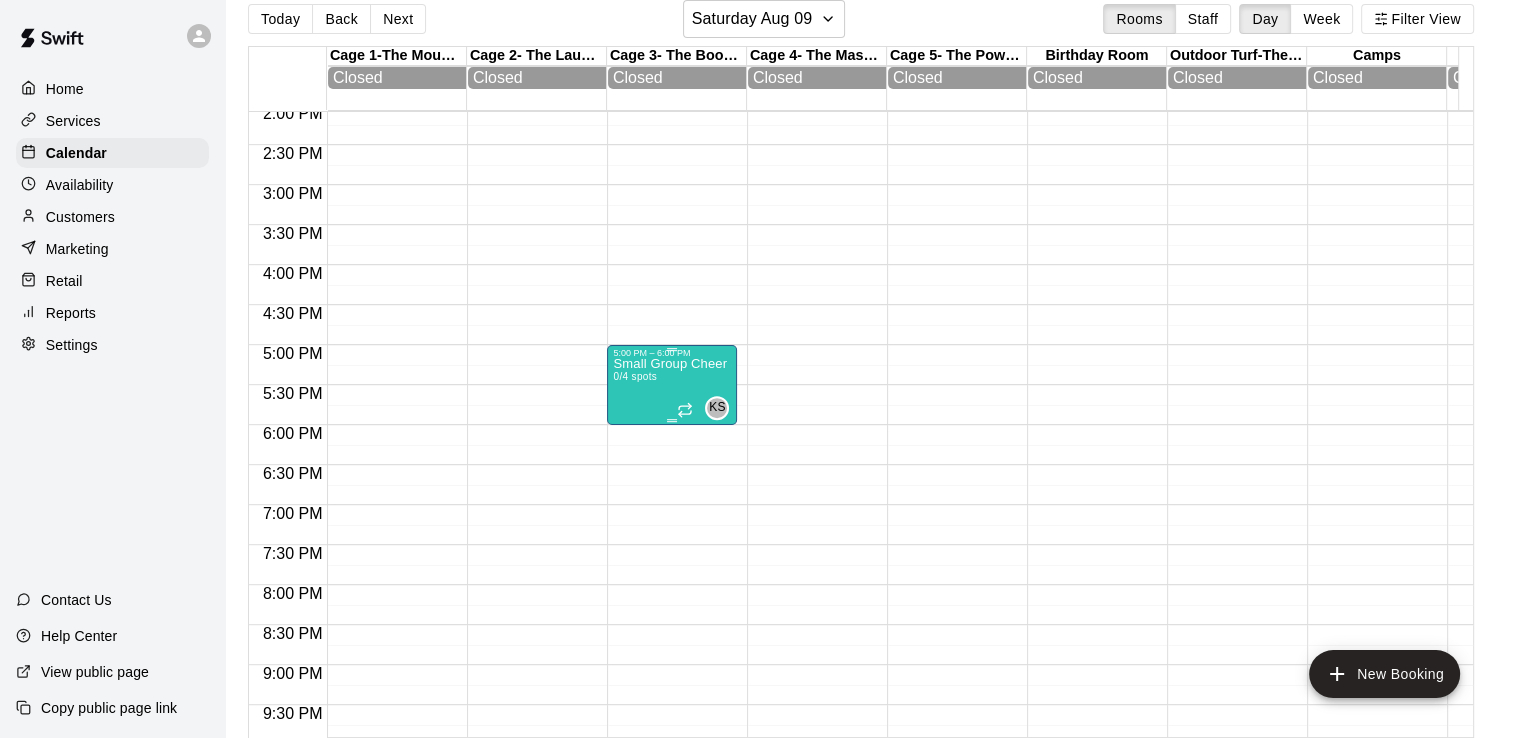 click on "Small Group Cheer & Tumbling Clinic 0/4 spots" at bounding box center (672, 727) 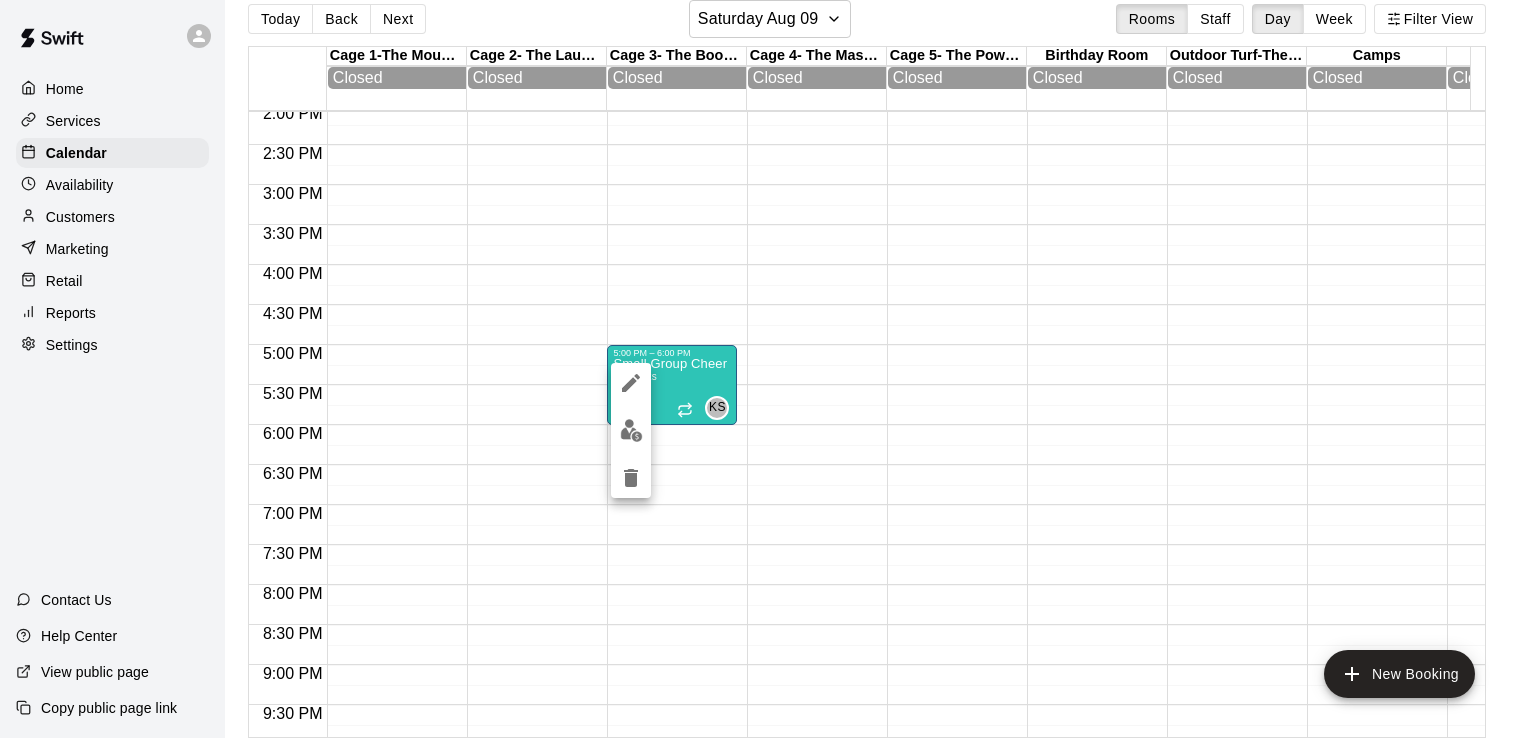 click 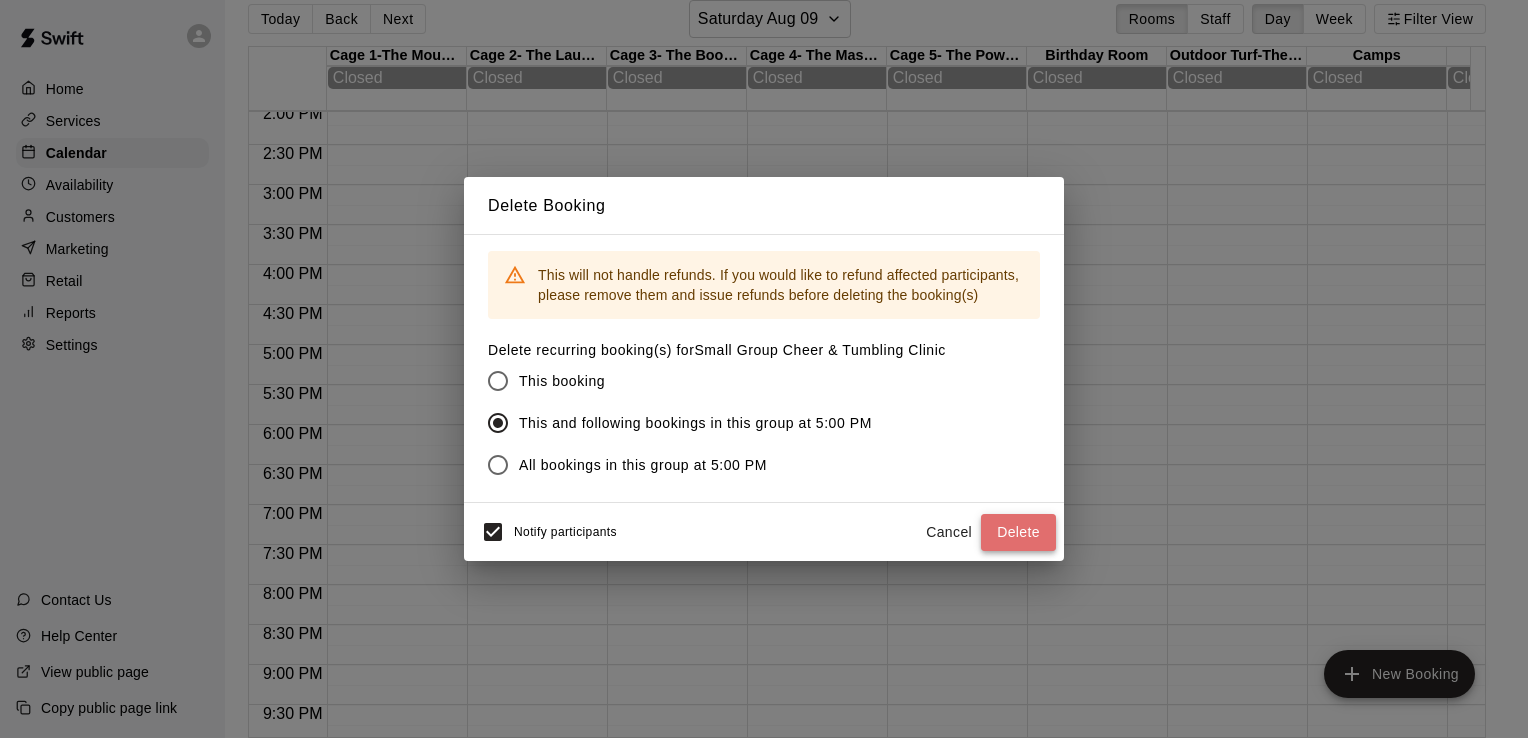 click on "Delete" at bounding box center (1018, 532) 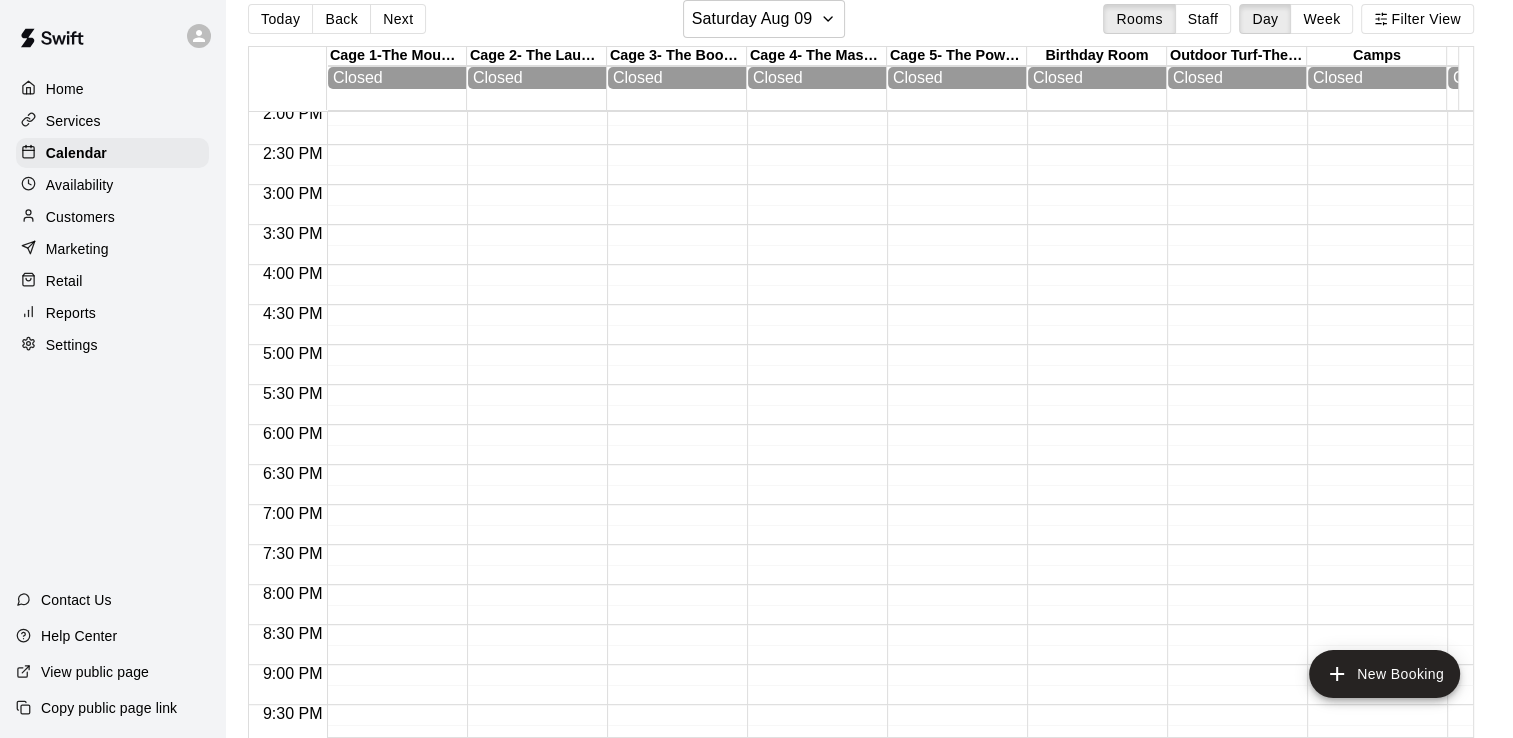 click at bounding box center [812, -55] 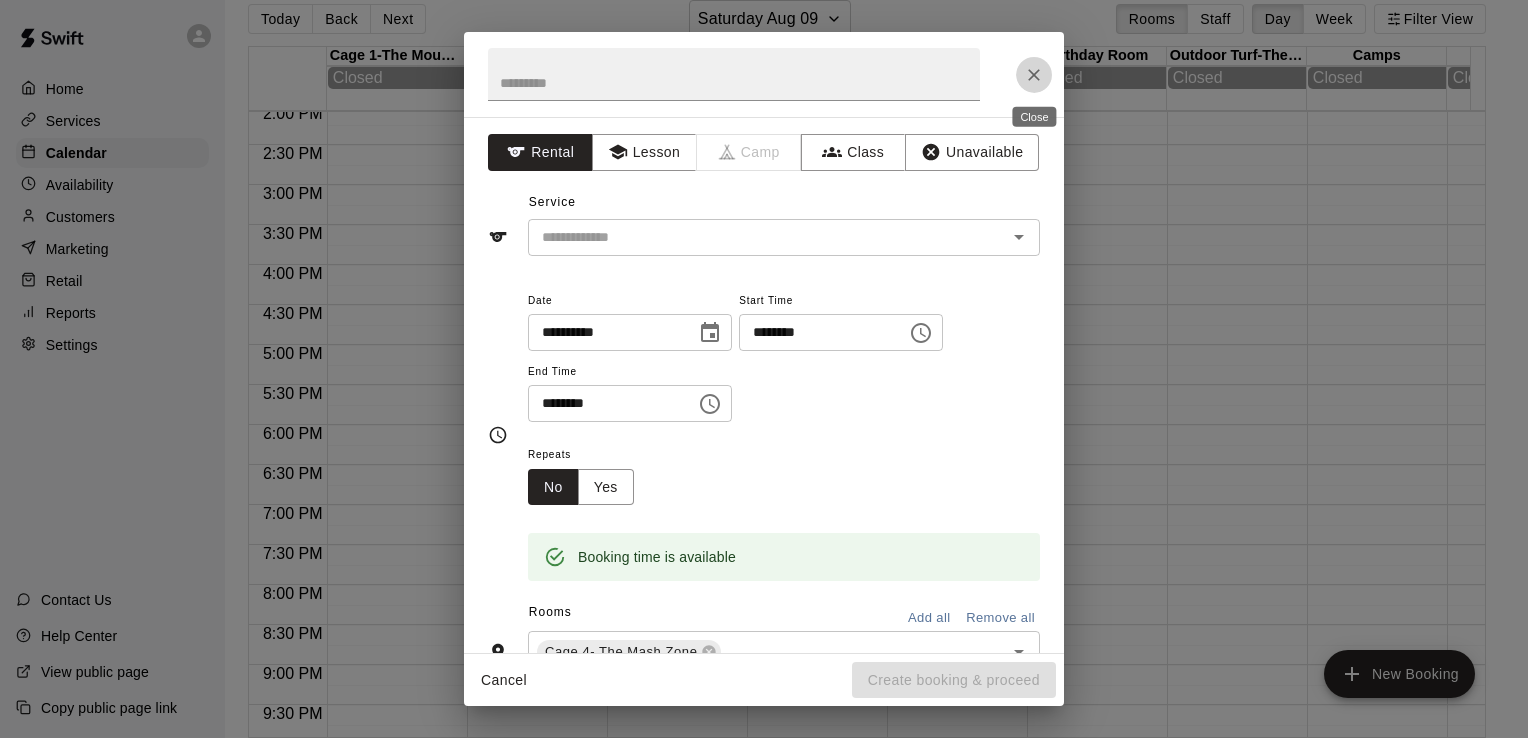 click at bounding box center [1034, 75] 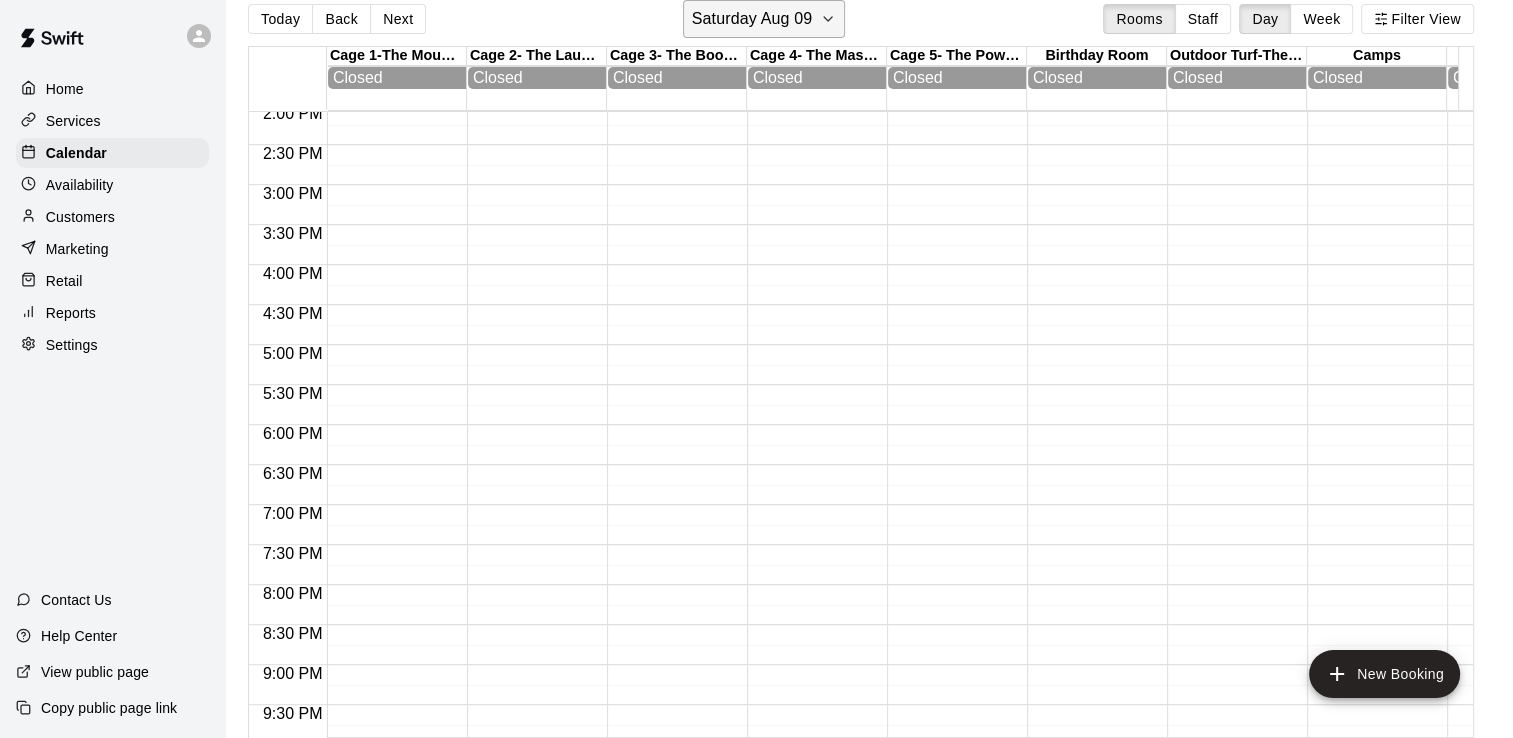 click on "Saturday Aug 09" at bounding box center (764, 19) 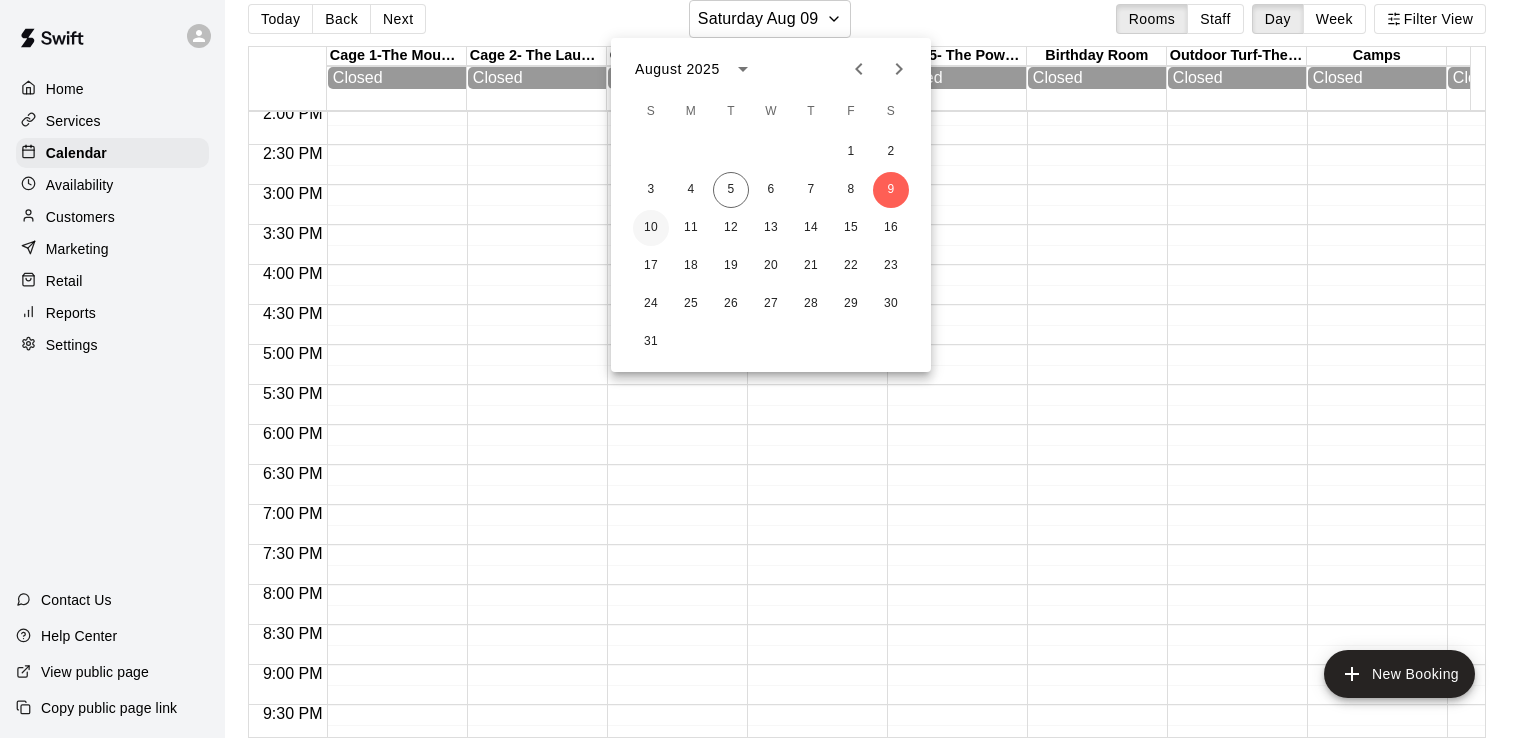 click on "10" at bounding box center [651, 228] 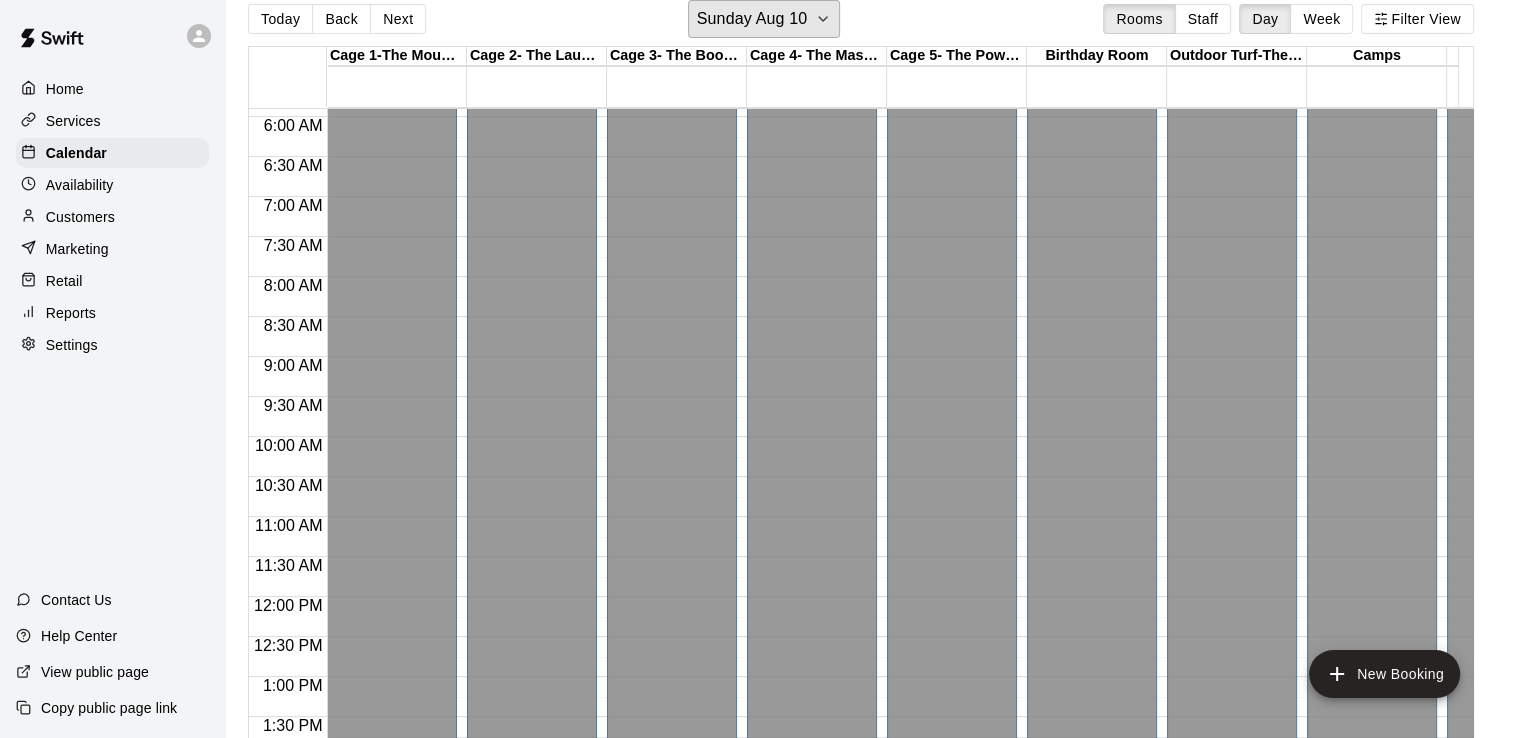 scroll, scrollTop: 0, scrollLeft: 0, axis: both 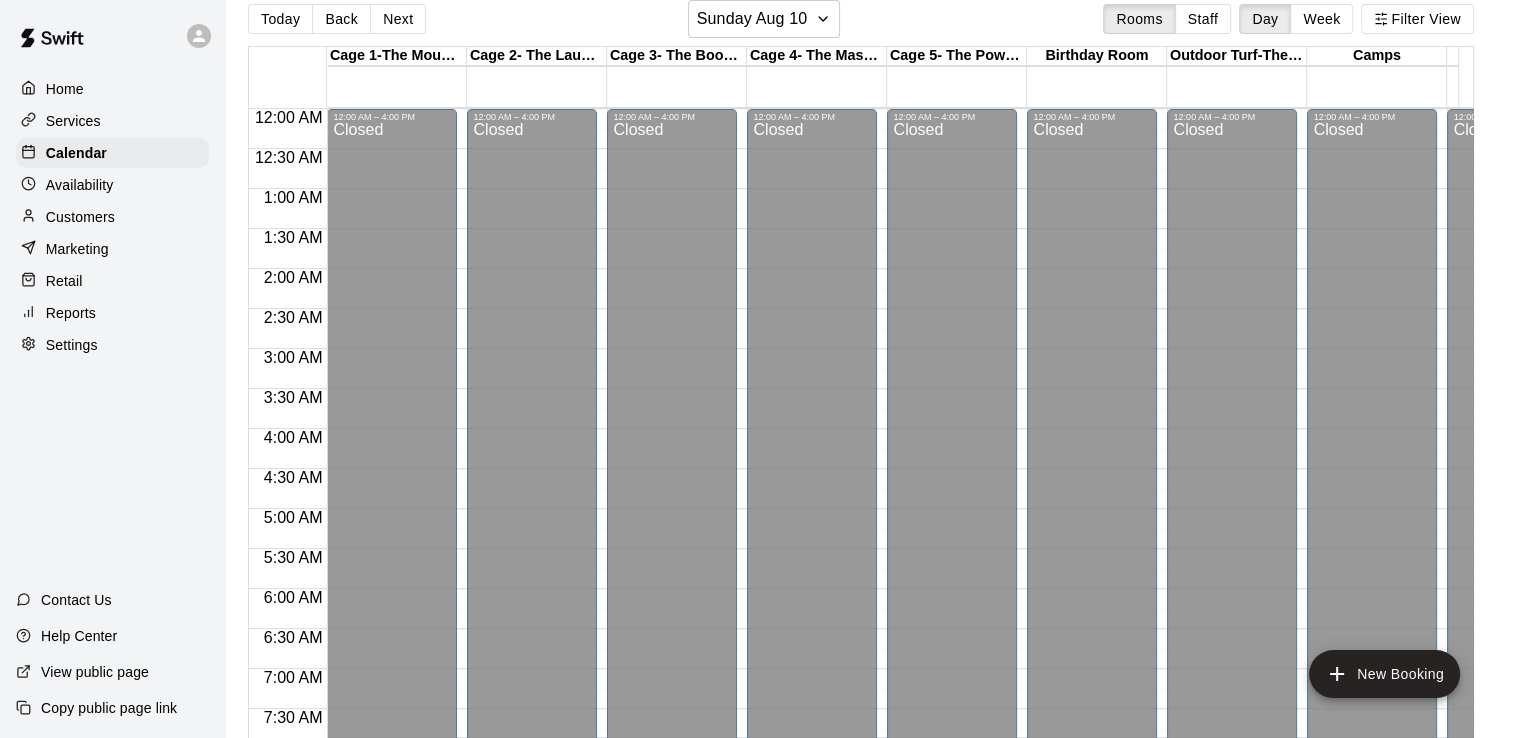 click on "Reports" at bounding box center [71, 313] 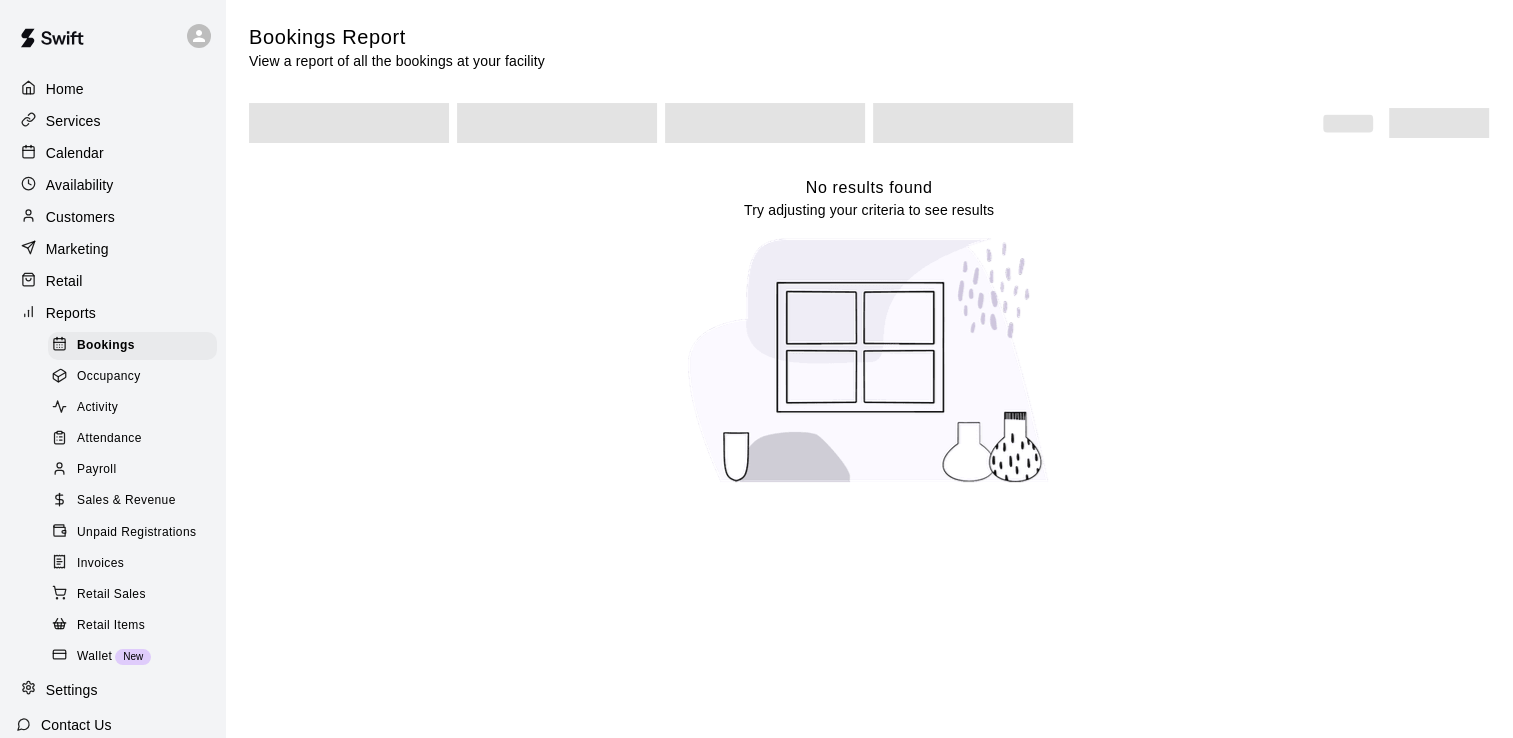 scroll, scrollTop: 0, scrollLeft: 0, axis: both 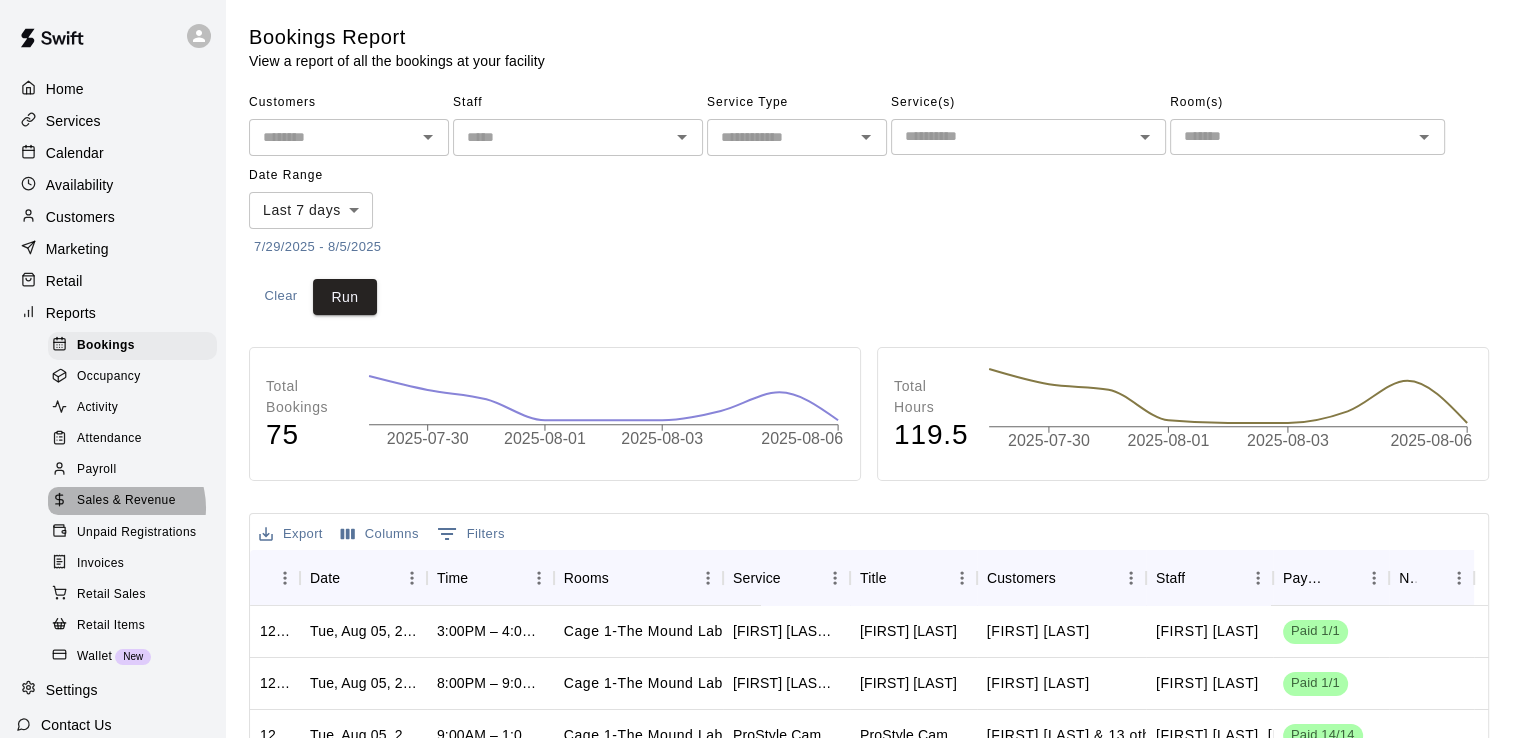 click on "Sales & Revenue" at bounding box center [126, 501] 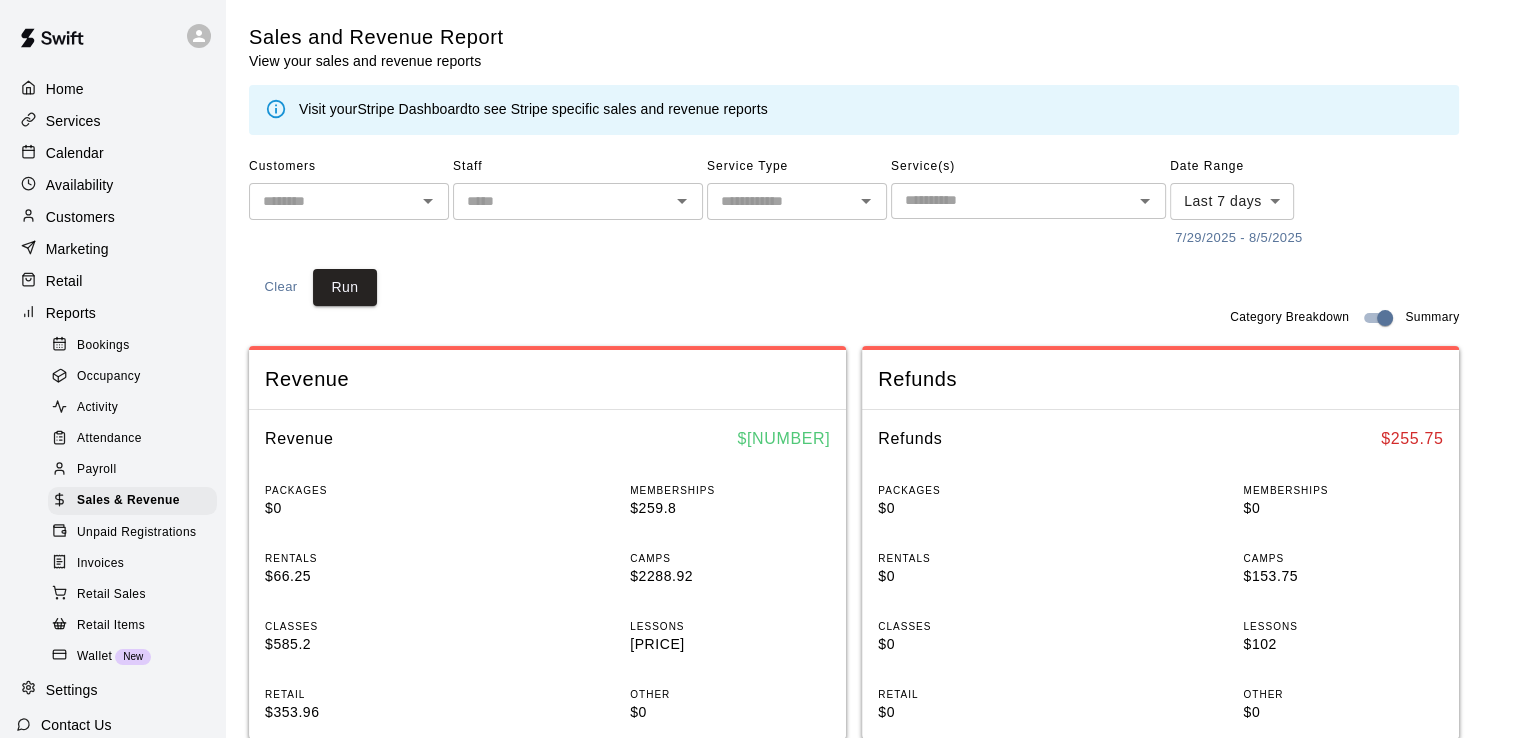 click on "7/29/2025 - 8/5/2025" at bounding box center [1238, 238] 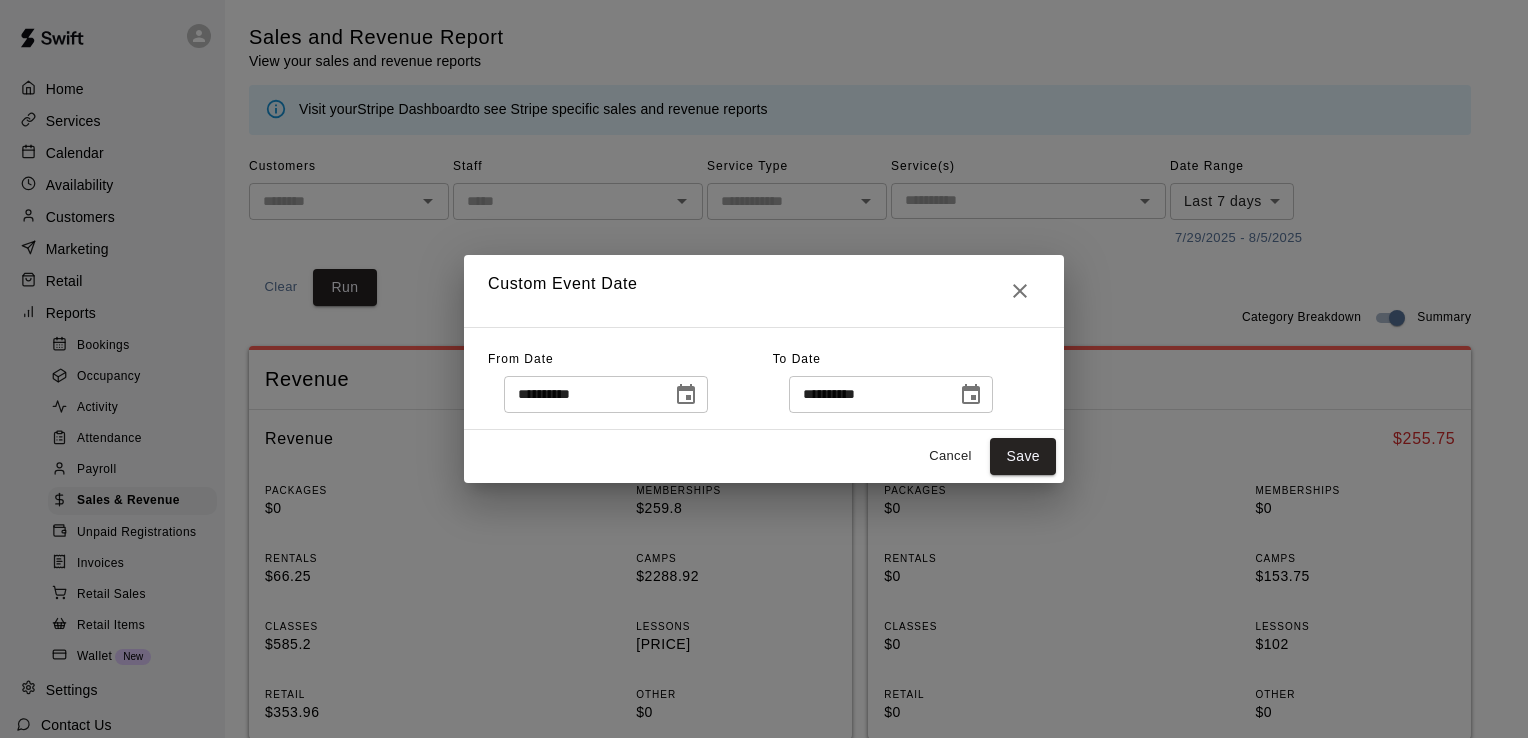 click 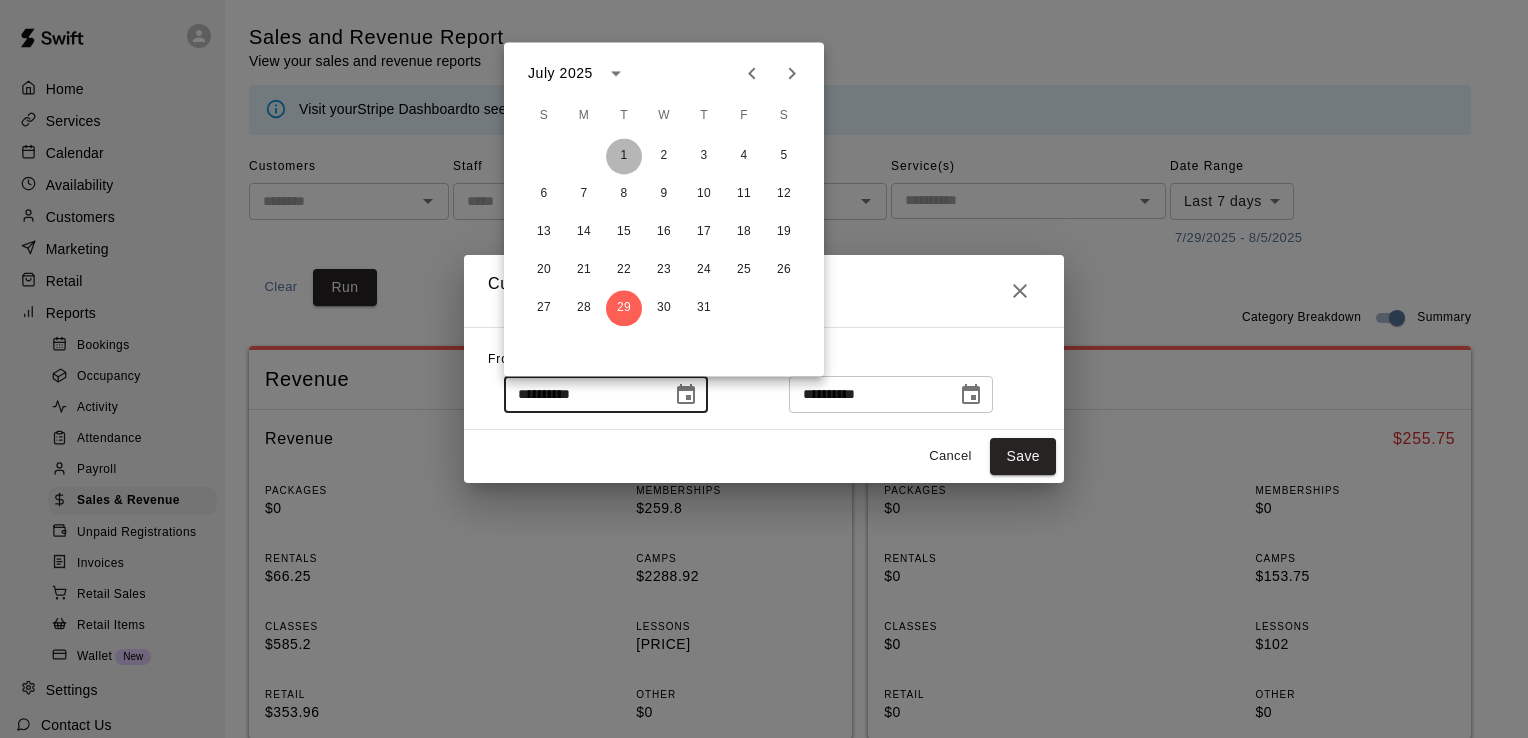 click on "1" at bounding box center (624, 156) 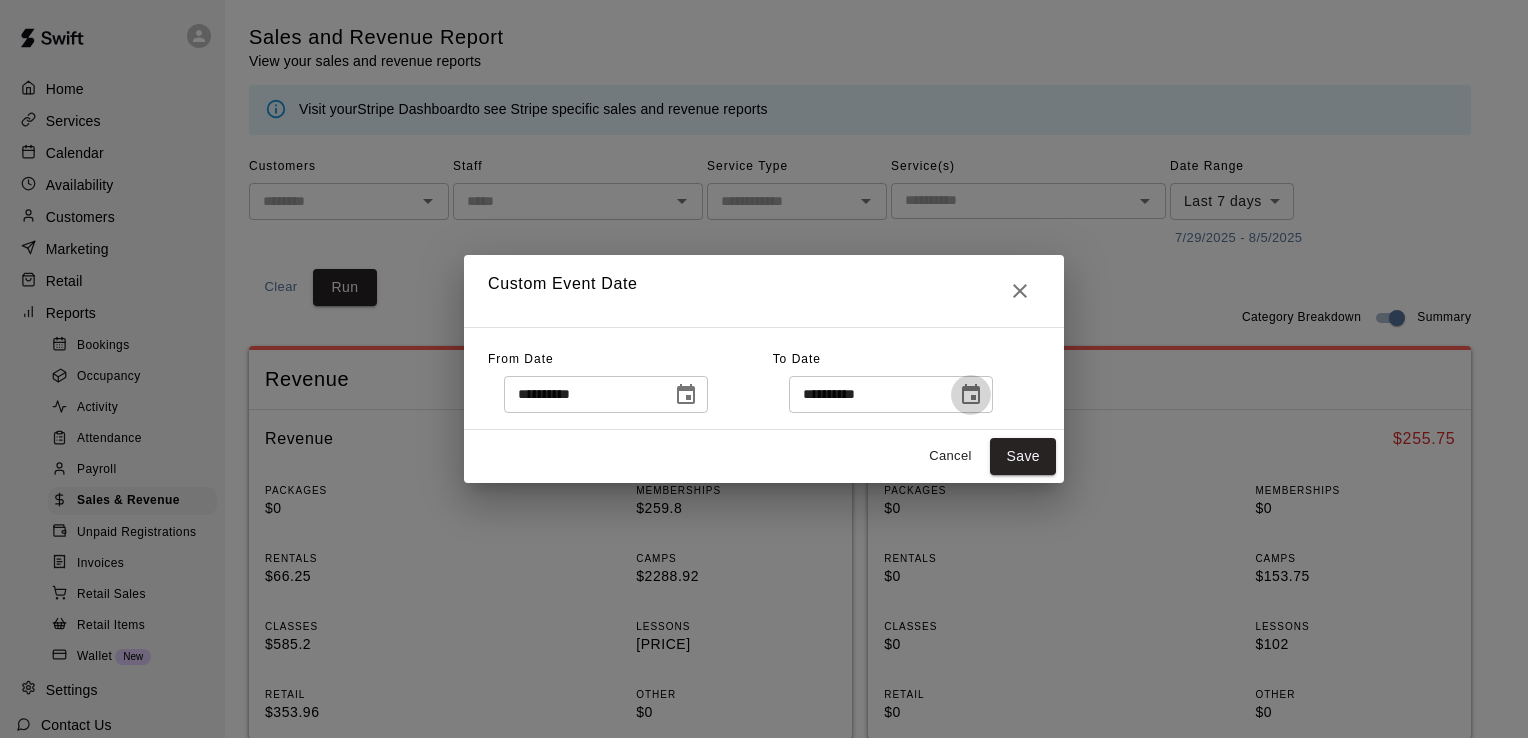 click 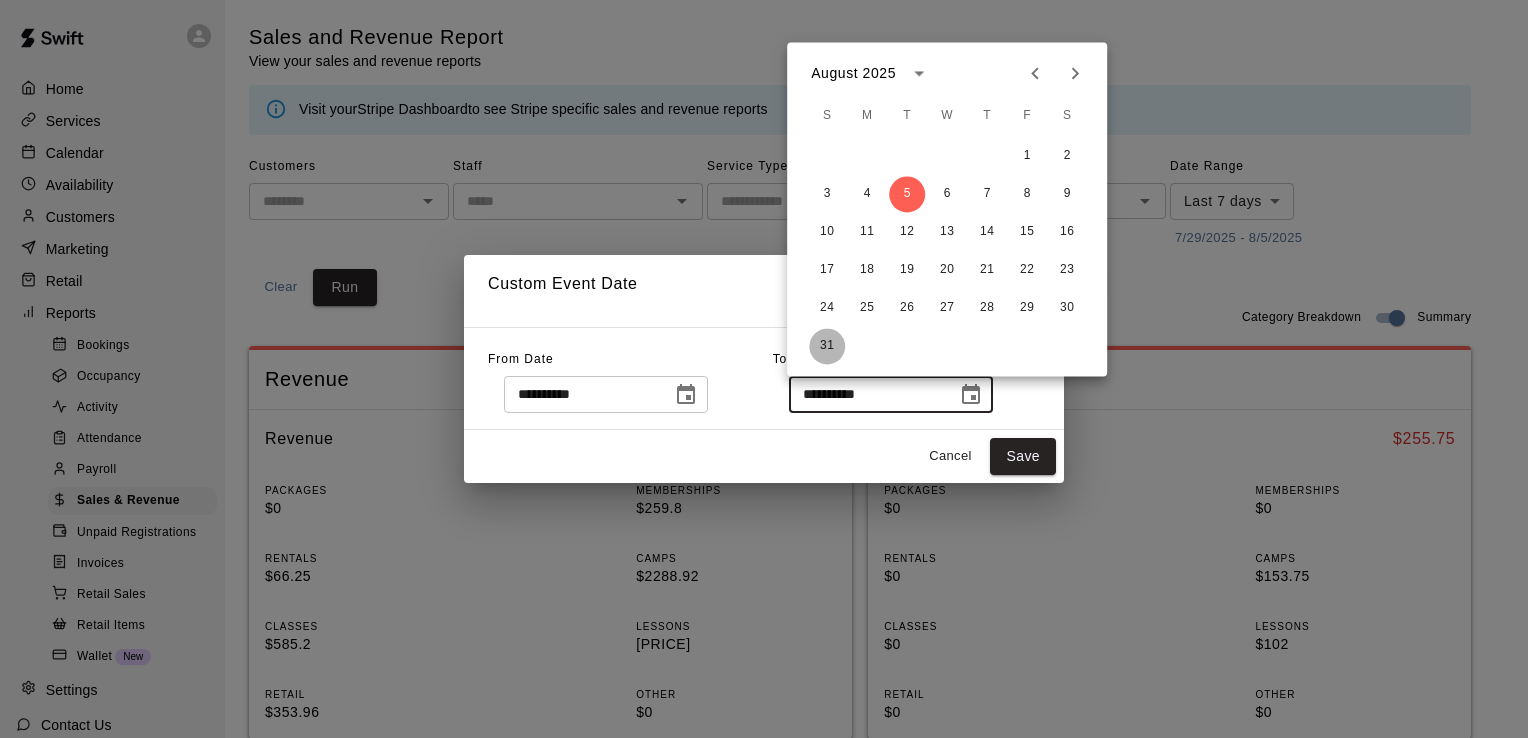click on "31" at bounding box center [827, 346] 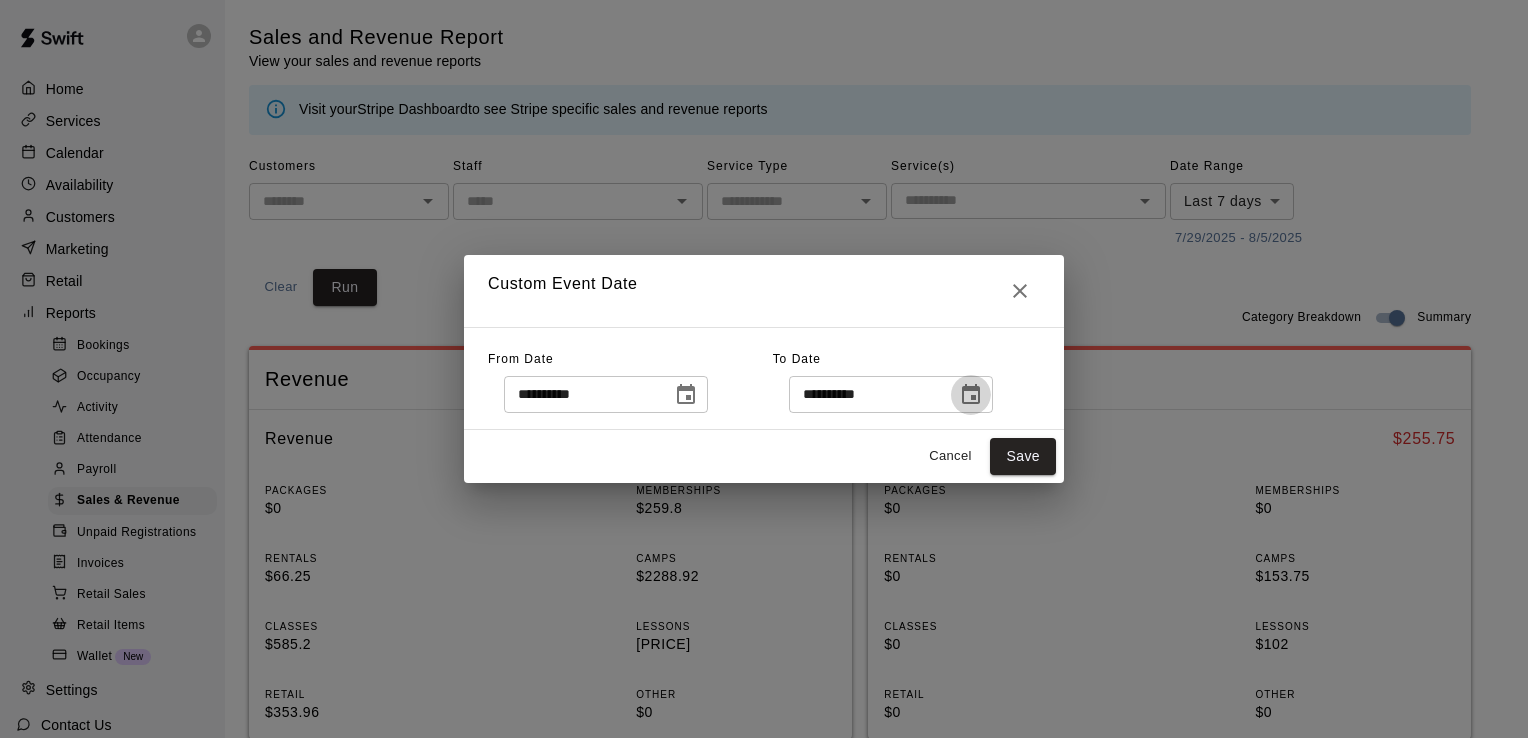 click 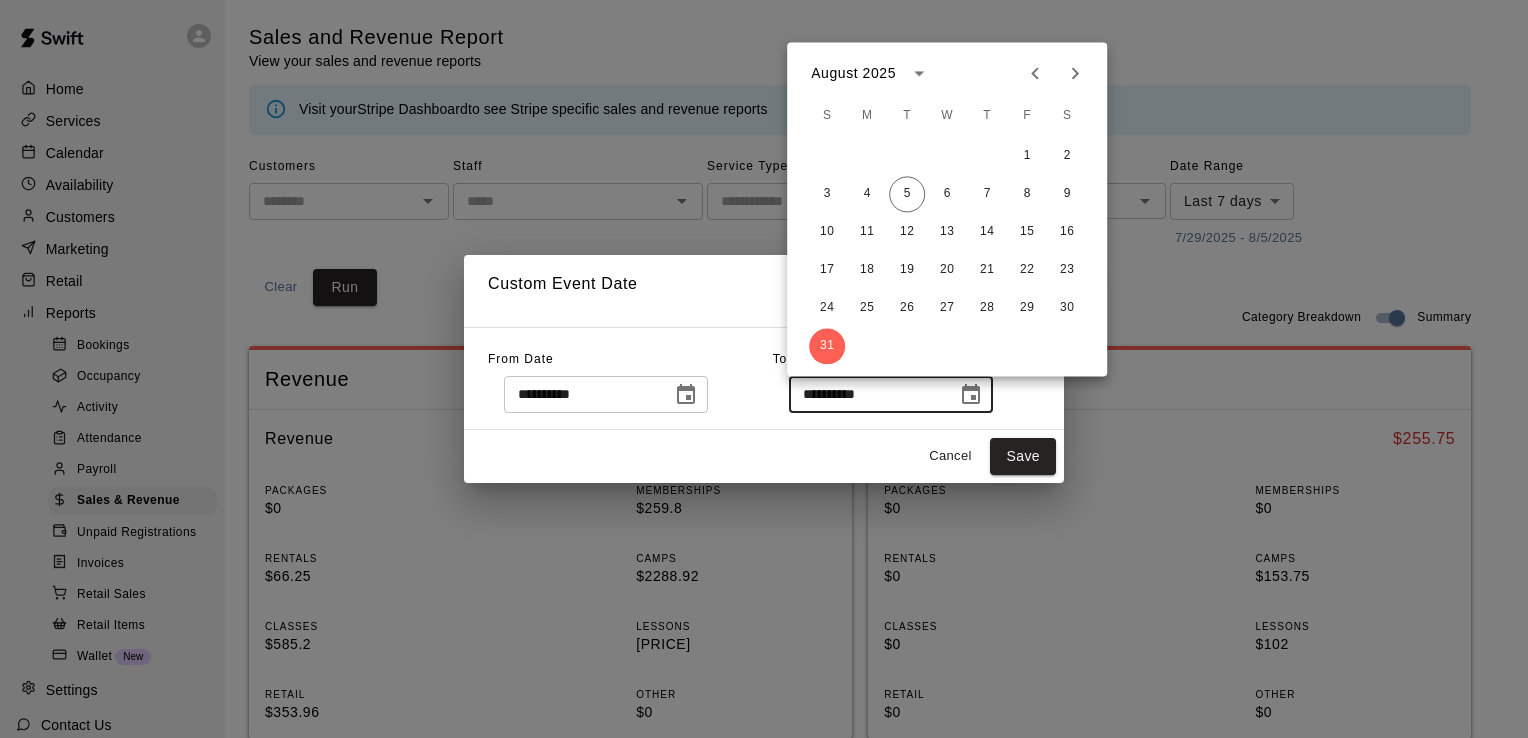 click 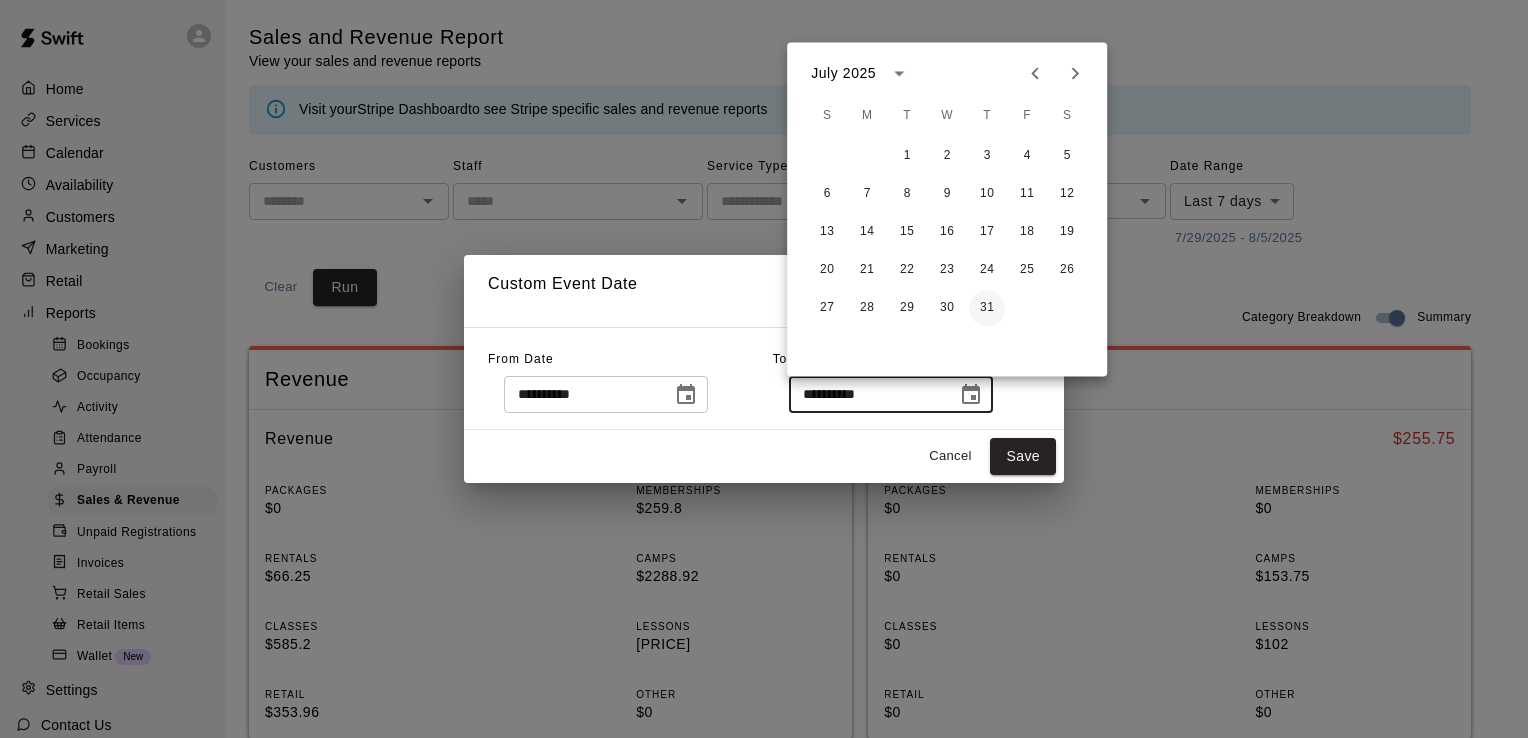 click on "31" at bounding box center [987, 308] 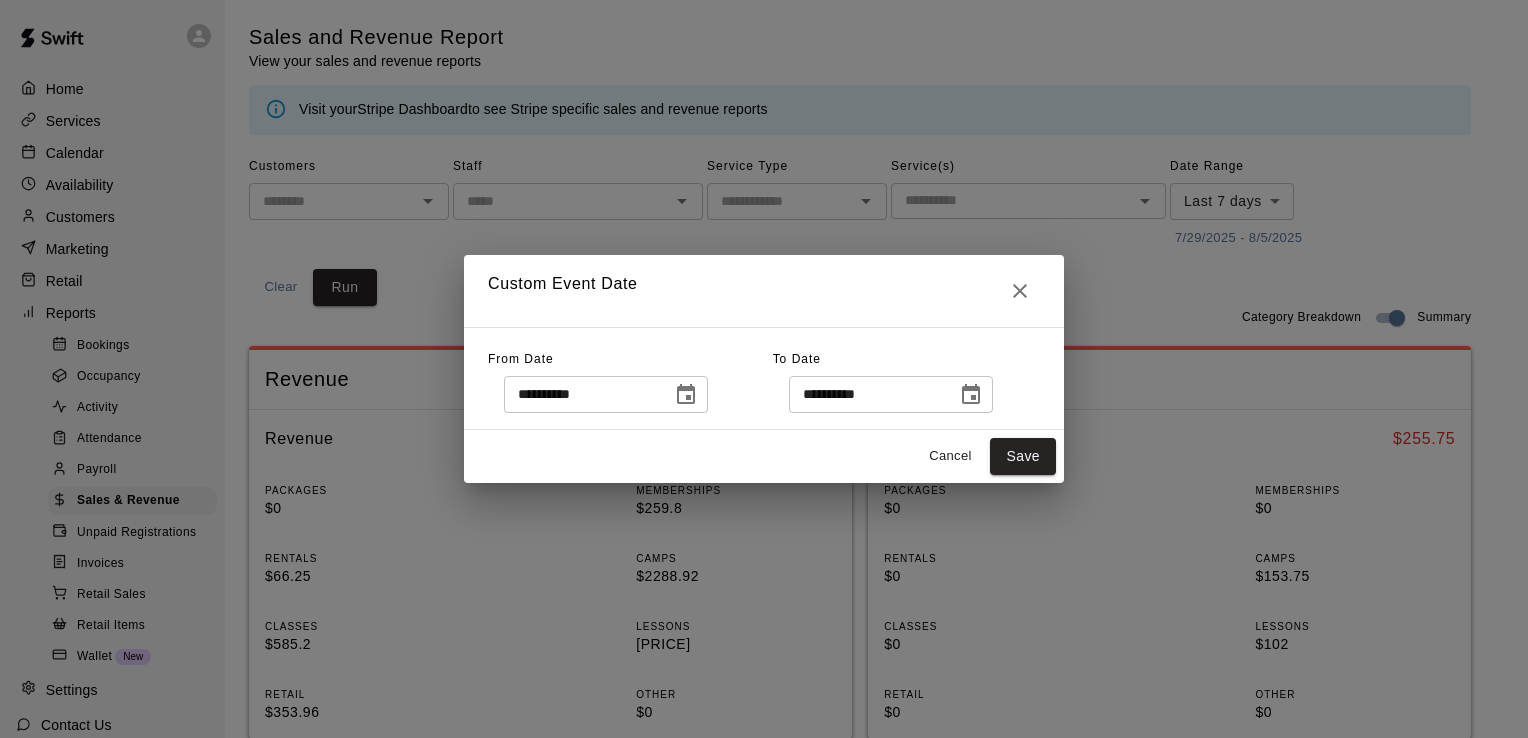 type on "**********" 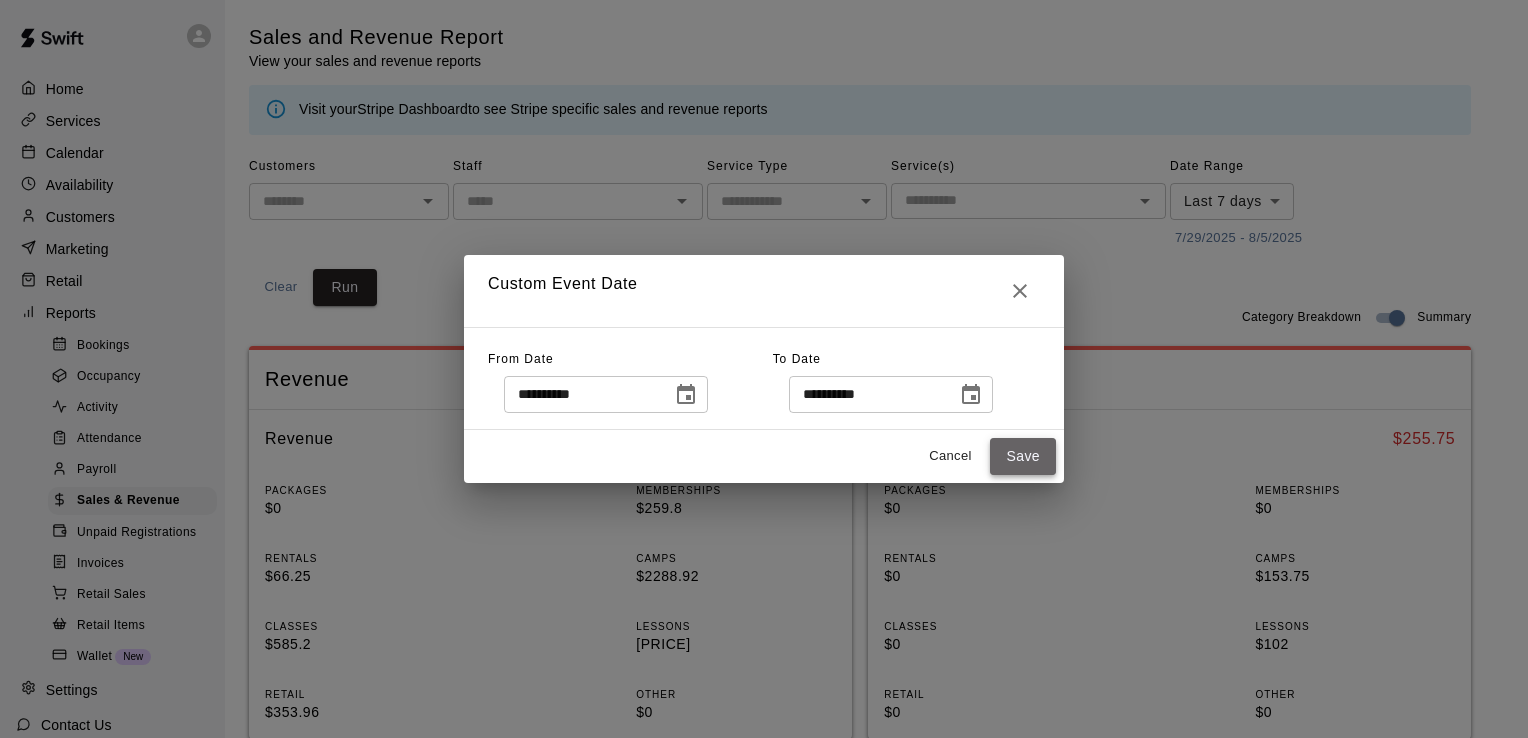 click on "Save" at bounding box center (1023, 456) 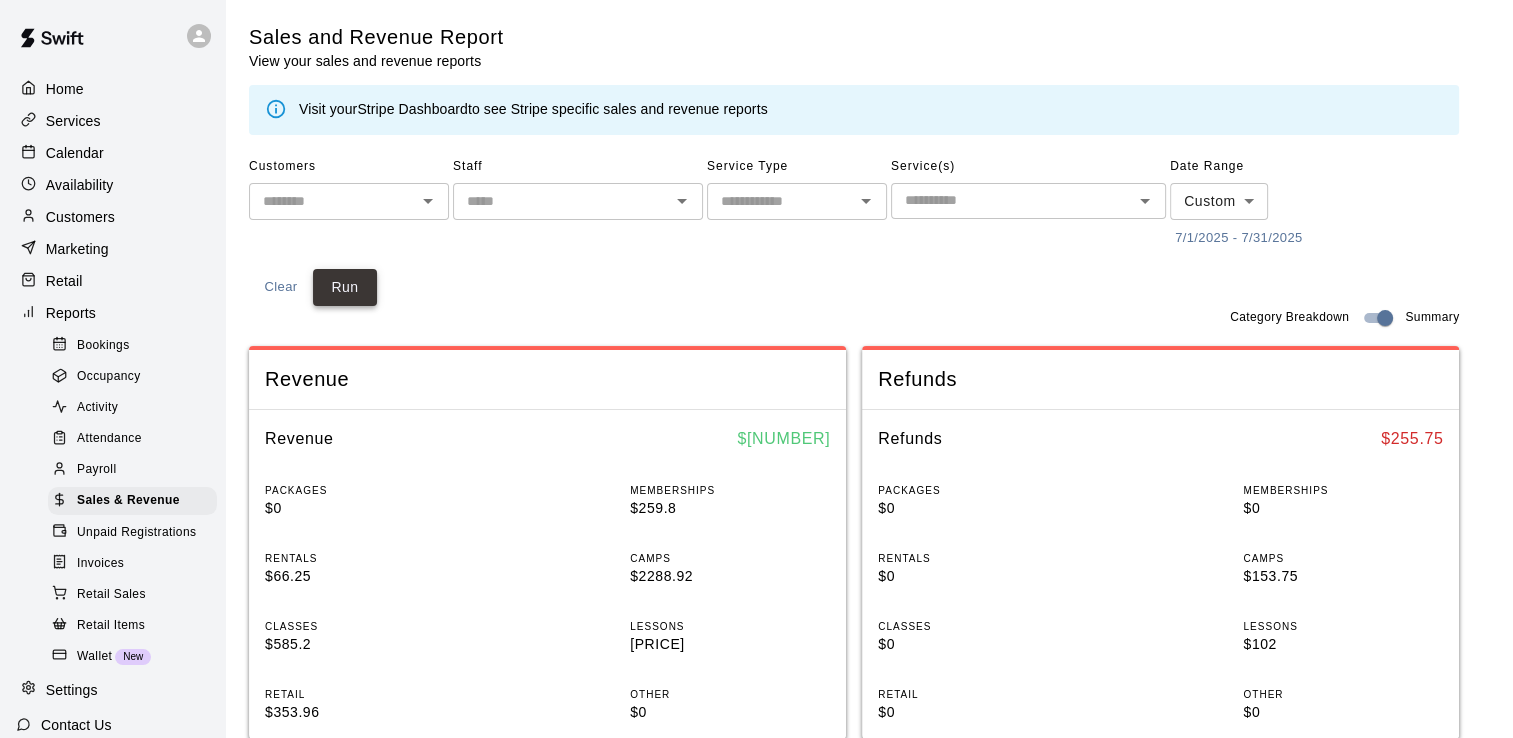 click on "Run" at bounding box center (345, 287) 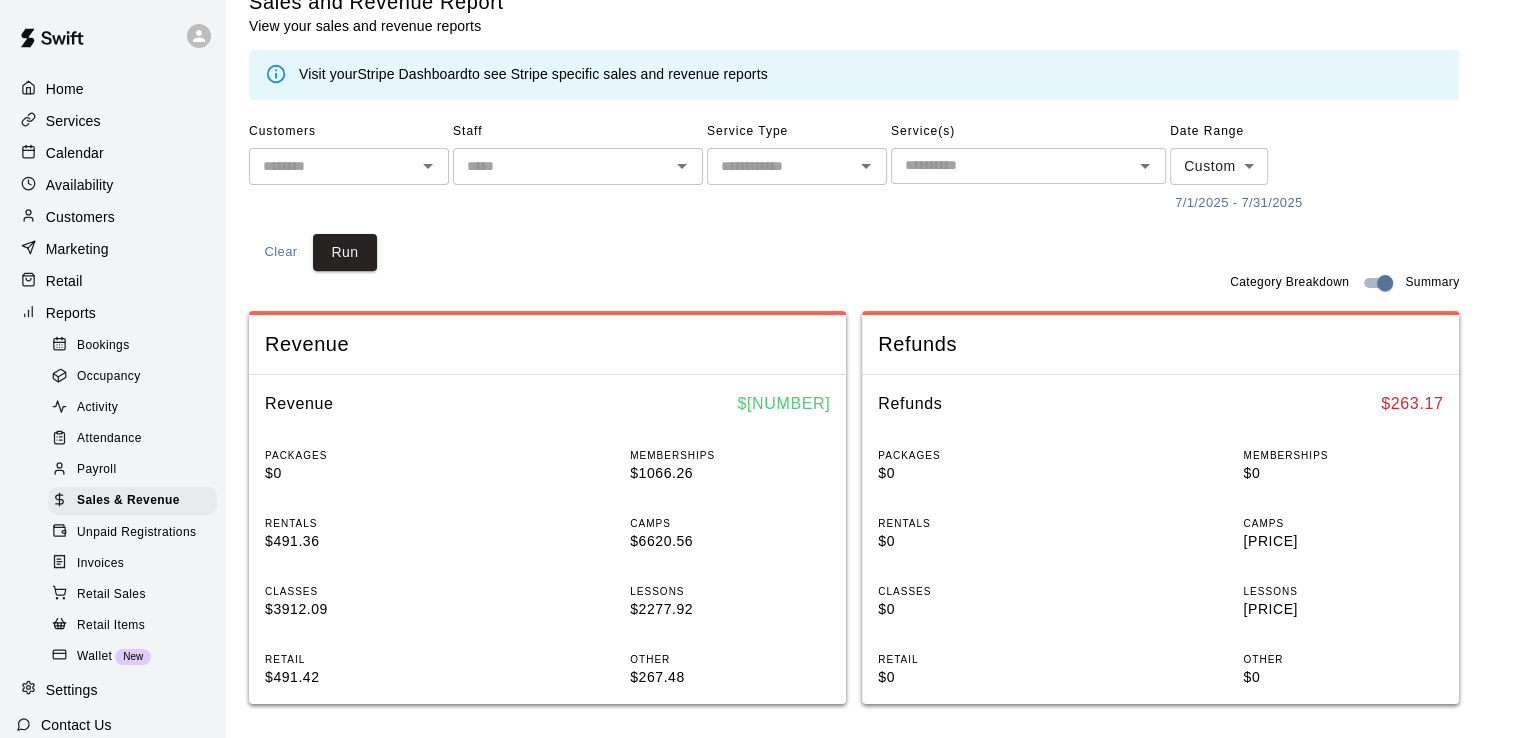 scroll, scrollTop: 0, scrollLeft: 0, axis: both 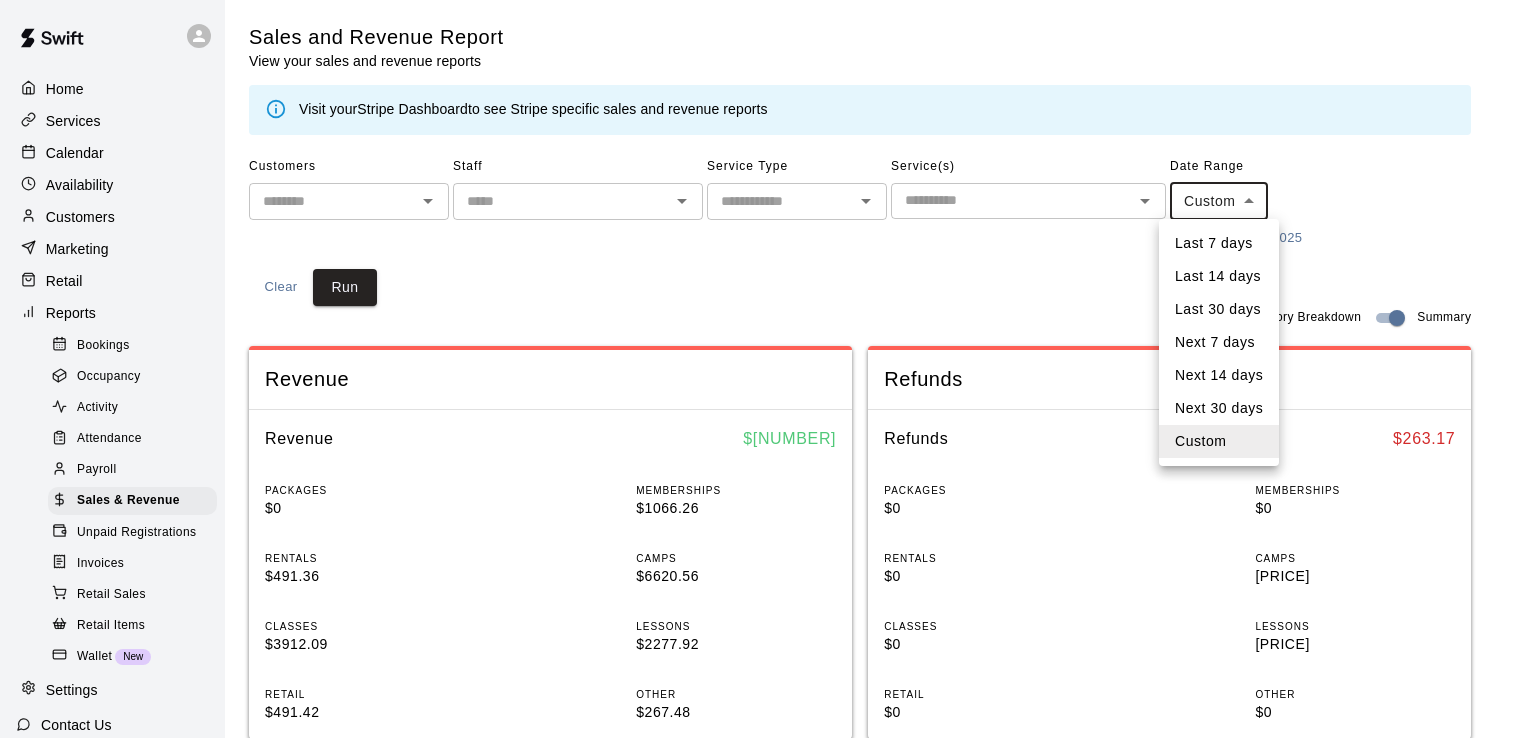 click on "Small group Baseball training w/[FIRST] [LAST]-4 players max" at bounding box center (764, 747) 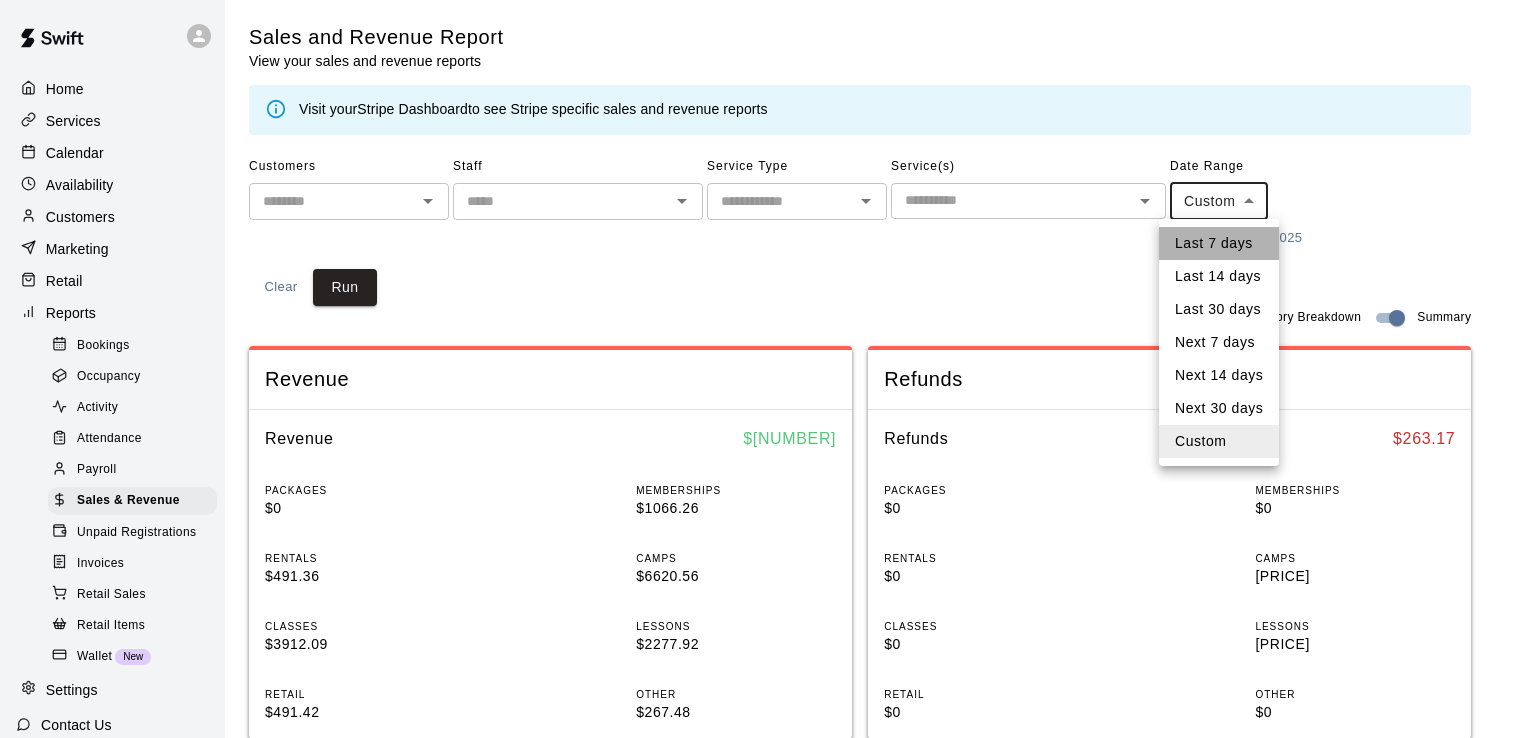 click on "Last 7 days" at bounding box center [1219, 243] 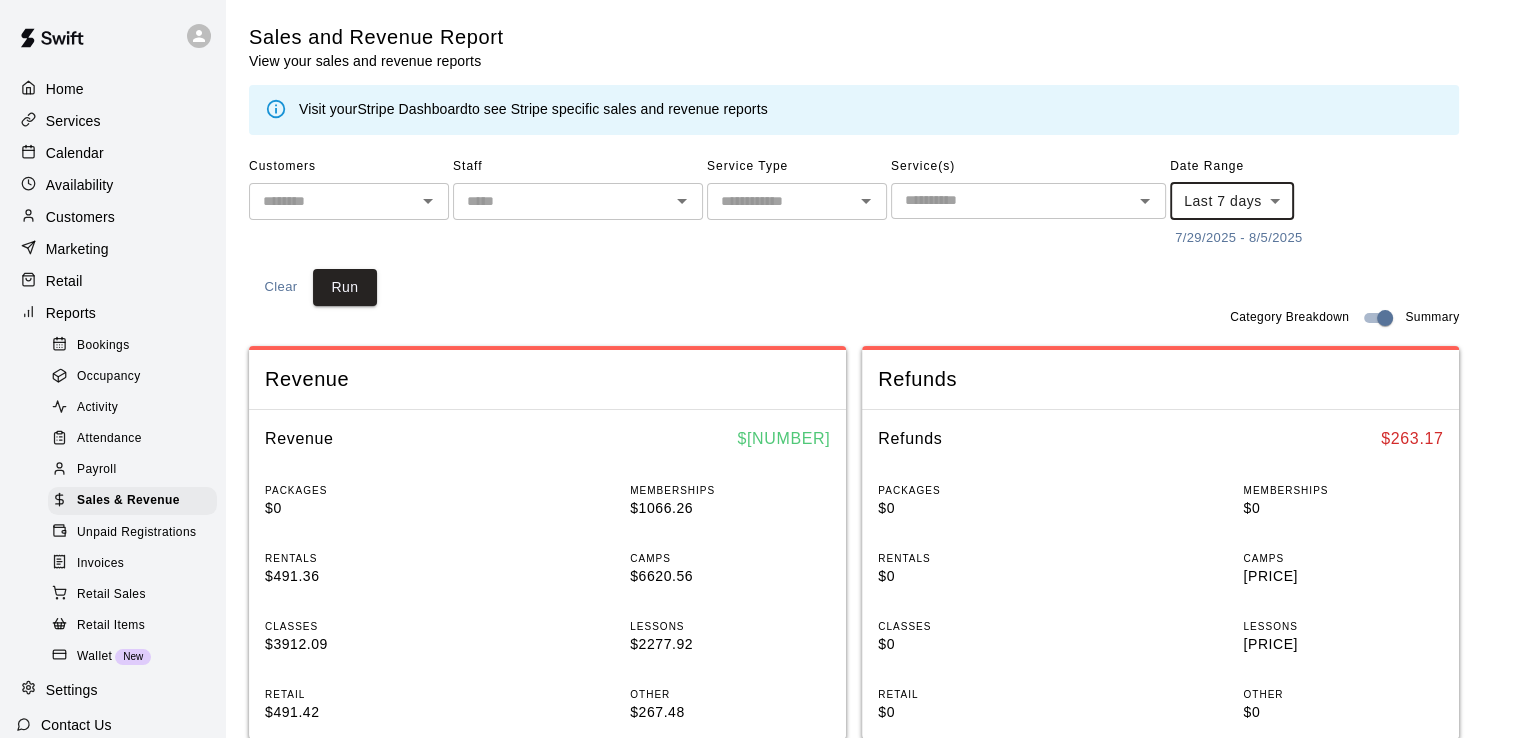 click on "Retail Sales" at bounding box center [111, 595] 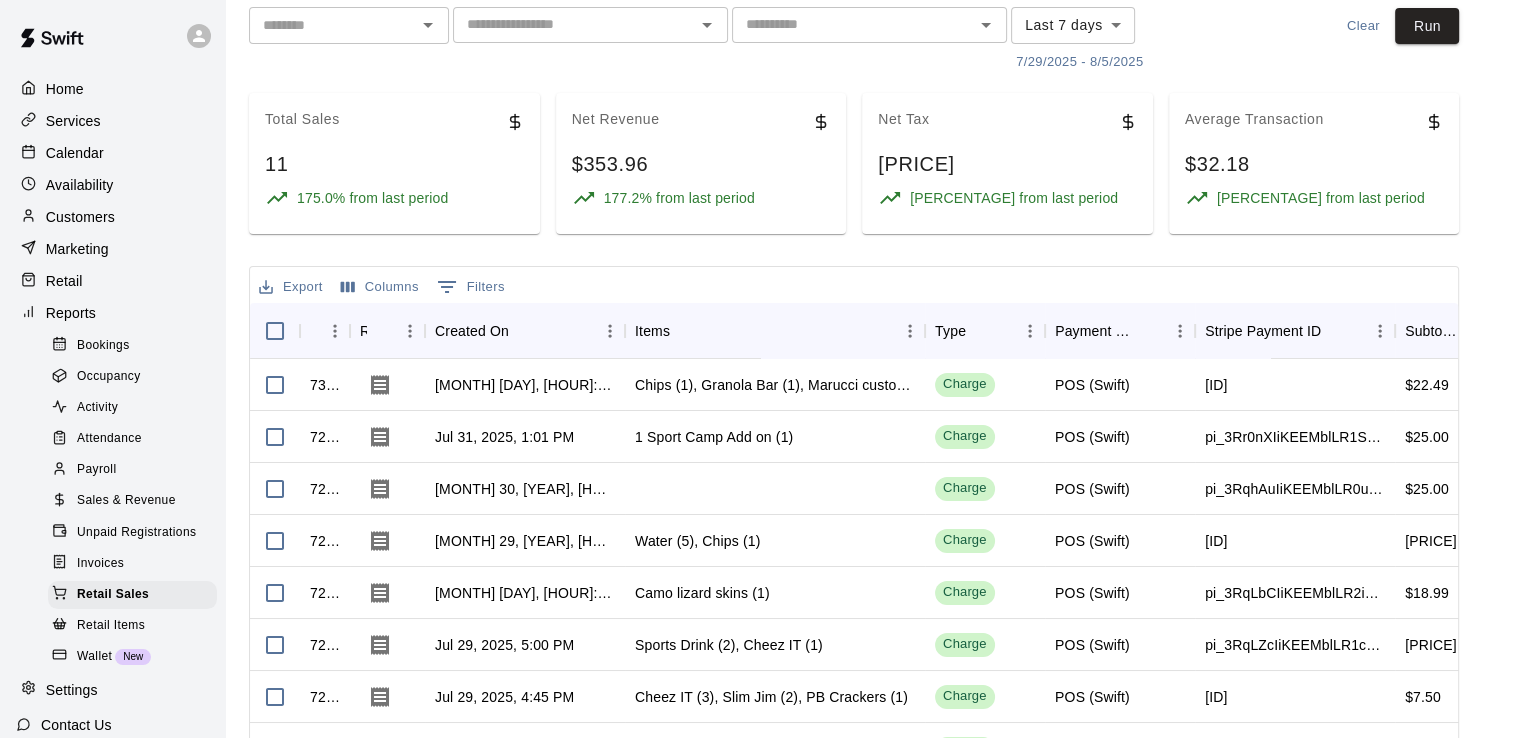 scroll, scrollTop: 117, scrollLeft: 0, axis: vertical 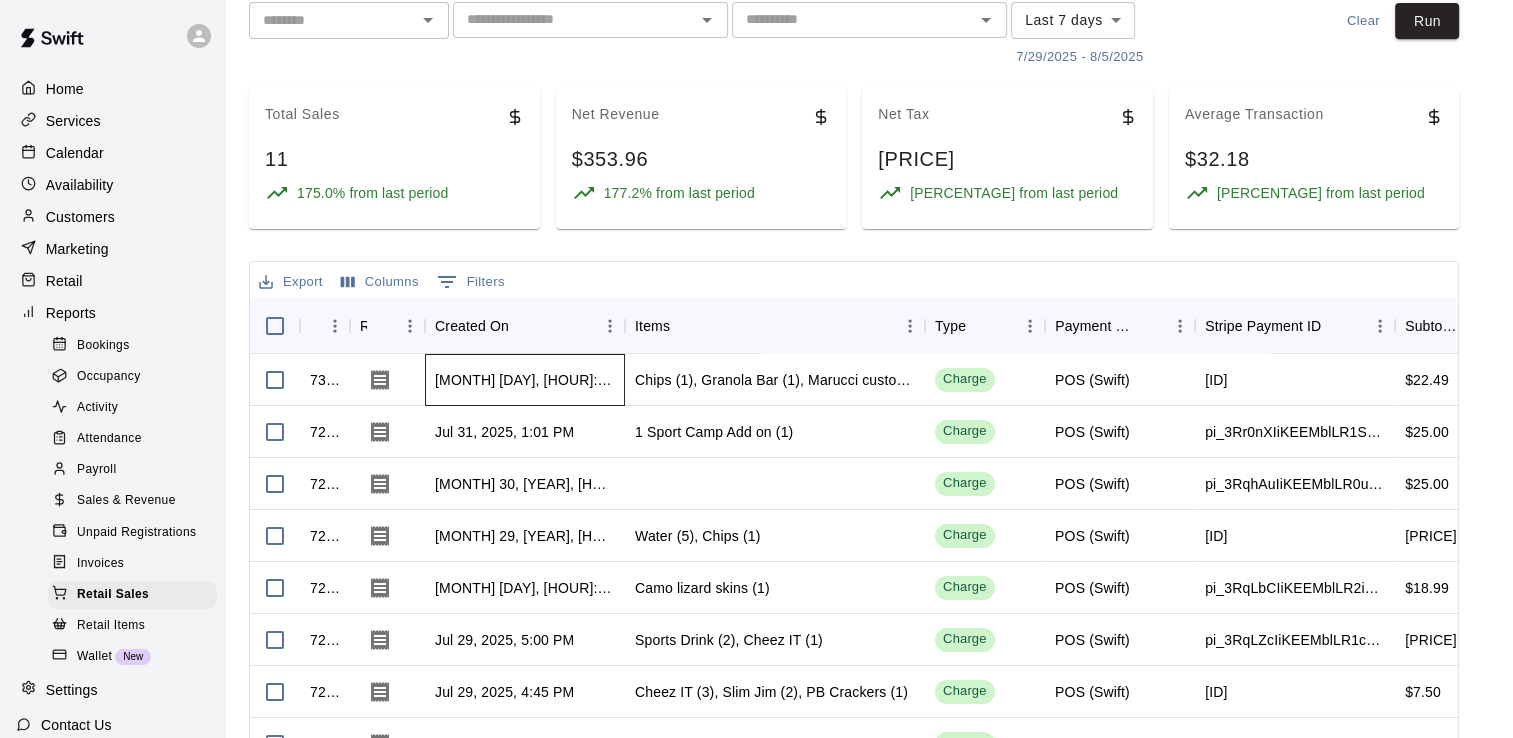 click on "[MONTH] [DAY], [HOUR]:[MINUTE] [AM/PM]" at bounding box center [525, 380] 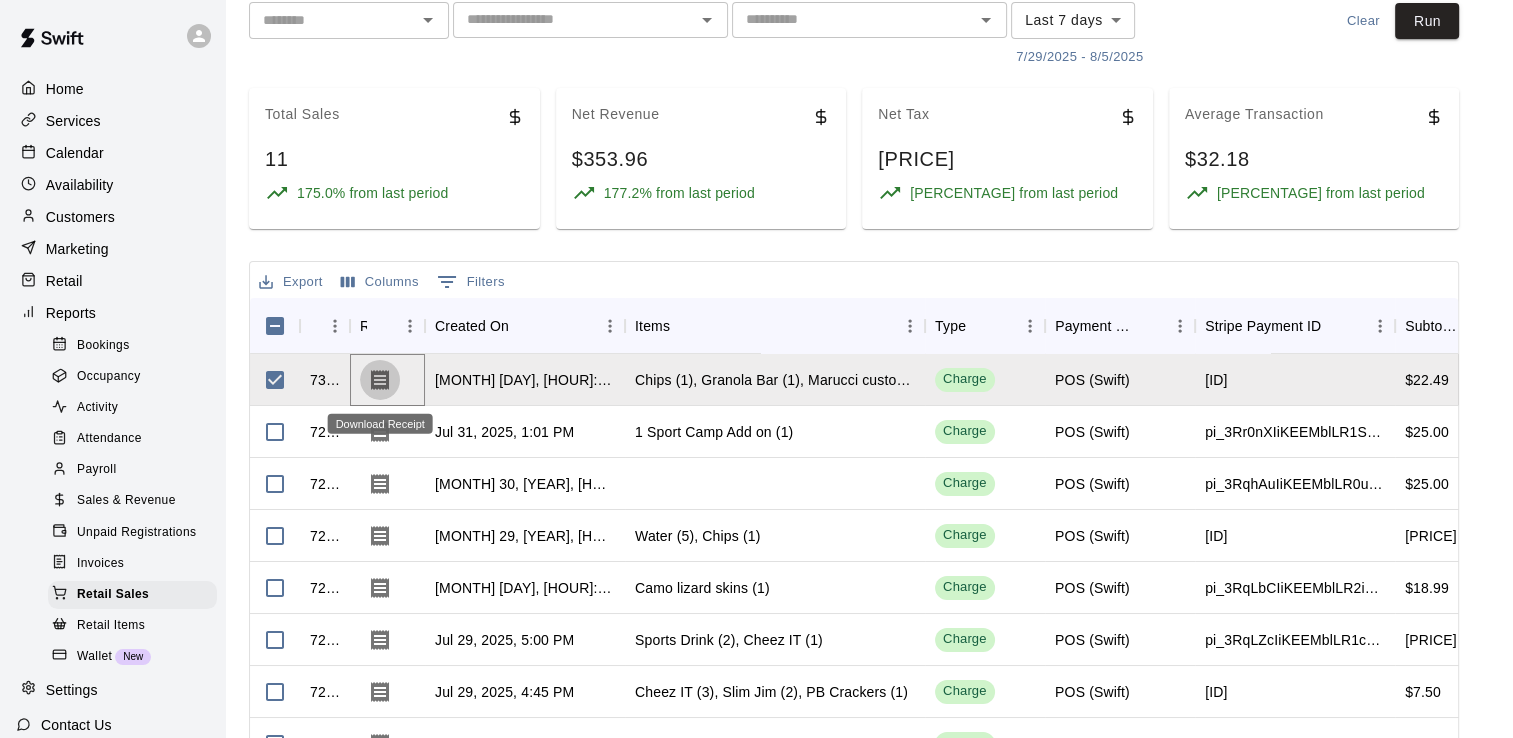 click 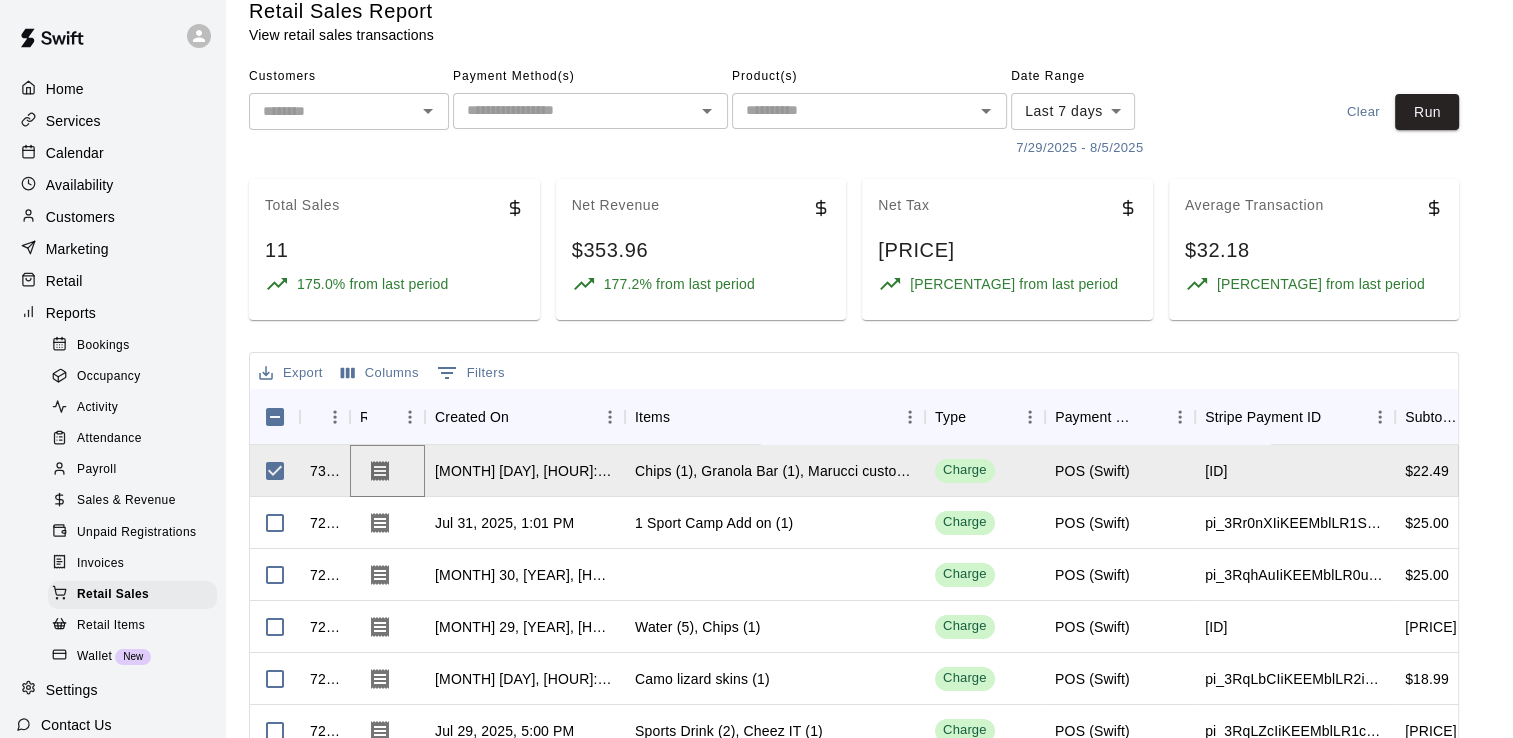 scroll, scrollTop: 0, scrollLeft: 0, axis: both 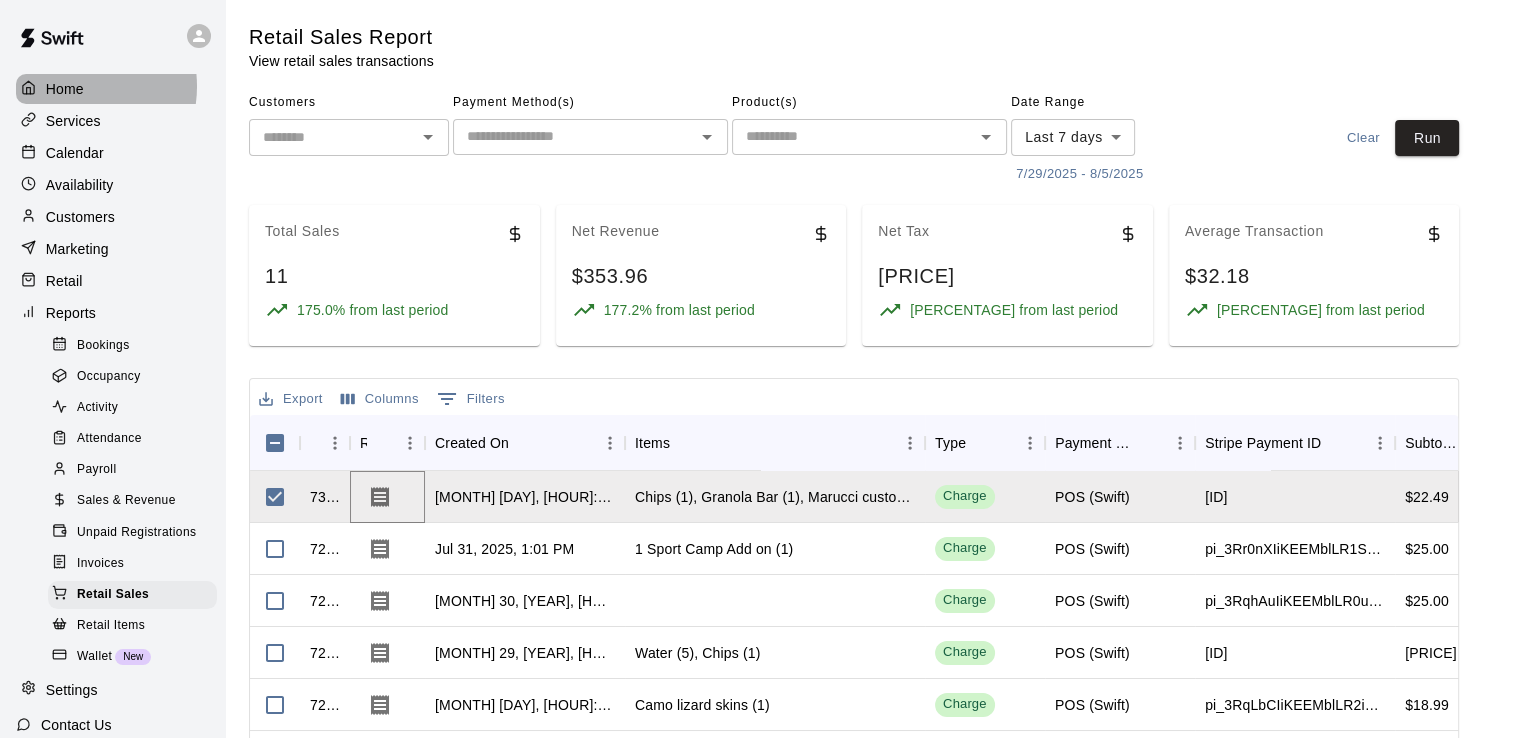 click on "Home" at bounding box center [65, 89] 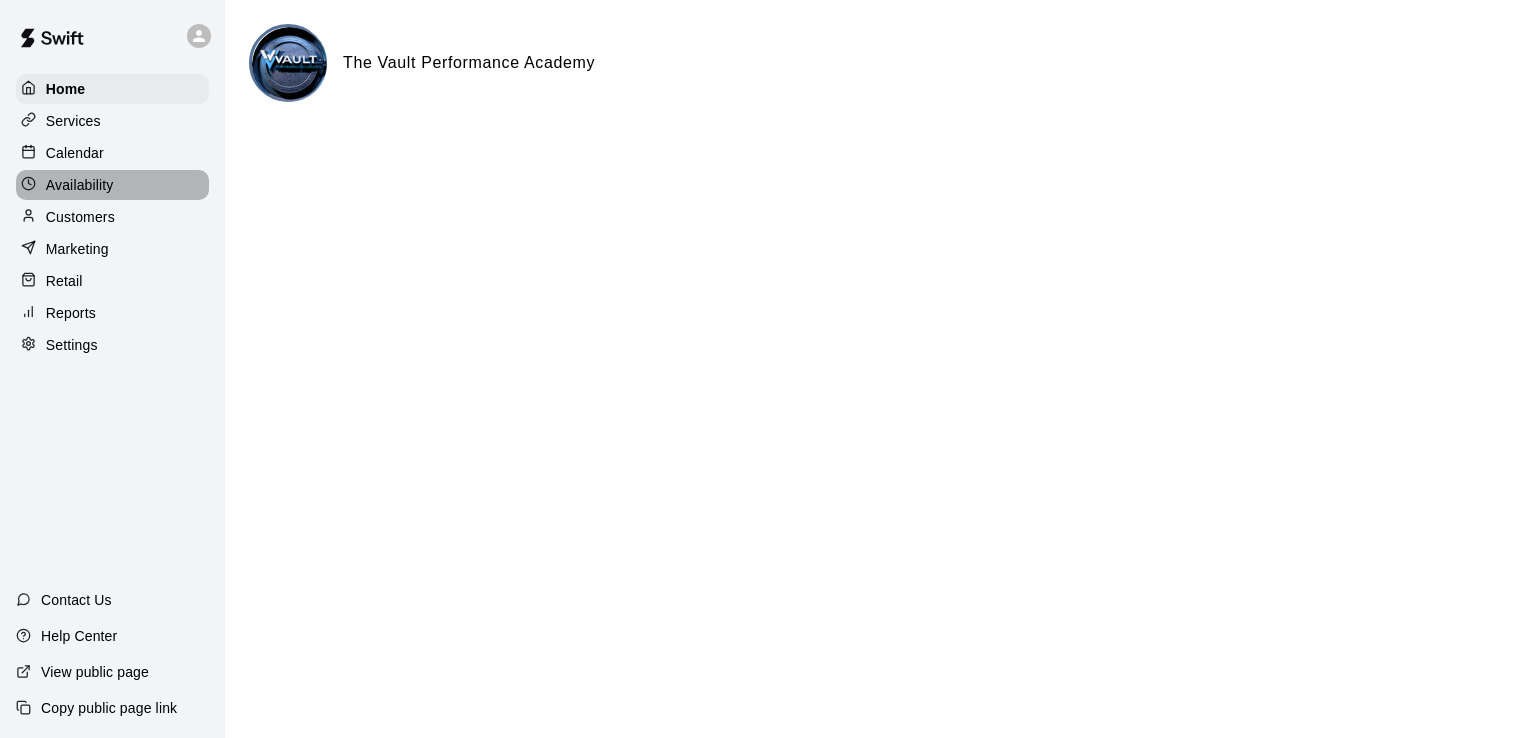 click on "Availability" at bounding box center (80, 185) 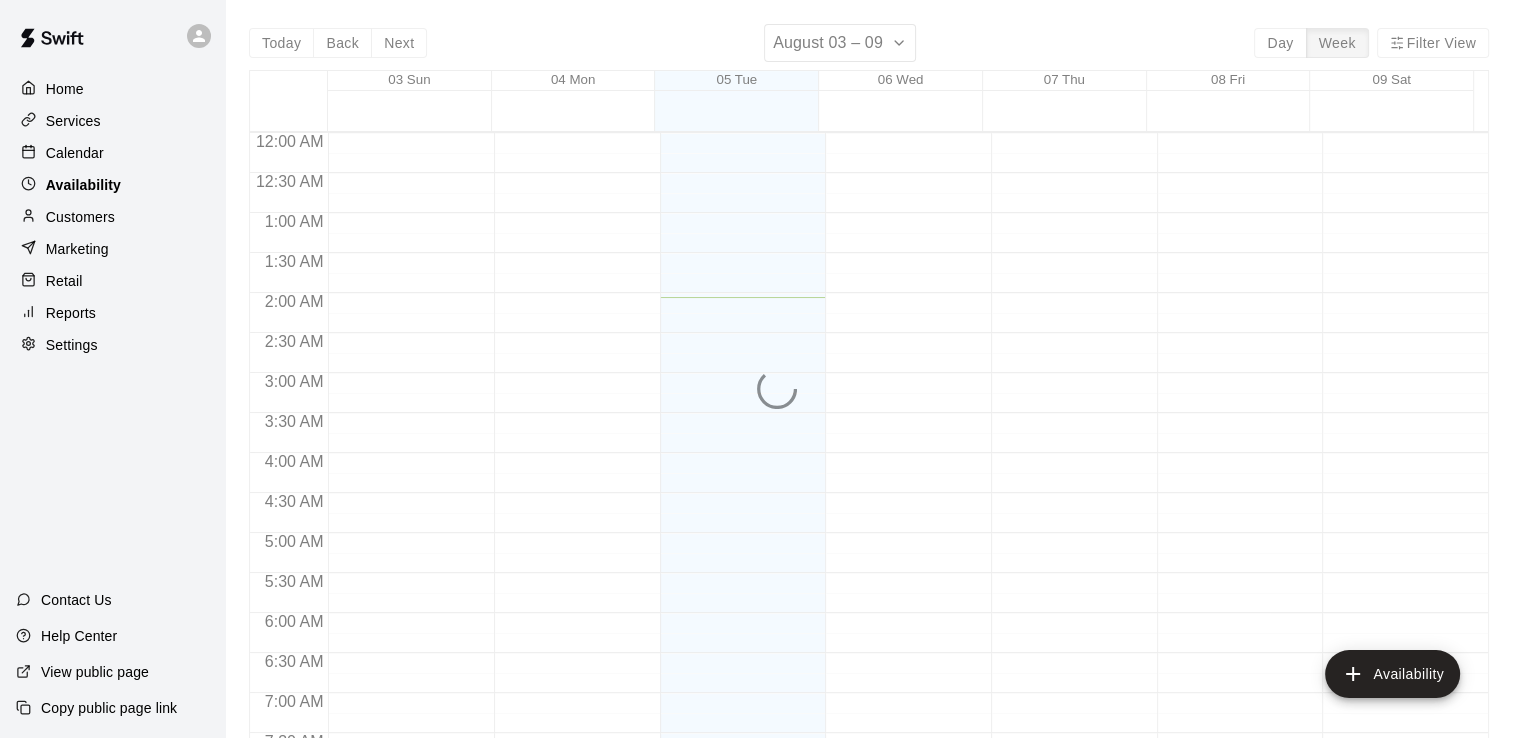 scroll, scrollTop: 164, scrollLeft: 0, axis: vertical 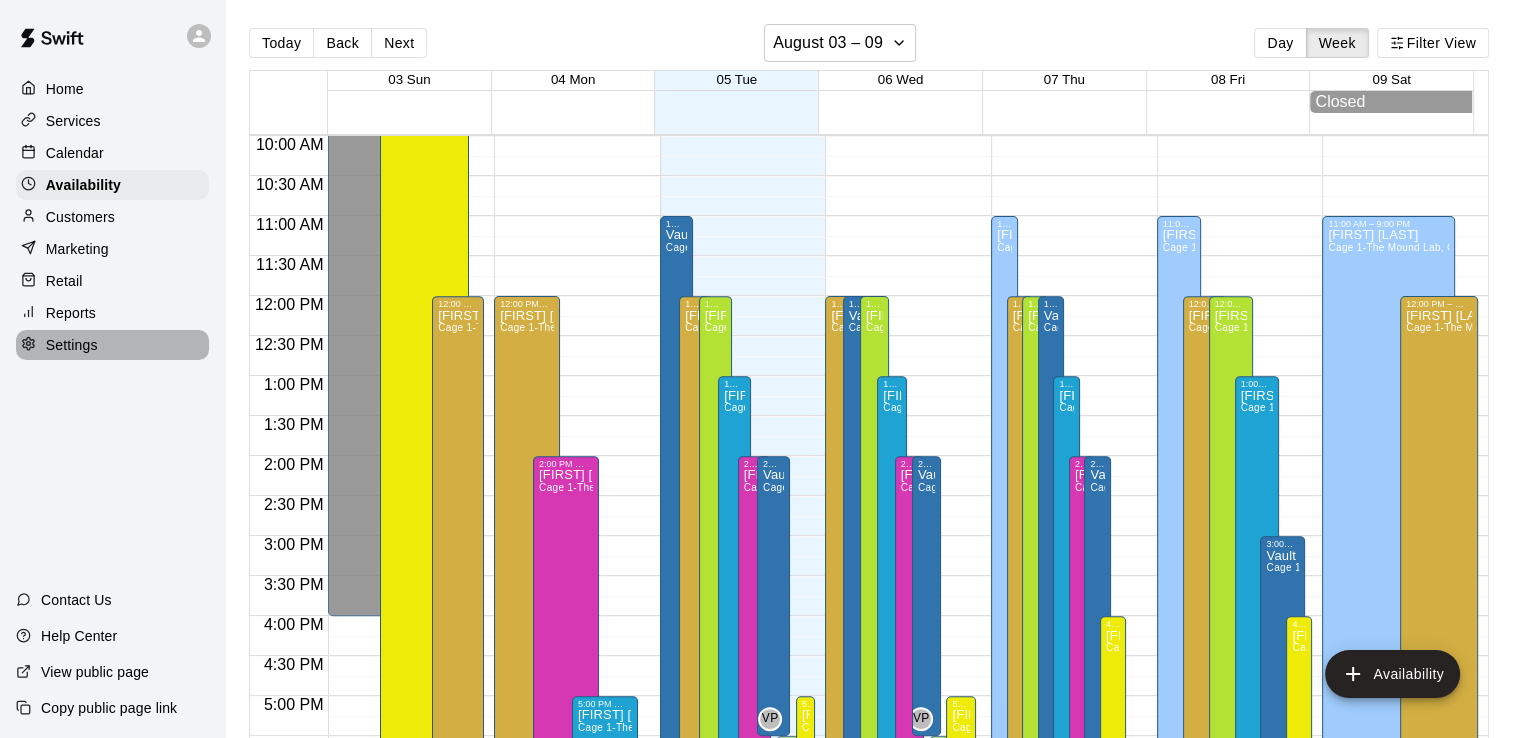 click on "Settings" at bounding box center [72, 345] 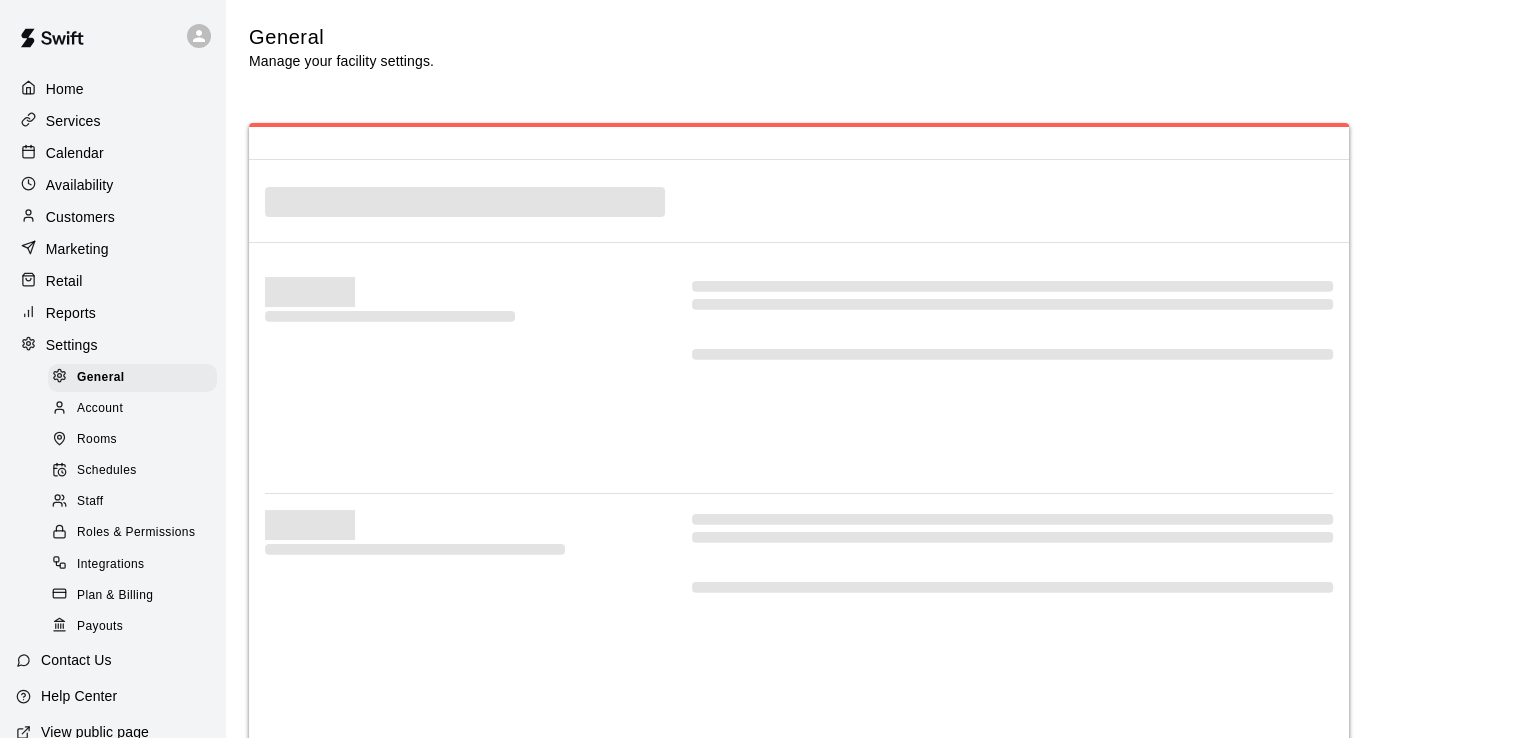 select on "**" 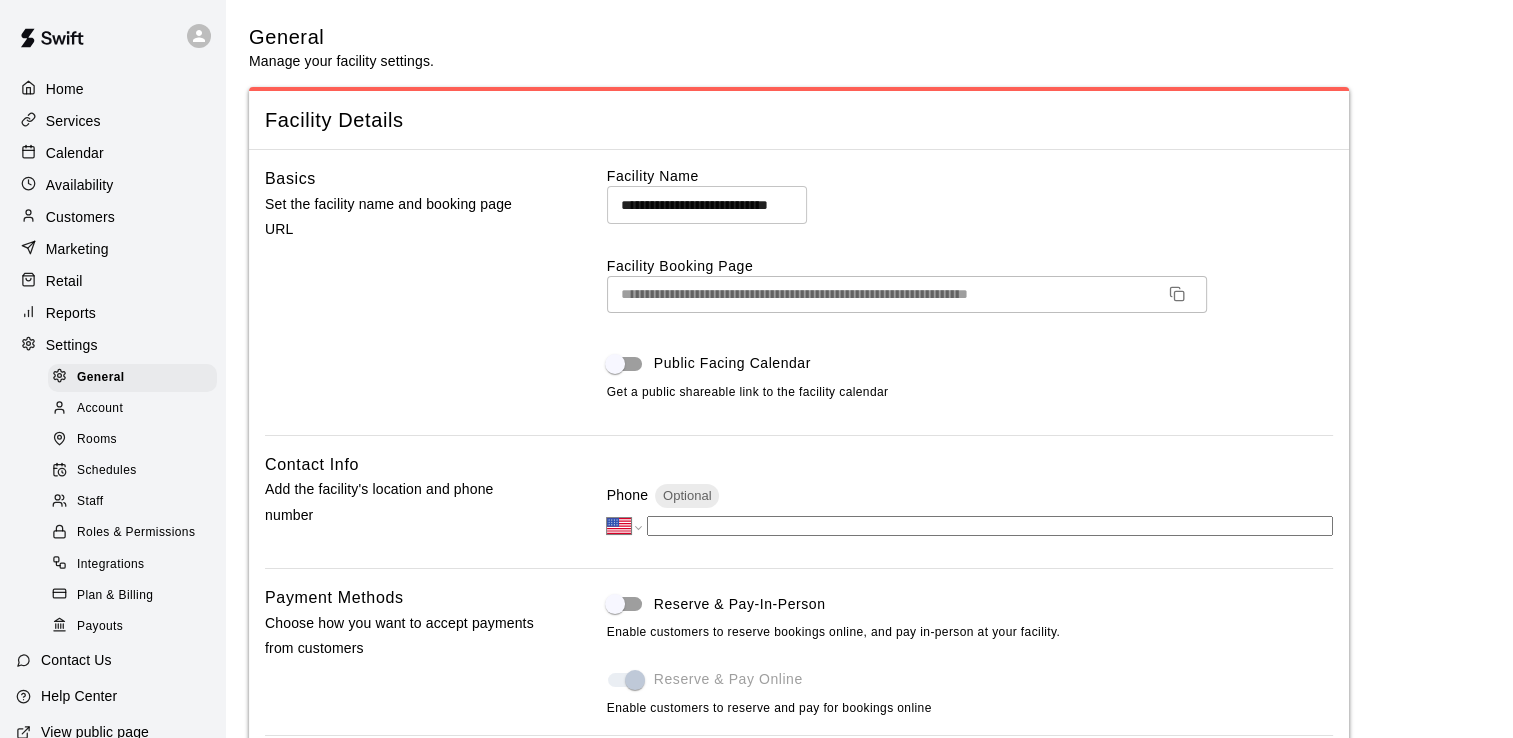 click on "Staff" at bounding box center [132, 502] 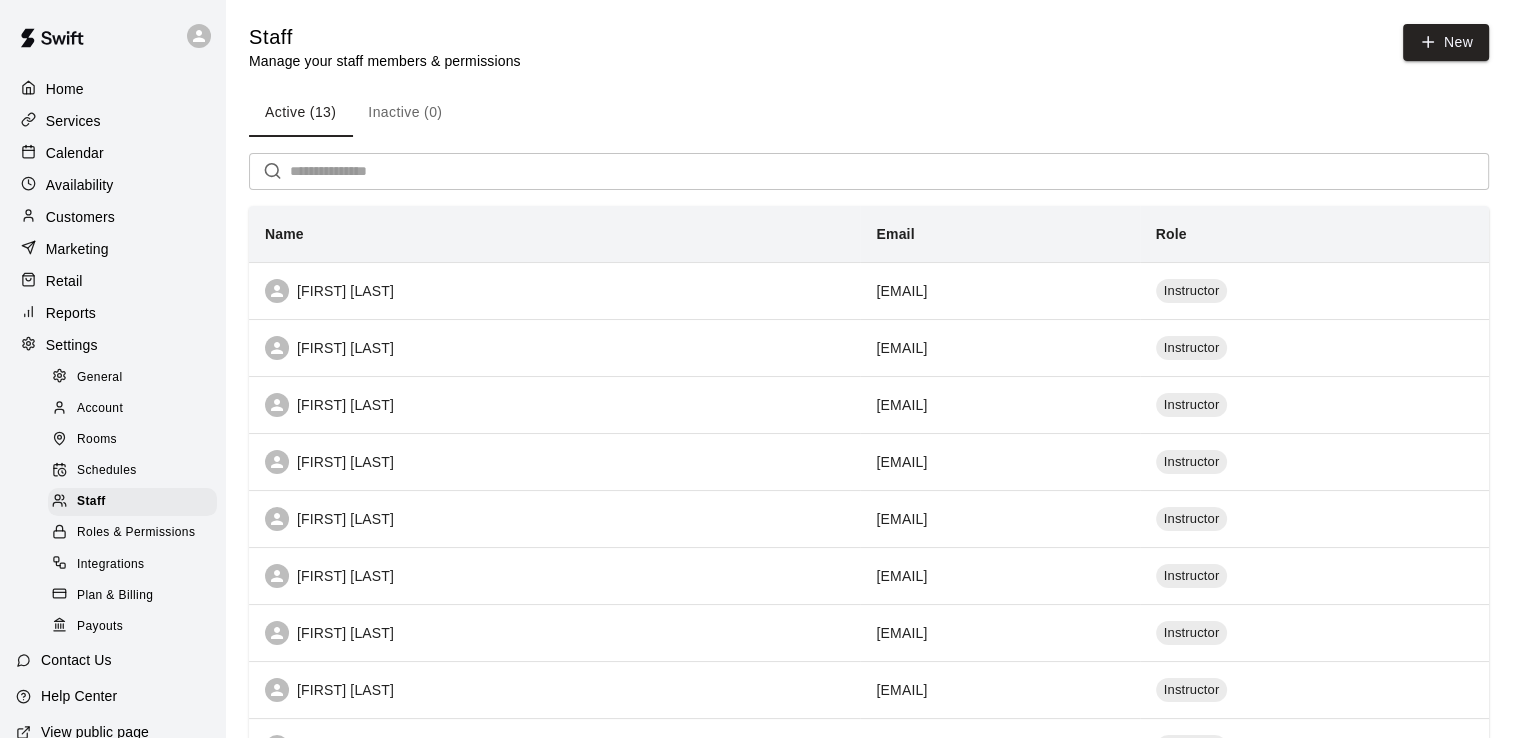 click on "Availability" at bounding box center (112, 185) 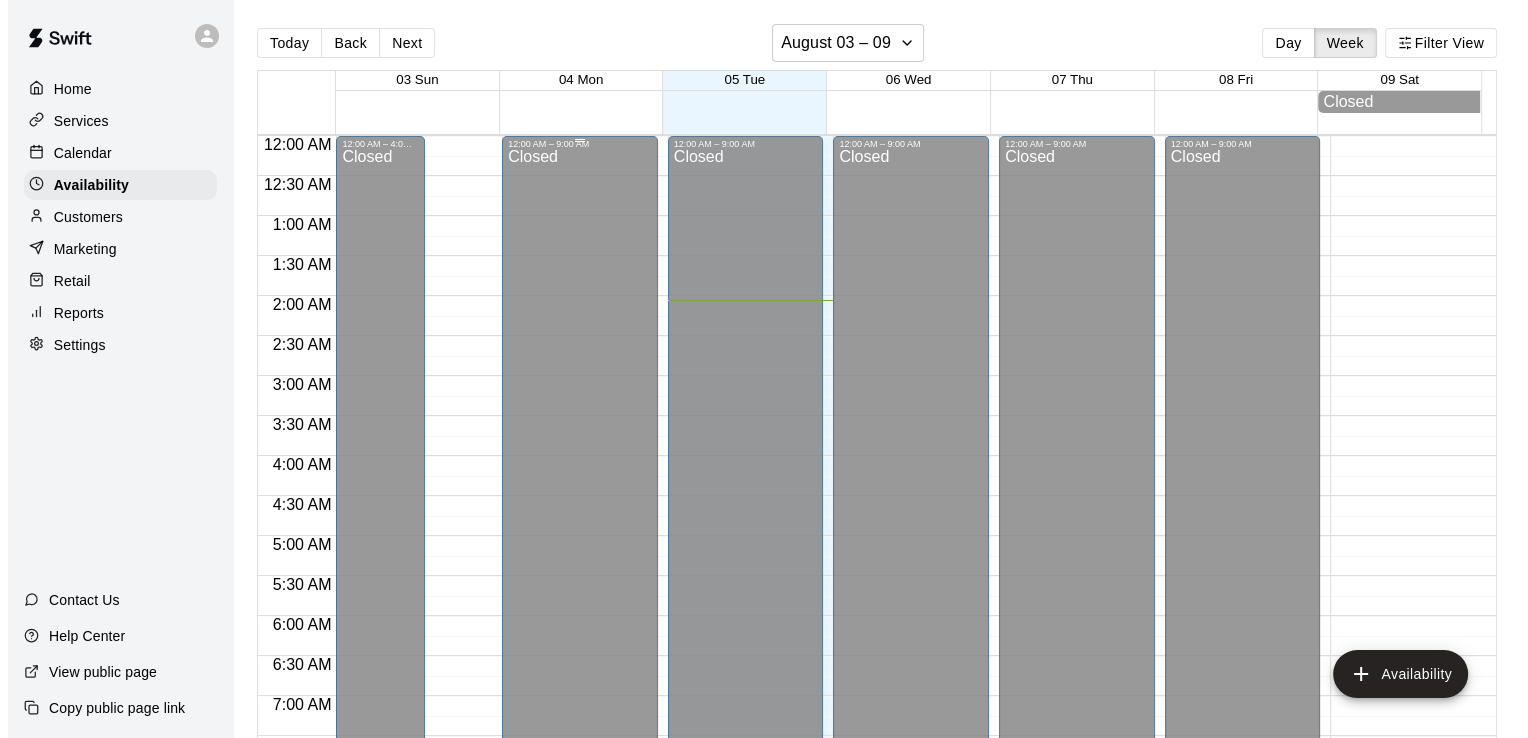 scroll, scrollTop: 164, scrollLeft: 0, axis: vertical 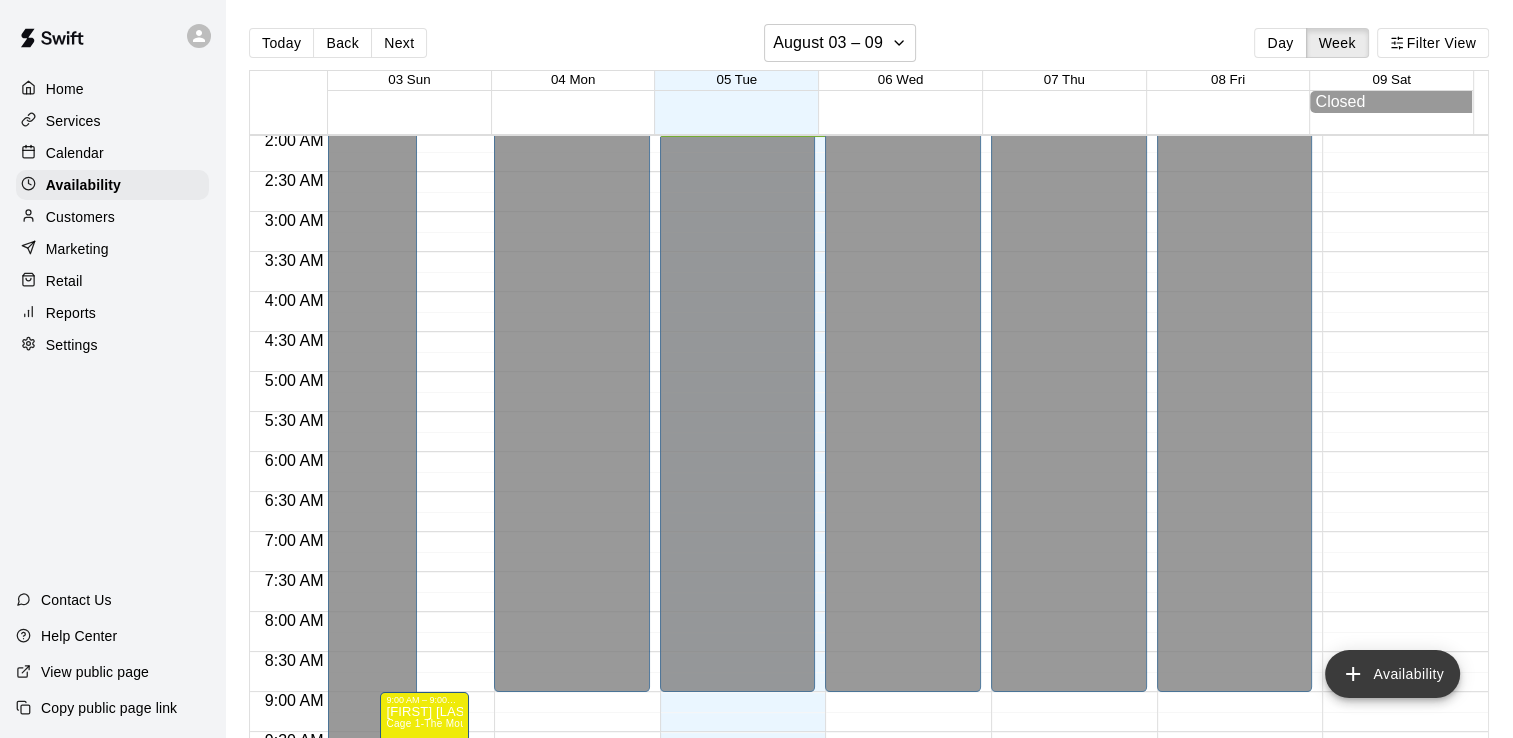 click 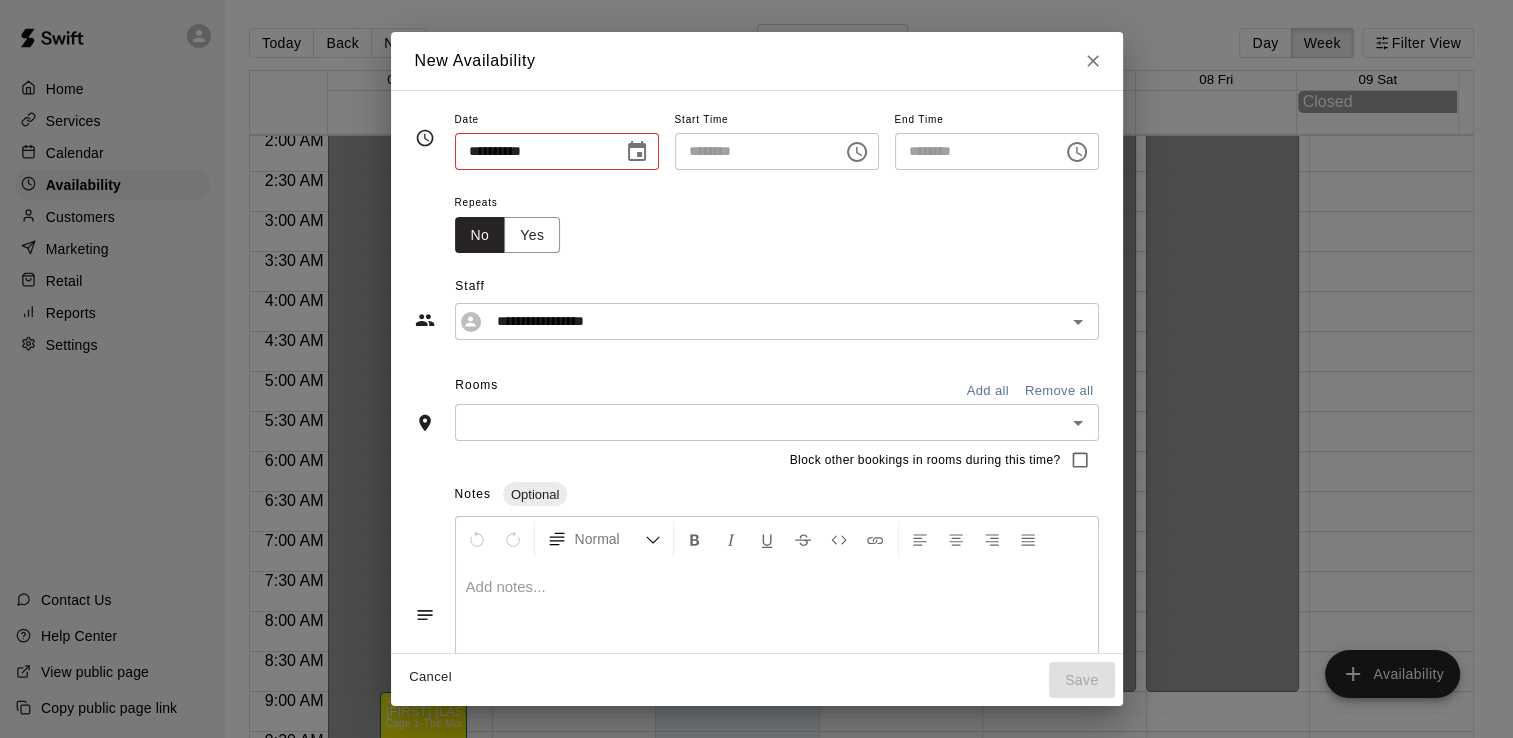 type on "**********" 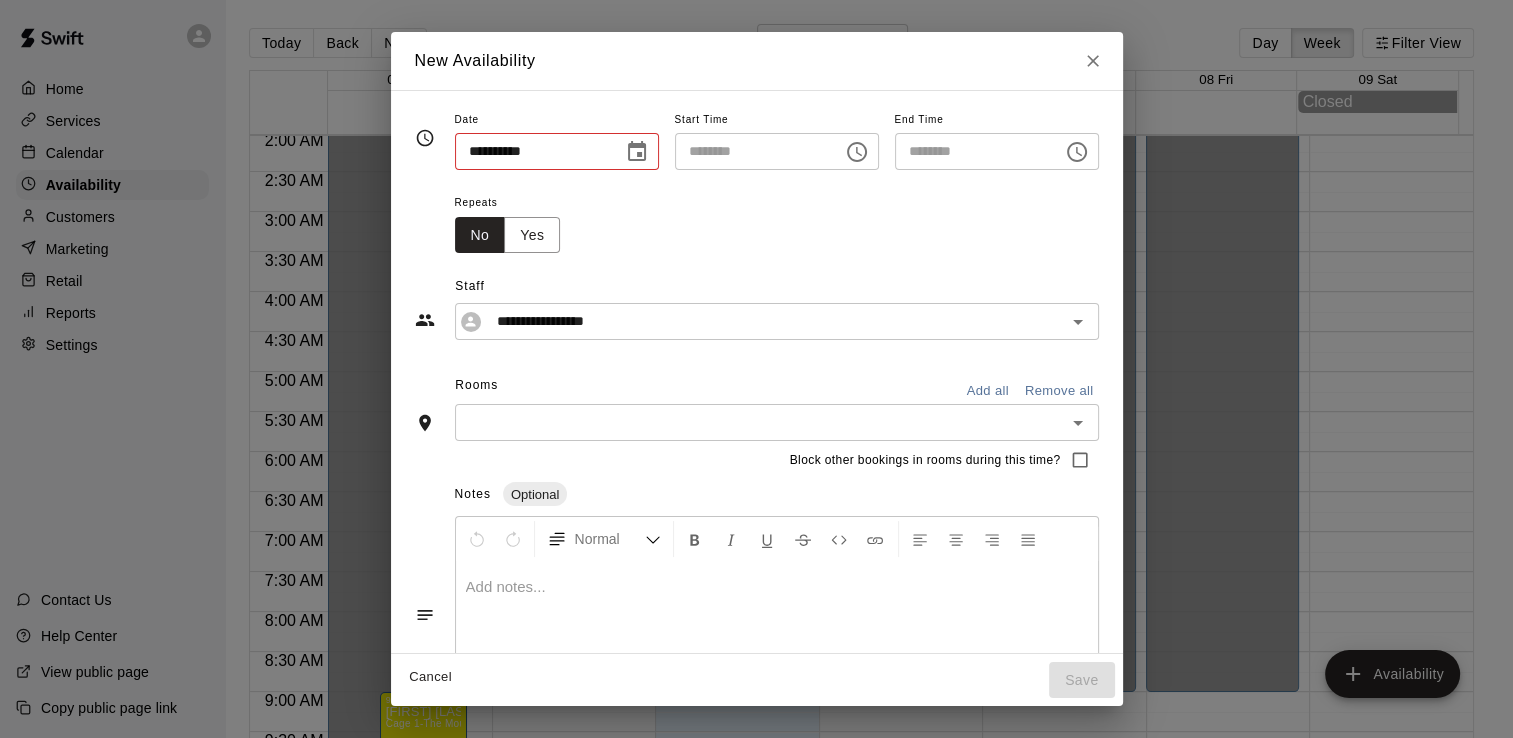 type on "********" 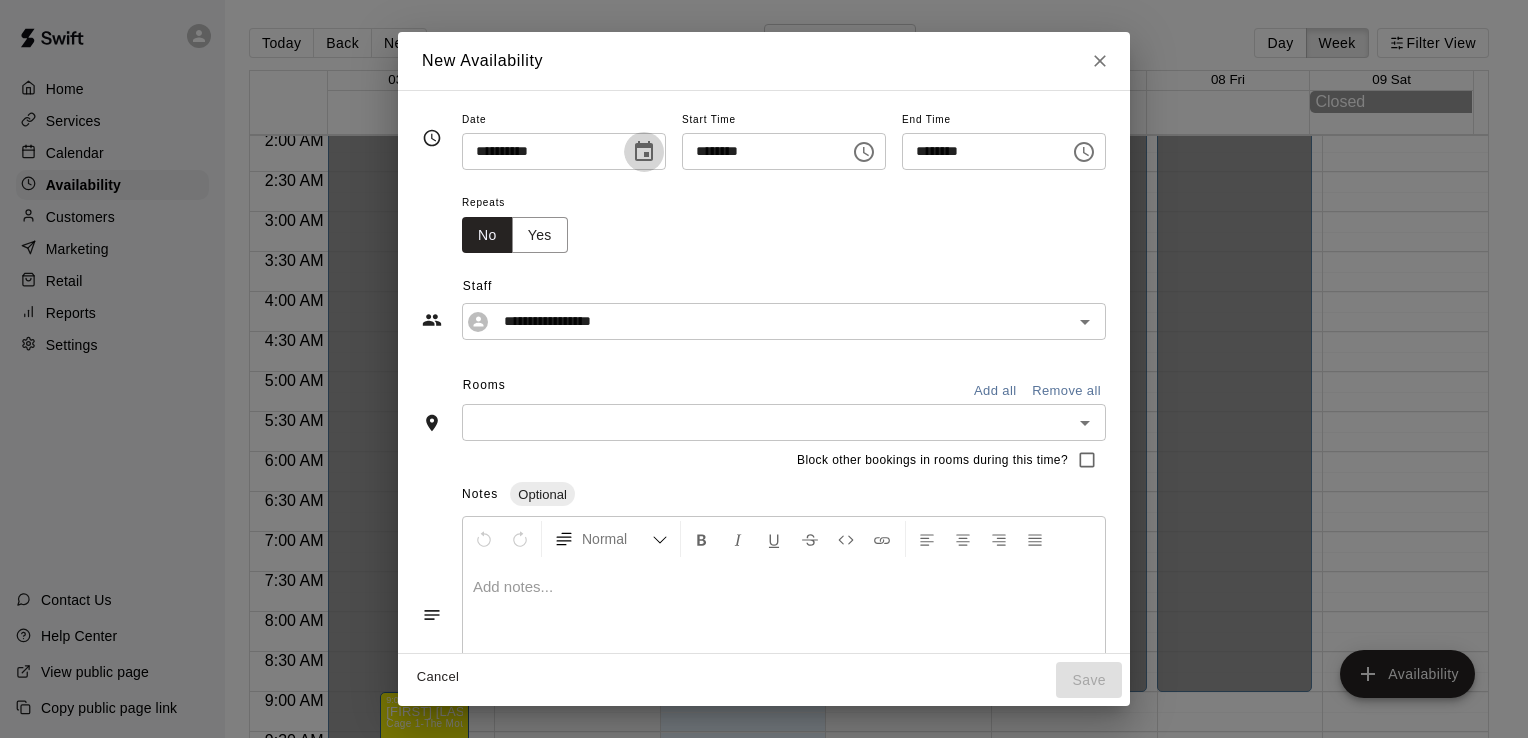 click 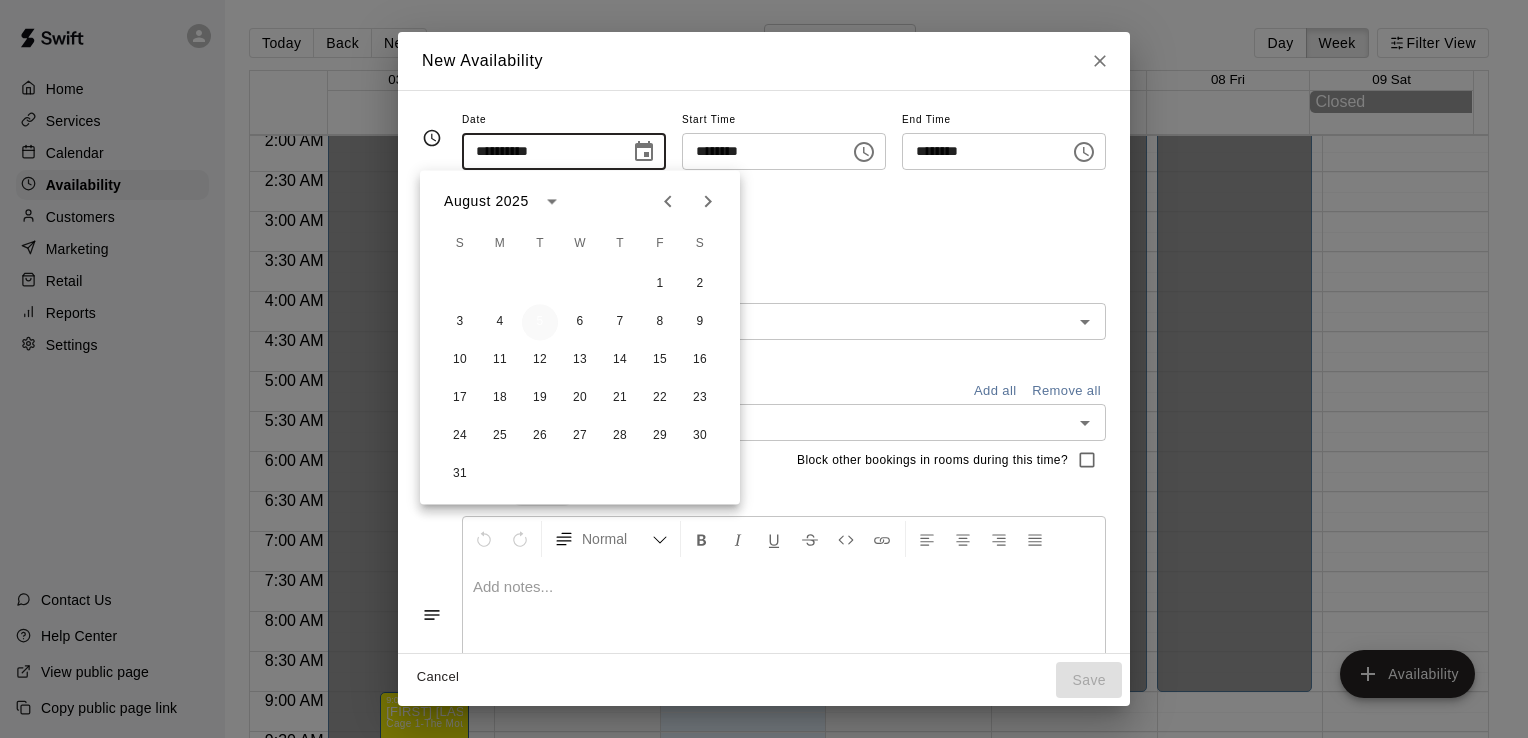click on "5" at bounding box center (540, 322) 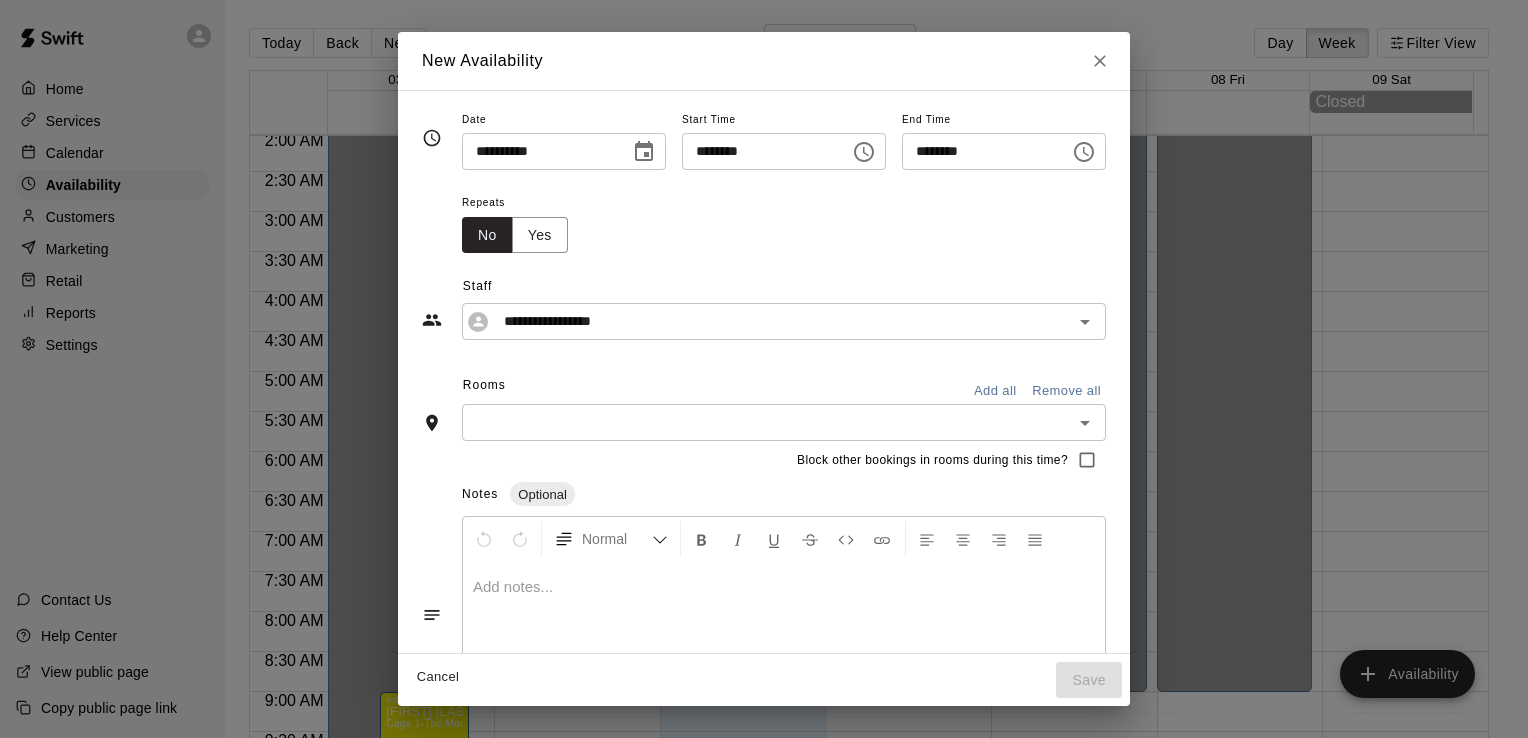 click 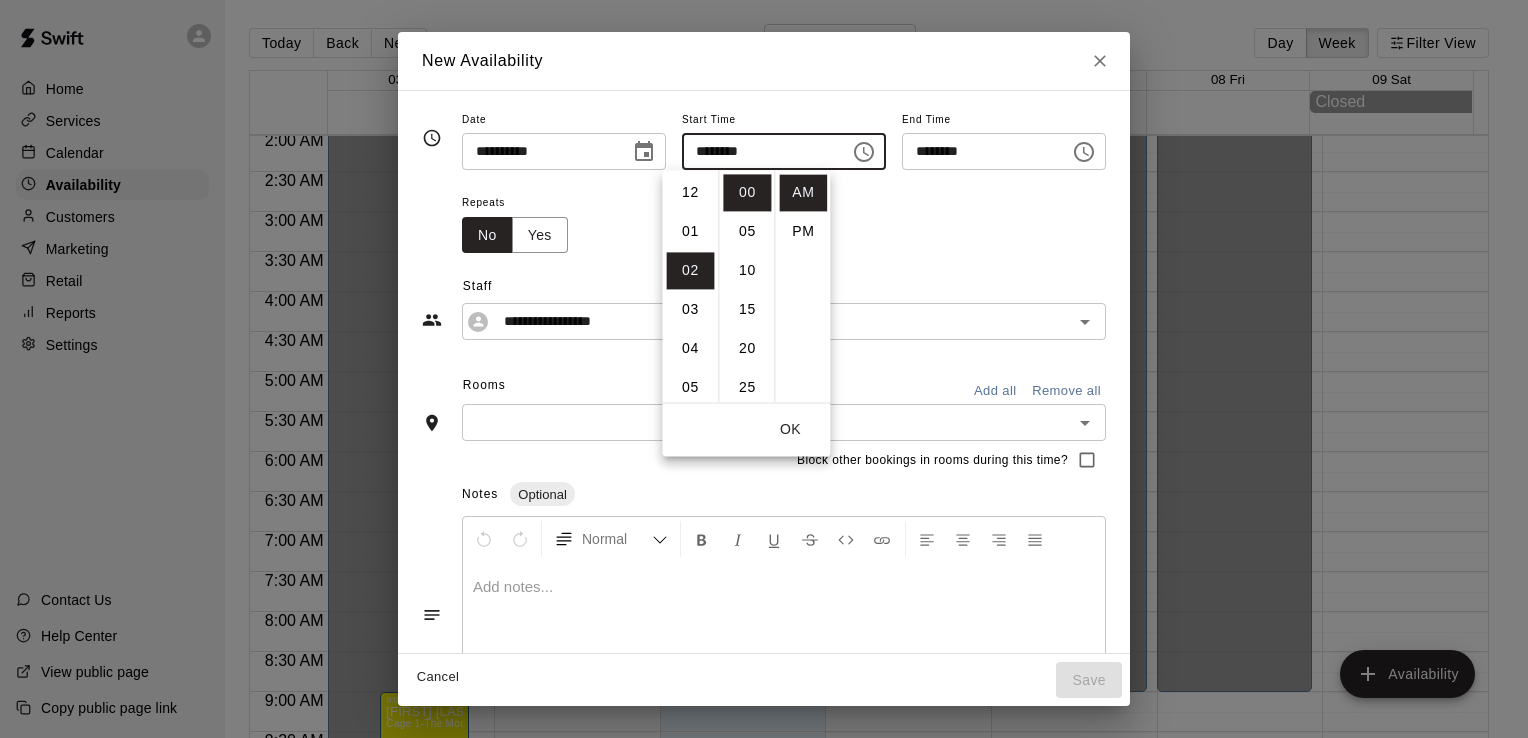 scroll, scrollTop: 78, scrollLeft: 0, axis: vertical 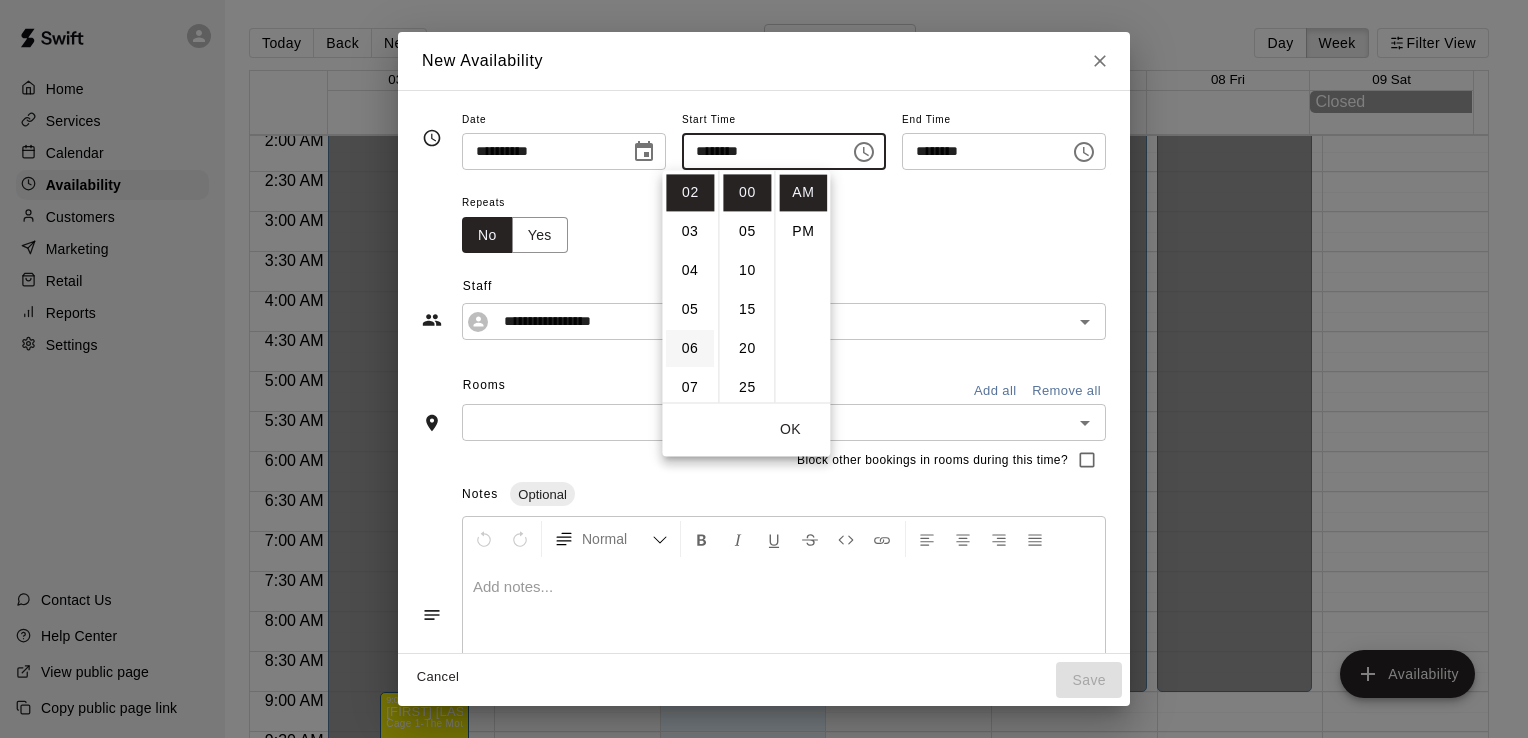 click on "06" at bounding box center [690, 348] 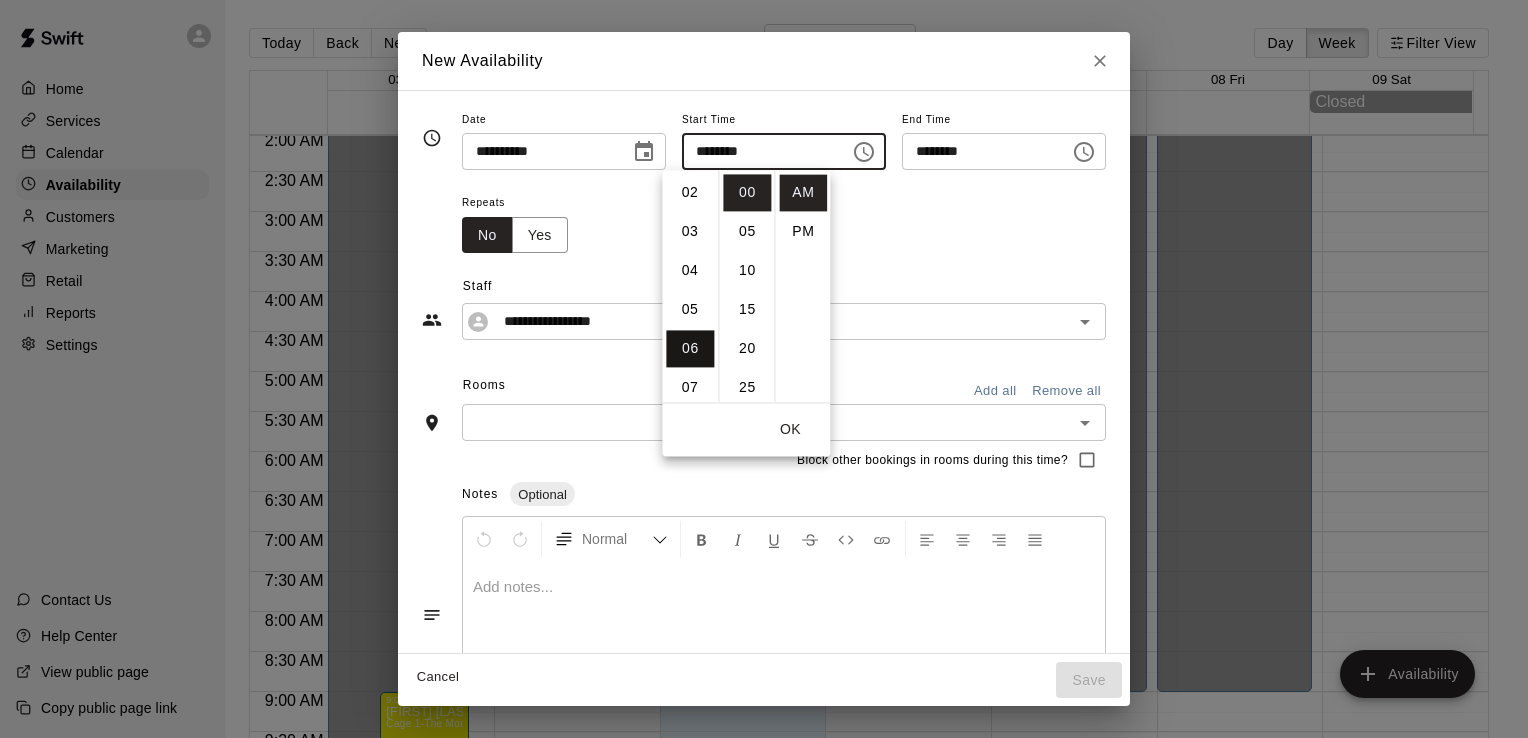 type on "********" 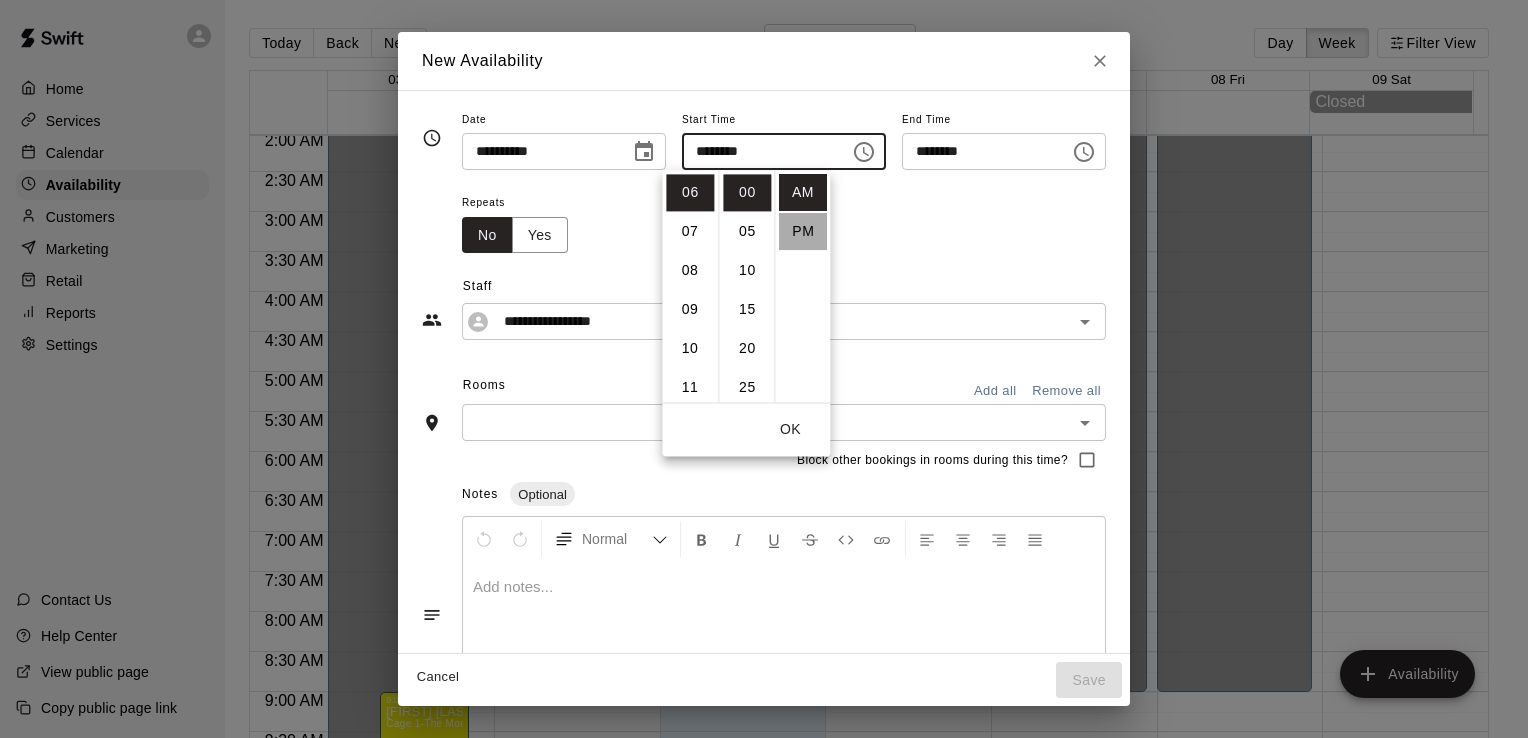 click on "PM" at bounding box center (803, 231) 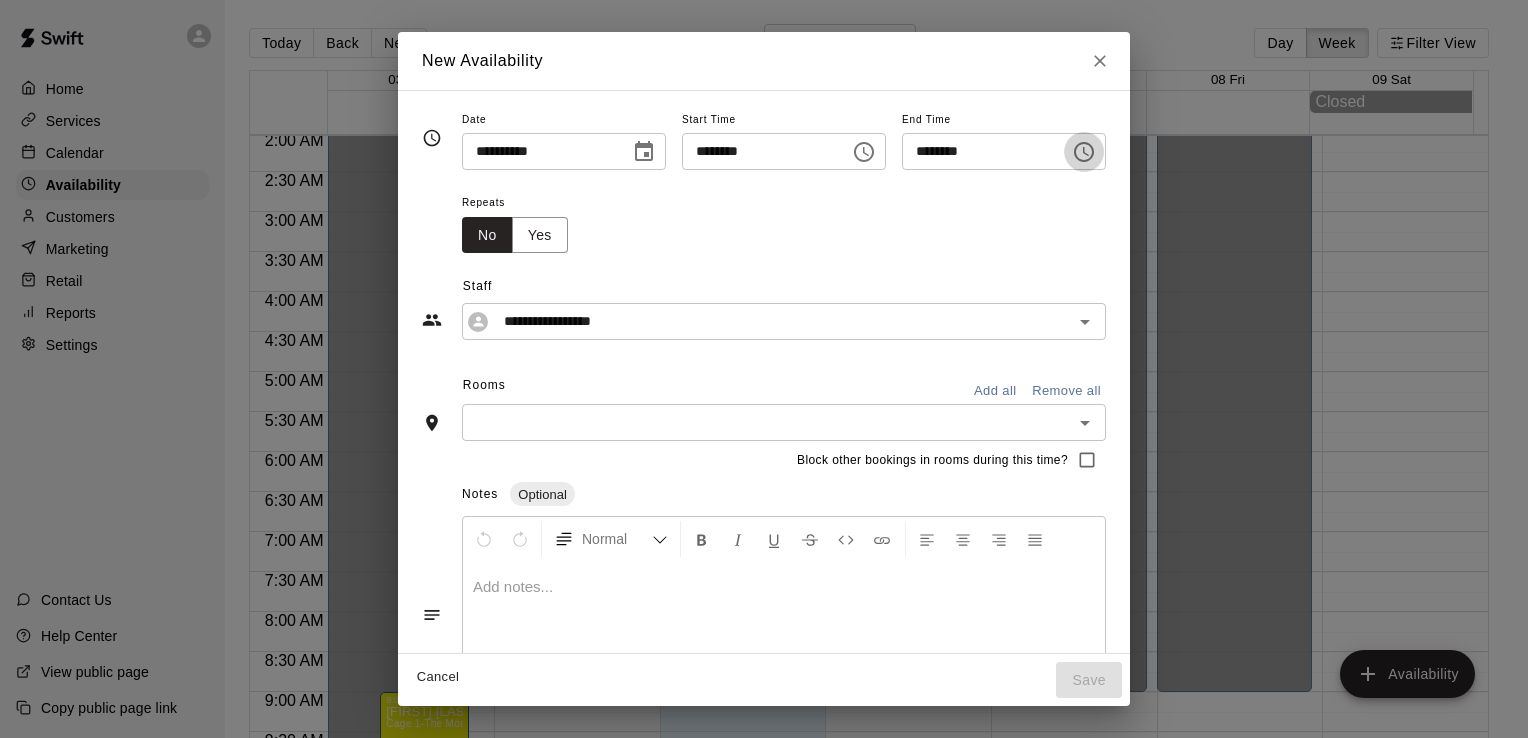 click 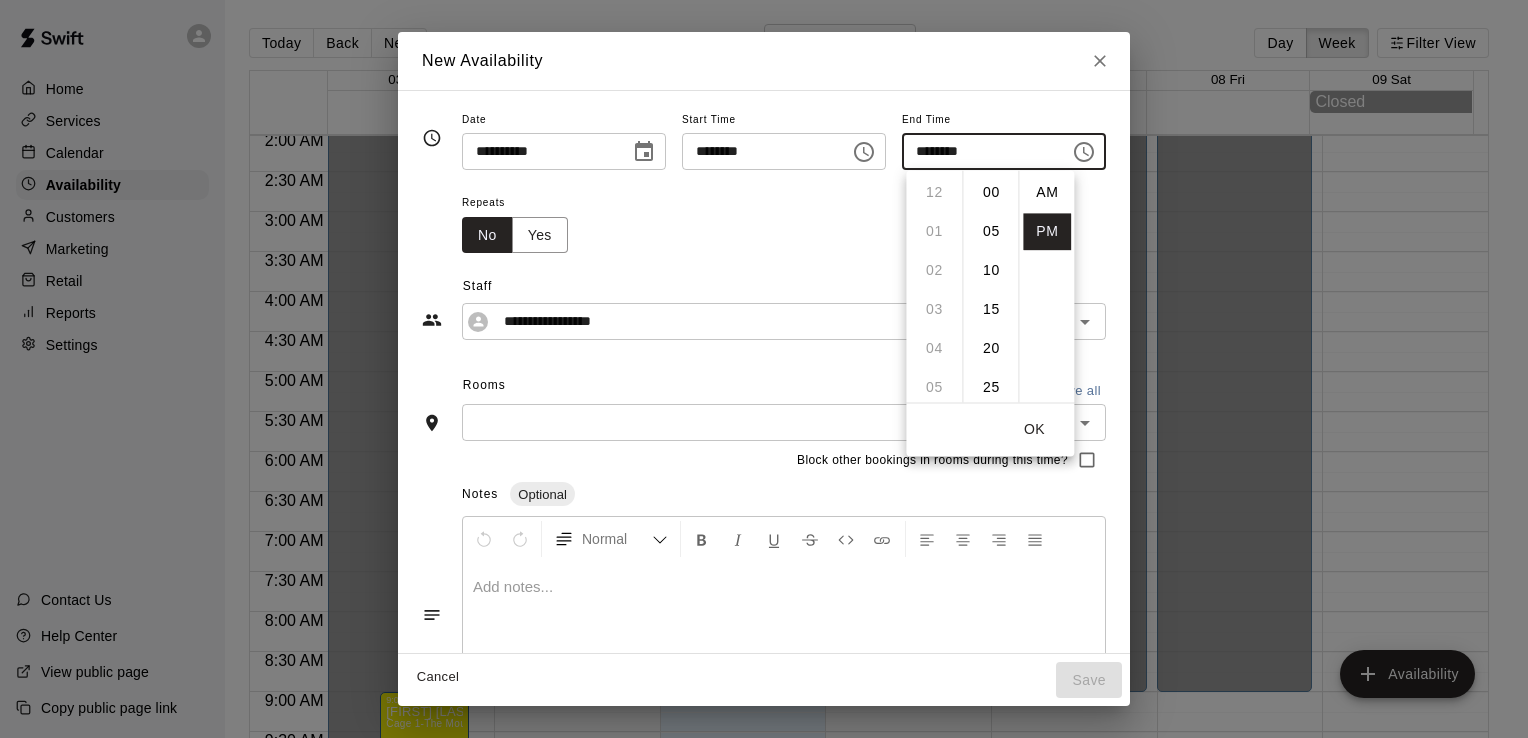 scroll, scrollTop: 234, scrollLeft: 0, axis: vertical 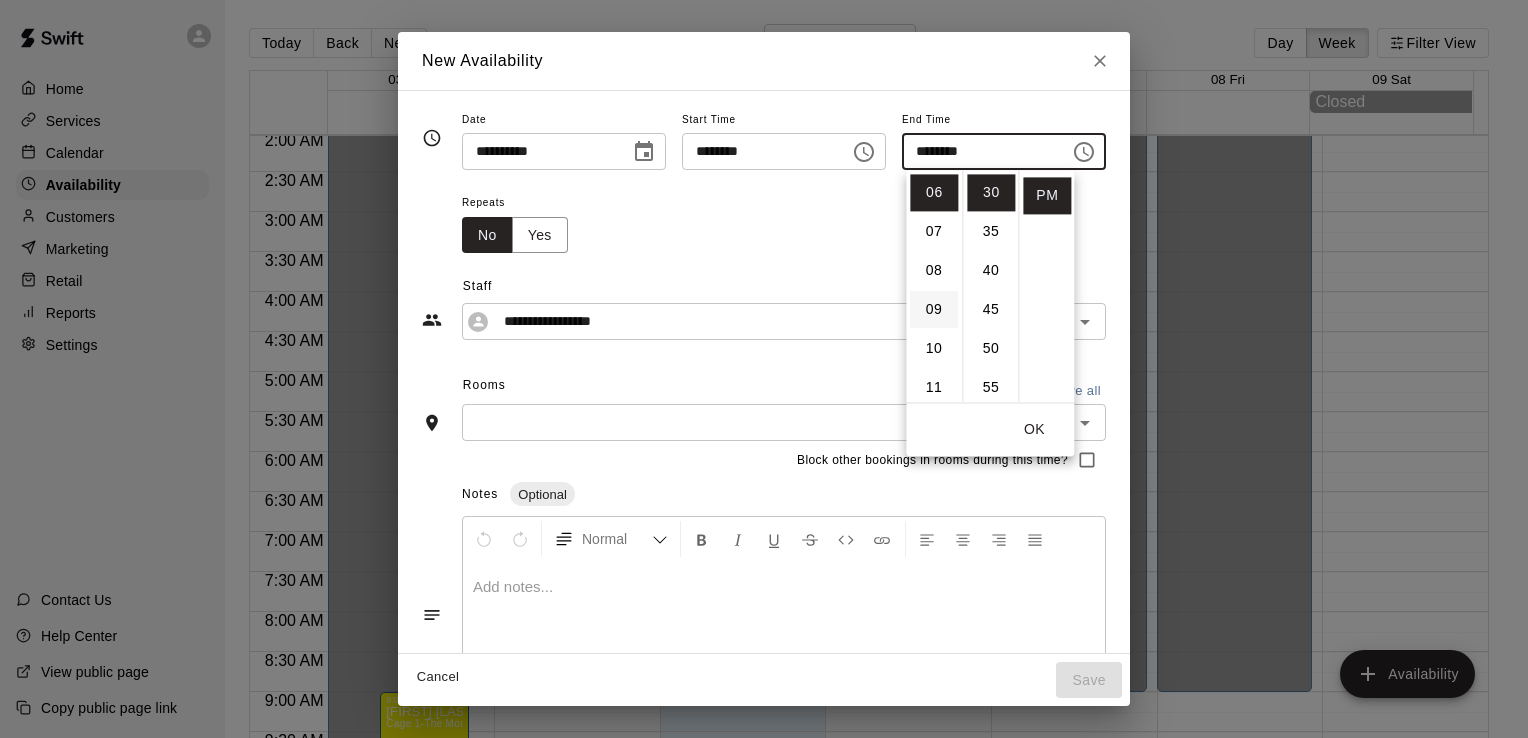 click on "09" at bounding box center (934, 309) 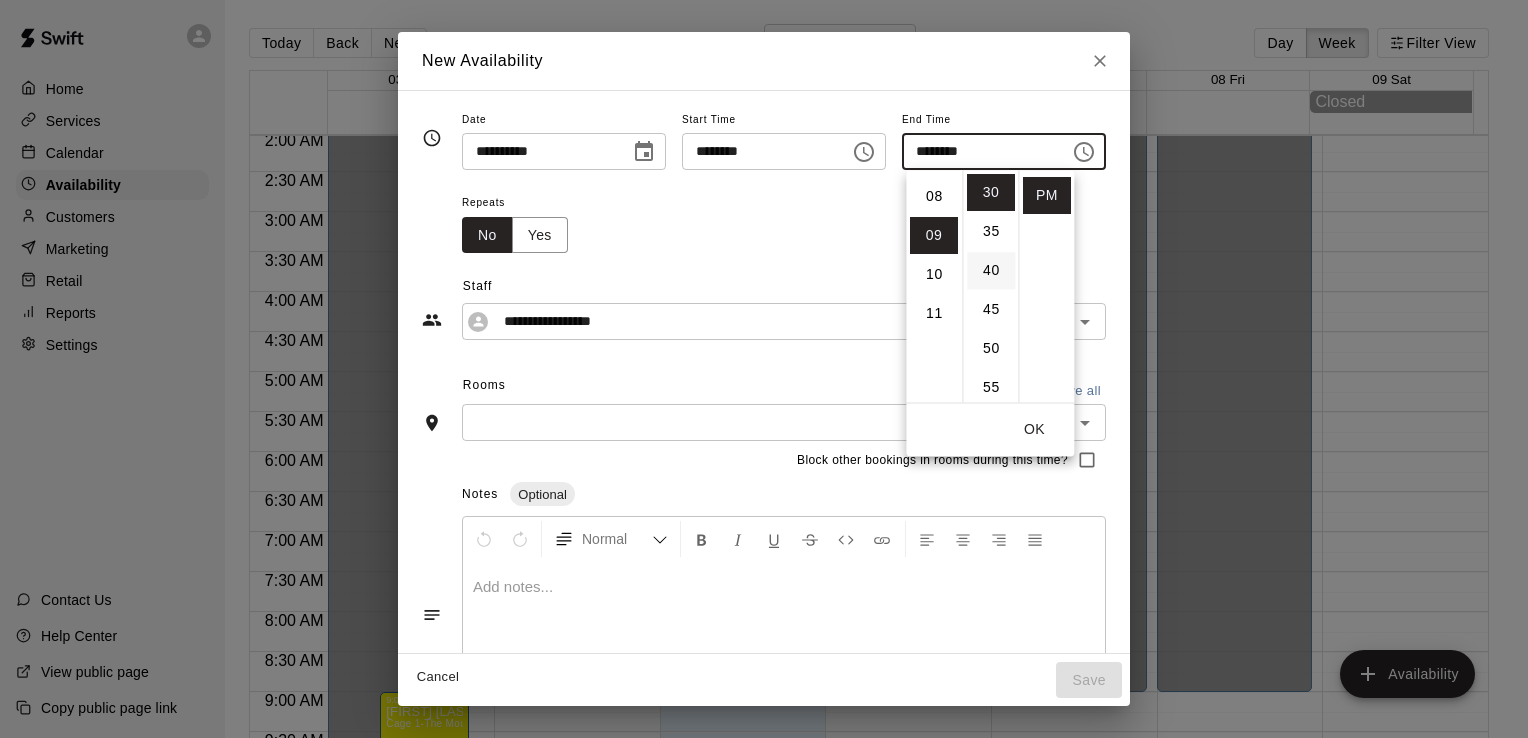 scroll, scrollTop: 351, scrollLeft: 0, axis: vertical 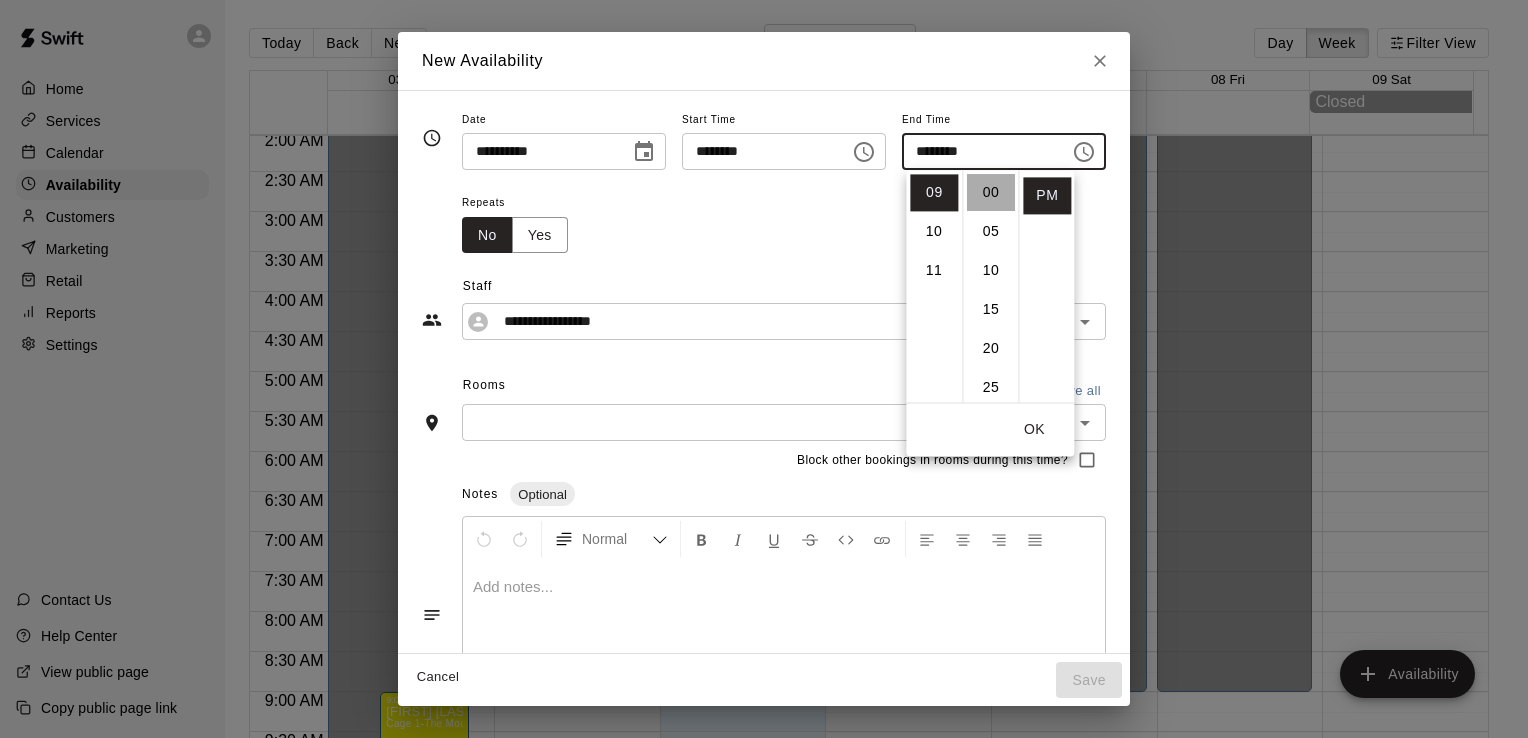 click on "00" at bounding box center [991, 192] 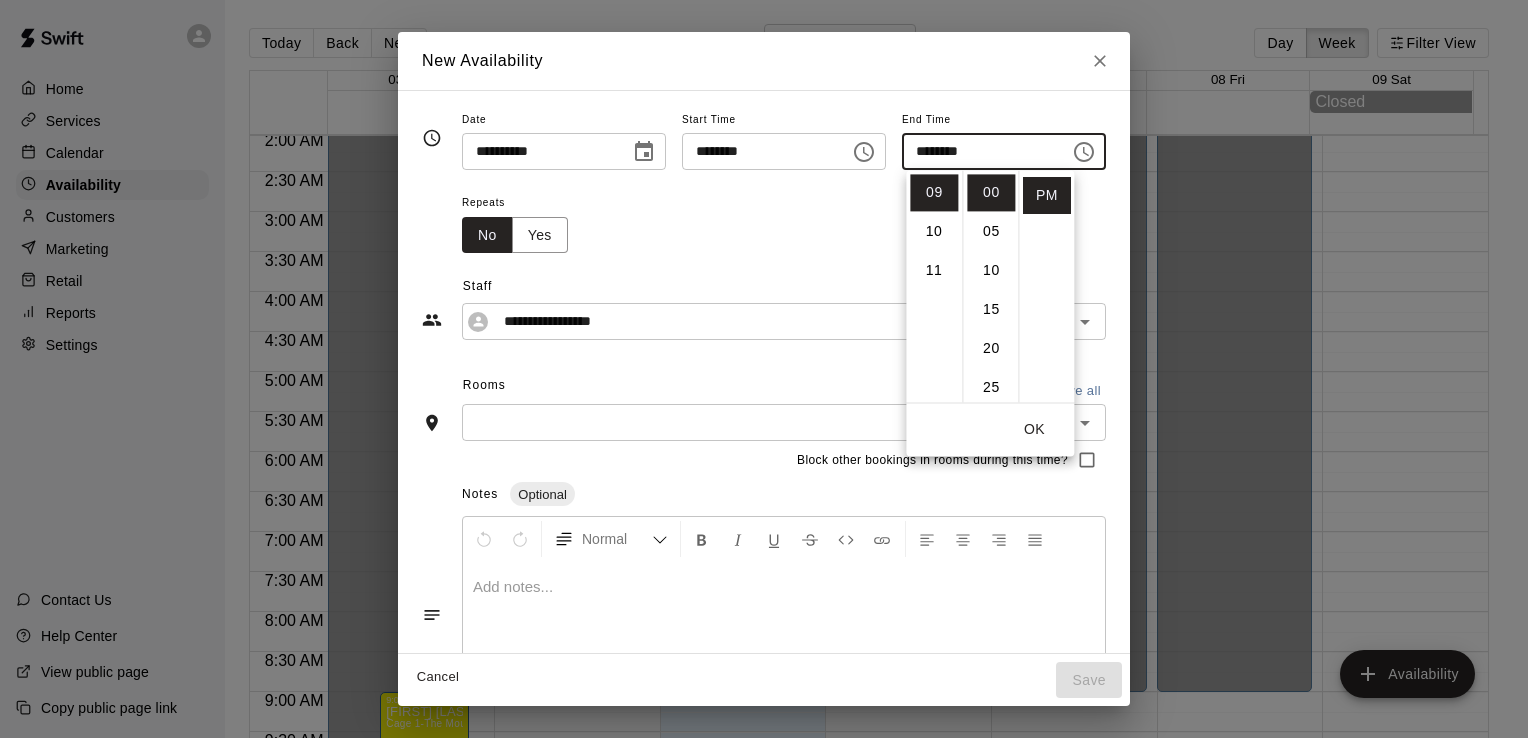 click on "Repeats No Yes" at bounding box center [784, 221] 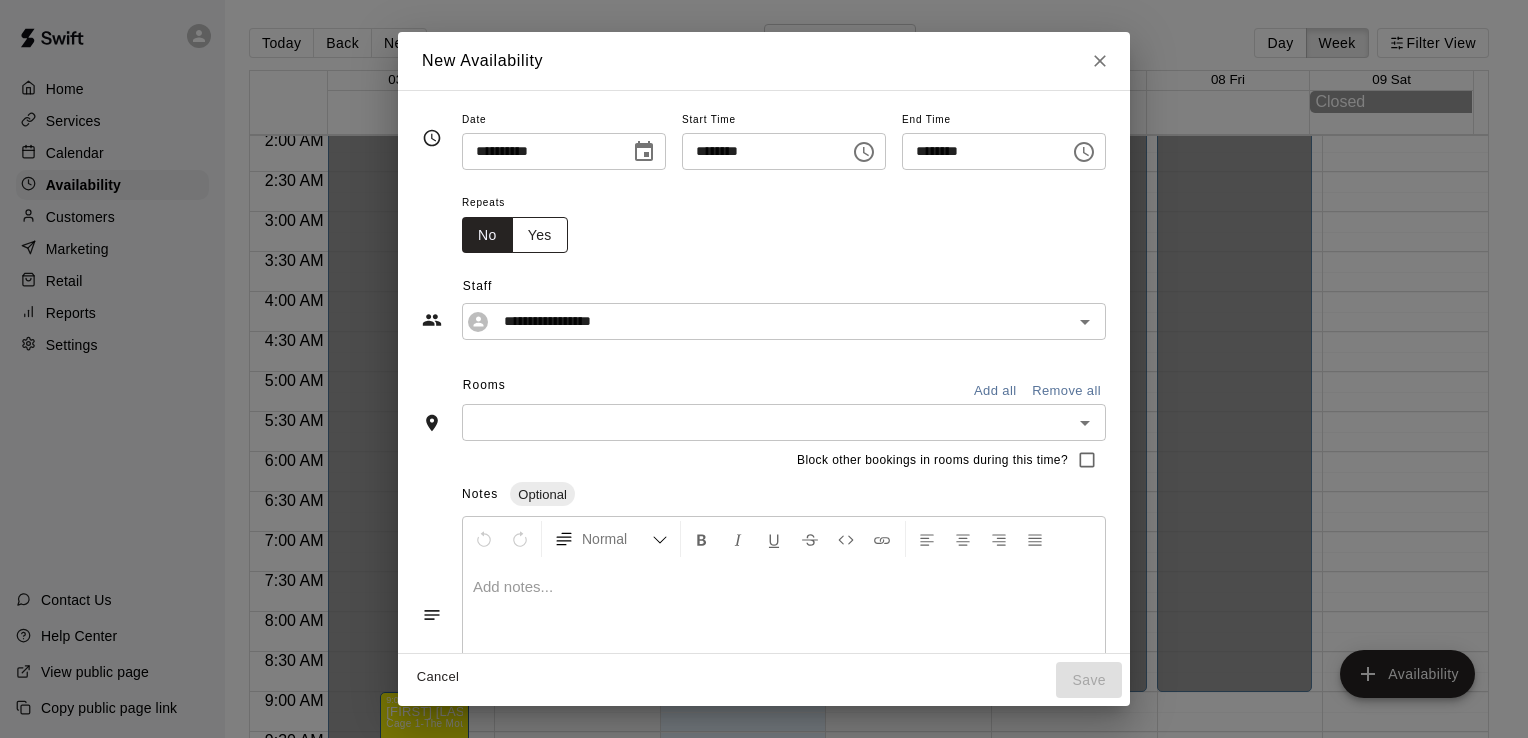 click on "Yes" at bounding box center [540, 235] 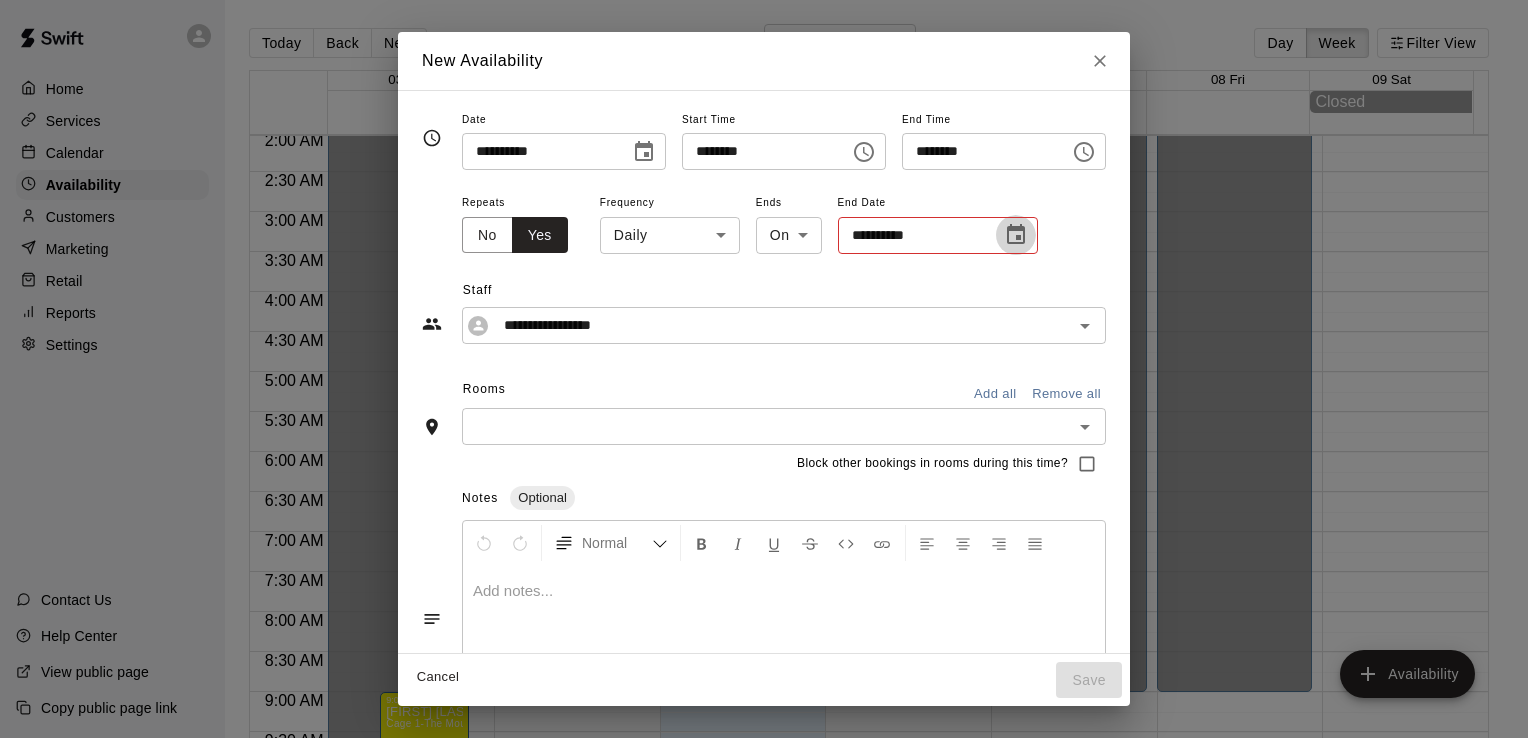 click 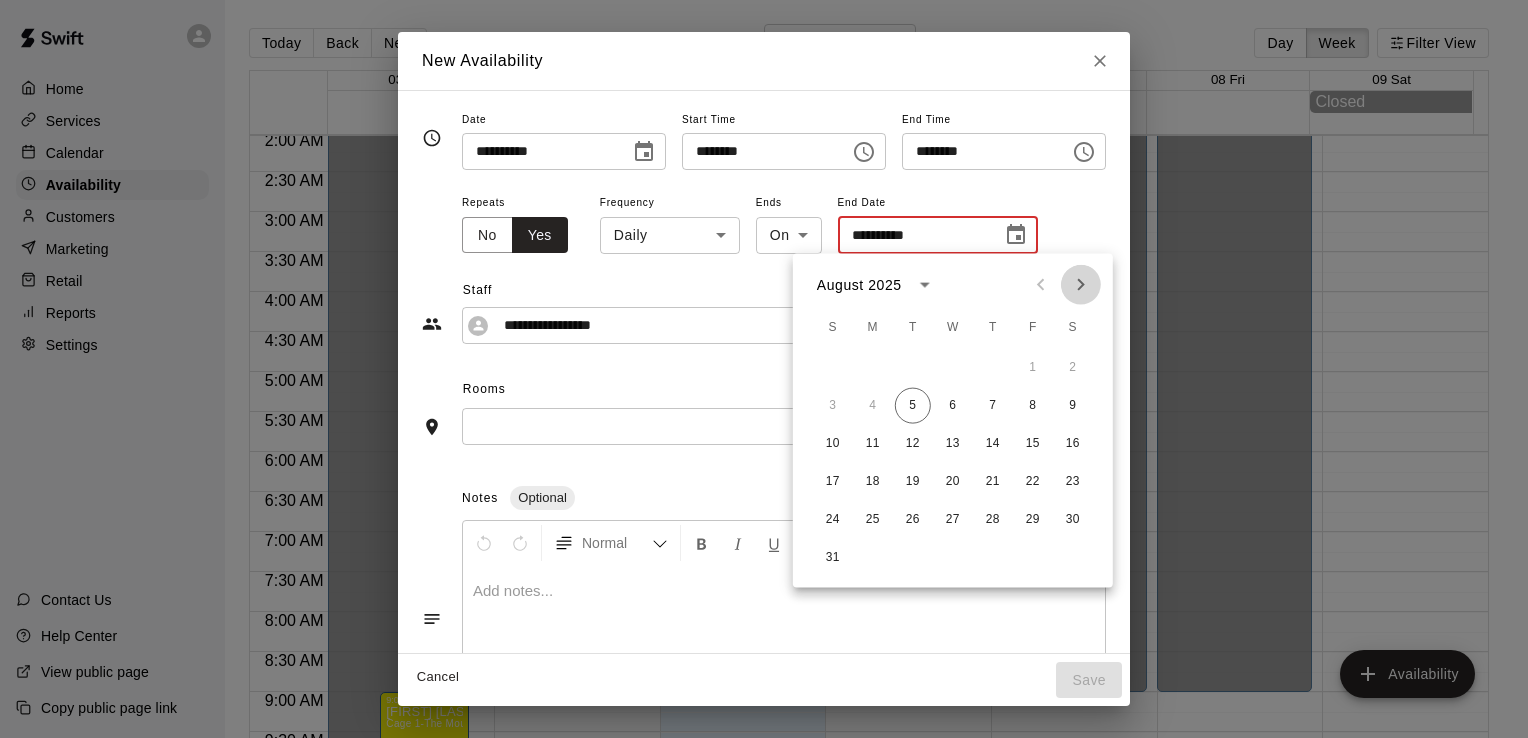 click 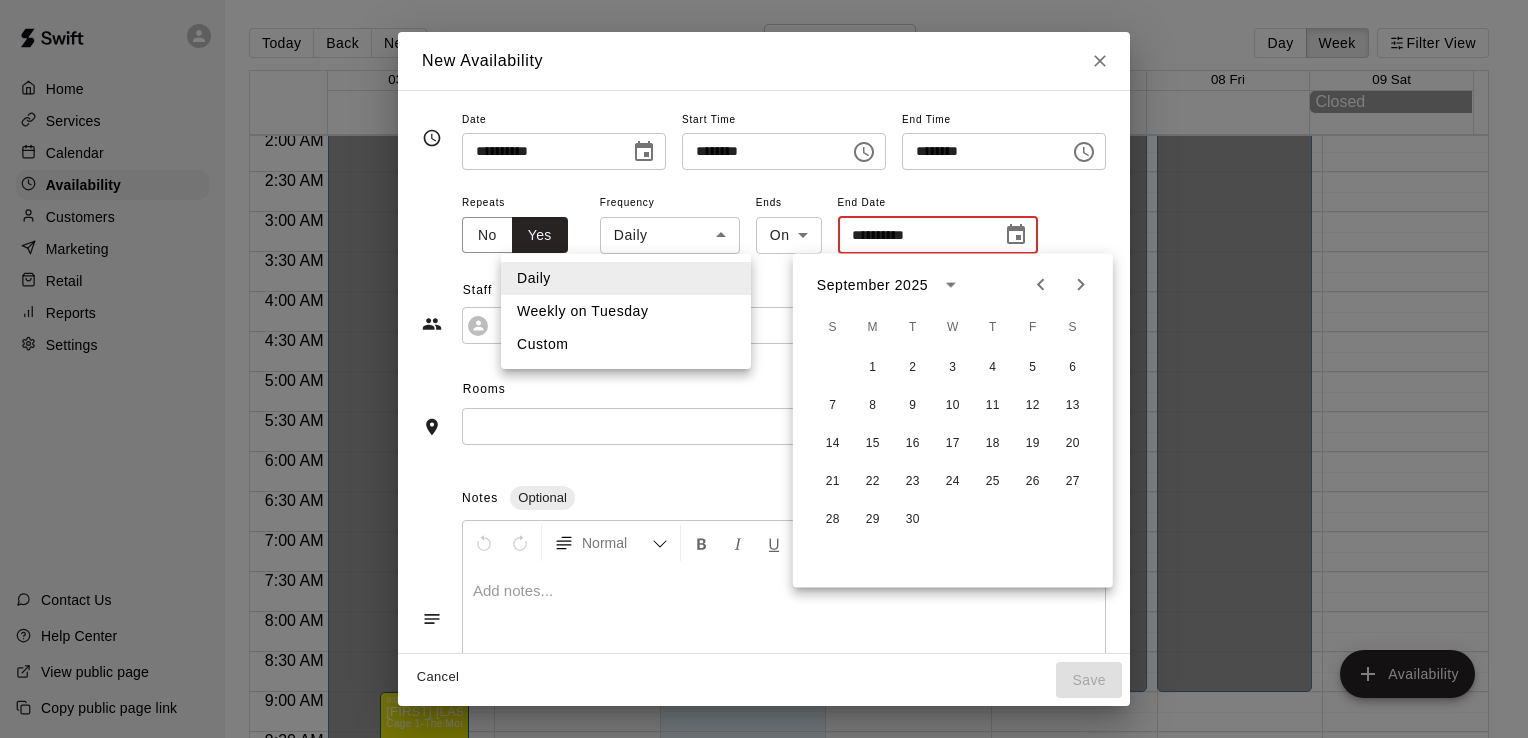 click on "Home Services Calendar Availability Customers Marketing Retail Reports Settings Contact Us Help Center View public page Copy public page link Today Back Next August 03 – 09 Day Week Filter View 03 Sun 04 Mon 05 Tue 06 Wed 07 Thu 08 Fri 09 Sat   Closed 12:00 AM 12:30 AM 1:00 AM 1:30 AM 2:00 AM 2:30 AM 3:00 AM 3:30 AM 4:00 AM 4:30 AM 5:00 AM 5:30 AM 6:00 AM 6:30 AM 7:00 AM 7:30 AM 8:00 AM 8:30 AM 9:00 AM 9:30 AM 10:00 AM 10:30 AM 11:00 AM 11:30 AM 12:00 PM 12:30 PM 1:00 PM 1:30 PM 2:00 PM 2:30 PM 3:00 PM 3:30 PM 4:00 PM 4:30 PM 5:00 PM 5:30 PM 6:00 PM 6:30 PM 7:00 PM 7:30 PM 8:00 PM 8:30 PM 9:00 PM 9:30 PM 10:00 PM 10:30 PM 11:00 PM 11:30 PM 12:00 AM – 4:00 PM Closed 9:00 PM – 11:59 PM Closed 9:00 AM – 9:00 PM Trent Bowles Cage 1-The Mound Lab, Cage 2- The Launch Pad, Cage 3- The Boom Box, Cage 4- The Mash Zone, Cage 5- The Power Alley, Outdoor Turf-The Yard, Outside Cage 1- The Office, Outdoor Cage 2- The Den TB 12:00 PM – 10:00 PM Kannon Satsky KS 12:00 AM – 9:00 AM Closed 12:00 PM – 10:00 PM KS" at bounding box center (764, 385) 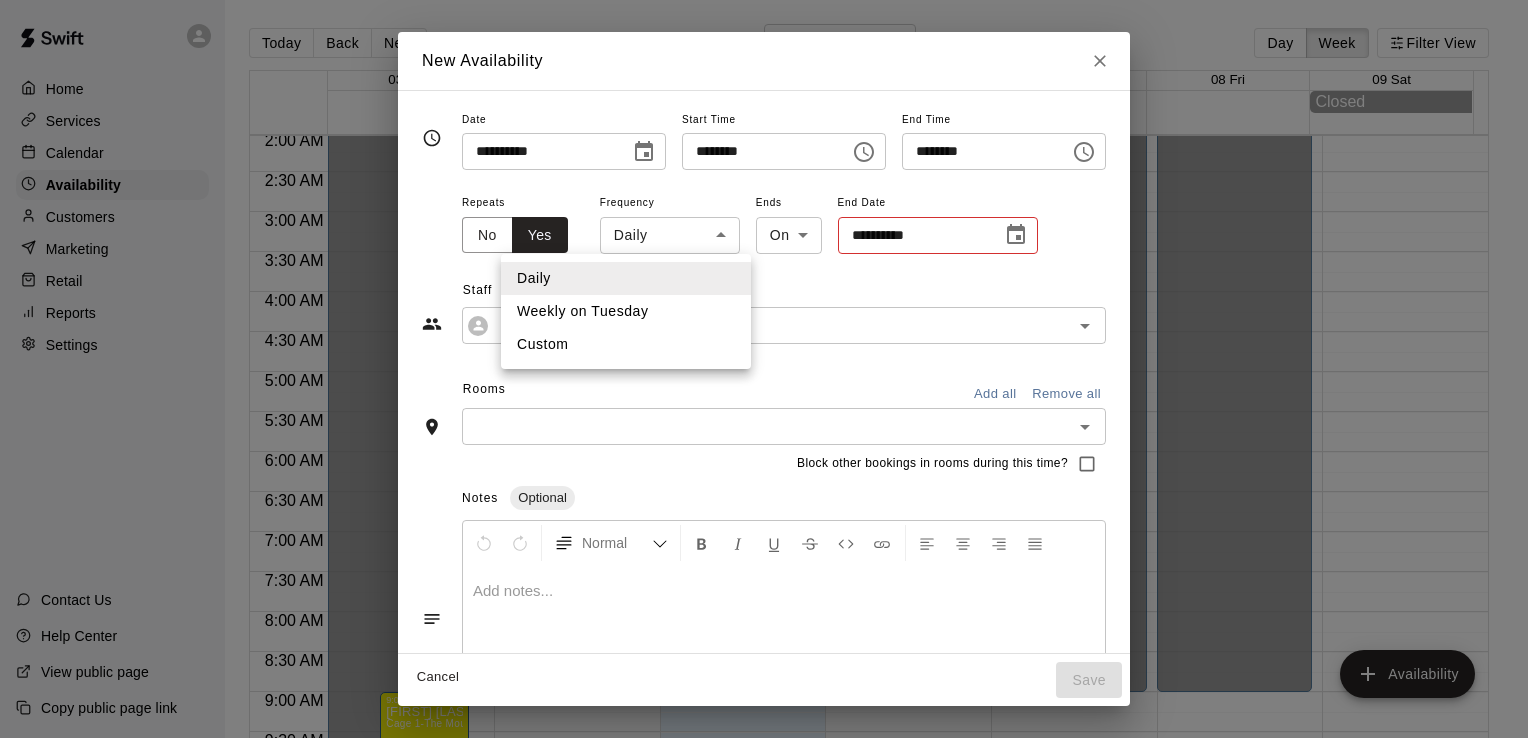 click on "Weekly on Tuesday" at bounding box center [626, 311] 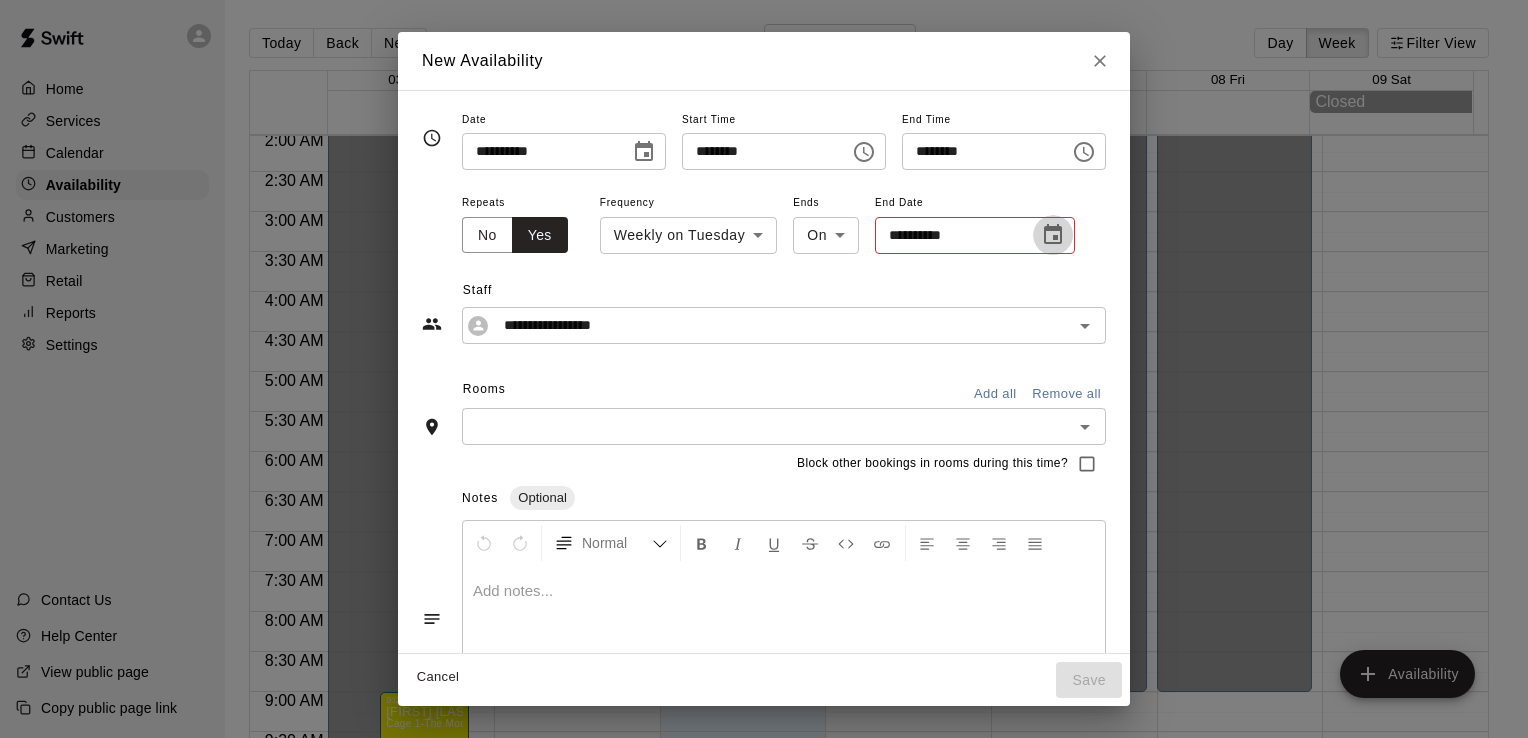 click 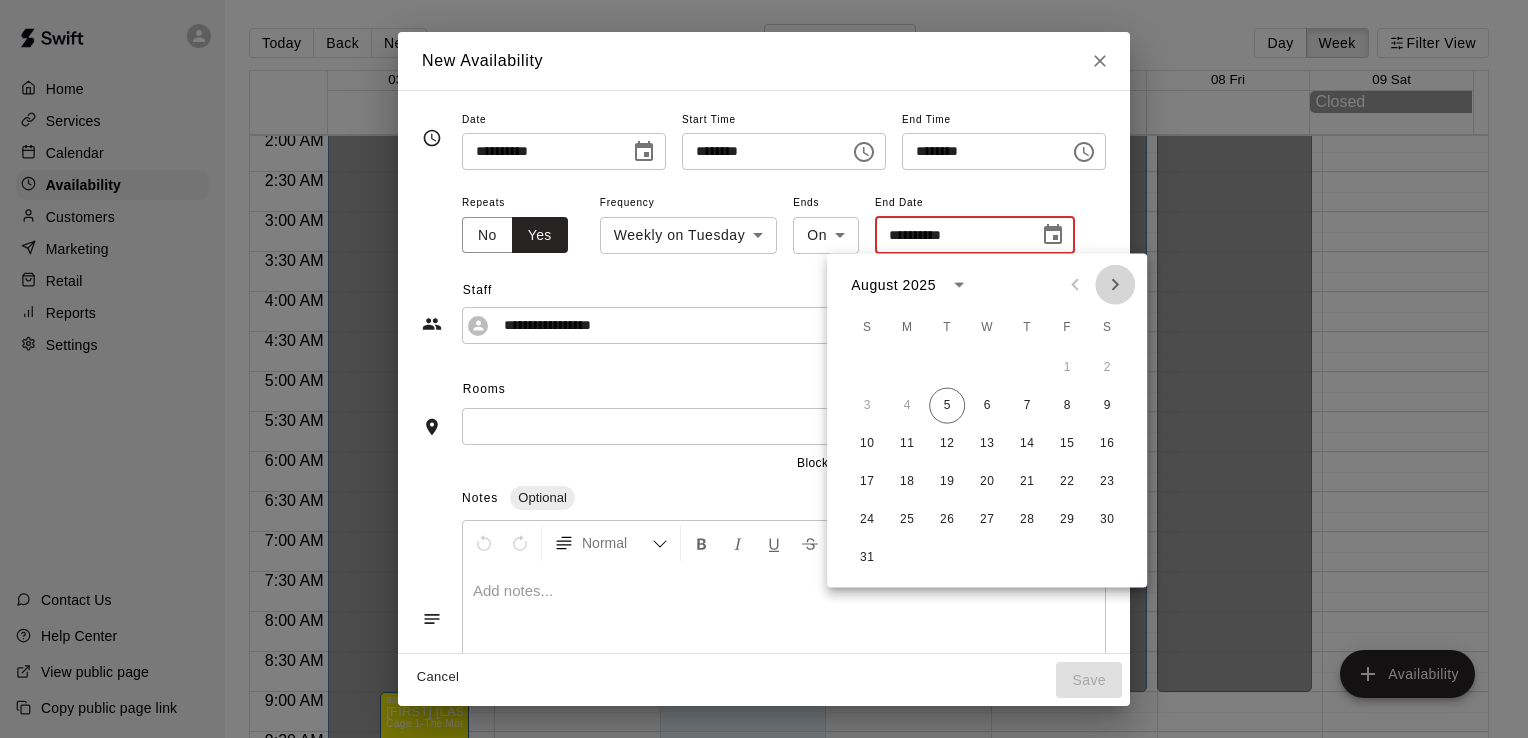 click 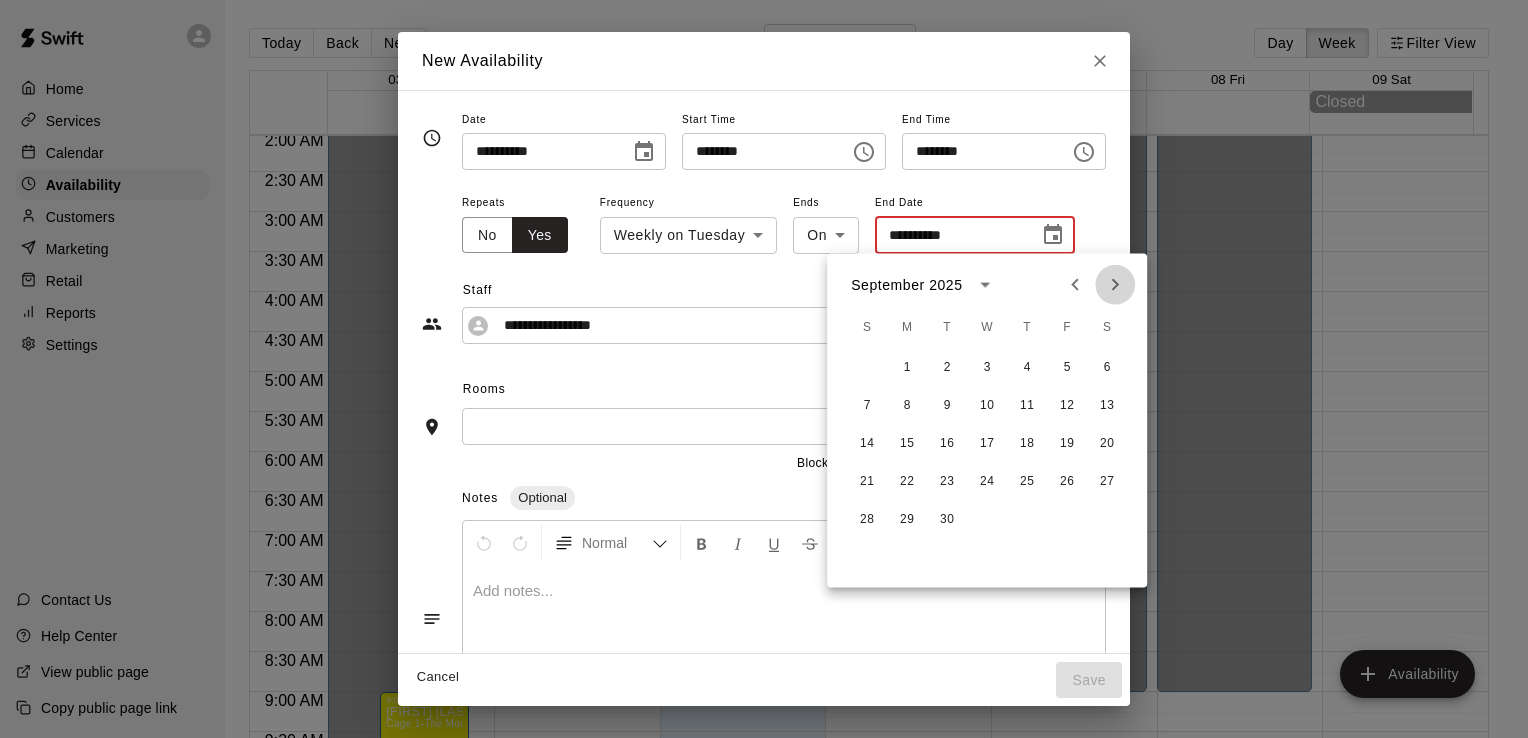 click 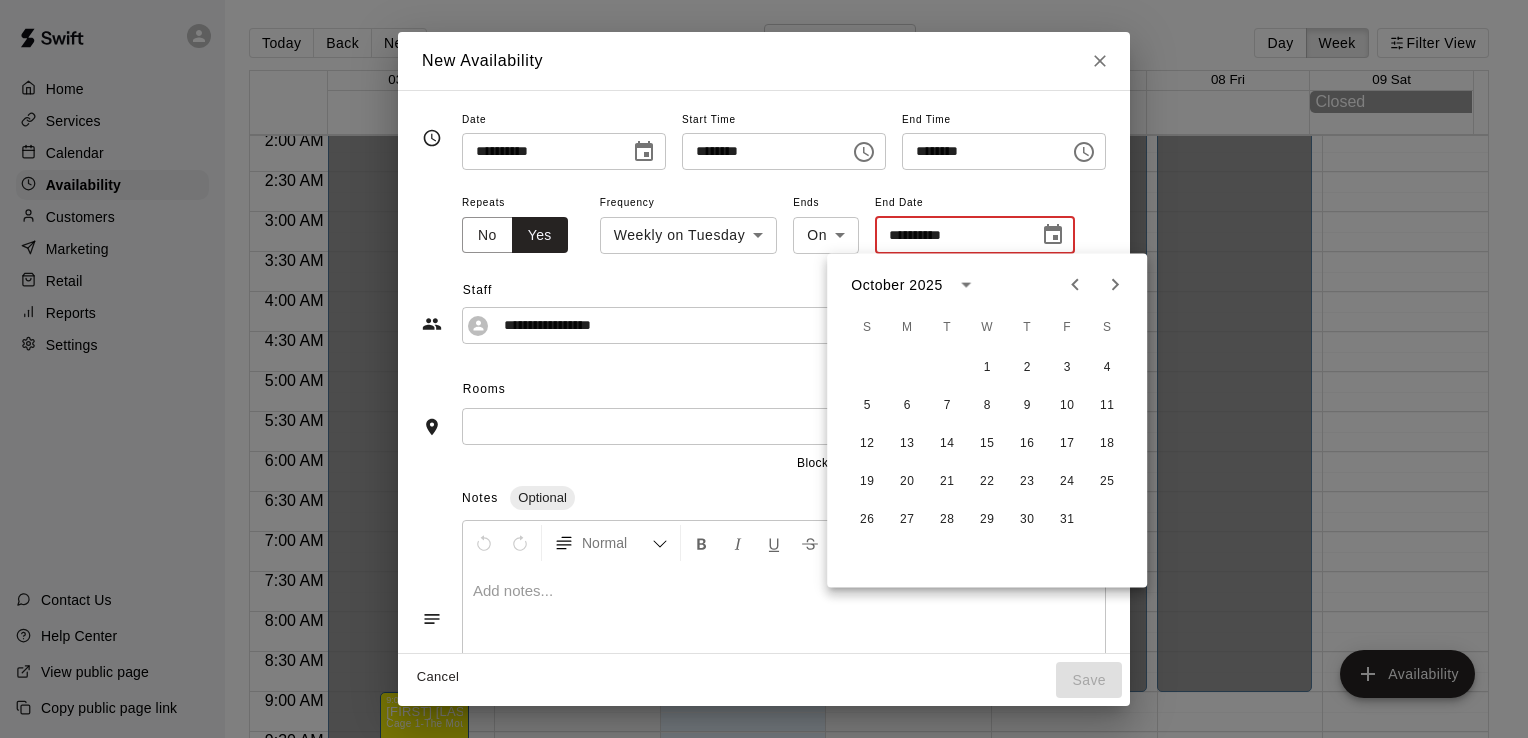 click 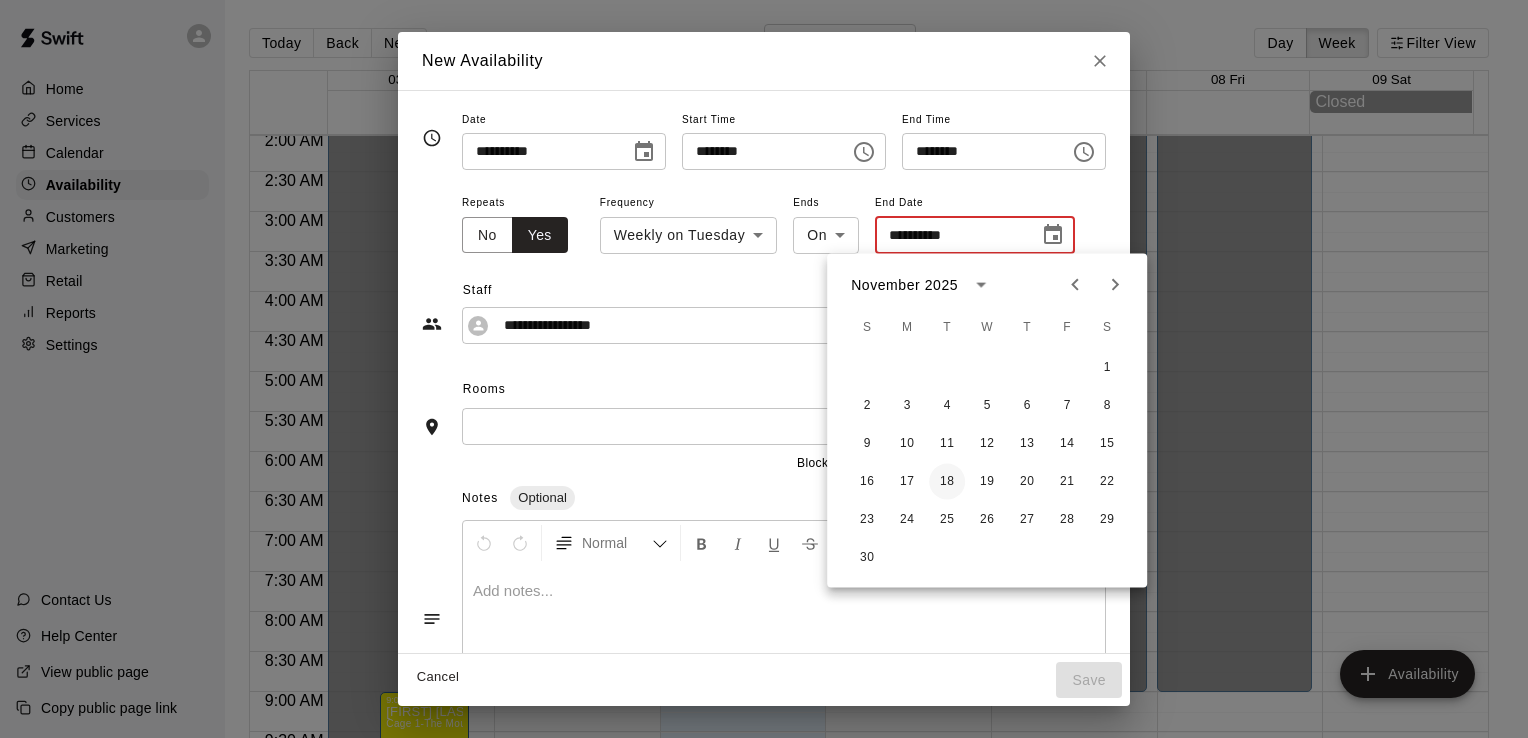 click on "18" at bounding box center (947, 482) 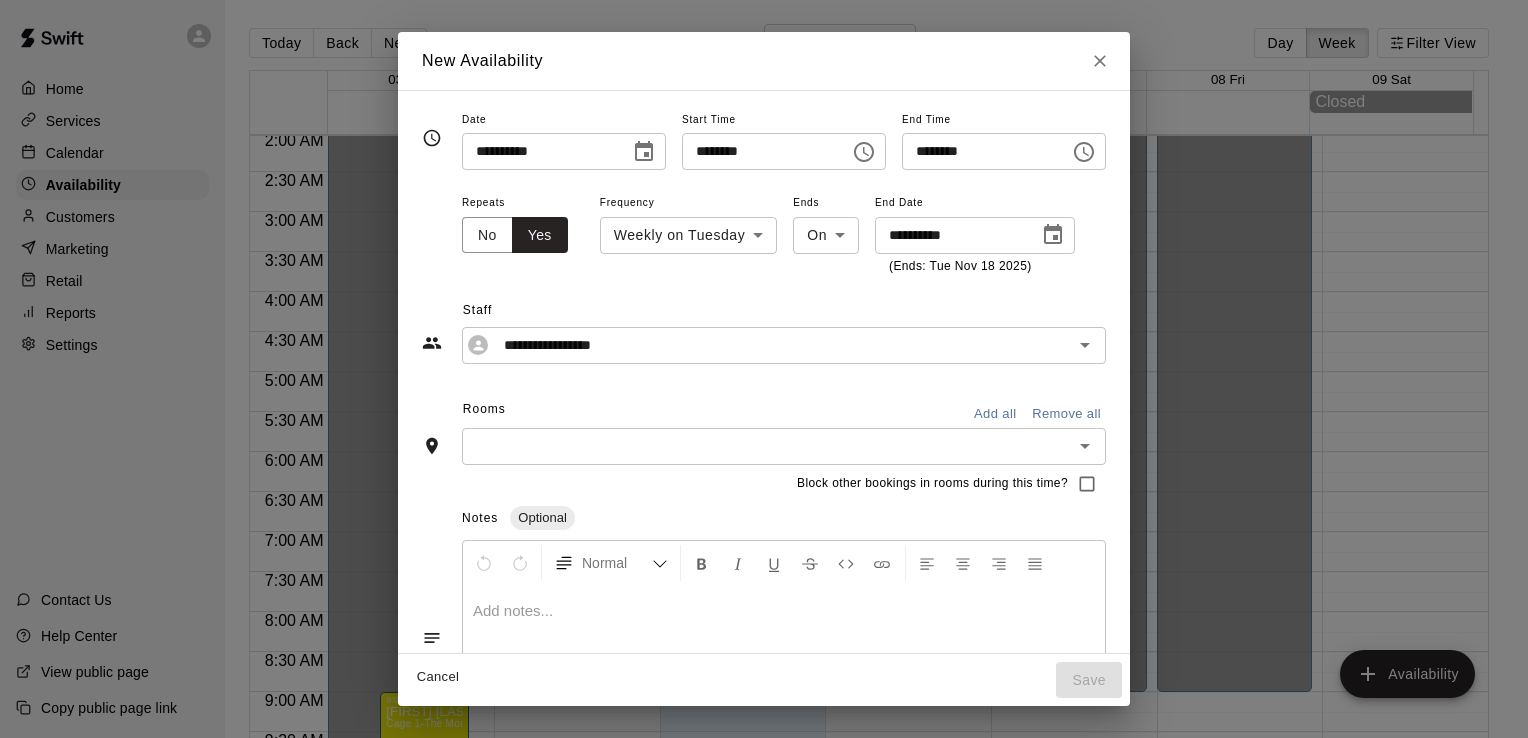 type on "**********" 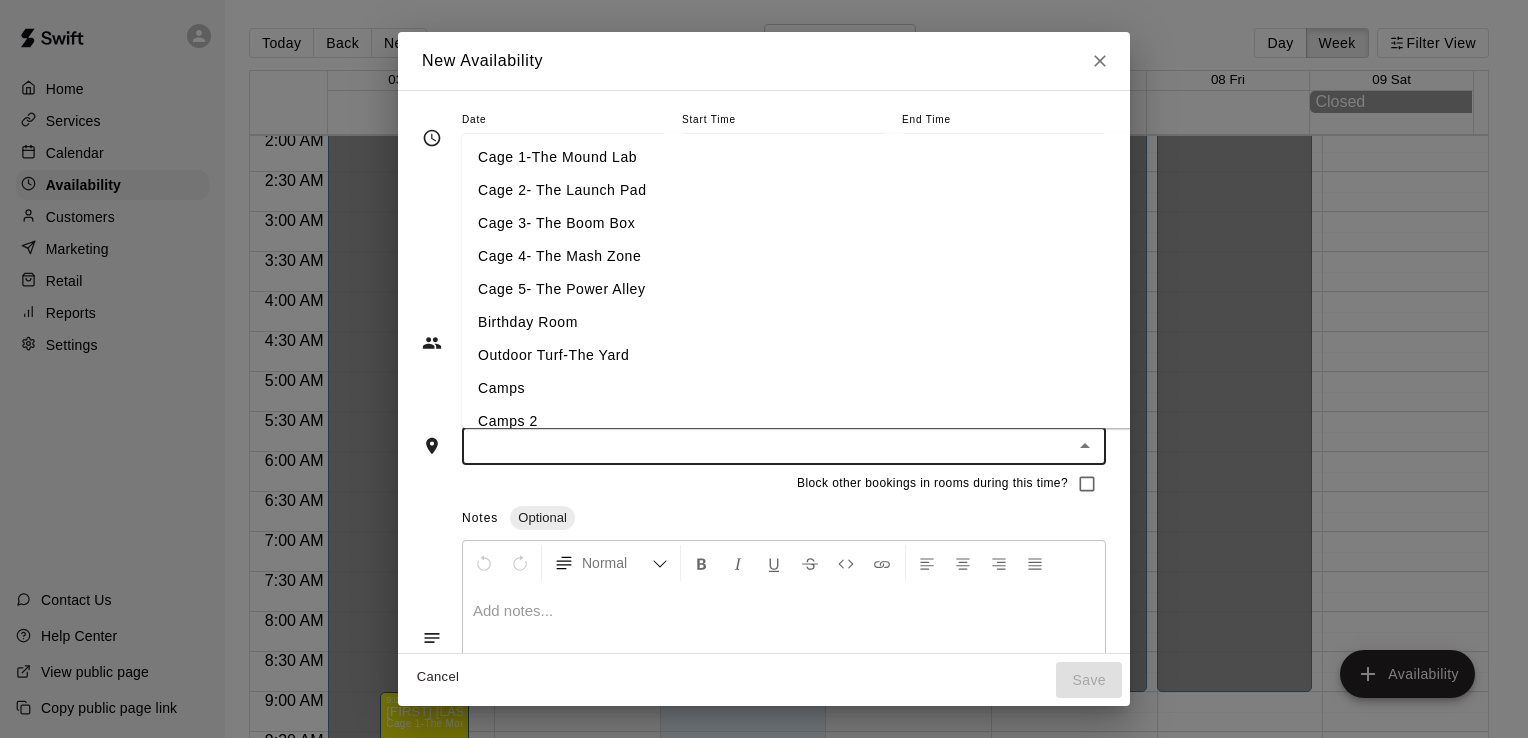 click at bounding box center (767, 446) 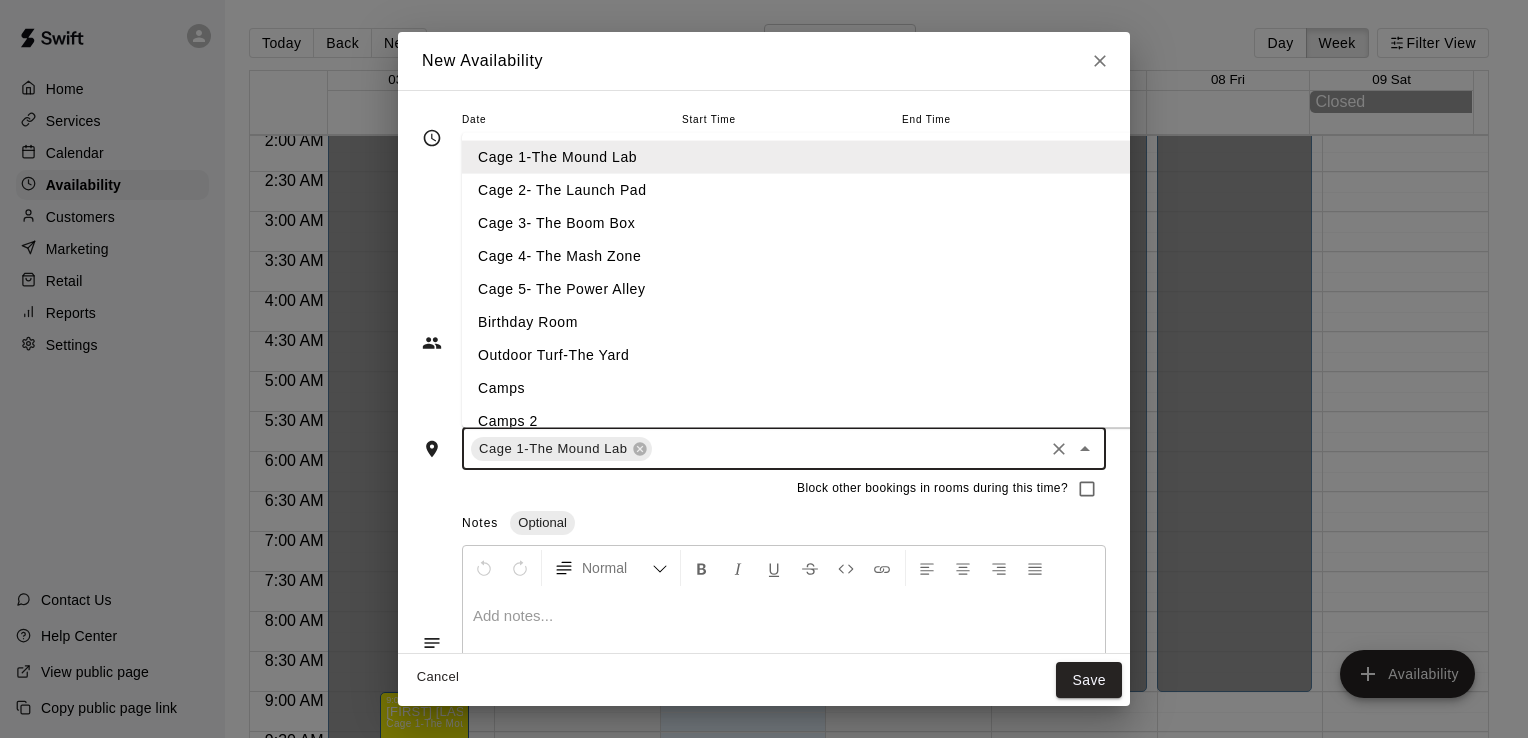 click at bounding box center [848, 448] 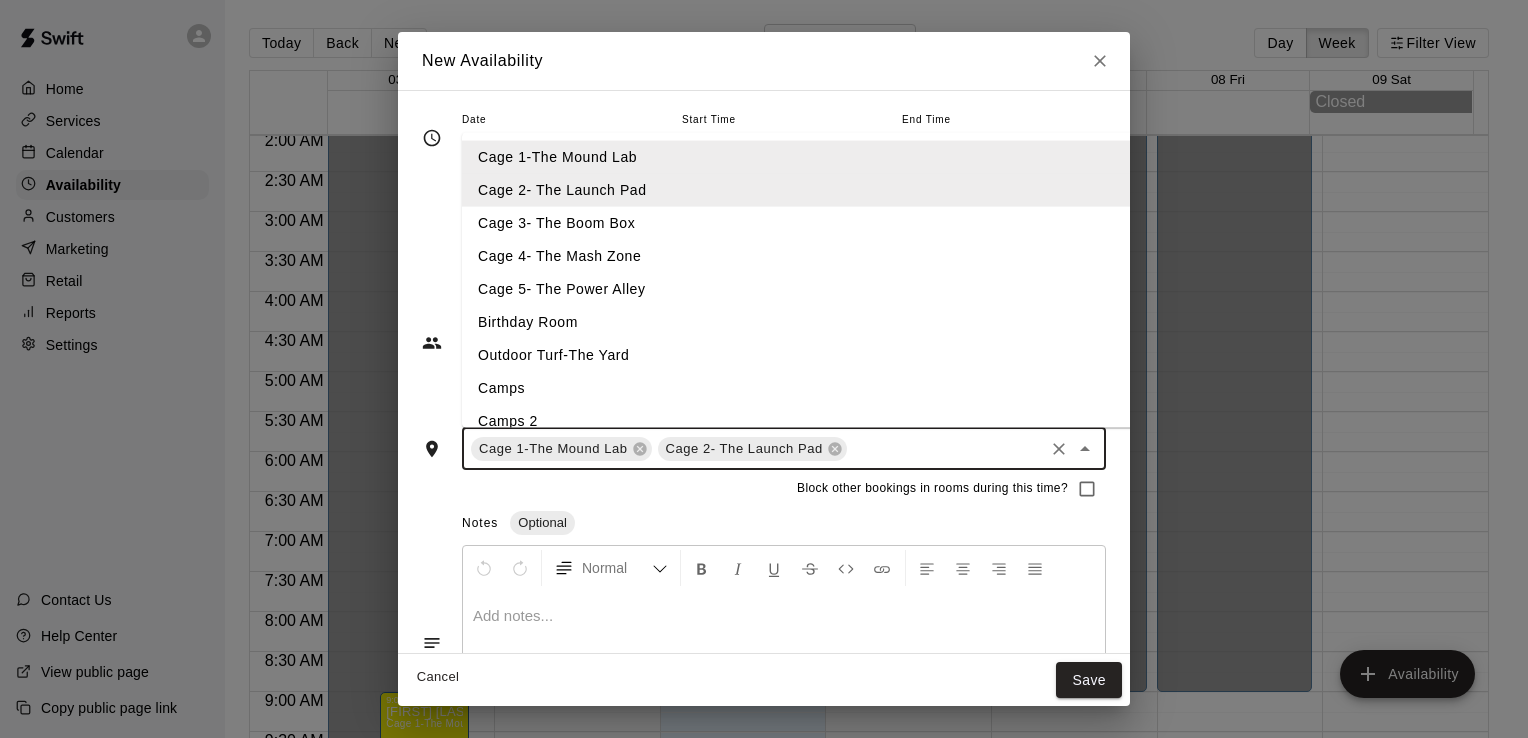 click at bounding box center [945, 448] 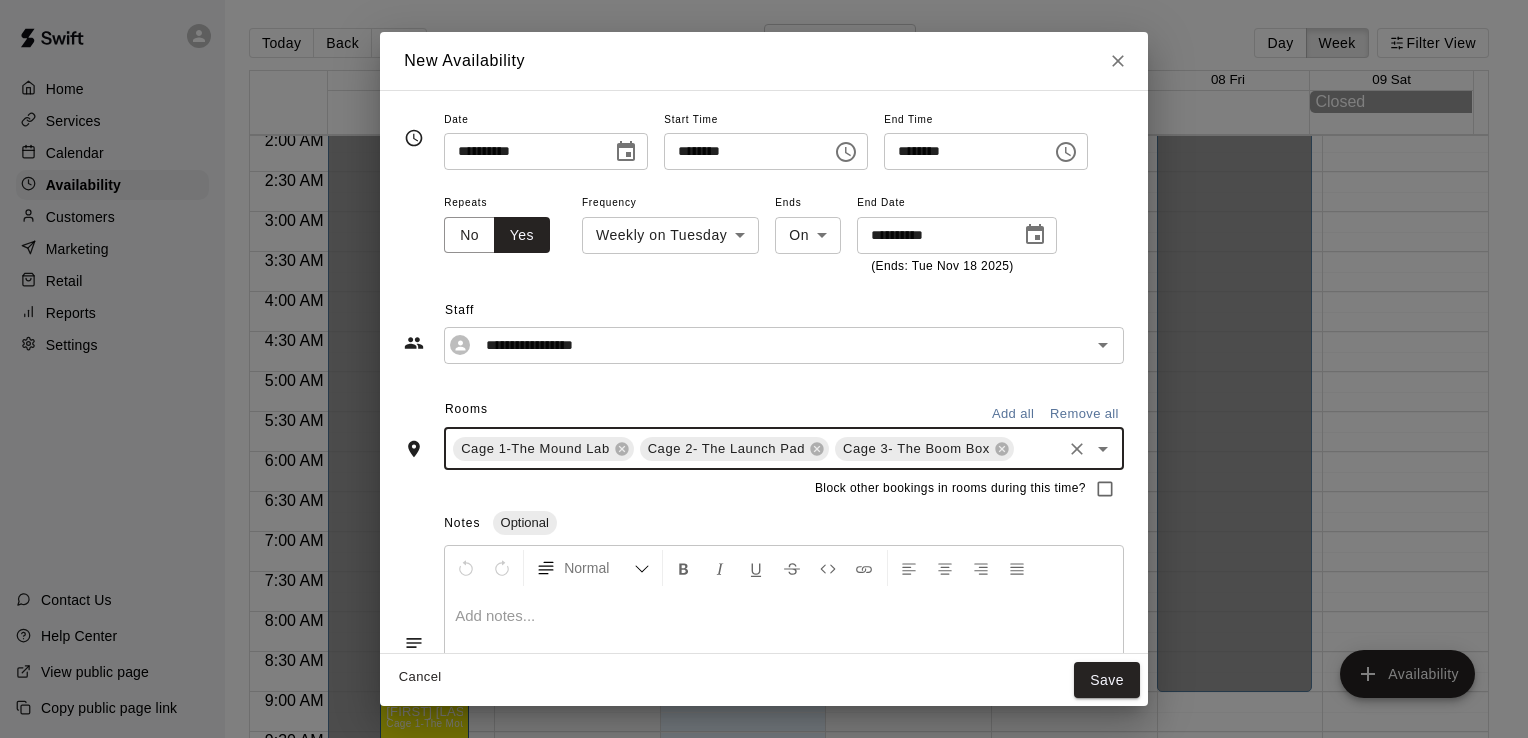 click at bounding box center (1038, 448) 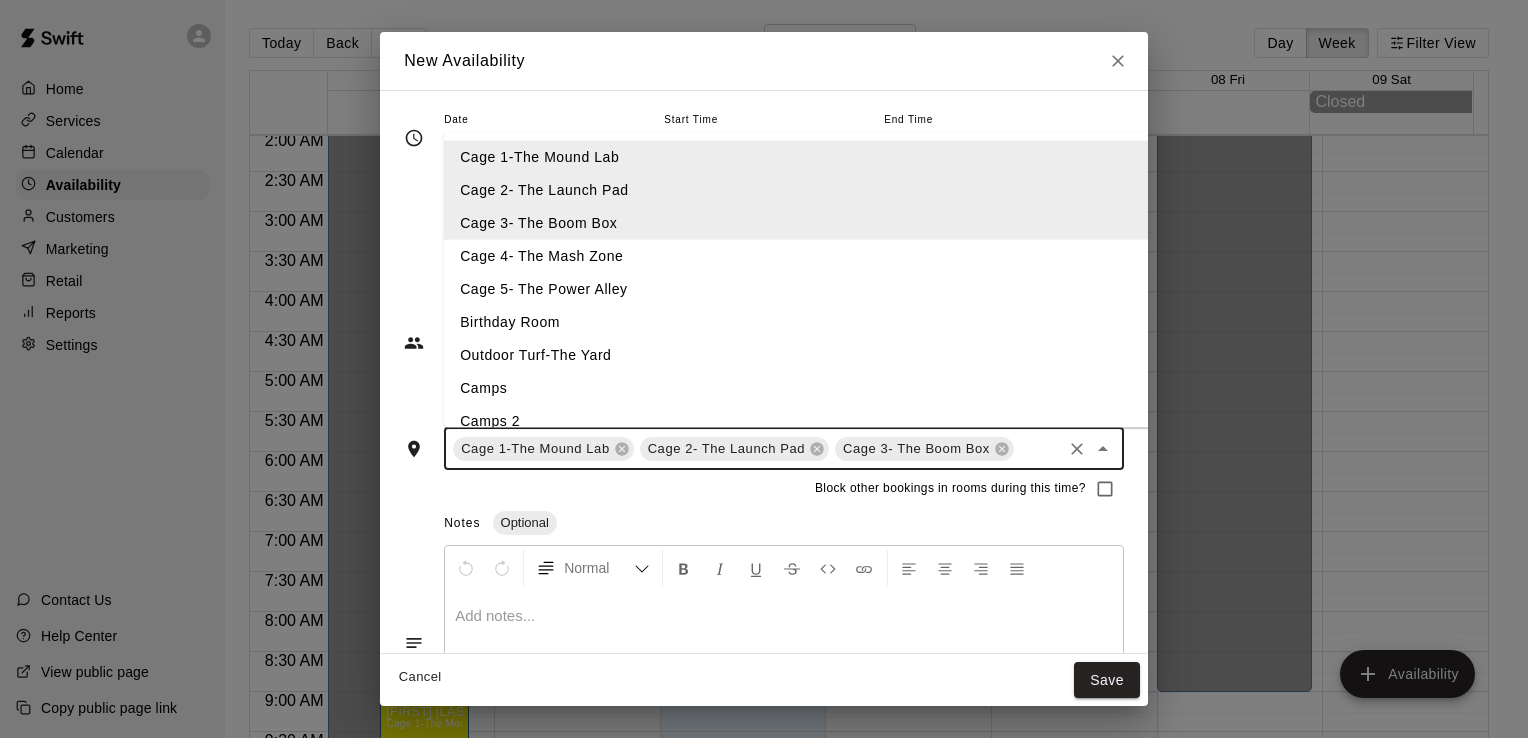 click on "Cage 4- The Mash Zone" at bounding box center [801, 255] 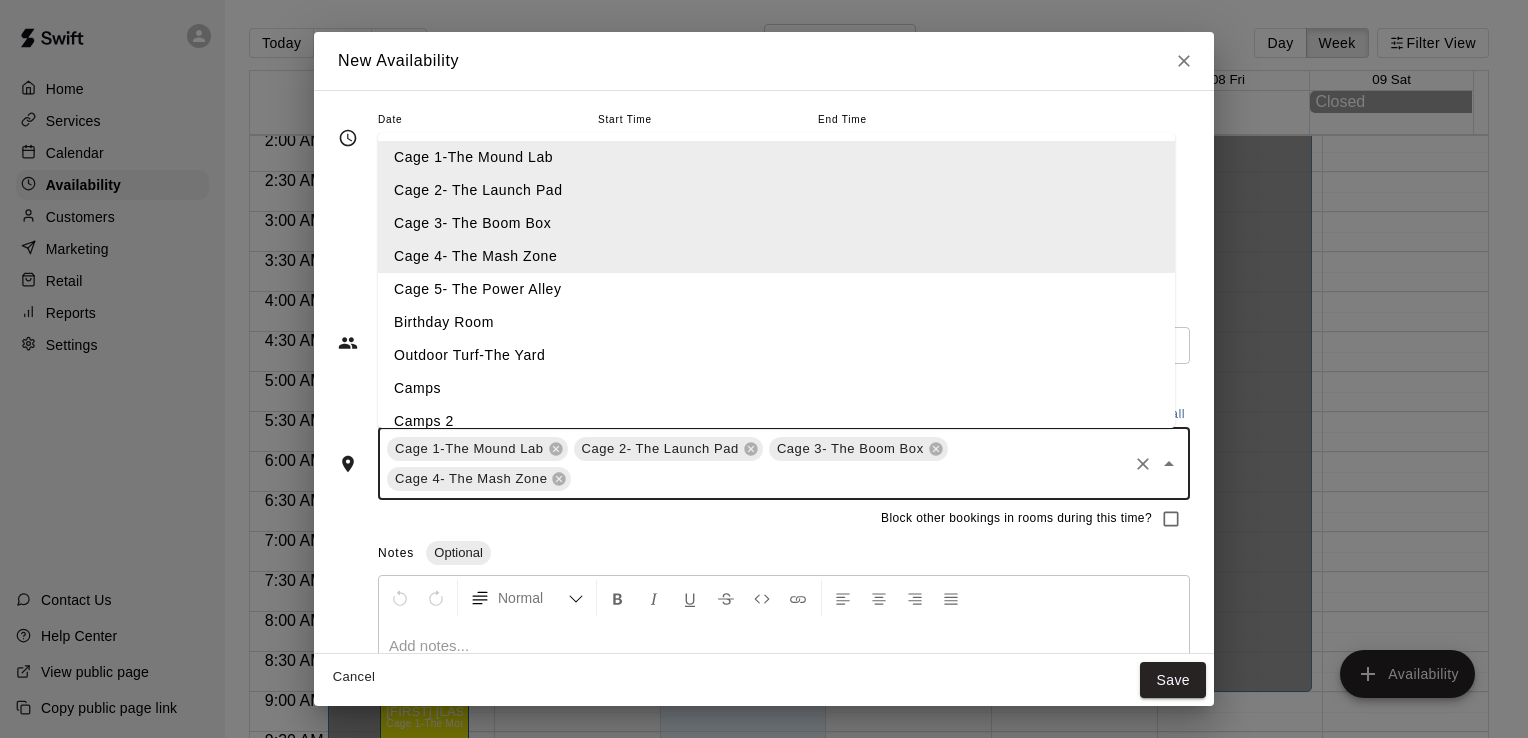 click at bounding box center [849, 478] 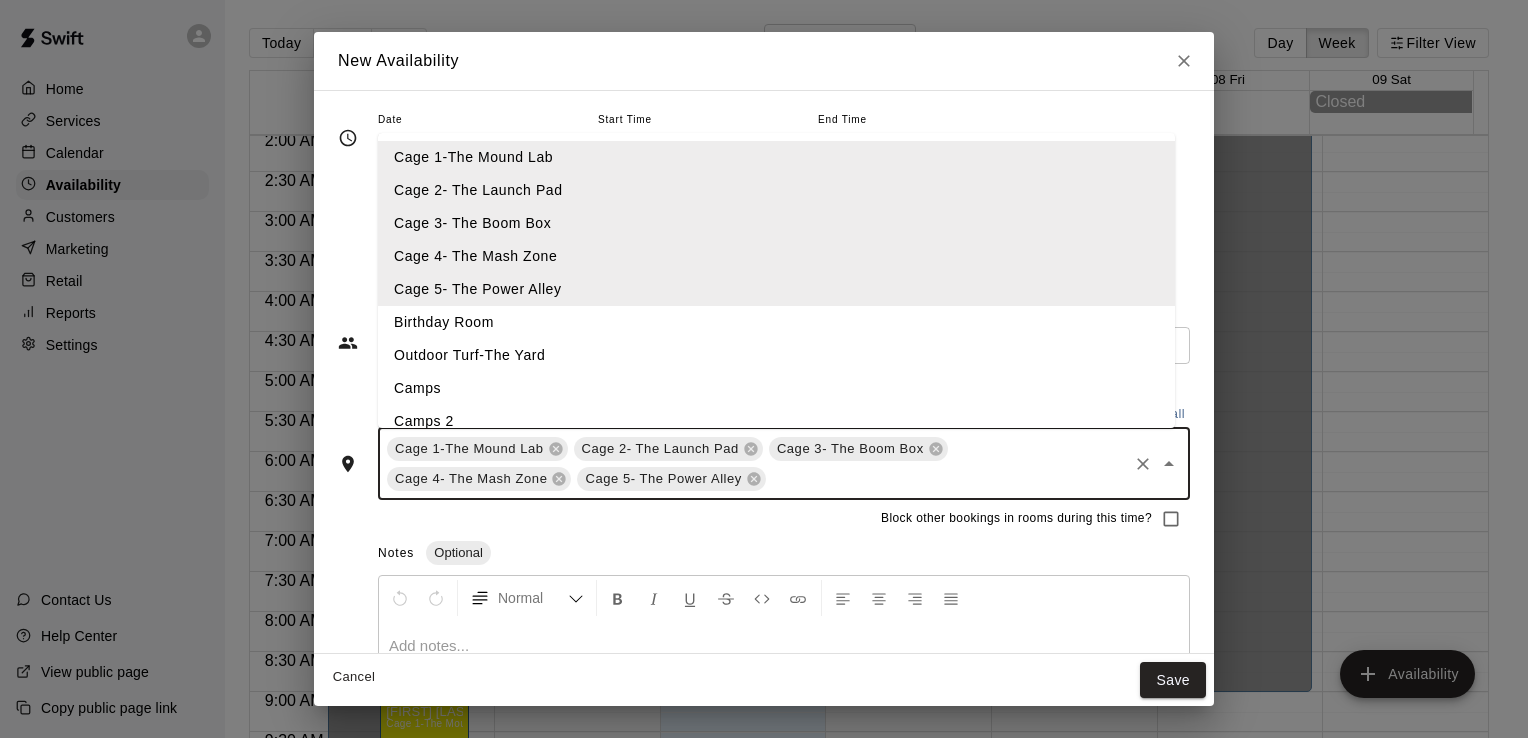 click at bounding box center (947, 478) 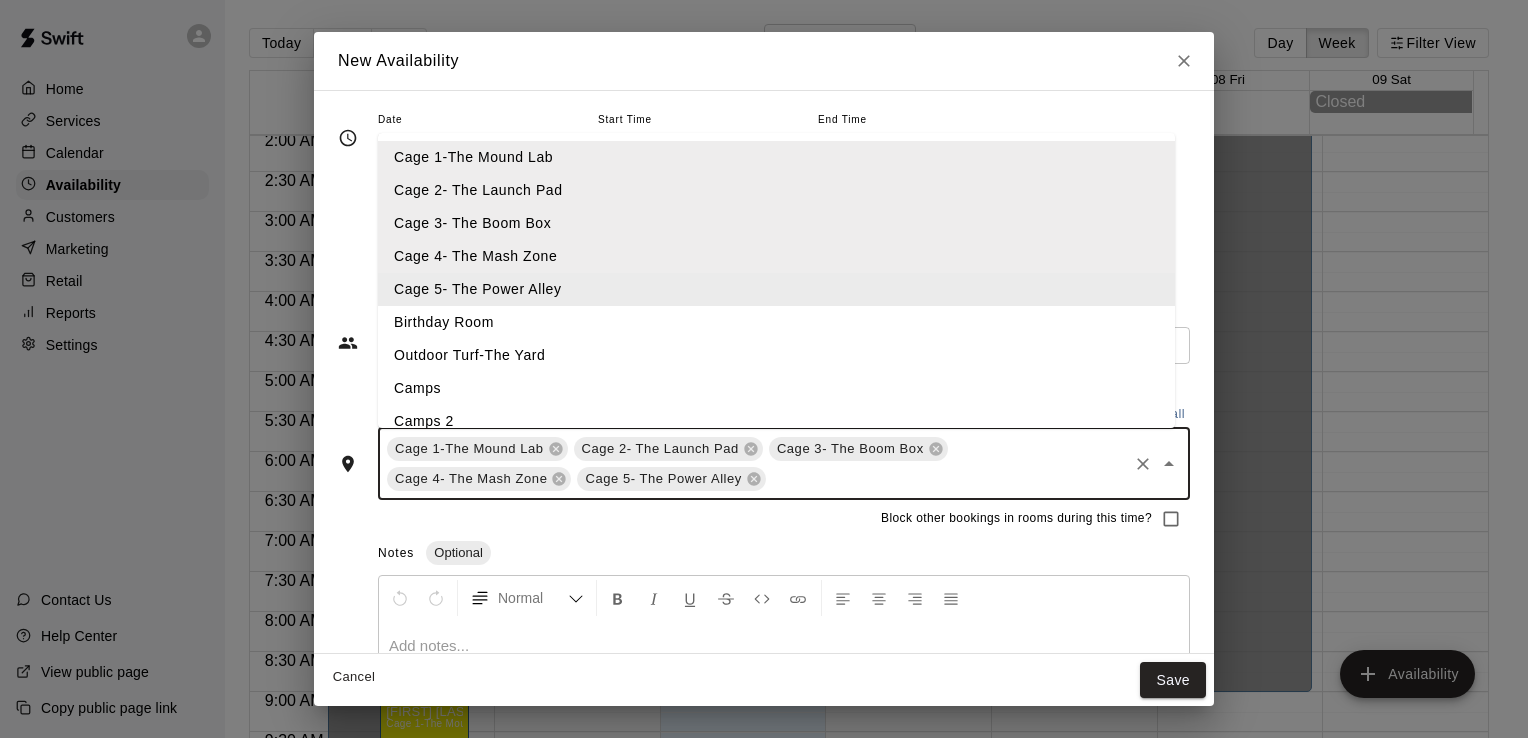 scroll, scrollTop: 182, scrollLeft: 0, axis: vertical 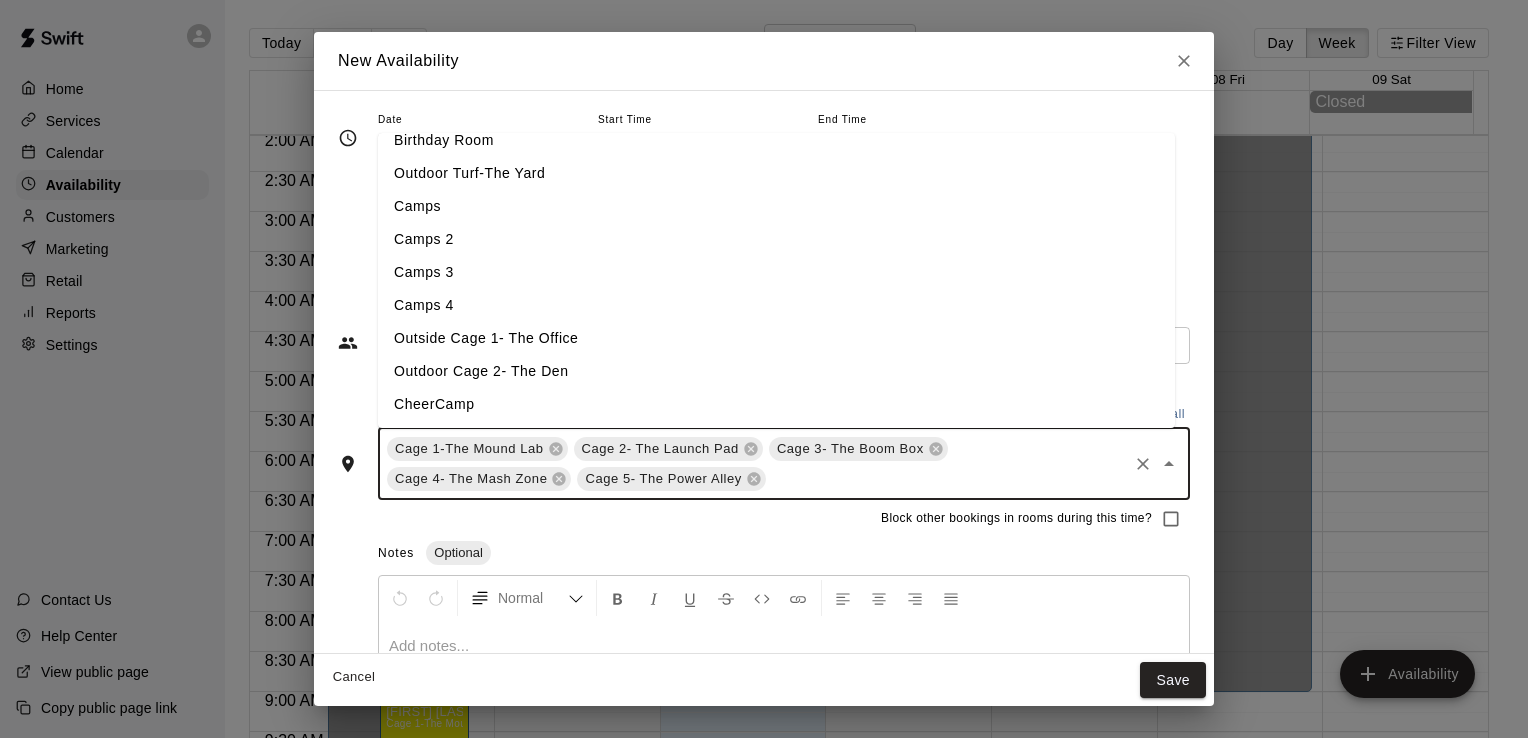 click on "Outdoor Cage 2- The Den" at bounding box center [776, 371] 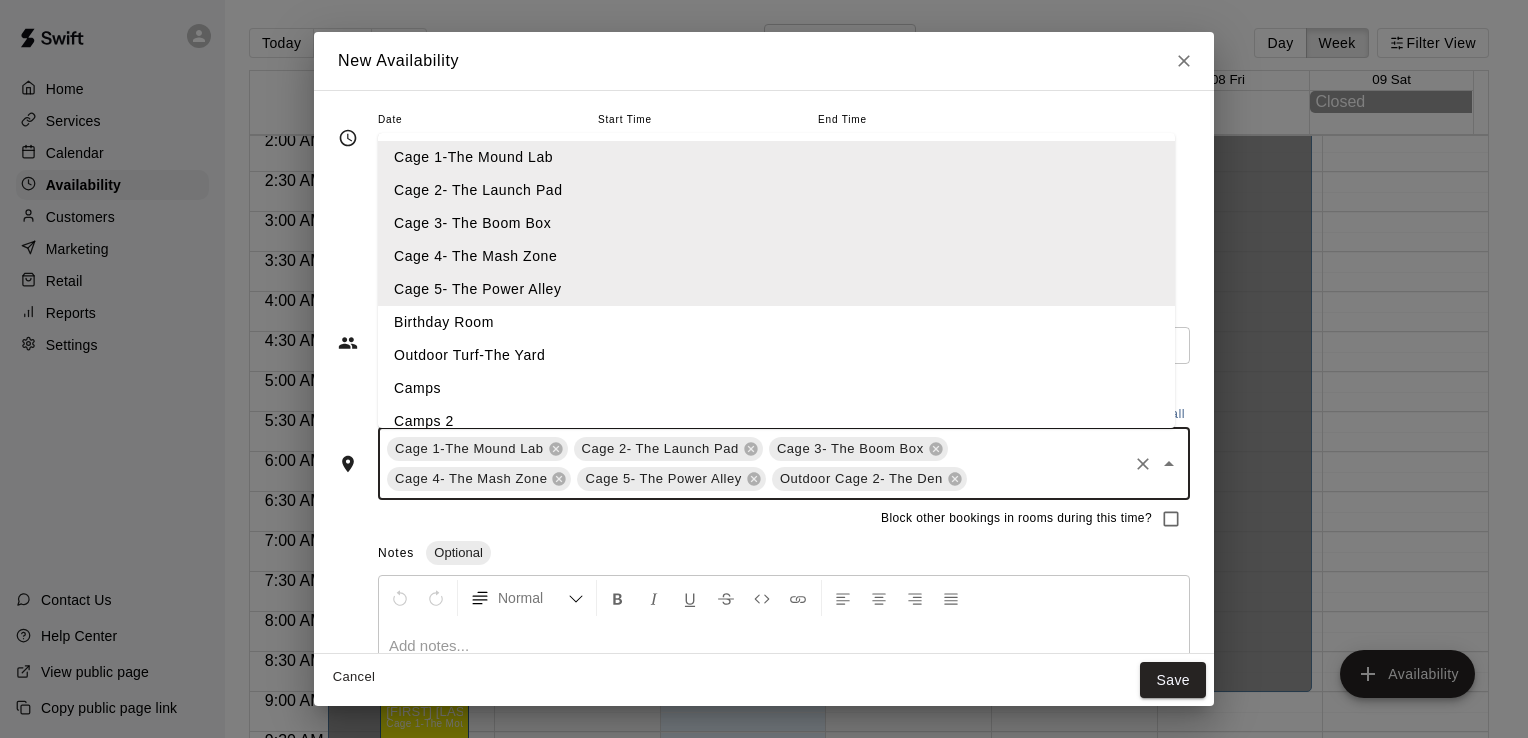 click at bounding box center (1047, 478) 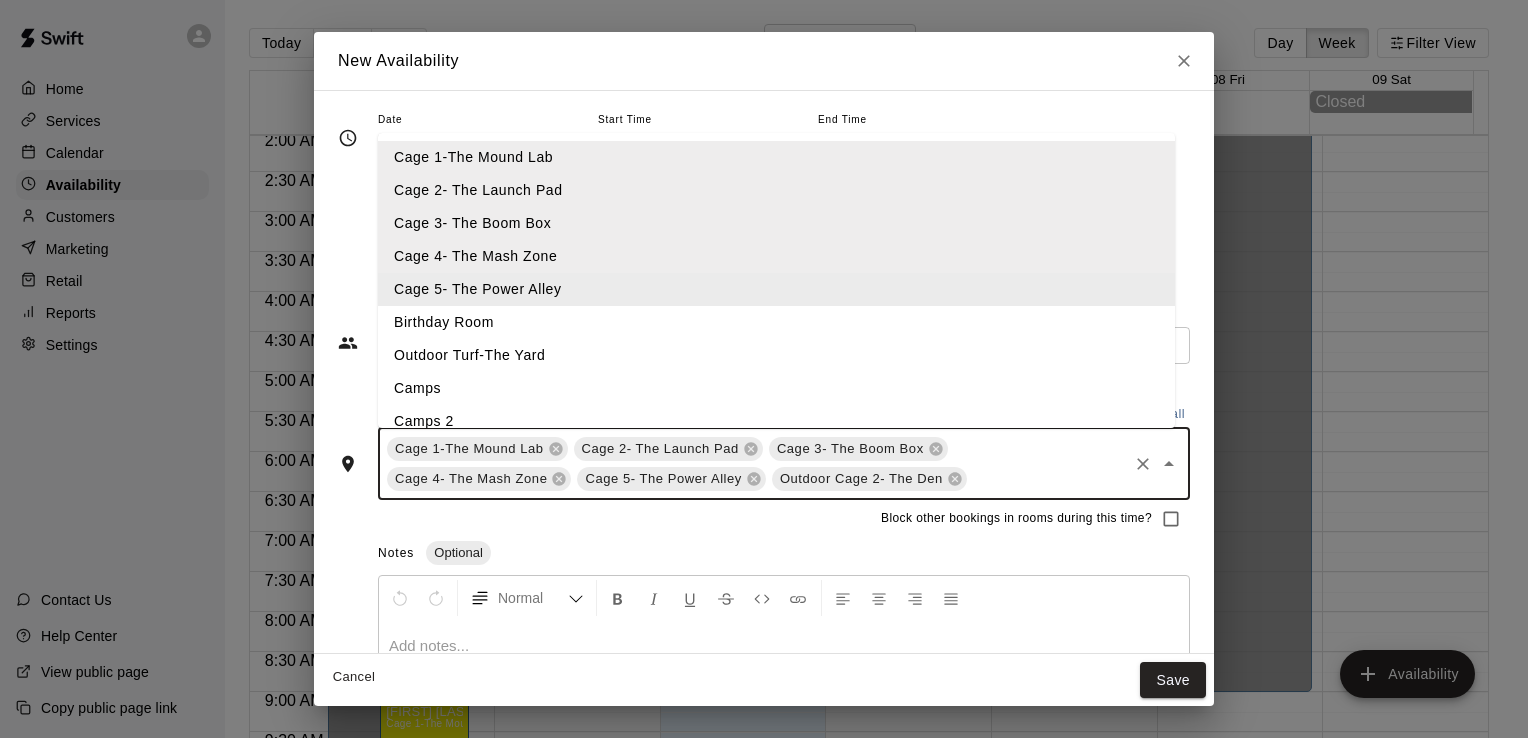 scroll, scrollTop: 182, scrollLeft: 0, axis: vertical 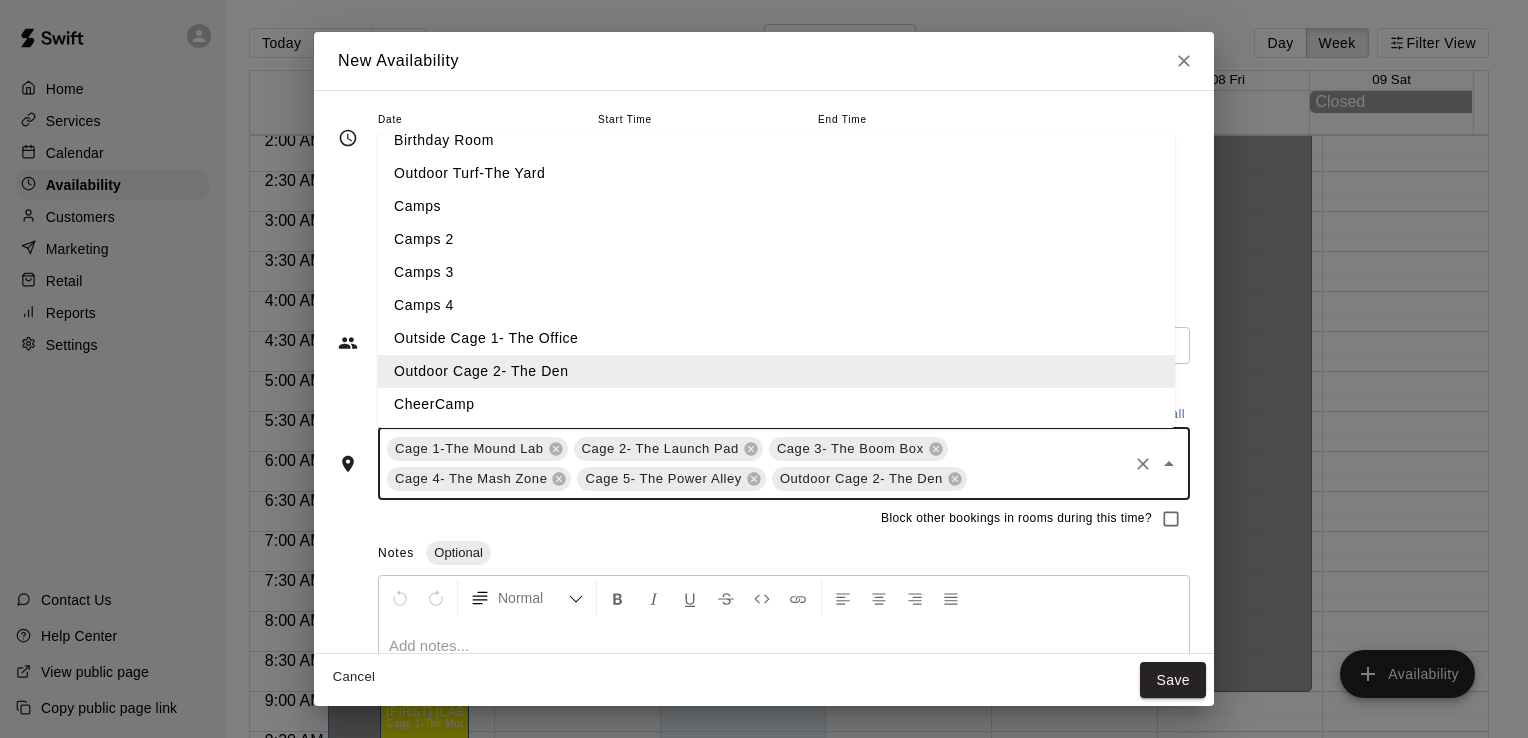 click on "Outside Cage 1- The Office" at bounding box center (776, 338) 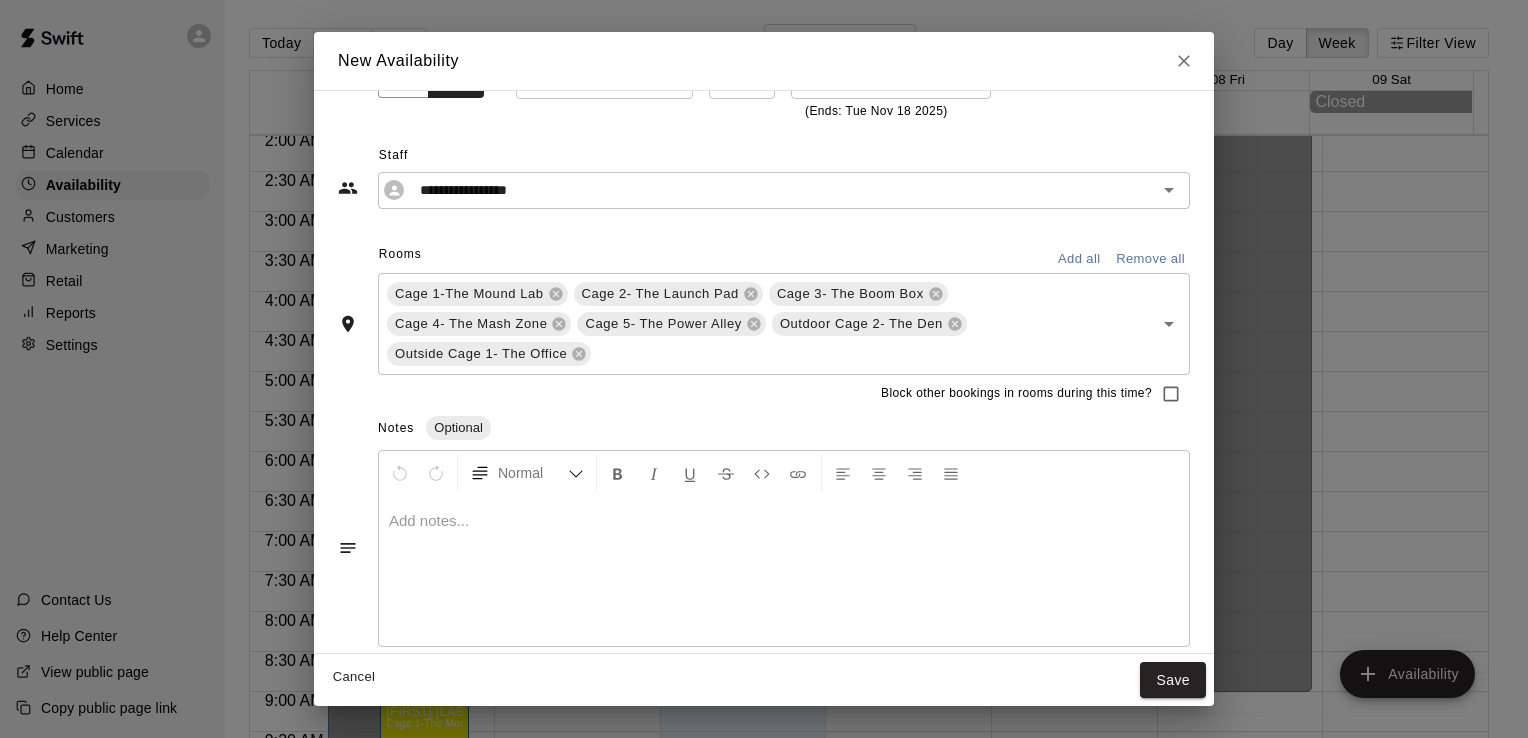 scroll, scrollTop: 169, scrollLeft: 0, axis: vertical 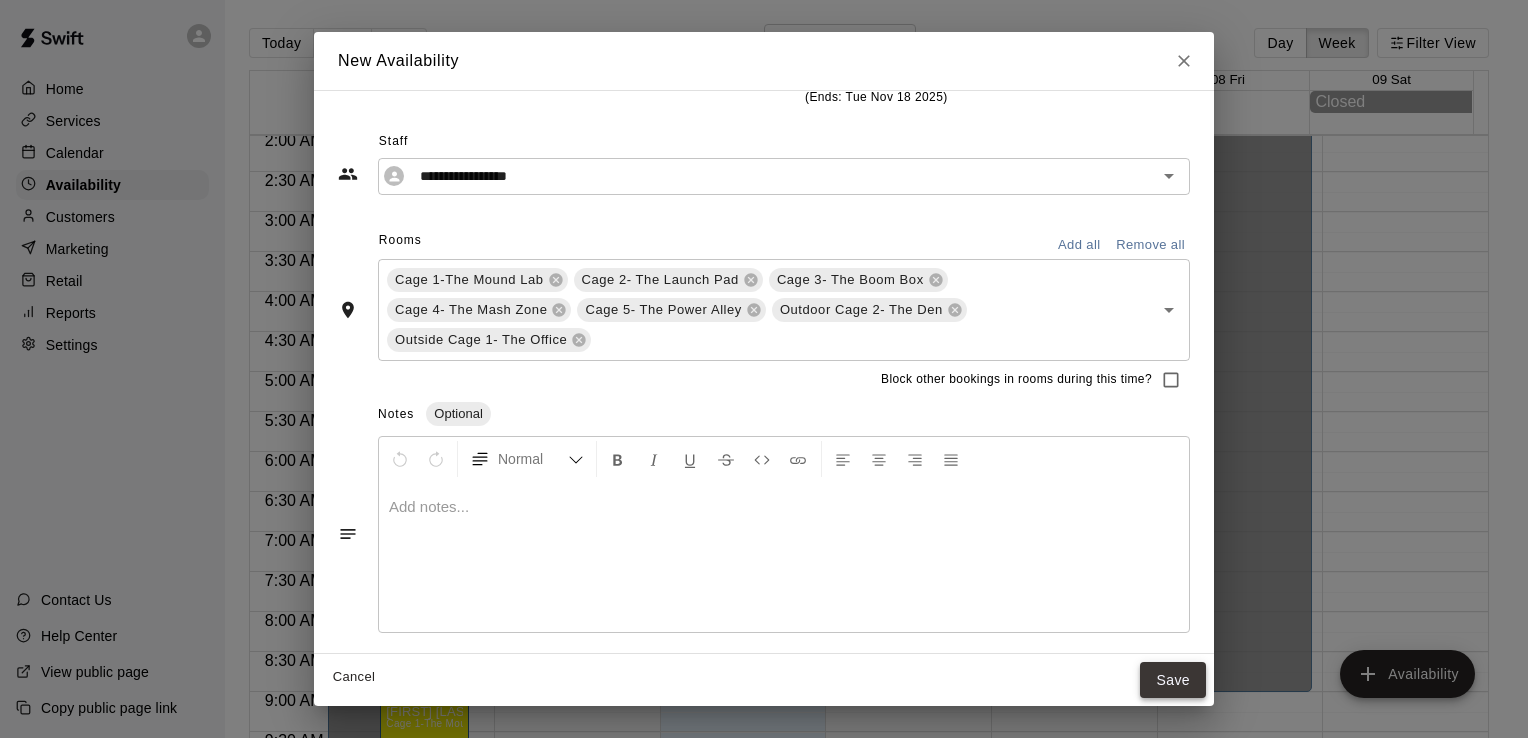 click on "Save" at bounding box center [1173, 680] 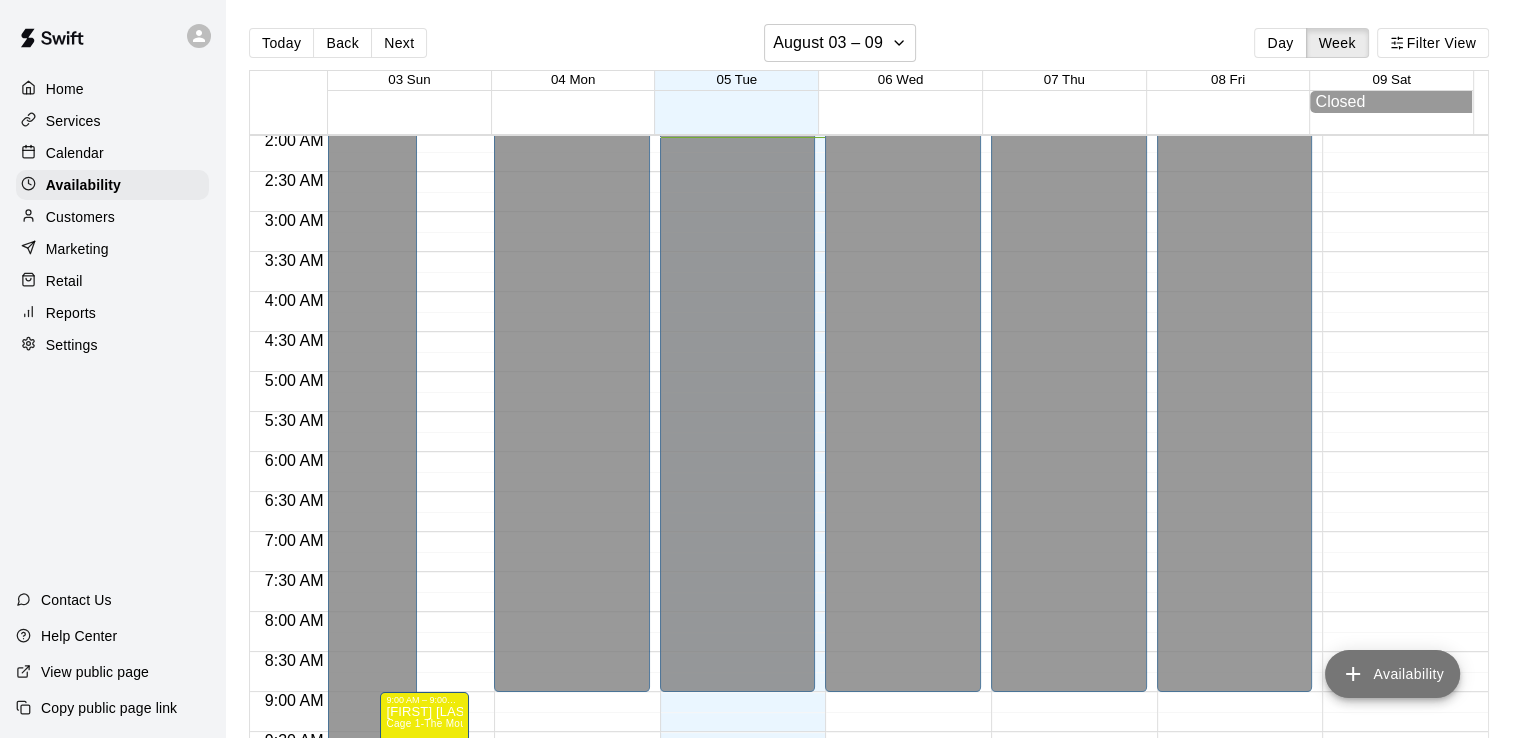 click 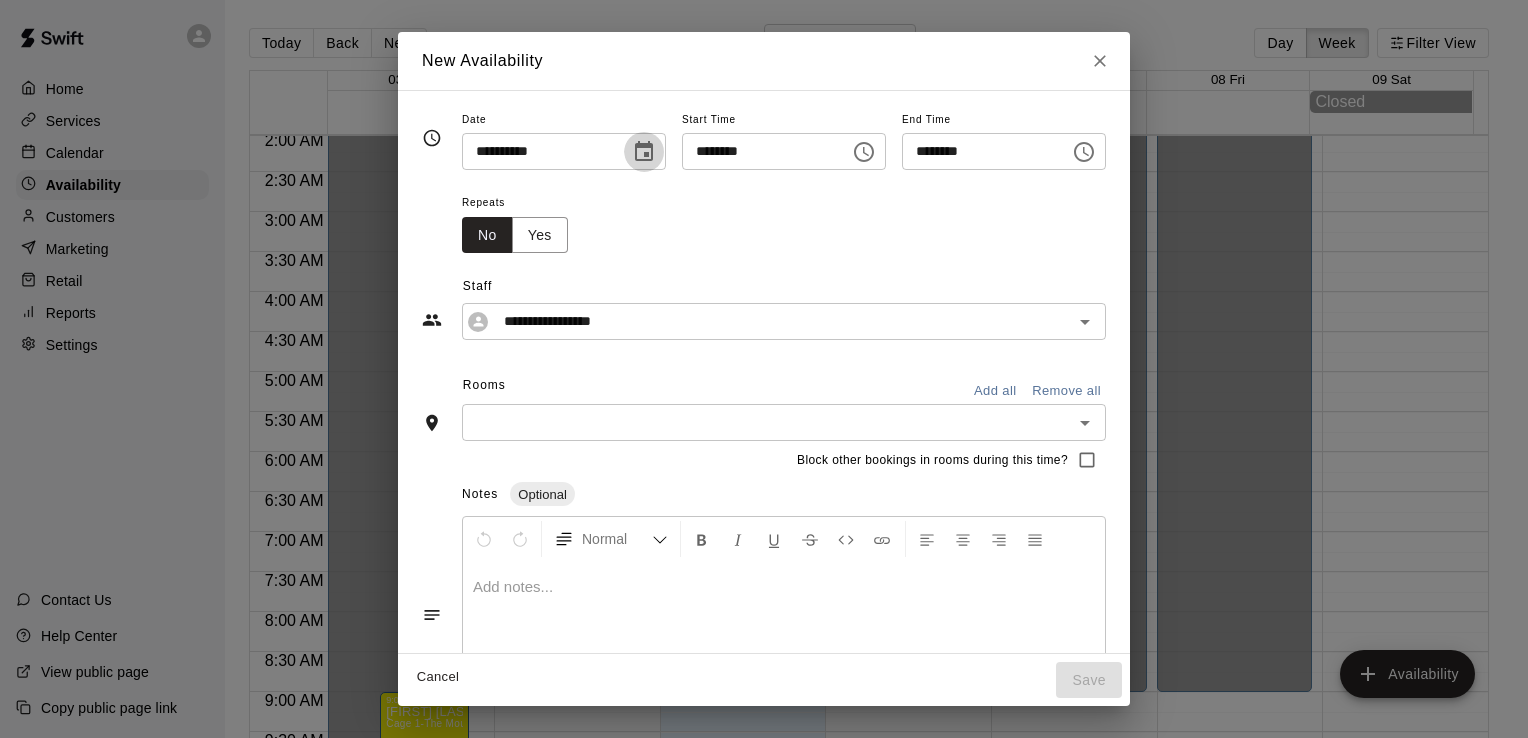 click 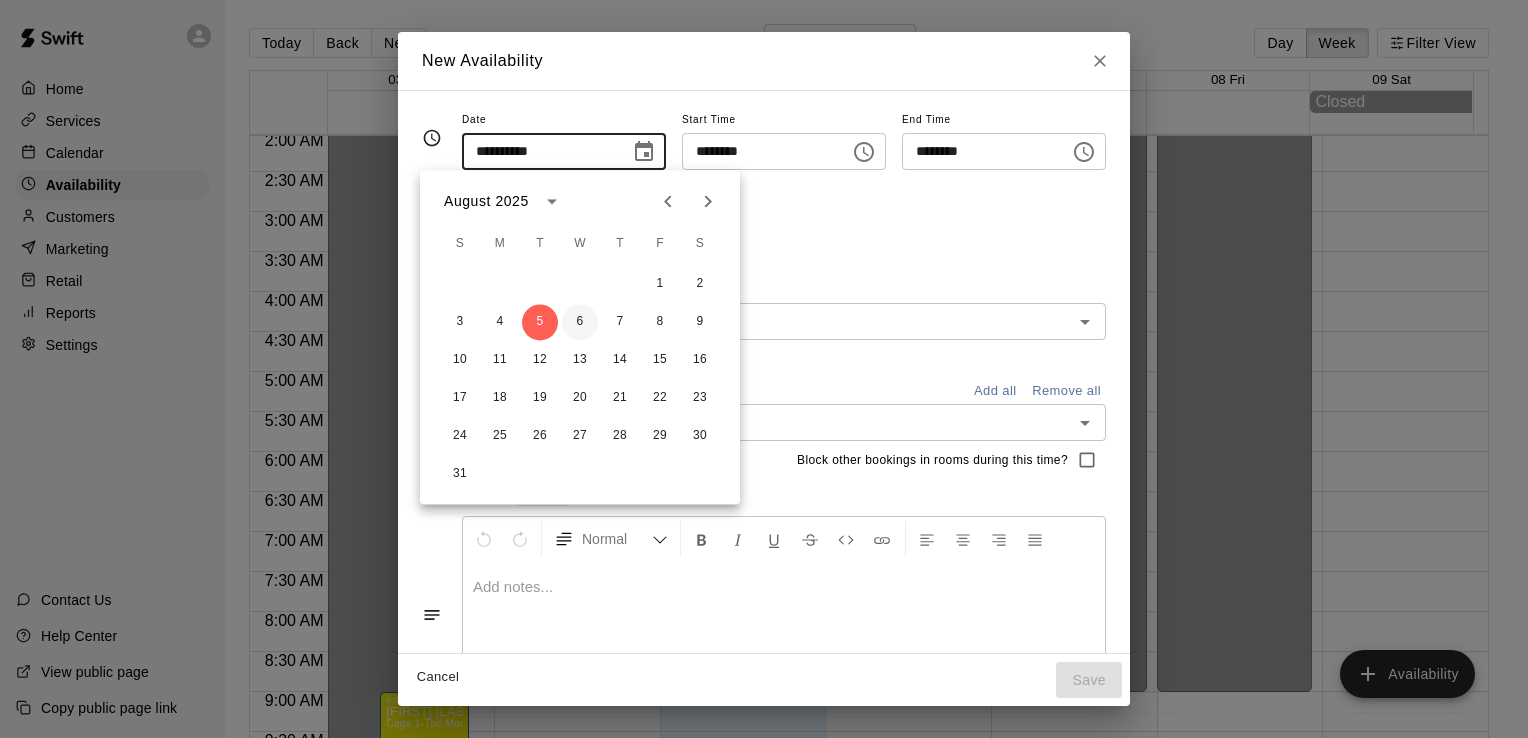 click on "6" at bounding box center (580, 322) 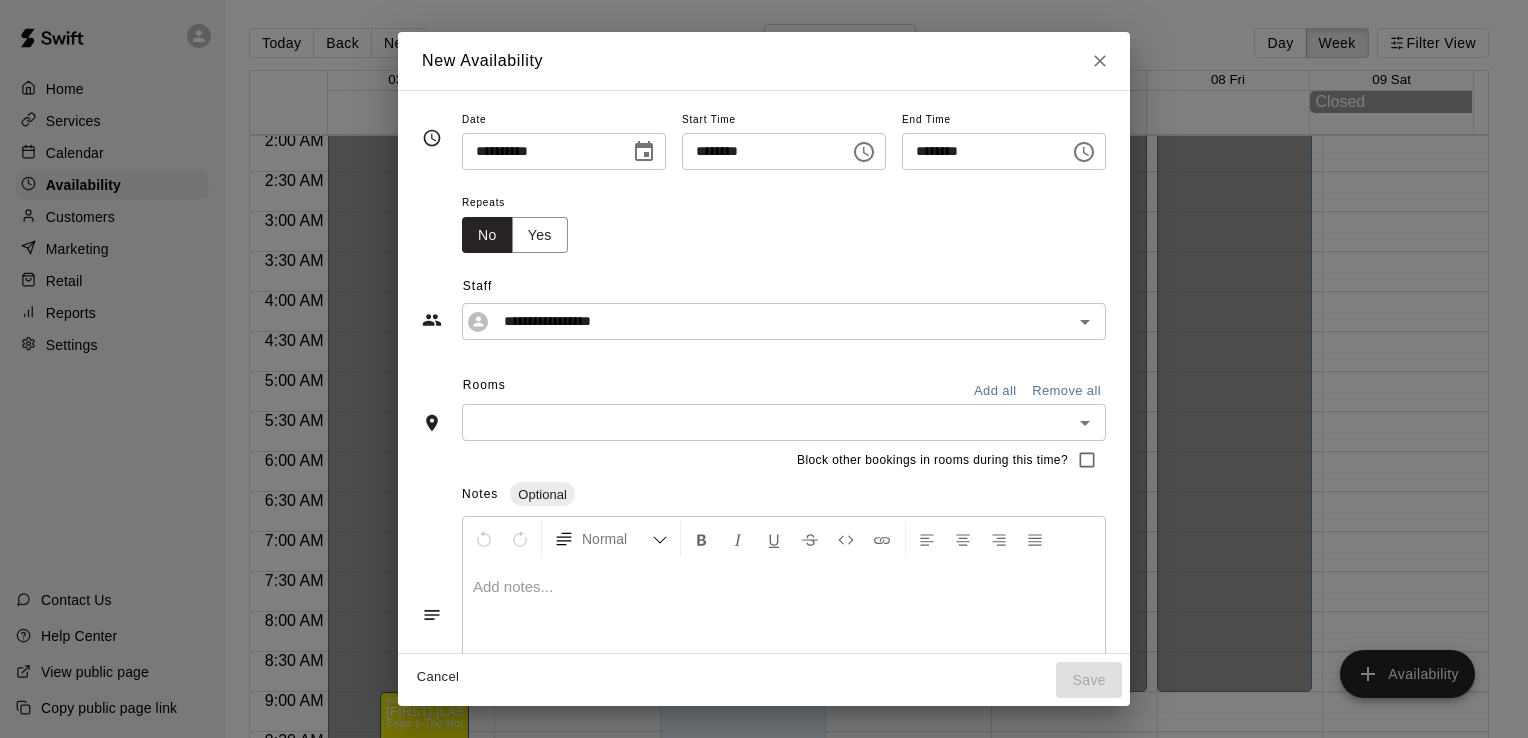 click on "********" at bounding box center (759, 151) 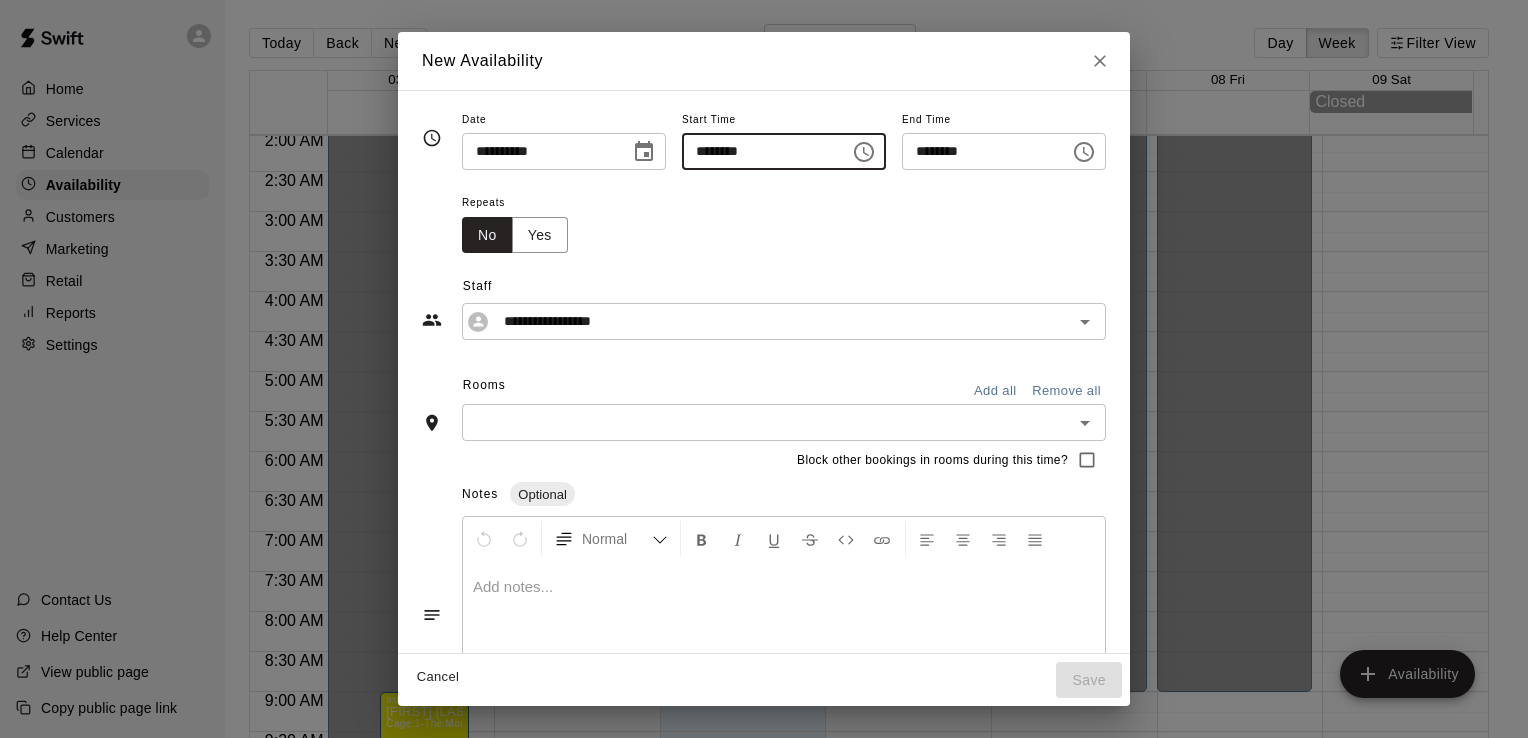 click 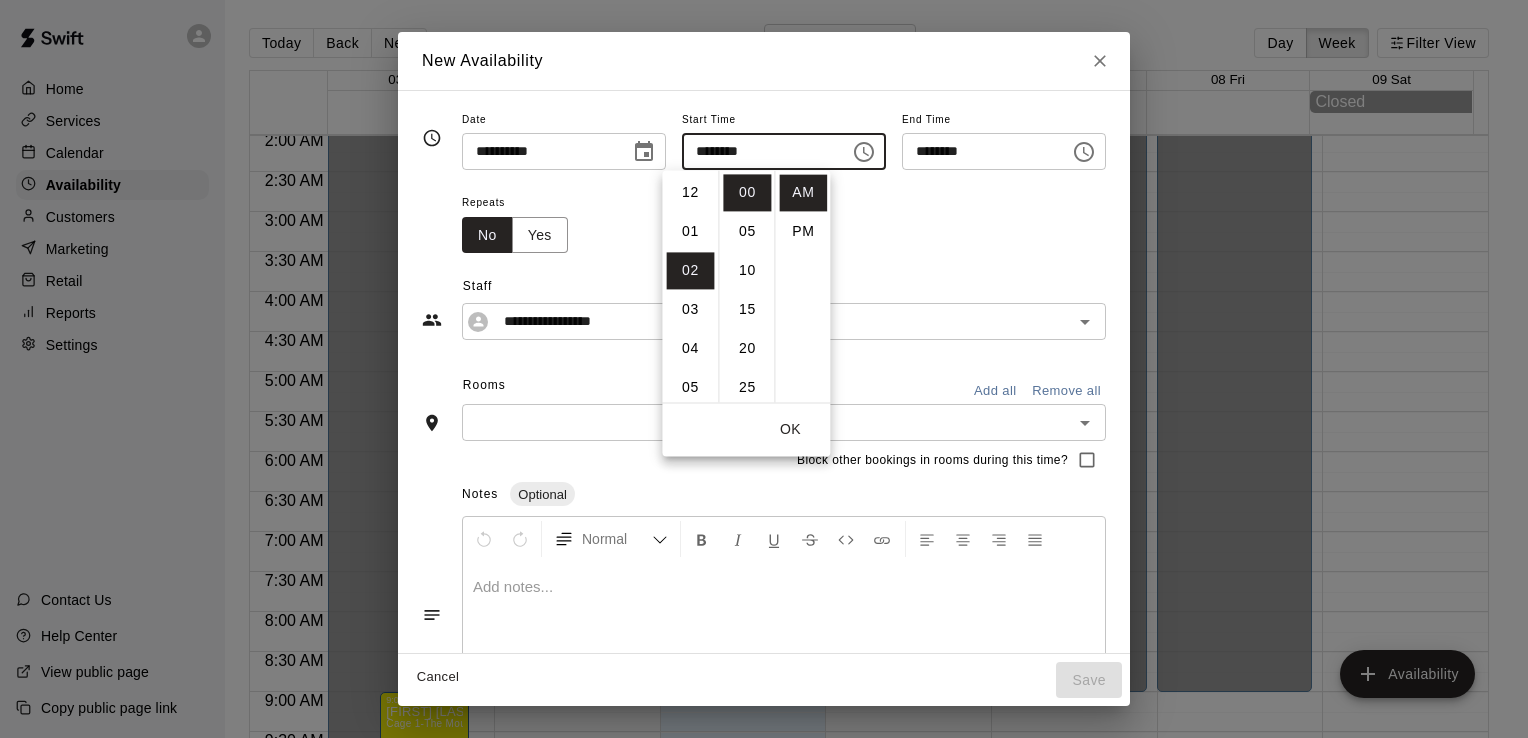 scroll, scrollTop: 78, scrollLeft: 0, axis: vertical 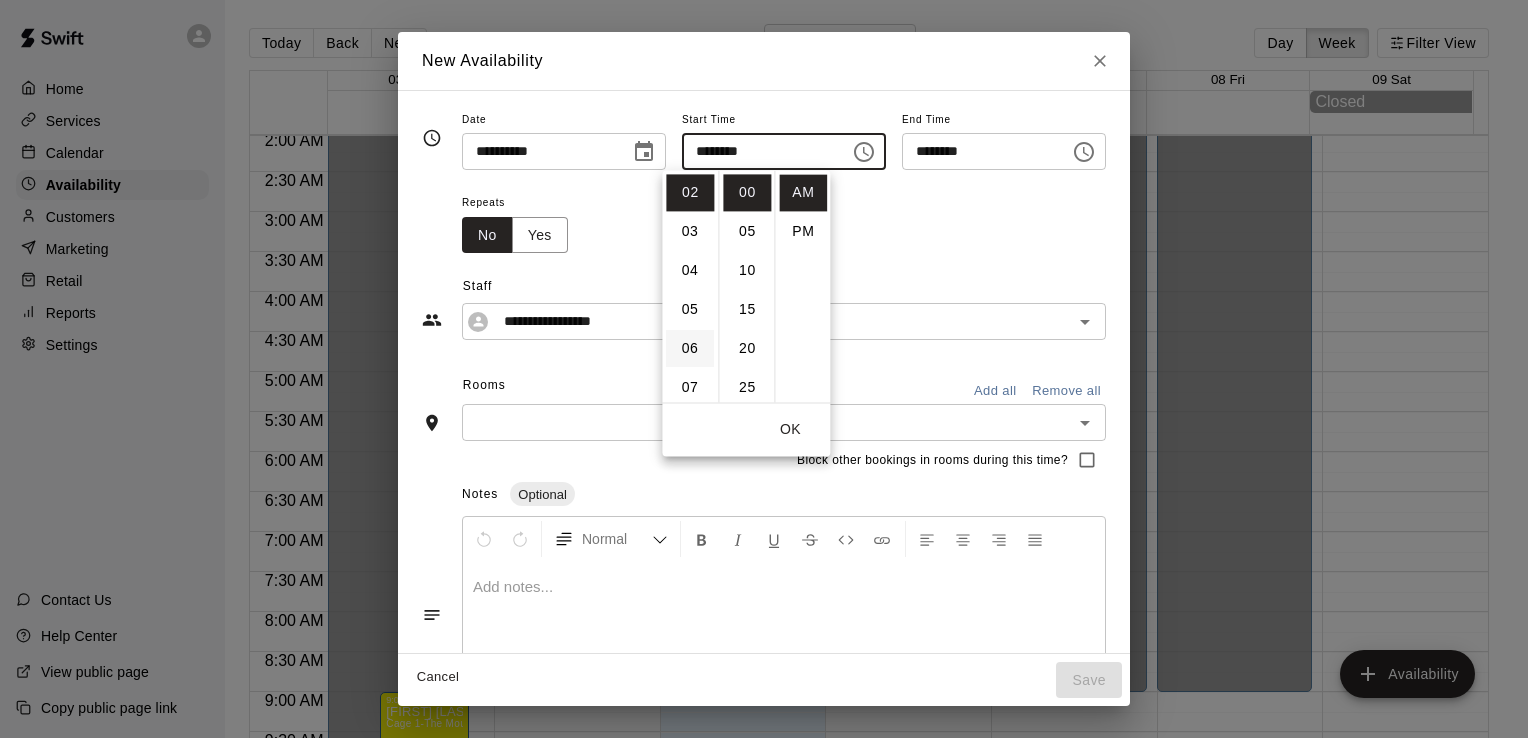 click on "06" at bounding box center [690, 348] 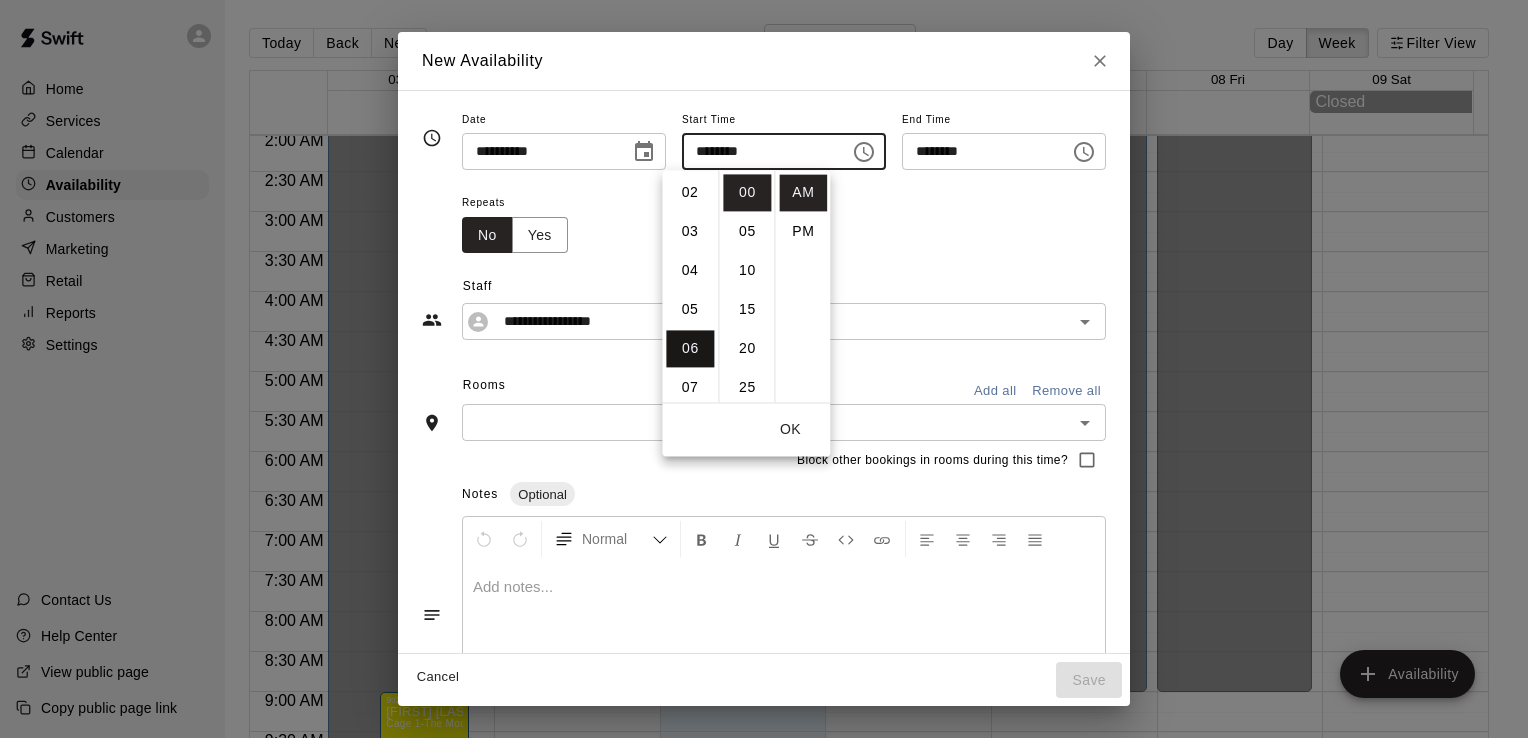 scroll, scrollTop: 234, scrollLeft: 0, axis: vertical 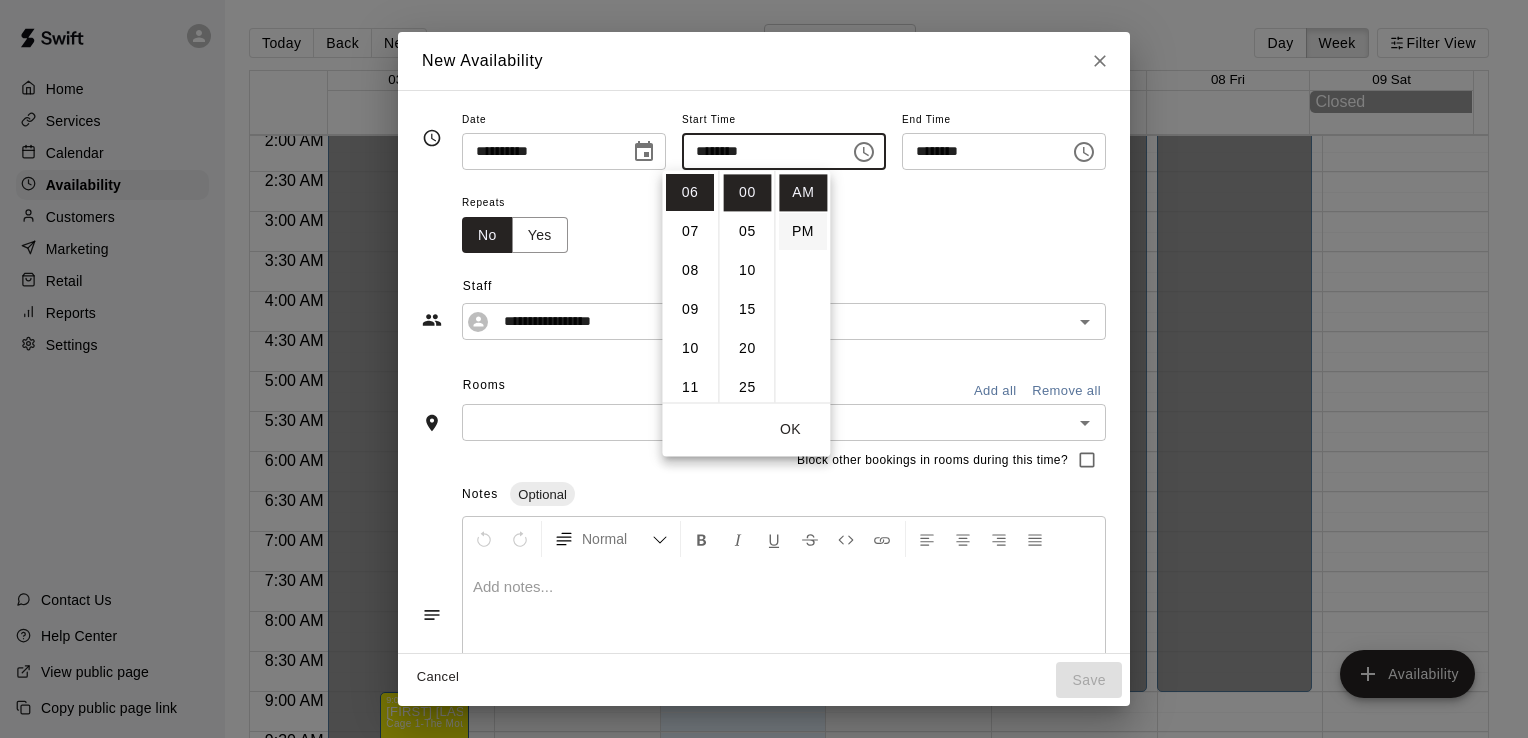 click on "PM" at bounding box center [803, 231] 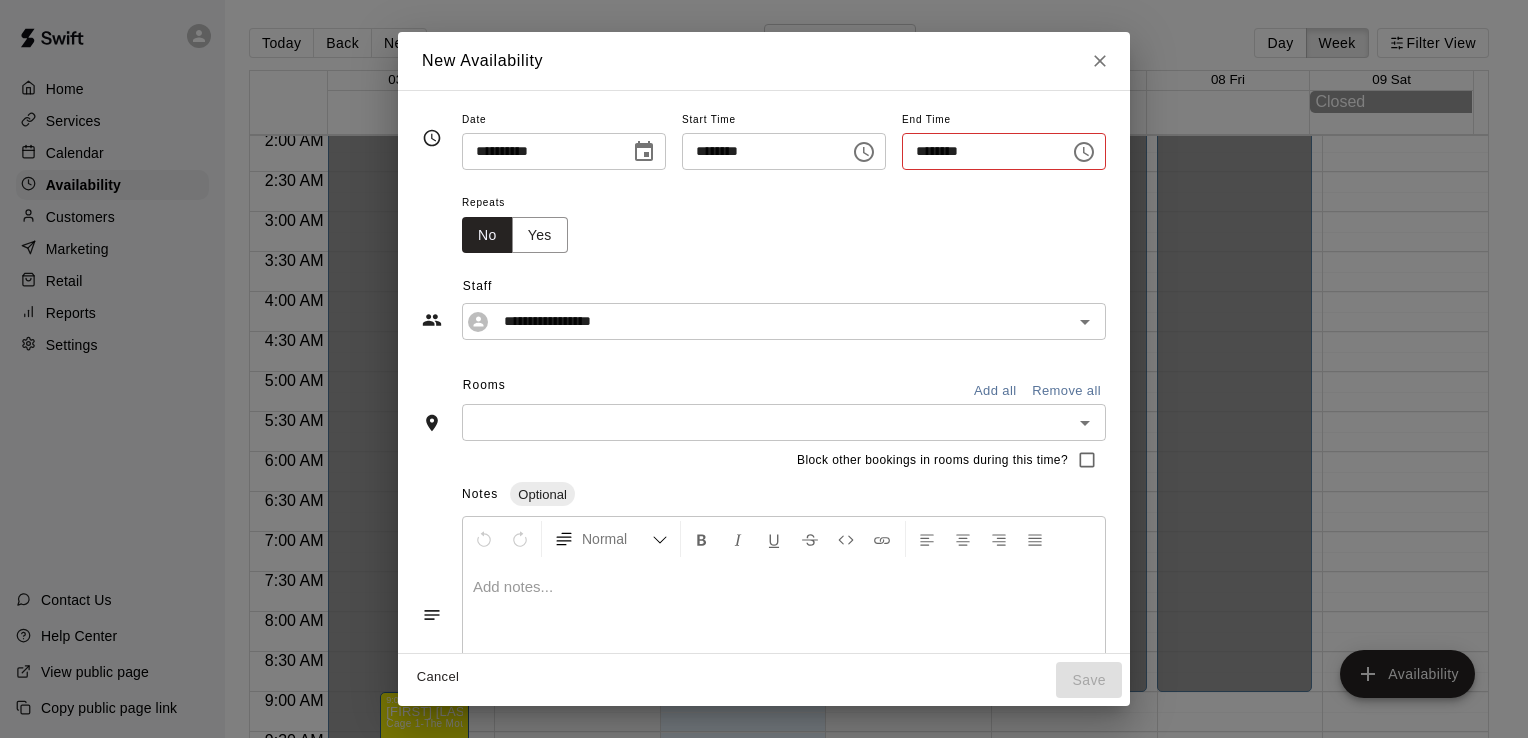 type on "********" 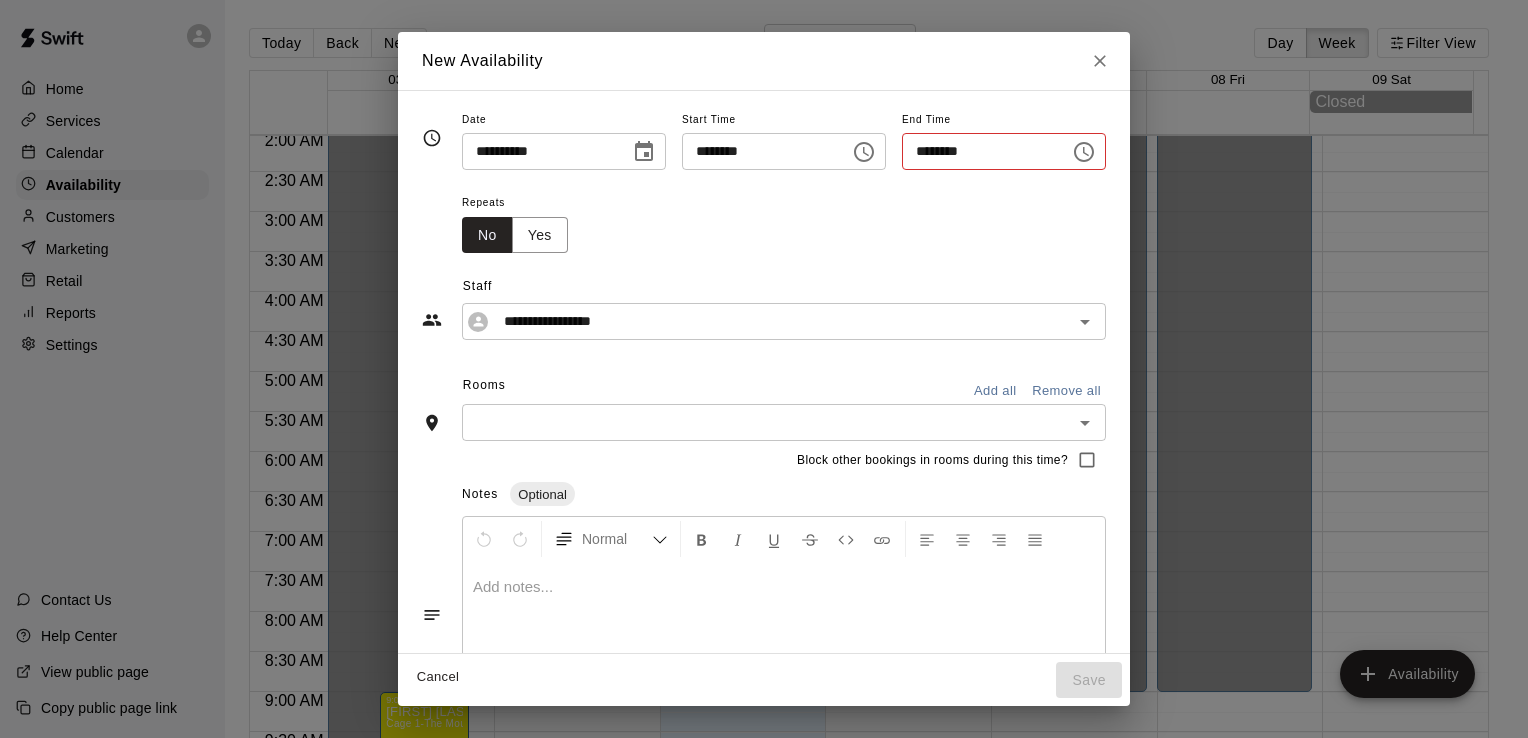 scroll, scrollTop: 36, scrollLeft: 0, axis: vertical 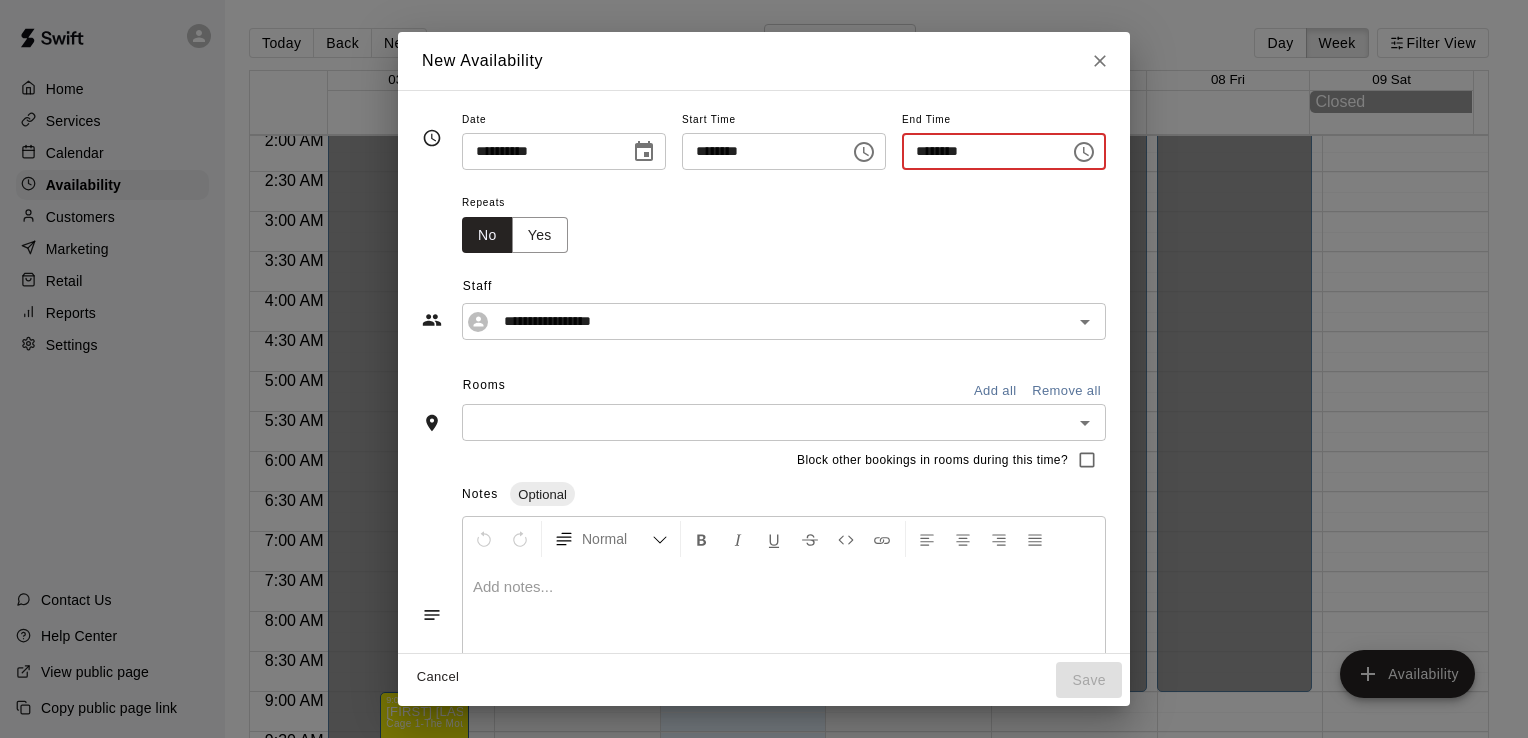 drag, startPoint x: 916, startPoint y: 149, endPoint x: 944, endPoint y: 152, distance: 28.160255 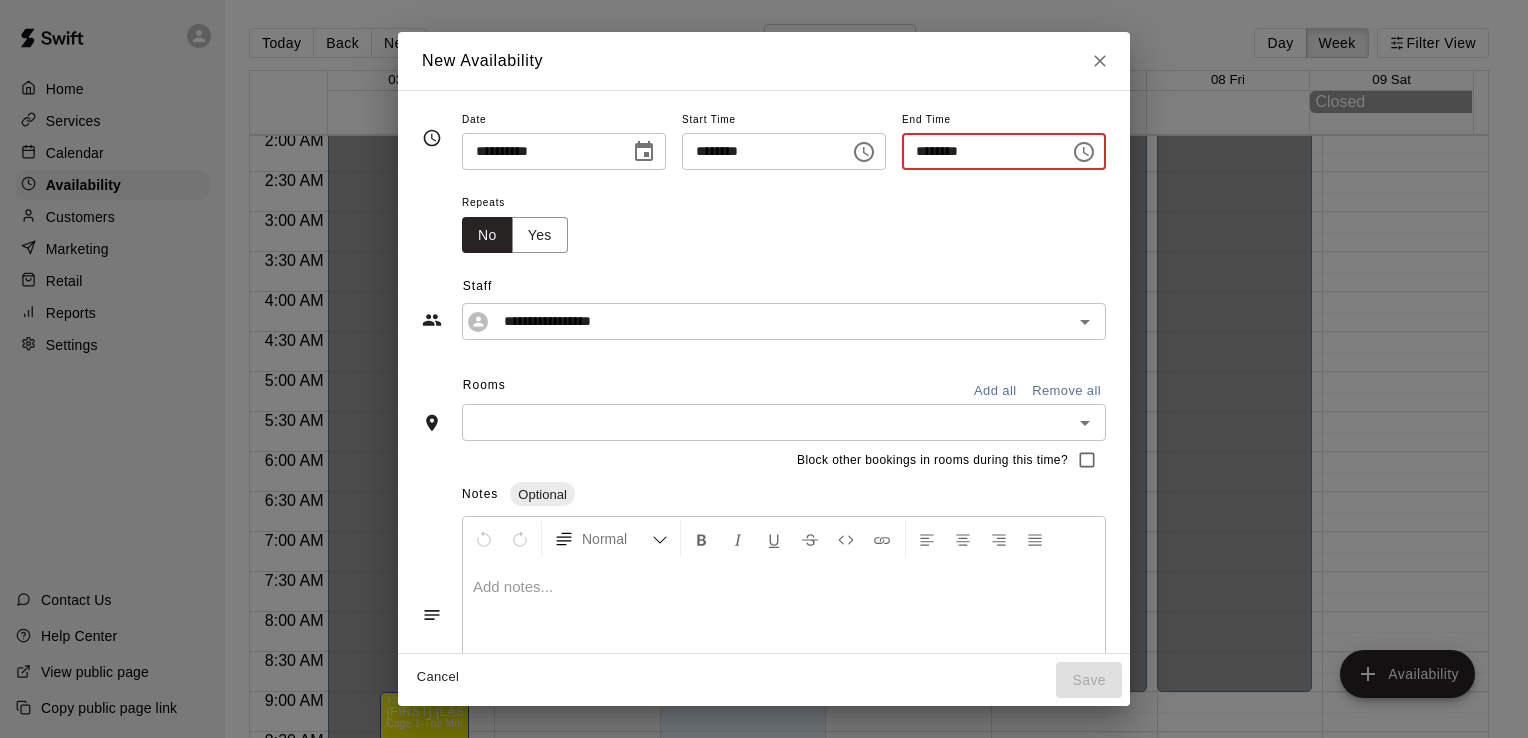 click on "********" at bounding box center [979, 151] 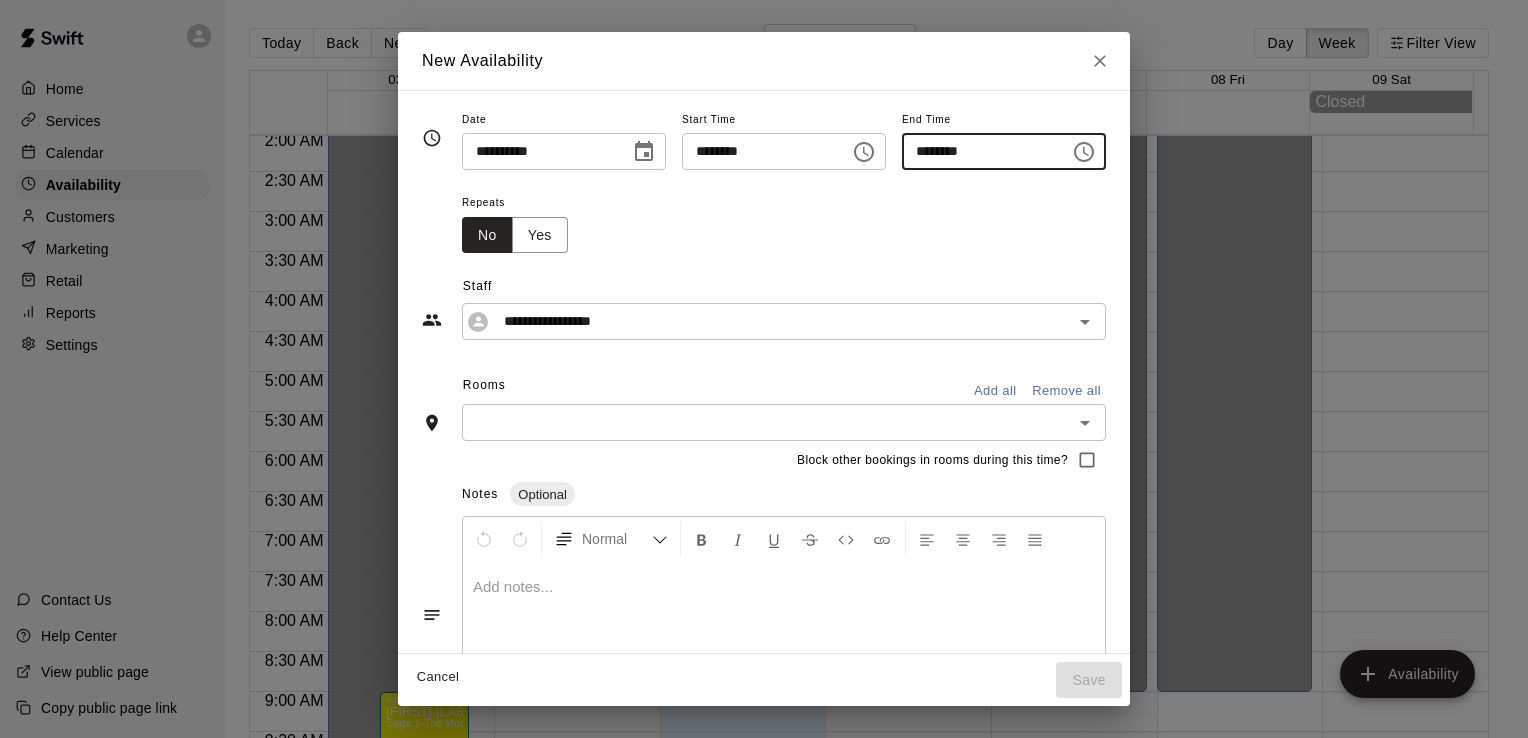 type on "********" 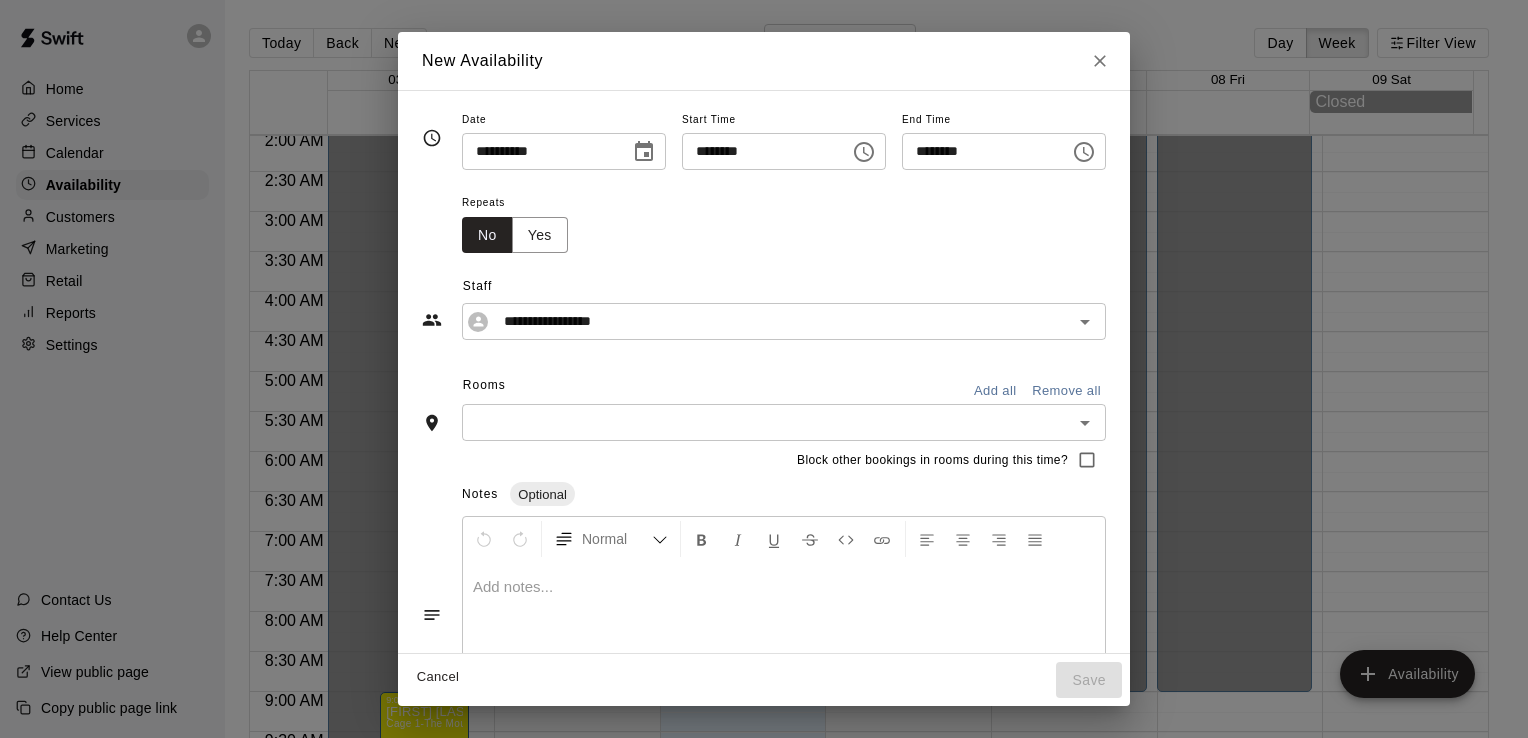 click on "Repeats No Yes" at bounding box center (784, 221) 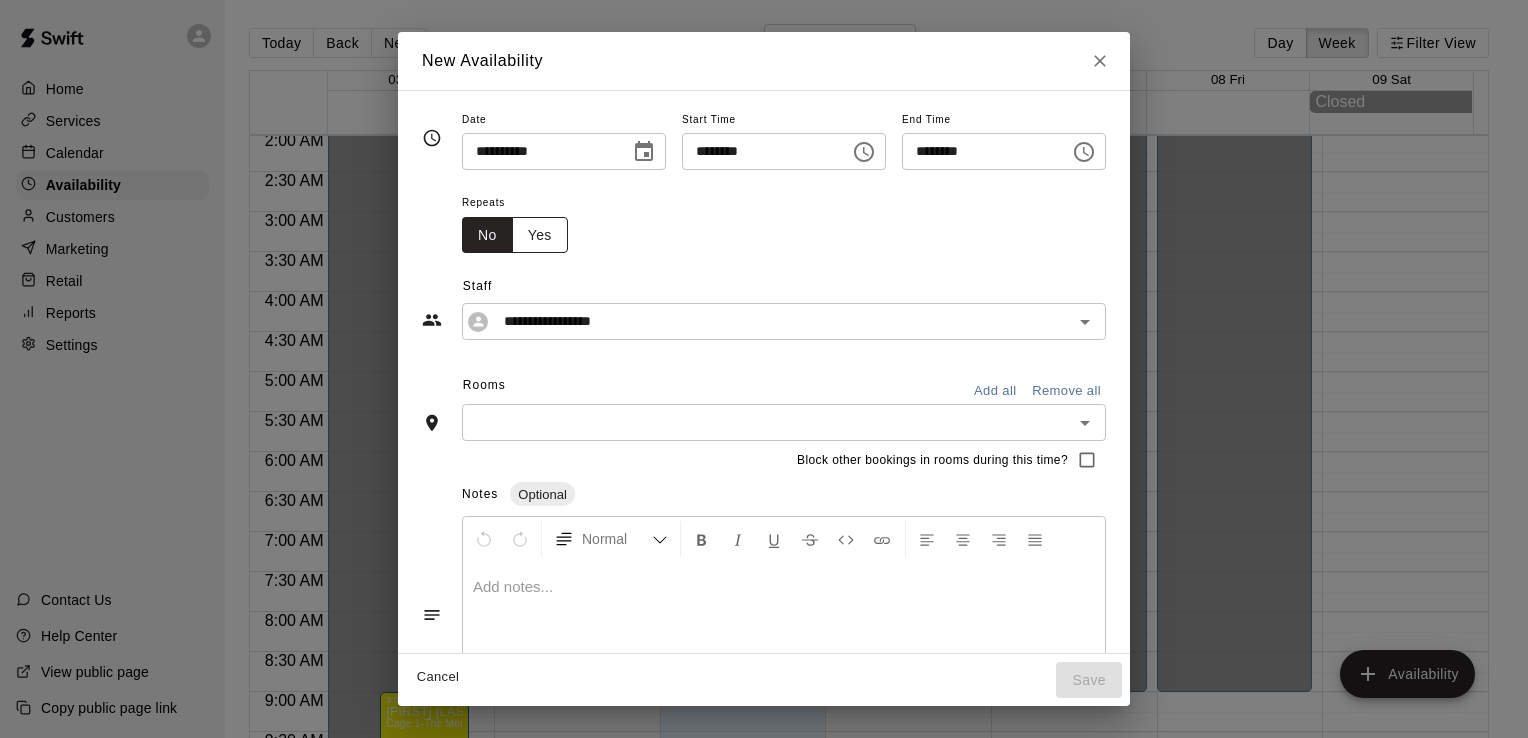click on "Yes" at bounding box center (540, 235) 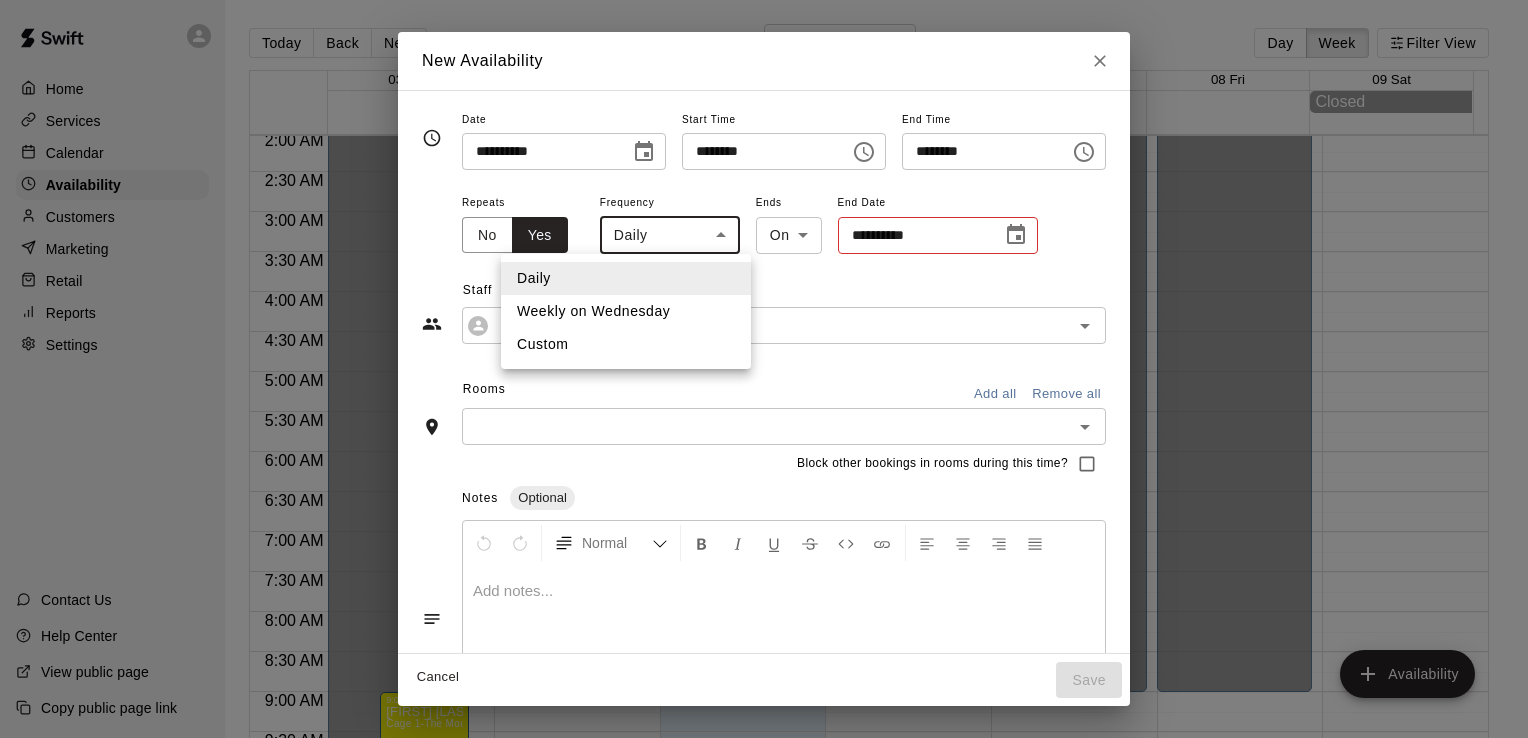 click on "Home Services Calendar Availability Customers Marketing Retail Reports Settings Contact Us Help Center View public page Copy public page link Today Back Next August 03 – 09 Day Week Filter View 03 Sun 04 Mon 05 Tue 06 Wed 07 Thu 08 Fri 09 Sat   Closed 12:00 AM 12:30 AM 1:00 AM 1:30 AM 2:00 AM 2:30 AM 3:00 AM 3:30 AM 4:00 AM 4:30 AM 5:00 AM 5:30 AM 6:00 AM 6:30 AM 7:00 AM 7:30 AM 8:00 AM 8:30 AM 9:00 AM 9:30 AM 10:00 AM 10:30 AM 11:00 AM 11:30 AM 12:00 PM 12:30 PM 1:00 PM 1:30 PM 2:00 PM 2:30 PM 3:00 PM 3:30 PM 4:00 PM 4:30 PM 5:00 PM 5:30 PM 6:00 PM 6:30 PM 7:00 PM 7:30 PM 8:00 PM 8:30 PM 9:00 PM 9:30 PM 10:00 PM 10:30 PM 11:00 PM 11:30 PM 12:00 AM – 4:00 PM Closed 9:00 PM – 11:59 PM Closed 9:00 AM – 9:00 PM Trent Bowles Cage 1-The Mound Lab, Cage 2- The Launch Pad, Cage 3- The Boom Box, Cage 4- The Mash Zone, Cage 5- The Power Alley, Outdoor Turf-The Yard, Outside Cage 1- The Office, Outdoor Cage 2- The Den TB 12:00 PM – 10:00 PM Kannon Satsky KS 12:00 AM – 9:00 AM Closed 12:00 PM – 10:00 PM KS" at bounding box center (764, 385) 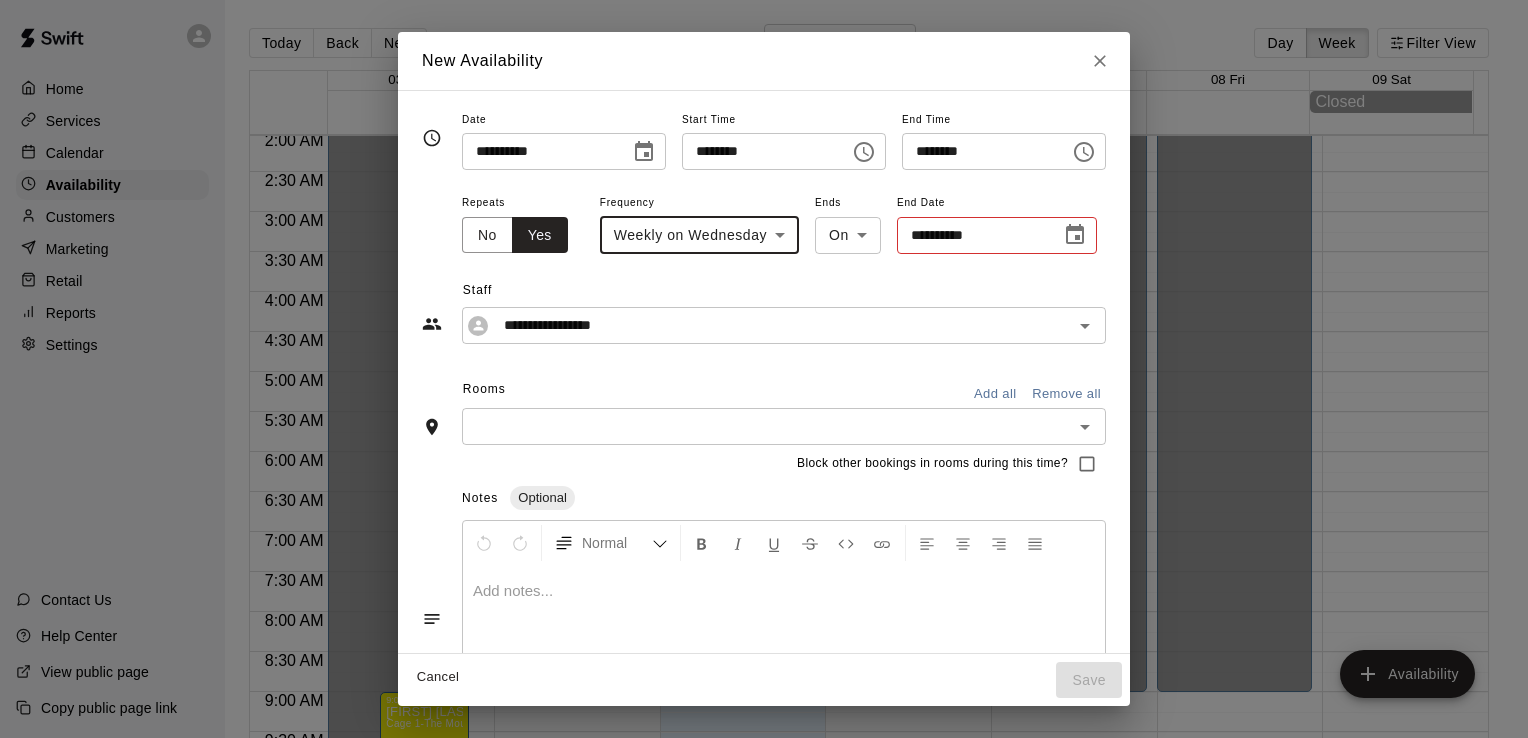 click 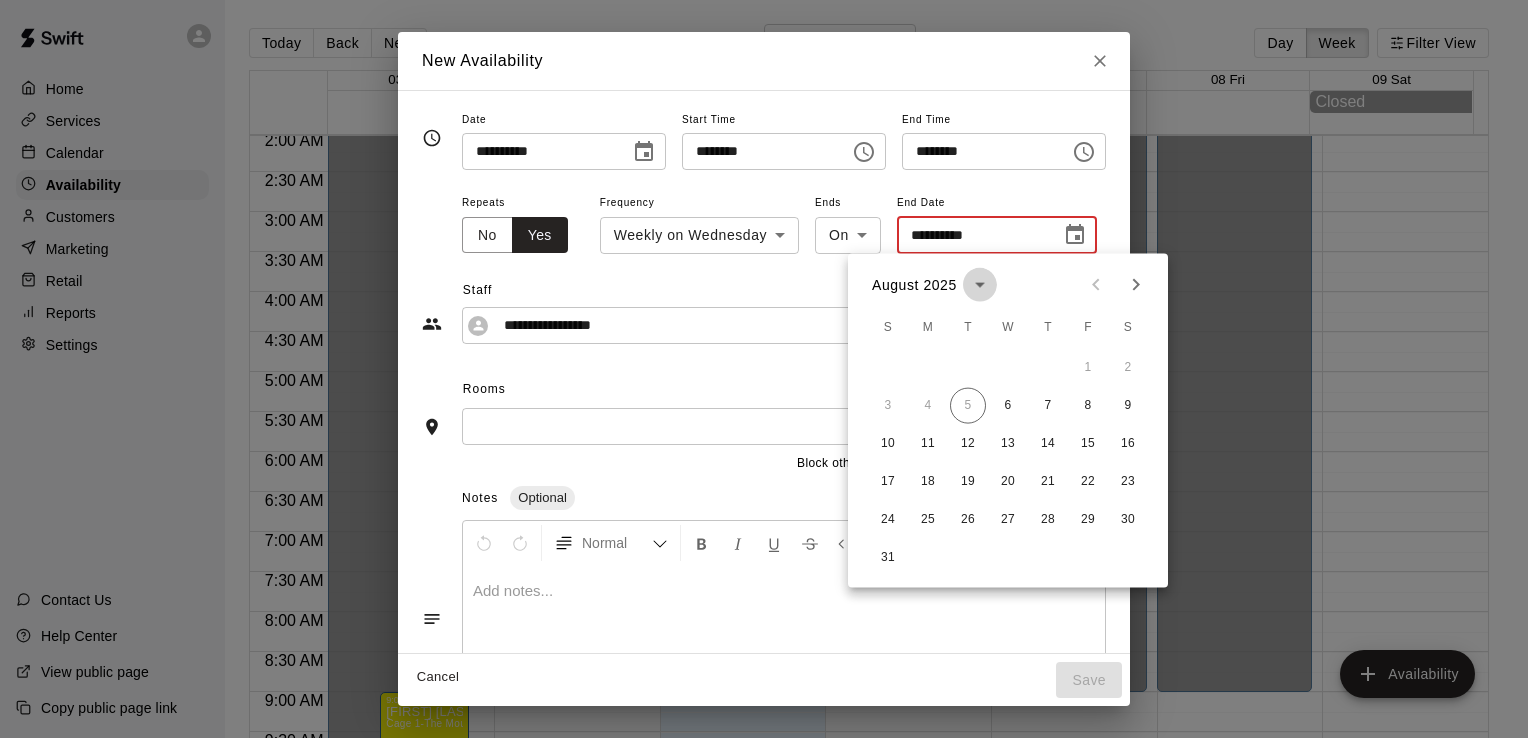 click 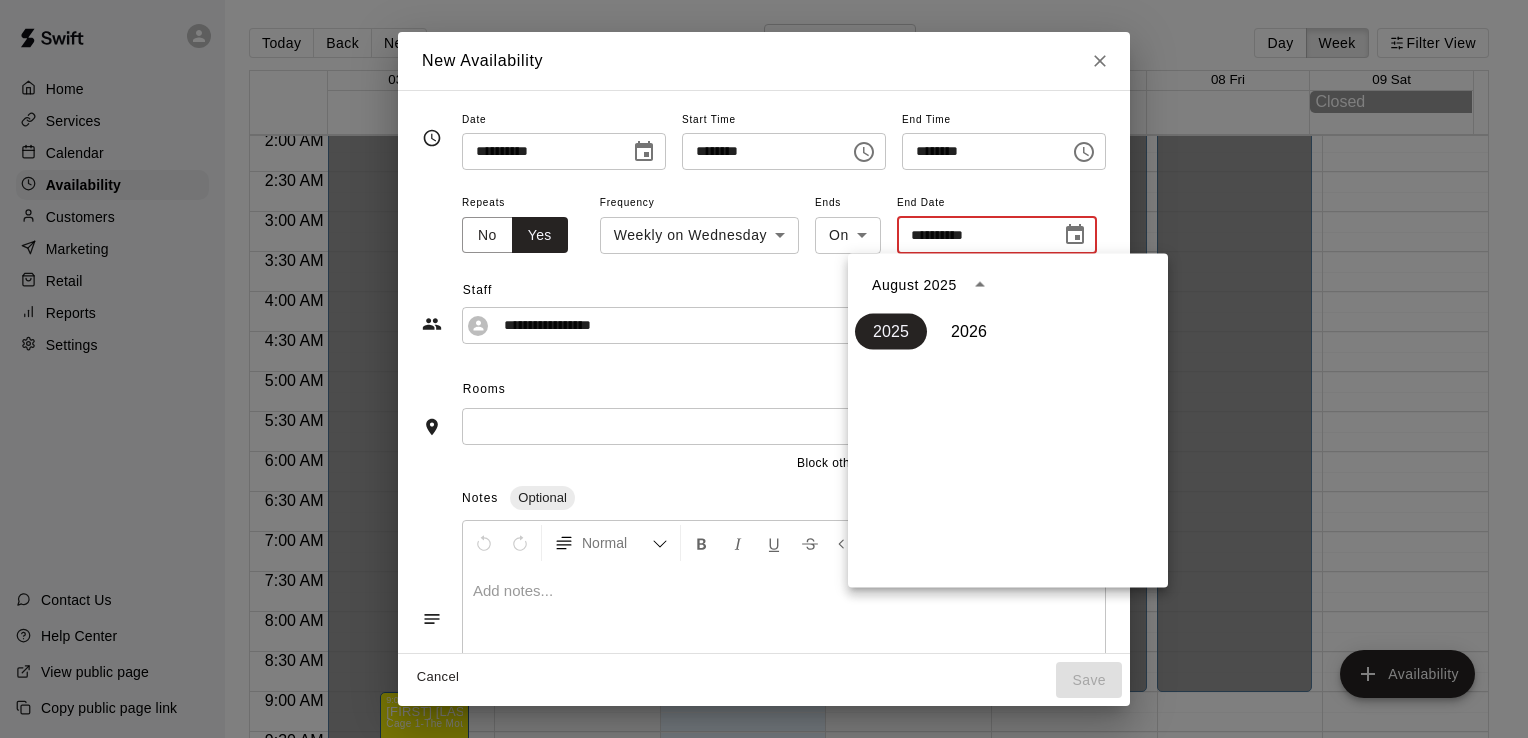 click on "August 2025" at bounding box center (914, 284) 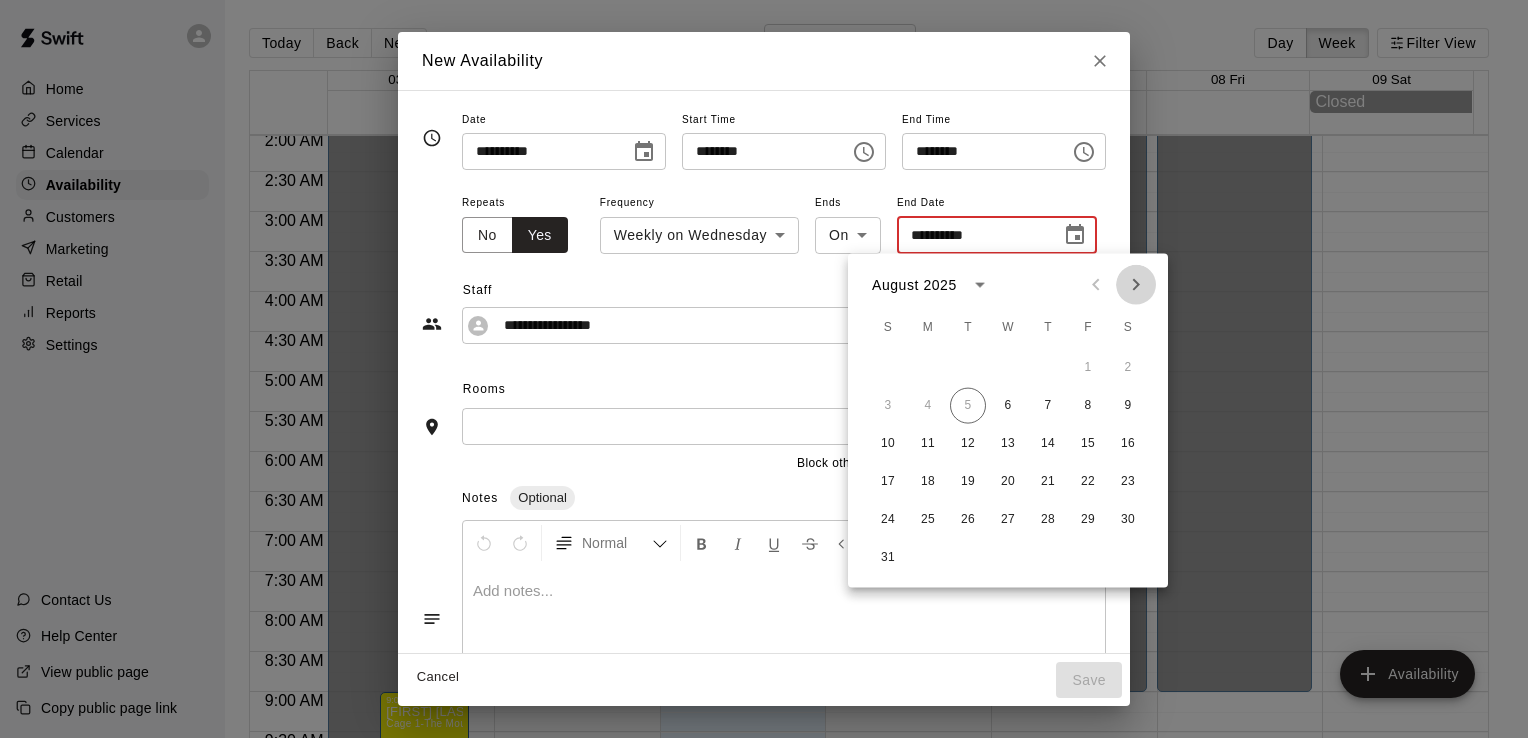 click 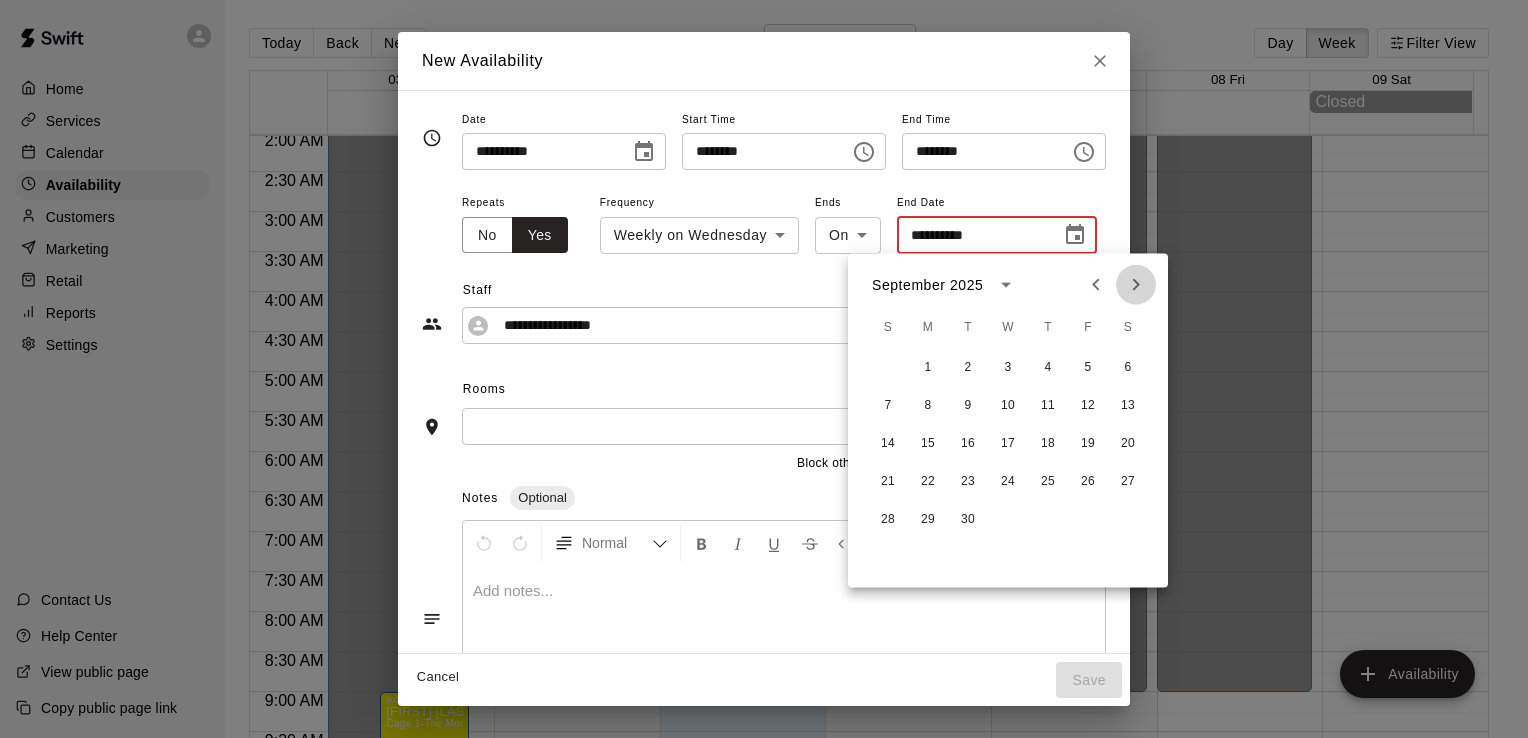 click 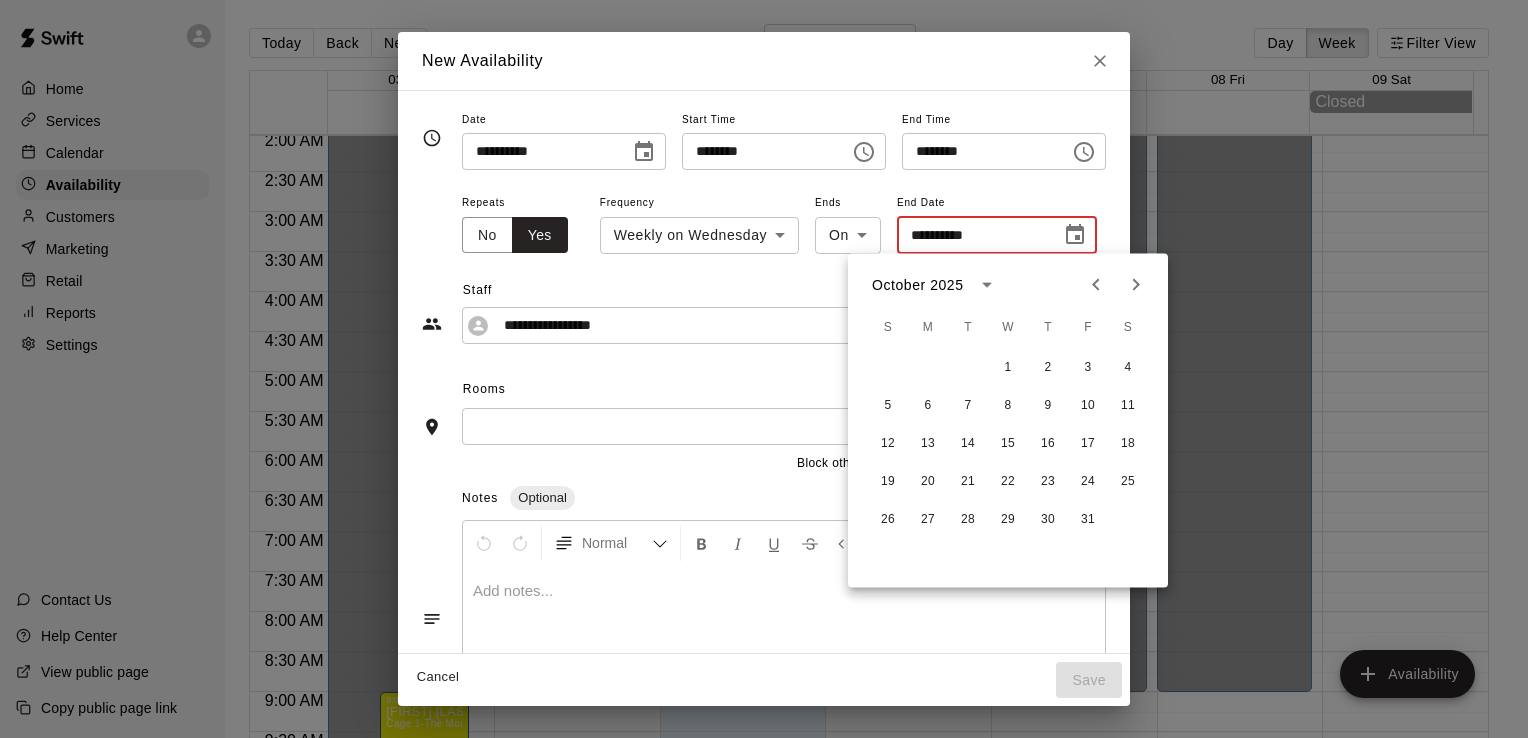 click 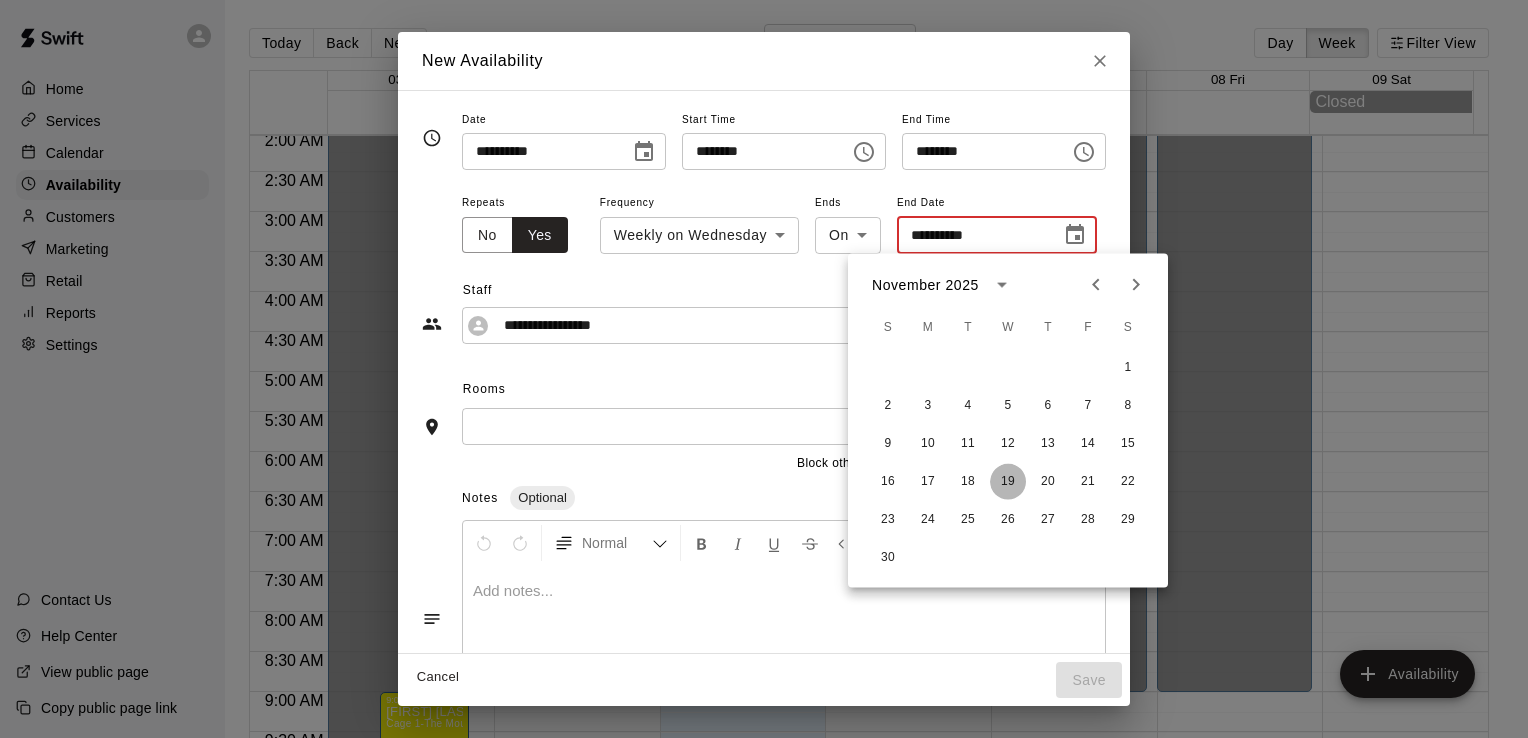 click on "19" at bounding box center [1008, 482] 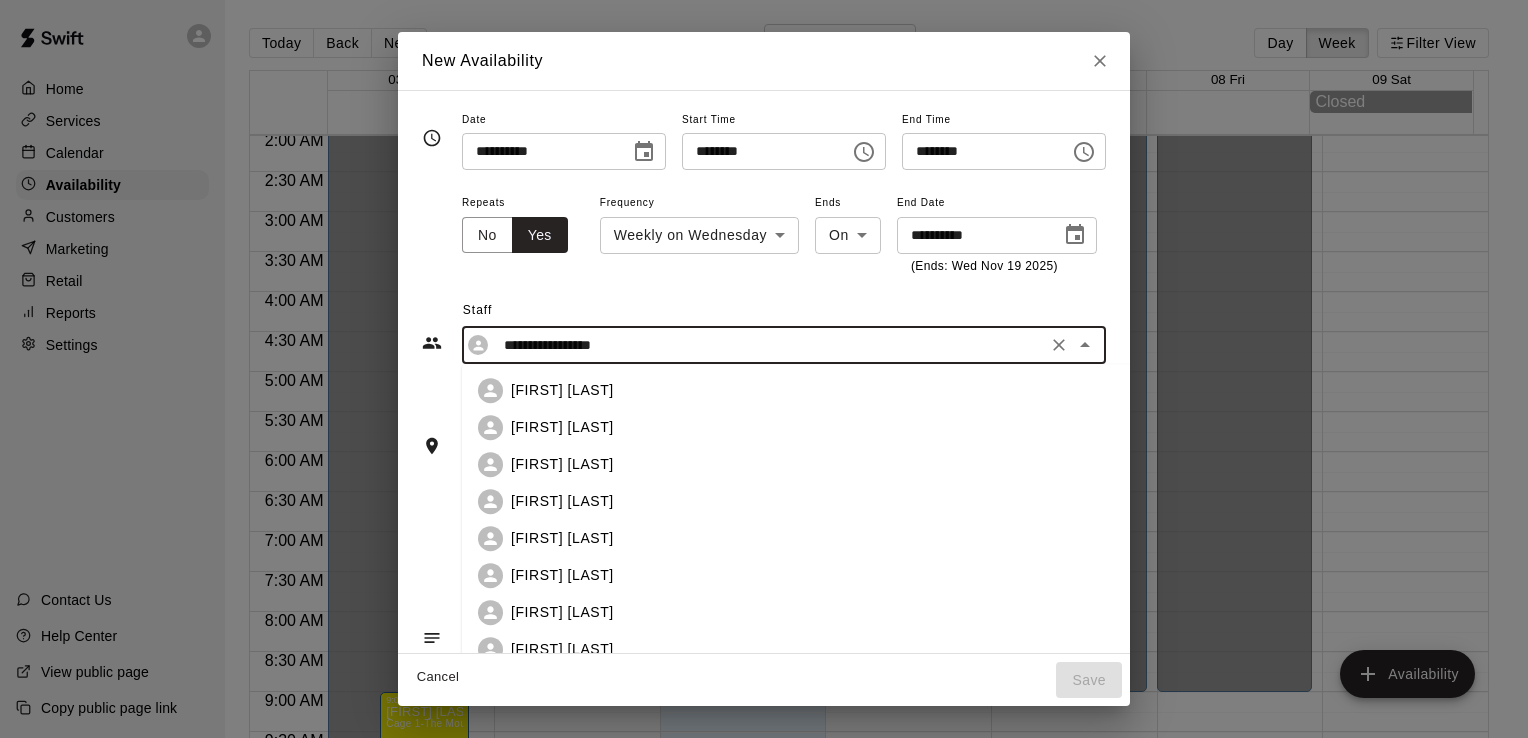 drag, startPoint x: 610, startPoint y: 341, endPoint x: 432, endPoint y: 350, distance: 178.22739 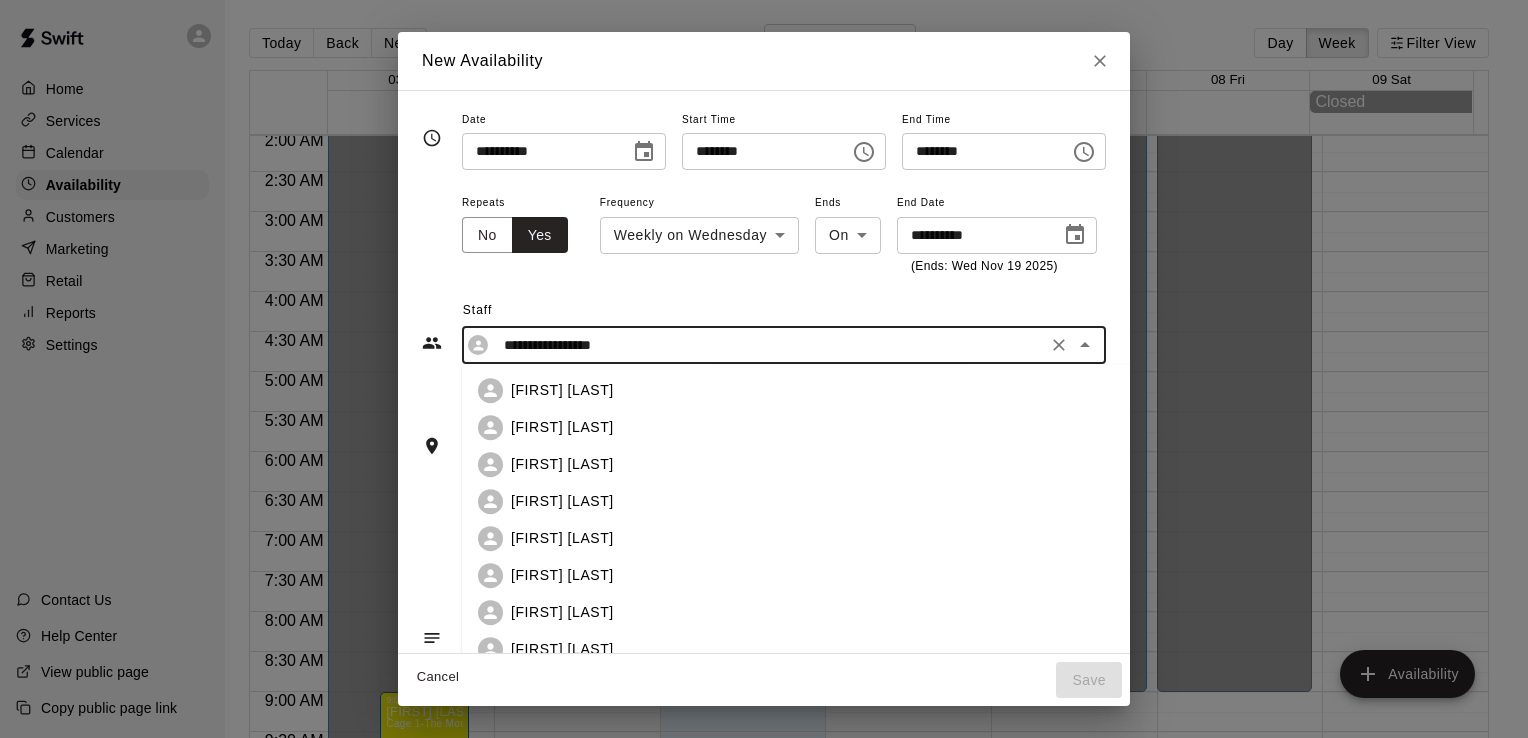 click on "**********" at bounding box center (784, 345) 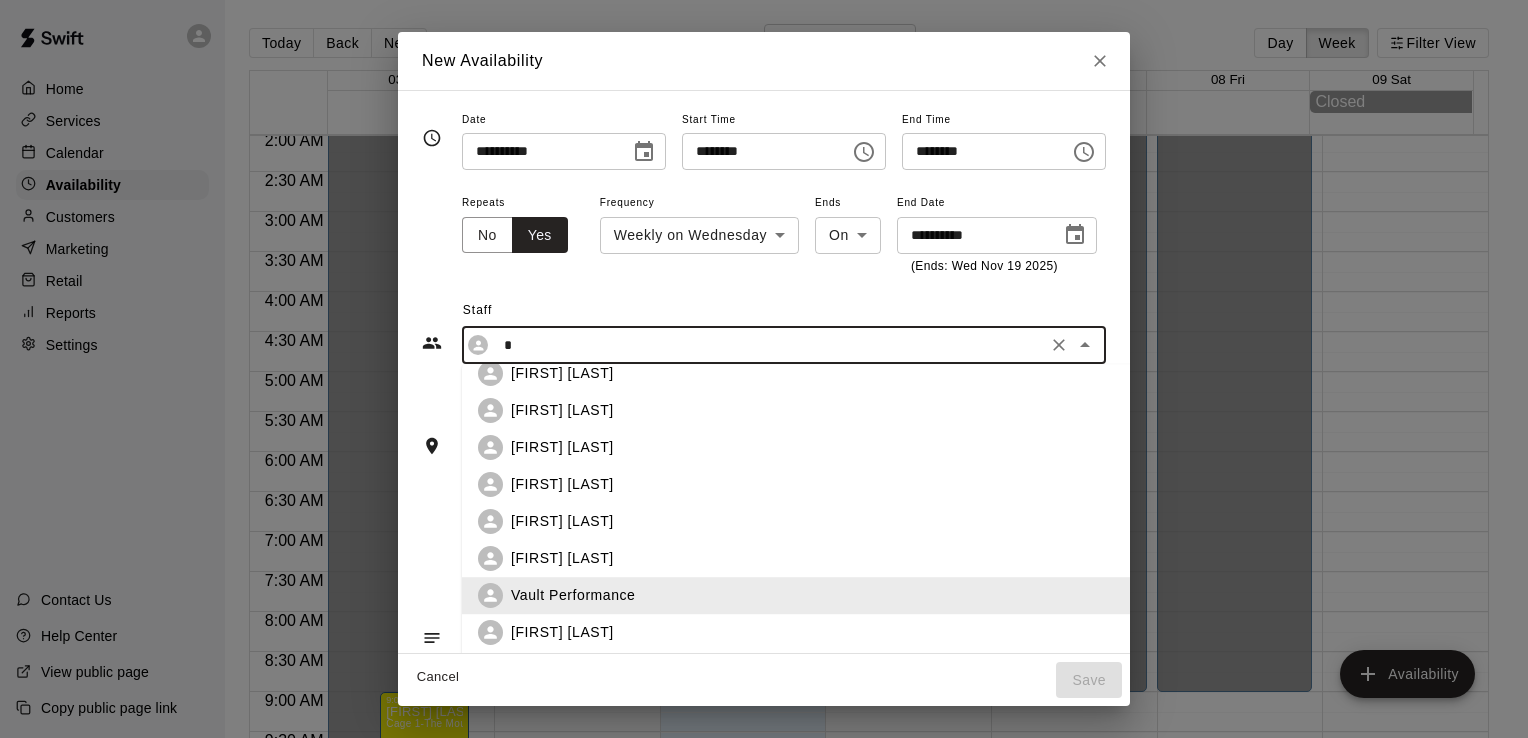 scroll, scrollTop: 0, scrollLeft: 0, axis: both 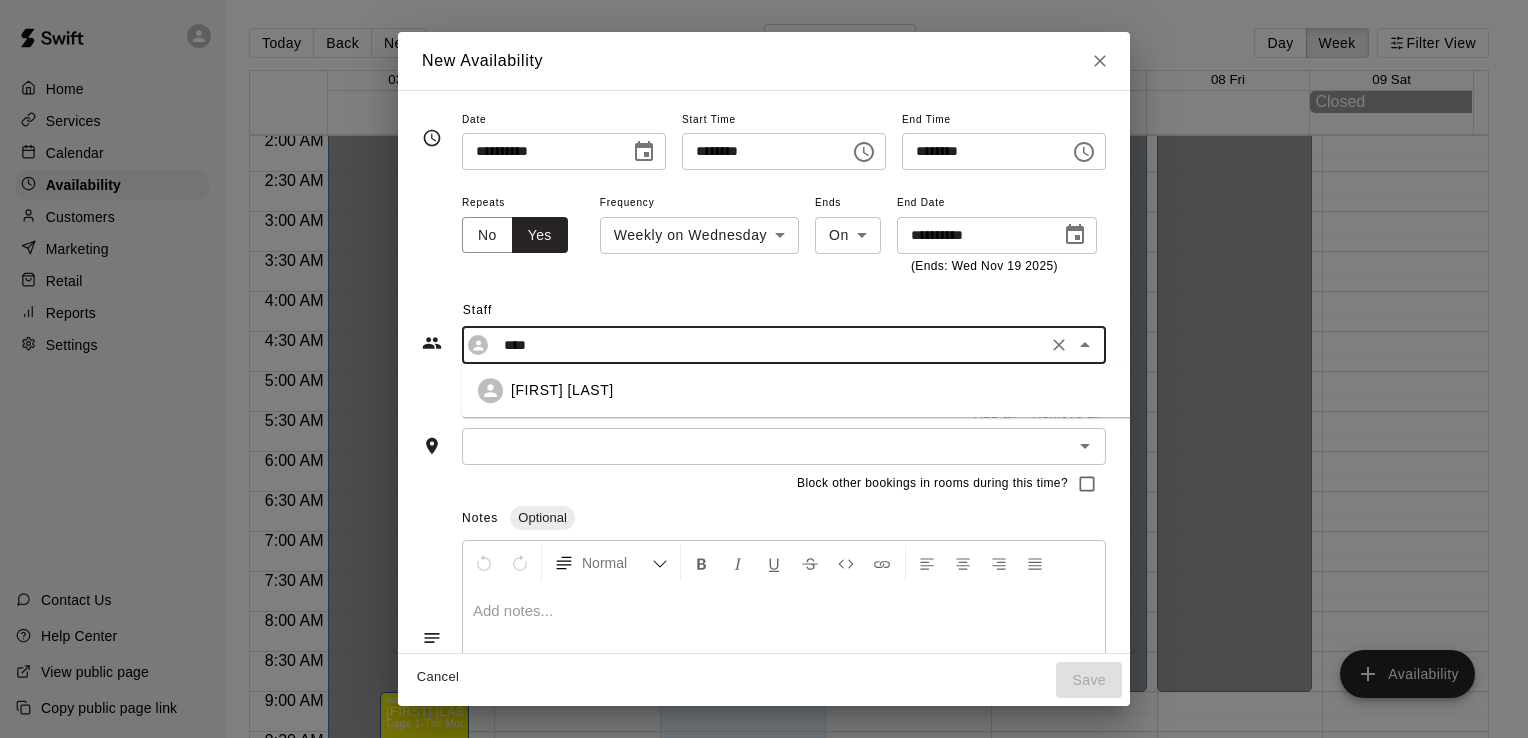 click on "[FIRST] [LAST]" at bounding box center [819, 390] 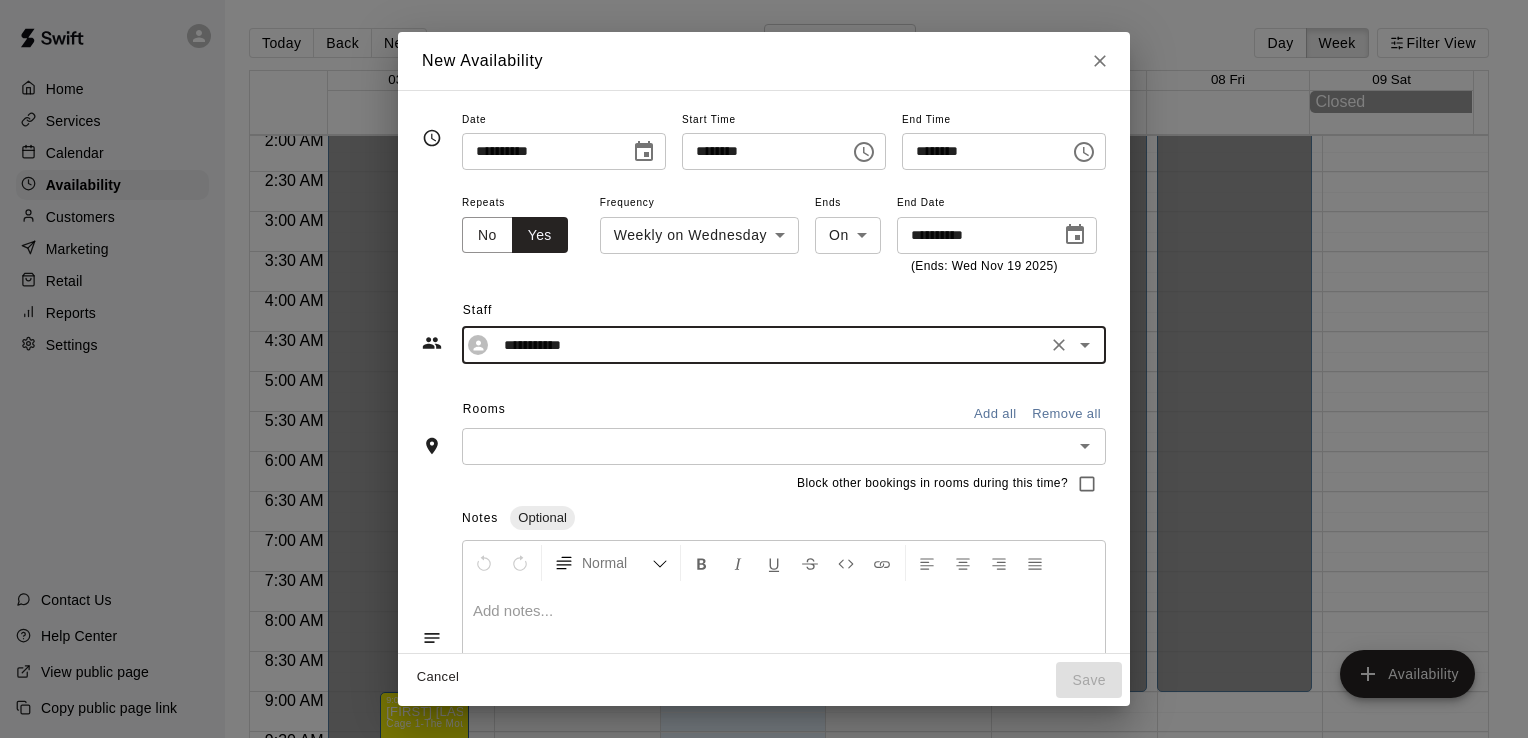 type on "**********" 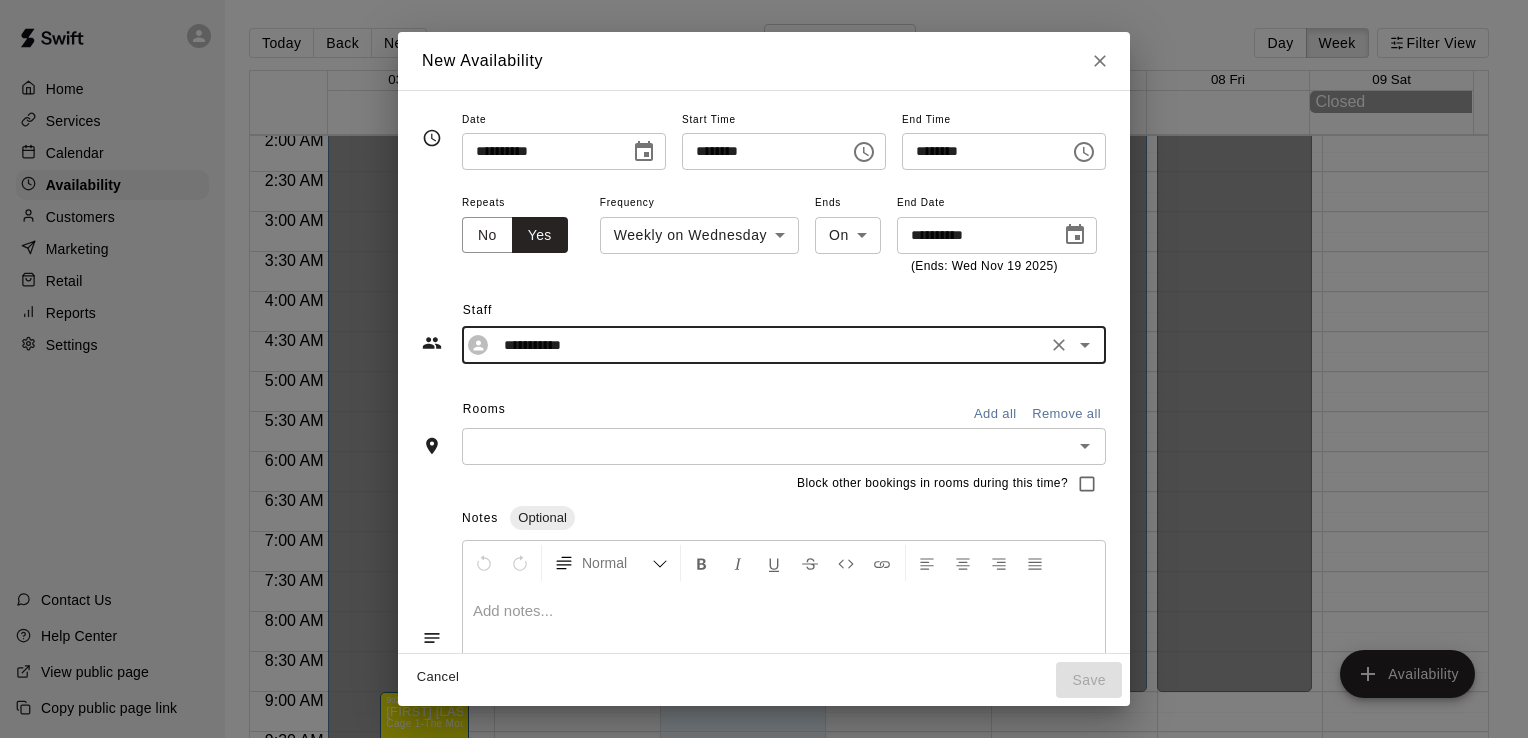 click at bounding box center [767, 446] 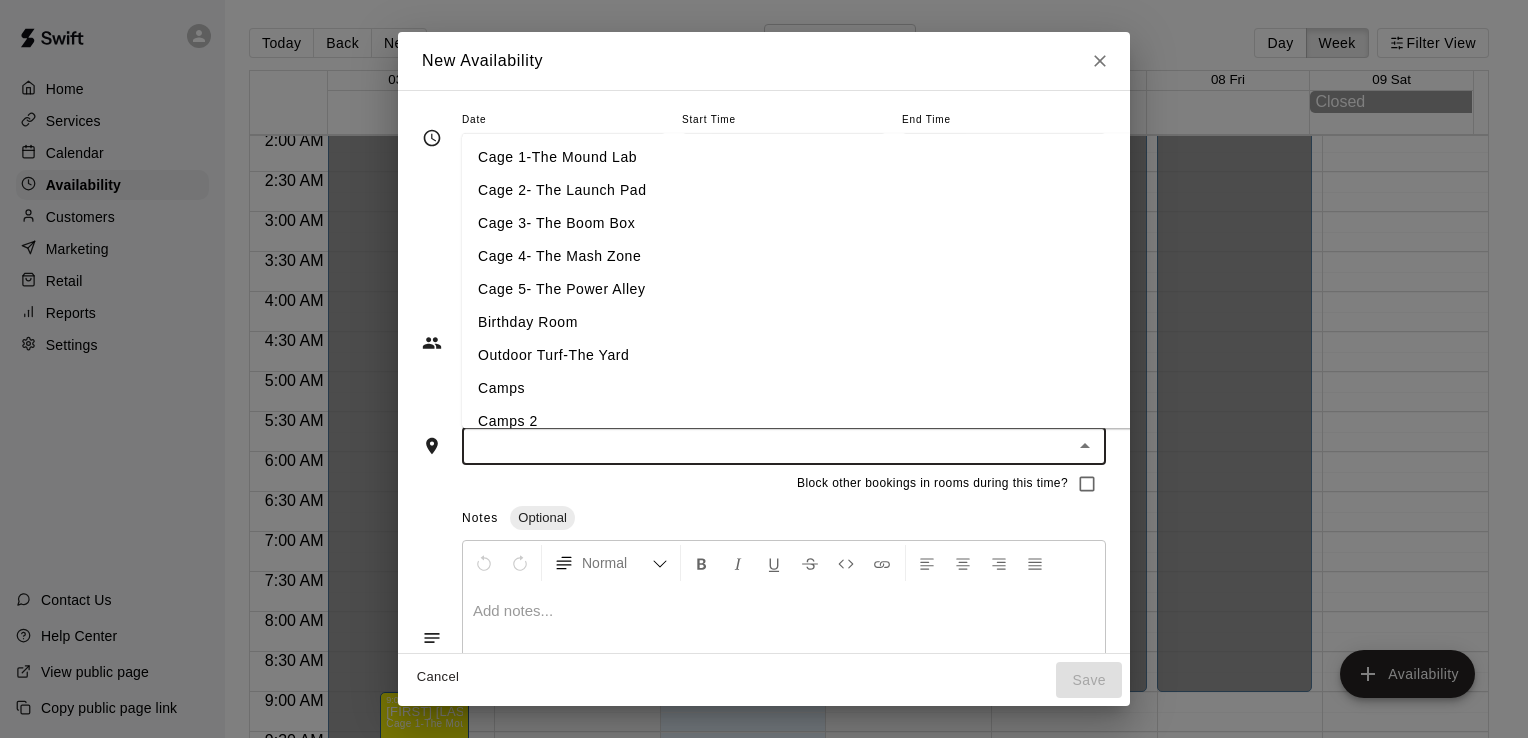 scroll, scrollTop: 4, scrollLeft: 0, axis: vertical 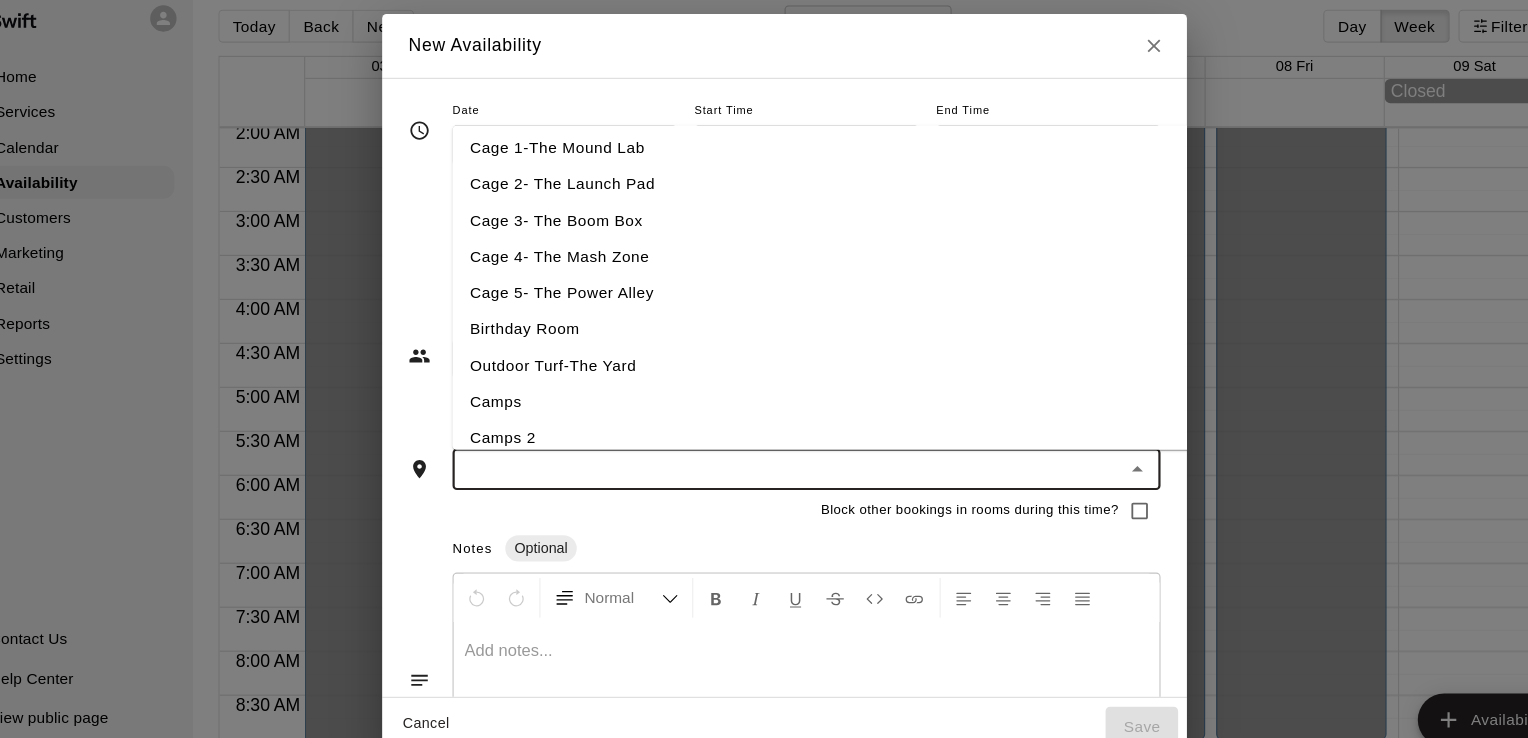 click on "Cage 1-The Mound Lab" at bounding box center [819, 153] 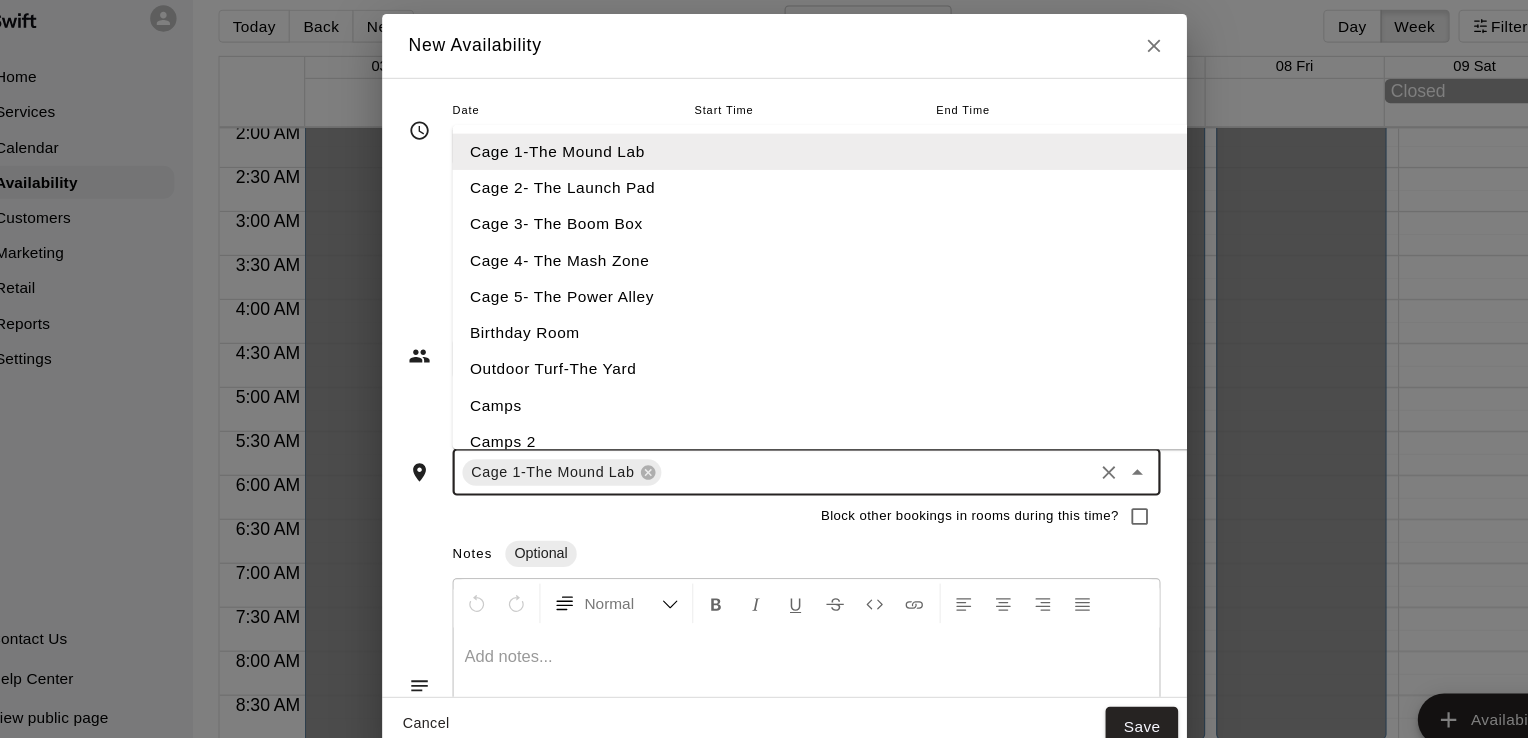 click at bounding box center (848, 448) 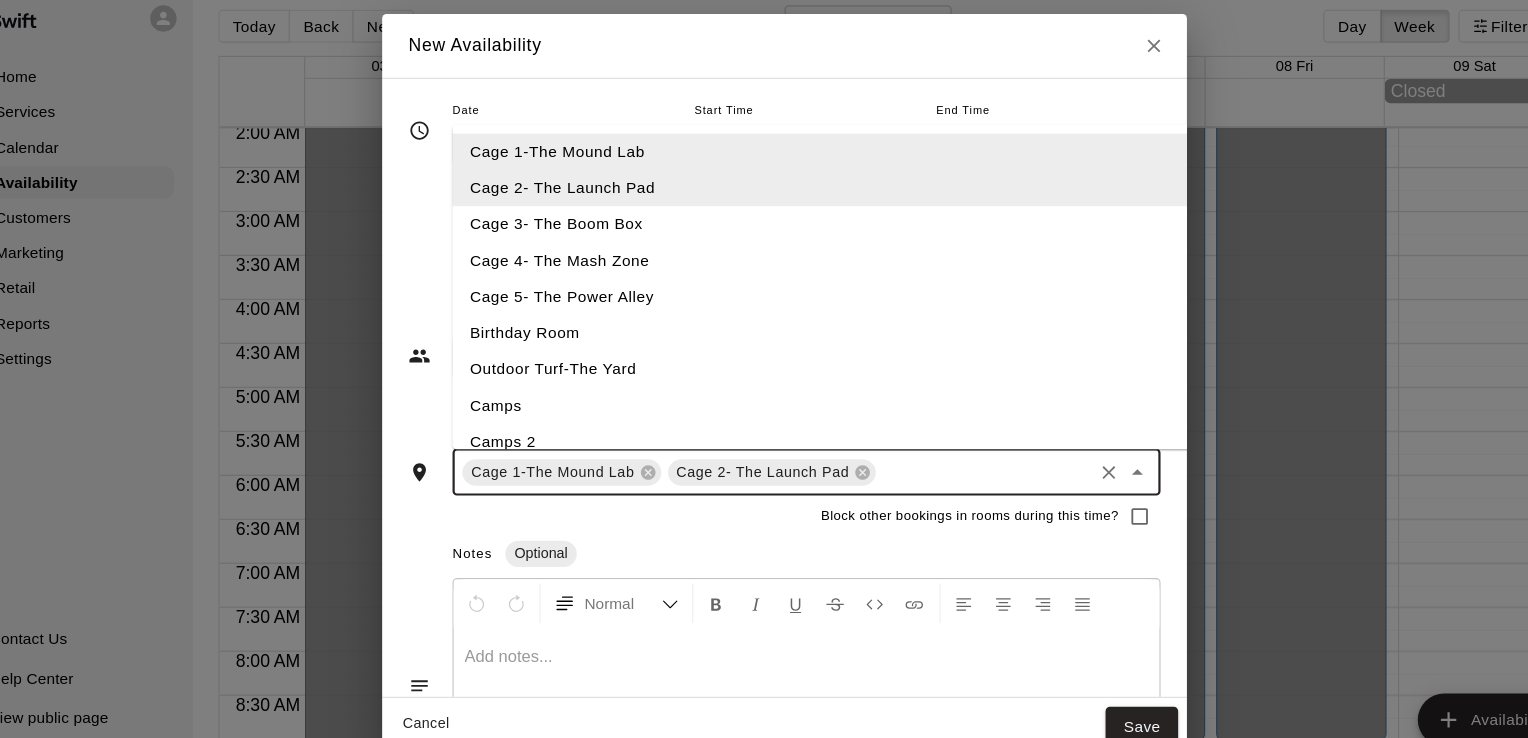 click at bounding box center [945, 448] 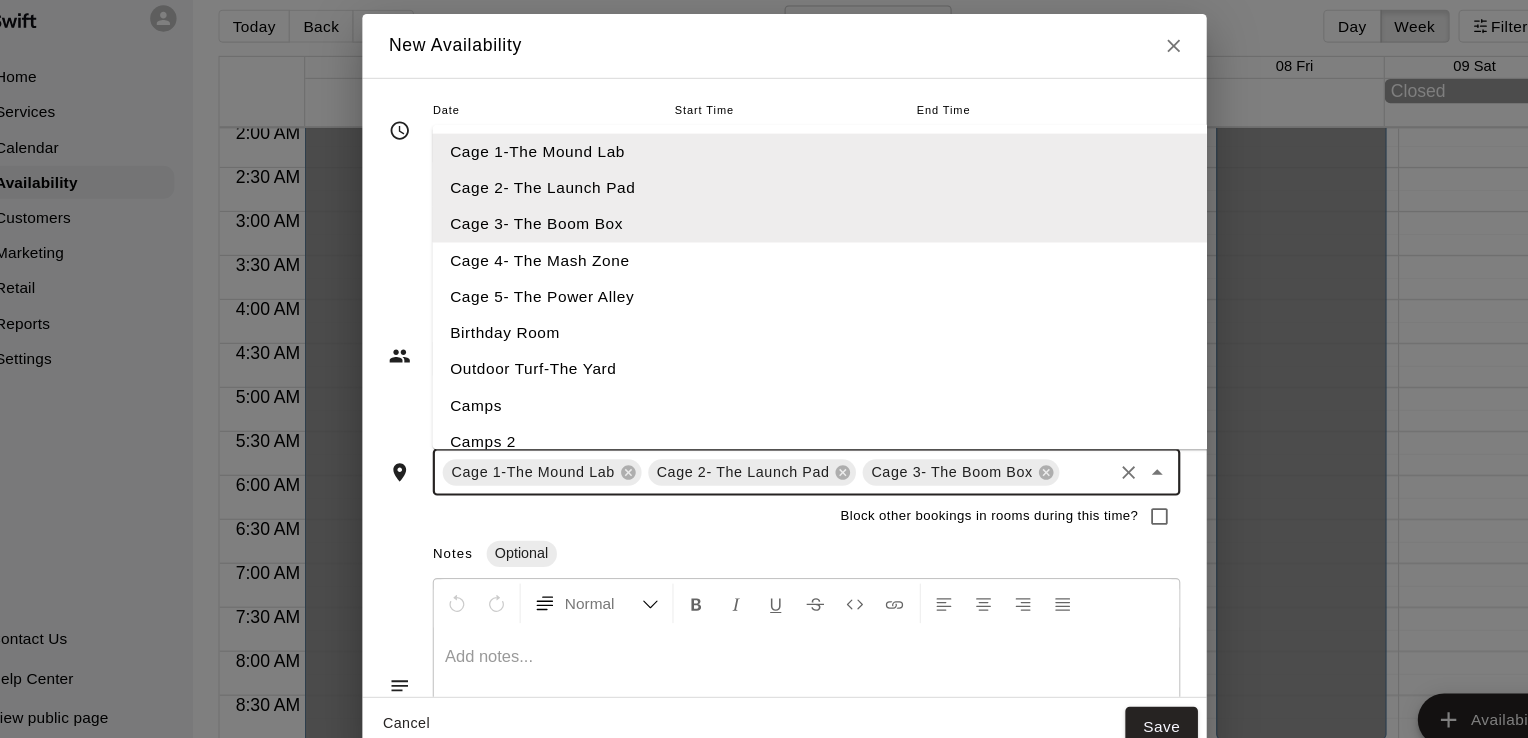 click at bounding box center (1038, 448) 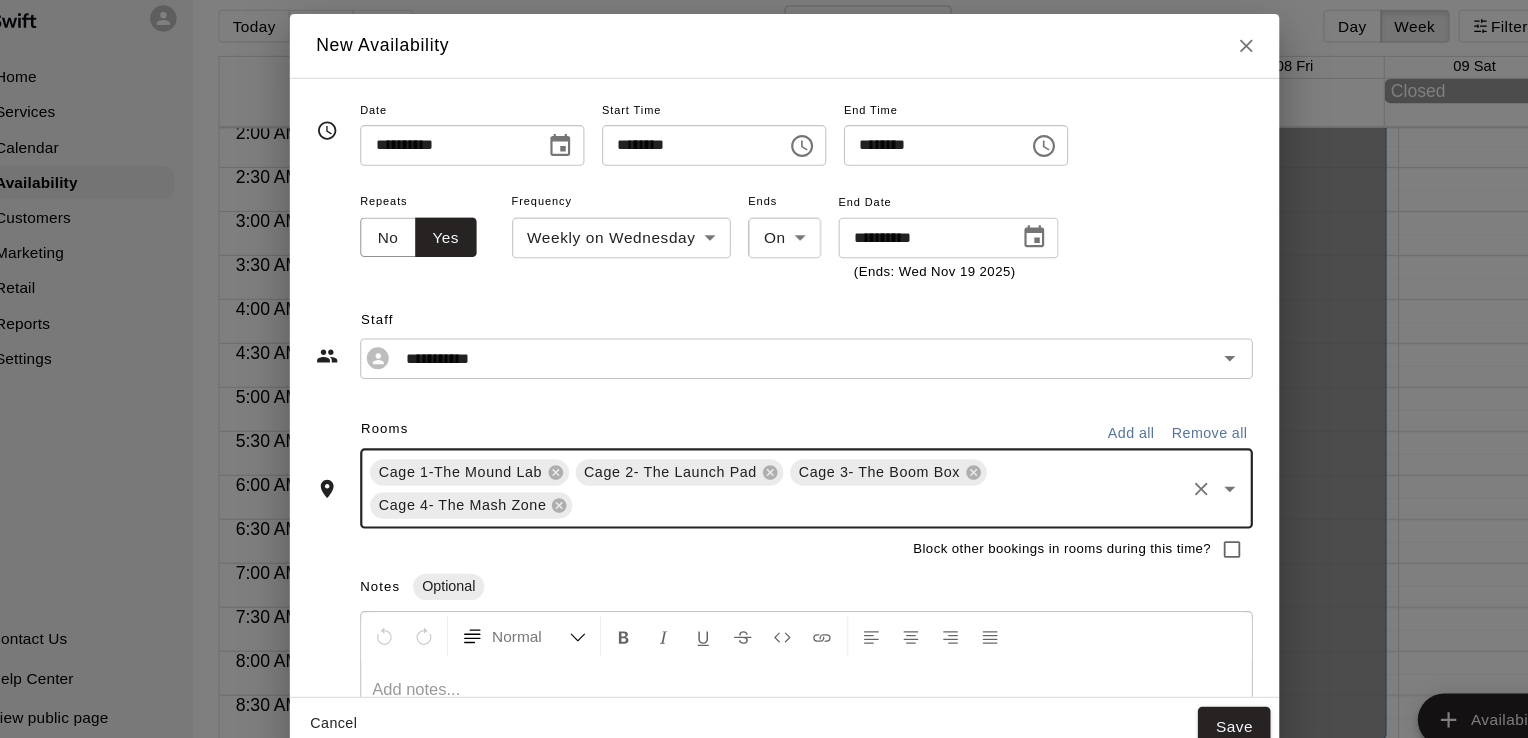 click at bounding box center (849, 478) 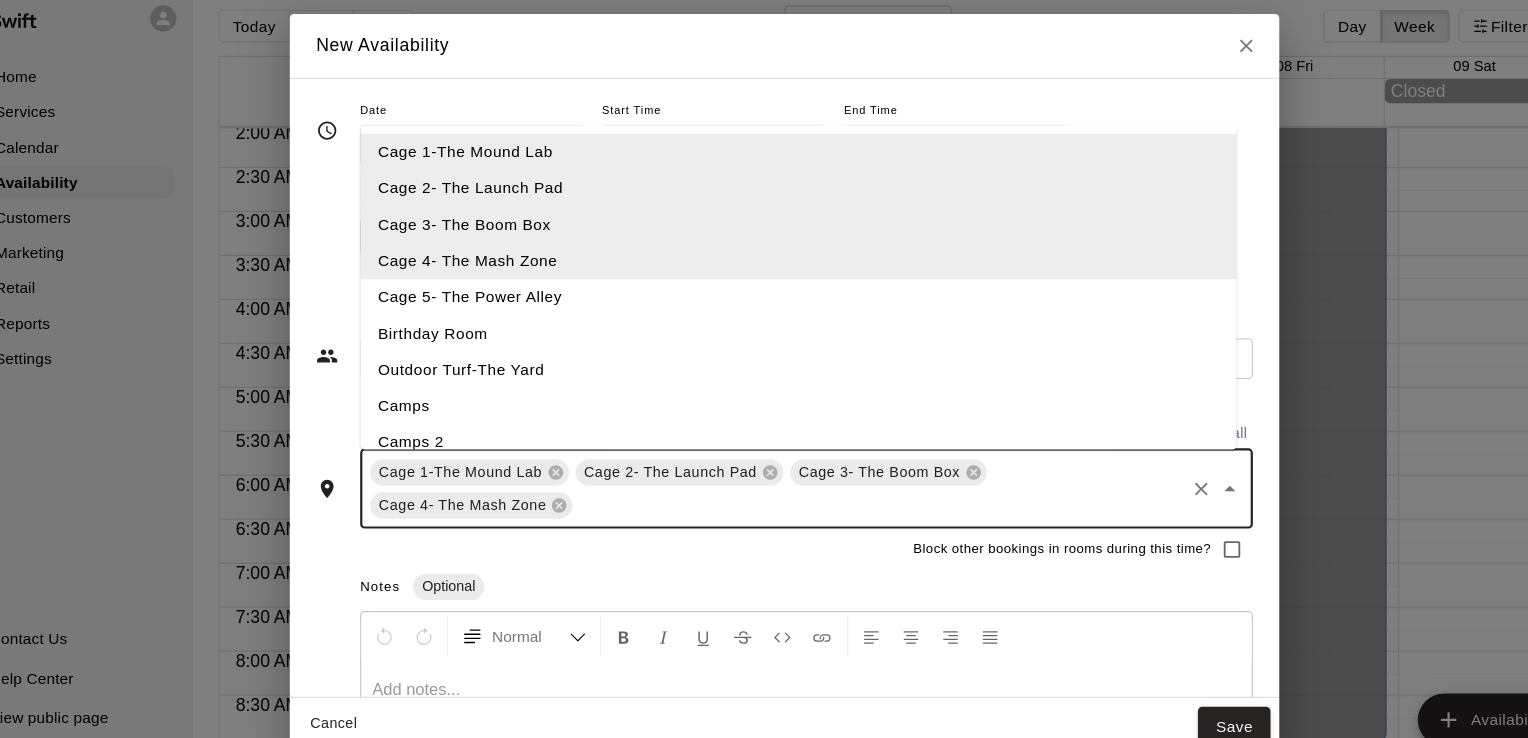 click on "Cage 5- The Power Alley" at bounding box center [776, 289] 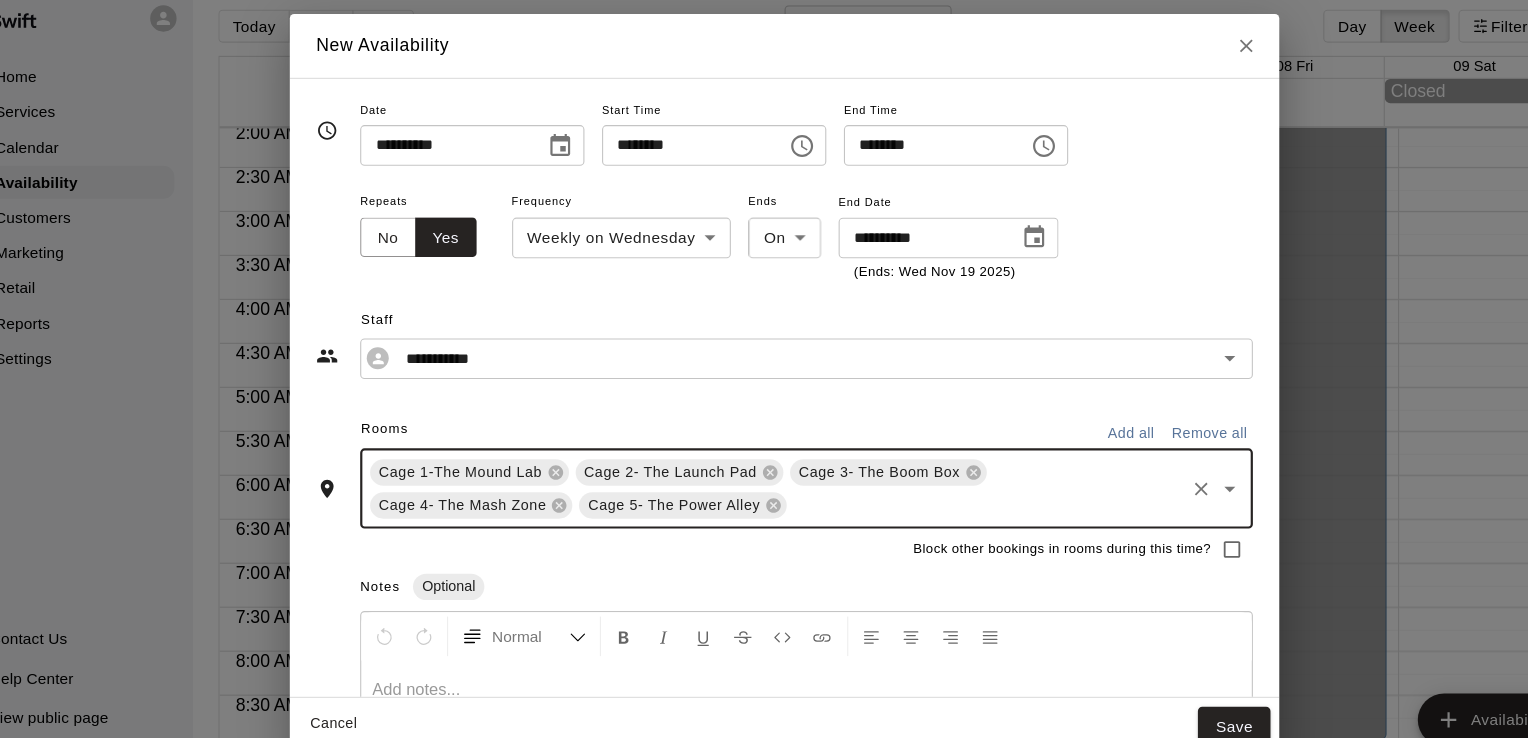 click on "Cage 1-The Mound Lab Cage 2- The Launch Pad Cage 3- The Boom Box Cage 4- The Mash Zone Cage 5- The Power Alley ​" at bounding box center (784, 464) 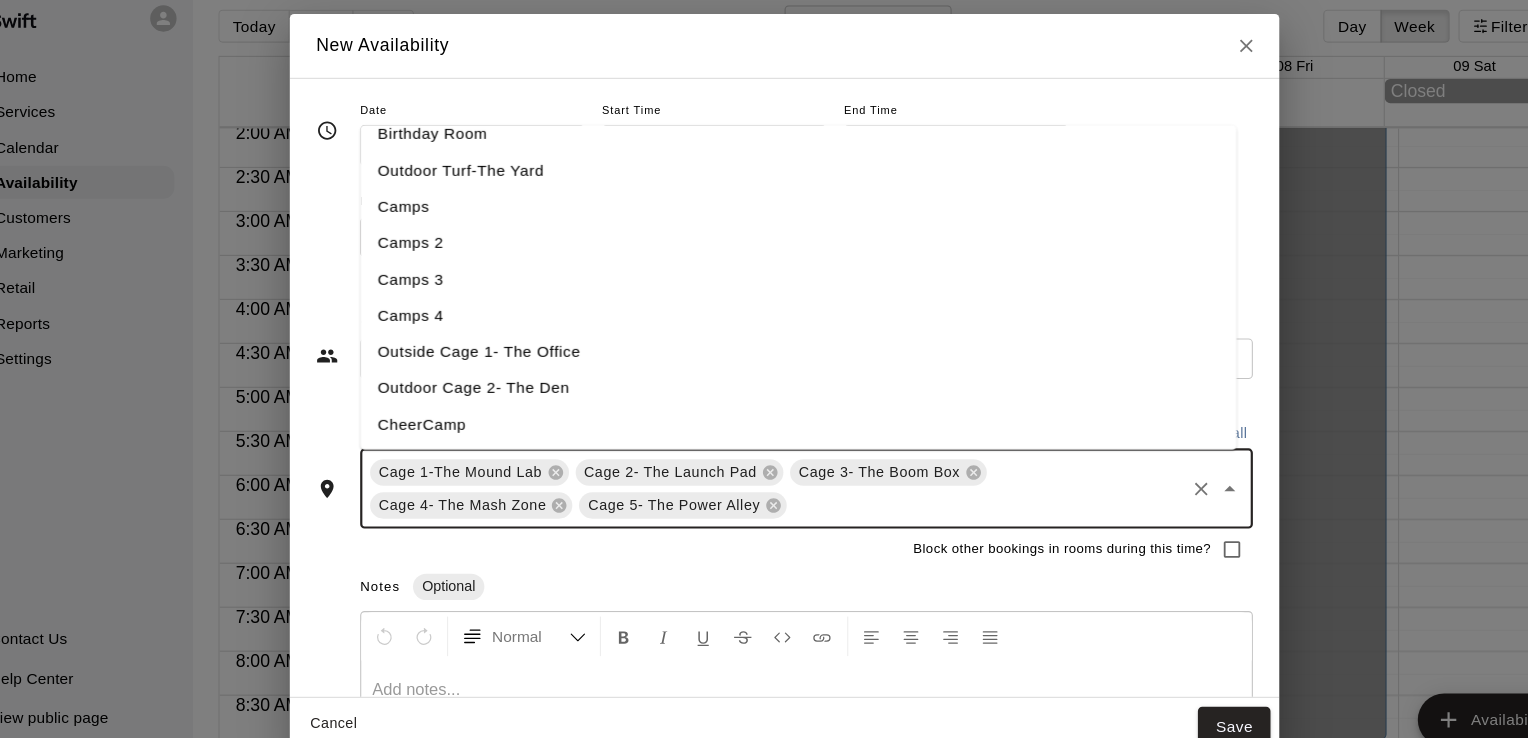 scroll, scrollTop: 182, scrollLeft: 0, axis: vertical 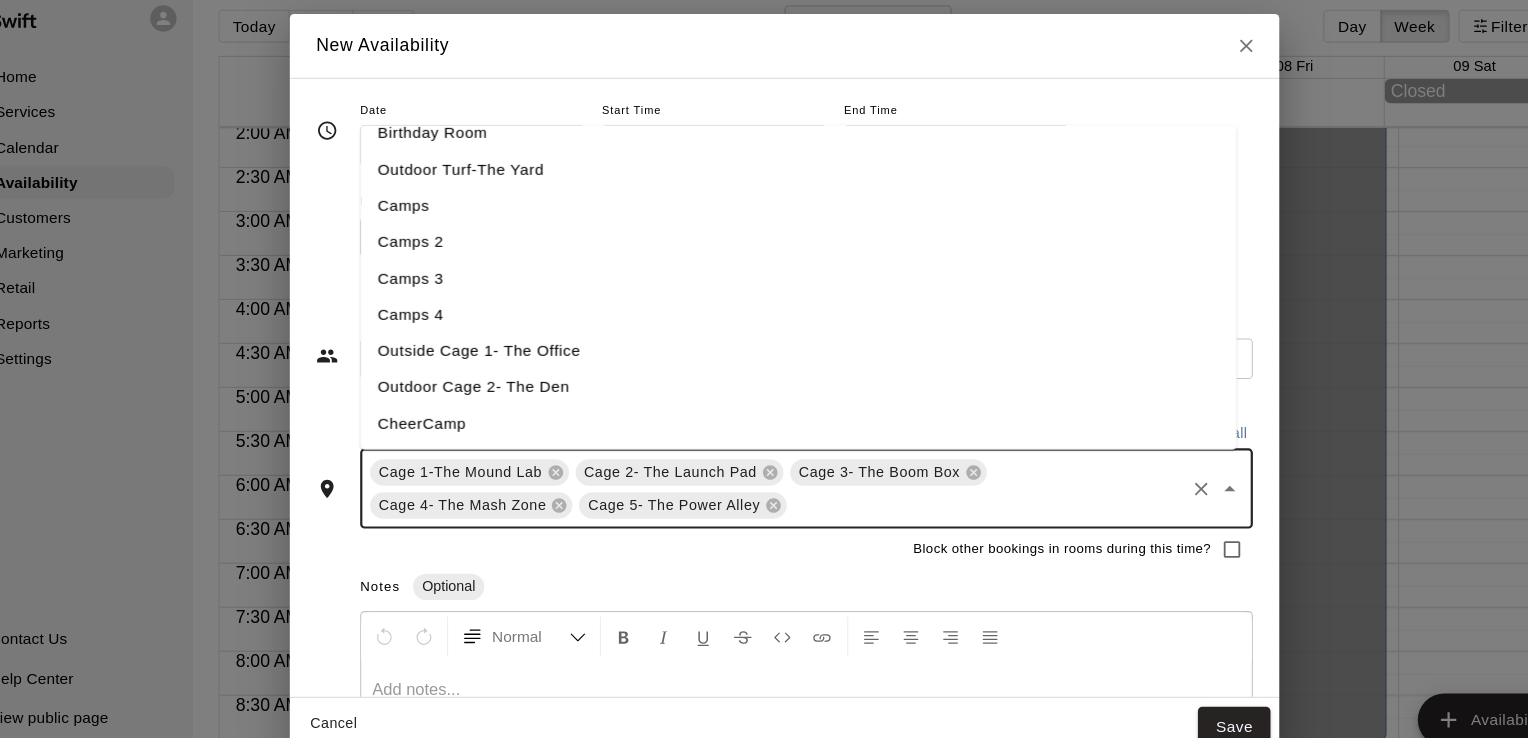 click on "Outside Cage 1- The Office" at bounding box center [776, 338] 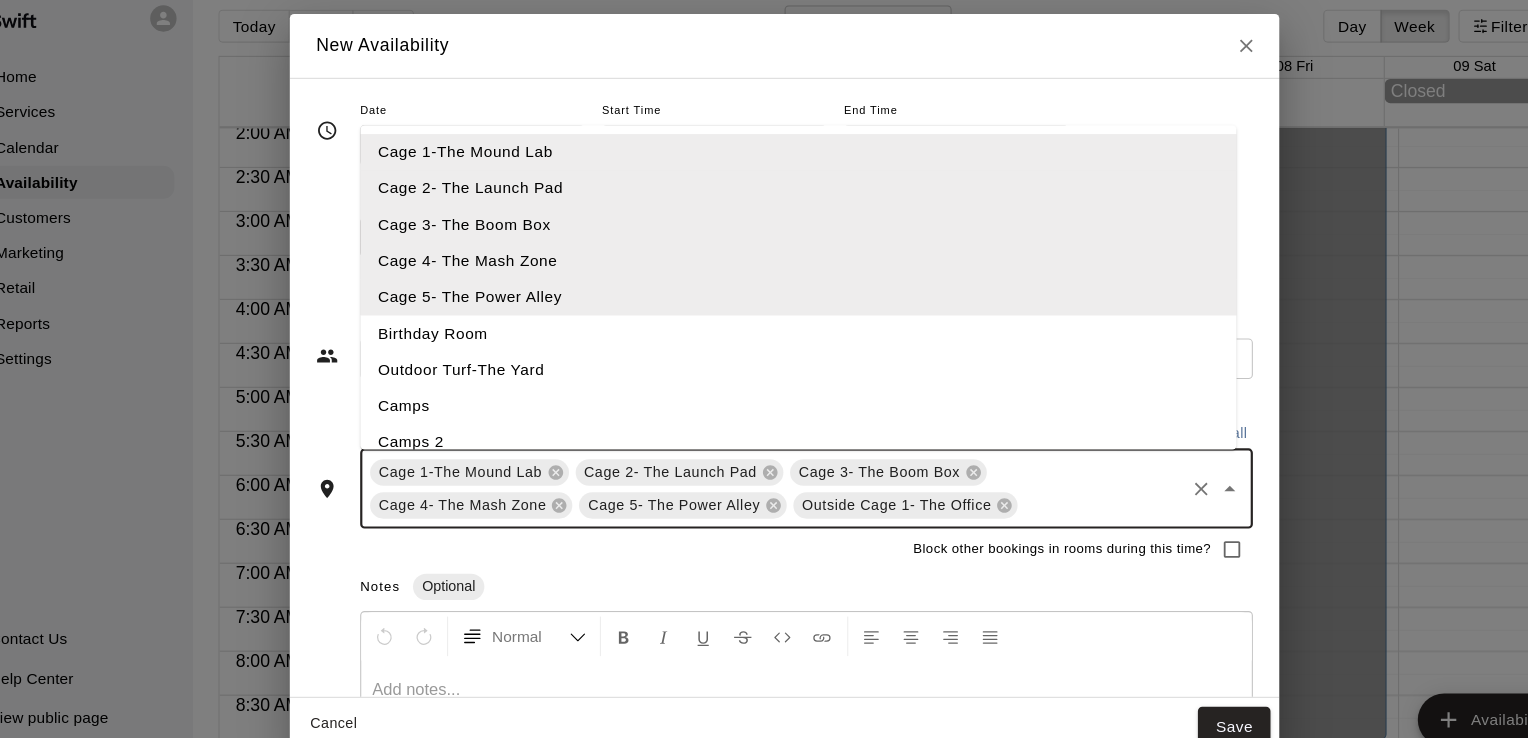 click at bounding box center [1052, 478] 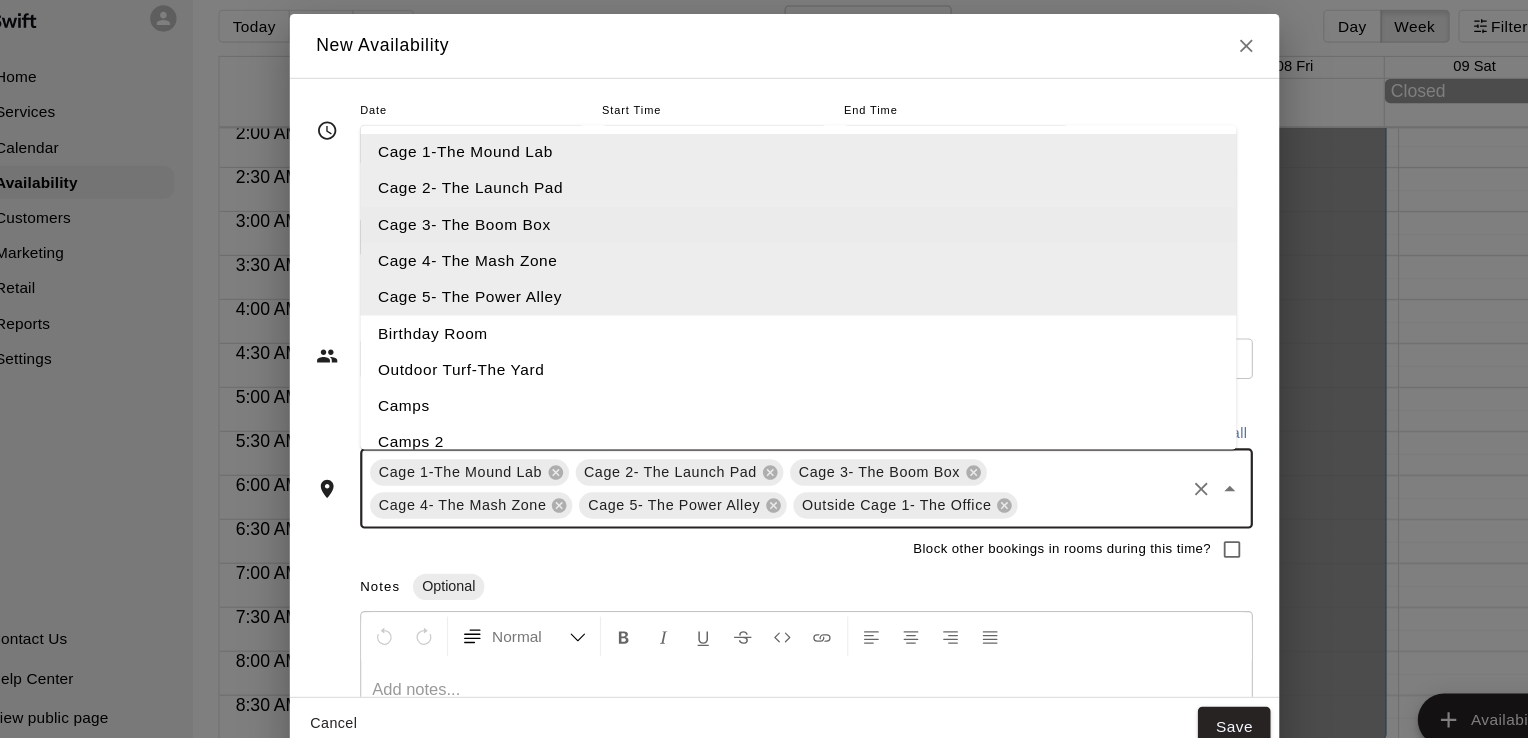 scroll, scrollTop: 182, scrollLeft: 0, axis: vertical 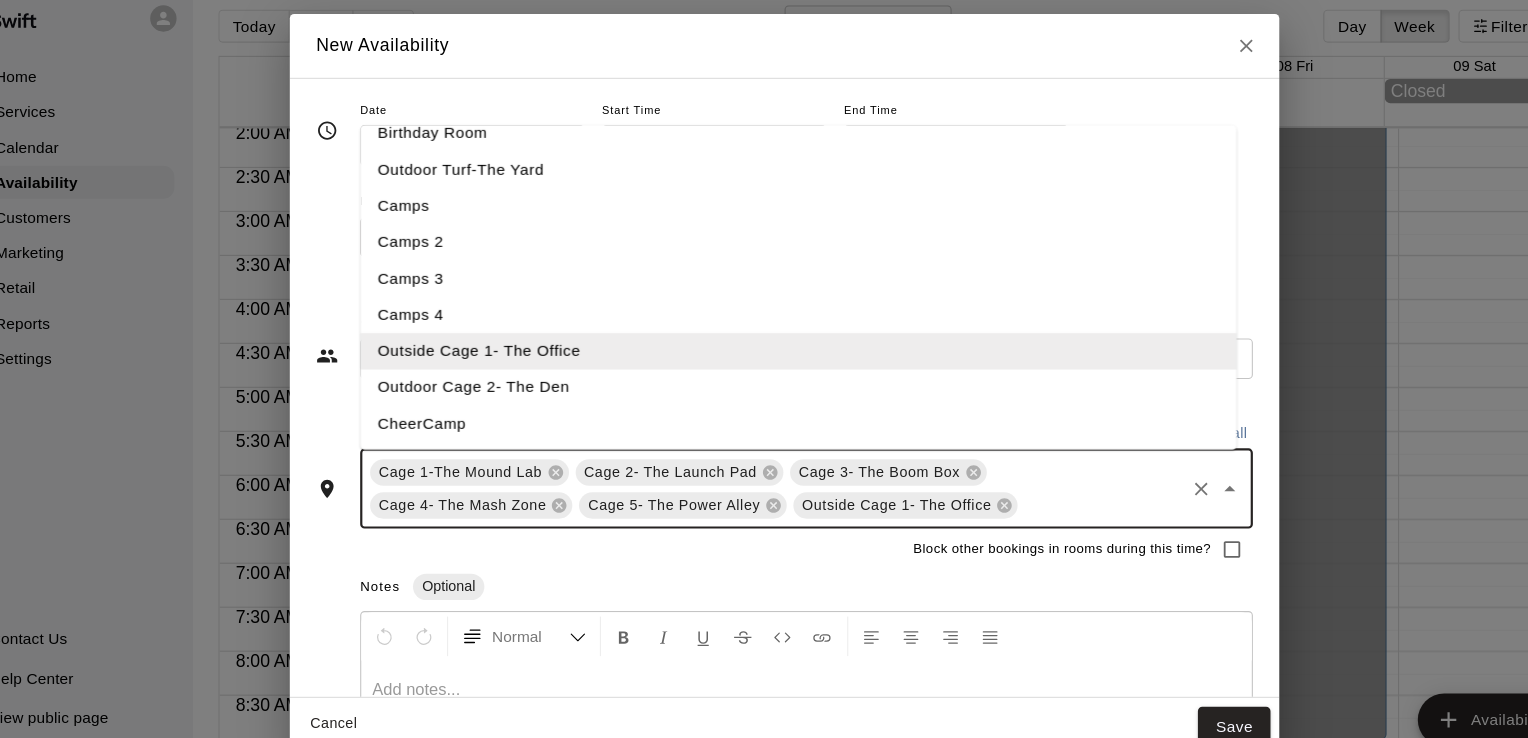 click on "Outdoor Cage 2- The Den" at bounding box center (776, 371) 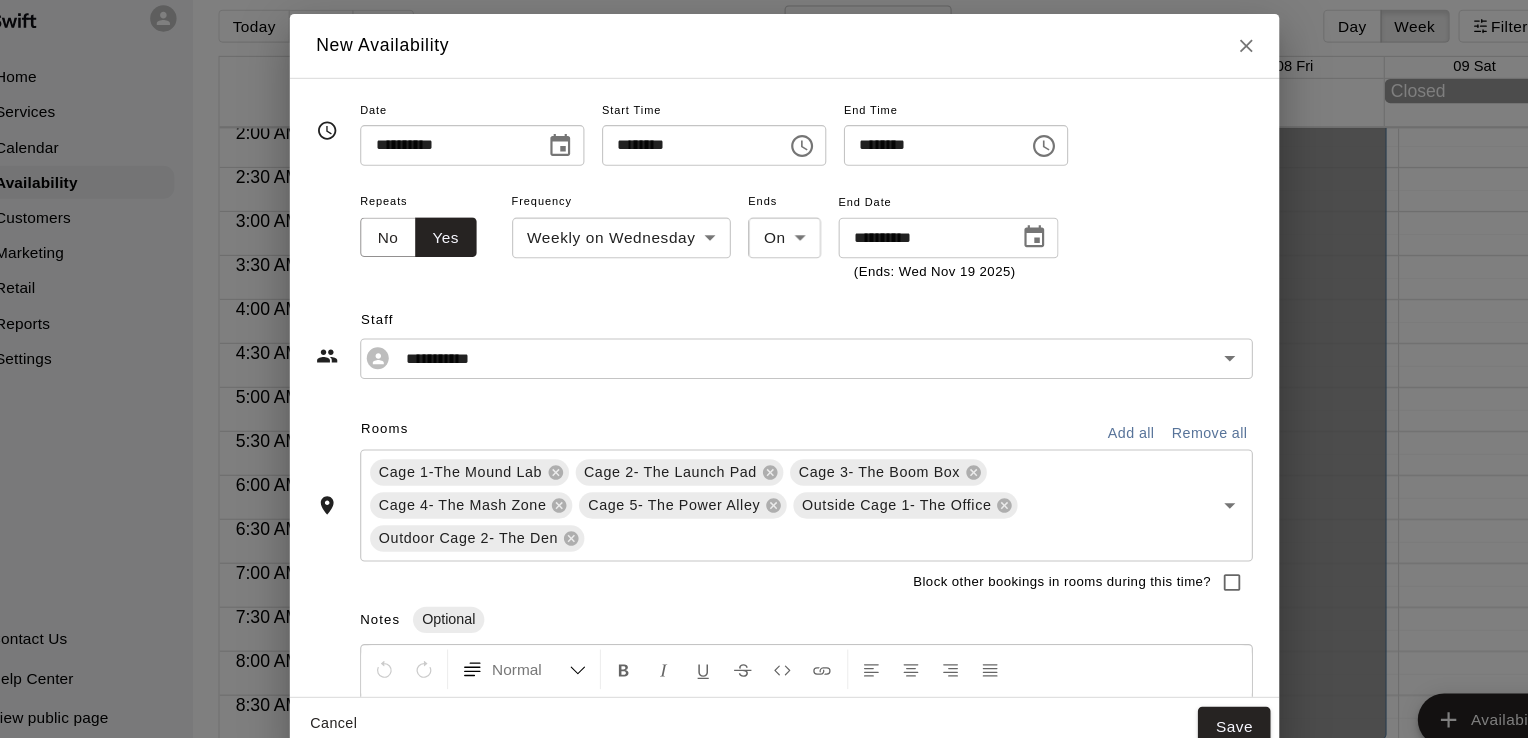 scroll, scrollTop: 169, scrollLeft: 0, axis: vertical 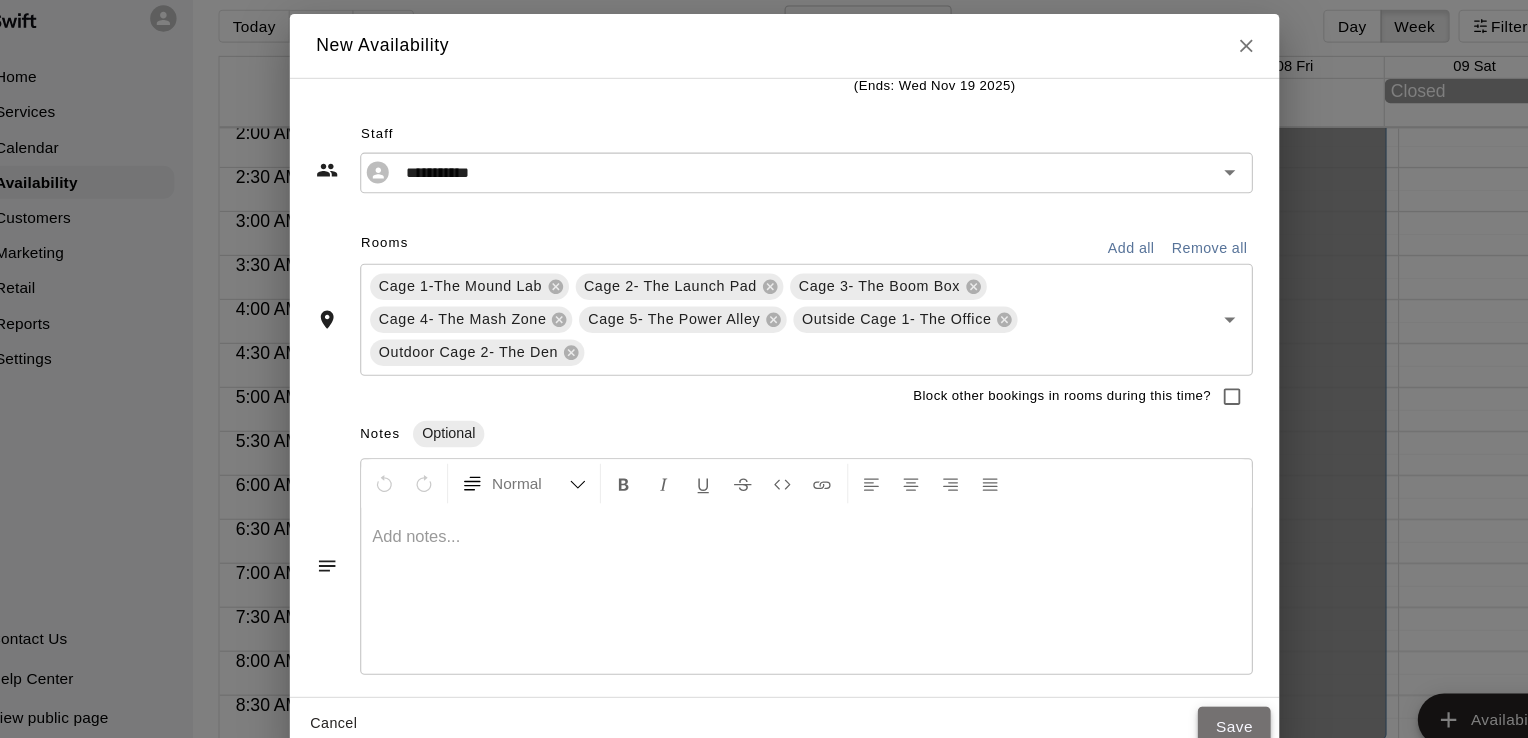 click on "Save" at bounding box center [1173, 680] 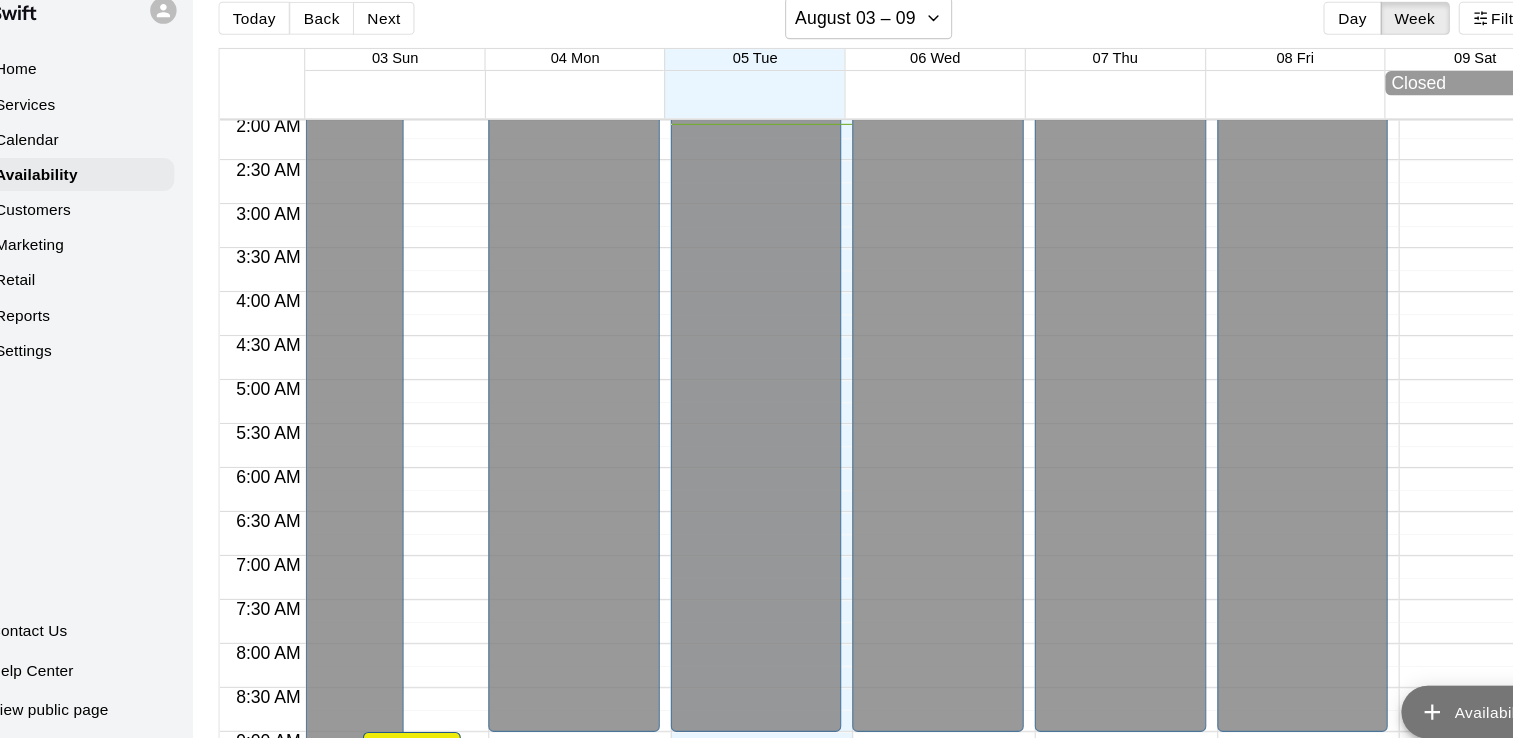 click on "Availability" at bounding box center (1392, 674) 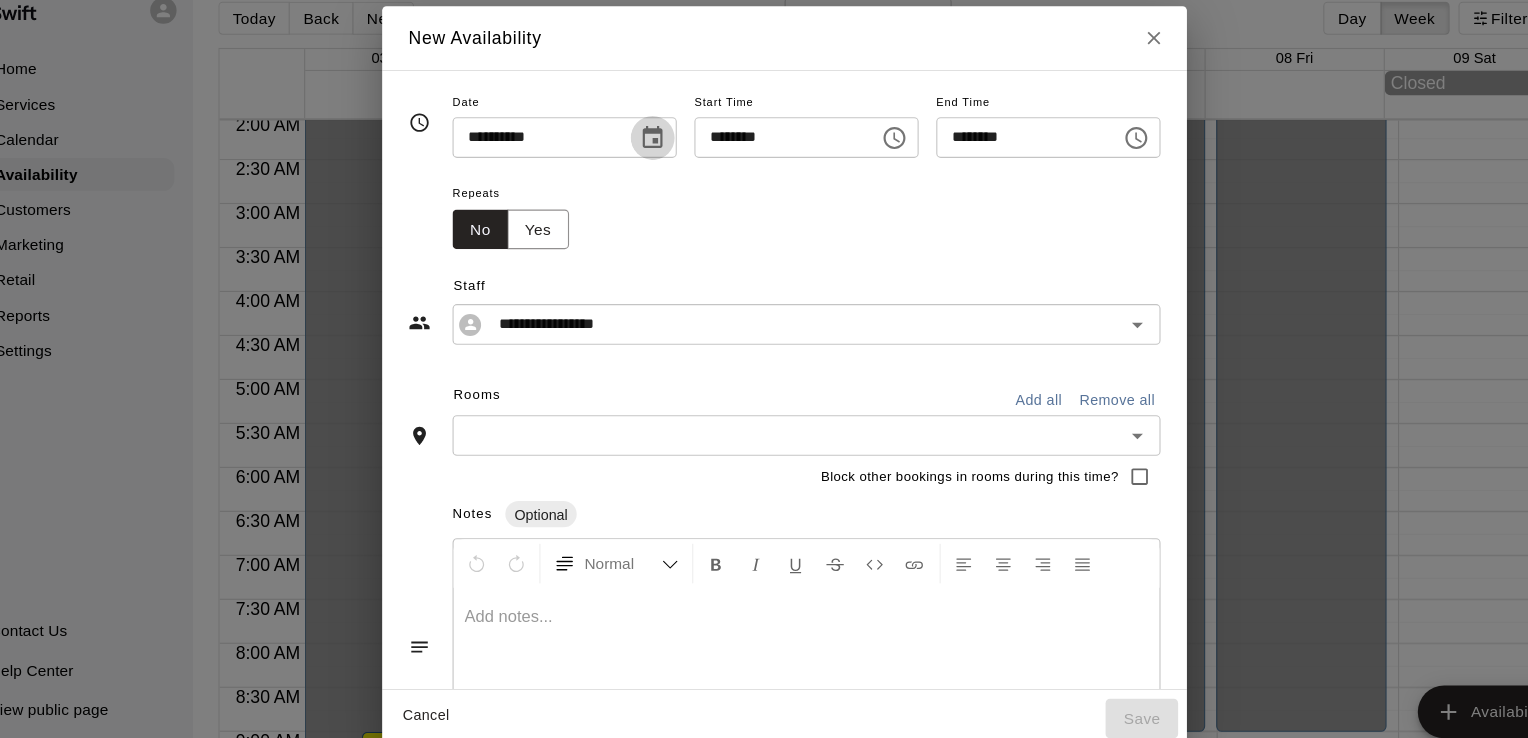 click 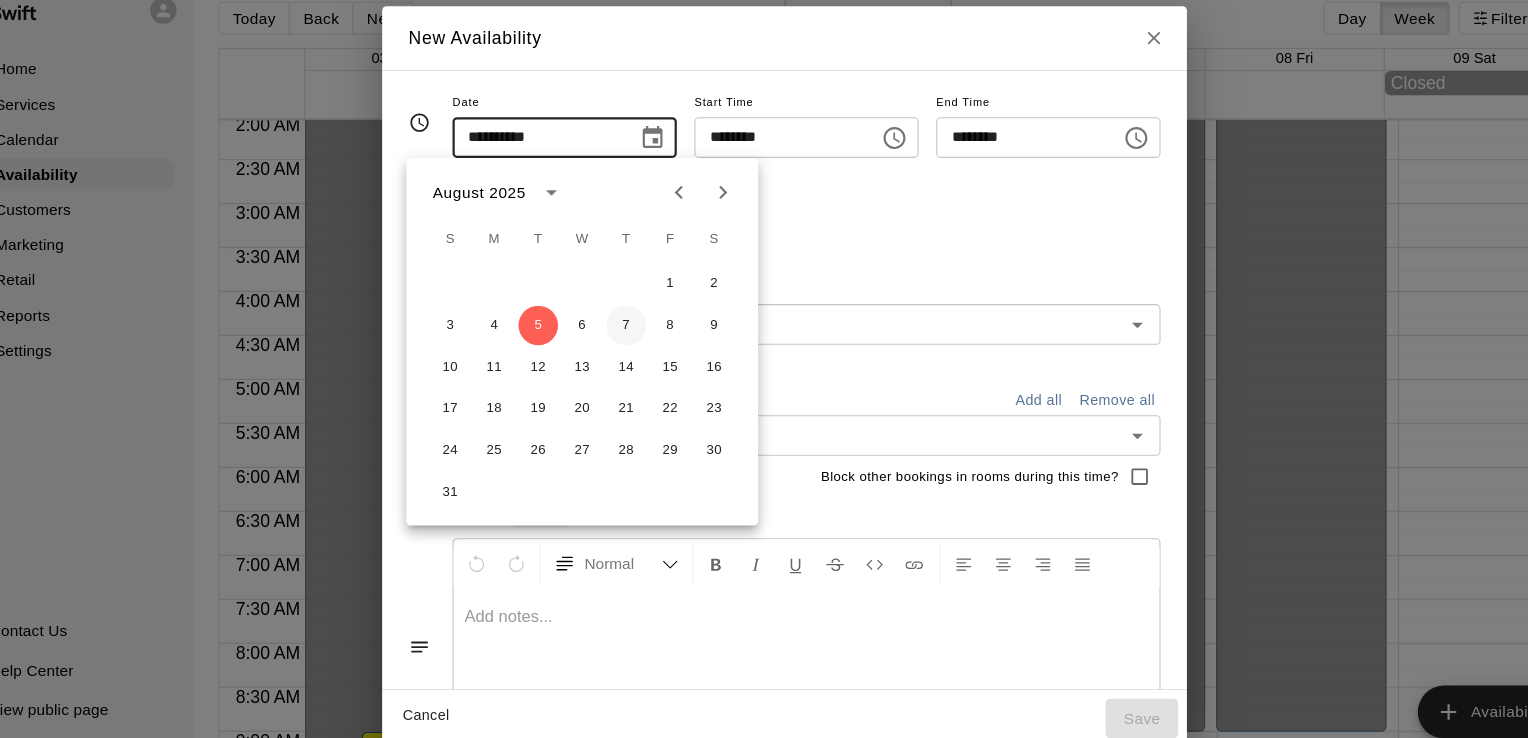 click on "7" at bounding box center [620, 322] 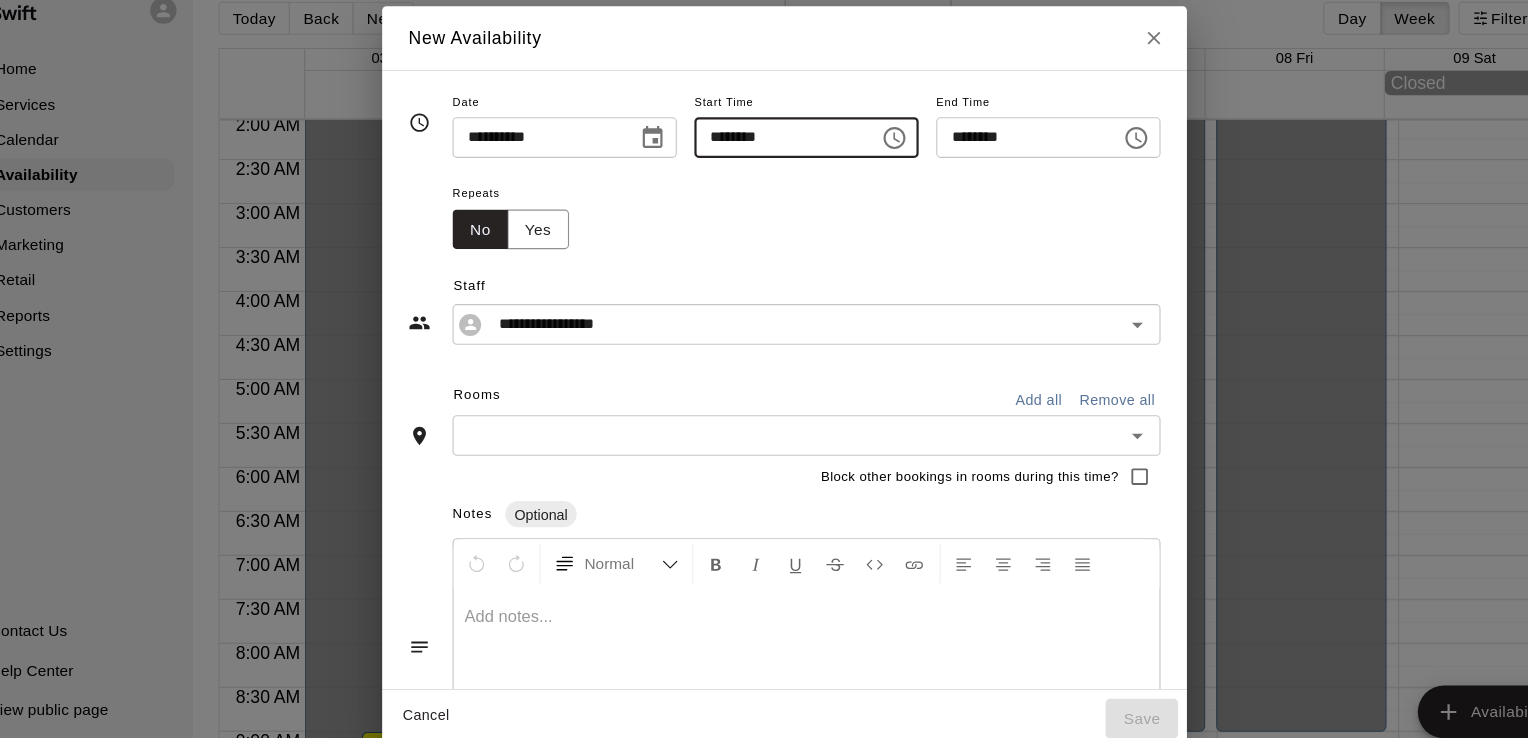 click on "********" at bounding box center [759, 151] 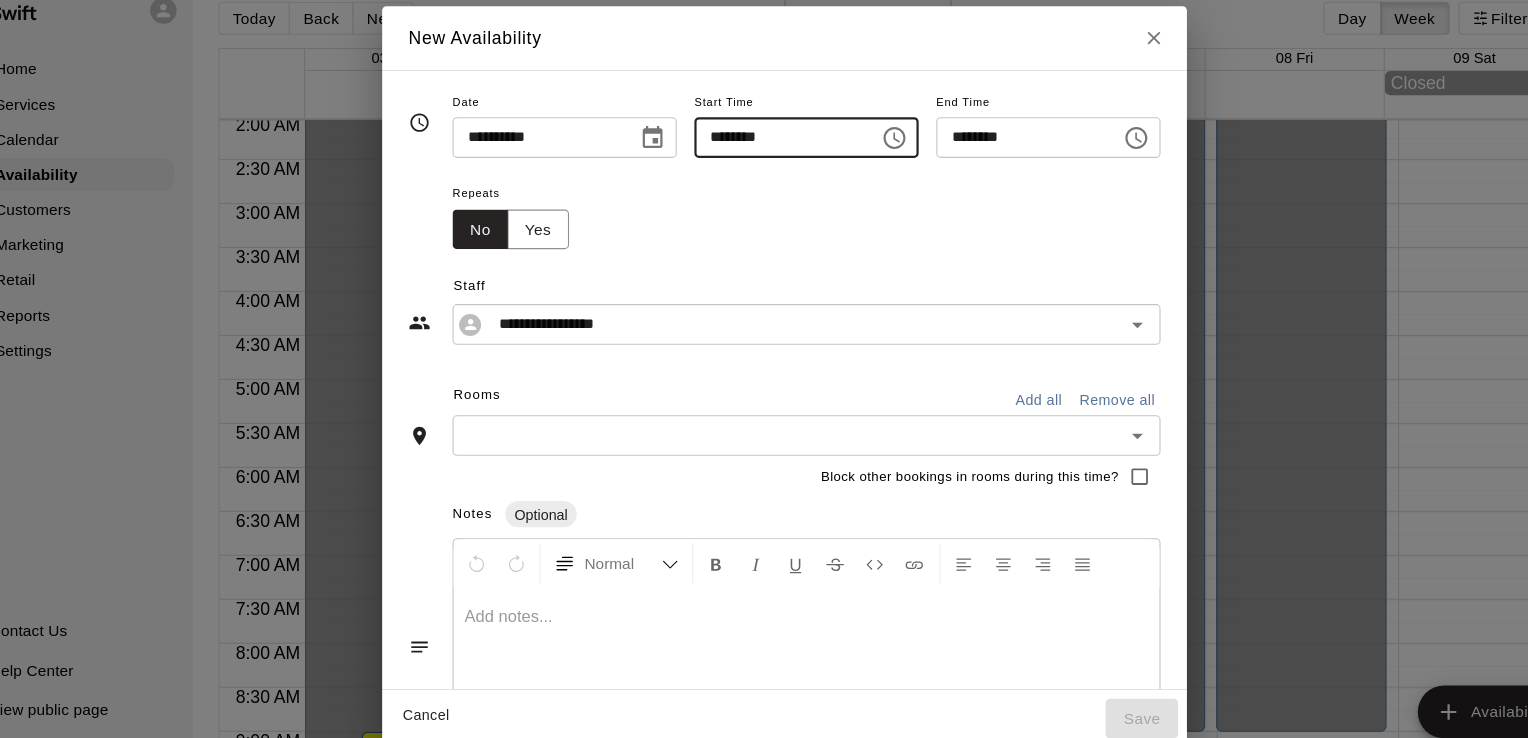 drag, startPoint x: 759, startPoint y: 144, endPoint x: 631, endPoint y: 159, distance: 128.87592 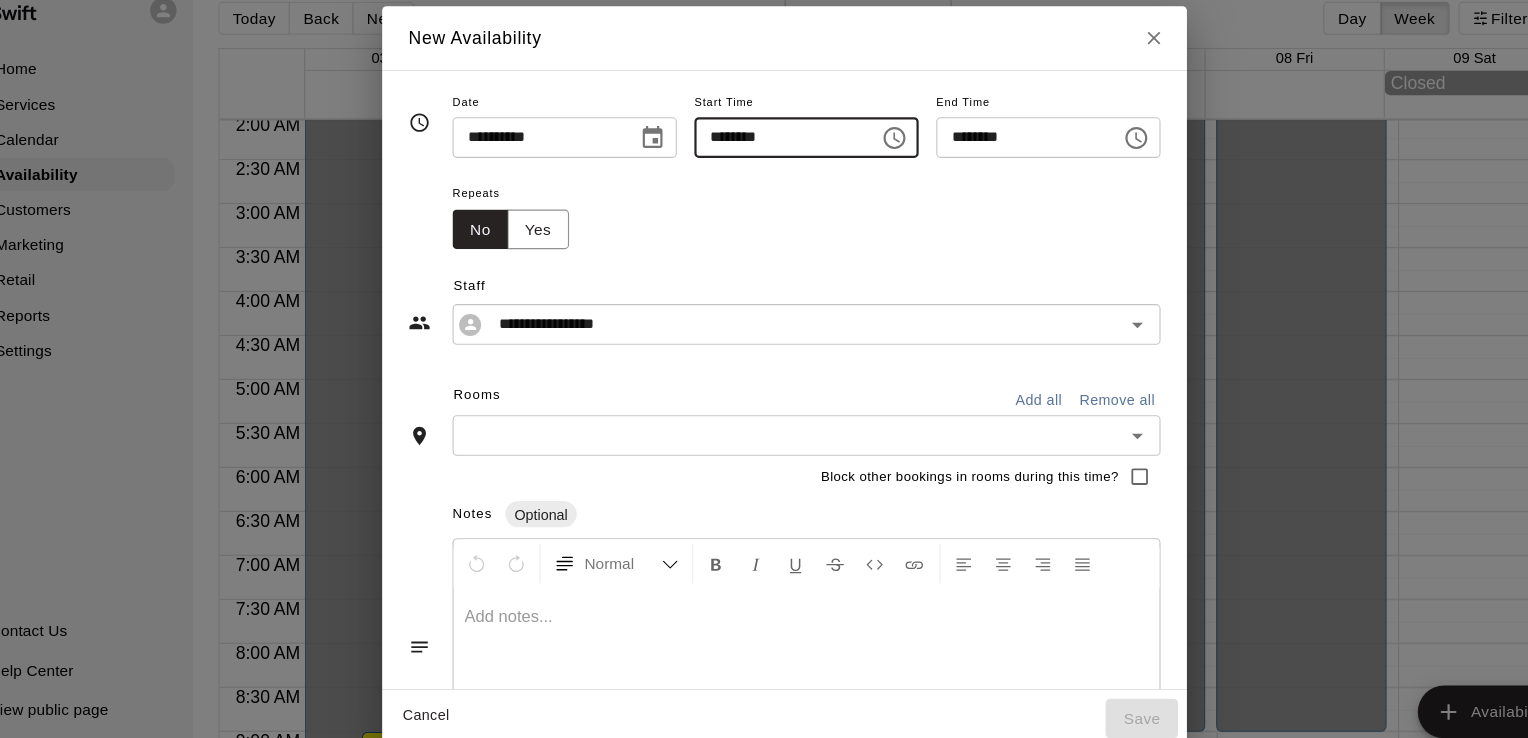 click on "**********" at bounding box center [784, 139] 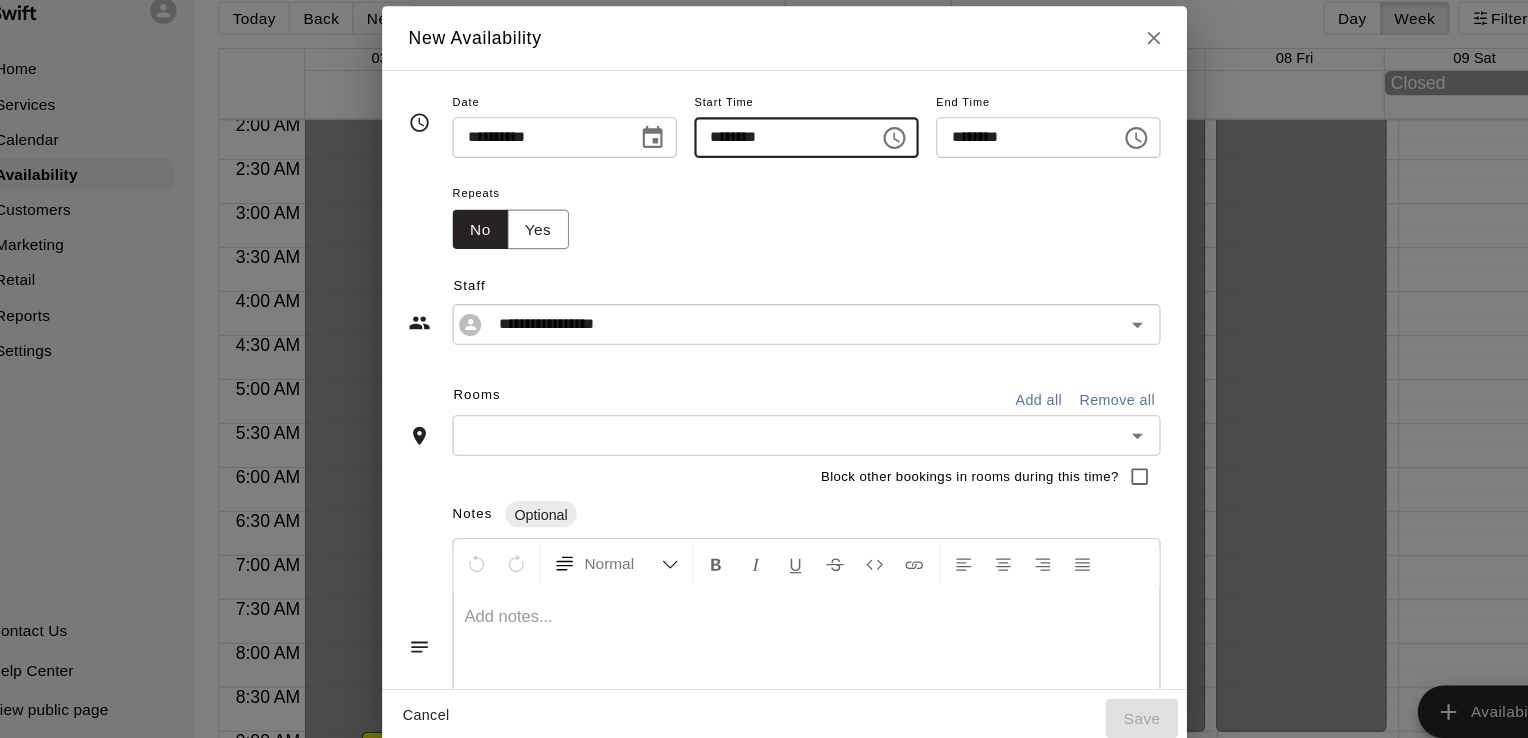 click on "********" at bounding box center (759, 151) 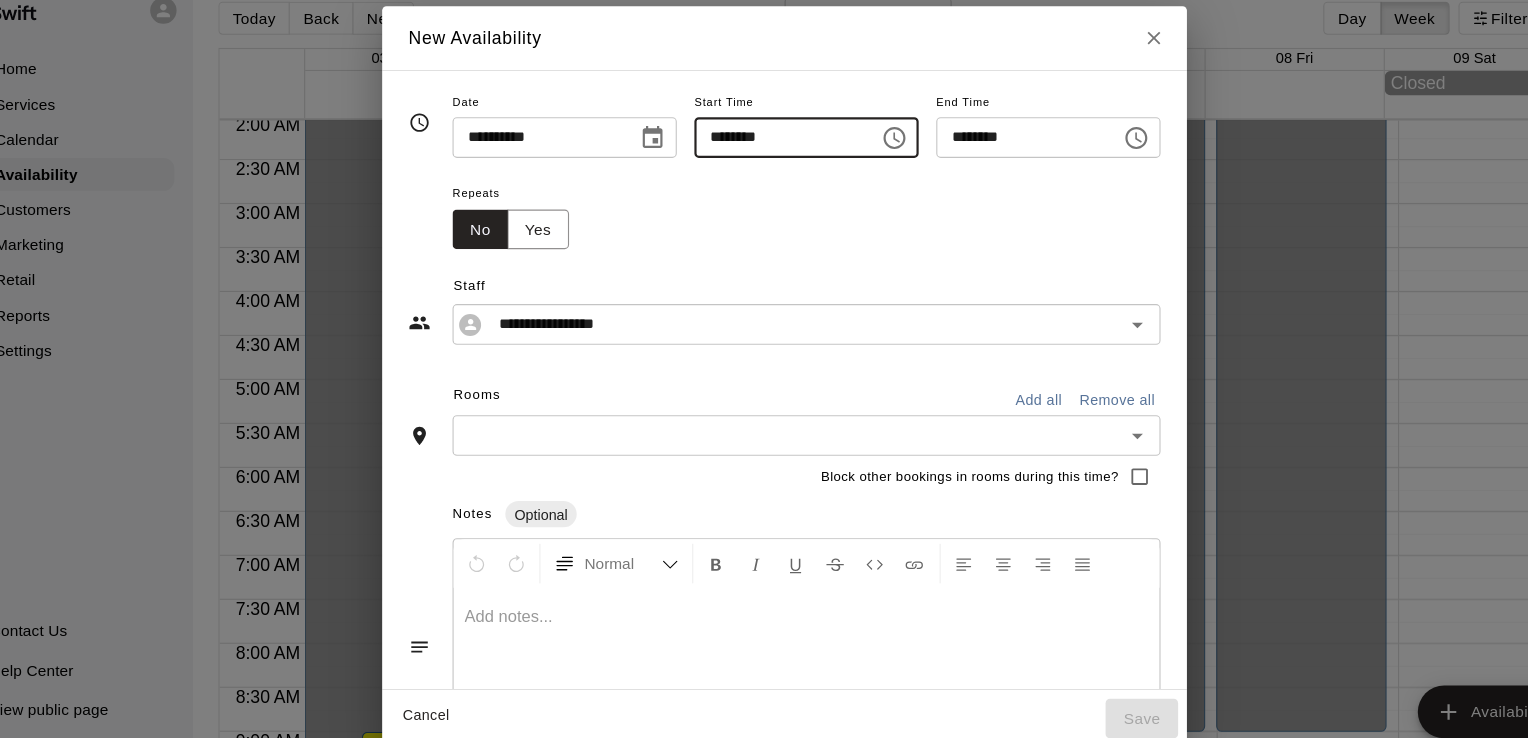 click 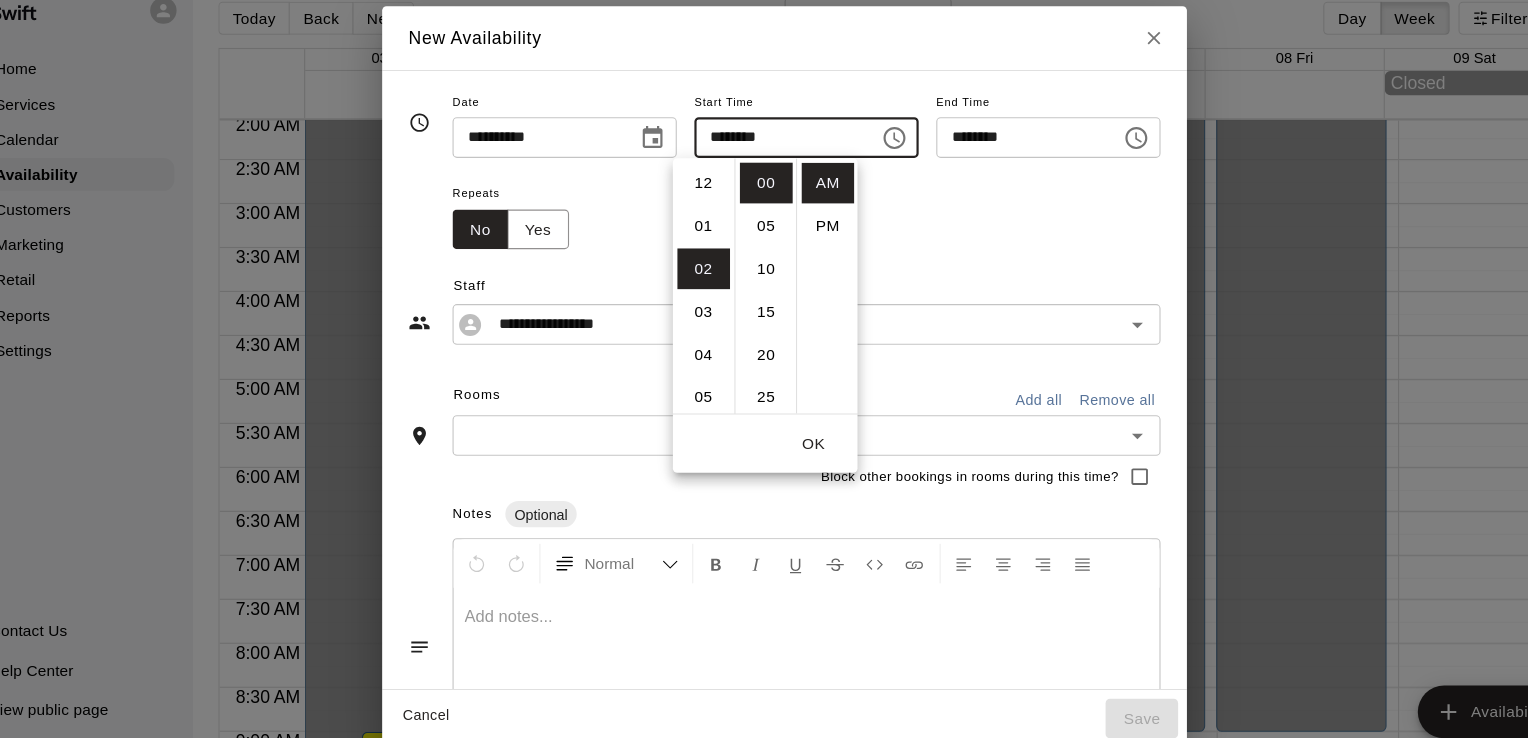 scroll, scrollTop: 78, scrollLeft: 0, axis: vertical 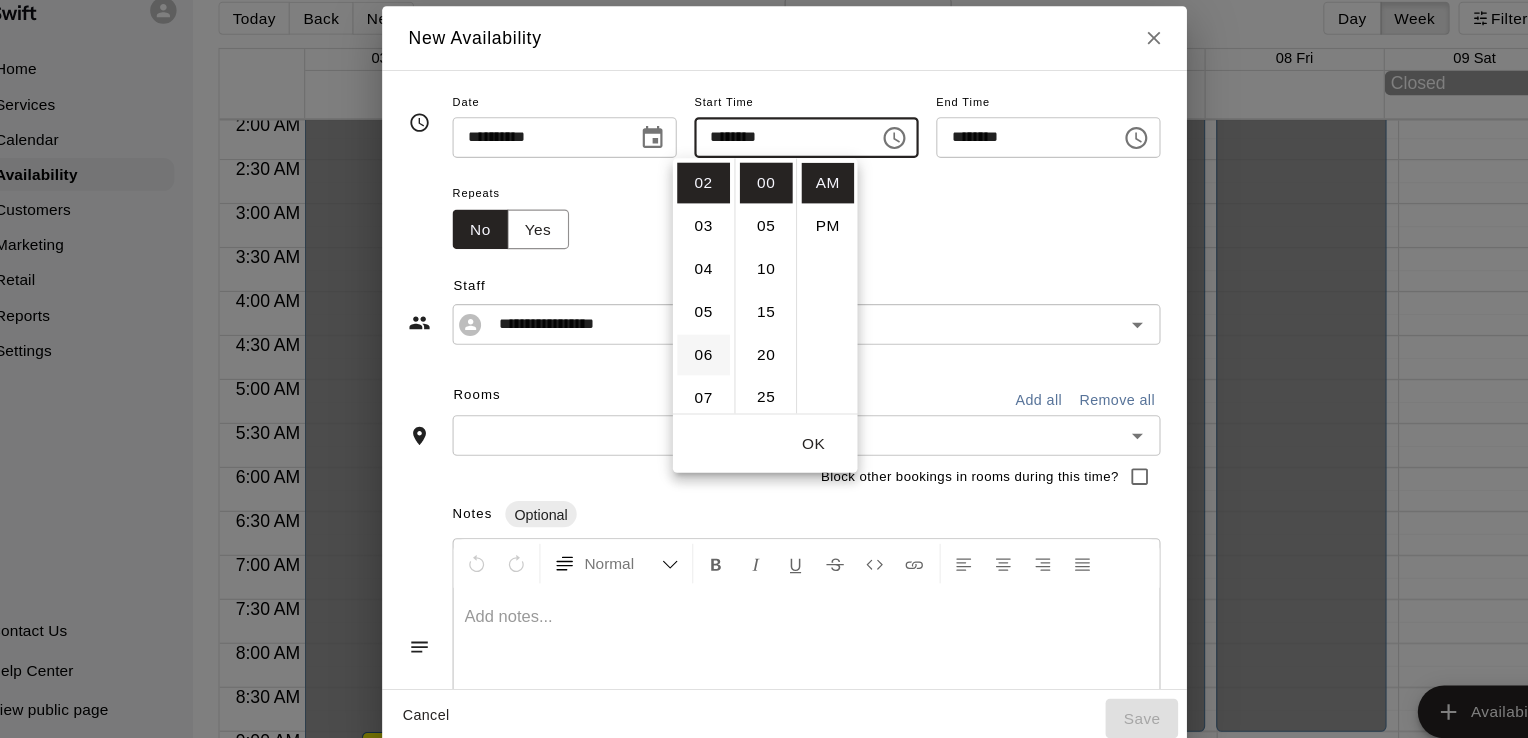 click on "06" at bounding box center [690, 348] 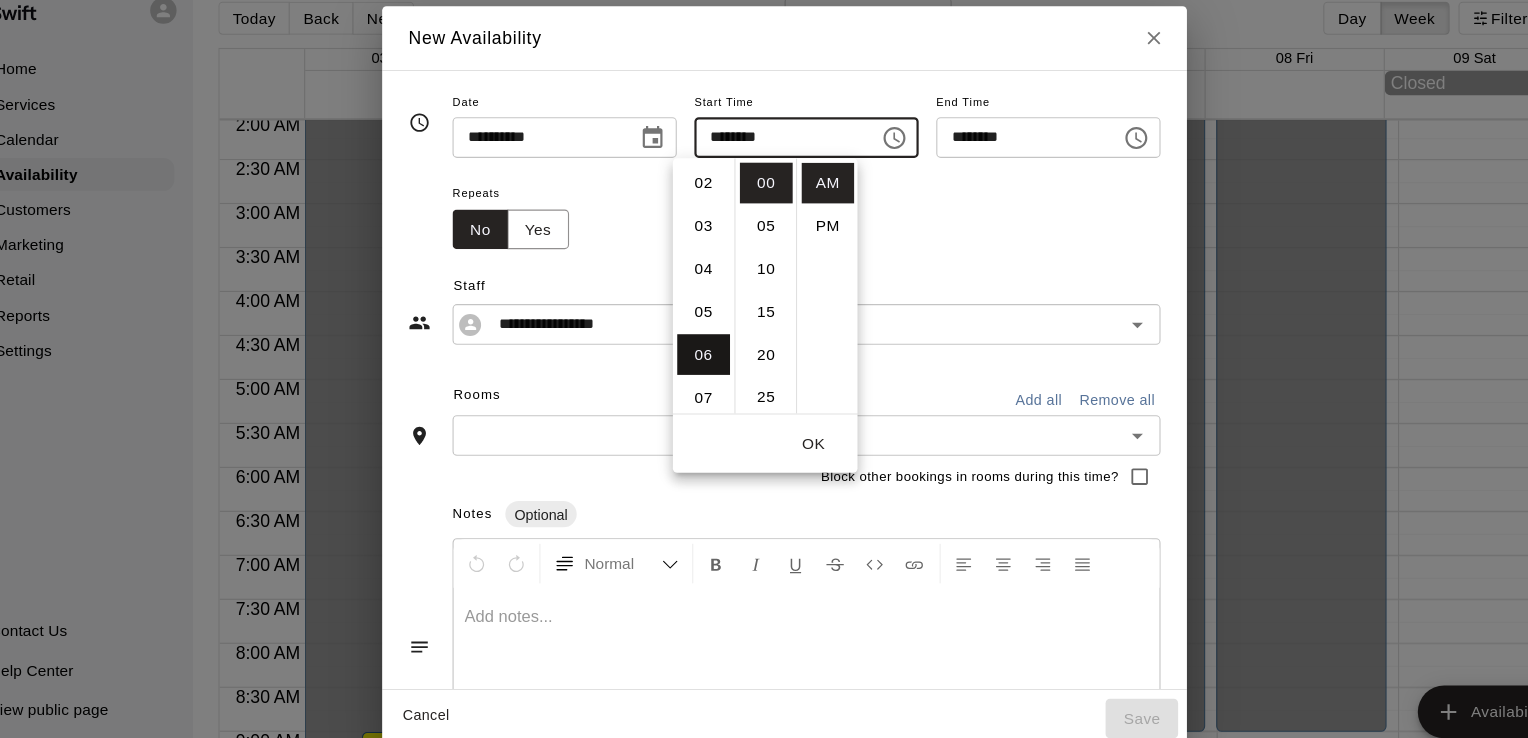 scroll, scrollTop: 234, scrollLeft: 0, axis: vertical 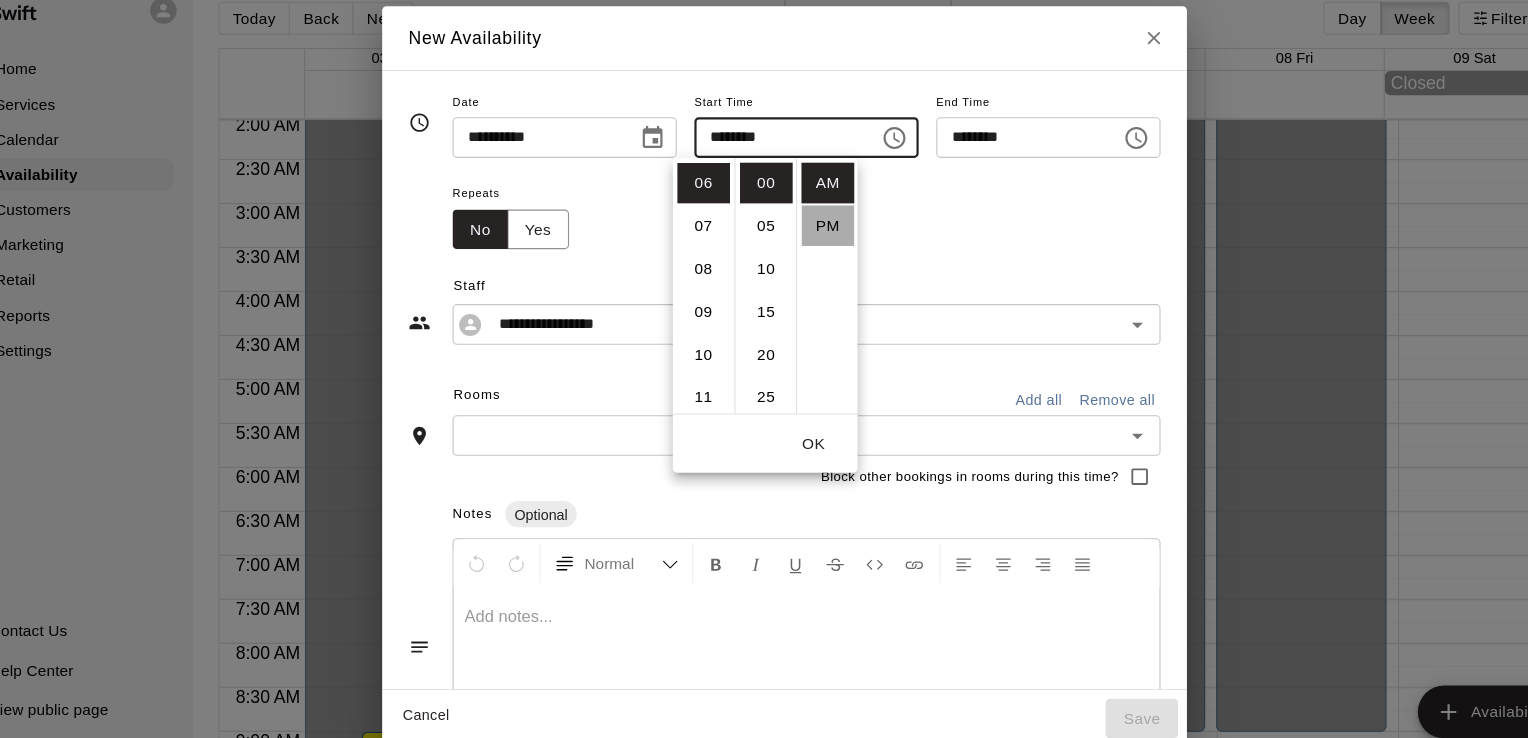 click on "PM" at bounding box center (803, 231) 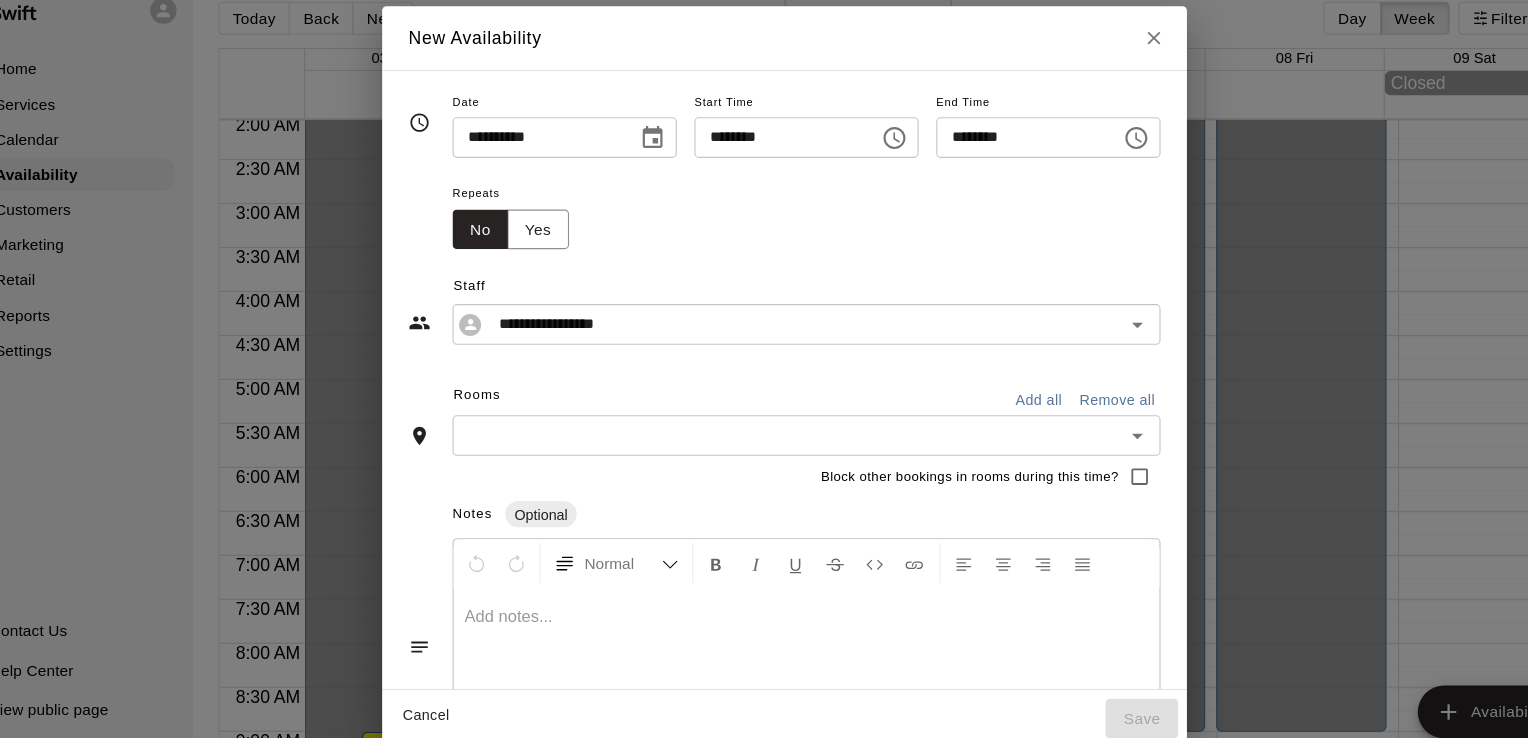 scroll, scrollTop: 36, scrollLeft: 0, axis: vertical 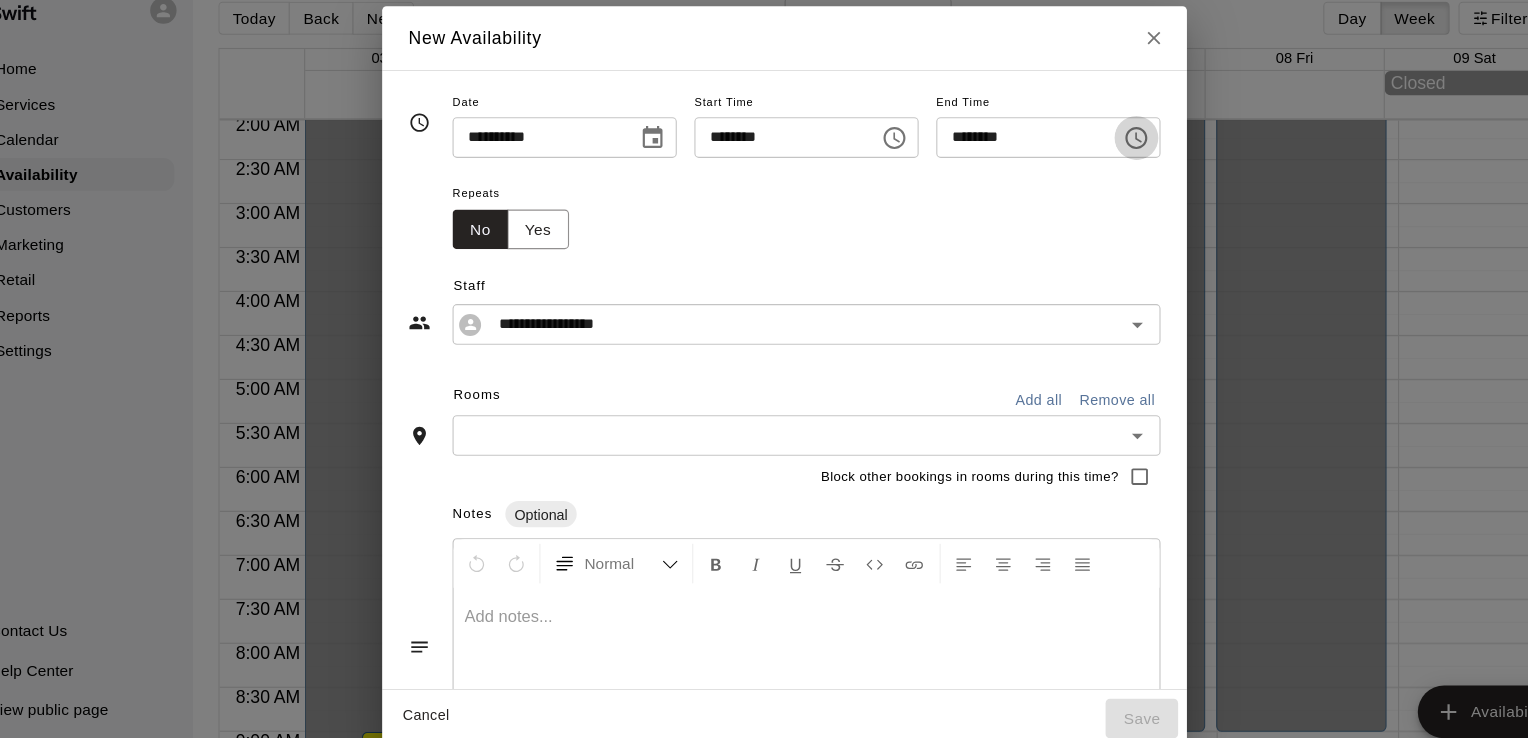 click 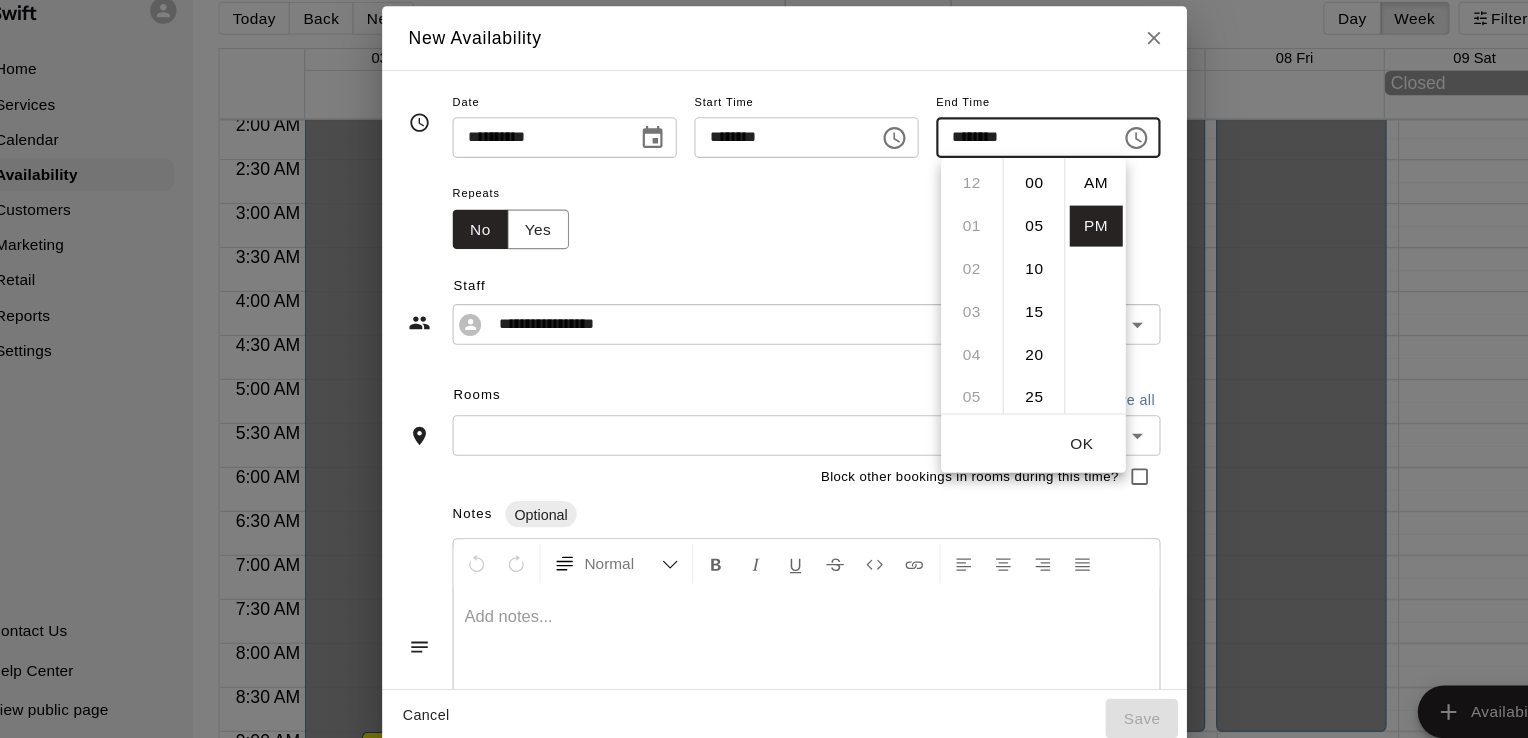 scroll, scrollTop: 234, scrollLeft: 0, axis: vertical 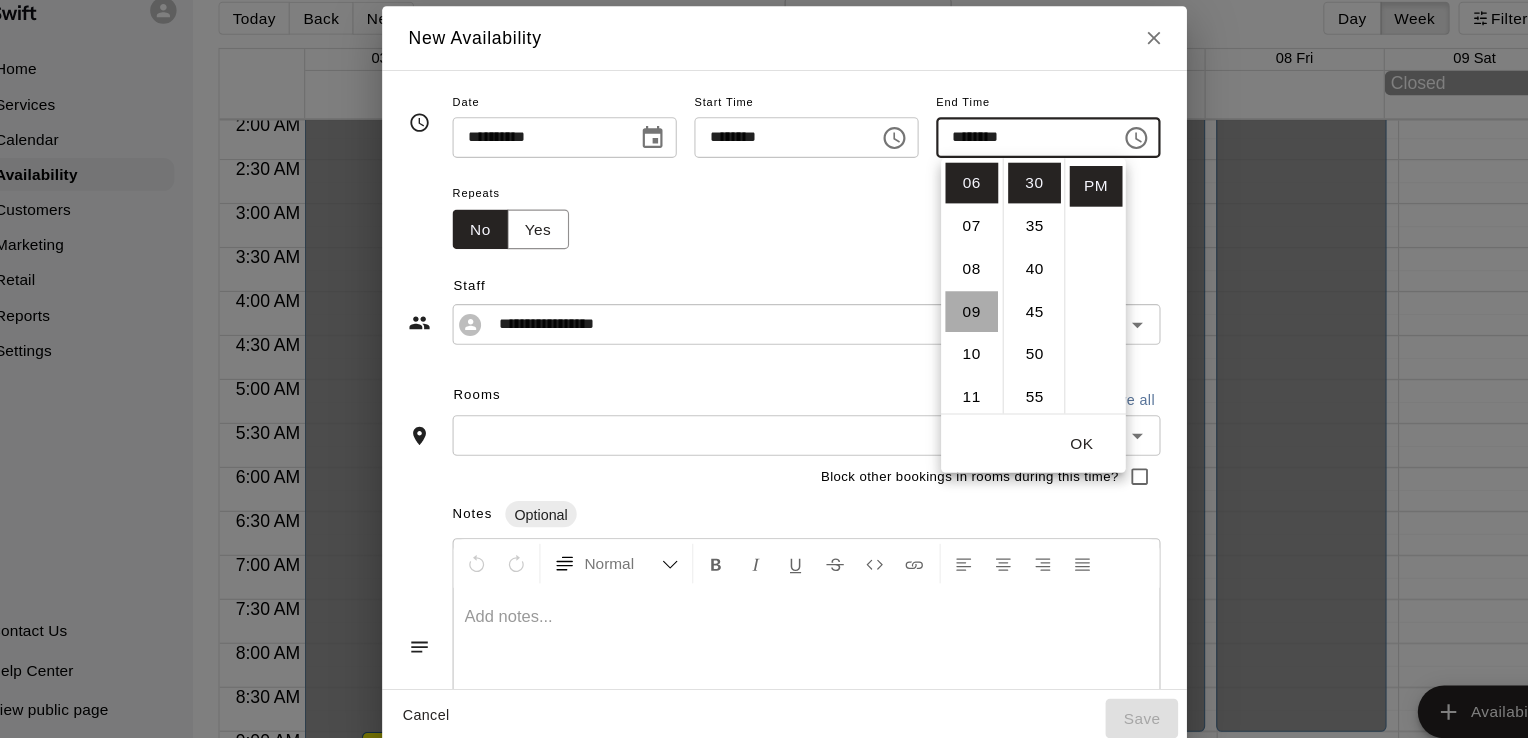 click on "09" at bounding box center (934, 309) 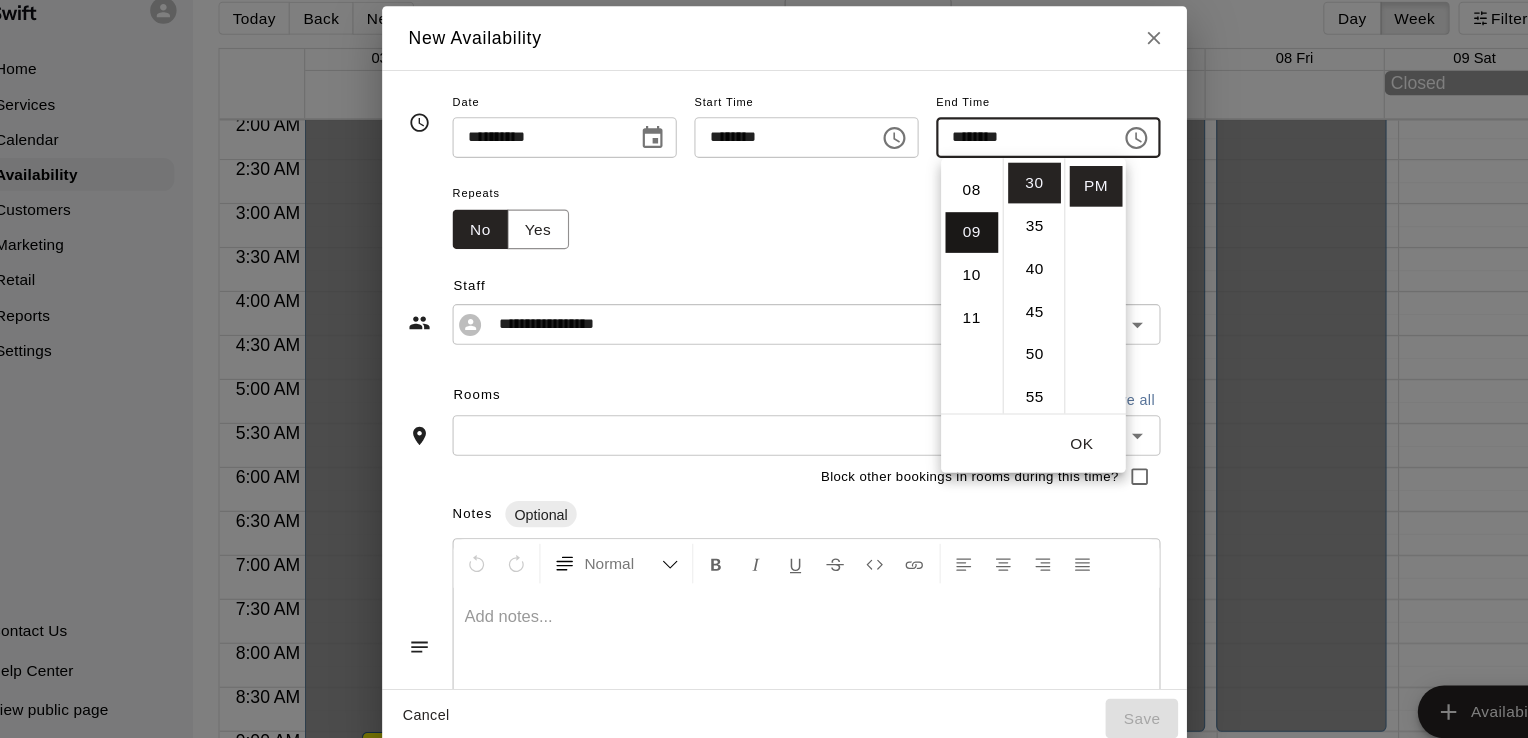 scroll, scrollTop: 351, scrollLeft: 0, axis: vertical 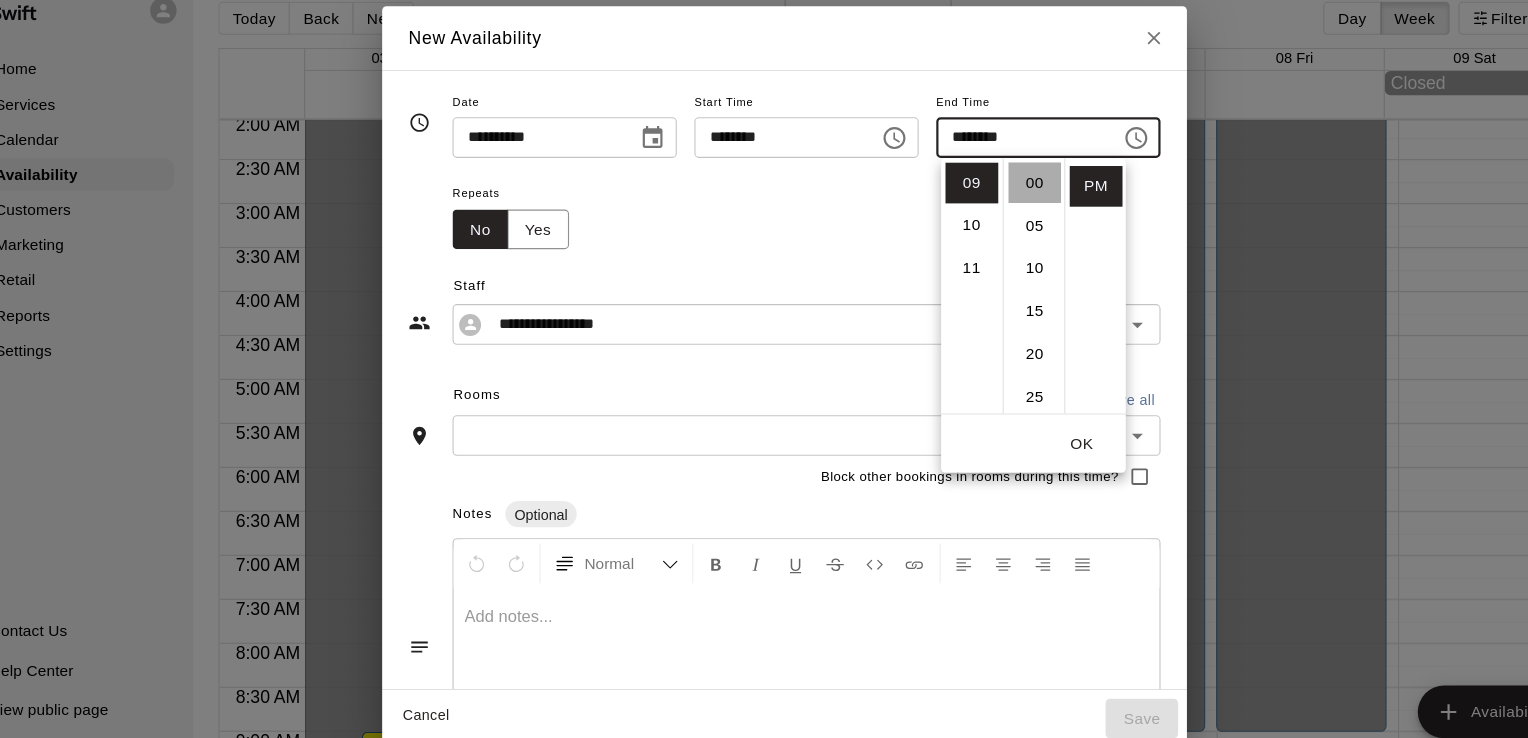 click on "00" at bounding box center [991, 192] 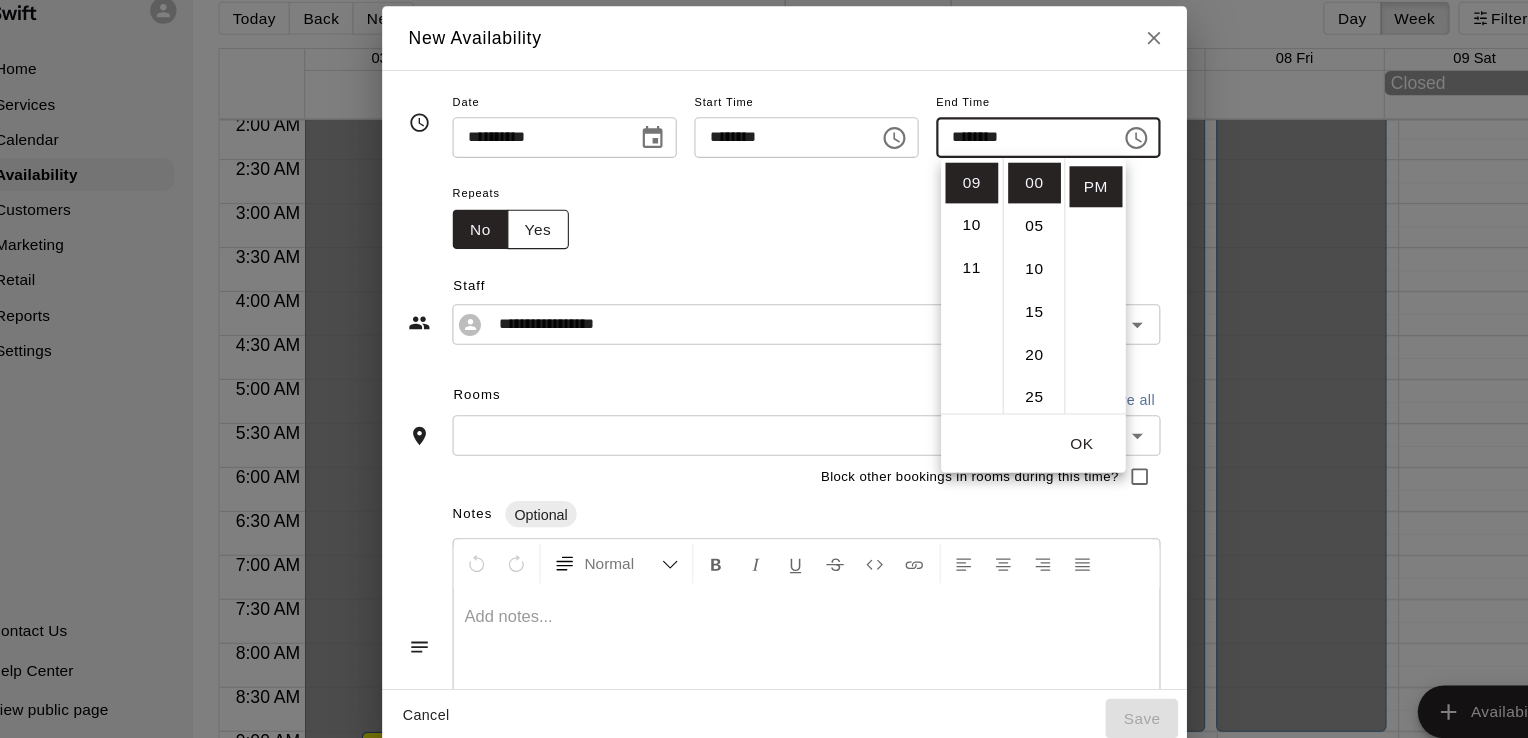 click on "Yes" at bounding box center (540, 235) 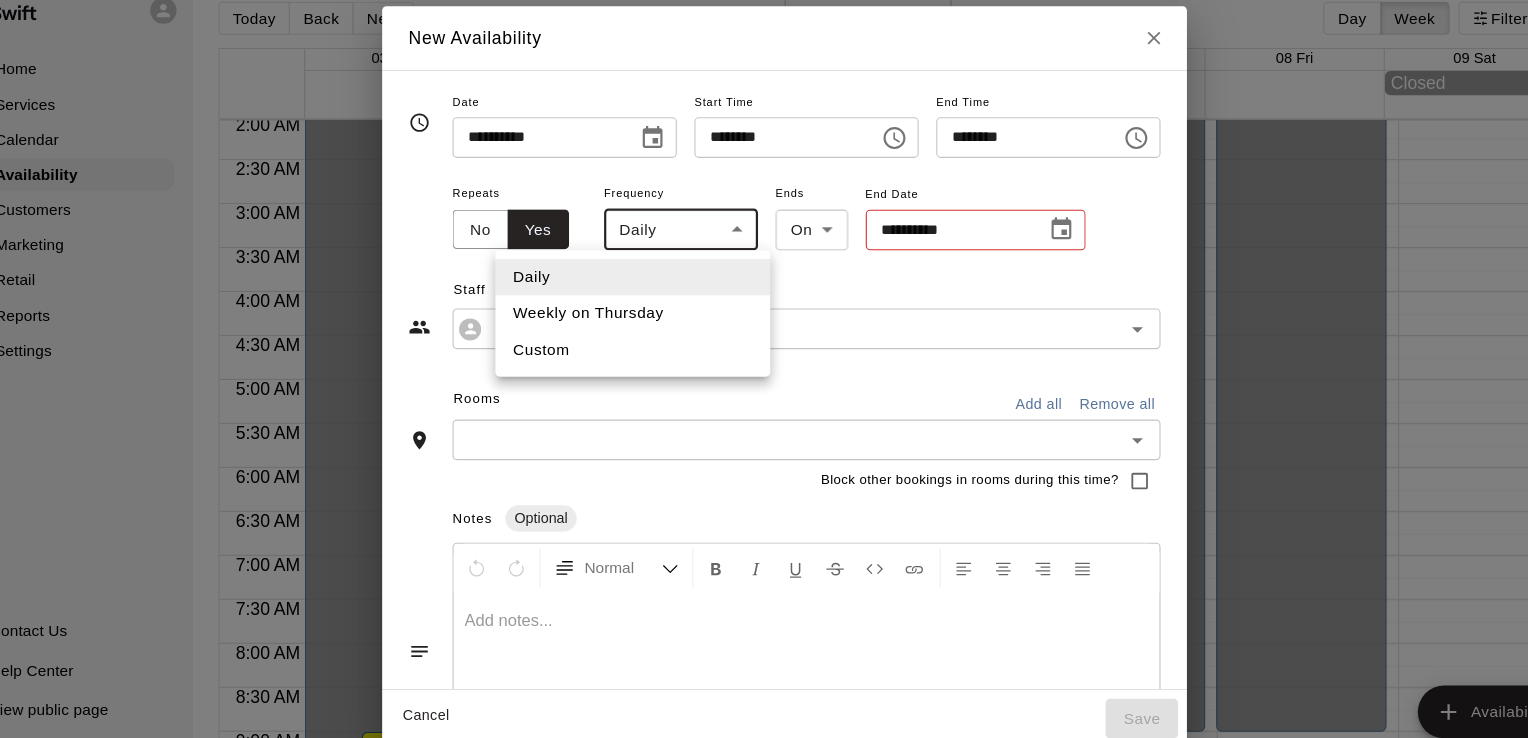 click on "Home Services Calendar Availability Customers Marketing Retail Reports Settings Contact Us Help Center View public page Copy public page link Today Back Next August 03 – 09 Day Week Filter View 03 Sun 04 Mon 05 Tue 06 Wed 07 Thu 08 Fri 09 Sat   Closed 12:00 AM 12:30 AM 1:00 AM 1:30 AM 2:00 AM 2:30 AM 3:00 AM 3:30 AM 4:00 AM 4:30 AM 5:00 AM 5:30 AM 6:00 AM 6:30 AM 7:00 AM 7:30 AM 8:00 AM 8:30 AM 9:00 AM 9:30 AM 10:00 AM 10:30 AM 11:00 AM 11:30 AM 12:00 PM 12:30 PM 1:00 PM 1:30 PM 2:00 PM 2:30 PM 3:00 PM 3:30 PM 4:00 PM 4:30 PM 5:00 PM 5:30 PM 6:00 PM 6:30 PM 7:00 PM 7:30 PM 8:00 PM 8:30 PM 9:00 PM 9:30 PM 10:00 PM 10:30 PM 11:00 PM 11:30 PM 12:00 AM – 4:00 PM Closed 9:00 PM – 11:59 PM Closed 9:00 AM – 9:00 PM Trent Bowles Cage 1-The Mound Lab, Cage 2- The Launch Pad, Cage 3- The Boom Box, Cage 4- The Mash Zone, Cage 5- The Power Alley, Outdoor Turf-The Yard, Outside Cage 1- The Office, Outdoor Cage 2- The Den TB 12:00 PM – 10:00 PM Kannon Satsky KS 12:00 AM – 9:00 AM Closed 12:00 PM – 10:00 PM KS" at bounding box center (764, 385) 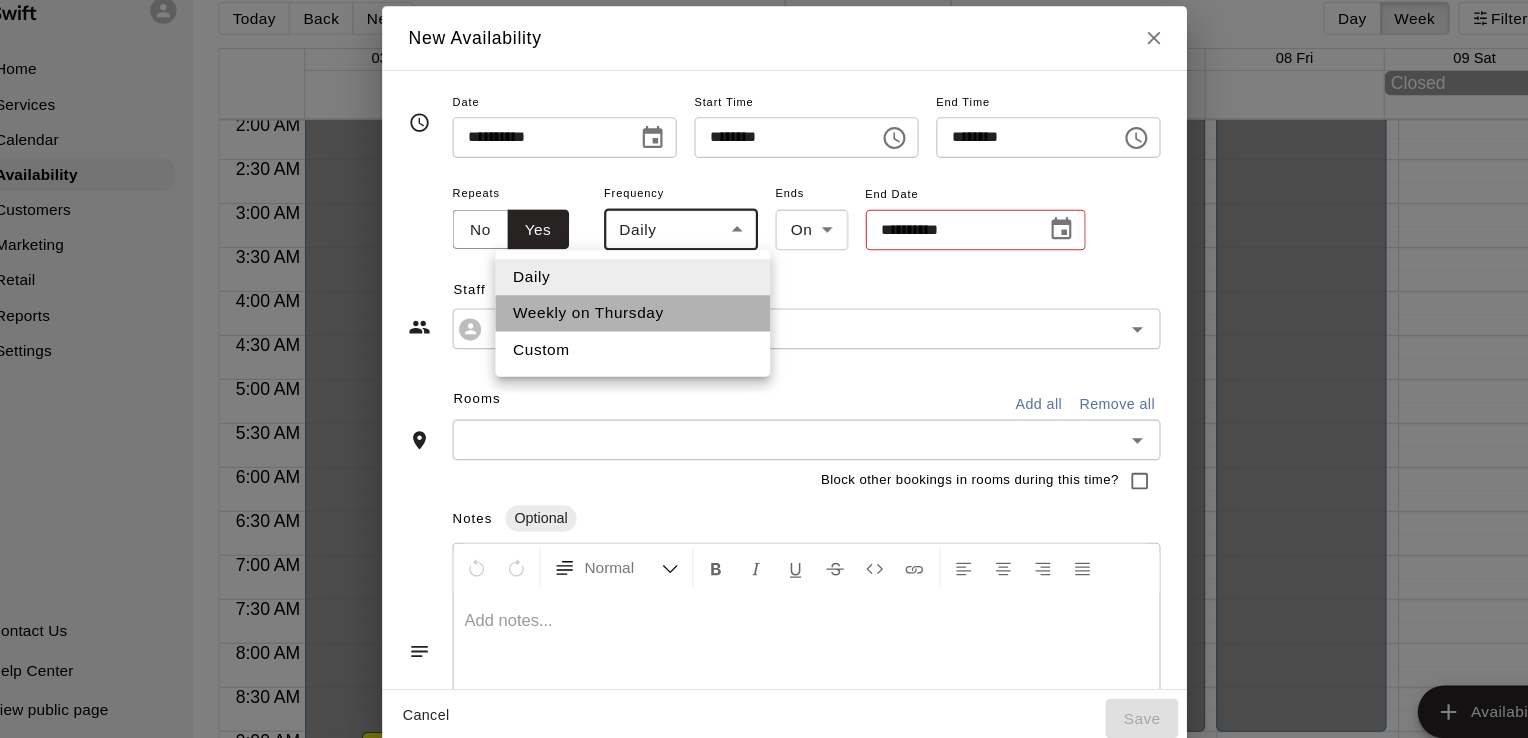 click on "Weekly on Thursday" at bounding box center (626, 311) 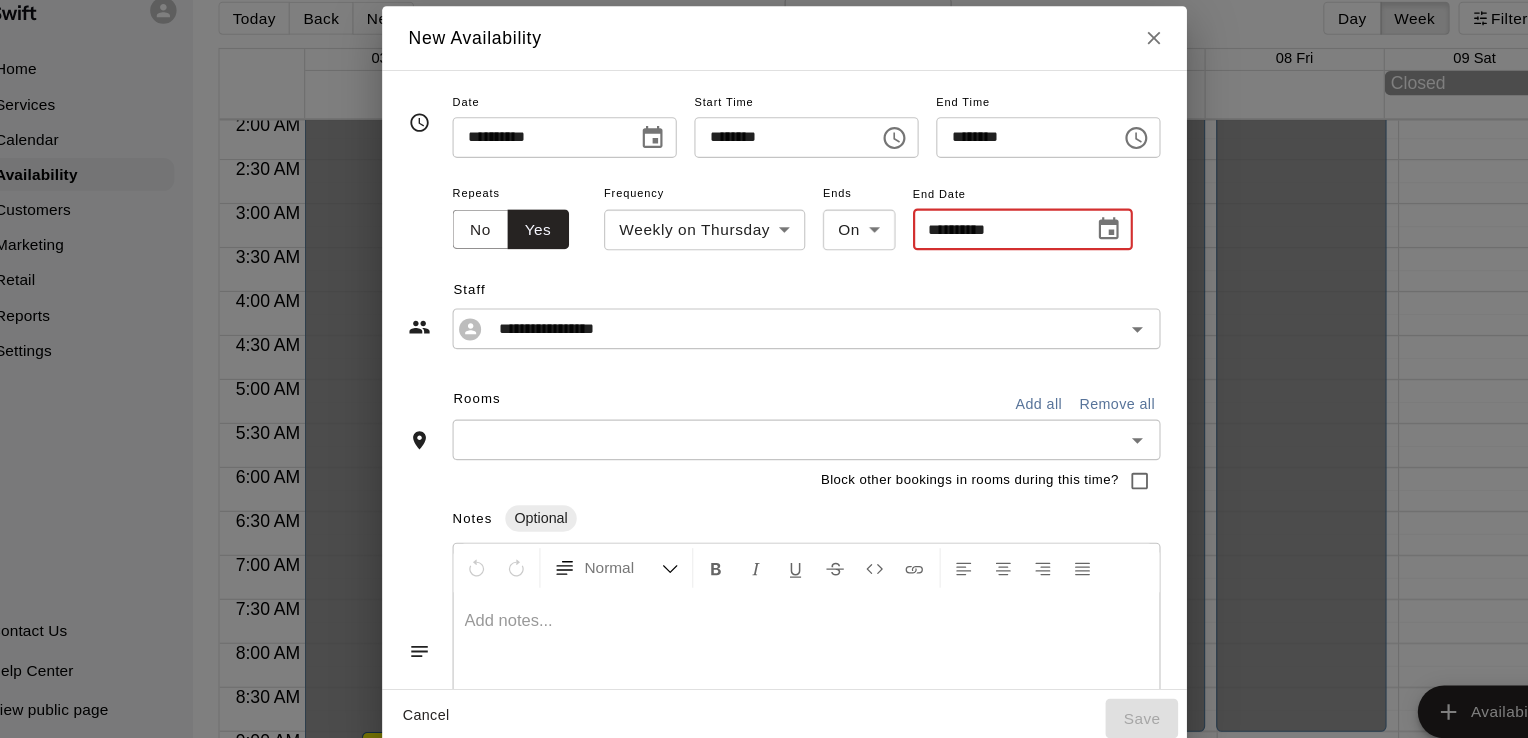 click on "**********" at bounding box center [956, 235] 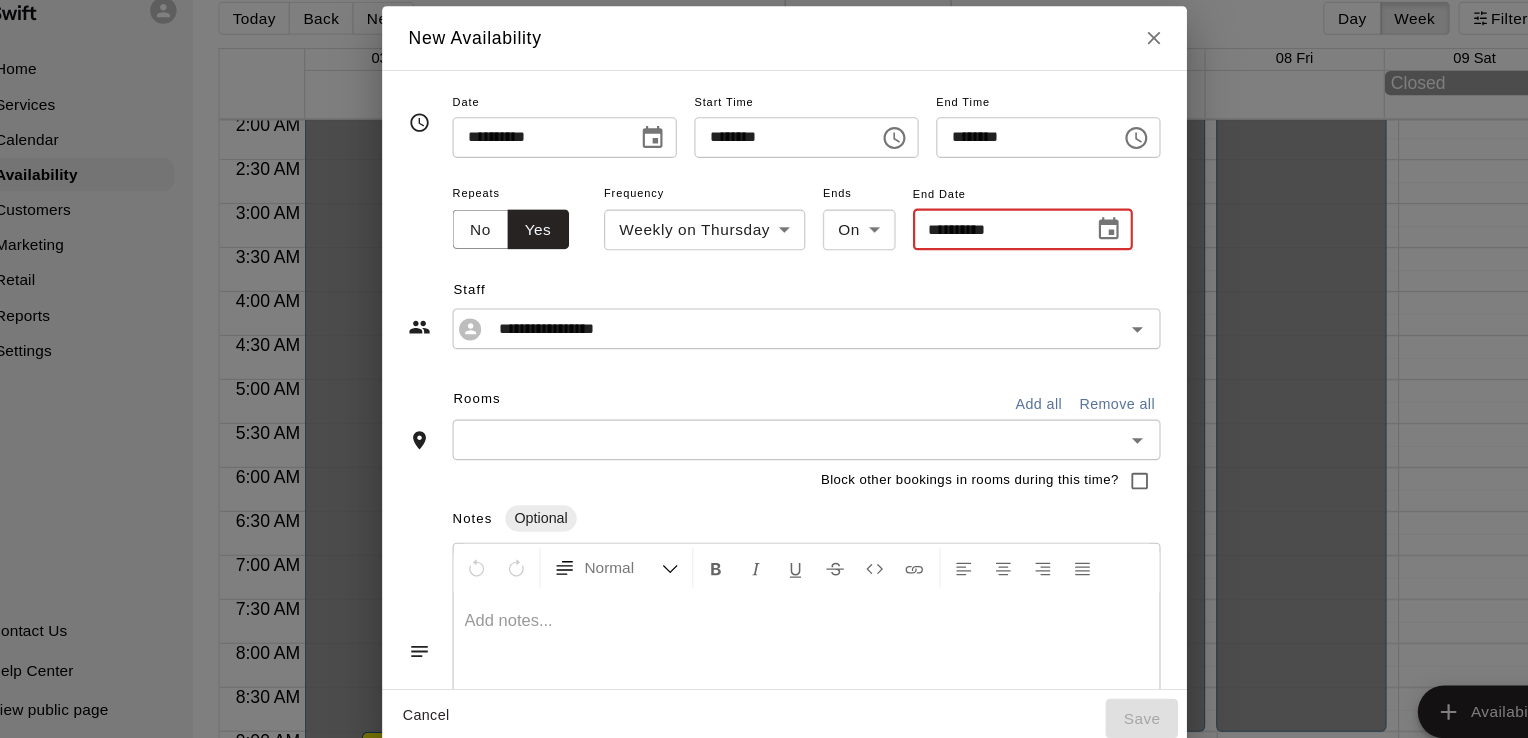 click 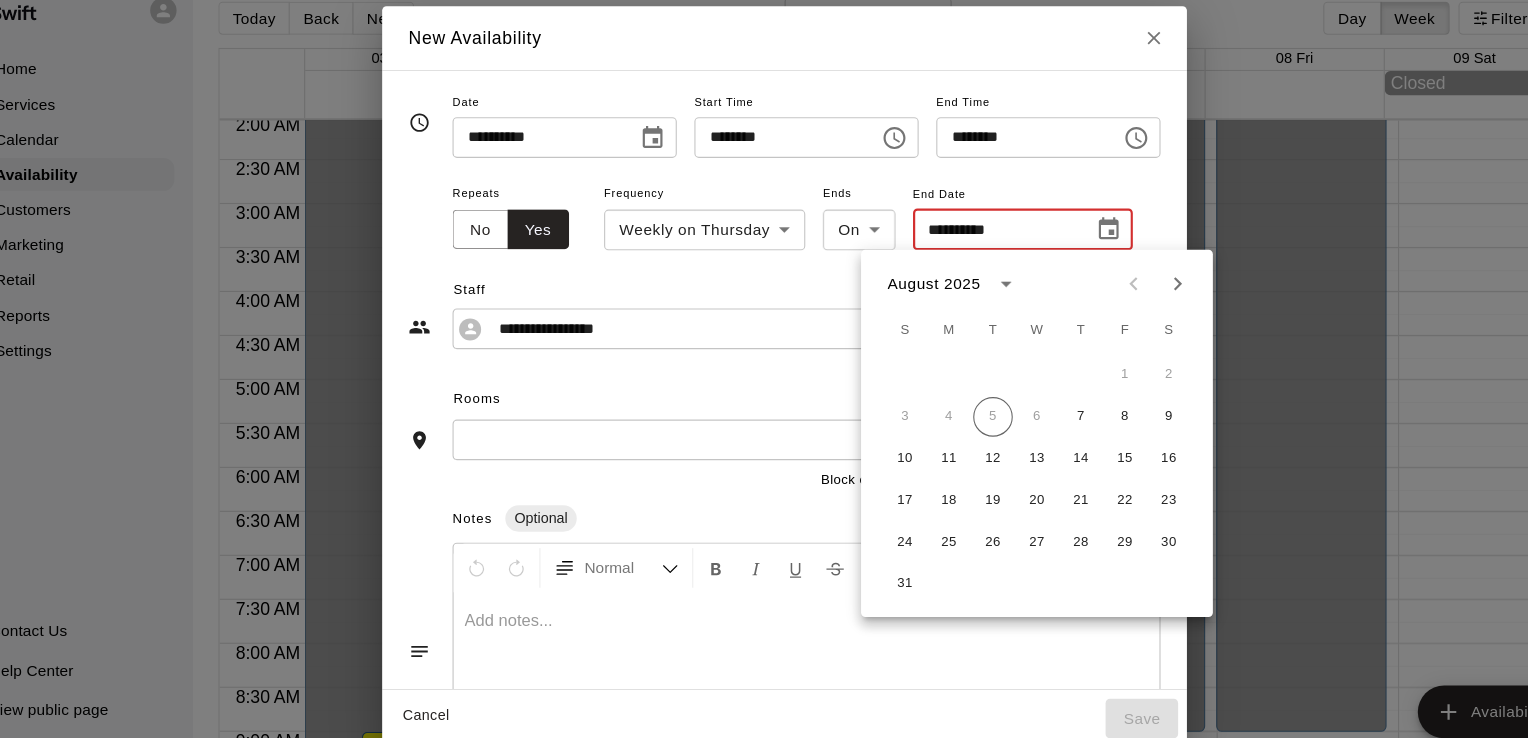 click 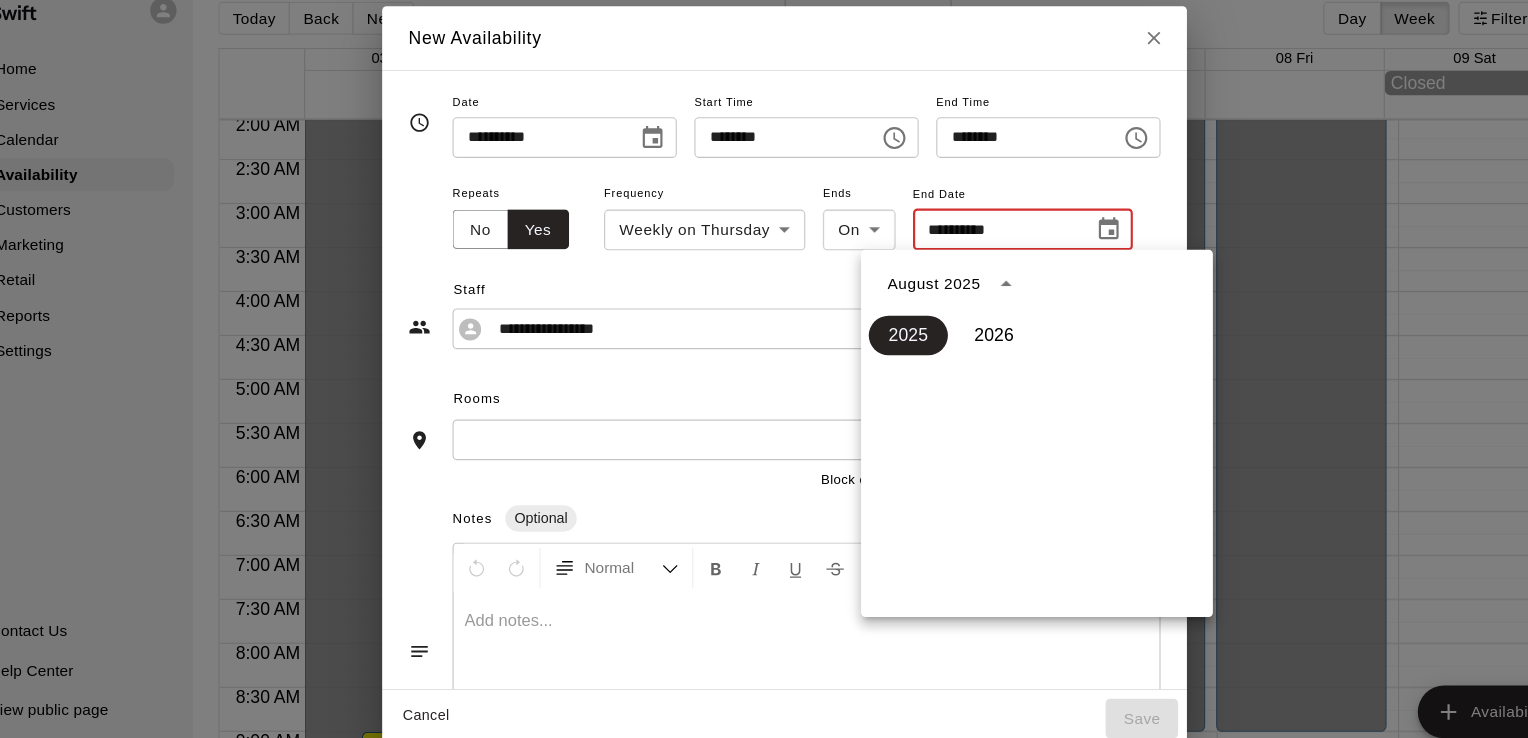 click 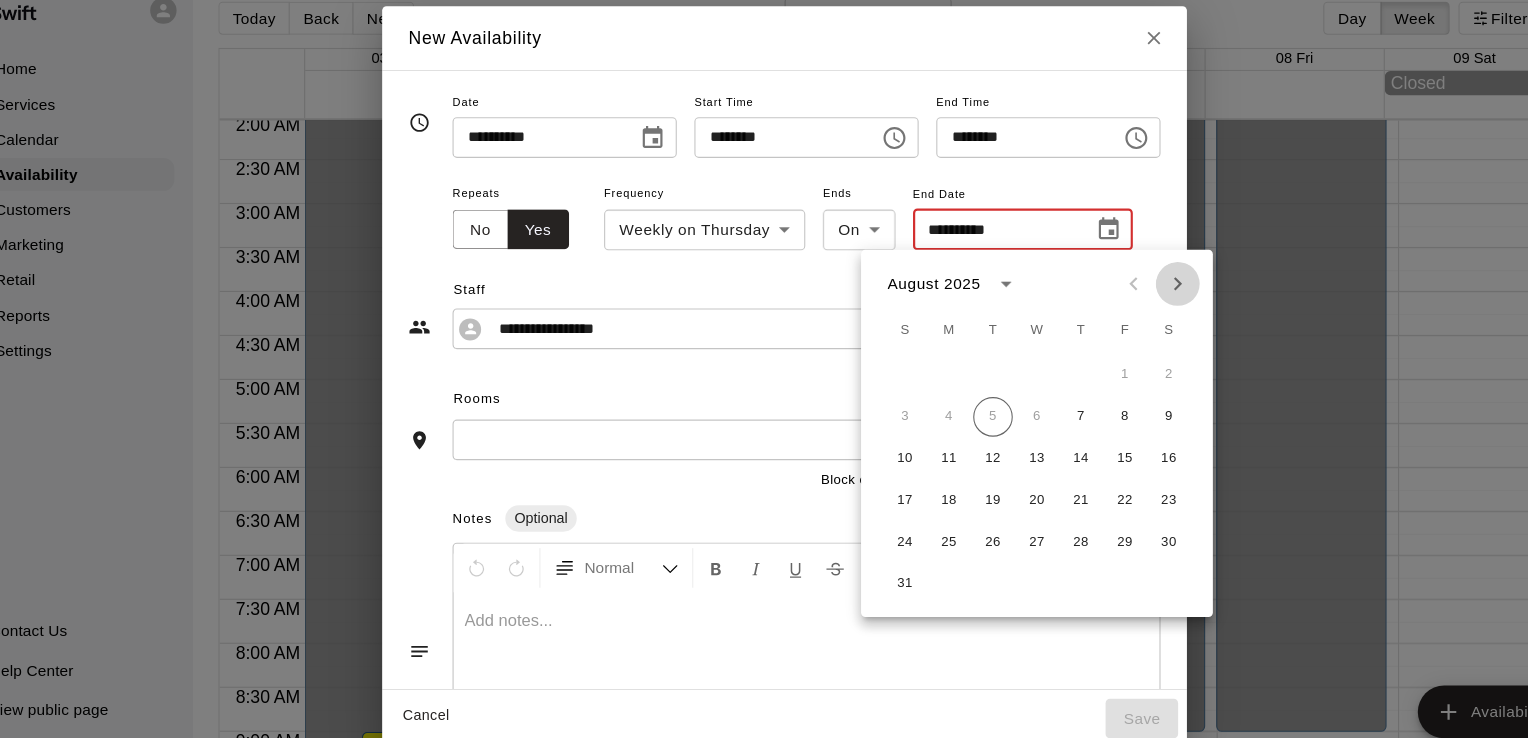 click 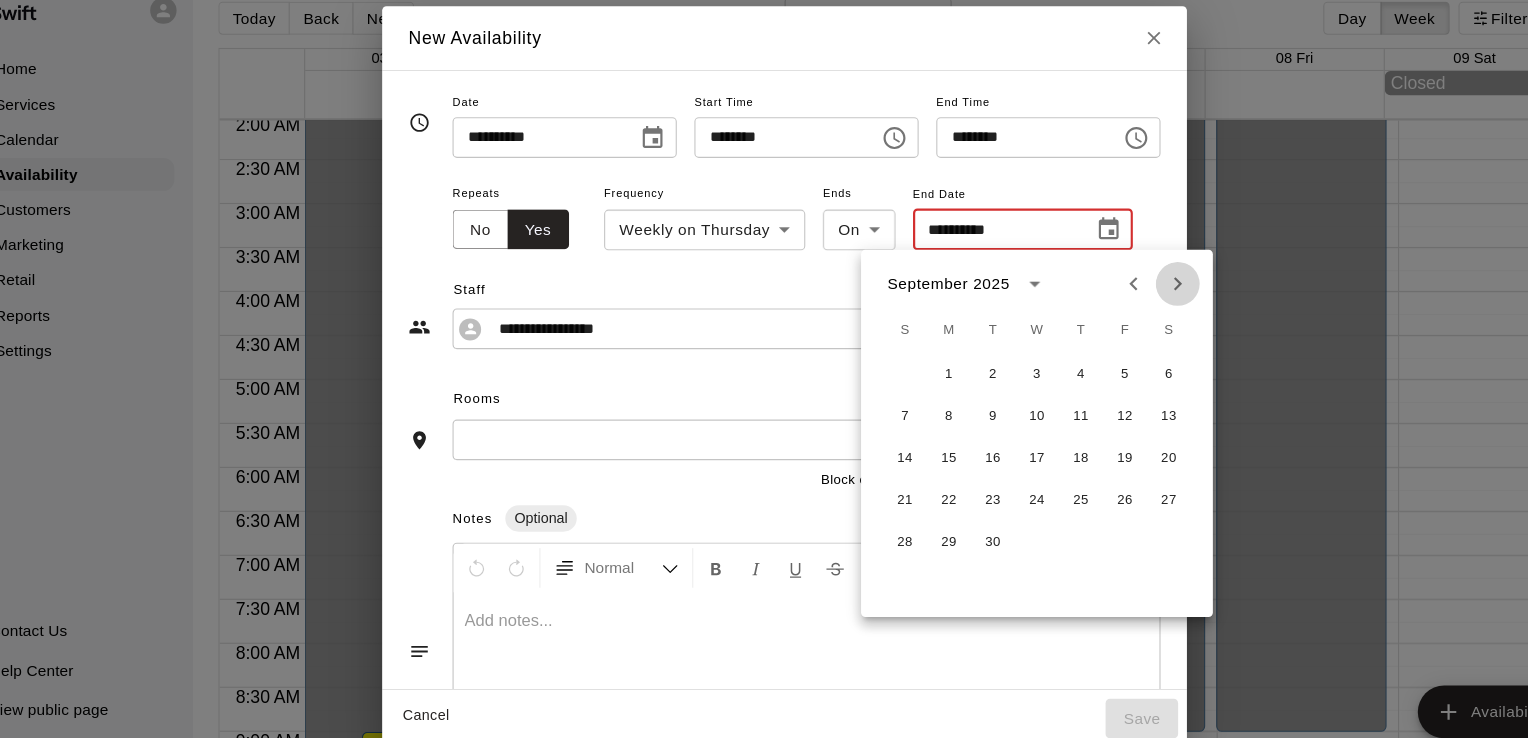 click 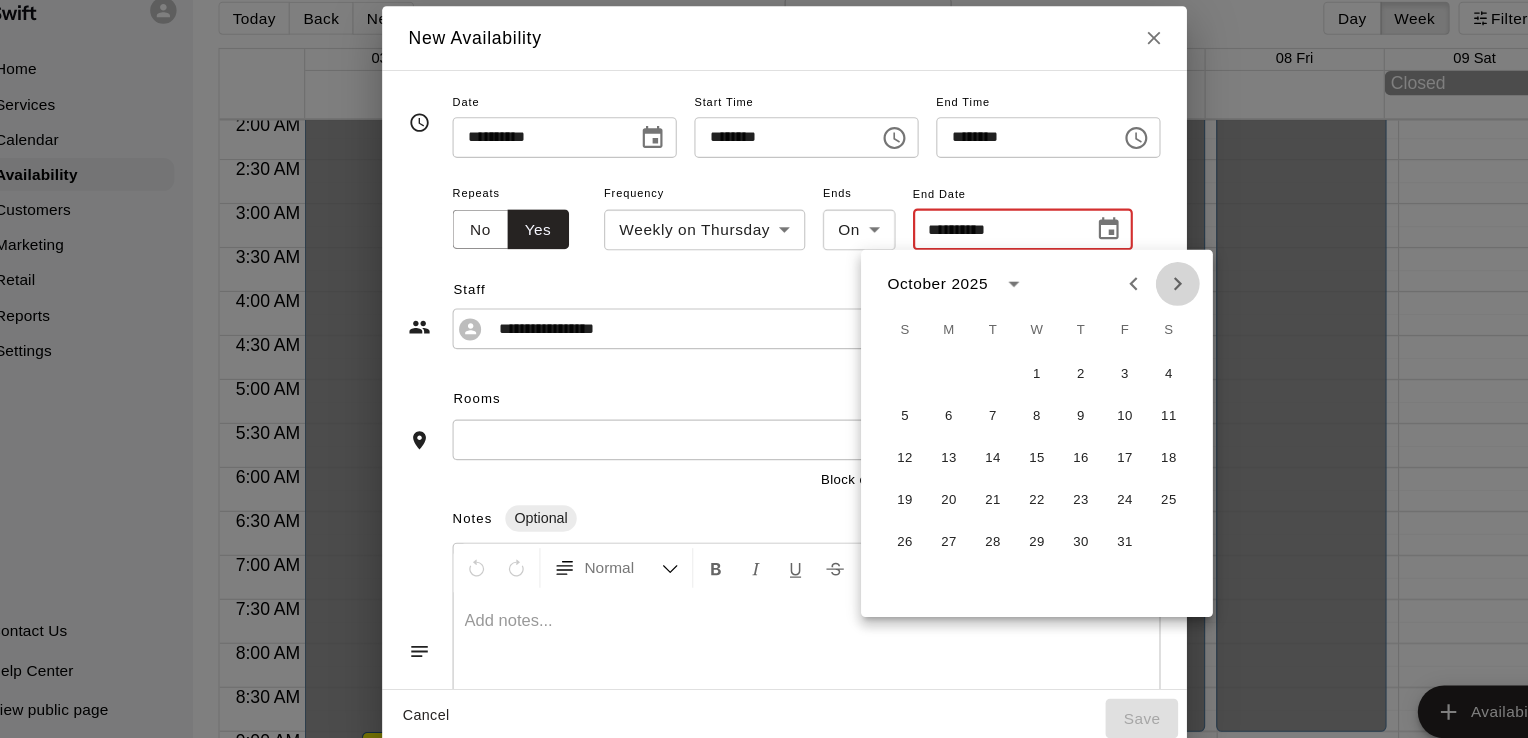 click 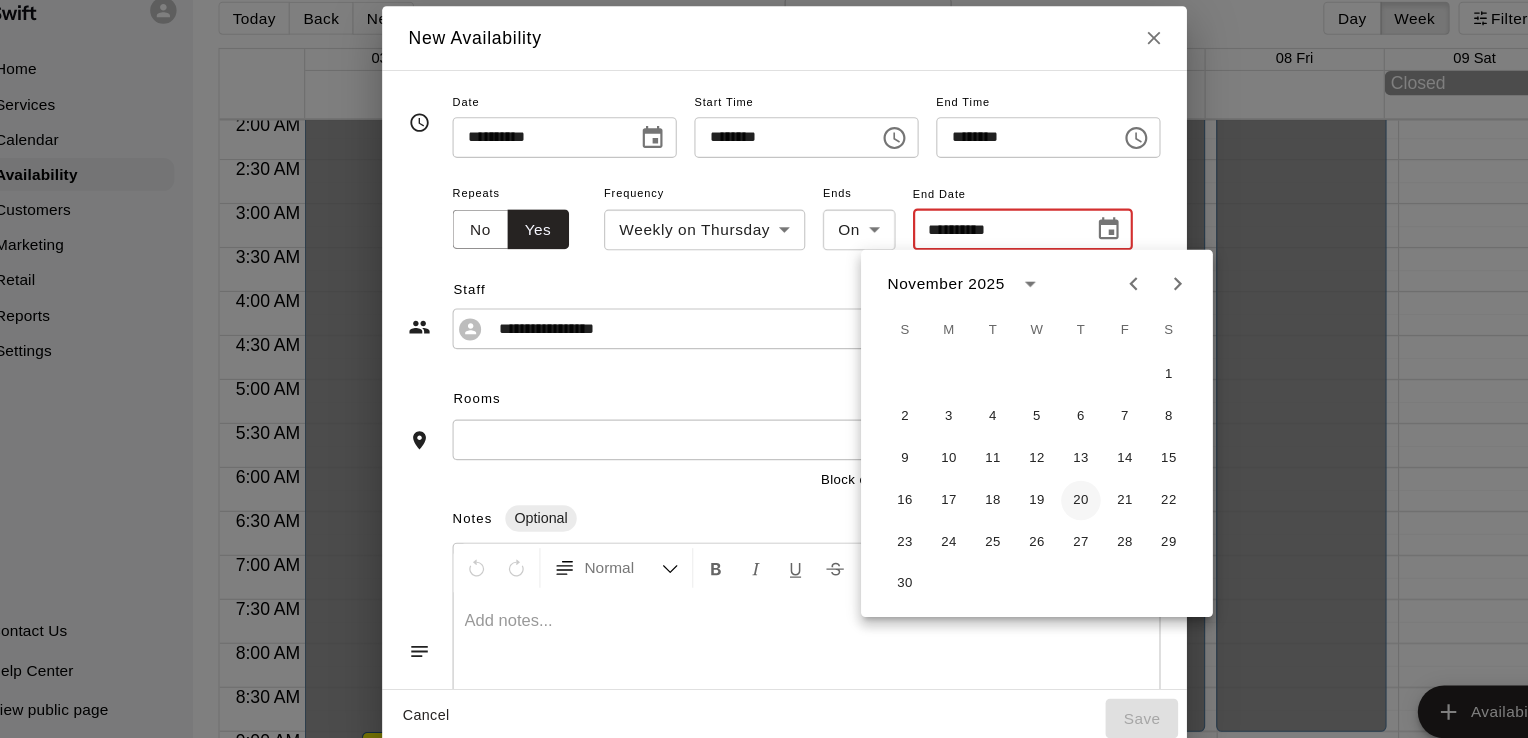 click on "20" at bounding box center [1034, 482] 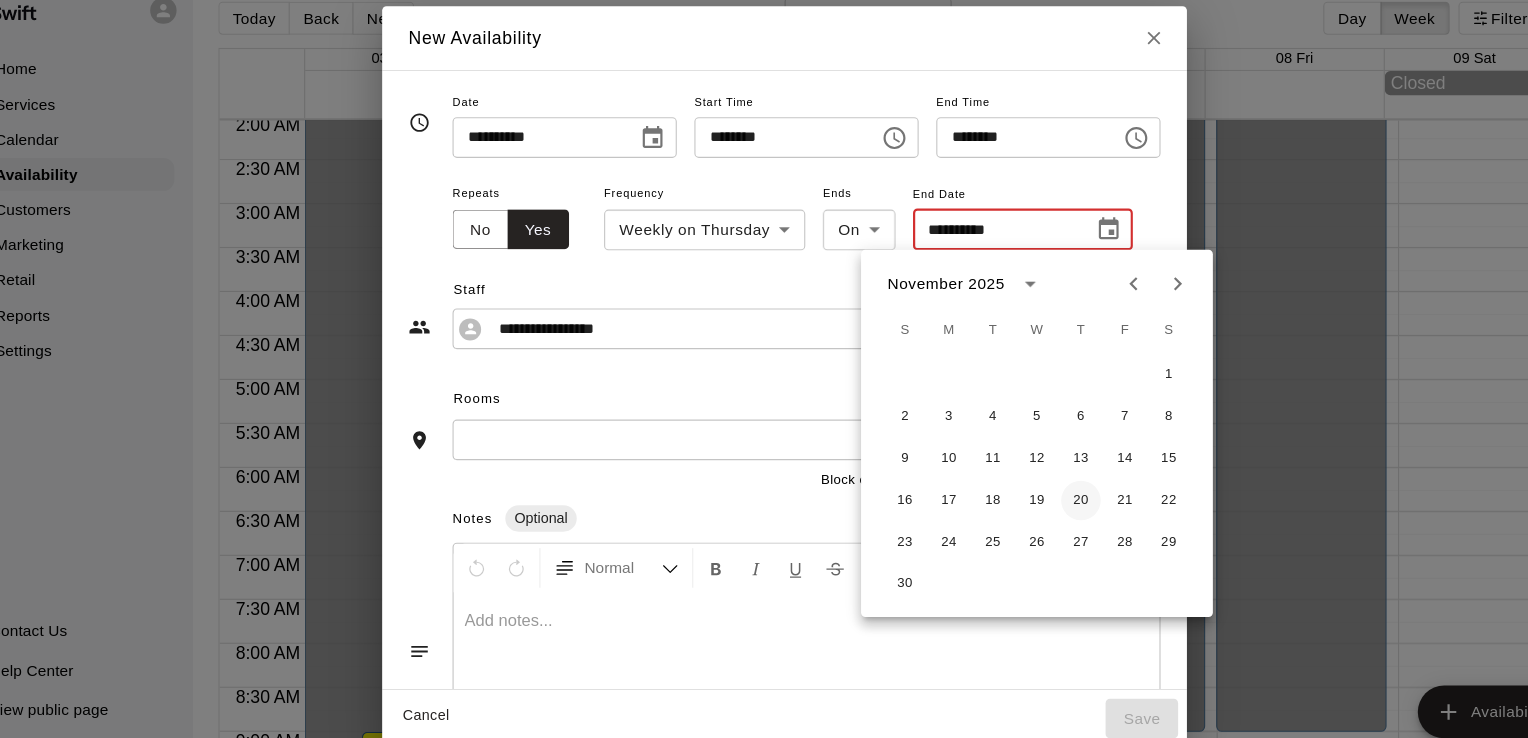 type on "**********" 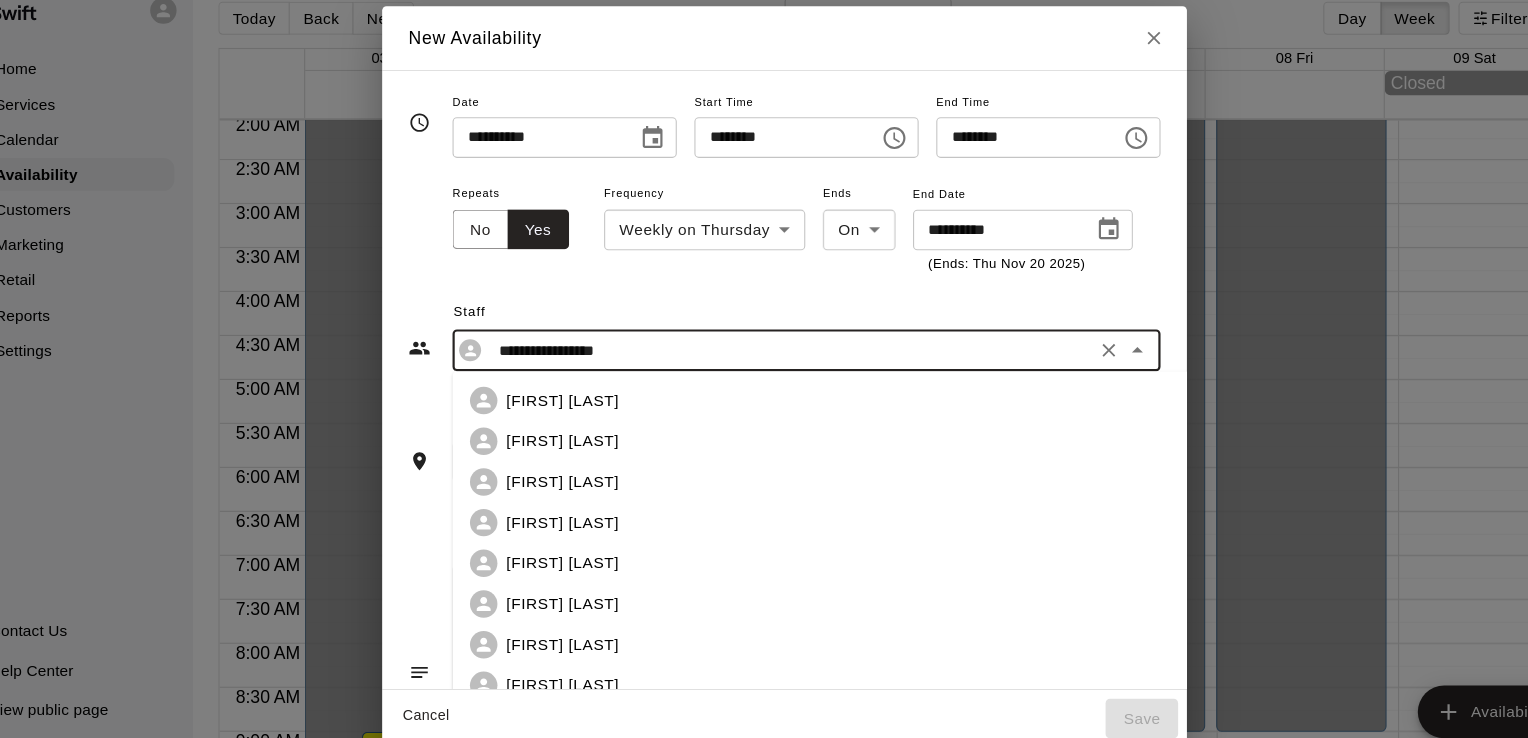 click on "**********" at bounding box center (768, 345) 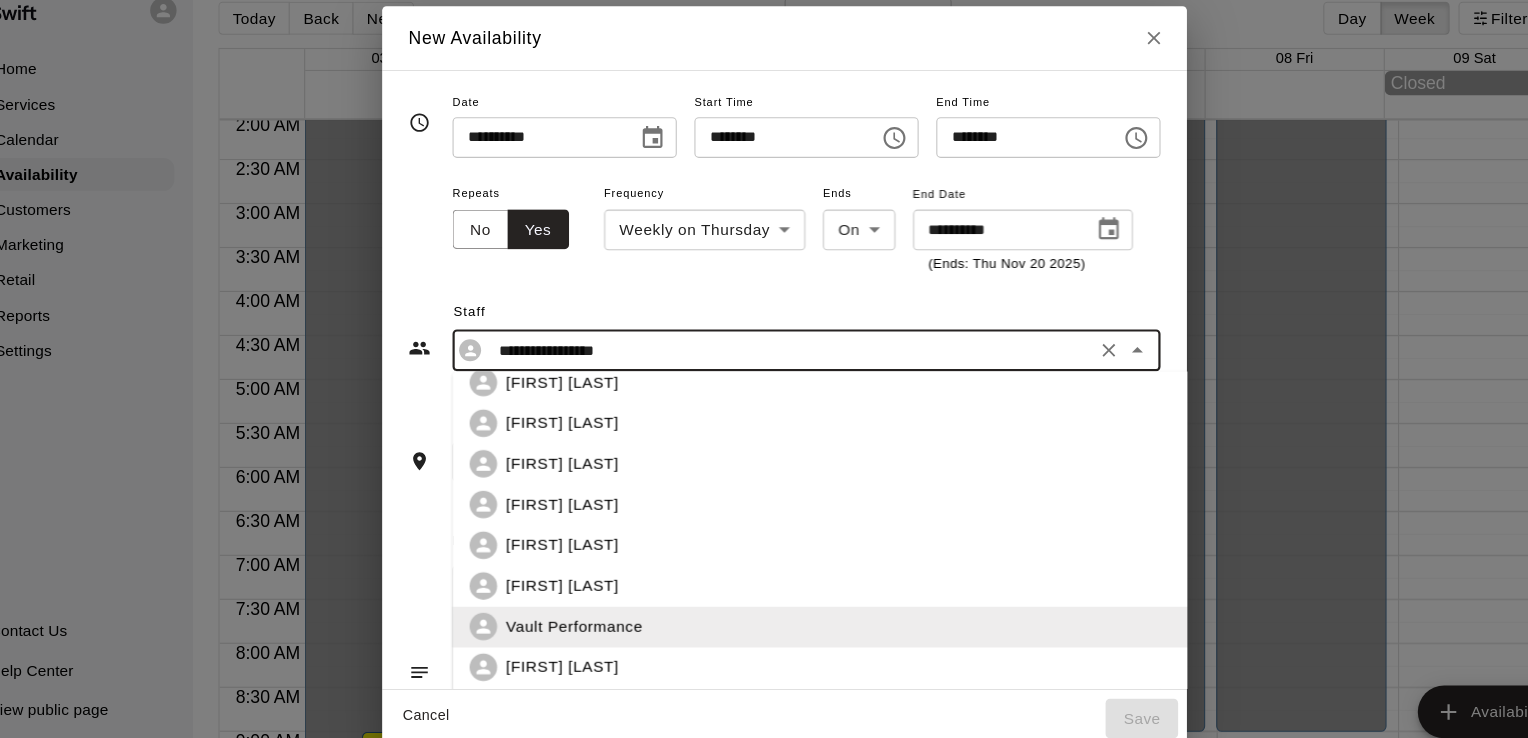 scroll, scrollTop: 0, scrollLeft: 0, axis: both 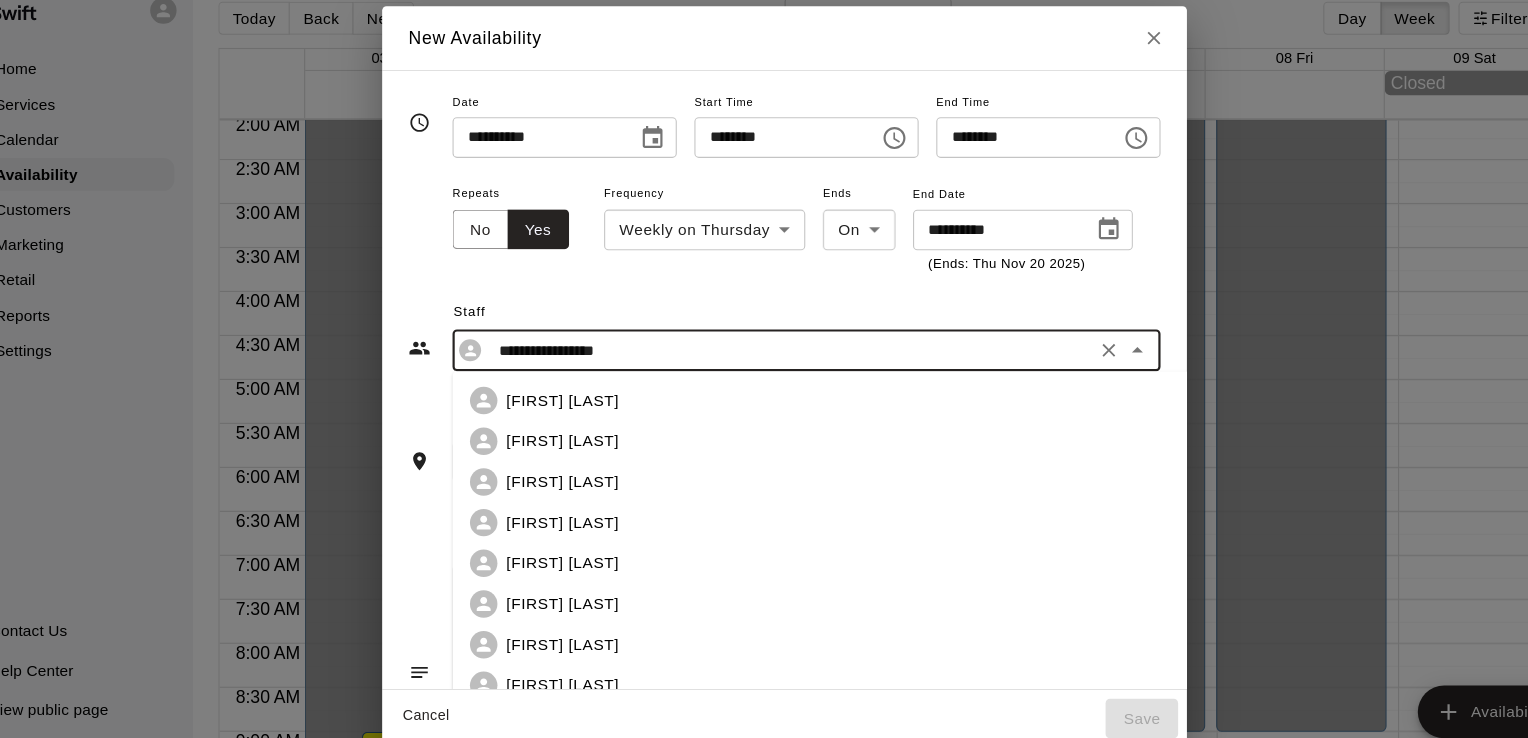 click on "**********" at bounding box center [784, 345] 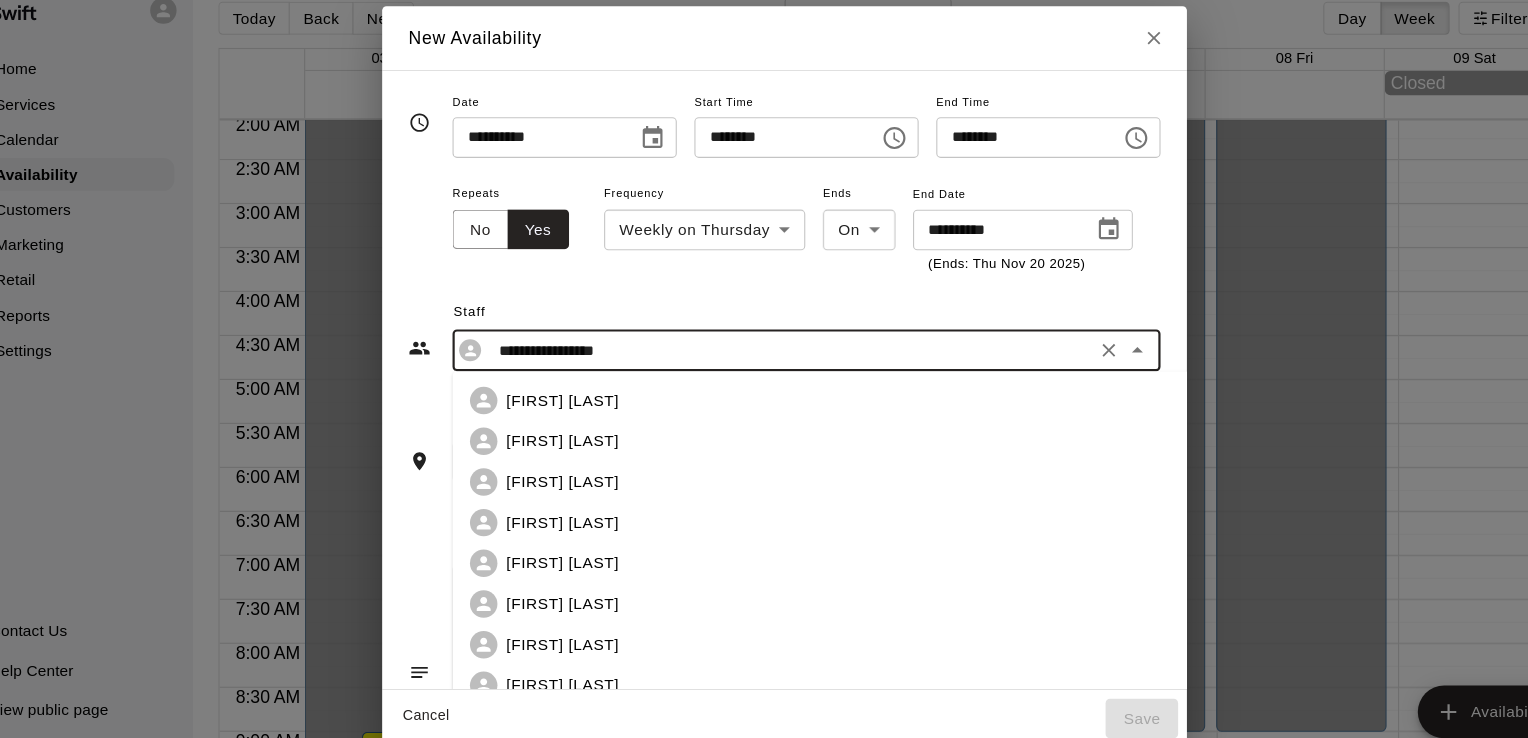 type on "**********" 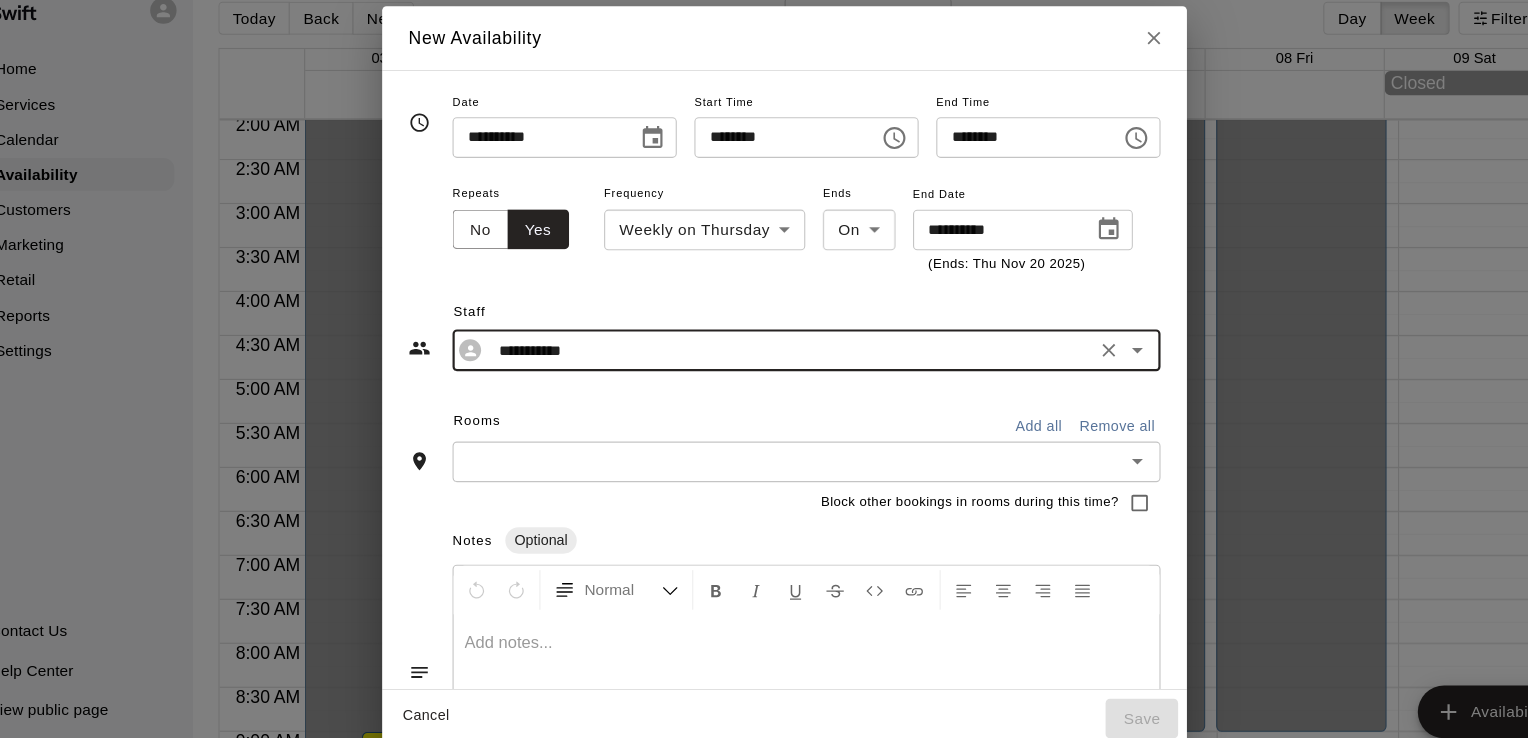 click at bounding box center (767, 446) 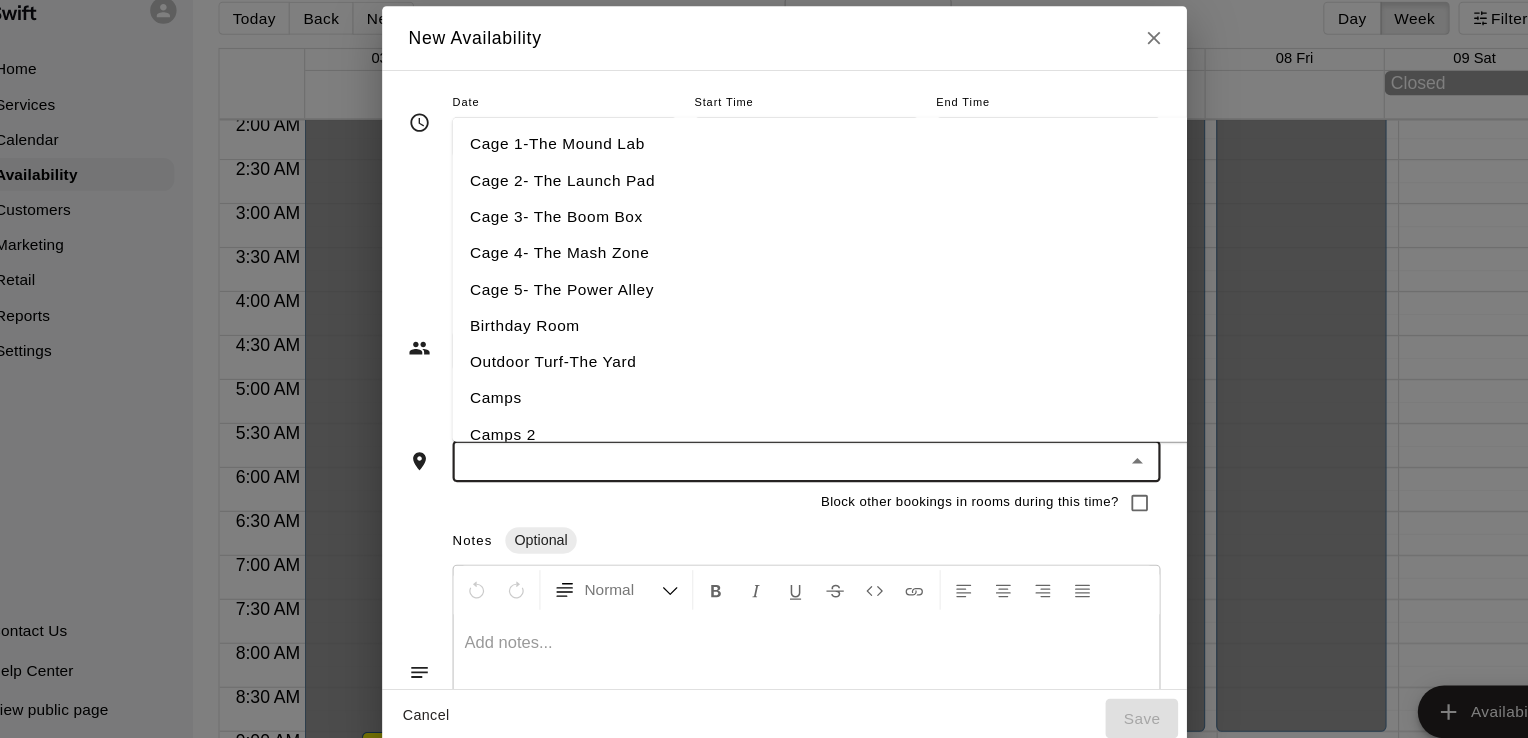 click on "Cage 1-The Mound Lab" at bounding box center (819, 157) 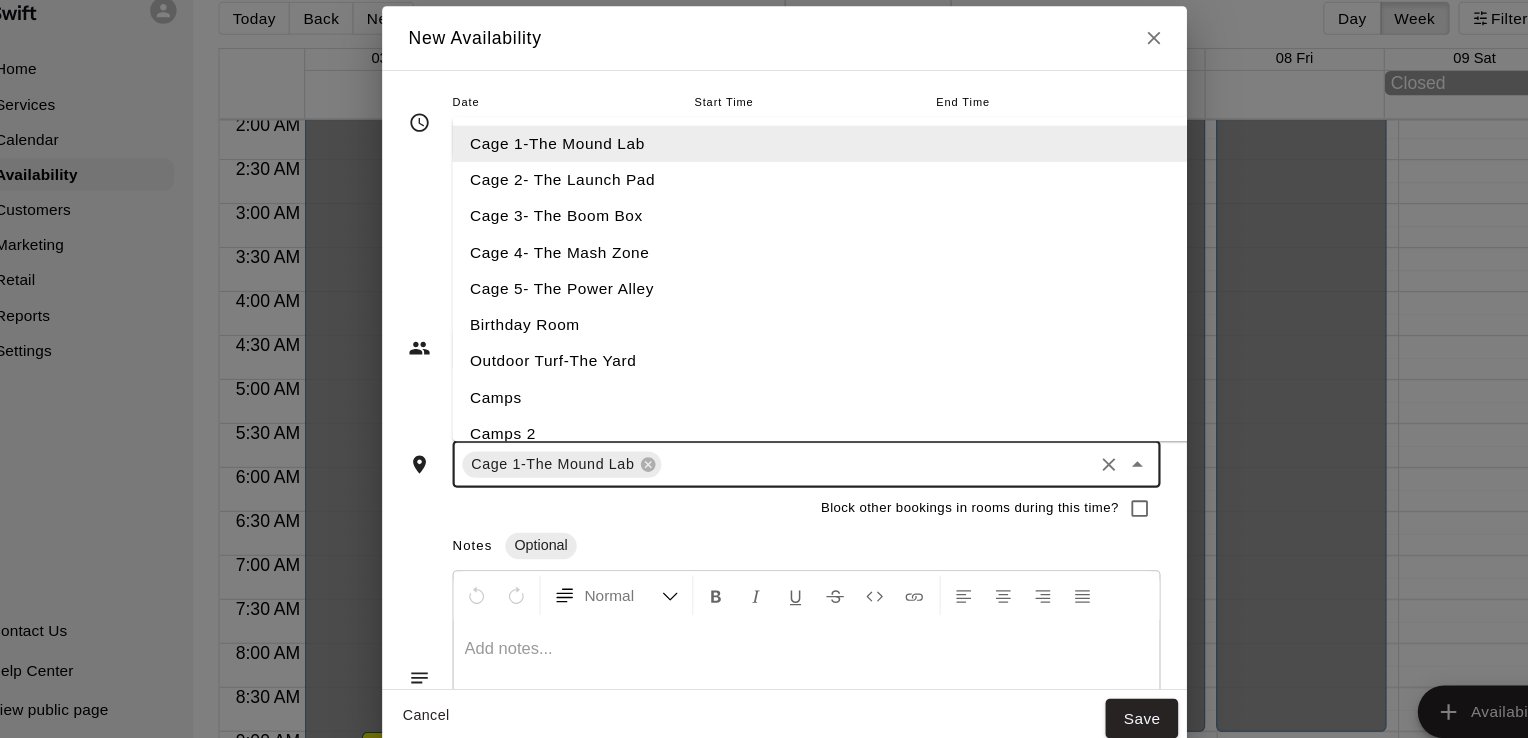 click at bounding box center [848, 448] 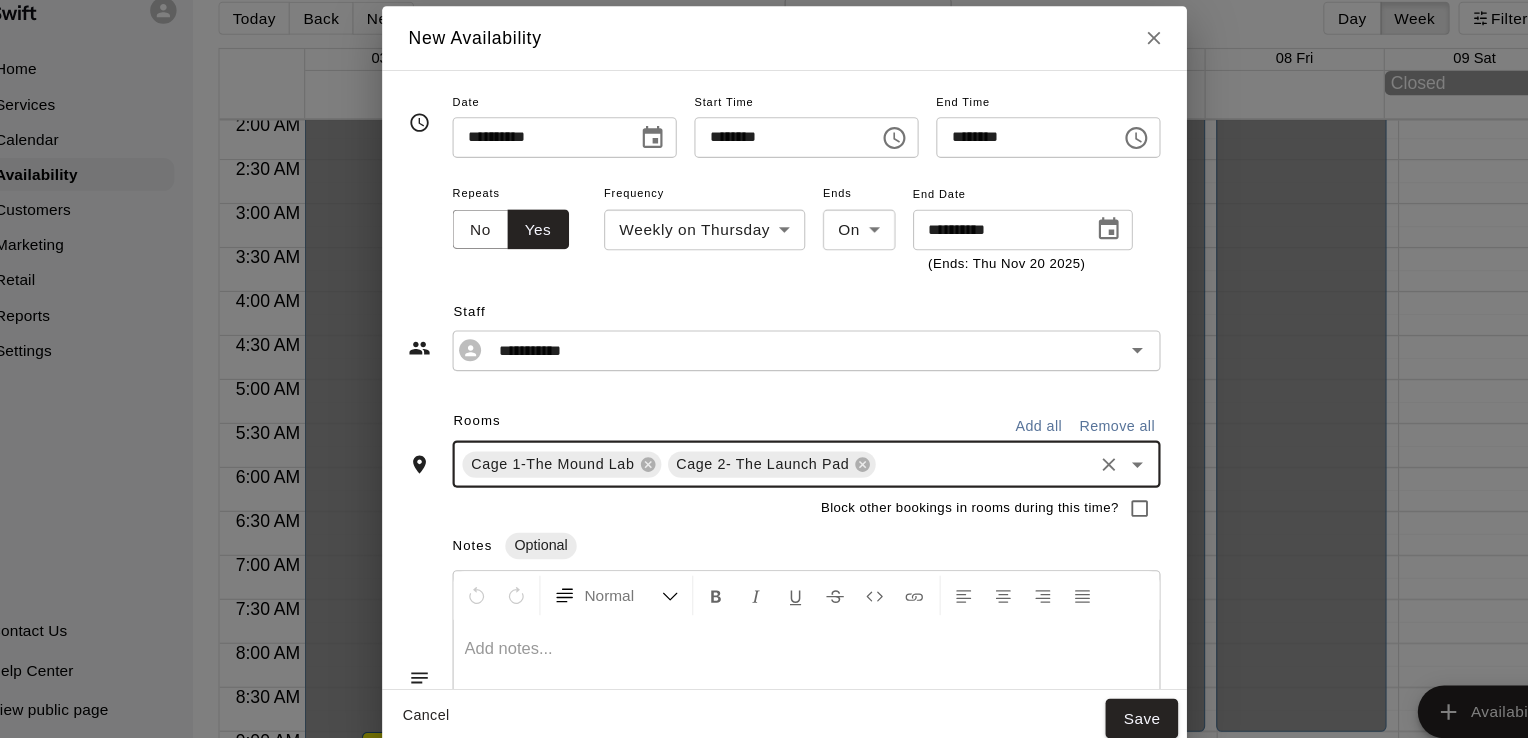 click at bounding box center [945, 448] 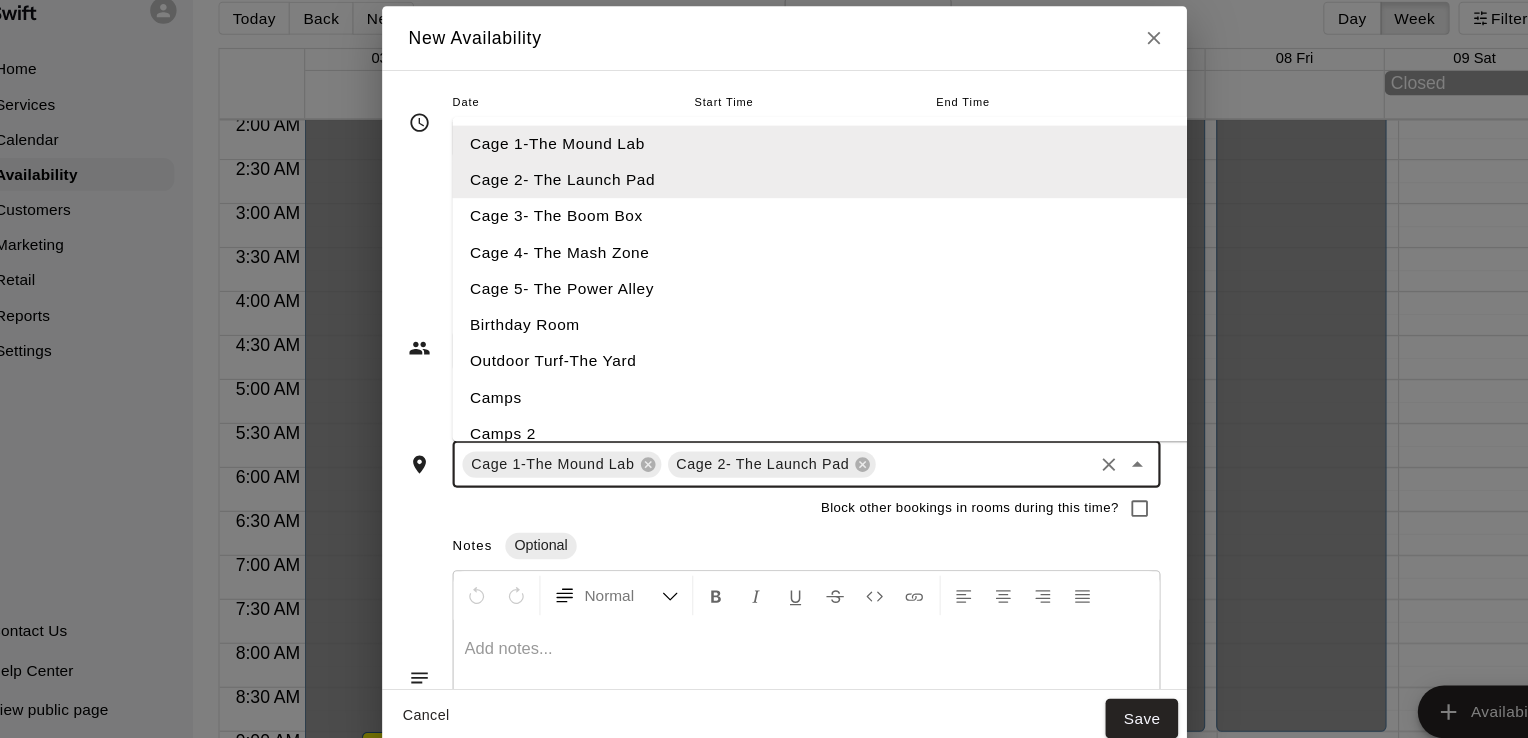 click on "Cage 3- The Boom Box" at bounding box center [819, 222] 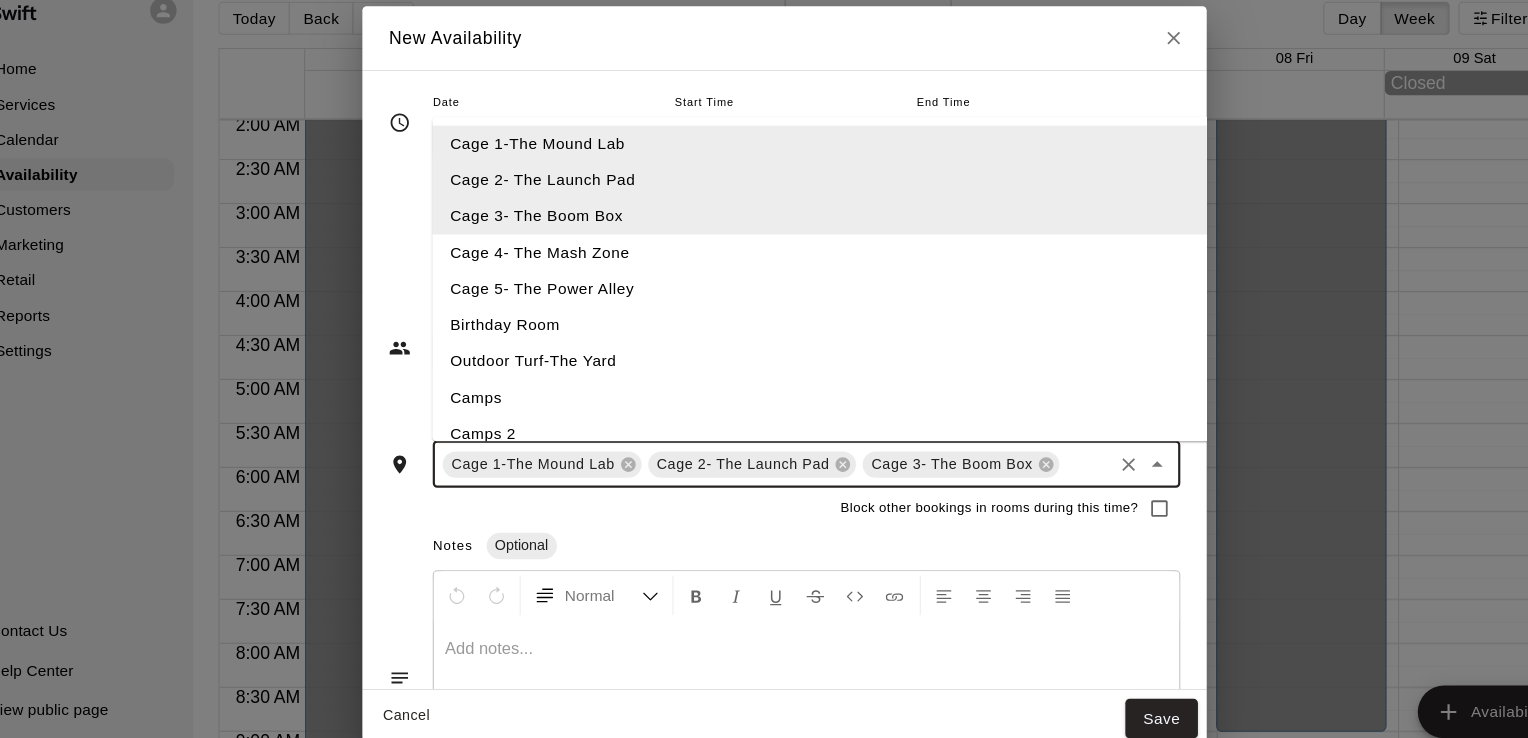 click at bounding box center [1038, 448] 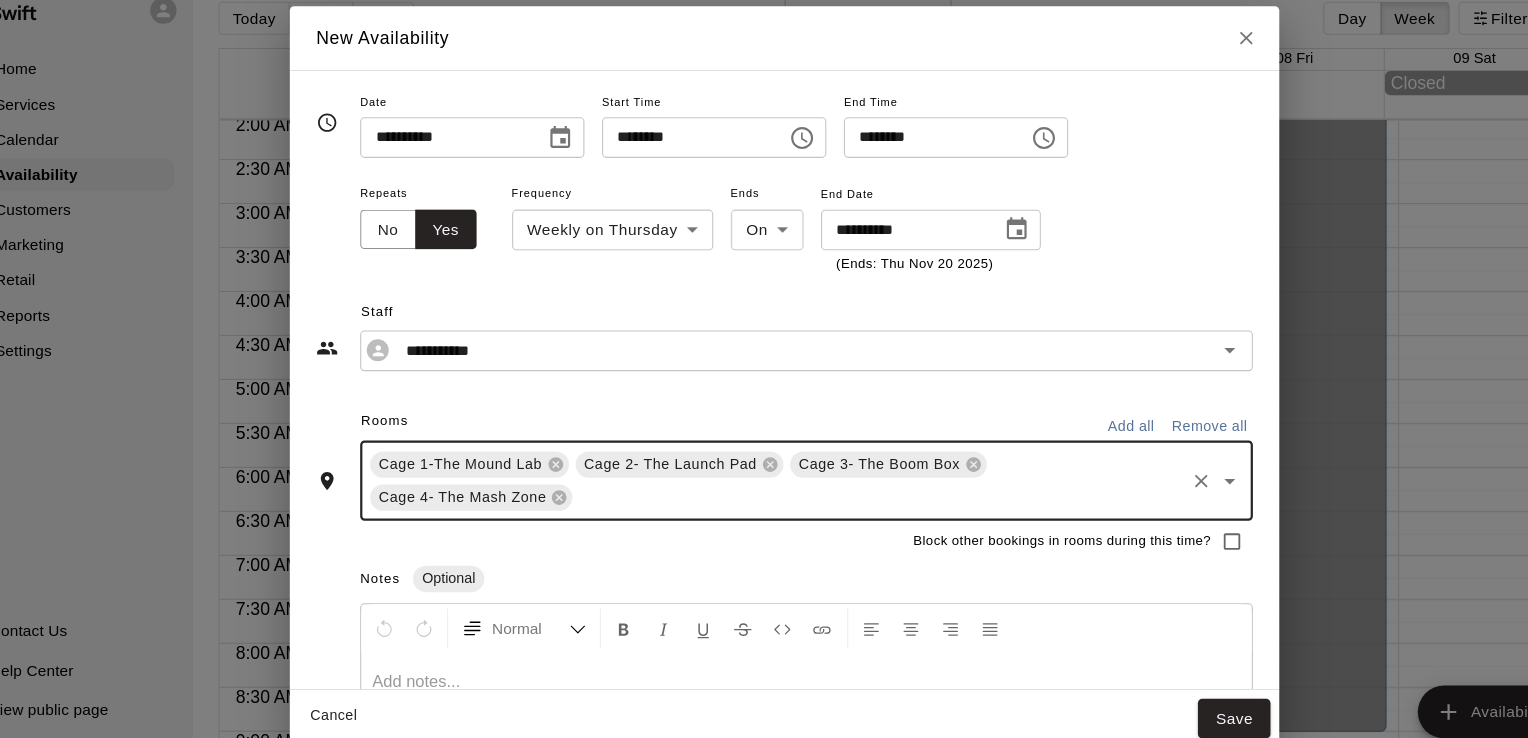 click at bounding box center (849, 478) 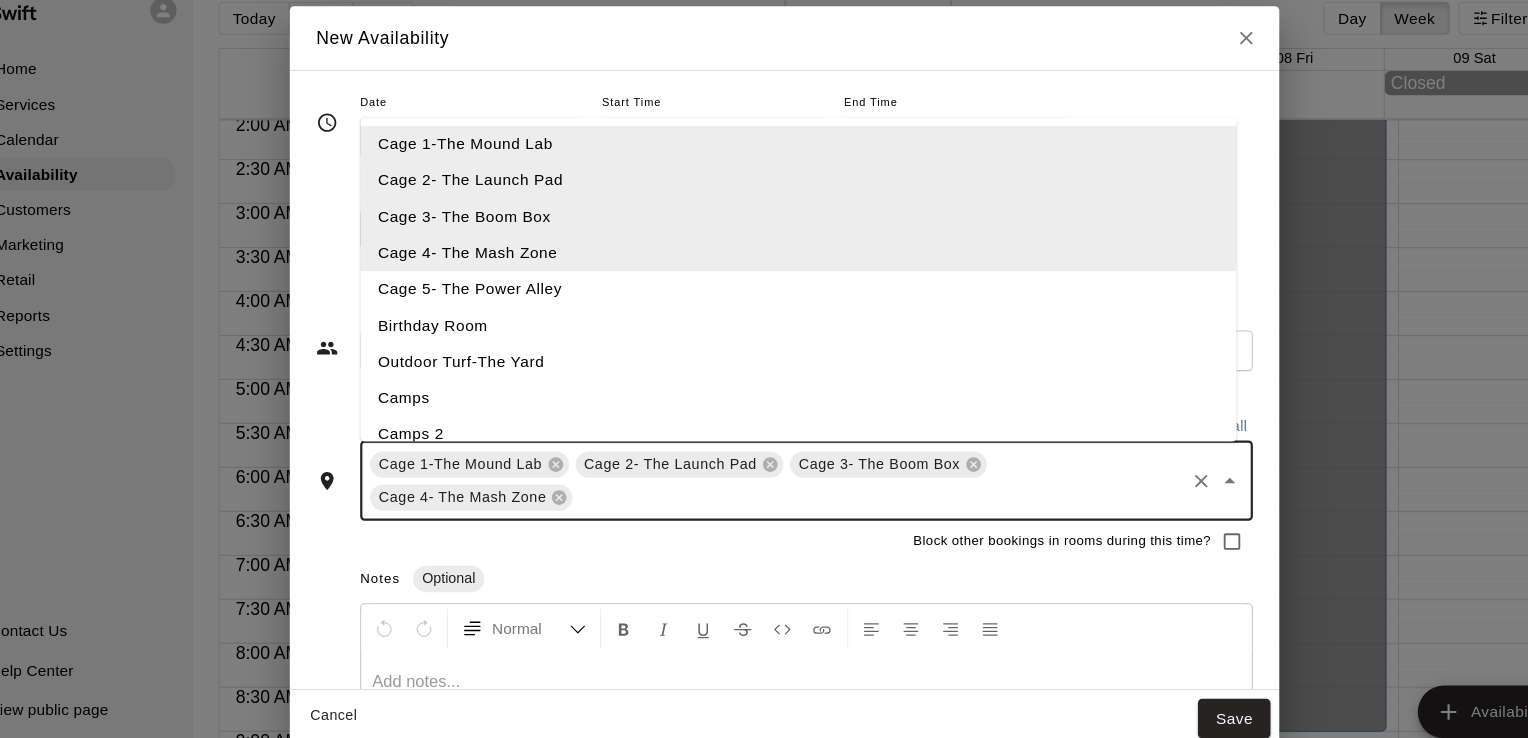 click on "Cage 5- The Power Alley" at bounding box center (776, 289) 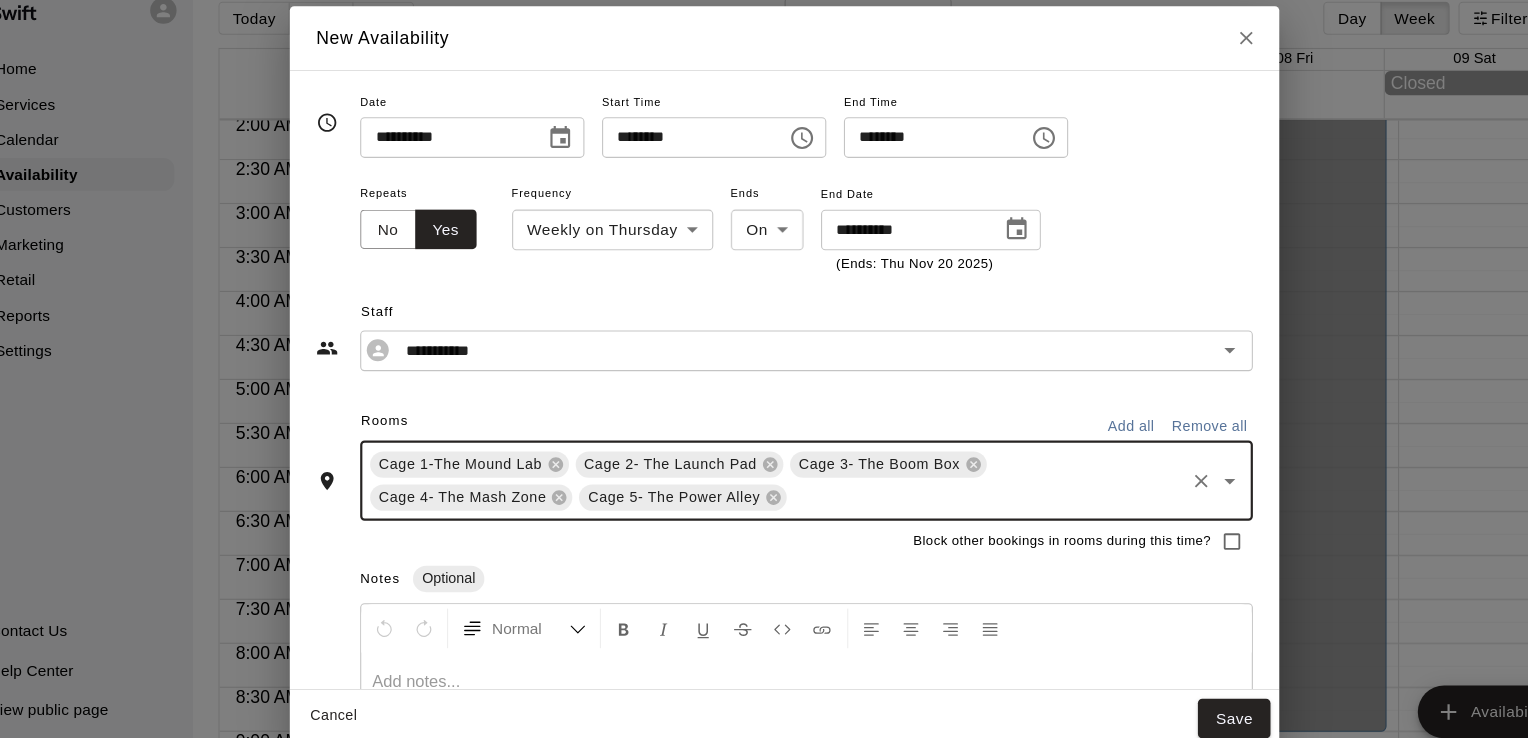 click at bounding box center [947, 478] 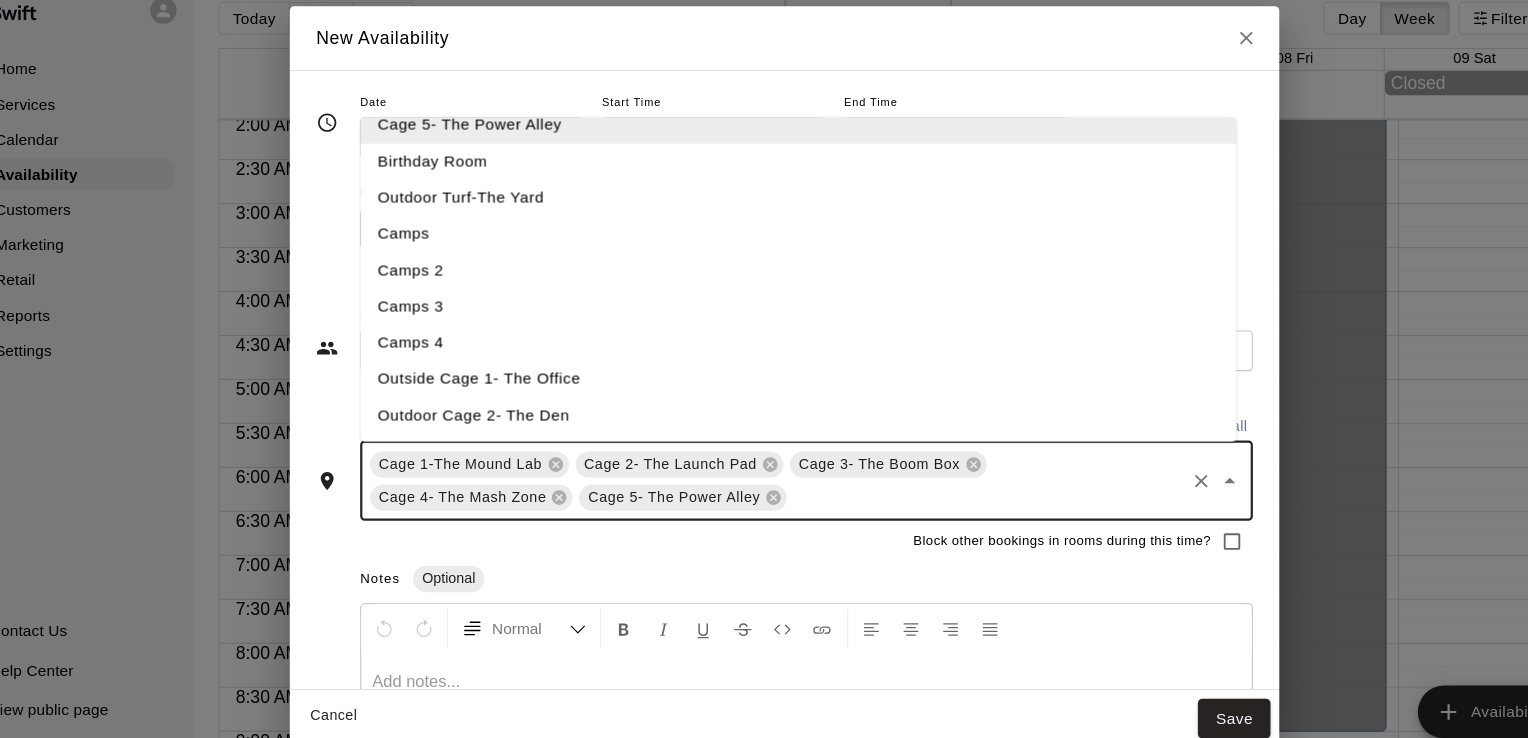 scroll, scrollTop: 170, scrollLeft: 0, axis: vertical 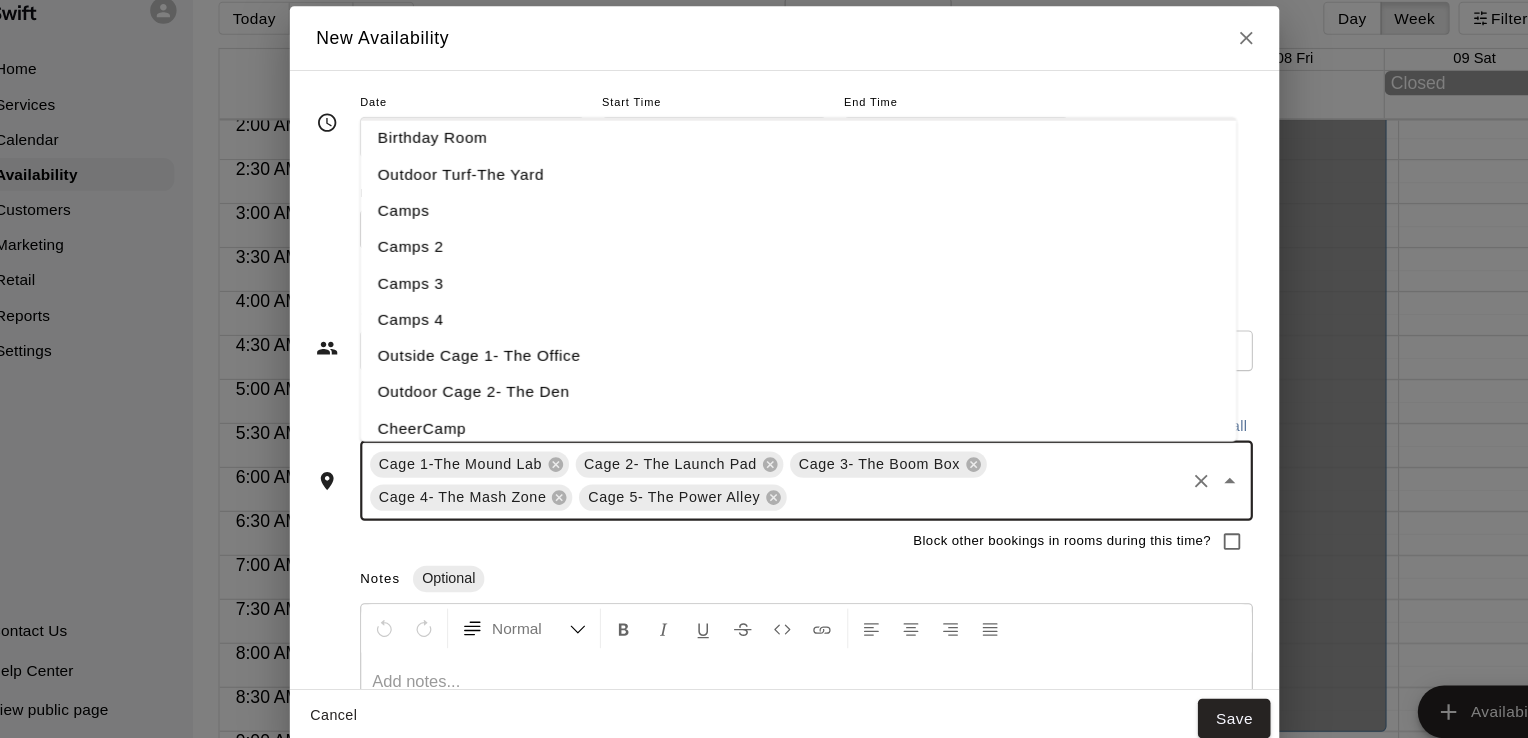click on "Outside Cage 1- The Office" at bounding box center (776, 350) 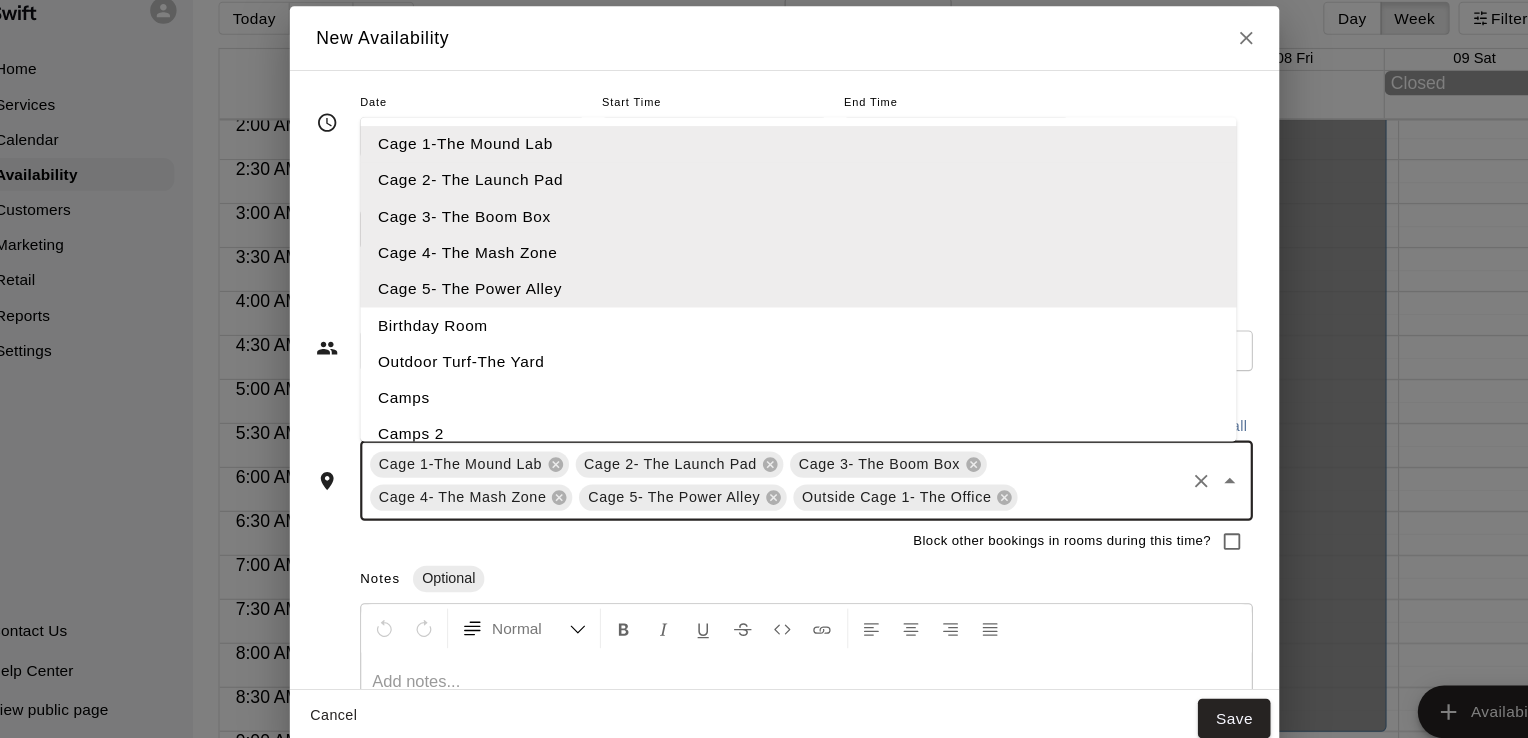click at bounding box center [1052, 478] 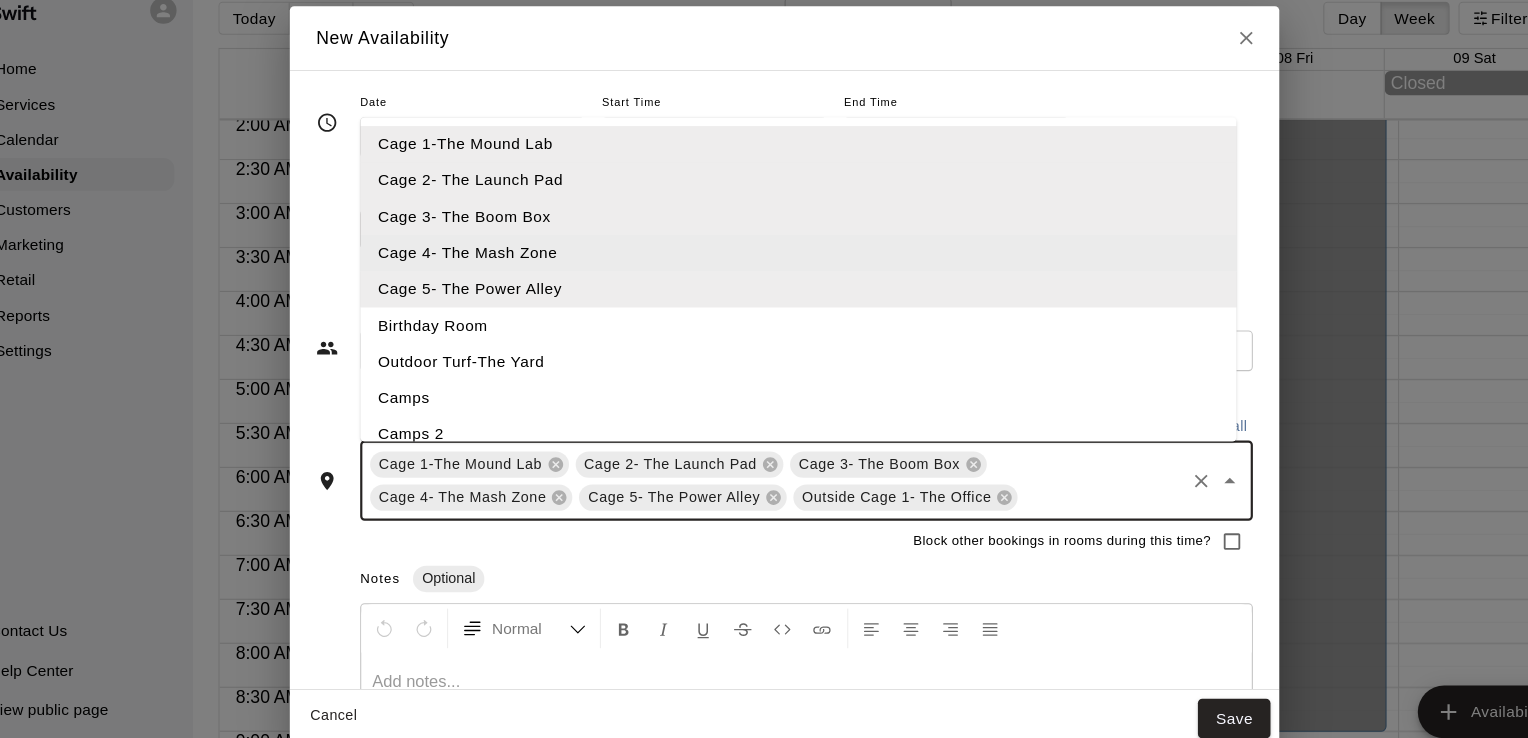scroll, scrollTop: 182, scrollLeft: 0, axis: vertical 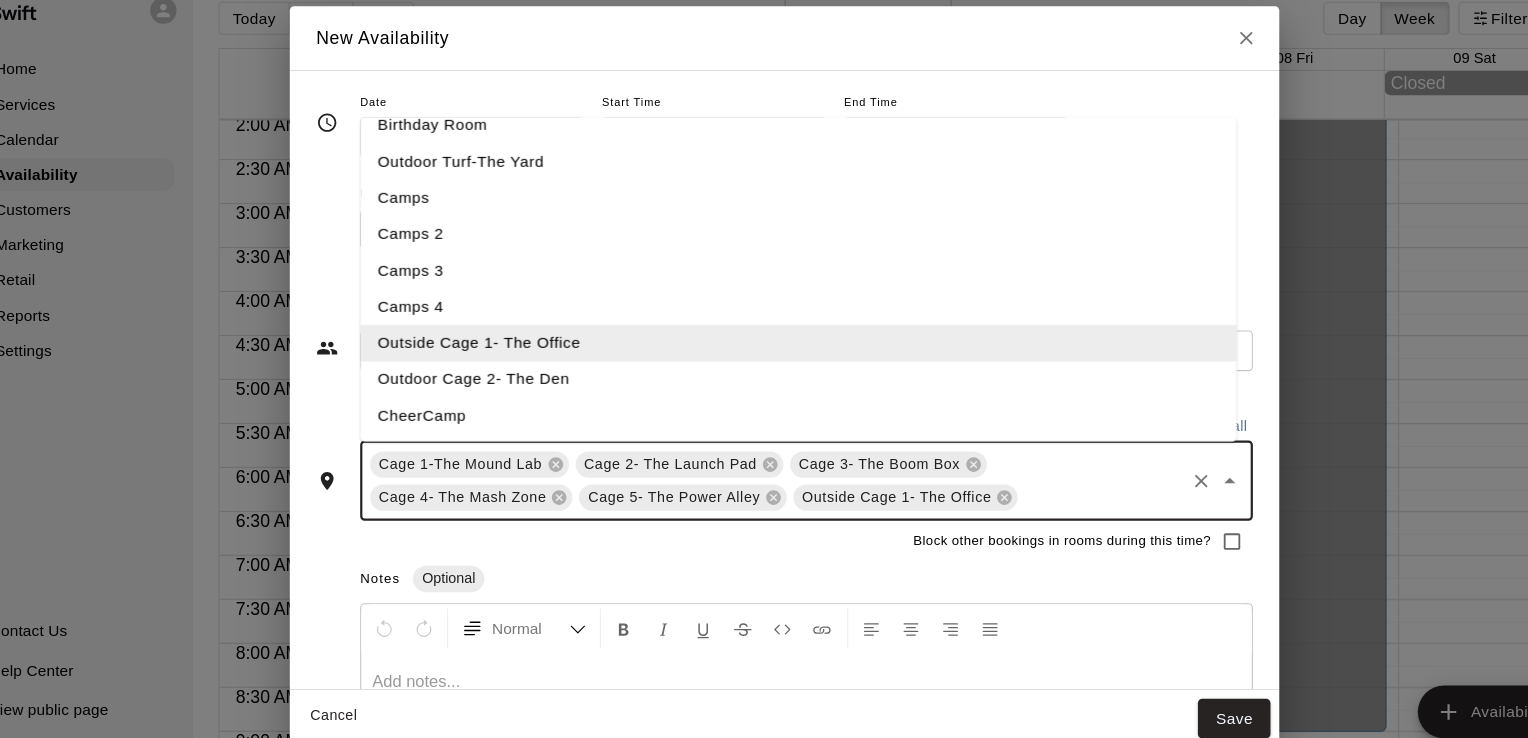 click on "Outdoor Cage 2- The Den" at bounding box center (776, 371) 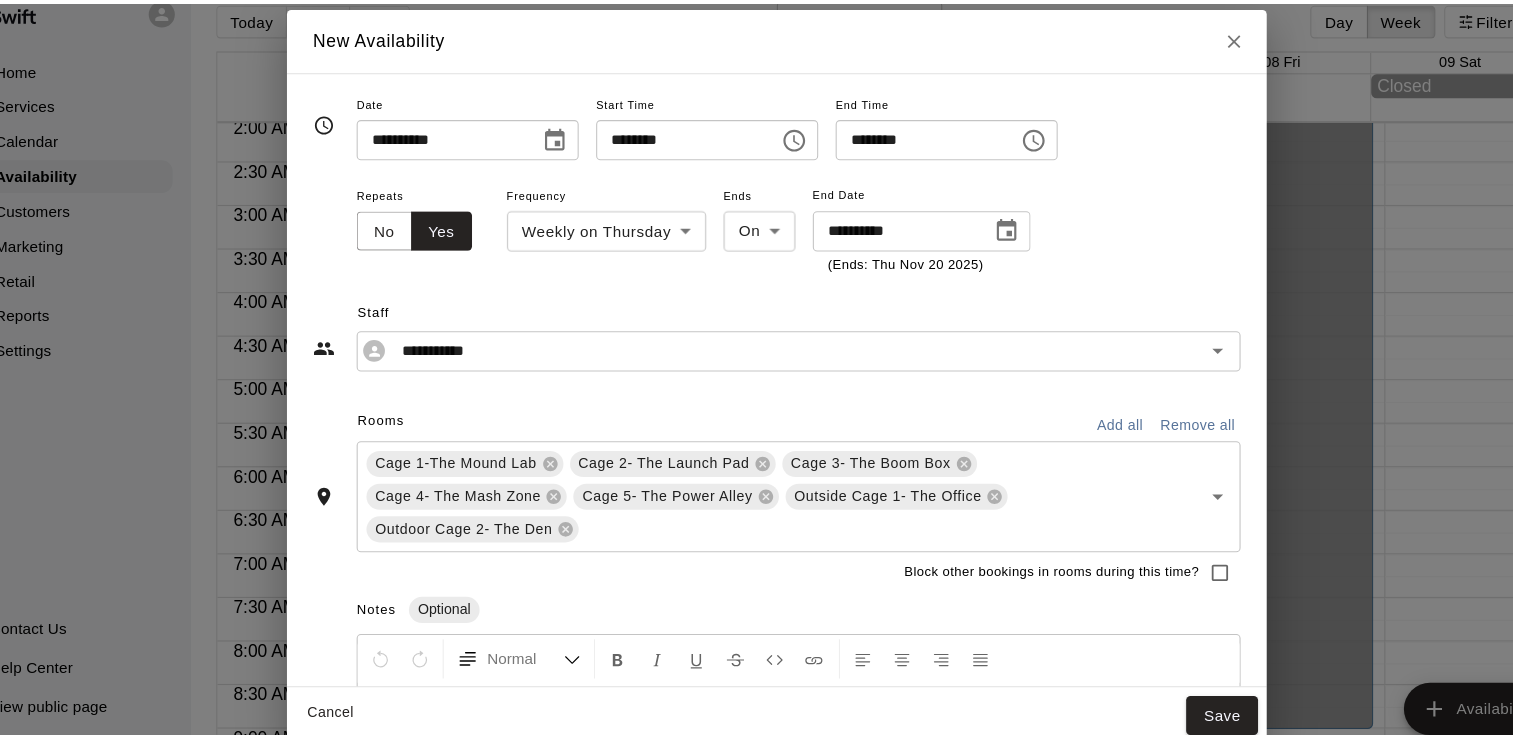 scroll, scrollTop: 169, scrollLeft: 0, axis: vertical 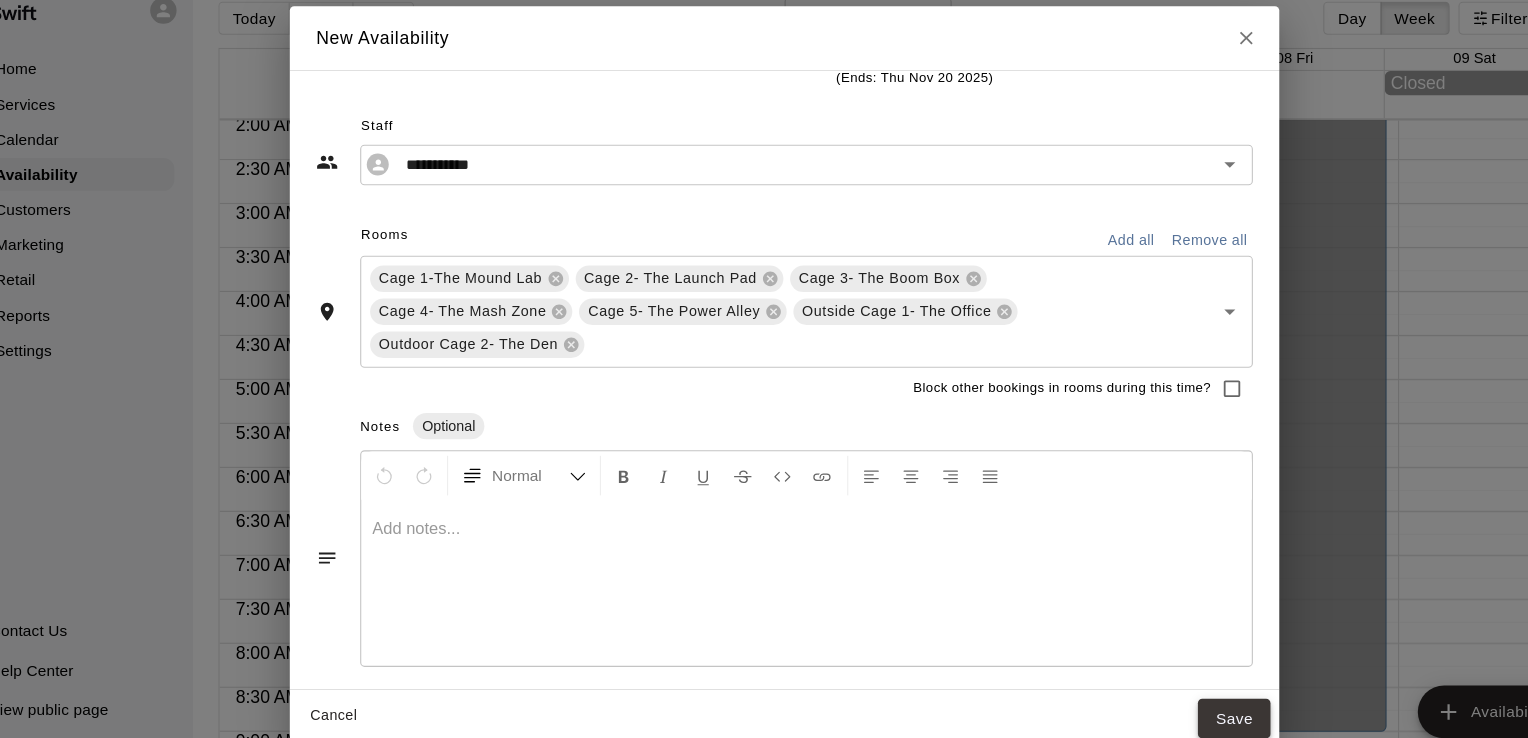 click on "Save" at bounding box center (1173, 680) 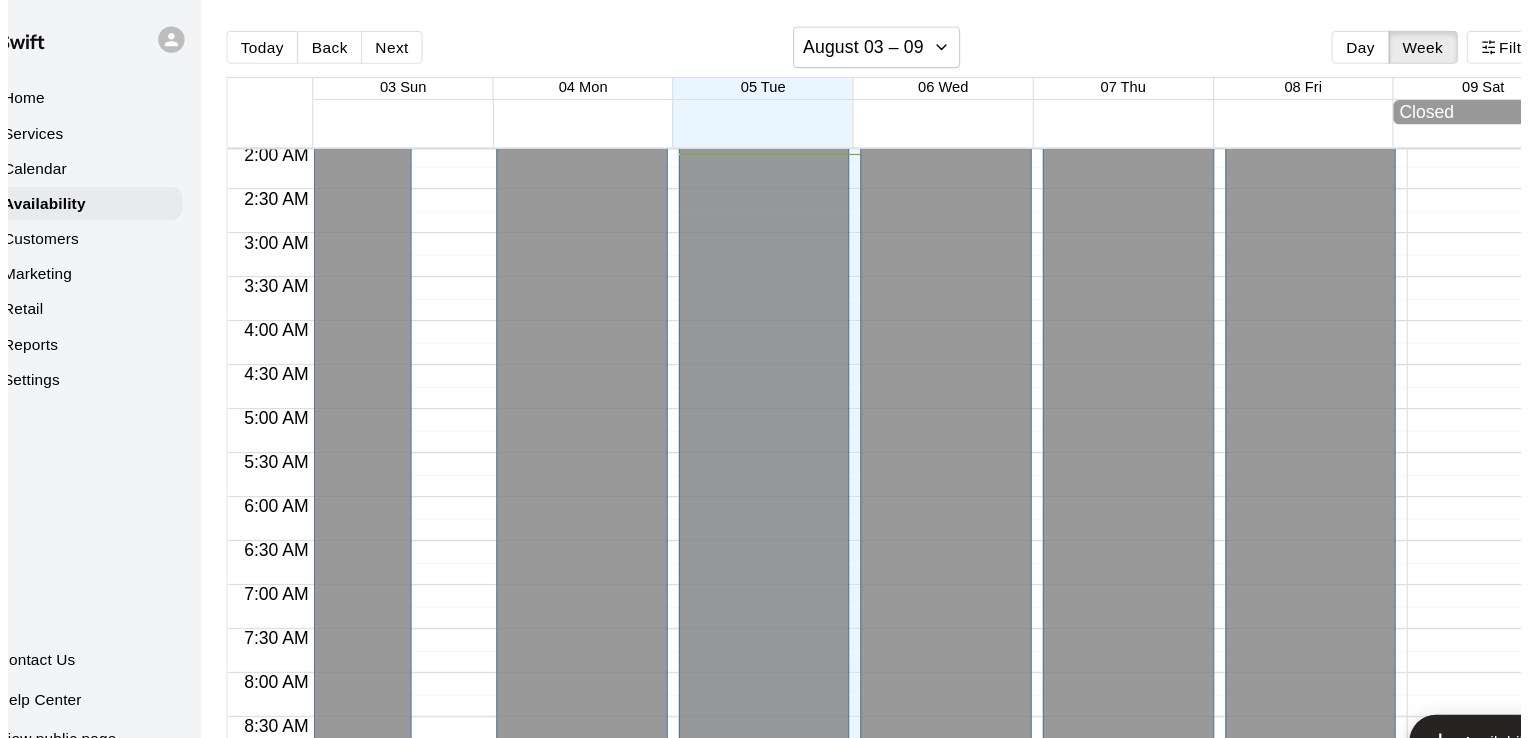 scroll, scrollTop: 32, scrollLeft: 0, axis: vertical 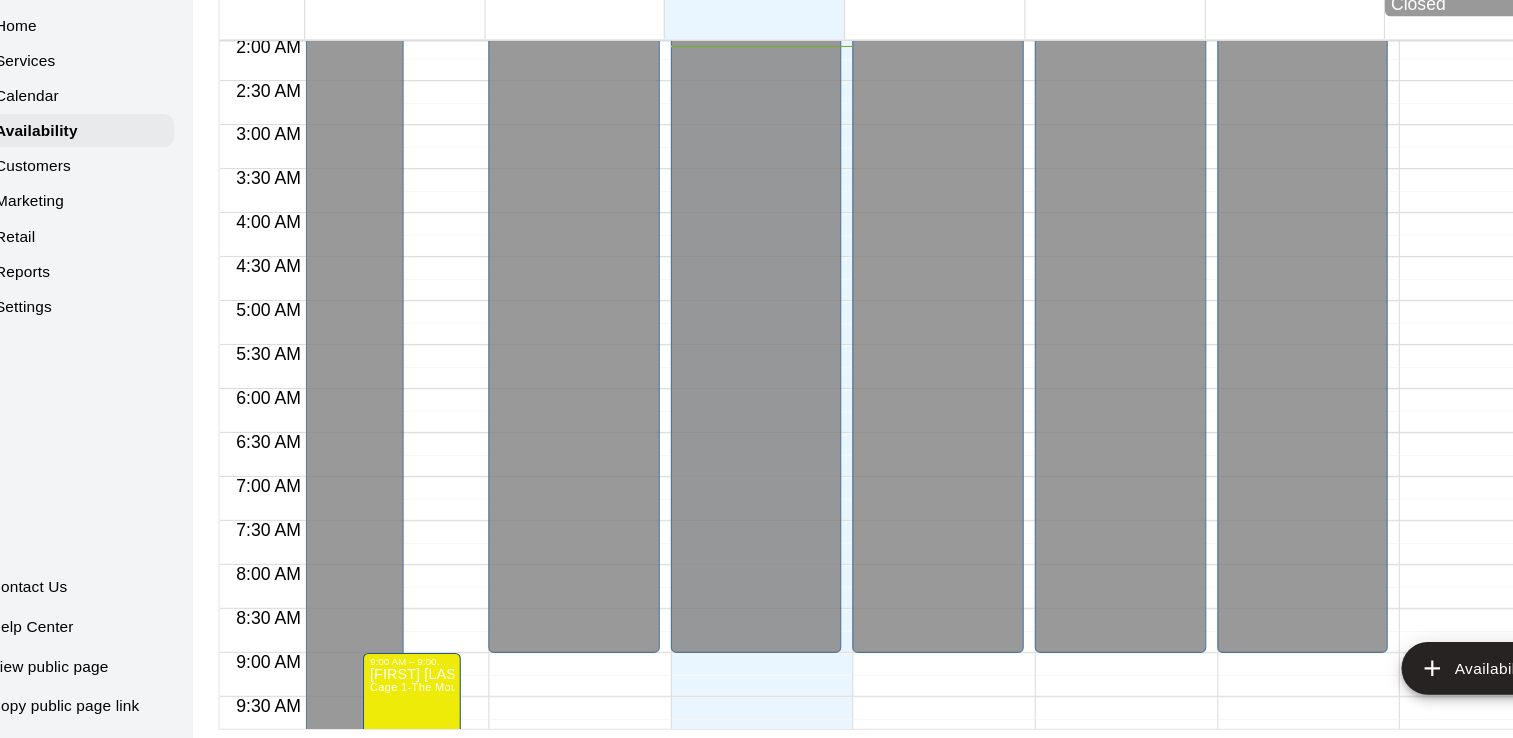 click on "[TIME] – [TIME] Closed [TIME] – [TIME] [FIRST] [LAST] Cage 1-The Mound Lab, Cage 2- The Launch Pad, Cage 3- The Boom Box, Cage 4- The Mash Zone, Cage 5- The Power Alley, Outdoor Turf-The Yard, Outside Cage 1- The Office, Outdoor Cage 2- The Den [INITIALS] [TIME] – [TIME] [FIRST] [LAST] Cage 1-The Mound Lab [INITIALS] [TIME] – [TIME] Closed [TIME] – [TIME] [FIRST] [LAST] Cage 1-The Mound Lab [INITIALS] [TIME] – [TIME] [FIRST] [LAST] Cage 1-The Mound Lab, Cage 2- The Launch Pad, Cage 3- The Boom Box, Cage 4- The Mash Zone, Cage 5- The Power Alley, Outdoor Turf-The Yard, Outside Cage 1- The Office, Outdoor Cage 2- The Den [INITIALS]" at bounding box center [572, 900] 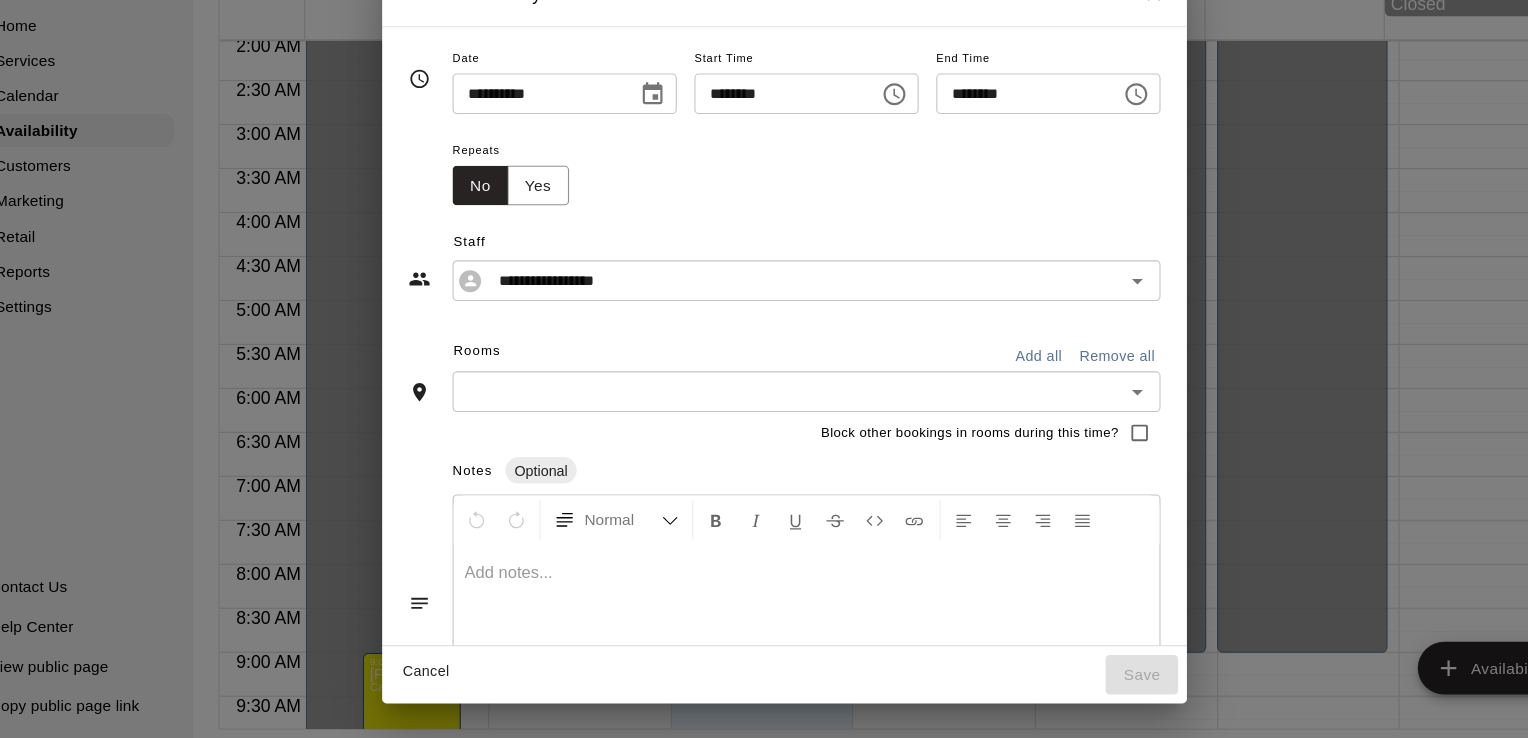click on "**********" at bounding box center (764, 369) 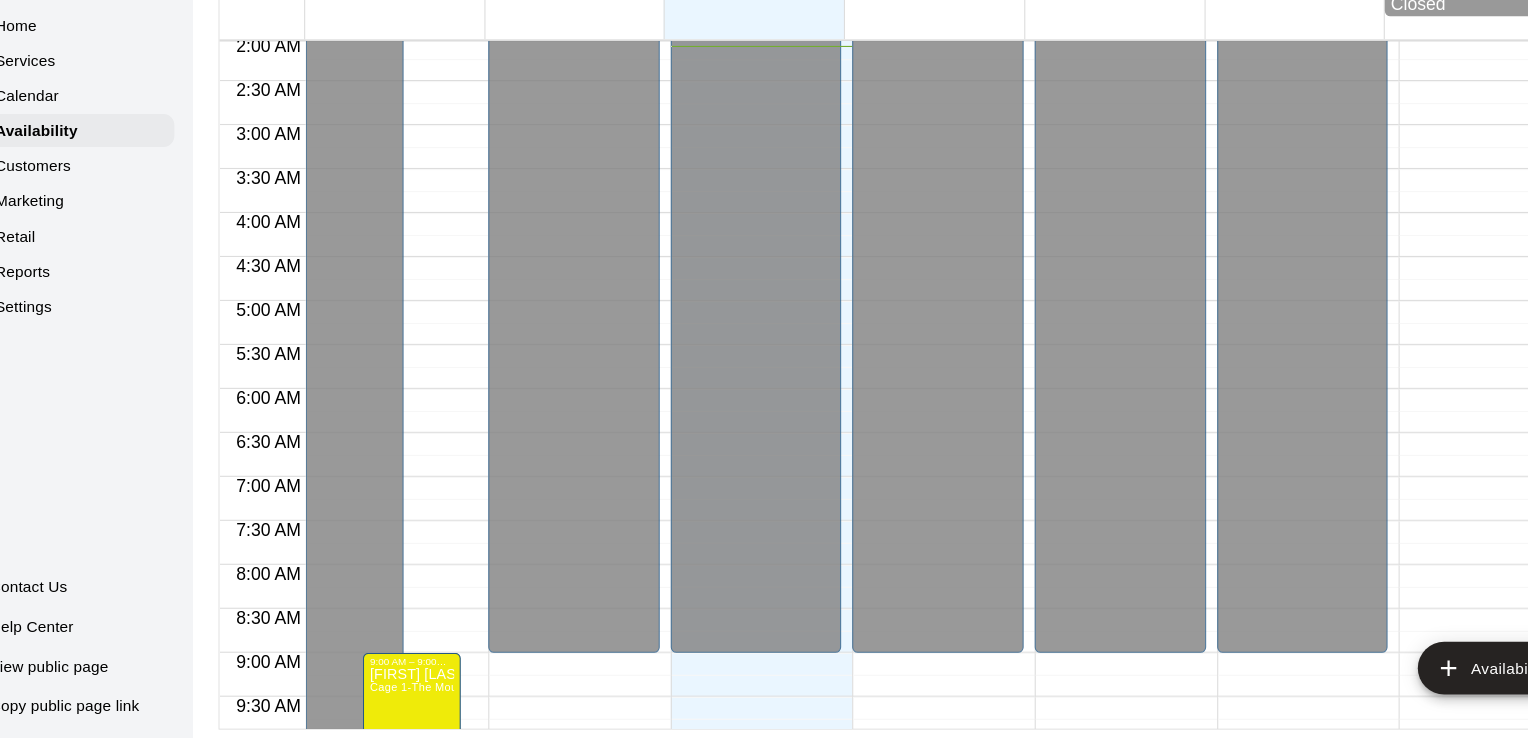 type on "**********" 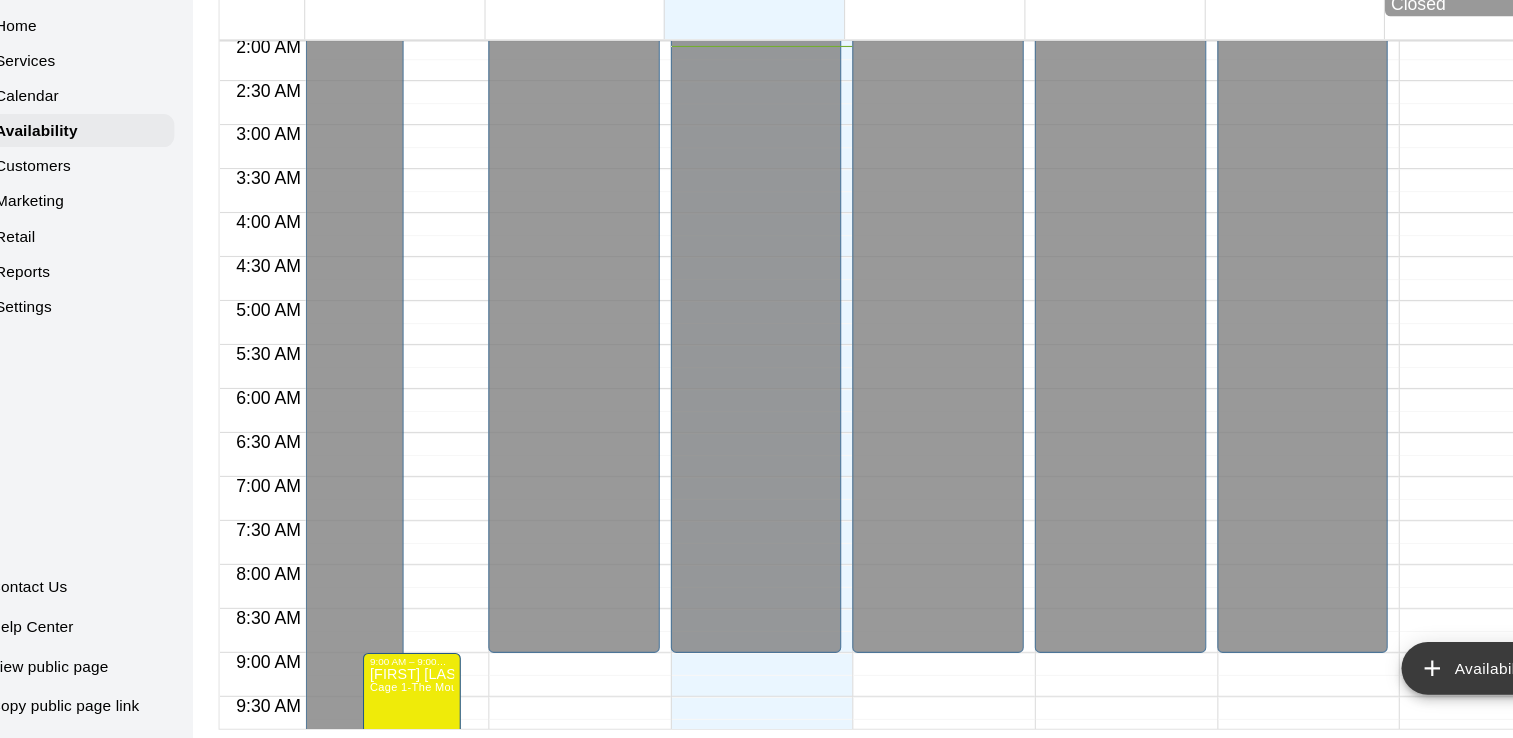 click 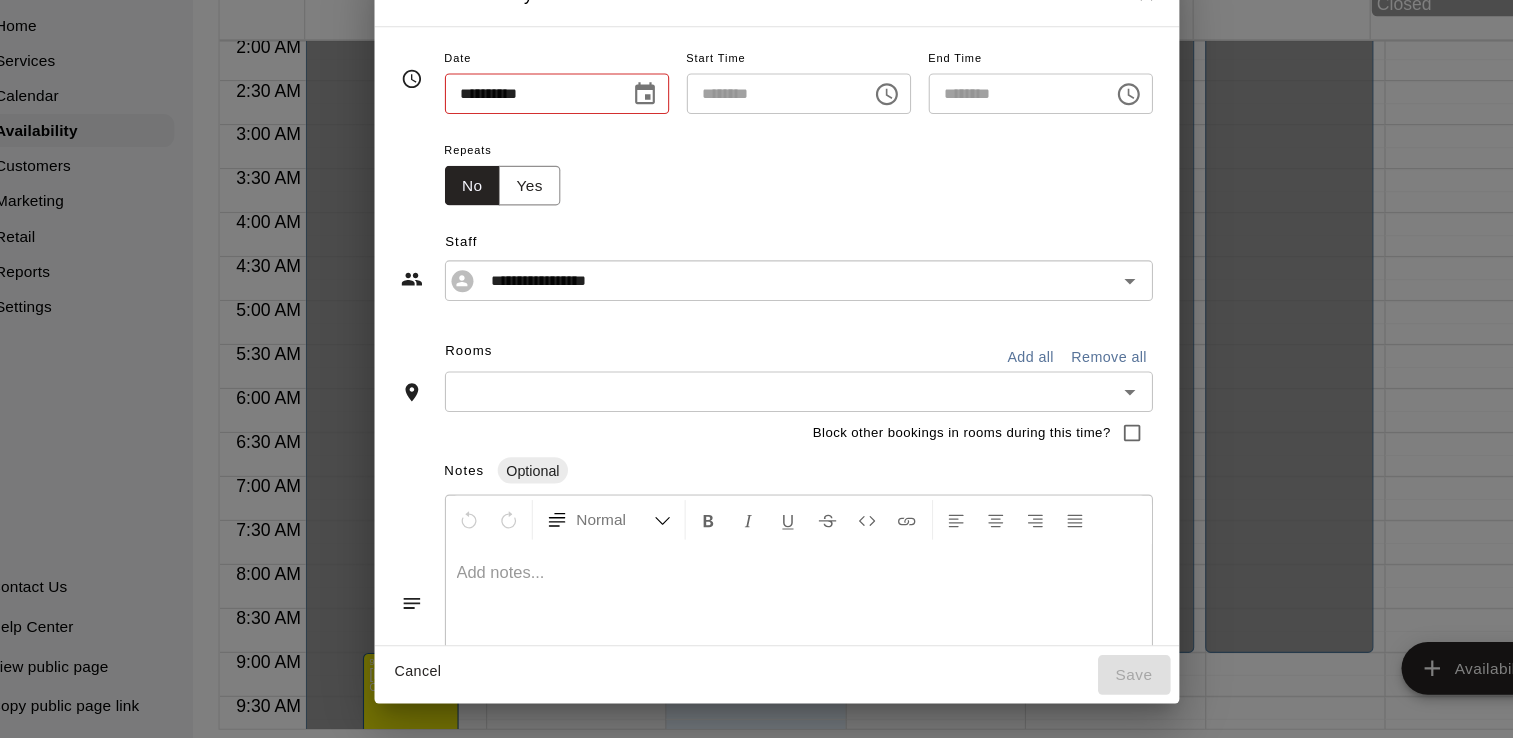 type on "**********" 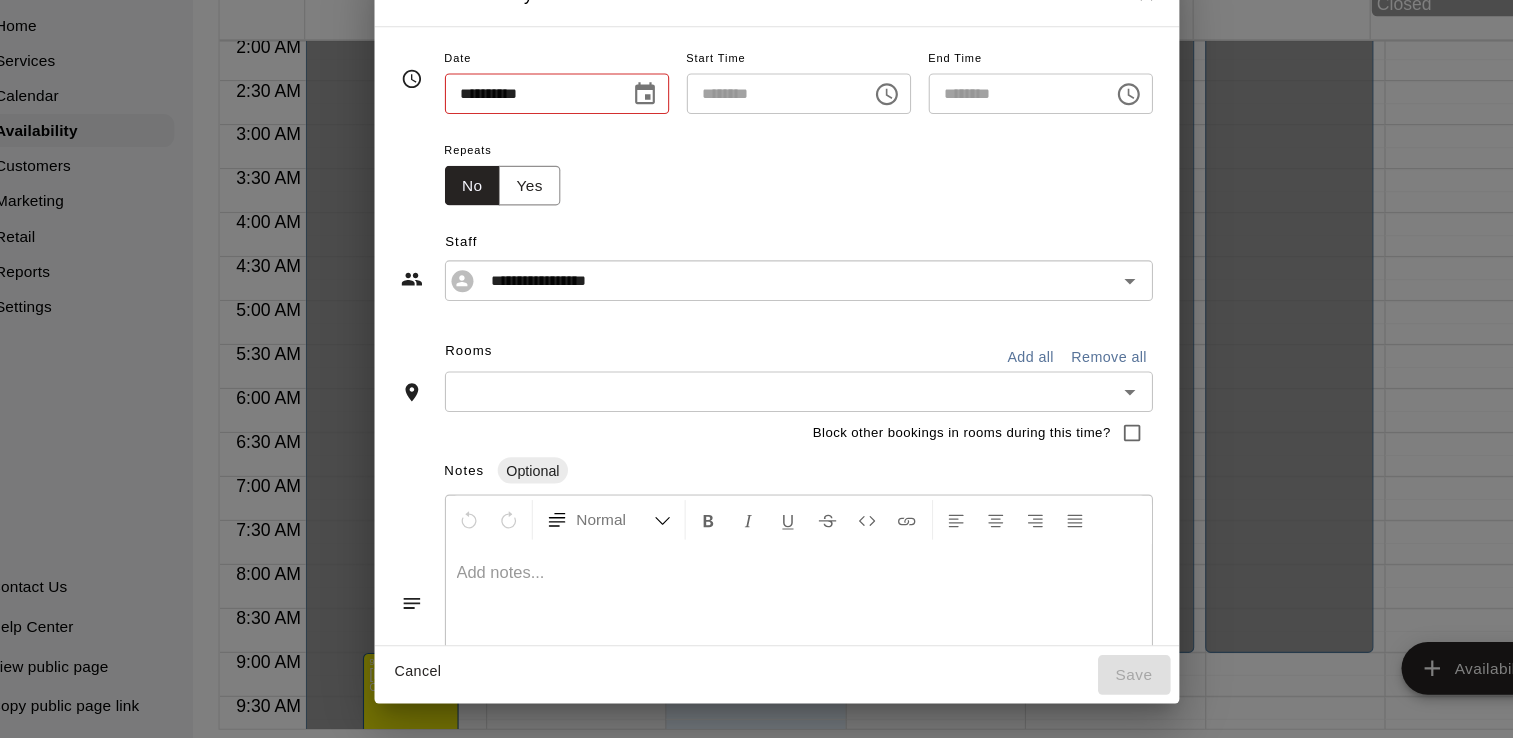 type on "********" 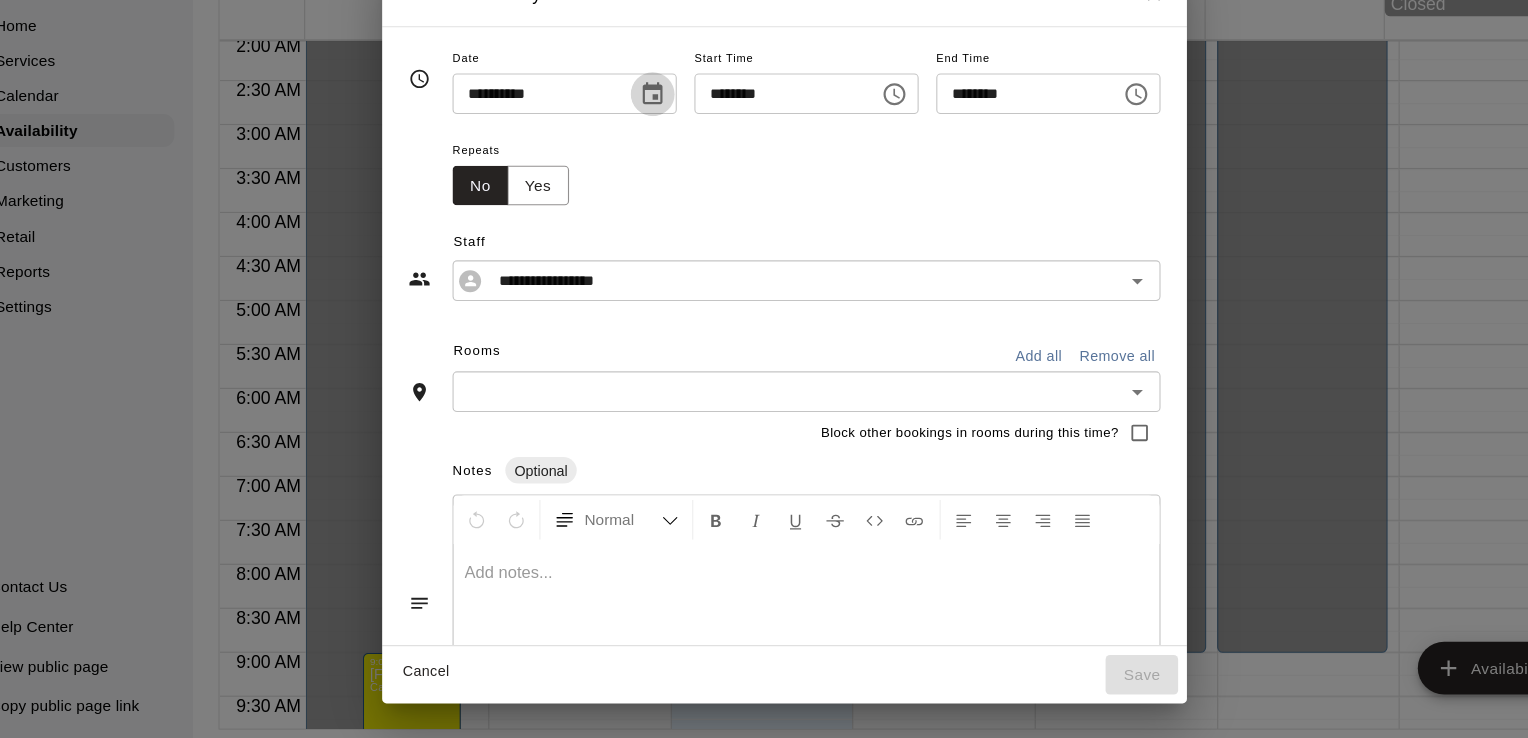 click 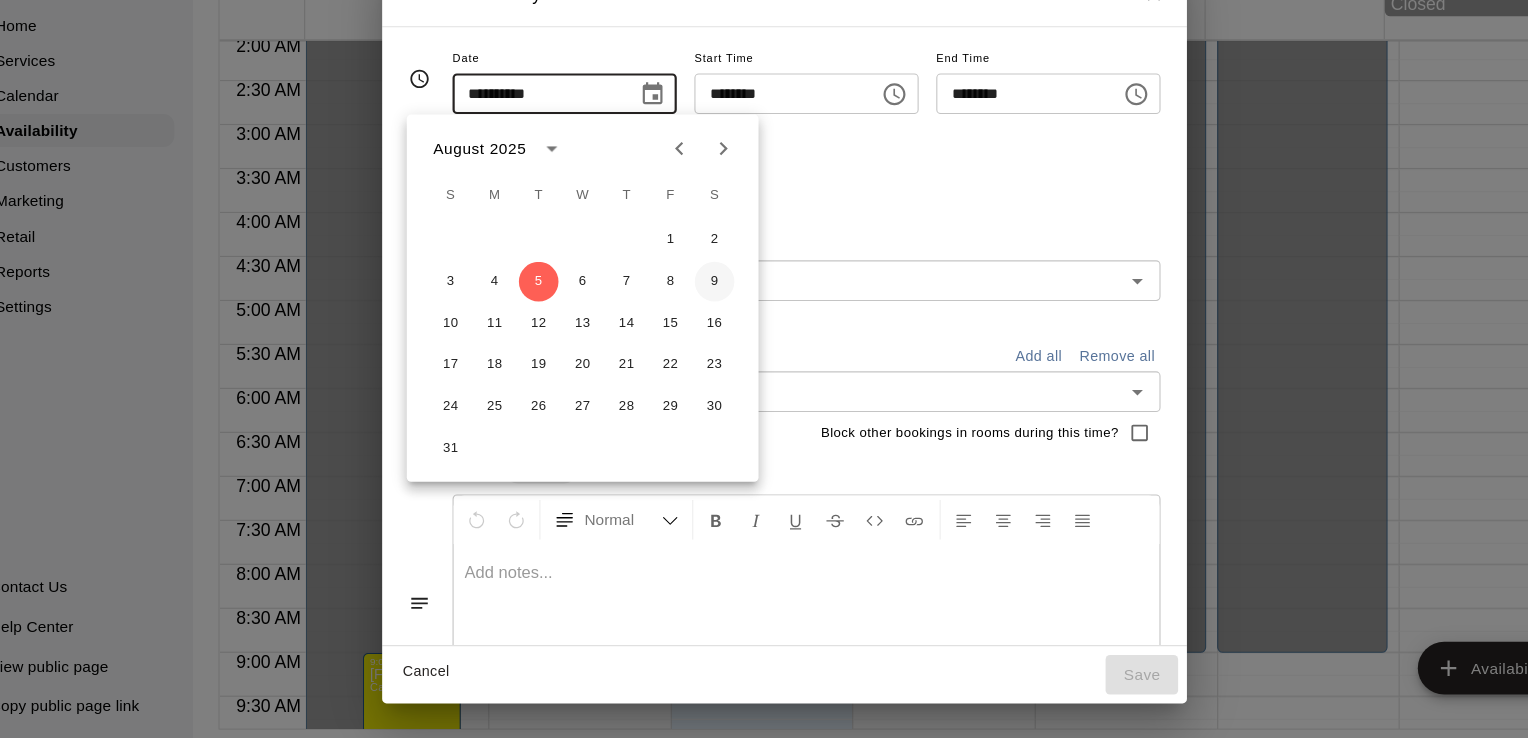 click on "9" at bounding box center (700, 322) 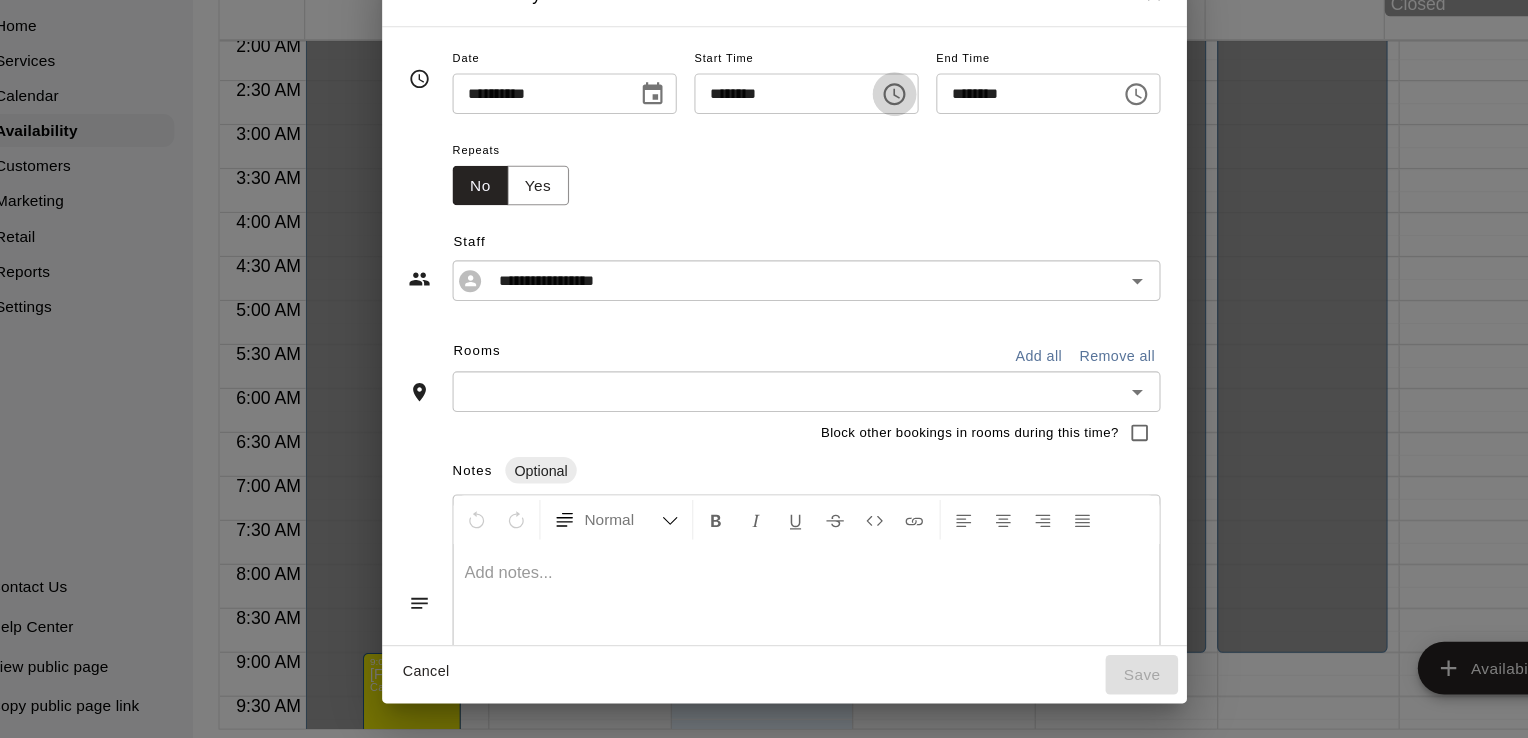 click 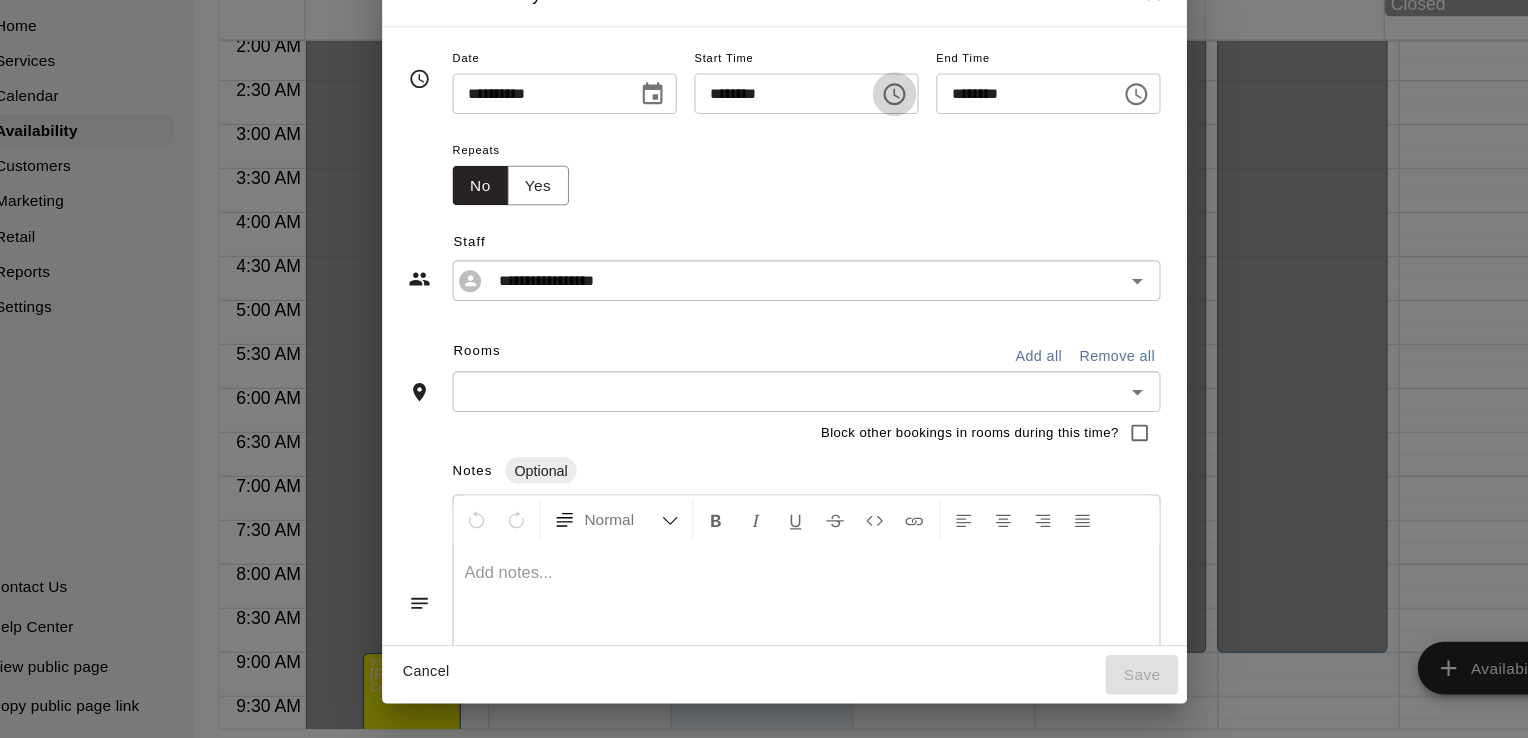 scroll, scrollTop: 32, scrollLeft: 0, axis: vertical 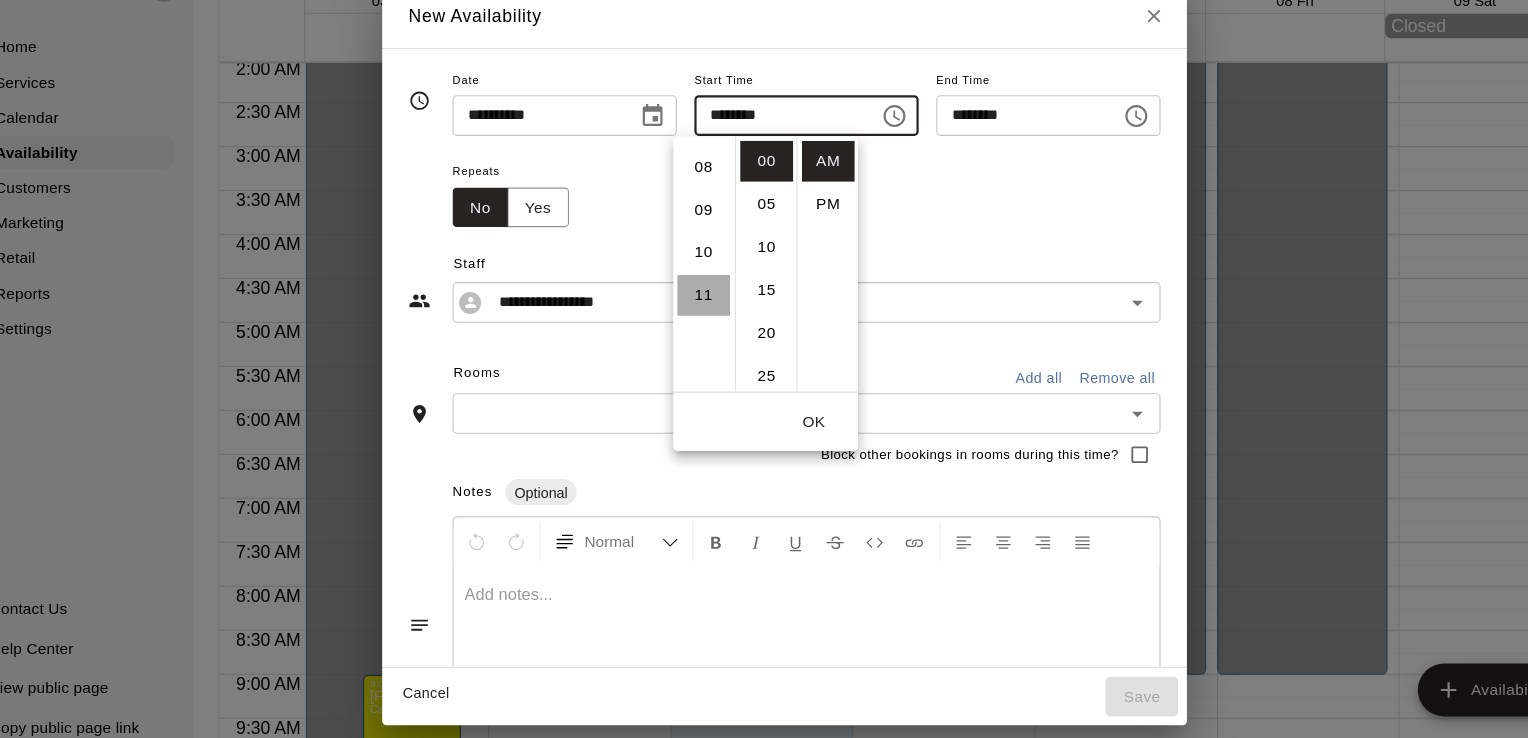 click on "11" at bounding box center [690, 314] 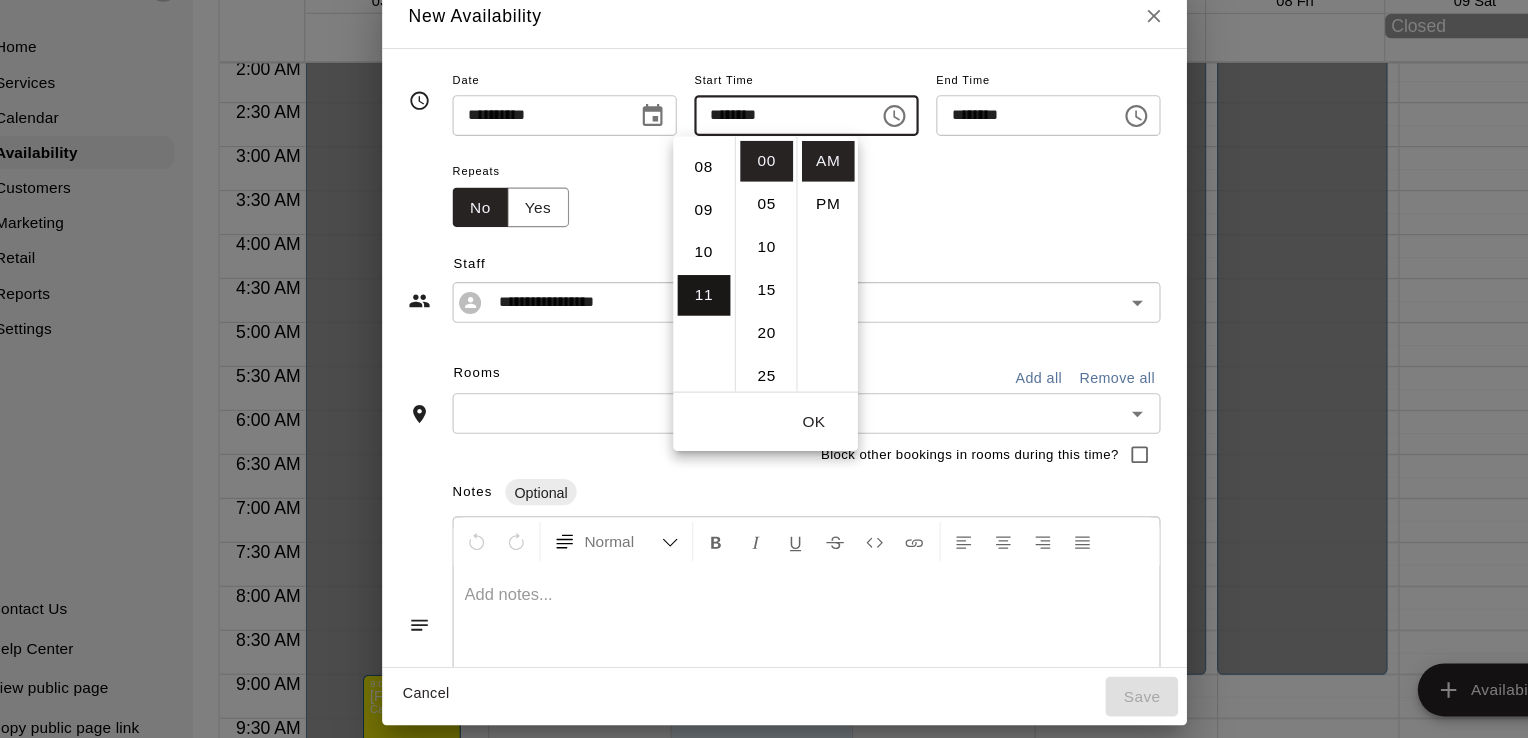 scroll, scrollTop: 426, scrollLeft: 0, axis: vertical 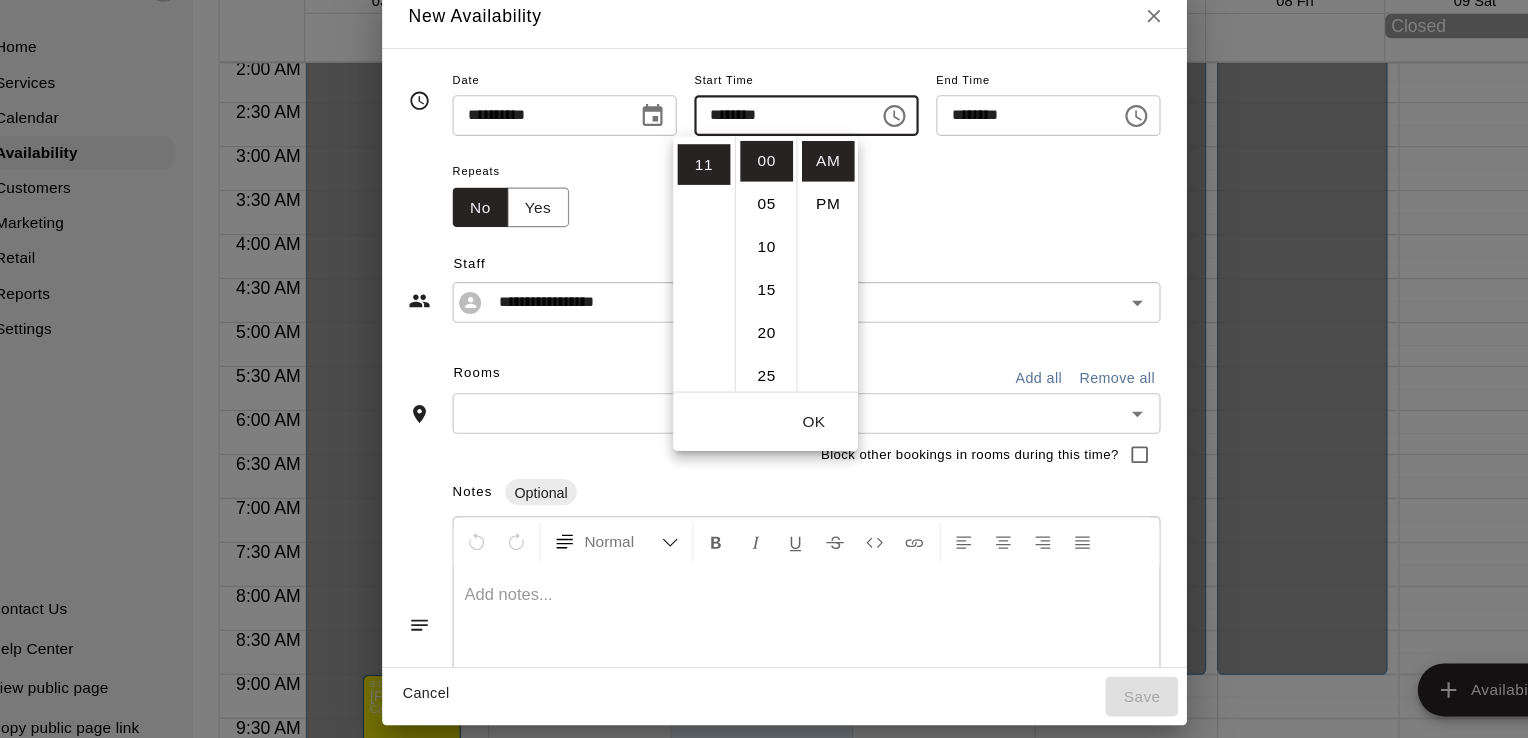 click 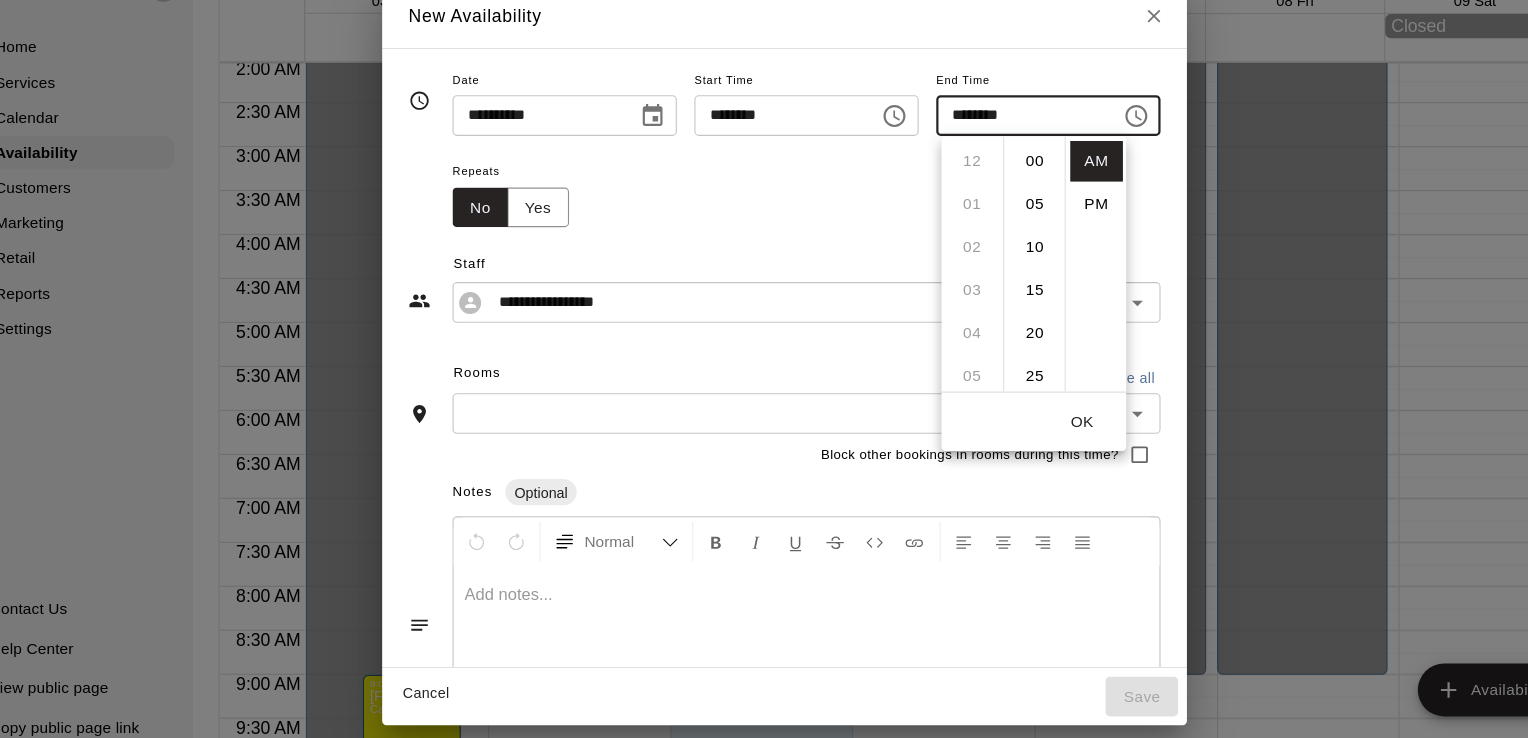 scroll, scrollTop: 426, scrollLeft: 0, axis: vertical 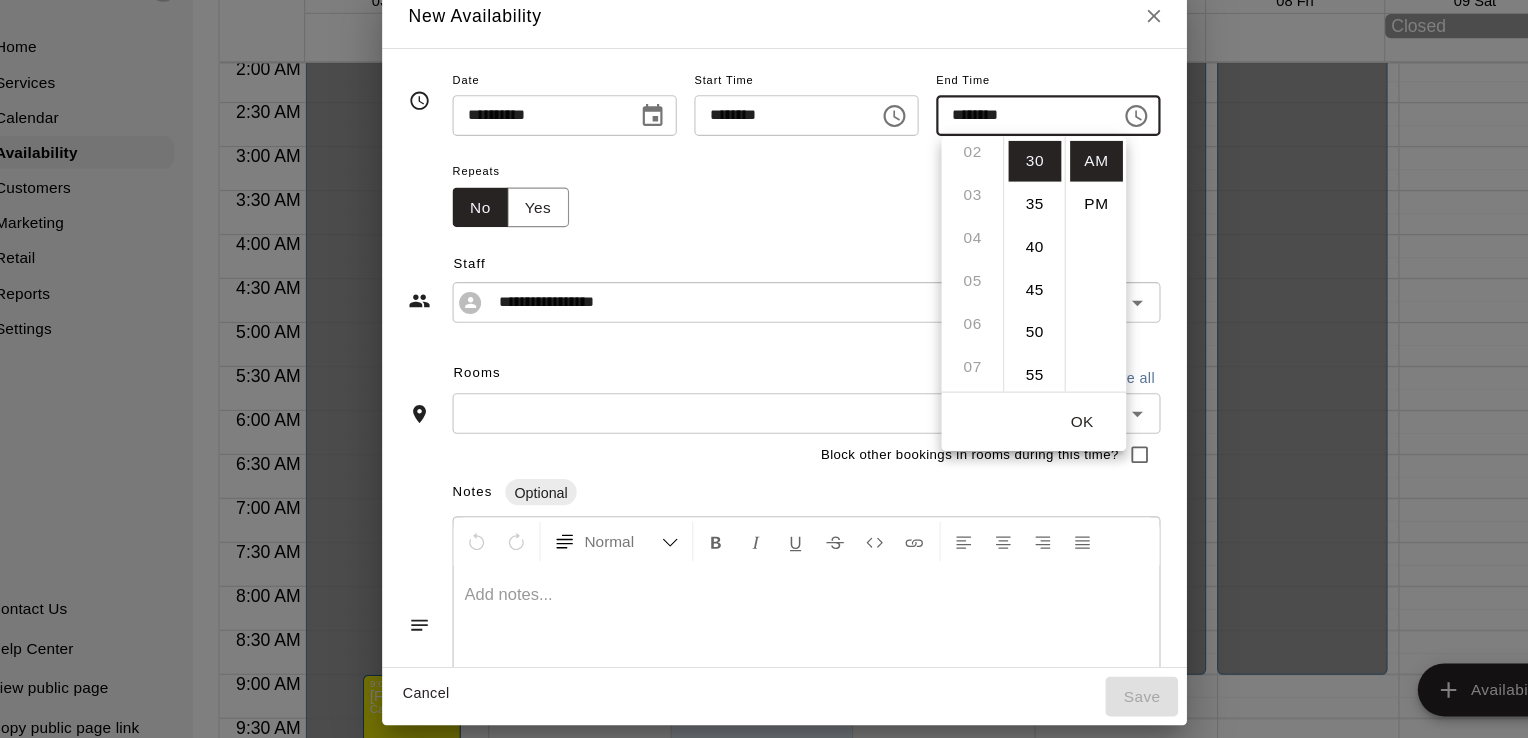 click on "12 01 02 03 04 05 06 07 08 09 10 11" at bounding box center (934, 286) 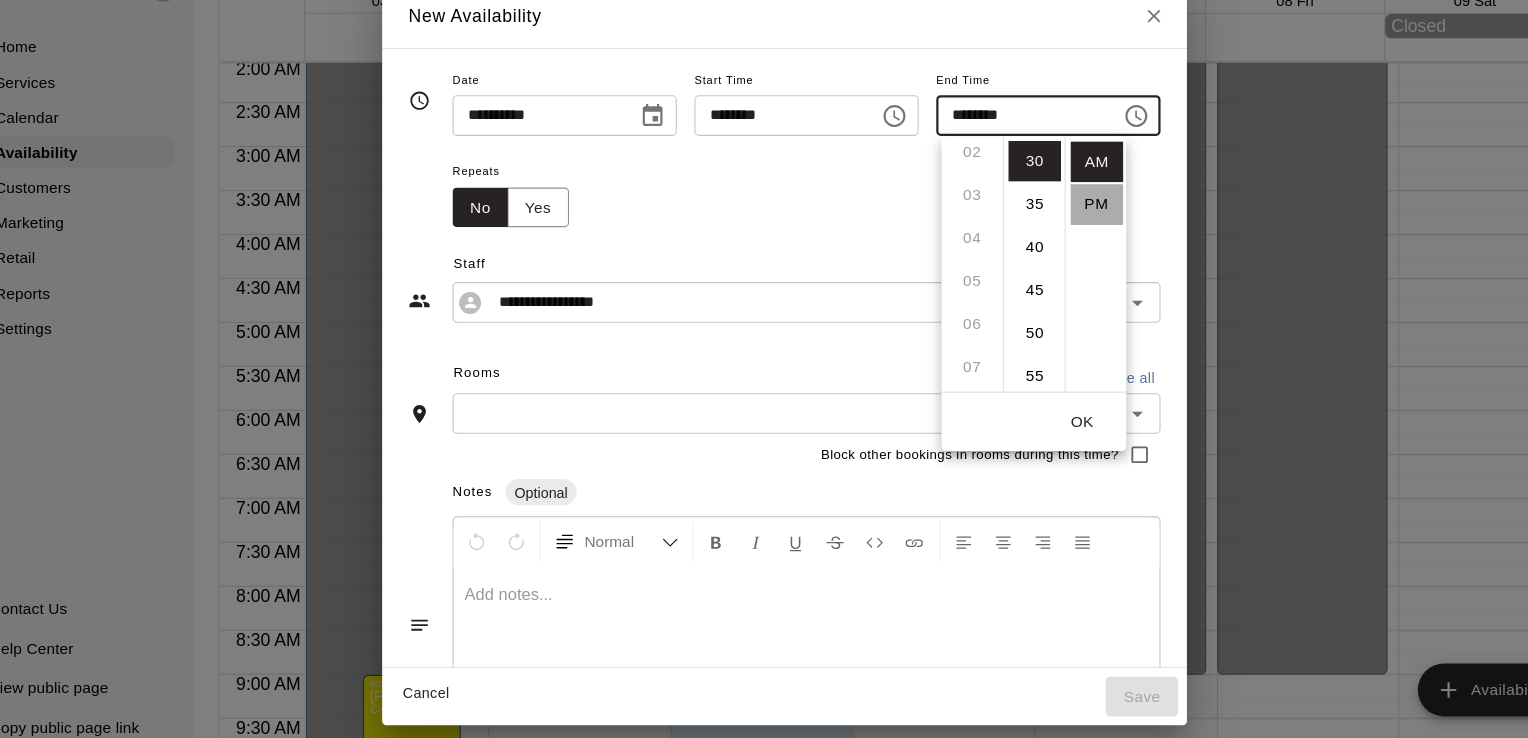 click on "PM" at bounding box center (1047, 231) 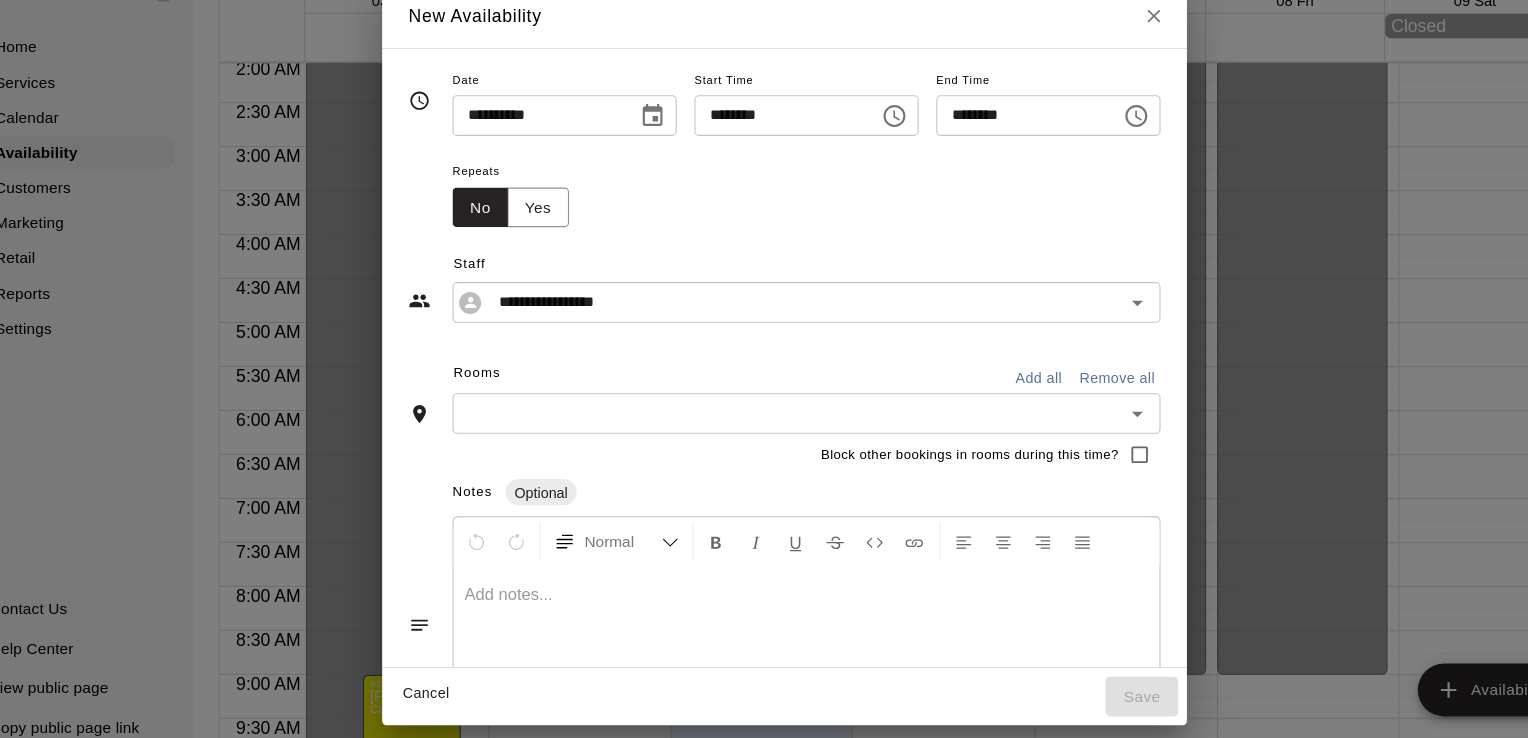 scroll, scrollTop: 313, scrollLeft: 0, axis: vertical 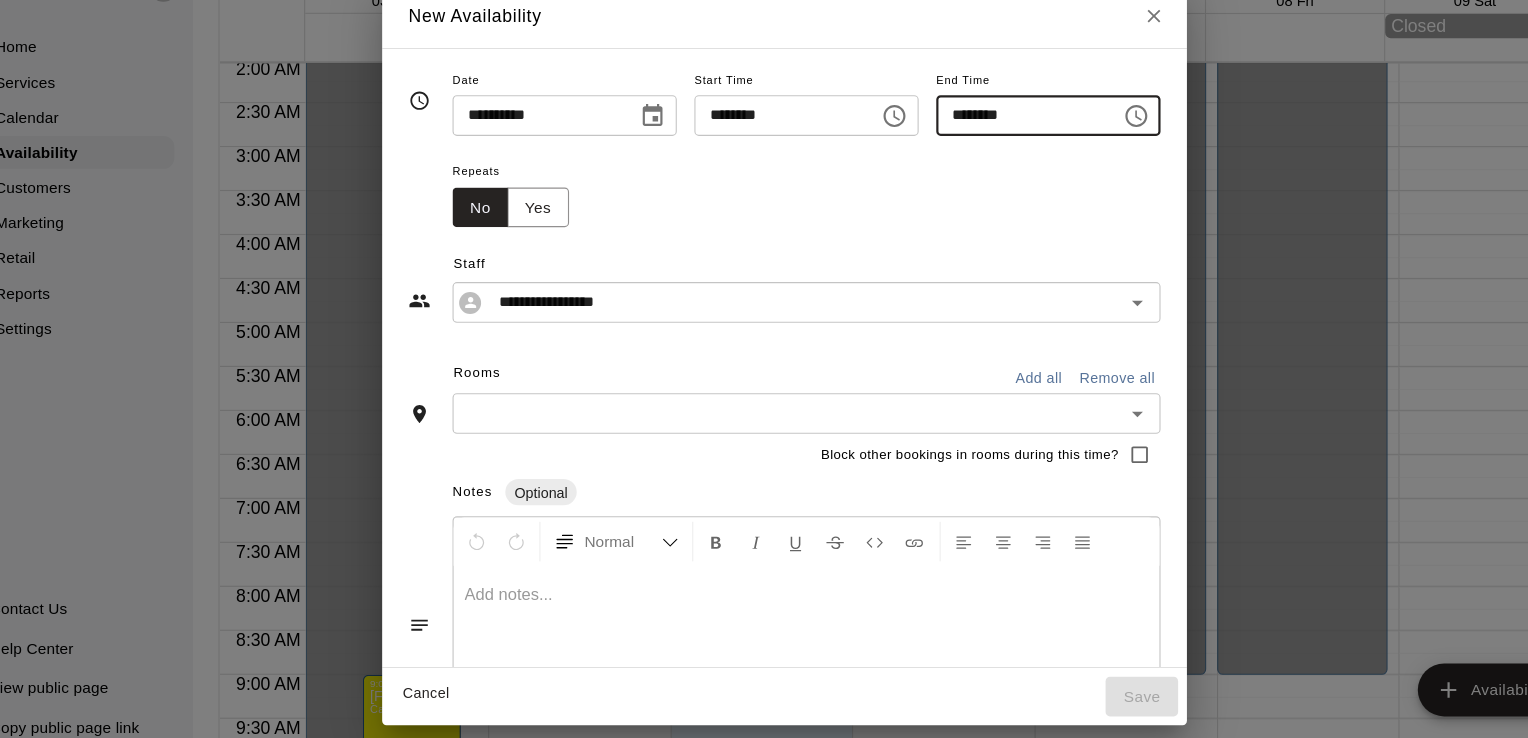 drag, startPoint x: 935, startPoint y: 147, endPoint x: 865, endPoint y: 156, distance: 70.5762 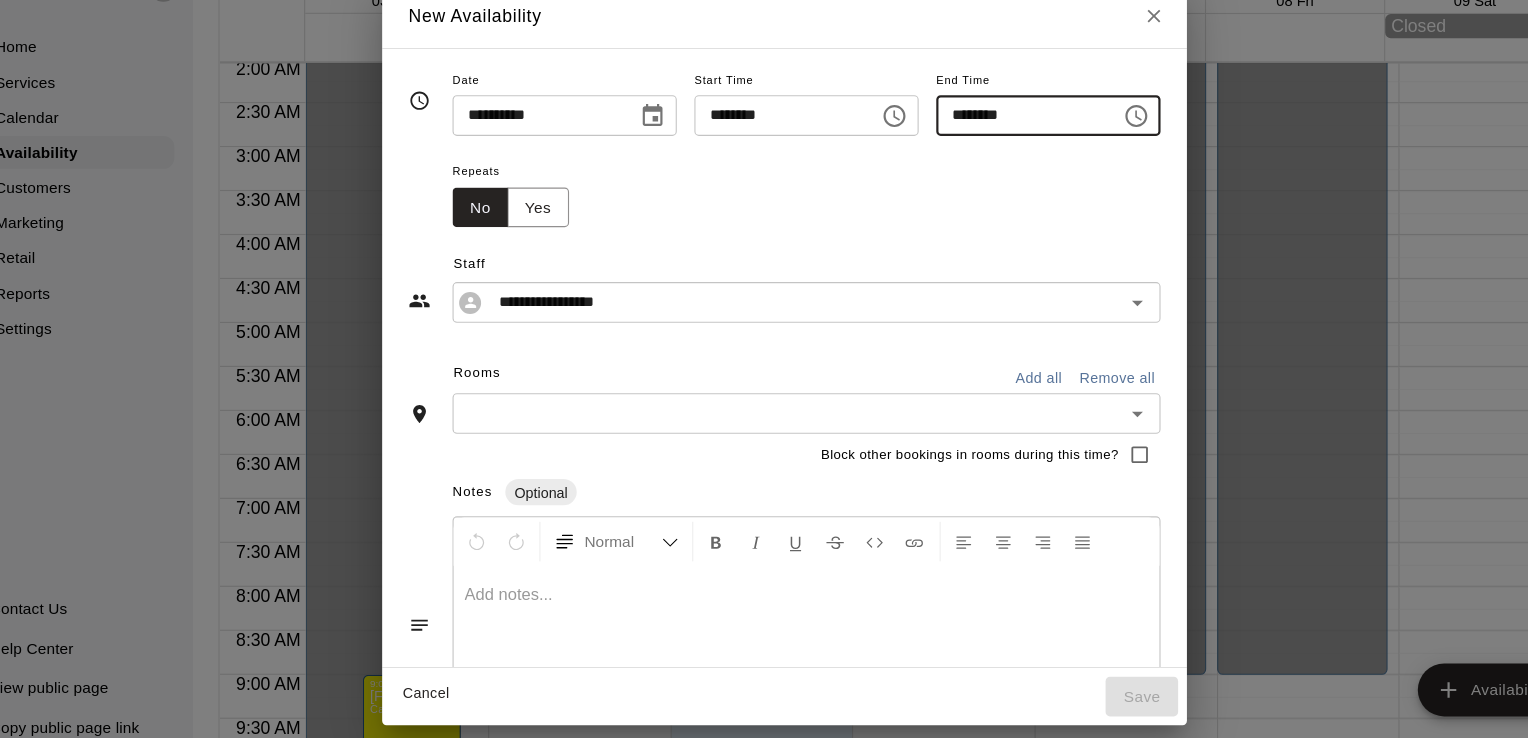 click on "**********" at bounding box center [784, 139] 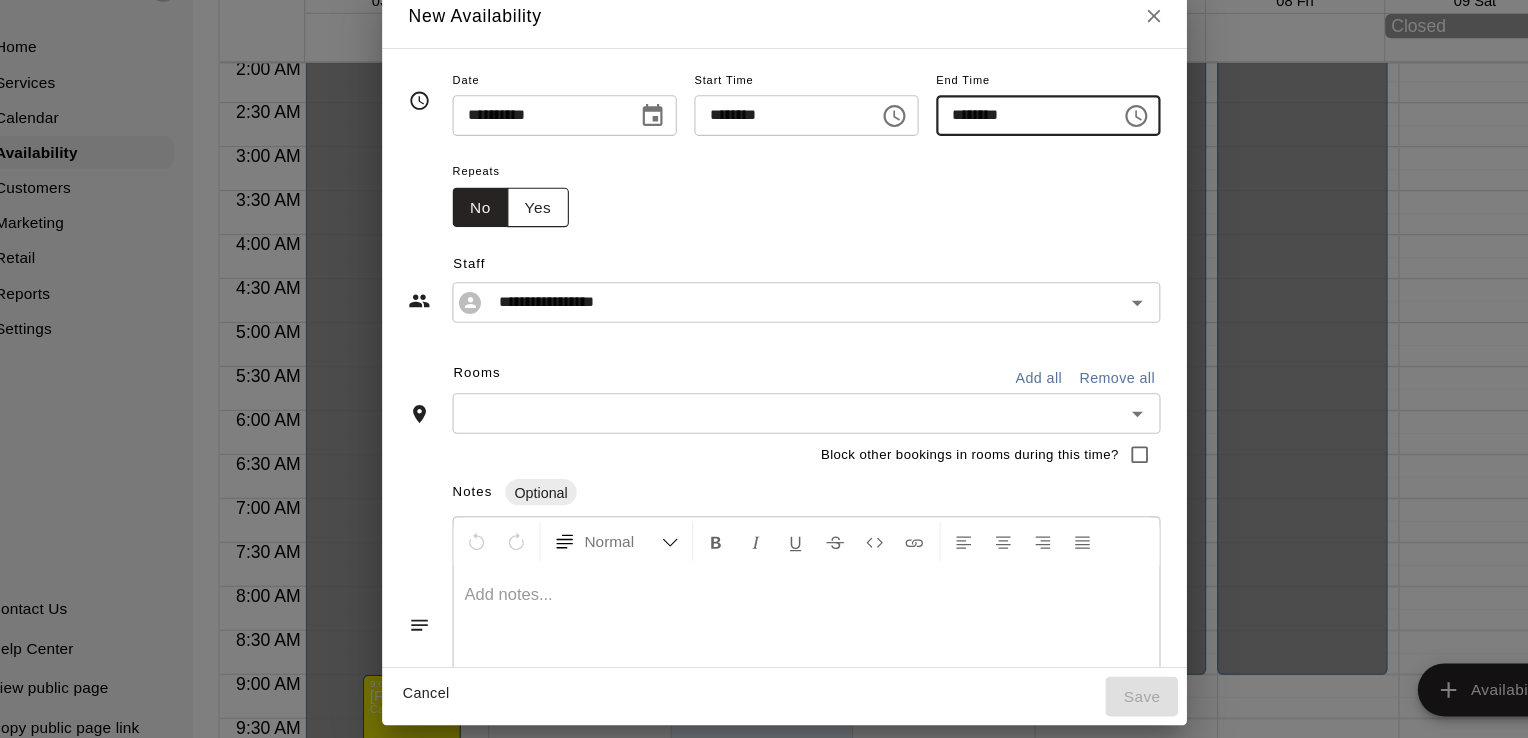 type on "********" 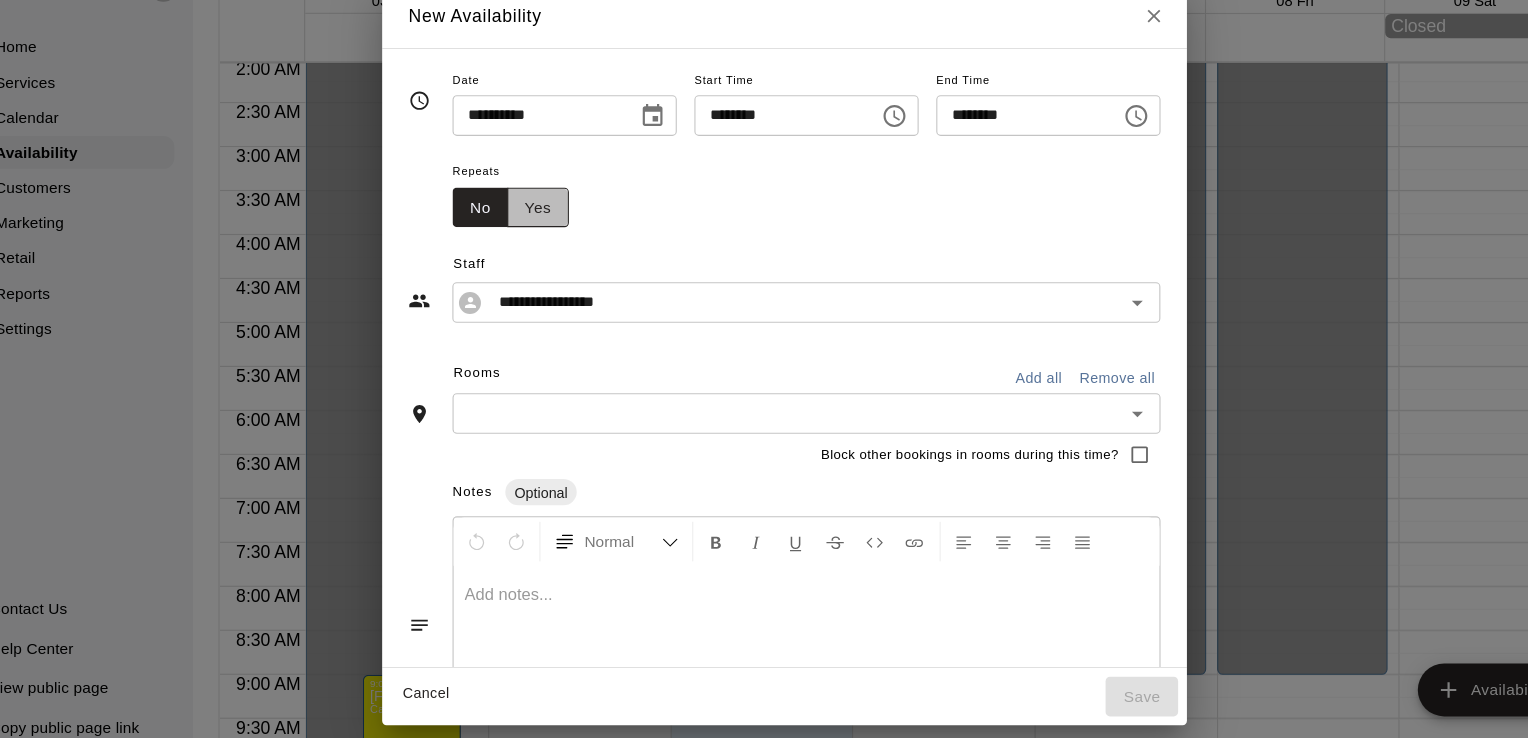 click on "Yes" at bounding box center (540, 235) 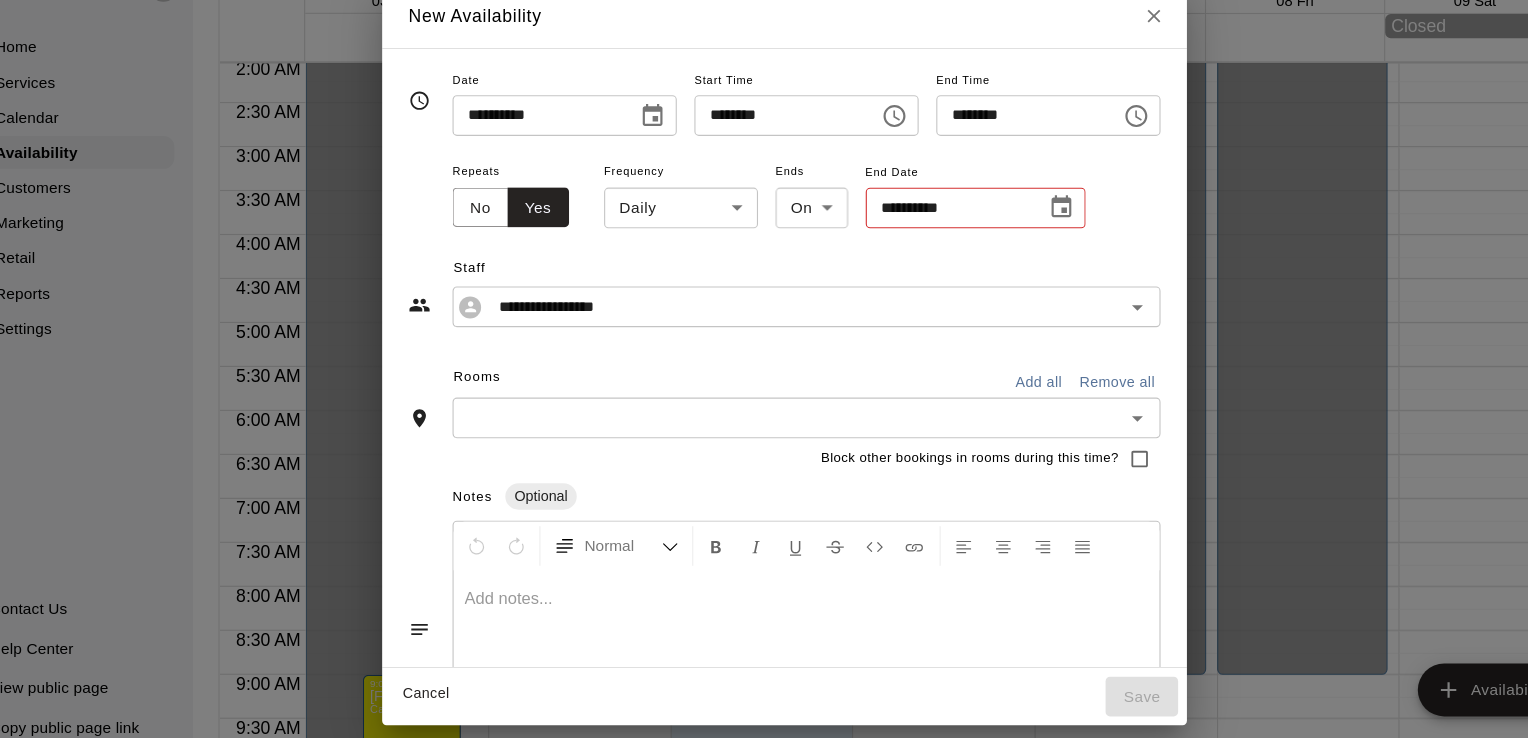 scroll, scrollTop: 31, scrollLeft: 0, axis: vertical 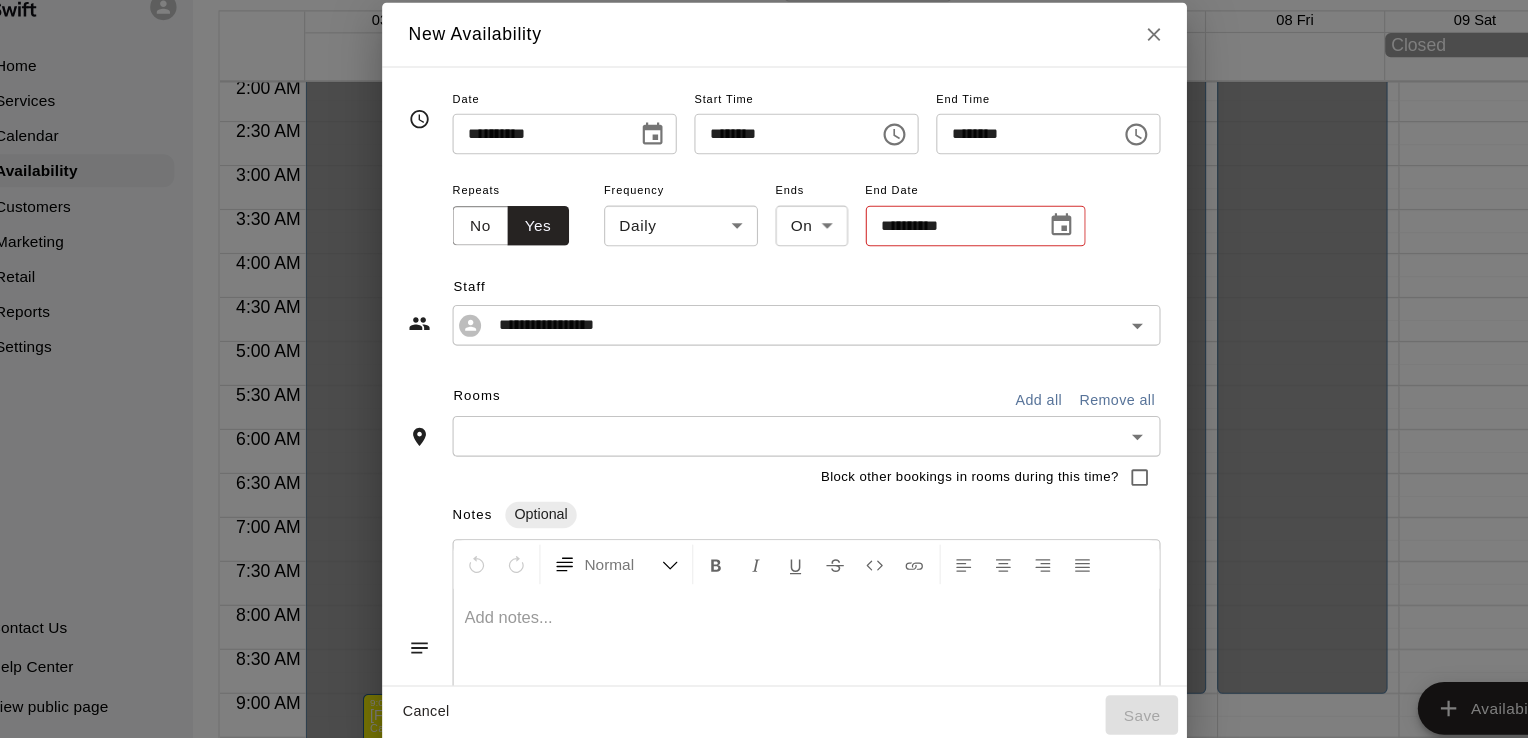 click on "Home Services Calendar Availability Customers Marketing Retail Reports Settings Contact Us Help Center View public page Copy public page link Today Back Next August 03 – 09 Day Week Filter View 03 Sun 04 Mon 05 Tue 06 Wed 07 Thu 08 Fri 09 Sat   Closed 12:00 AM 12:30 AM 1:00 AM 1:30 AM 2:00 AM 2:30 AM 3:00 AM 3:30 AM 4:00 AM 4:30 AM 5:00 AM 5:30 AM 6:00 AM 6:30 AM 7:00 AM 7:30 AM 8:00 AM 8:30 AM 9:00 AM 9:30 AM 10:00 AM 10:30 AM 11:00 AM 11:30 AM 12:00 PM 12:30 PM 1:00 PM 1:30 PM 2:00 PM 2:30 PM 3:00 PM 3:30 PM 4:00 PM 4:30 PM 5:00 PM 5:30 PM 6:00 PM 6:30 PM 7:00 PM 7:30 PM 8:00 PM 8:30 PM 9:00 PM 9:30 PM 10:00 PM 10:30 PM 11:00 PM 11:30 PM 12:00 AM – 4:00 PM Closed 9:00 PM – 11:59 PM Closed 9:00 AM – 9:00 PM Trent Bowles Cage 1-The Mound Lab, Cage 2- The Launch Pad, Cage 3- The Boom Box, Cage 4- The Mash Zone, Cage 5- The Power Alley, Outdoor Turf-The Yard, Outside Cage 1- The Office, Outdoor Cage 2- The Den TB 12:00 PM – 10:00 PM Kannon Satsky KS 12:00 AM – 9:00 AM Closed 12:00 PM – 10:00 PM KS" at bounding box center (764, 354) 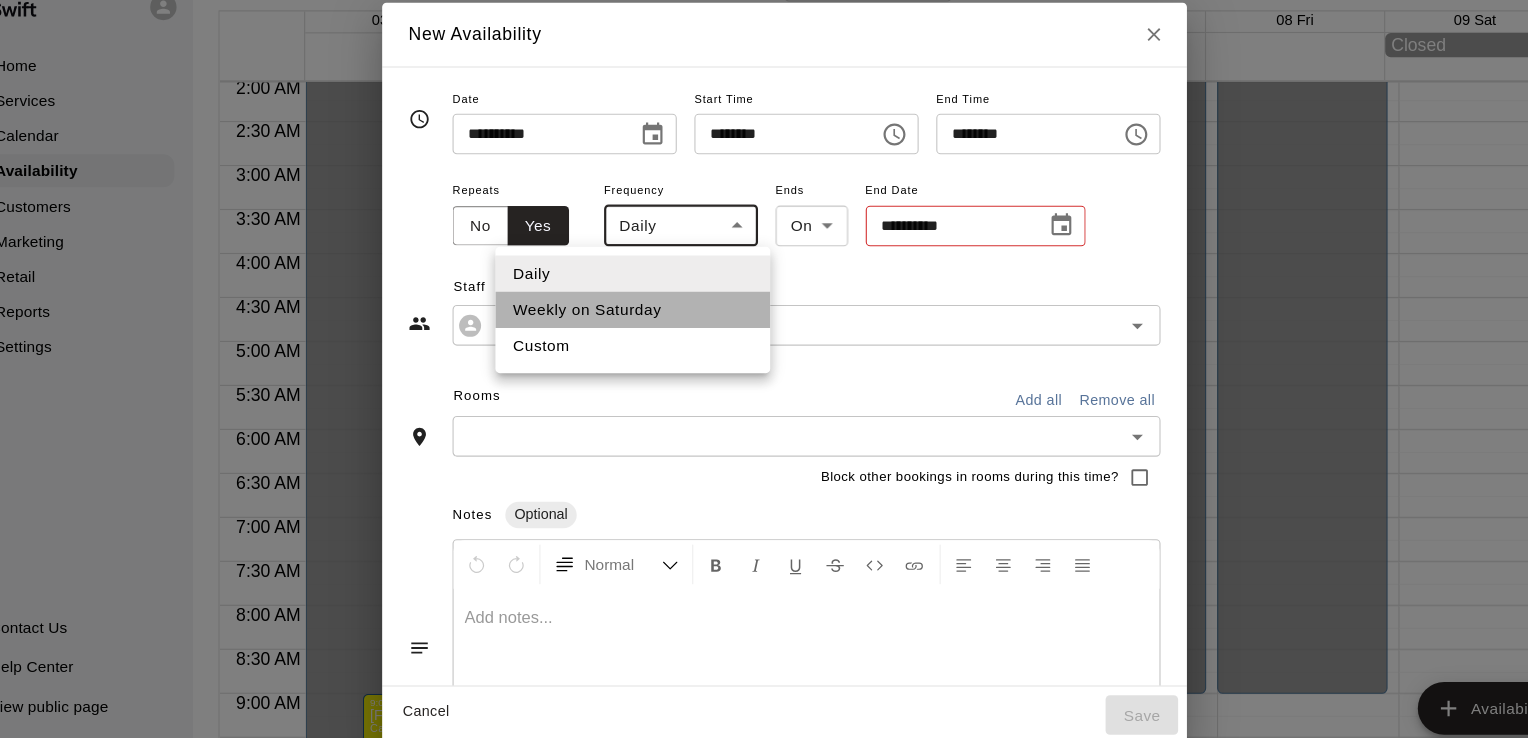 click on "Weekly on Saturday" at bounding box center [626, 311] 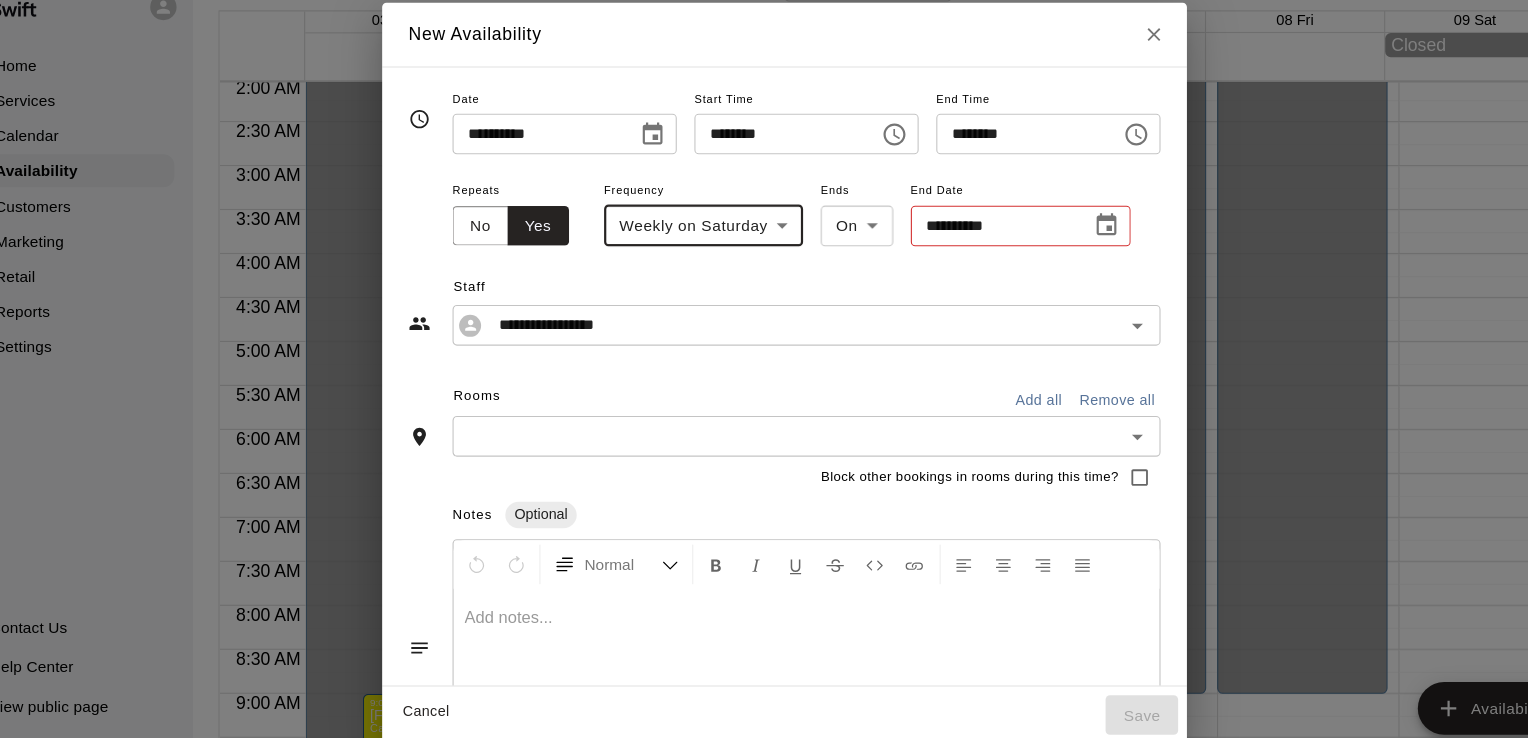 click at bounding box center (1057, 235) 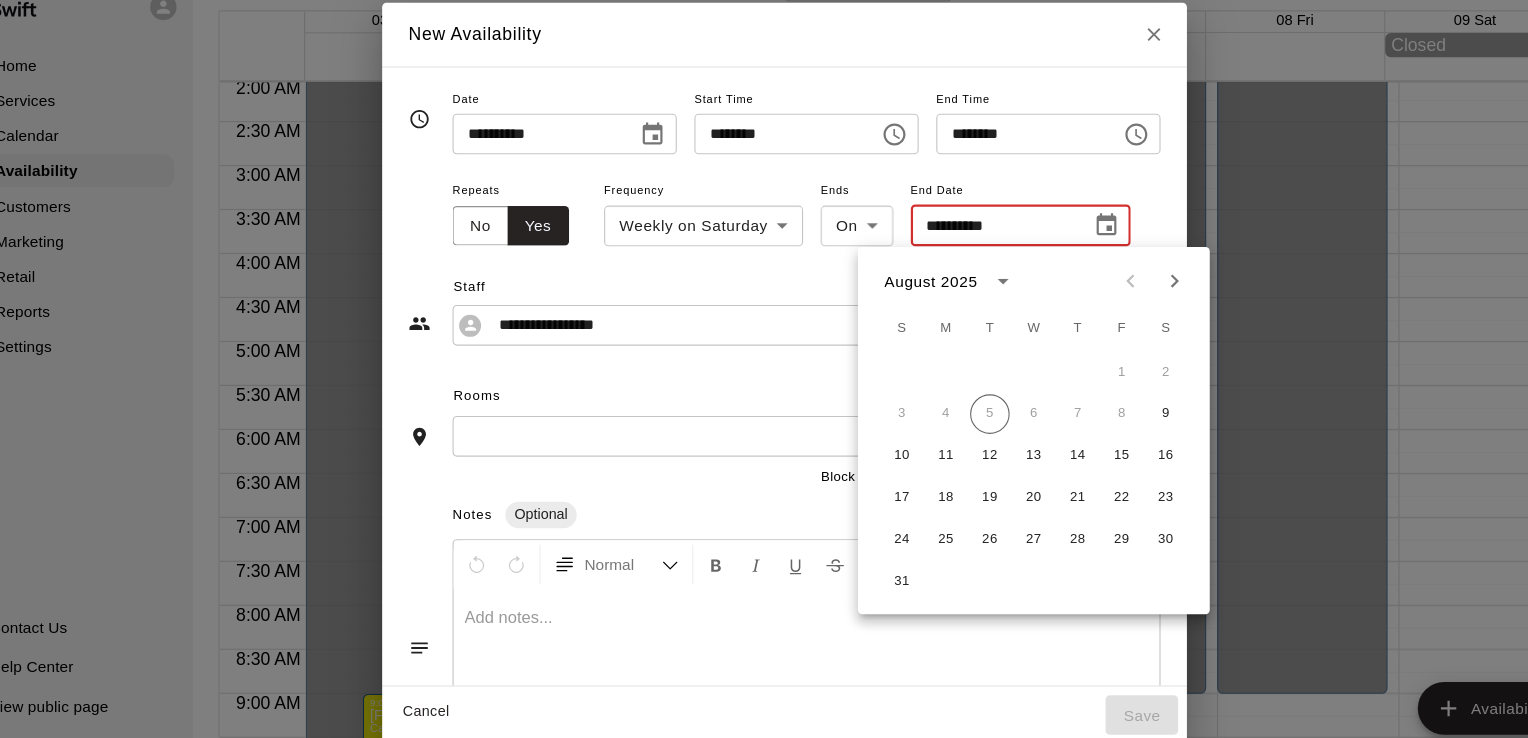 click 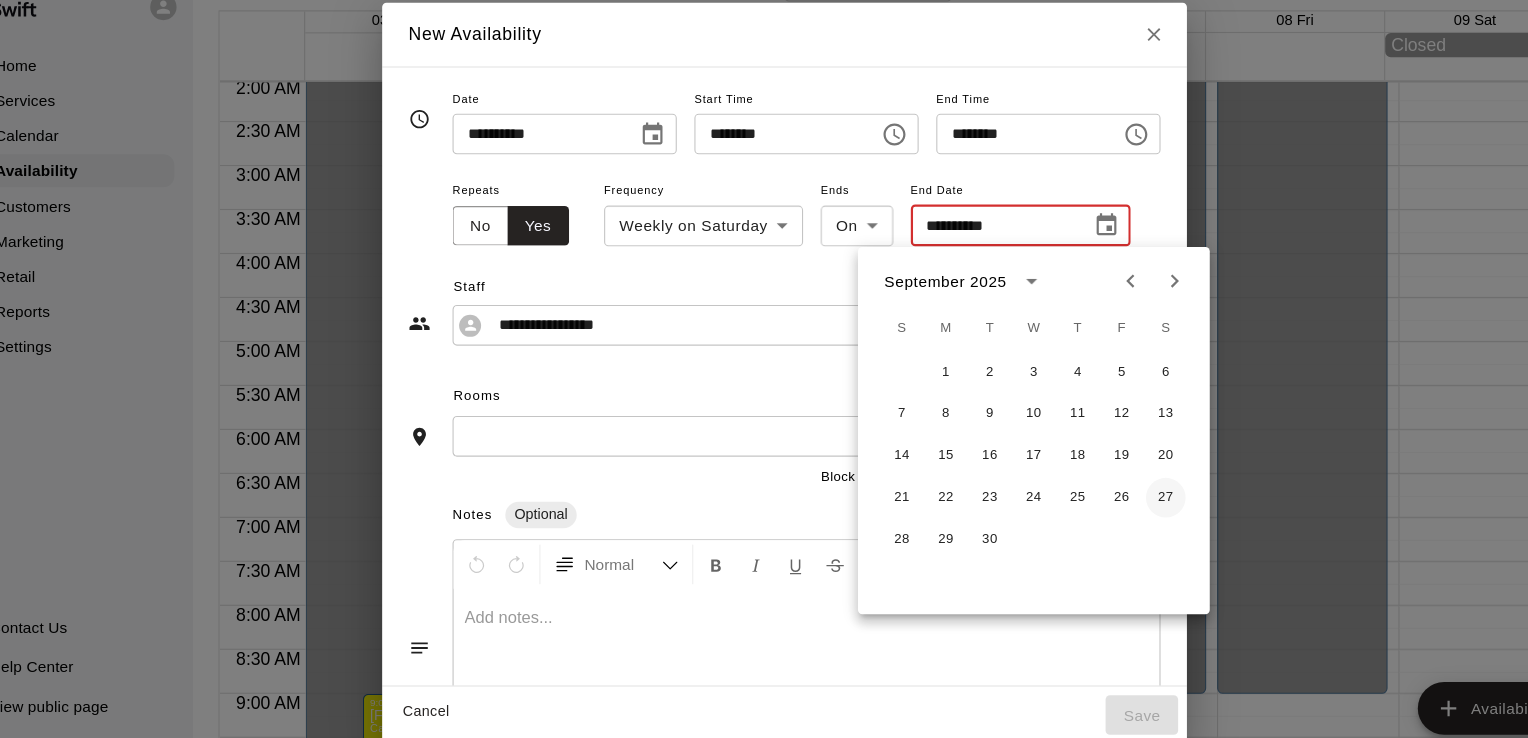click on "27" at bounding box center [1110, 483] 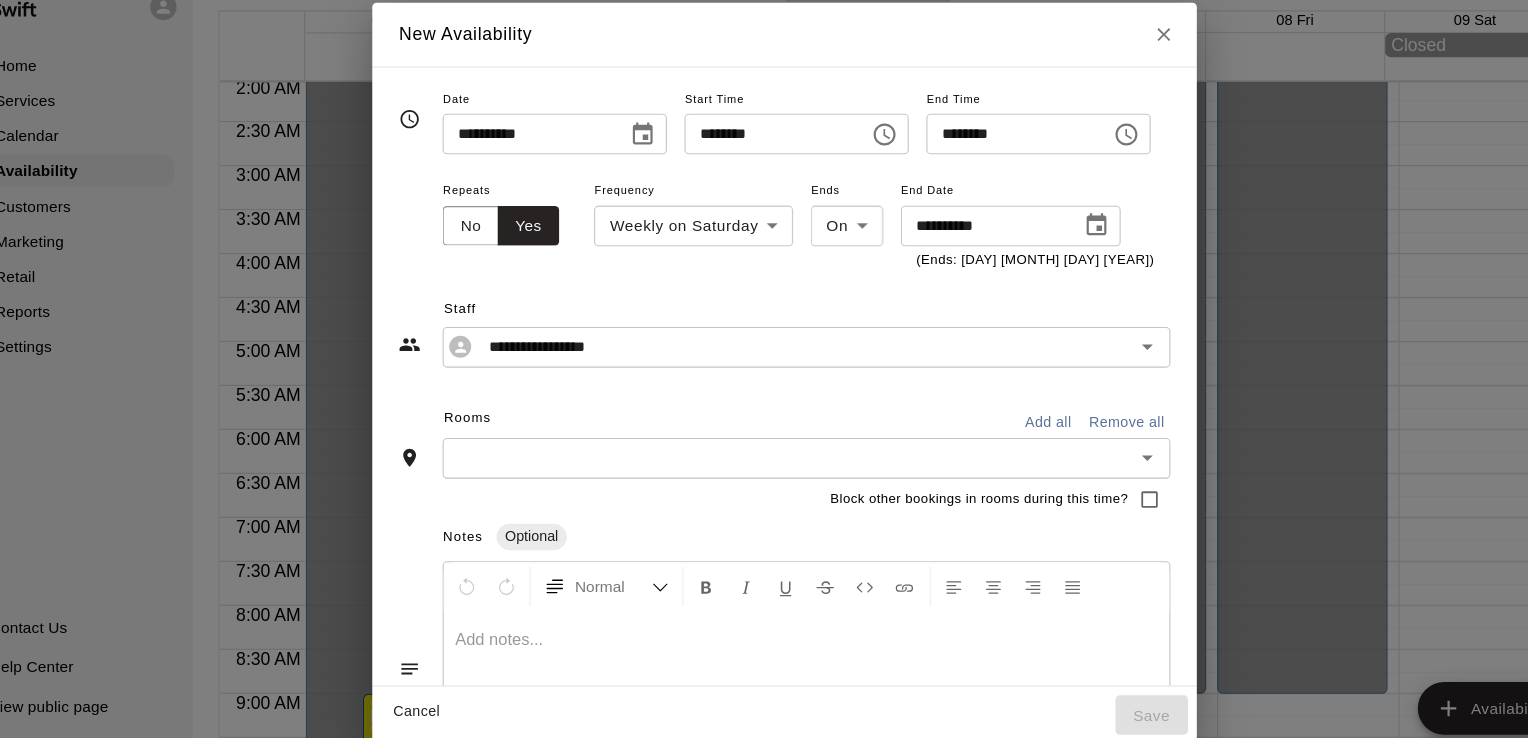 type on "**********" 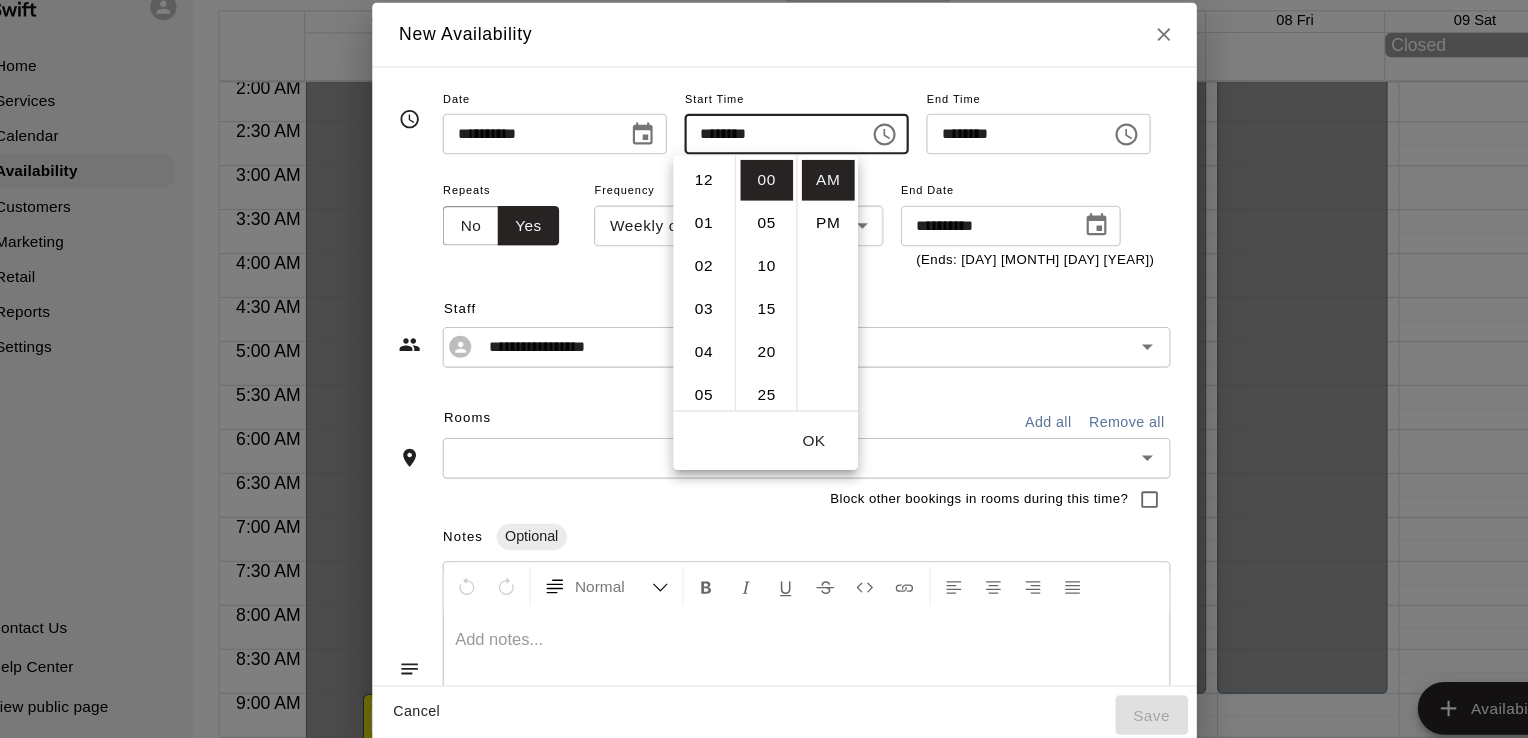 scroll, scrollTop: 426, scrollLeft: 0, axis: vertical 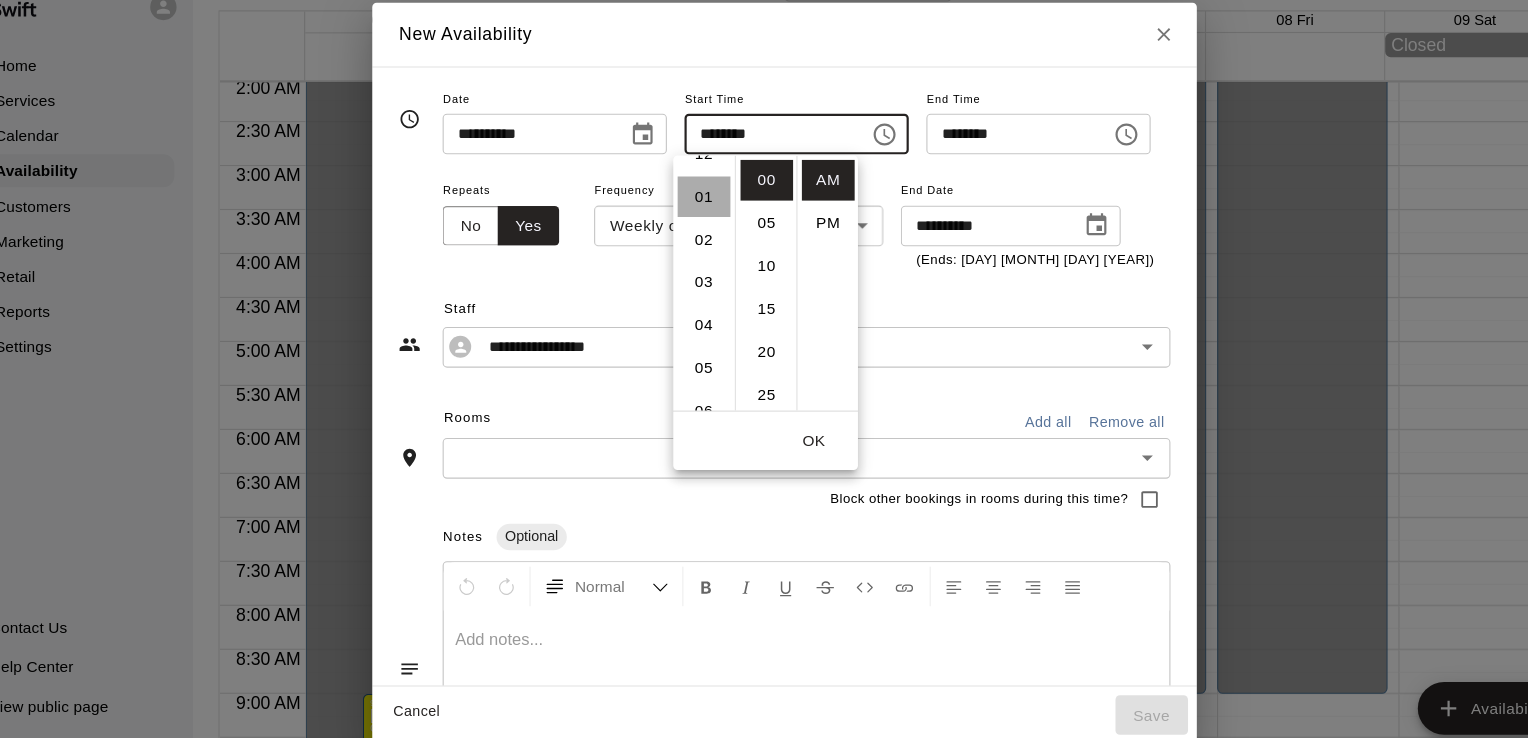click on "01" at bounding box center (690, 208) 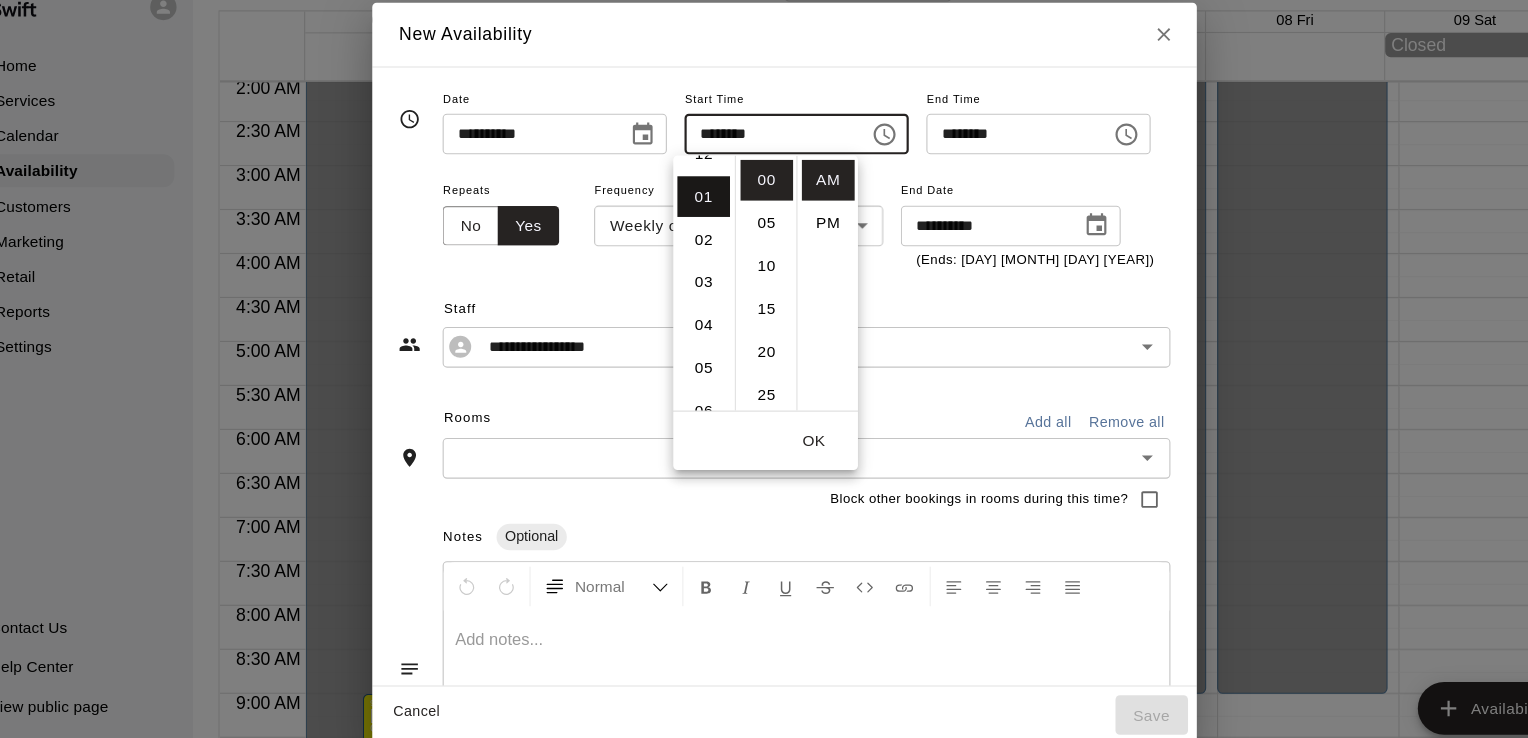 scroll, scrollTop: 39, scrollLeft: 0, axis: vertical 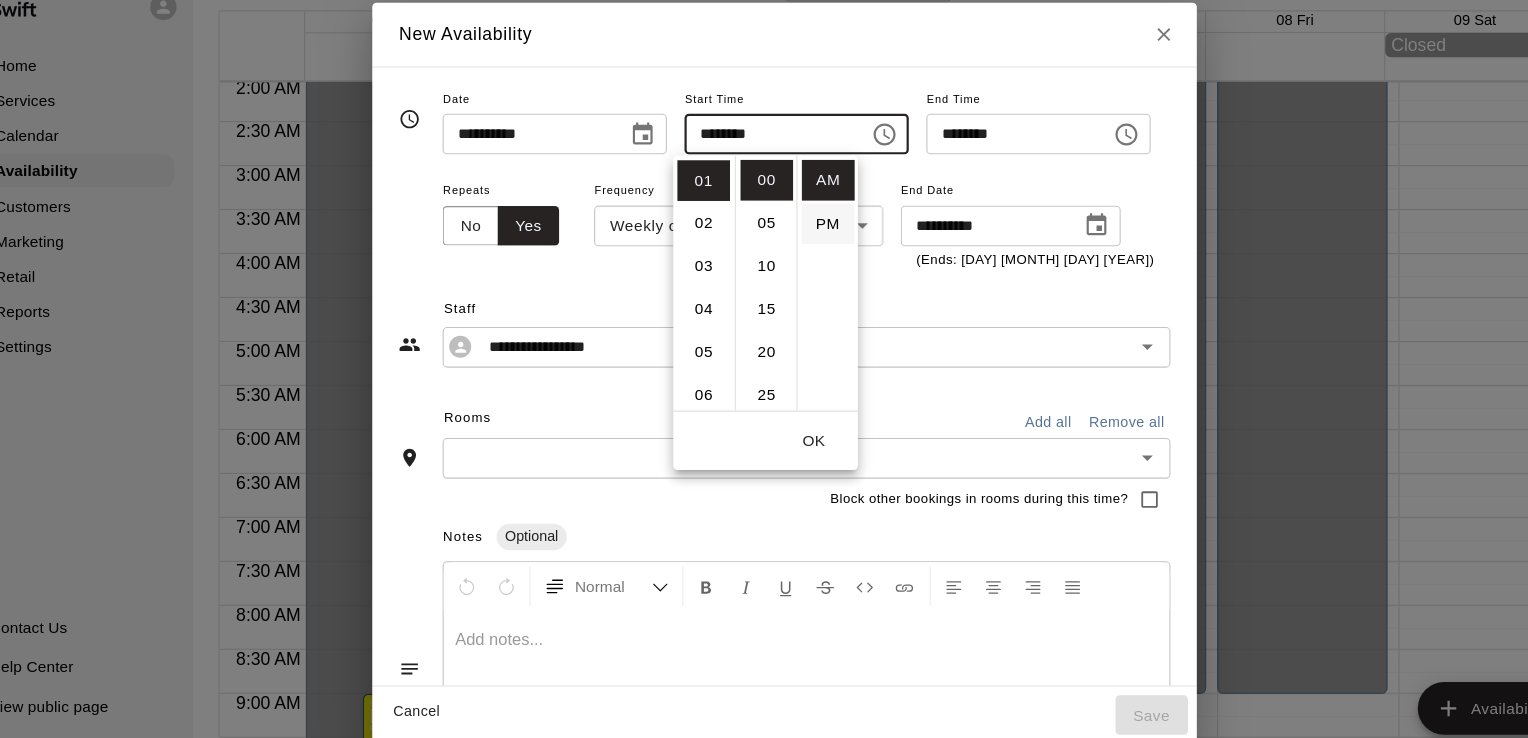 click on "PM" at bounding box center (803, 232) 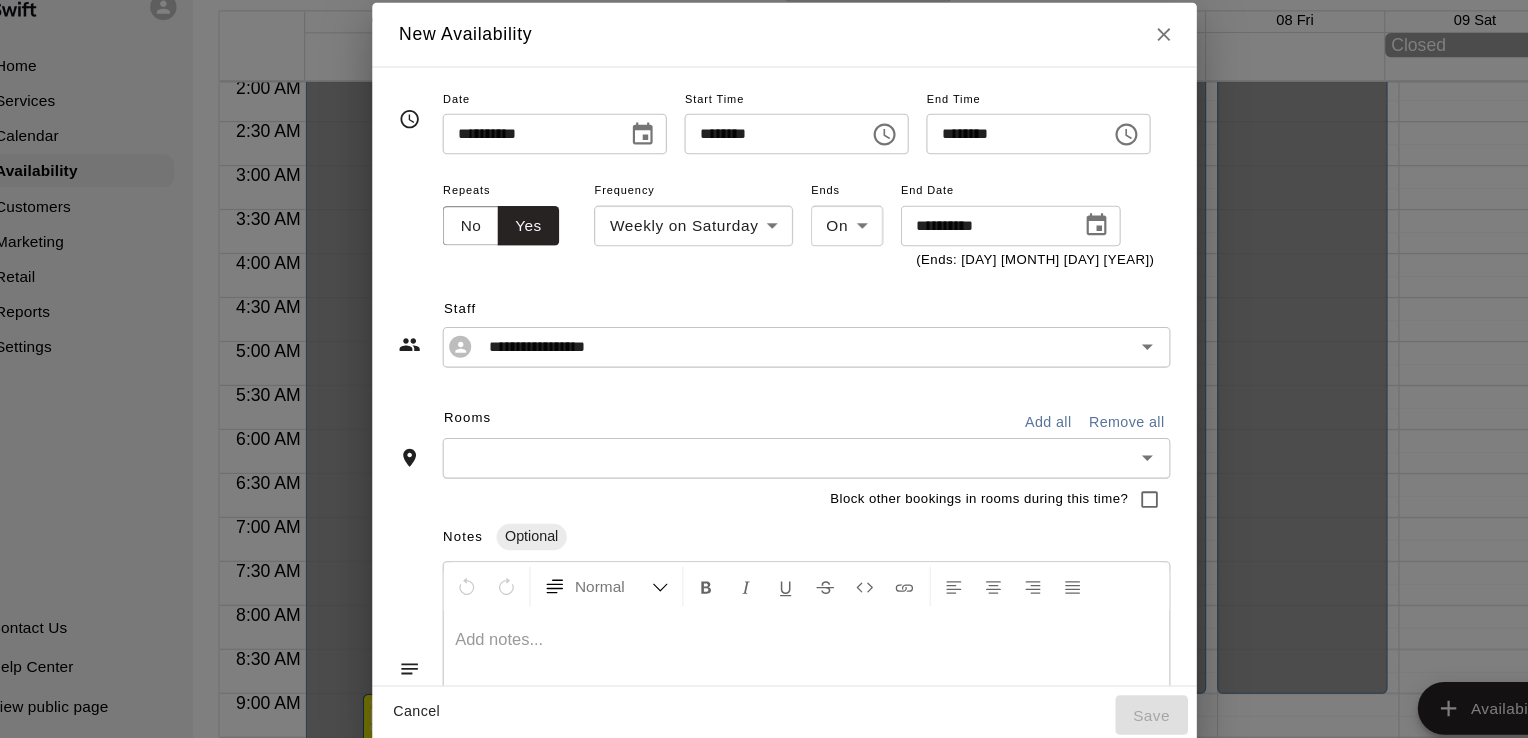 type on "********" 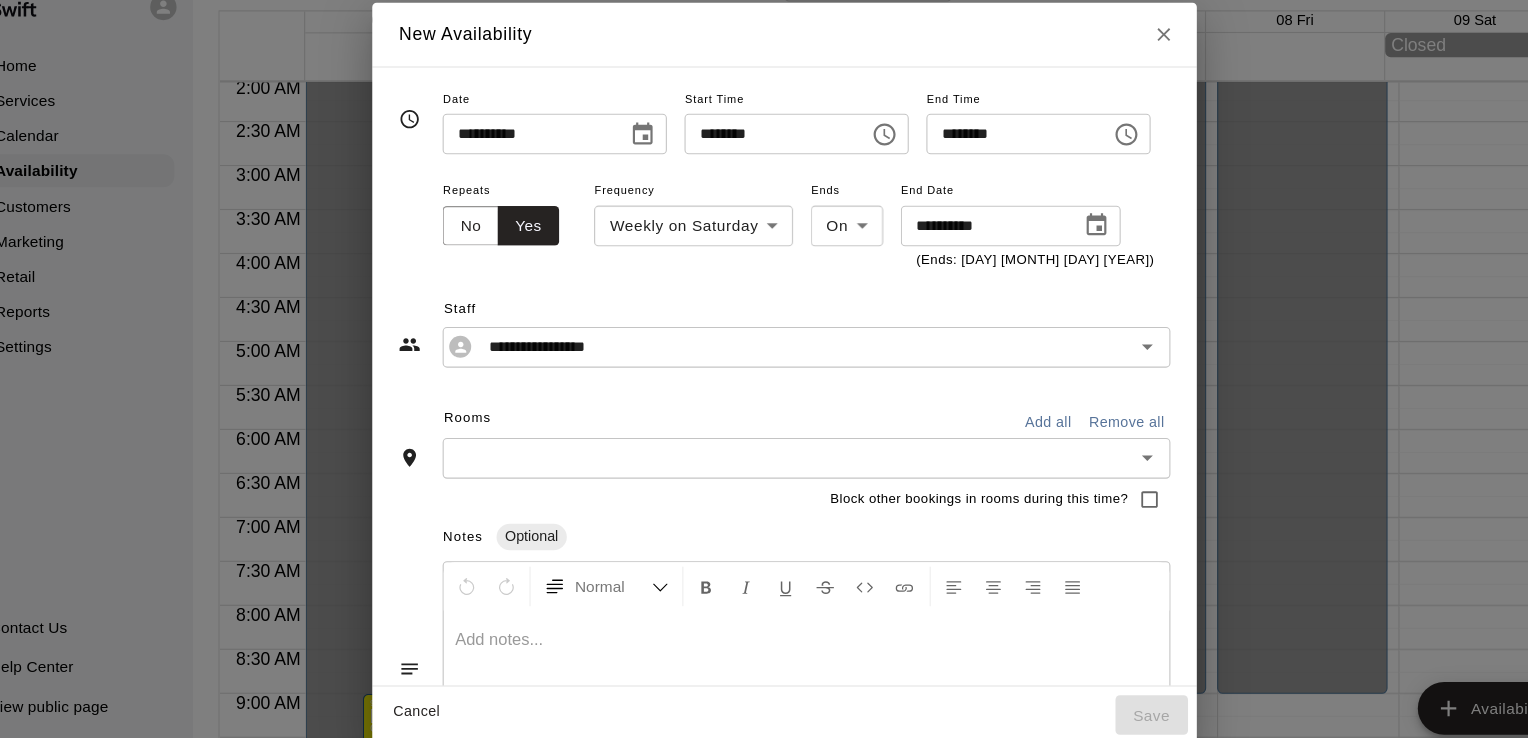 scroll, scrollTop: 36, scrollLeft: 0, axis: vertical 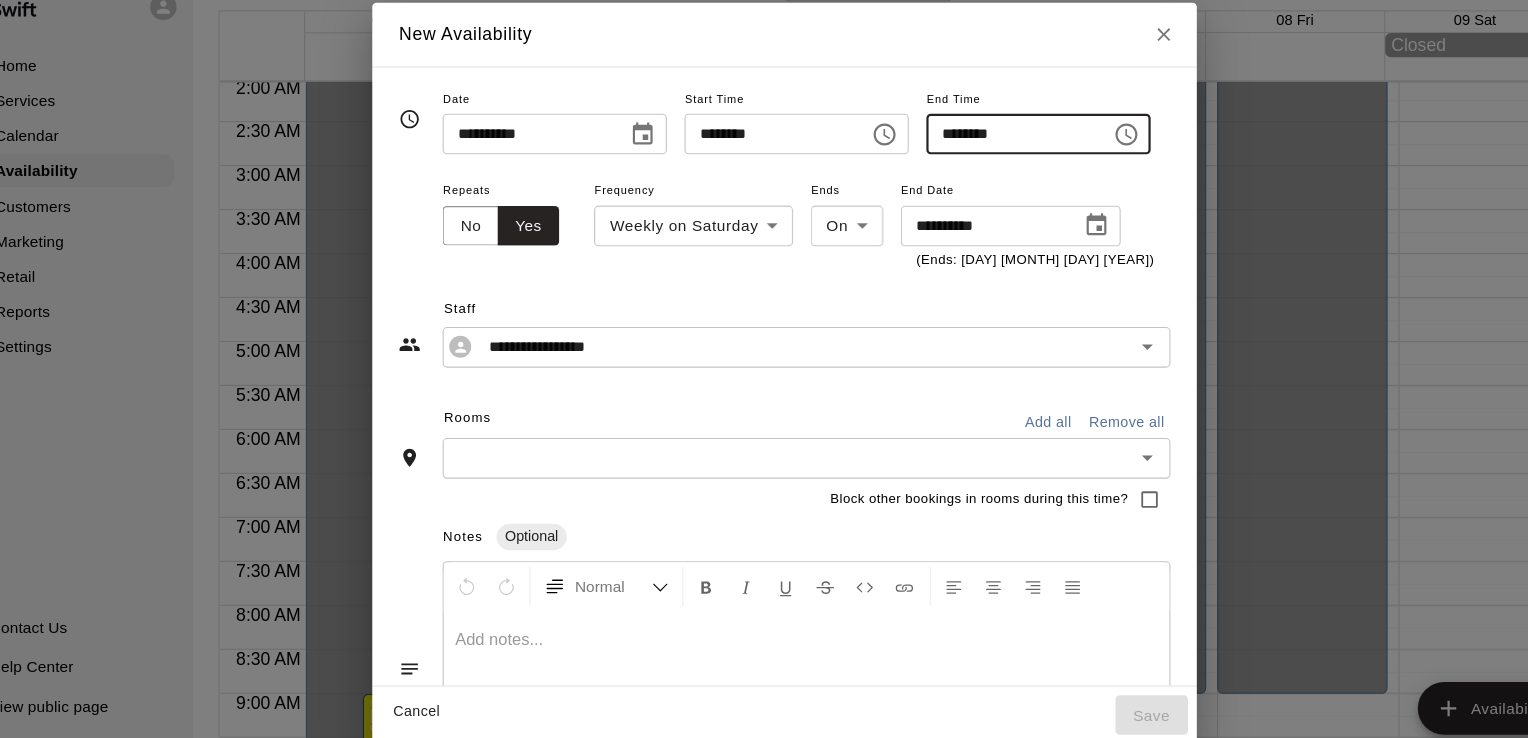 click on "********" at bounding box center [970, 151] 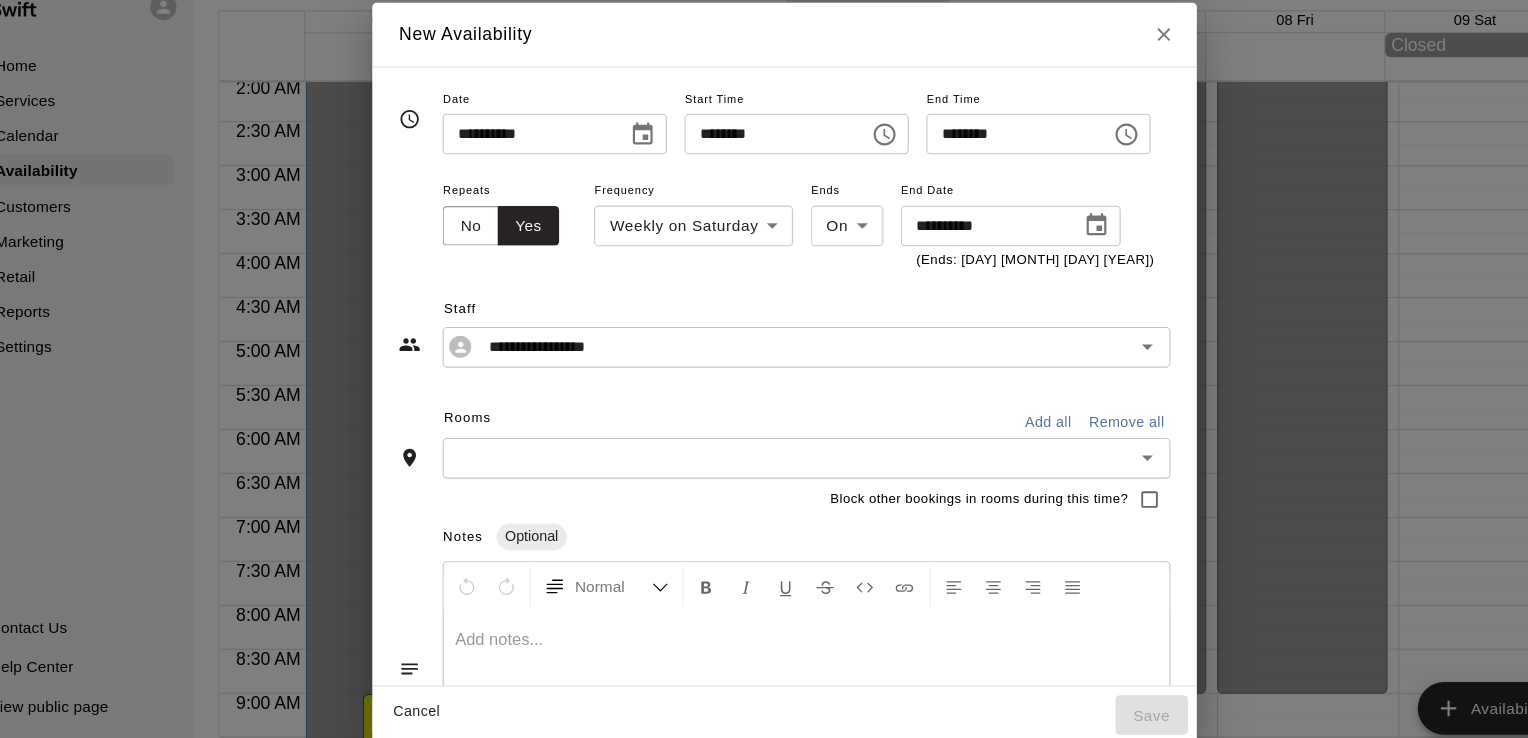 click on "**********" at bounding box center (763, 424) 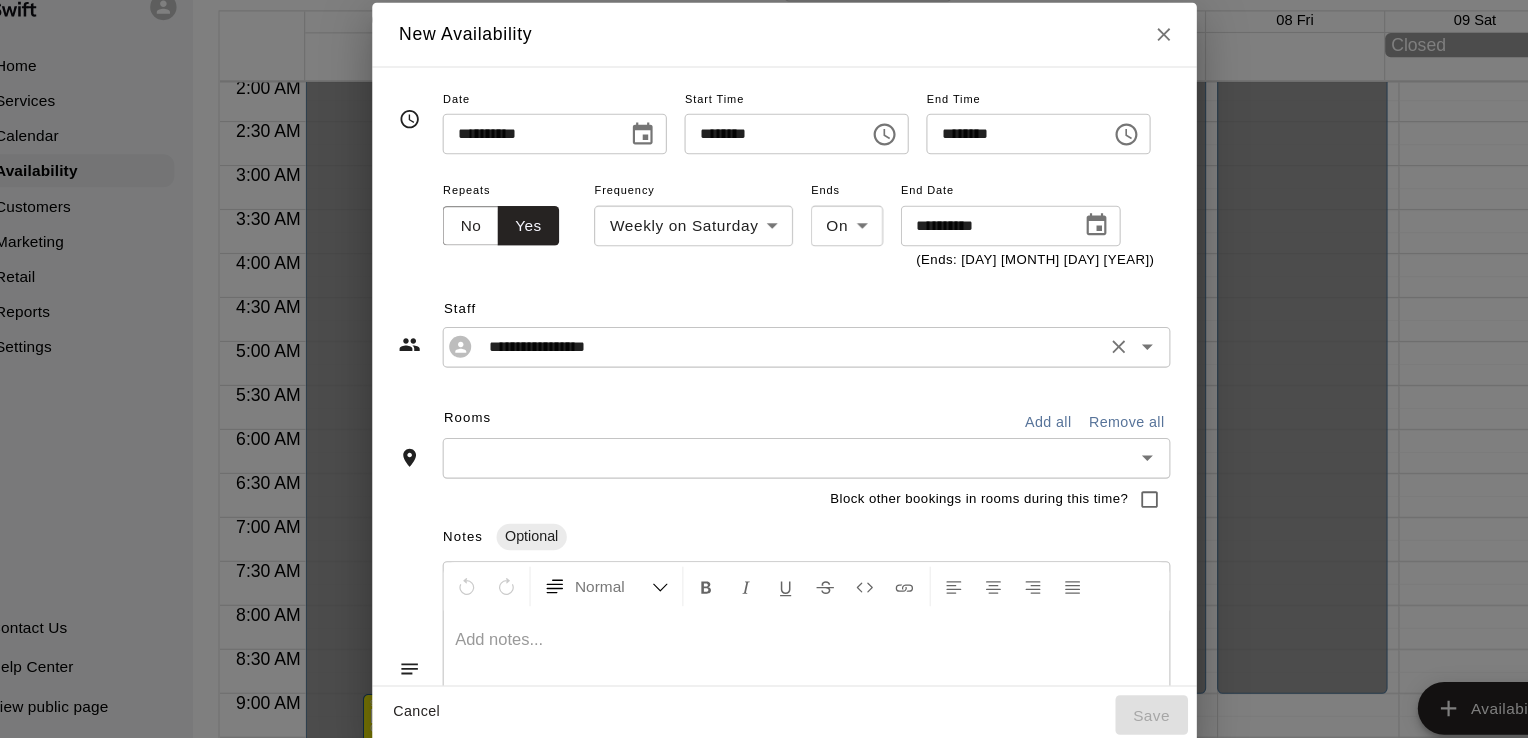 click on "**********" at bounding box center (783, 345) 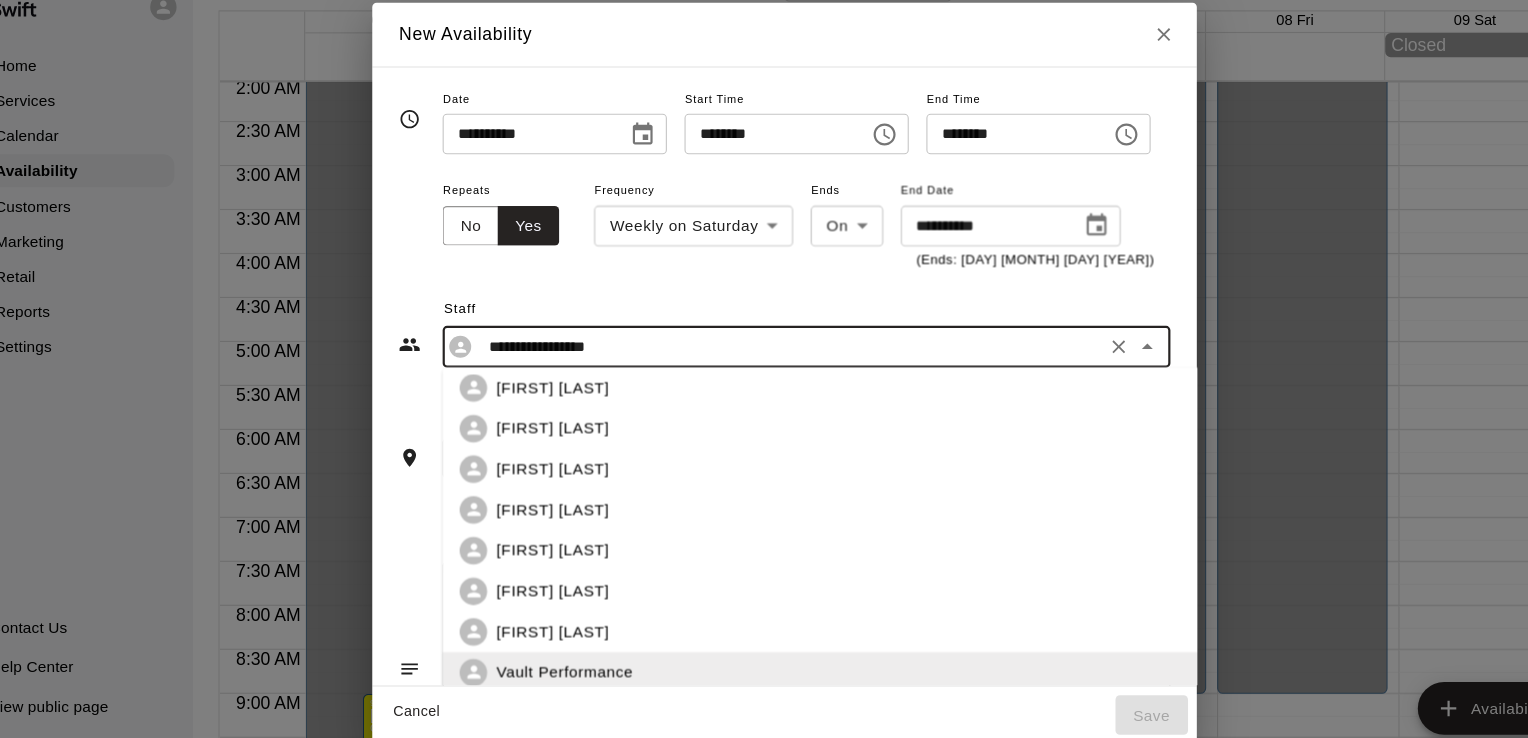 scroll, scrollTop: 0, scrollLeft: 0, axis: both 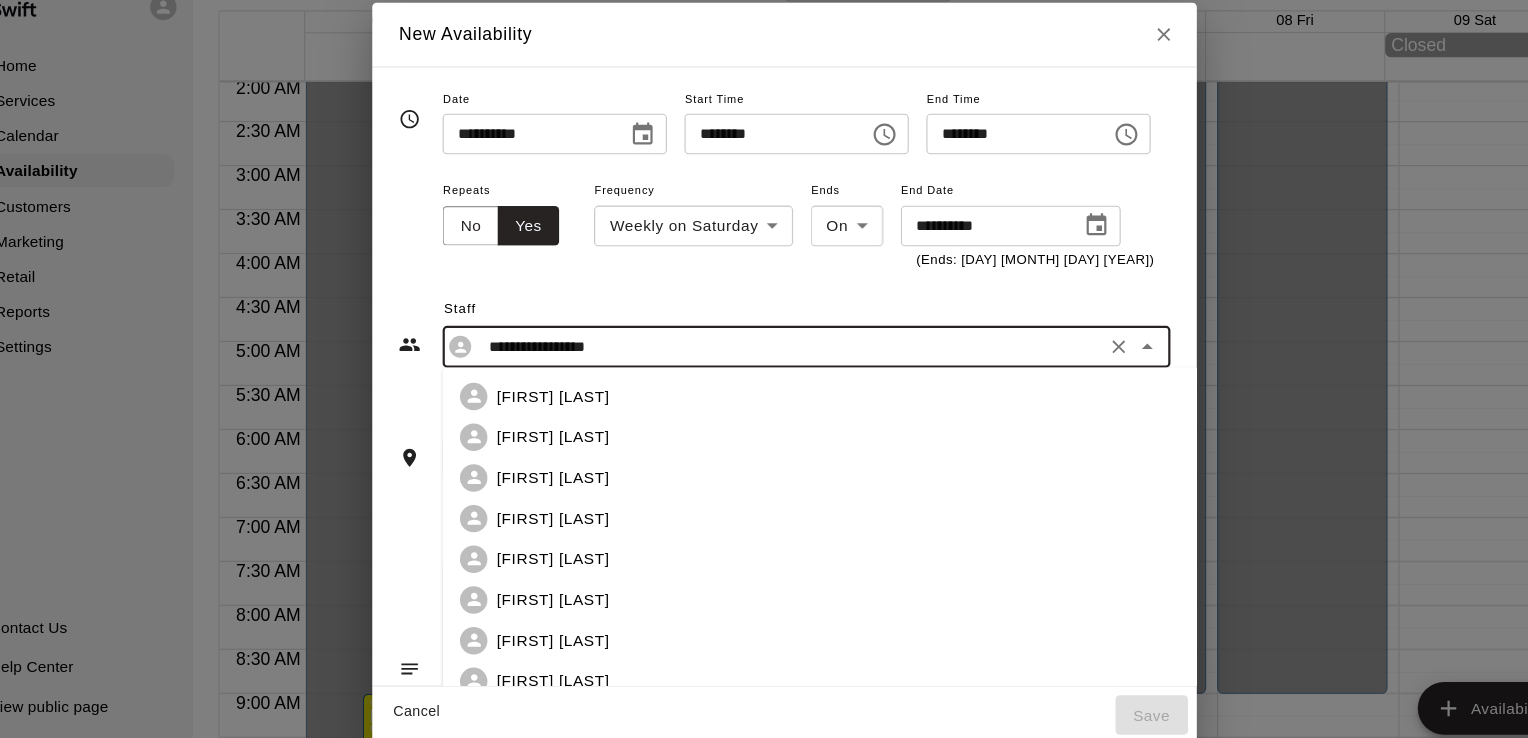 click on "[FIRST] [LAST]" at bounding box center [826, 390] 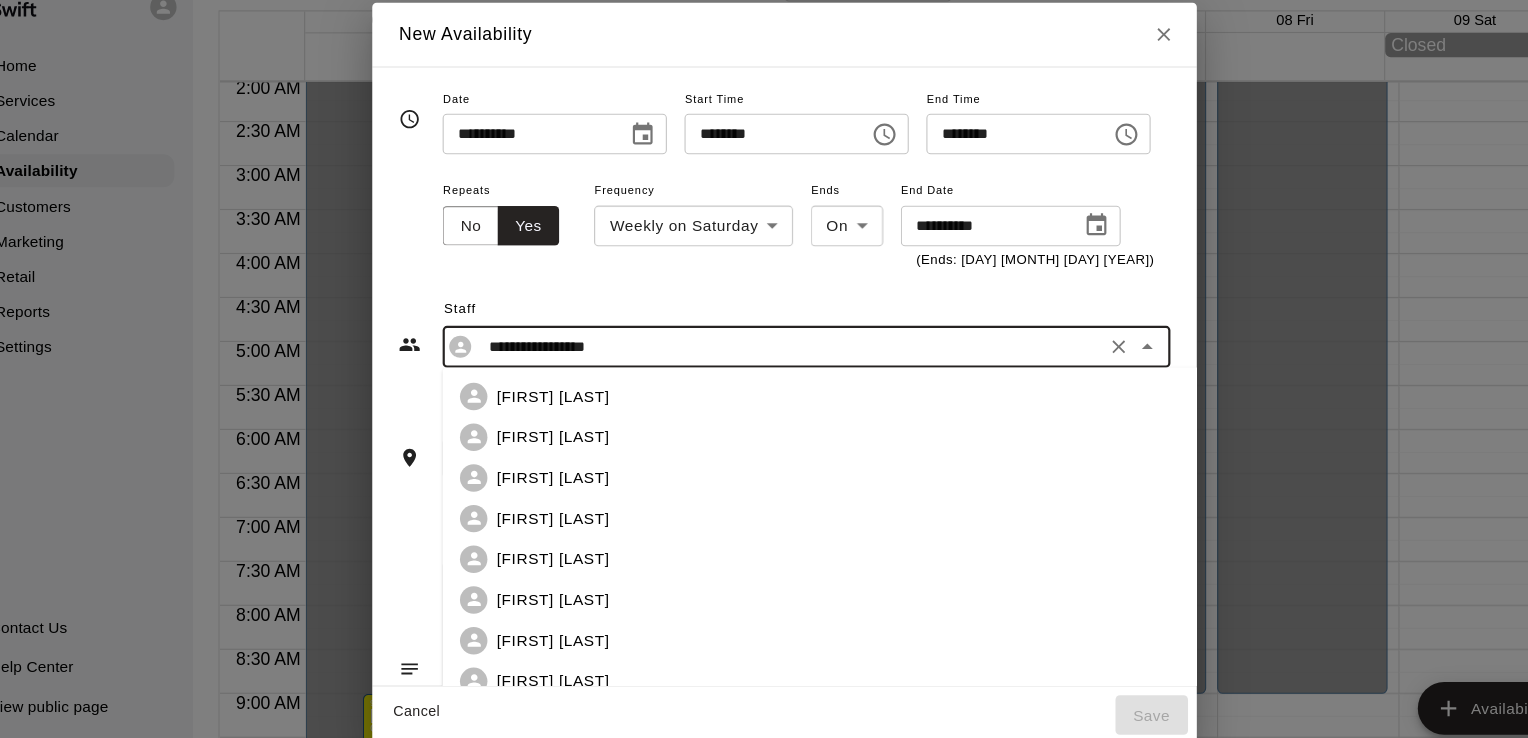 type on "**********" 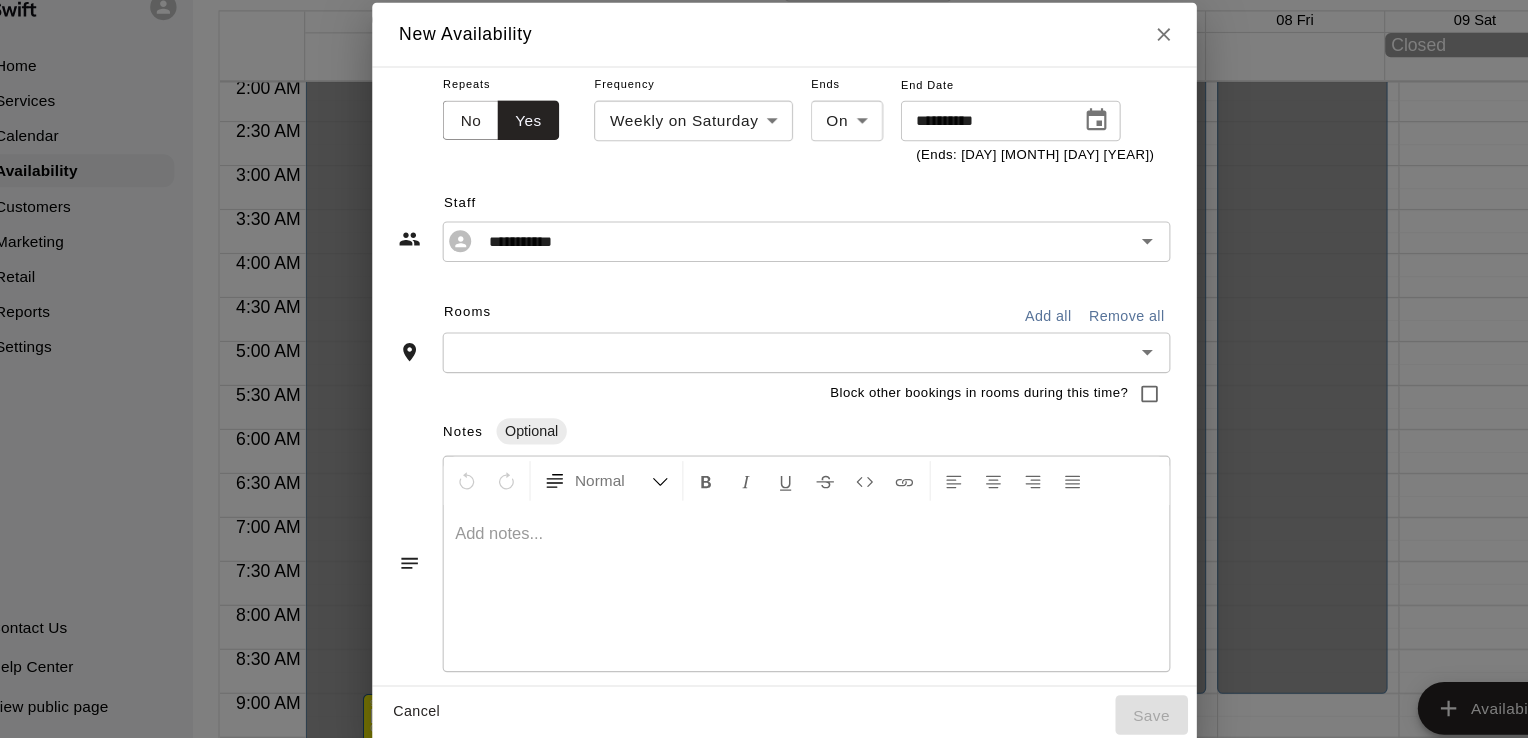 scroll, scrollTop: 104, scrollLeft: 0, axis: vertical 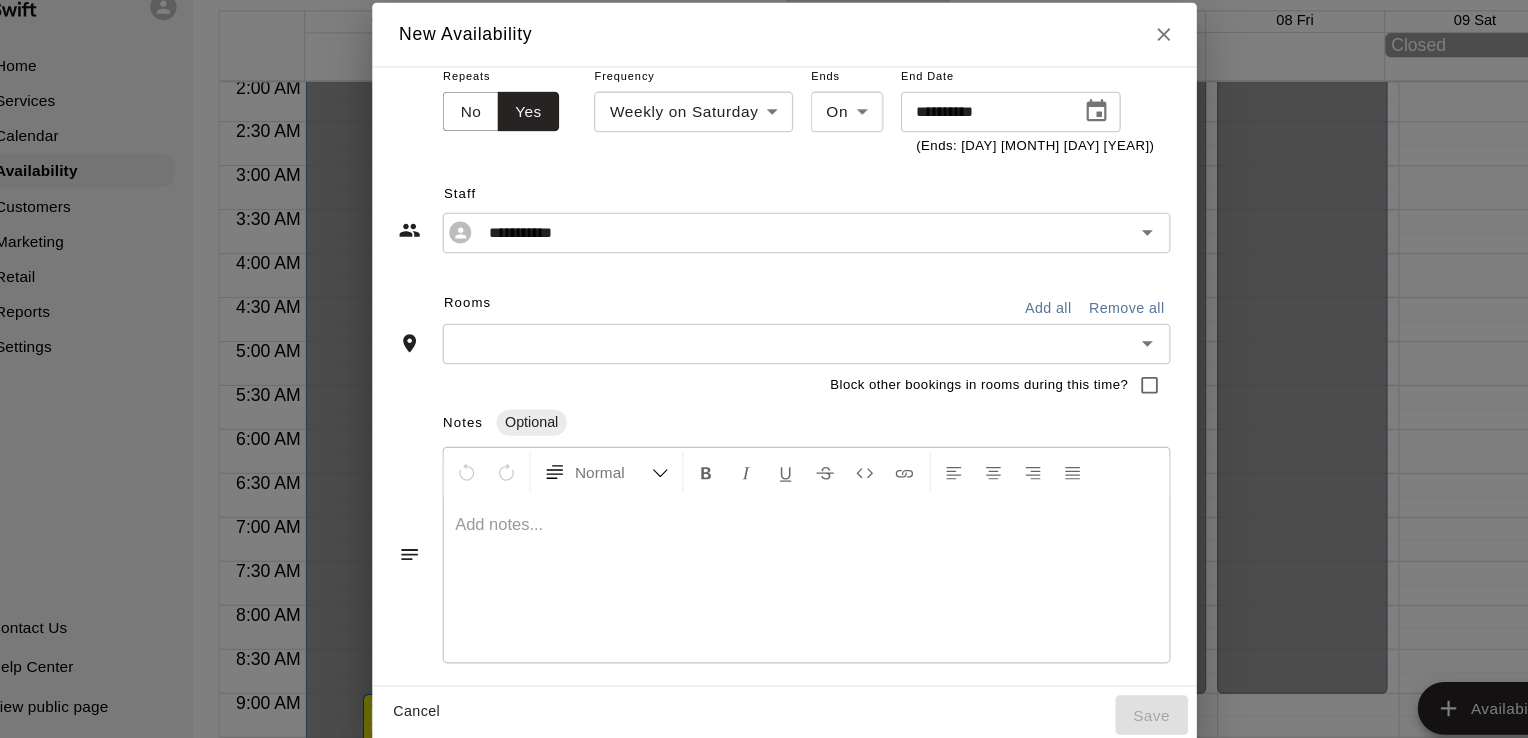 click on "Rooms Add all Remove all" at bounding box center (763, 307) 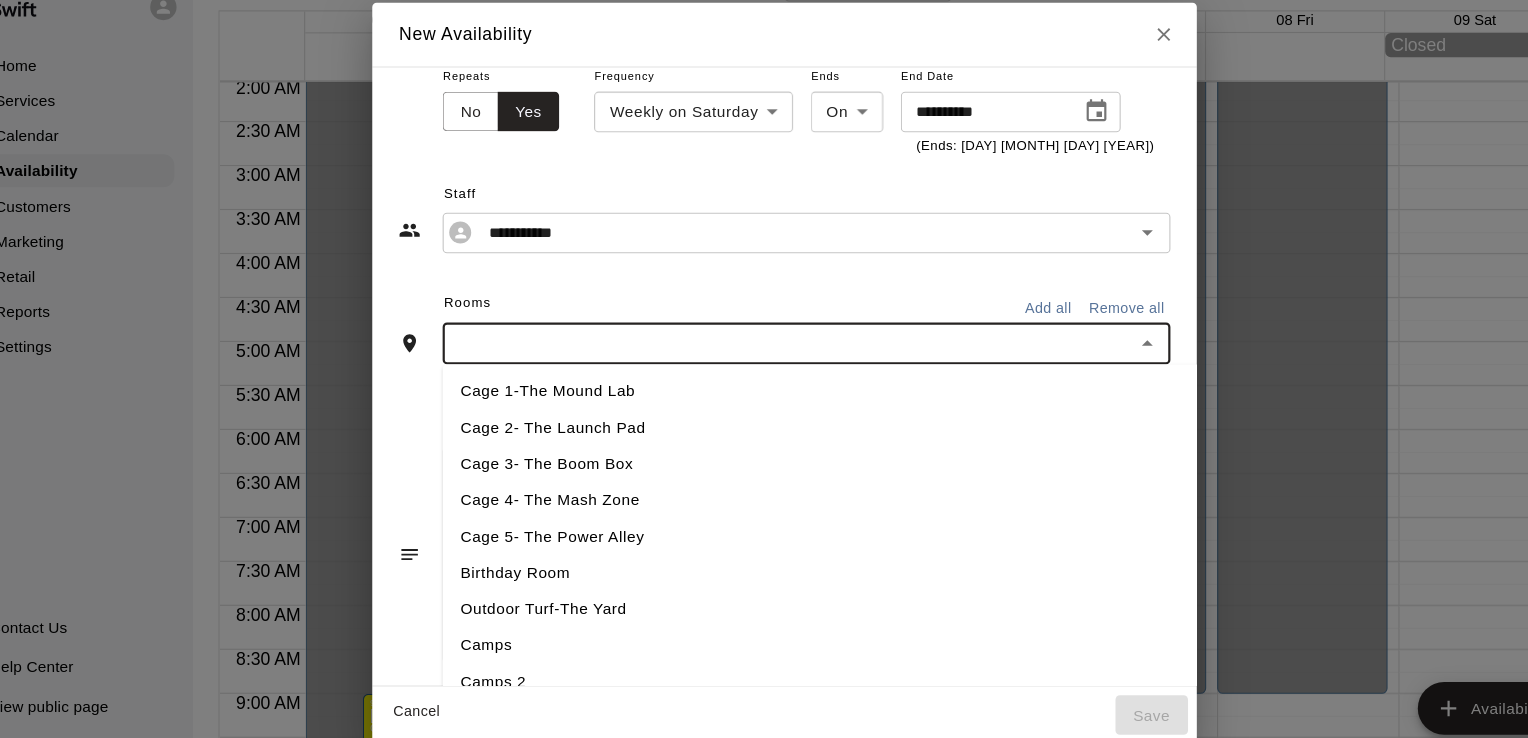 click at bounding box center (767, 342) 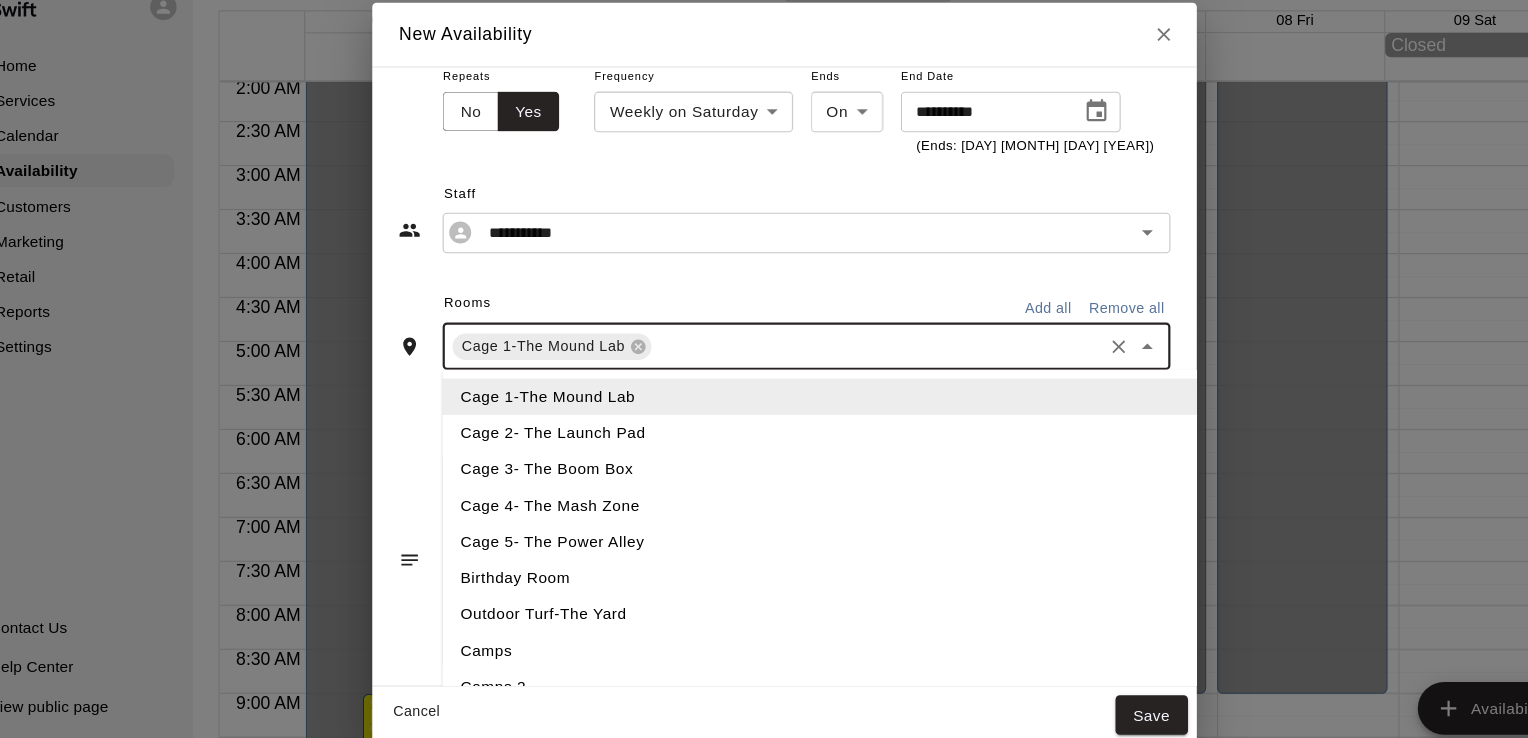 click at bounding box center (848, 344) 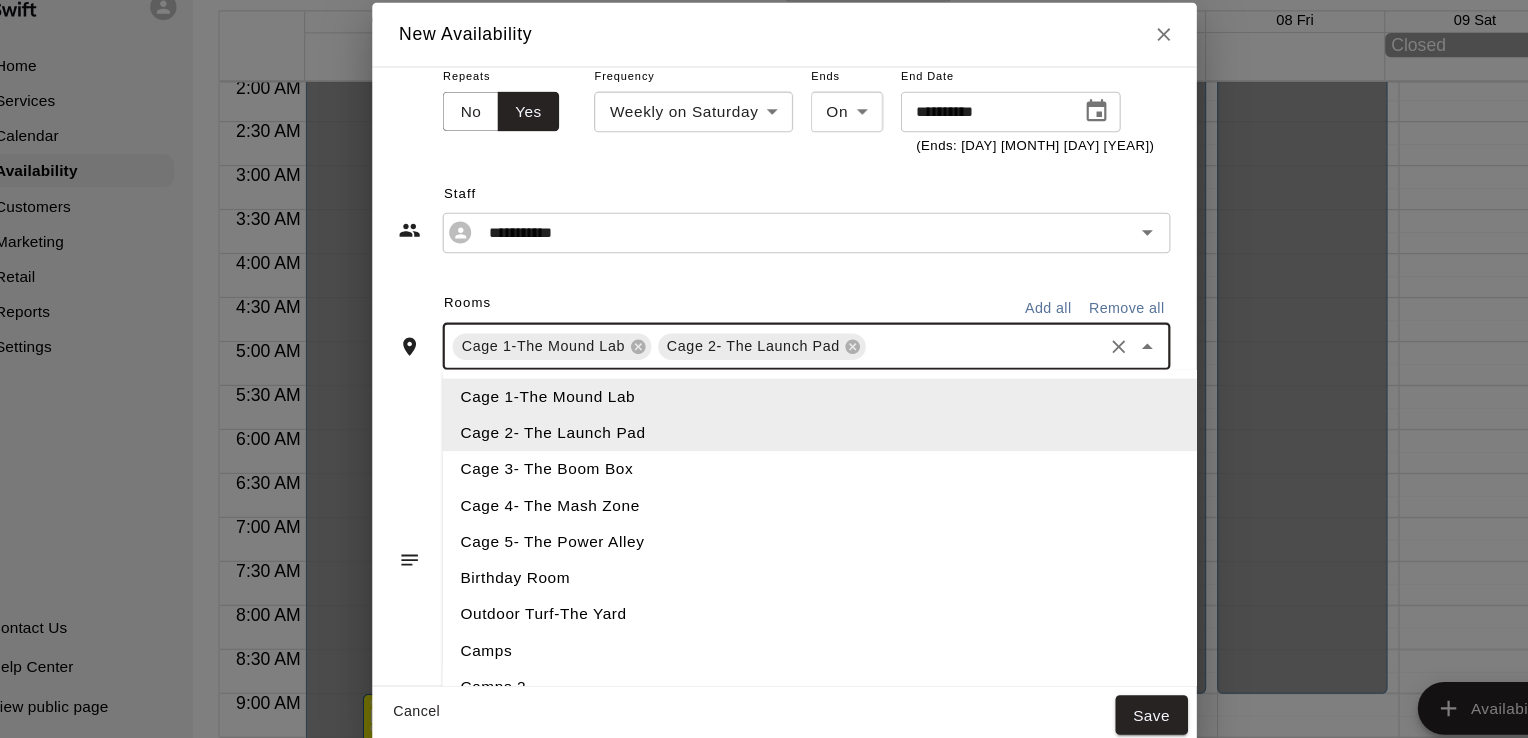 click at bounding box center [945, 344] 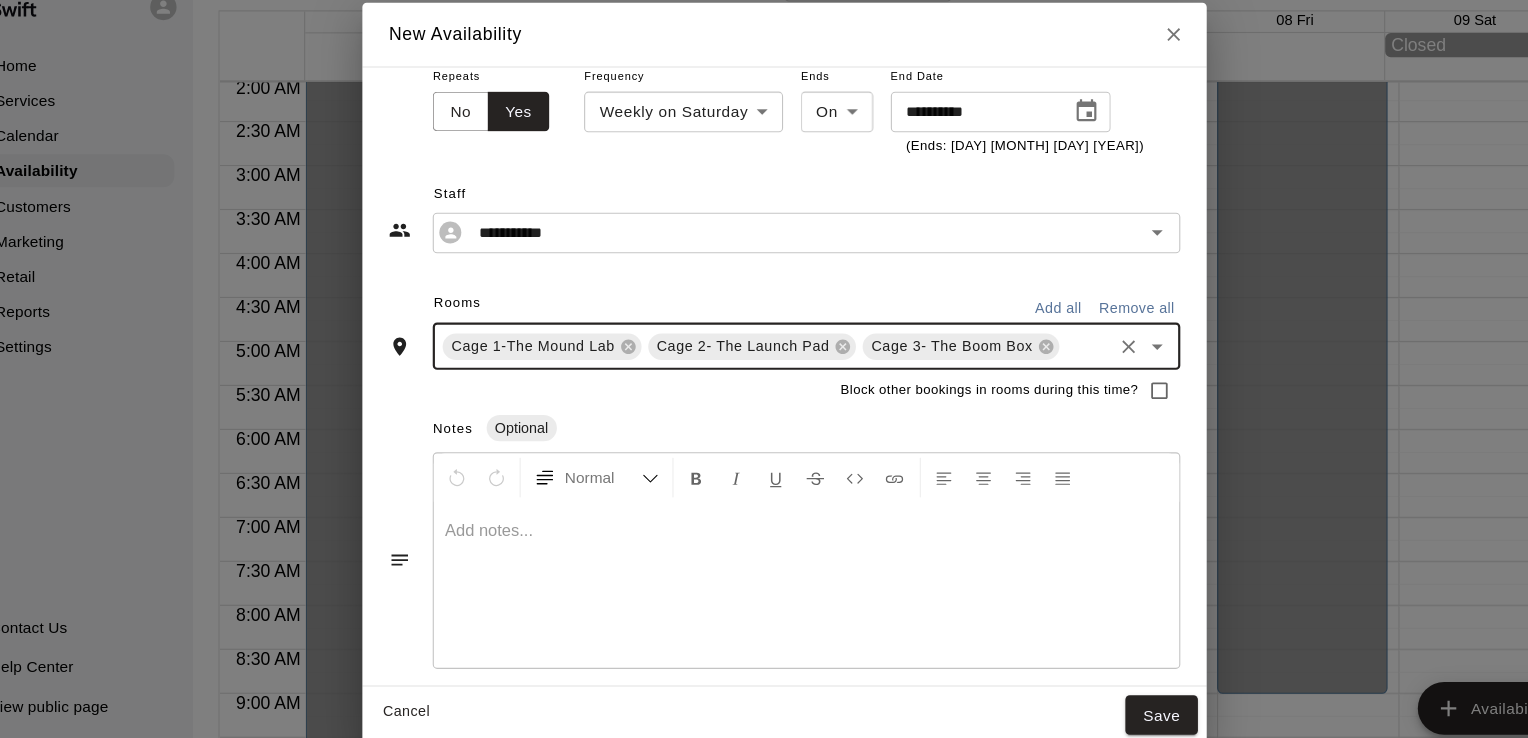 click at bounding box center [1038, 344] 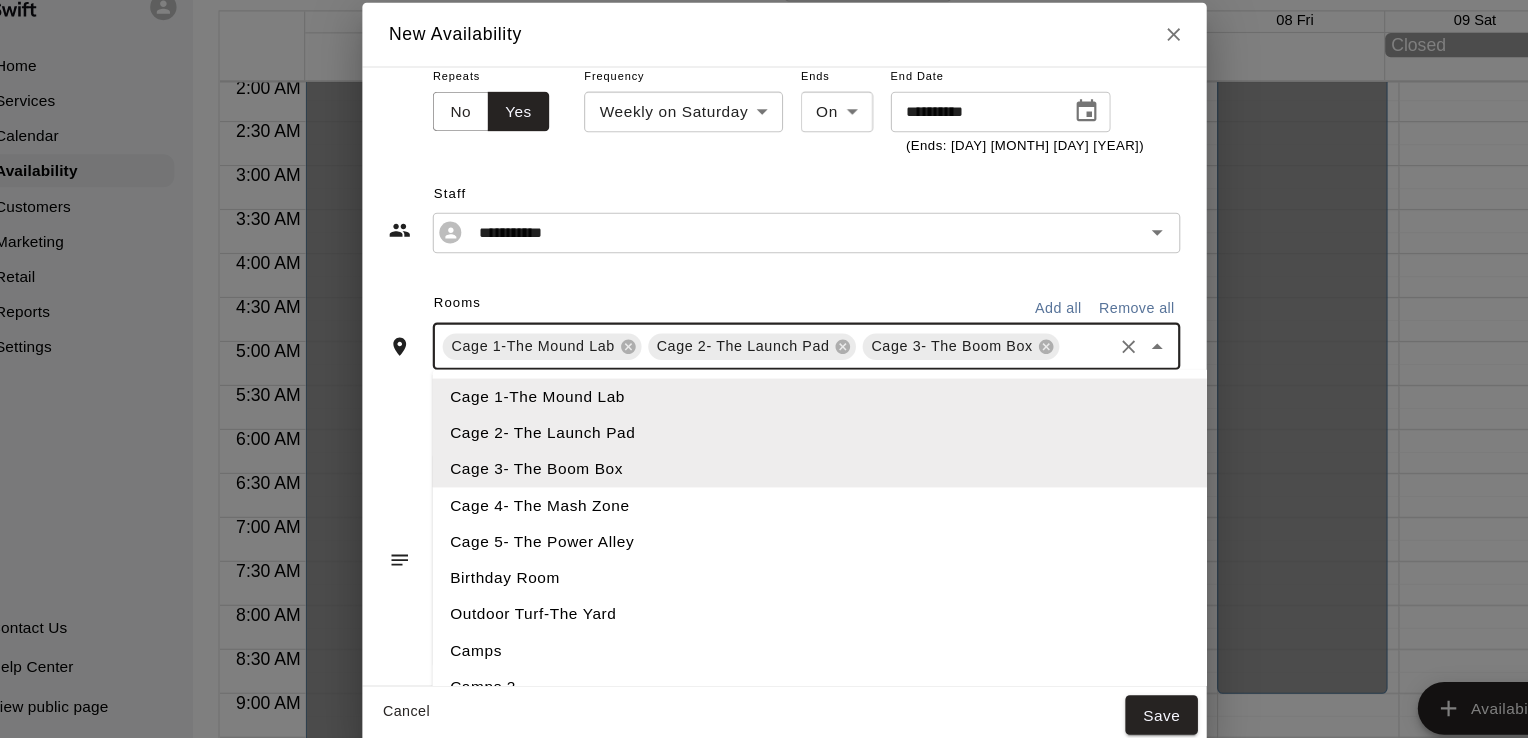 click on "Cage 4- The Mash Zone" at bounding box center [801, 489] 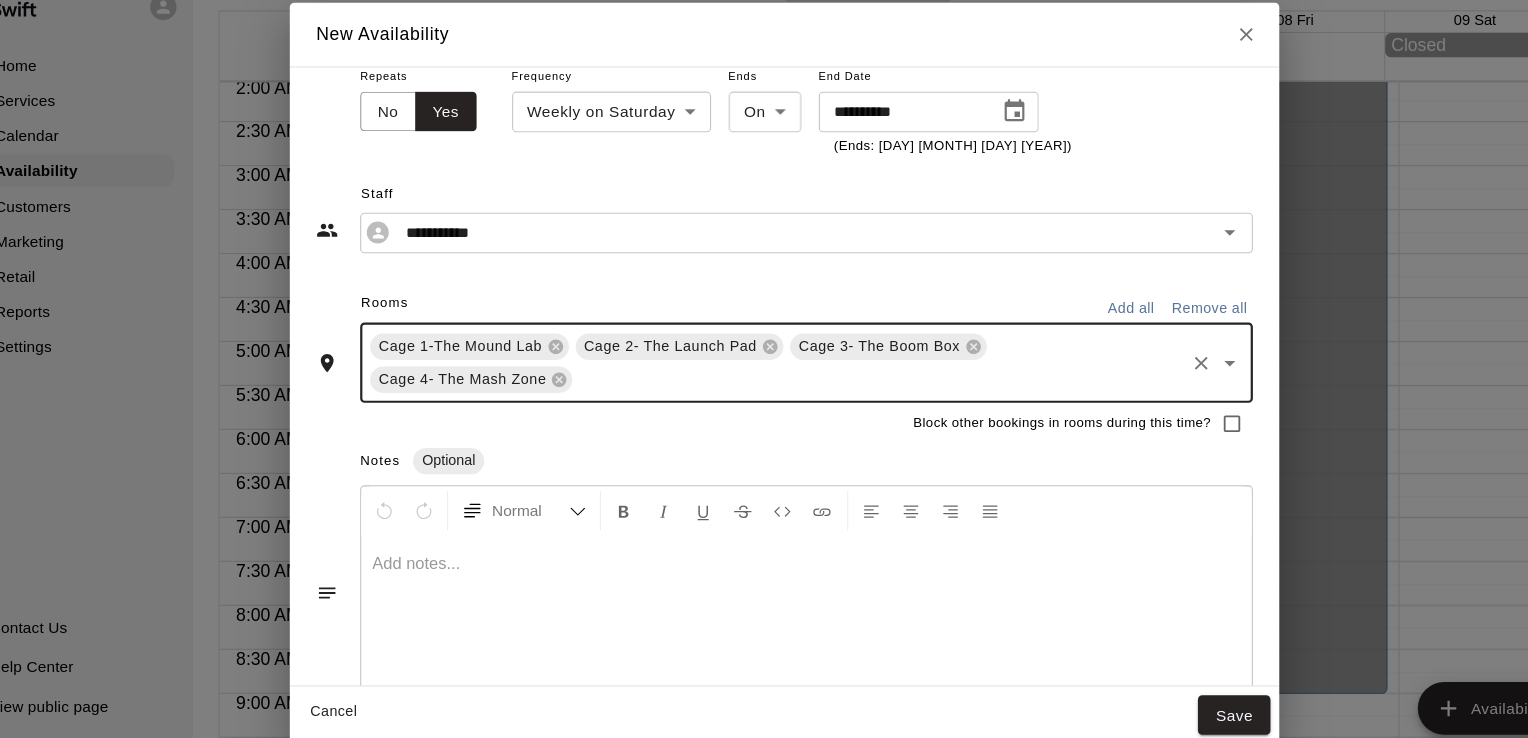 click at bounding box center (849, 374) 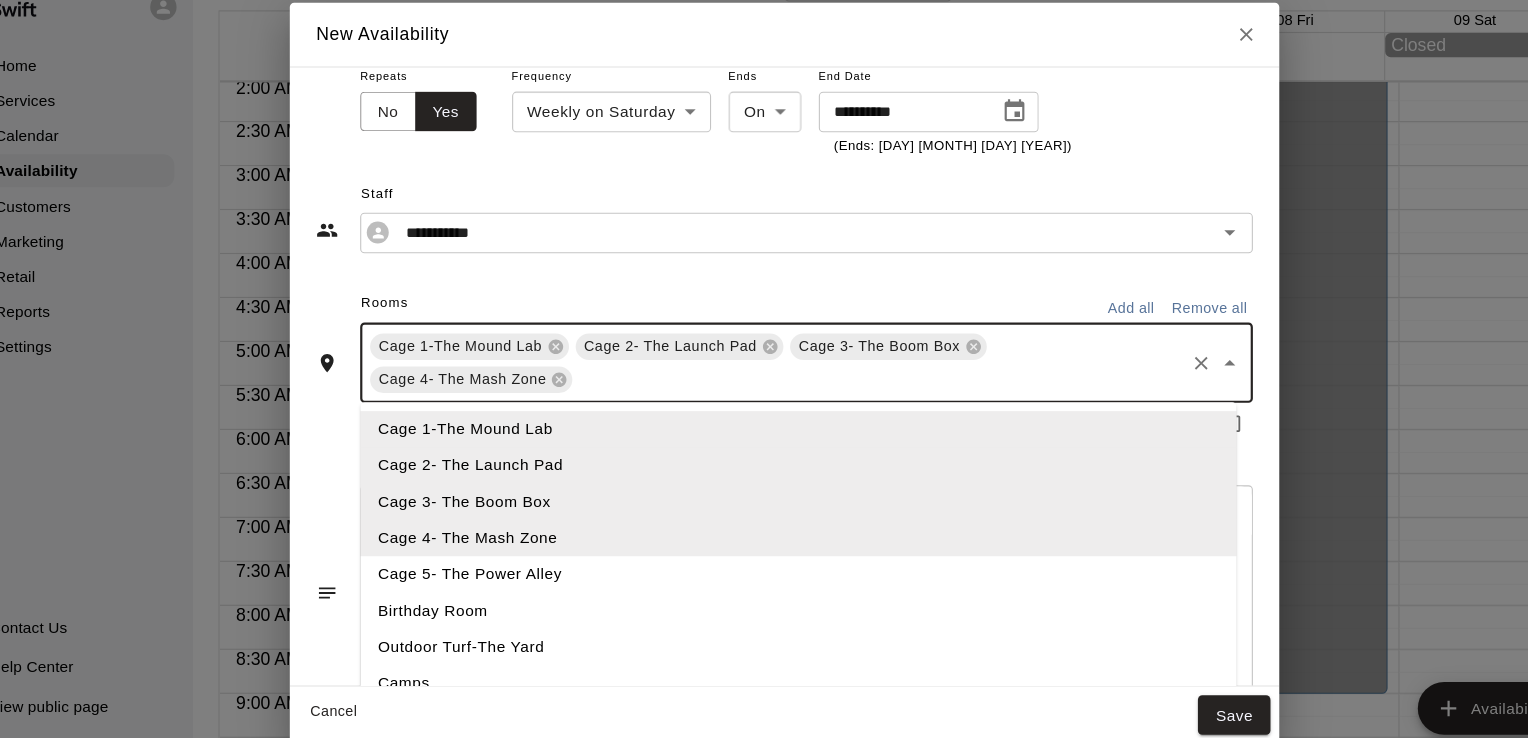 click on "Cage 5- The Power Alley" at bounding box center [776, 552] 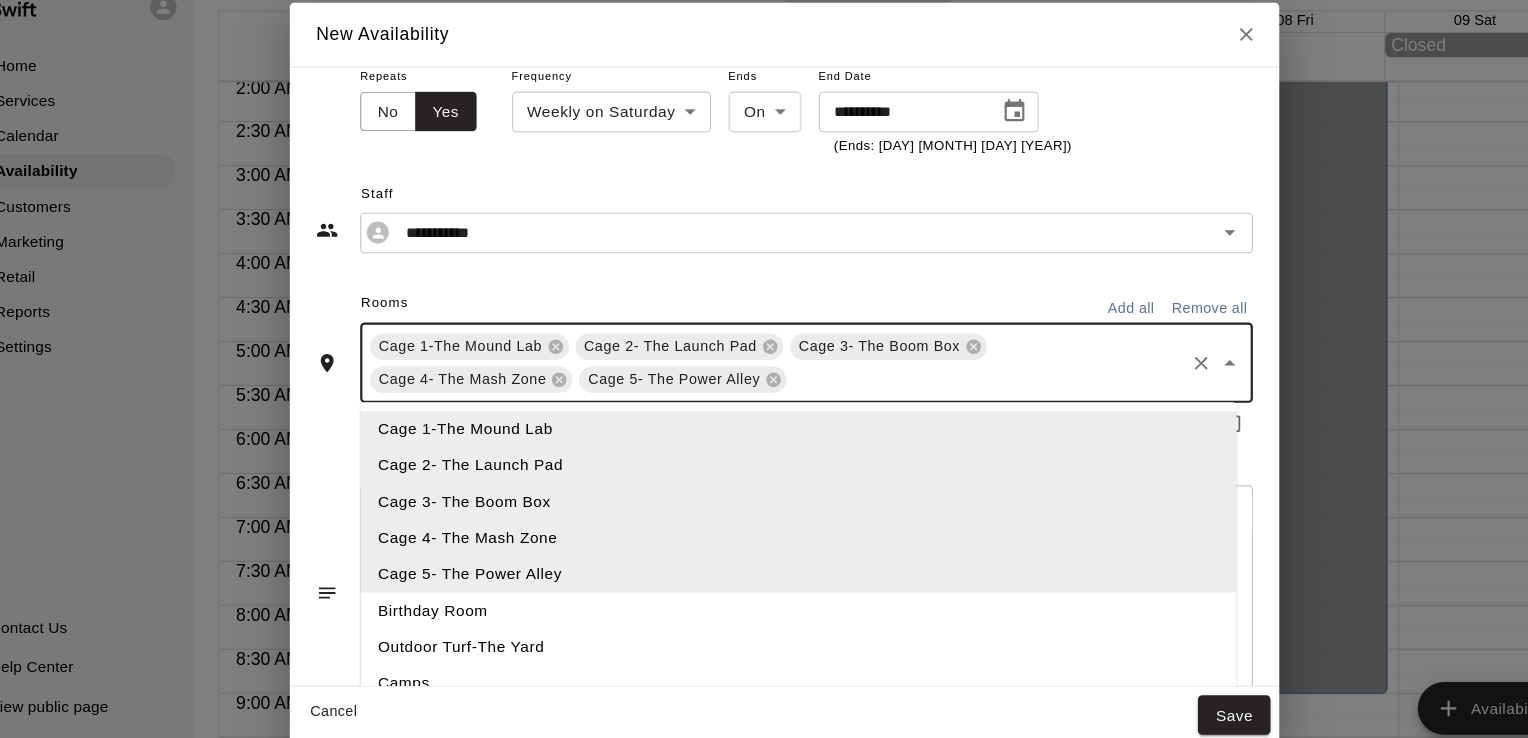 click at bounding box center (947, 374) 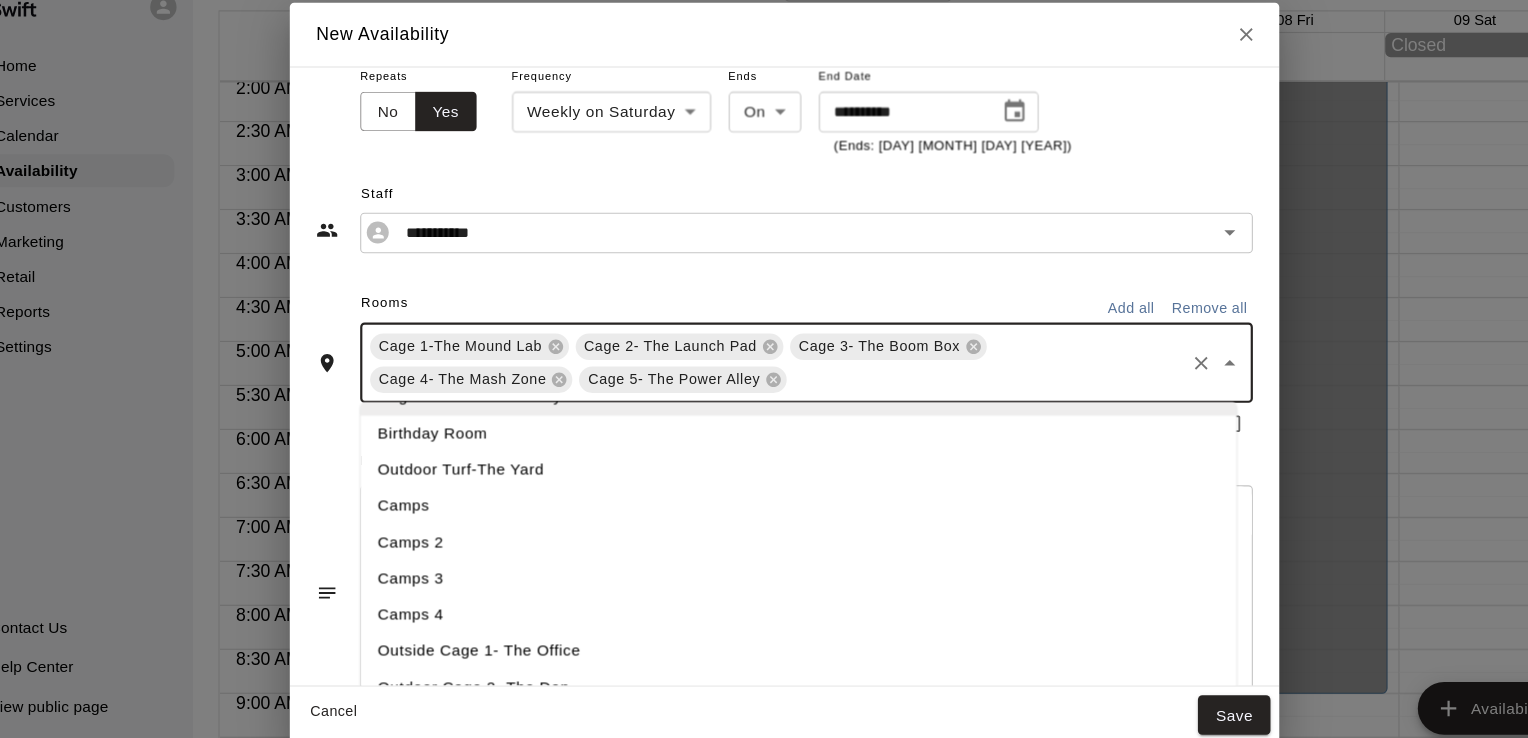 scroll, scrollTop: 183, scrollLeft: 0, axis: vertical 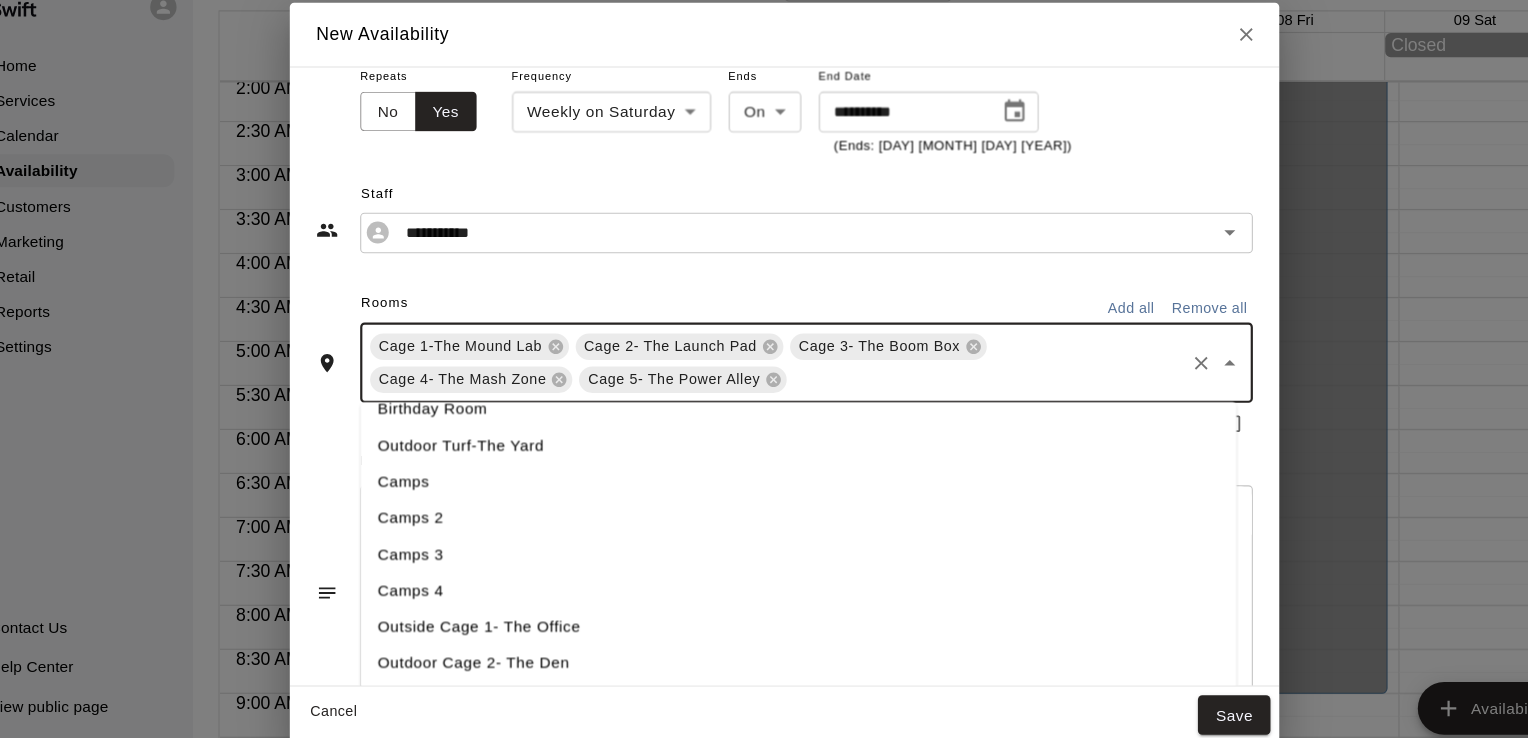 click on "Outside Cage 1- The Office" at bounding box center [776, 600] 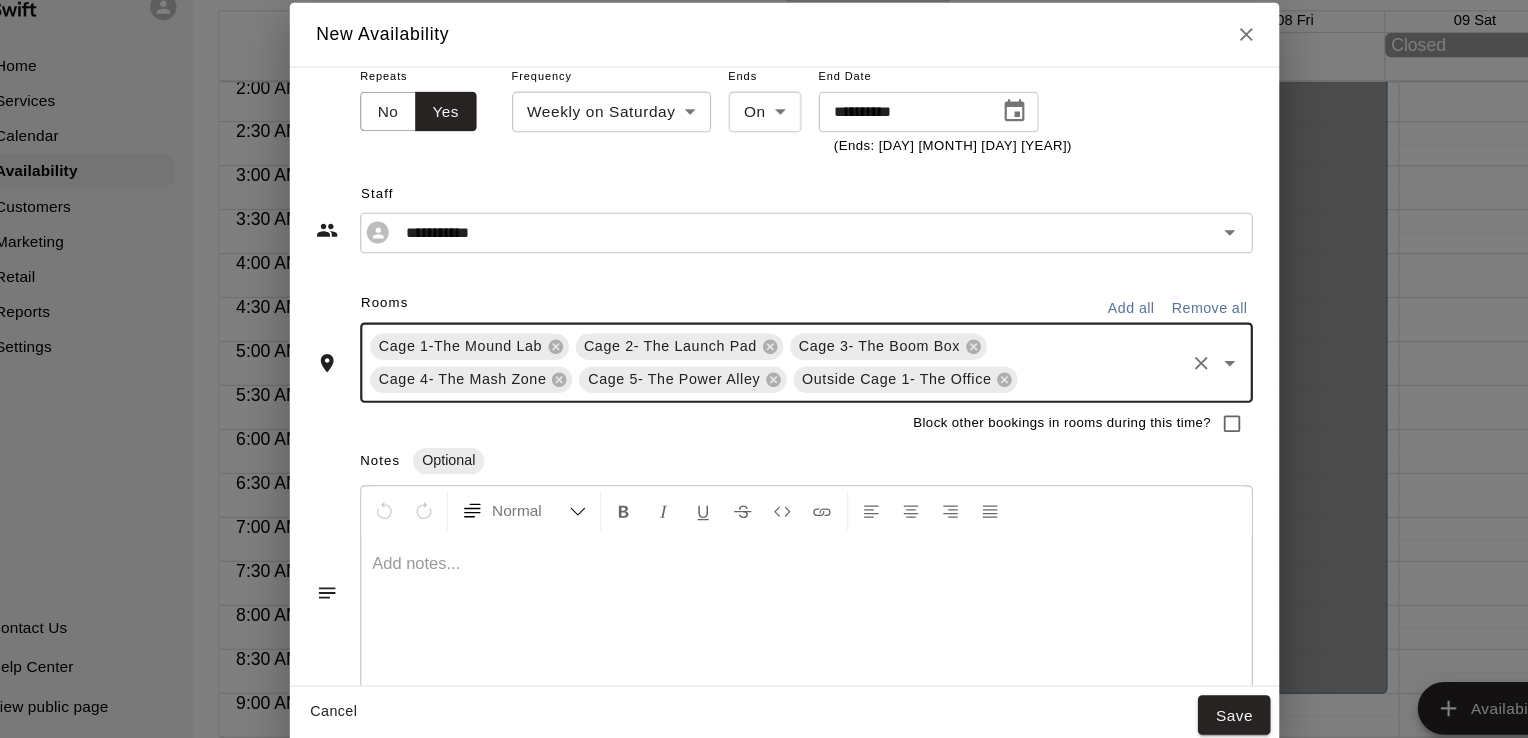 click at bounding box center [1052, 374] 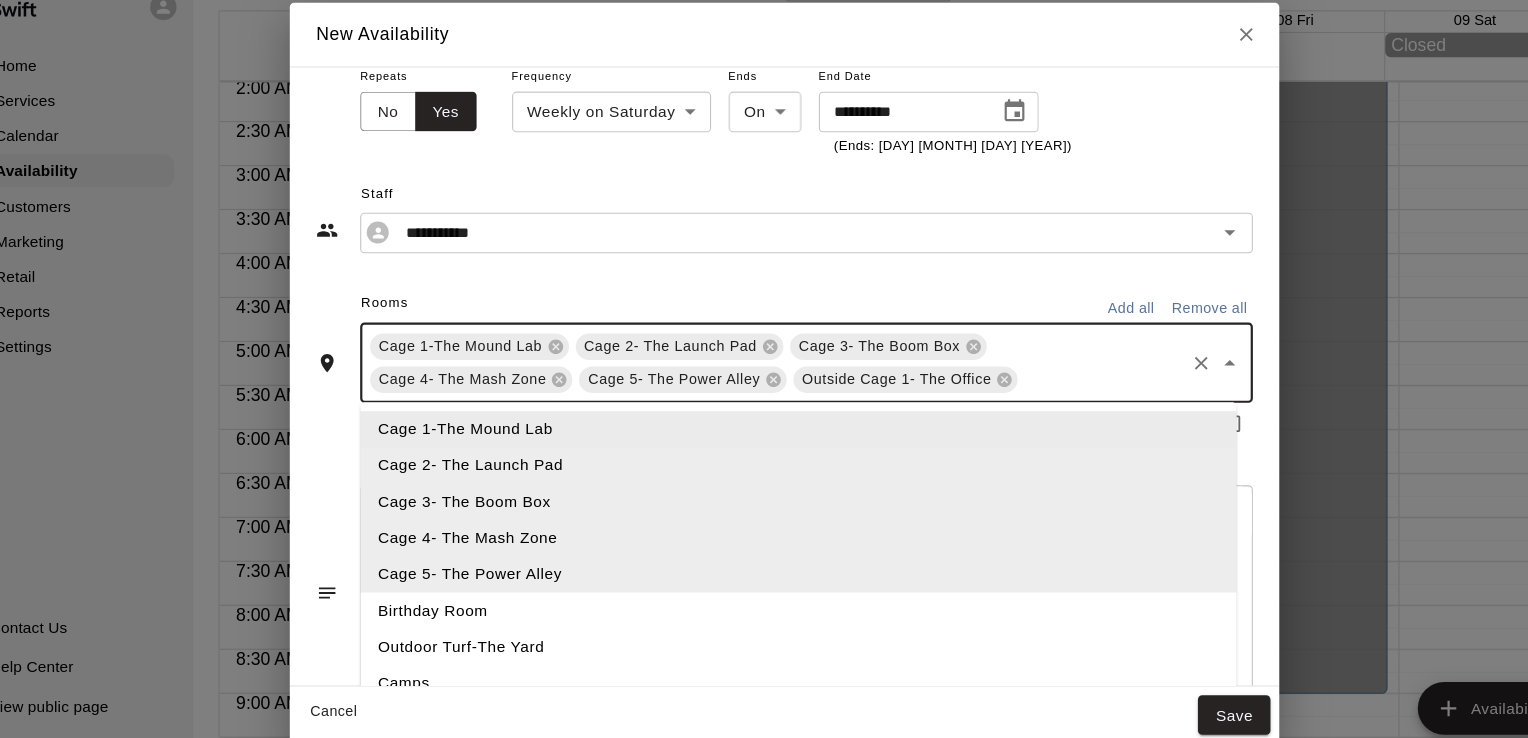 scroll, scrollTop: 183, scrollLeft: 0, axis: vertical 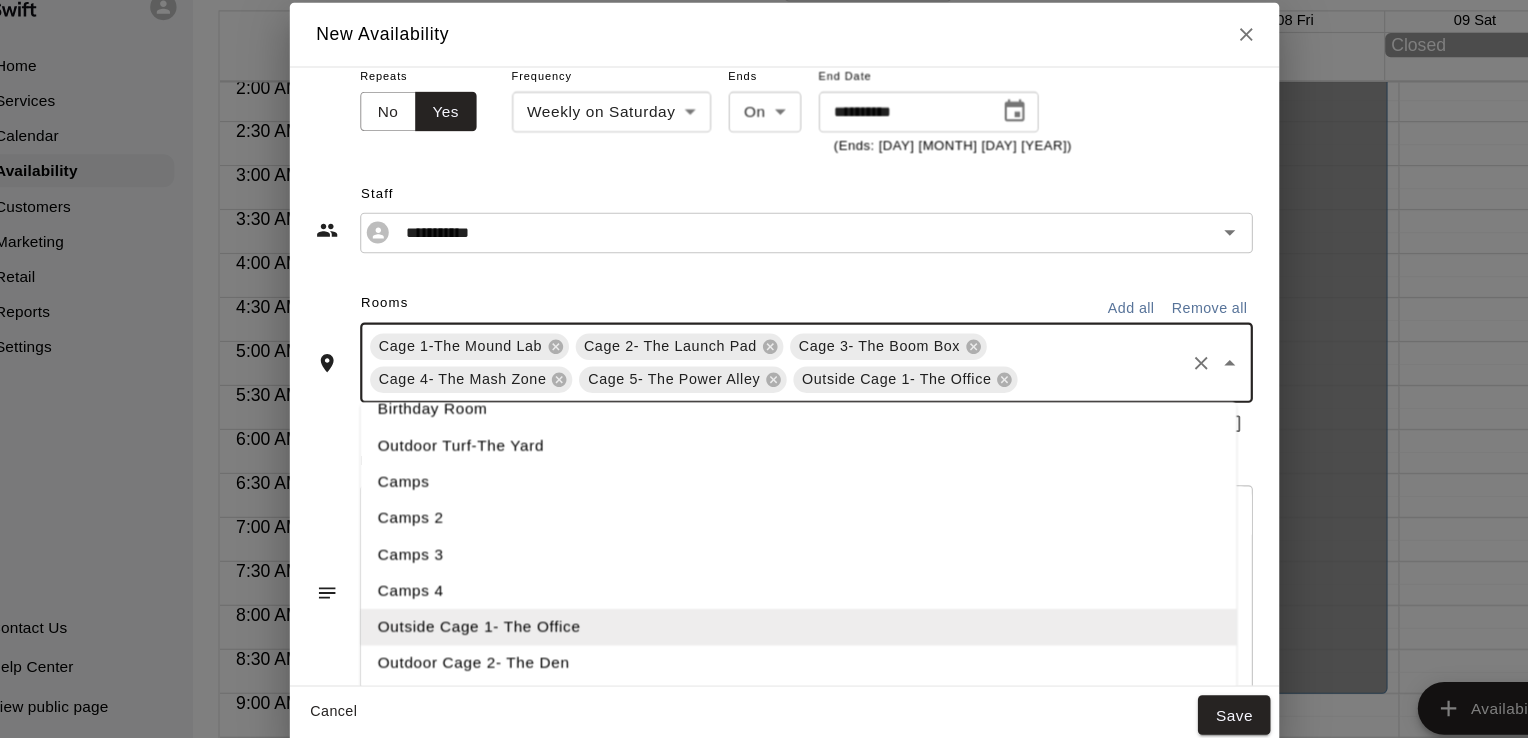 click on "Cancel Save" at bounding box center [764, 680] 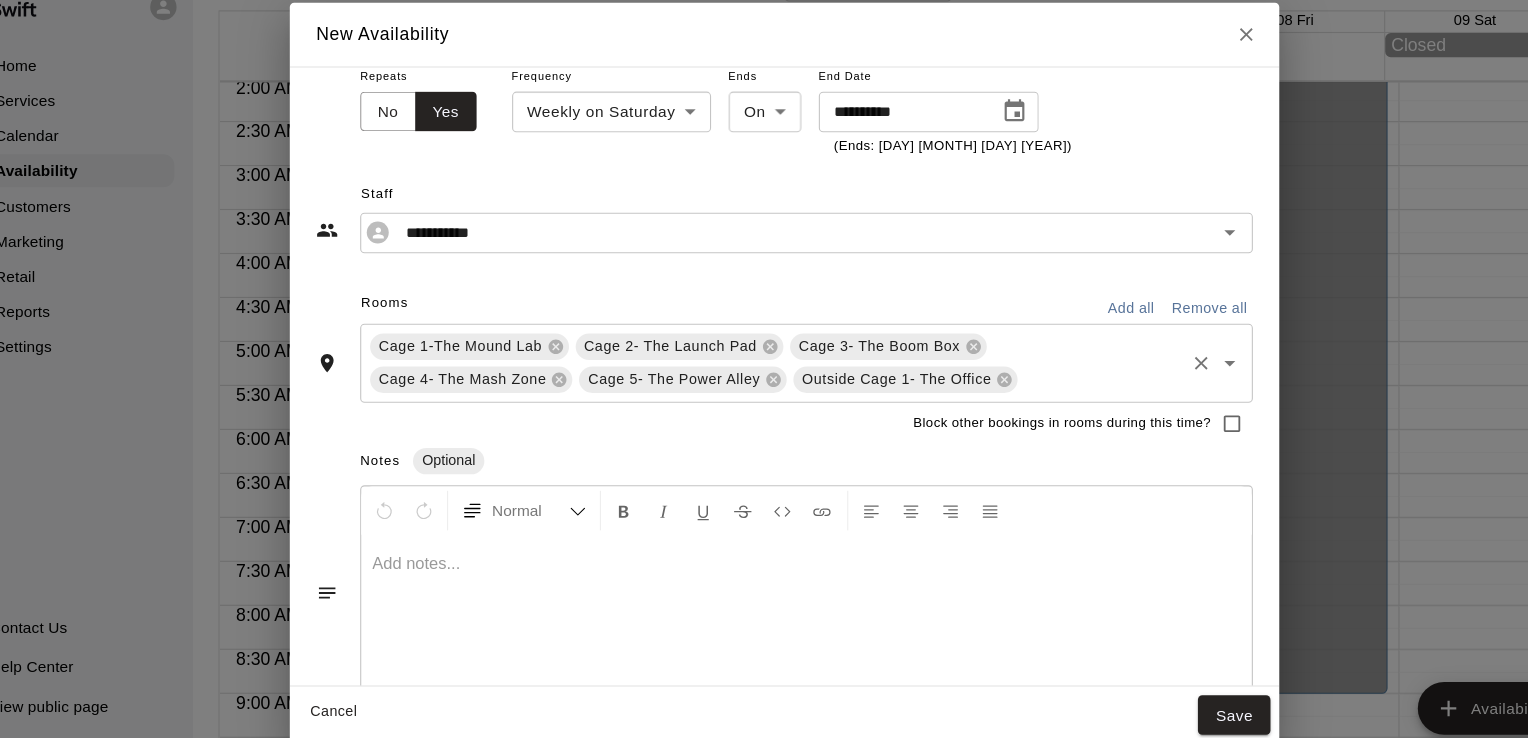 click at bounding box center (1052, 374) 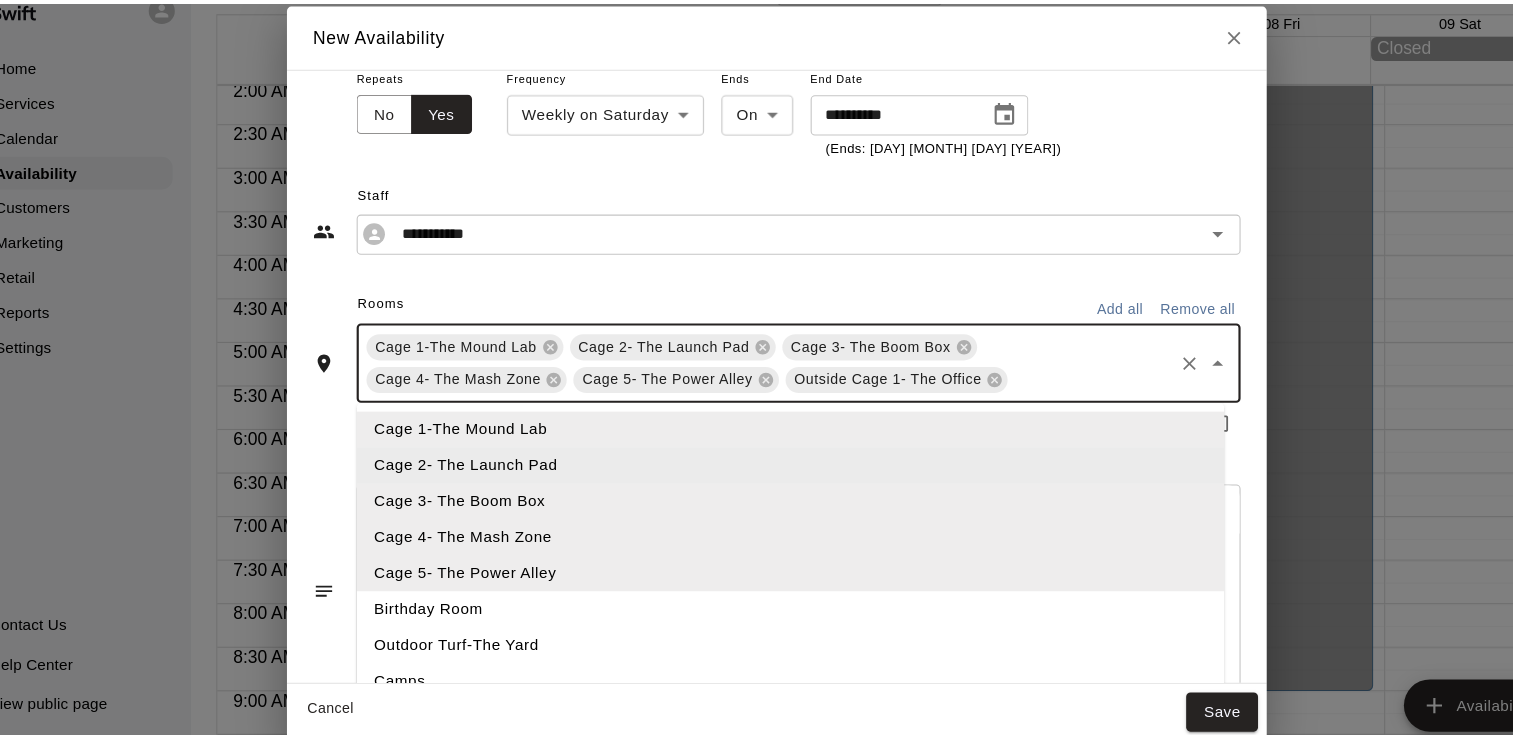 scroll, scrollTop: 183, scrollLeft: 0, axis: vertical 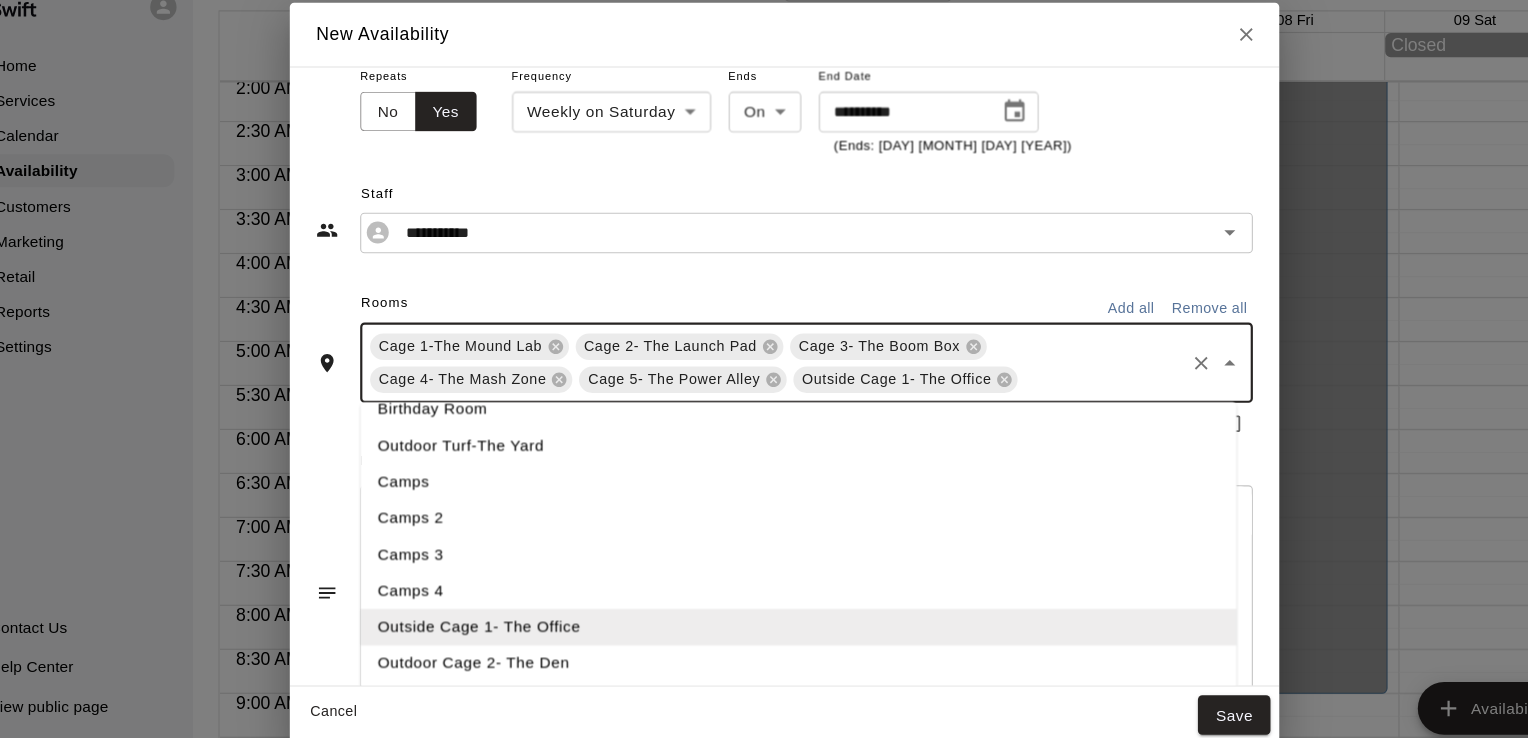 click on "Outdoor Cage 2- The Den" at bounding box center [776, 633] 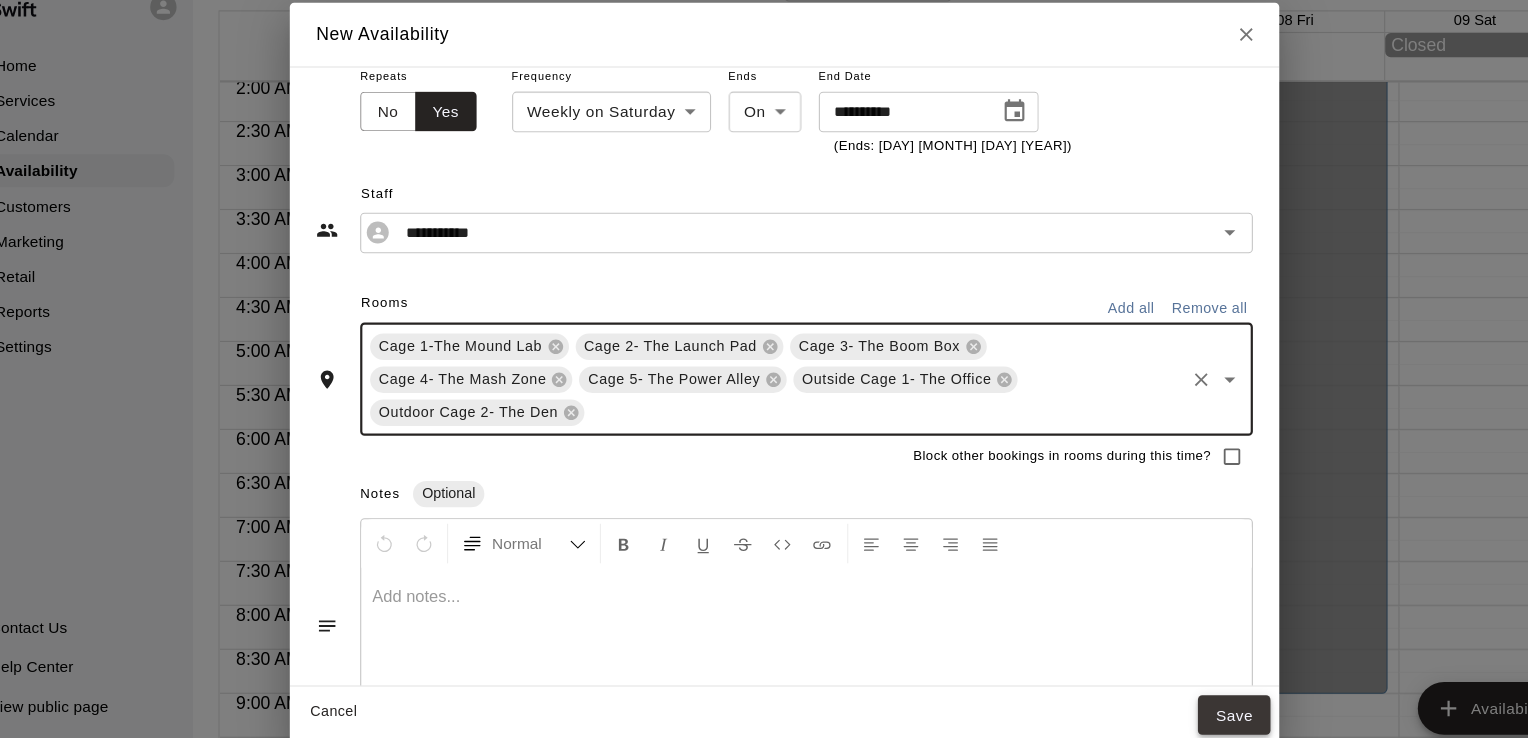 click on "Save" at bounding box center [1173, 680] 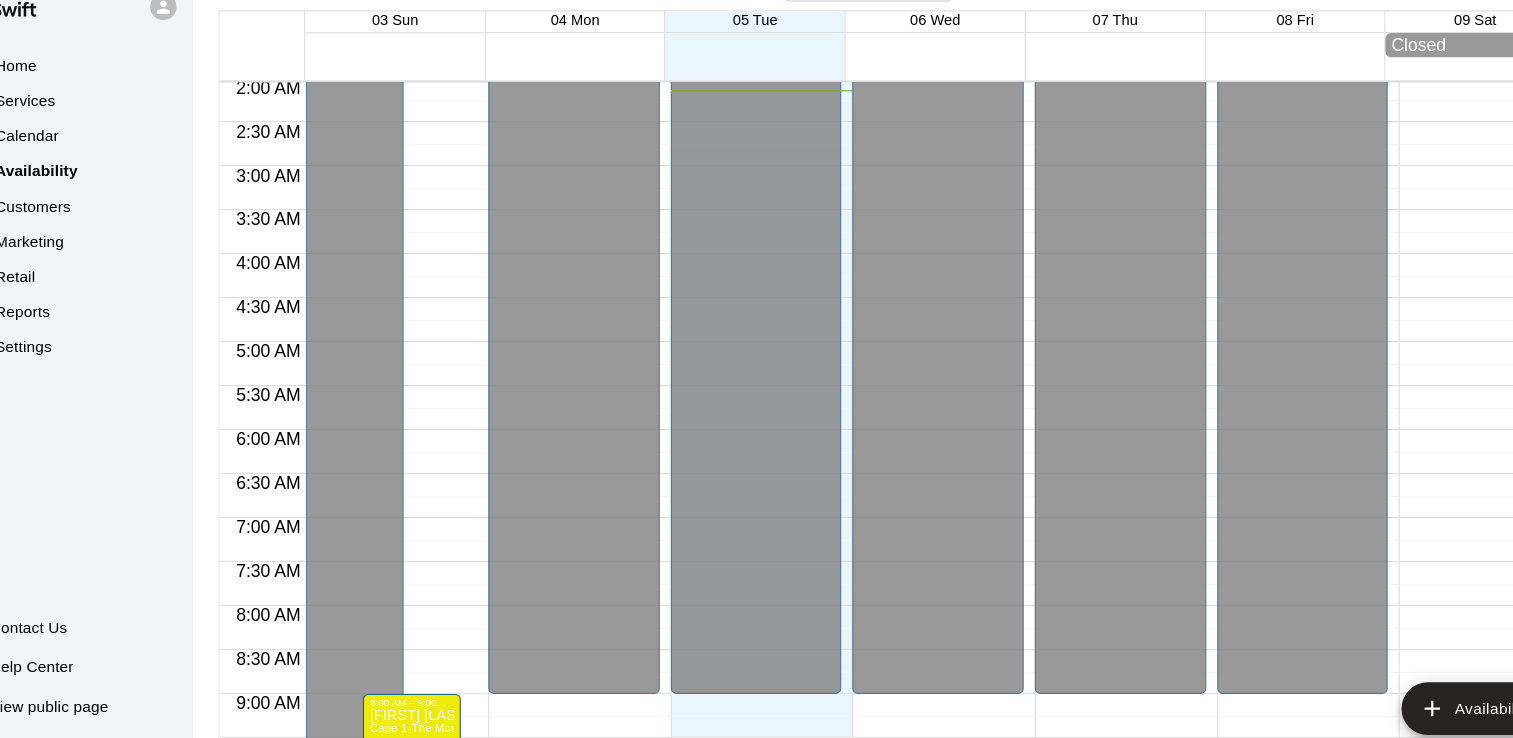 click on "Availability" at bounding box center (83, 185) 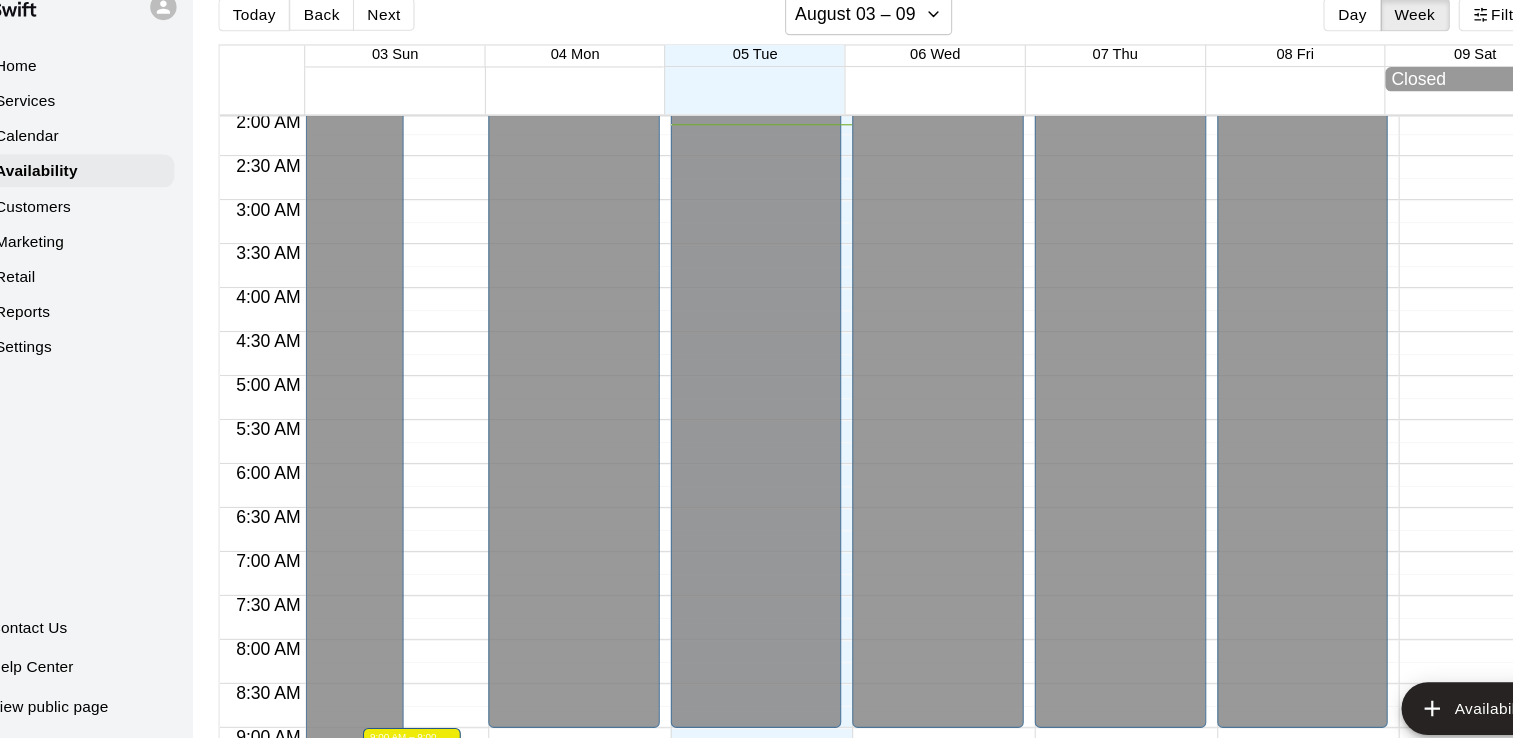 scroll, scrollTop: 6, scrollLeft: 0, axis: vertical 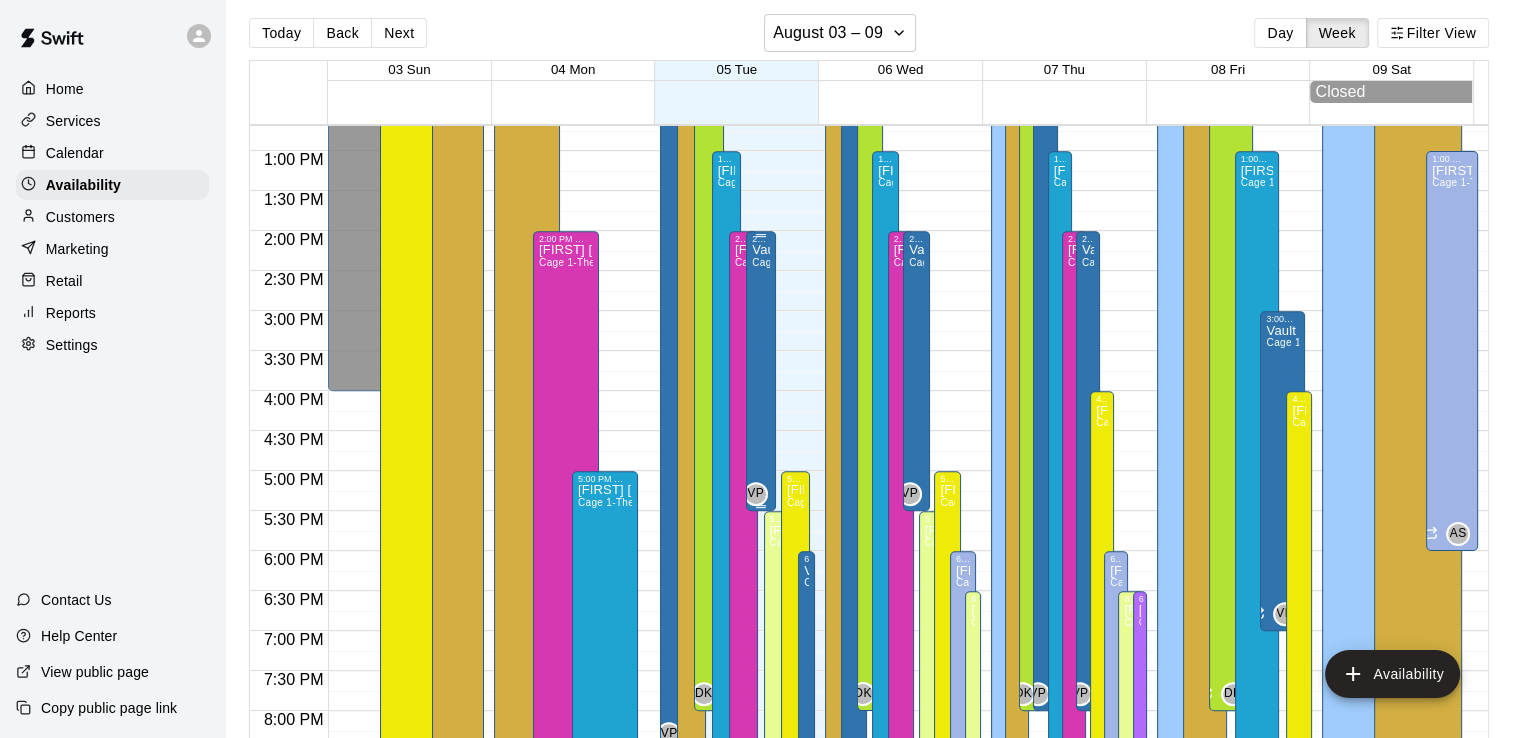 click on "Vault Performance Cage 1-The Mound Lab" at bounding box center (760, 613) 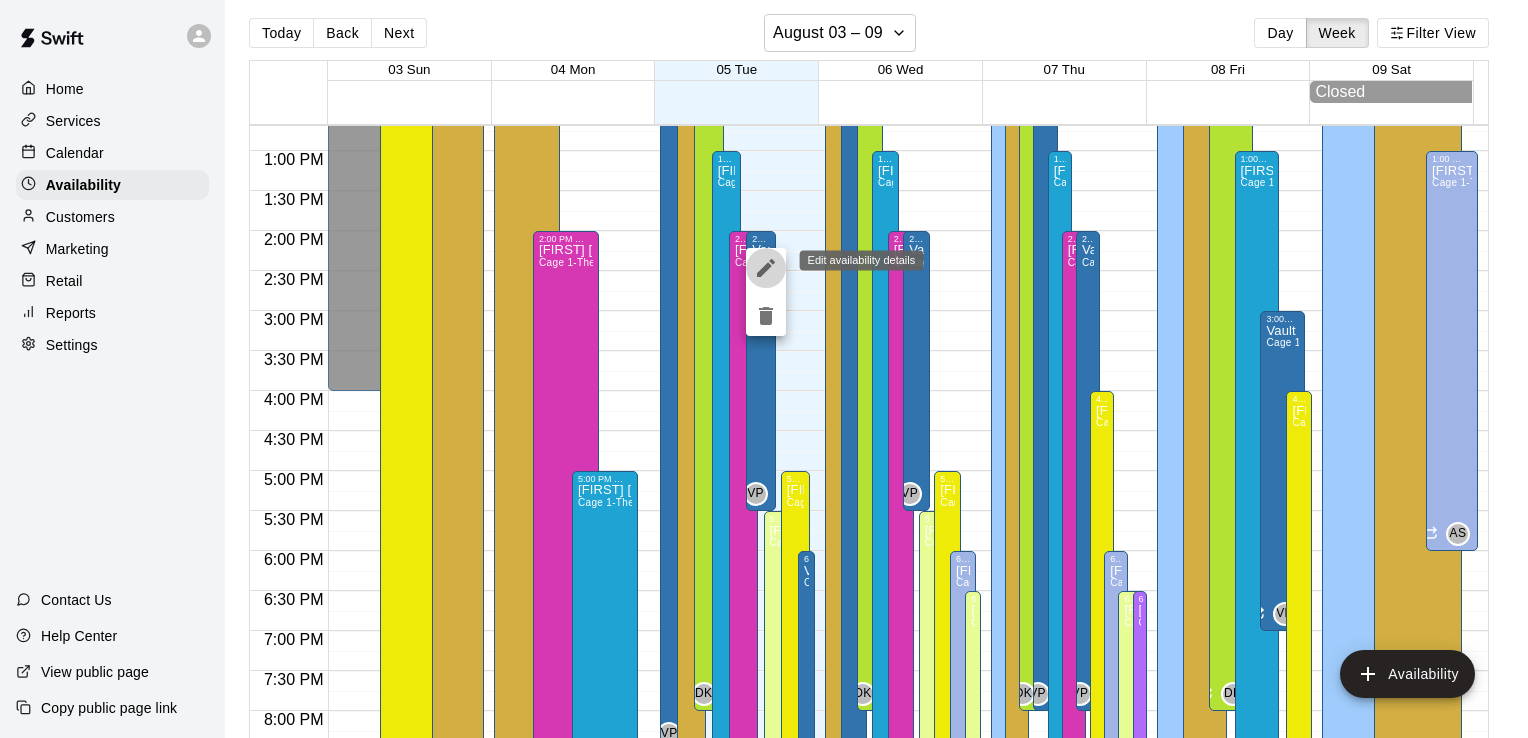 click 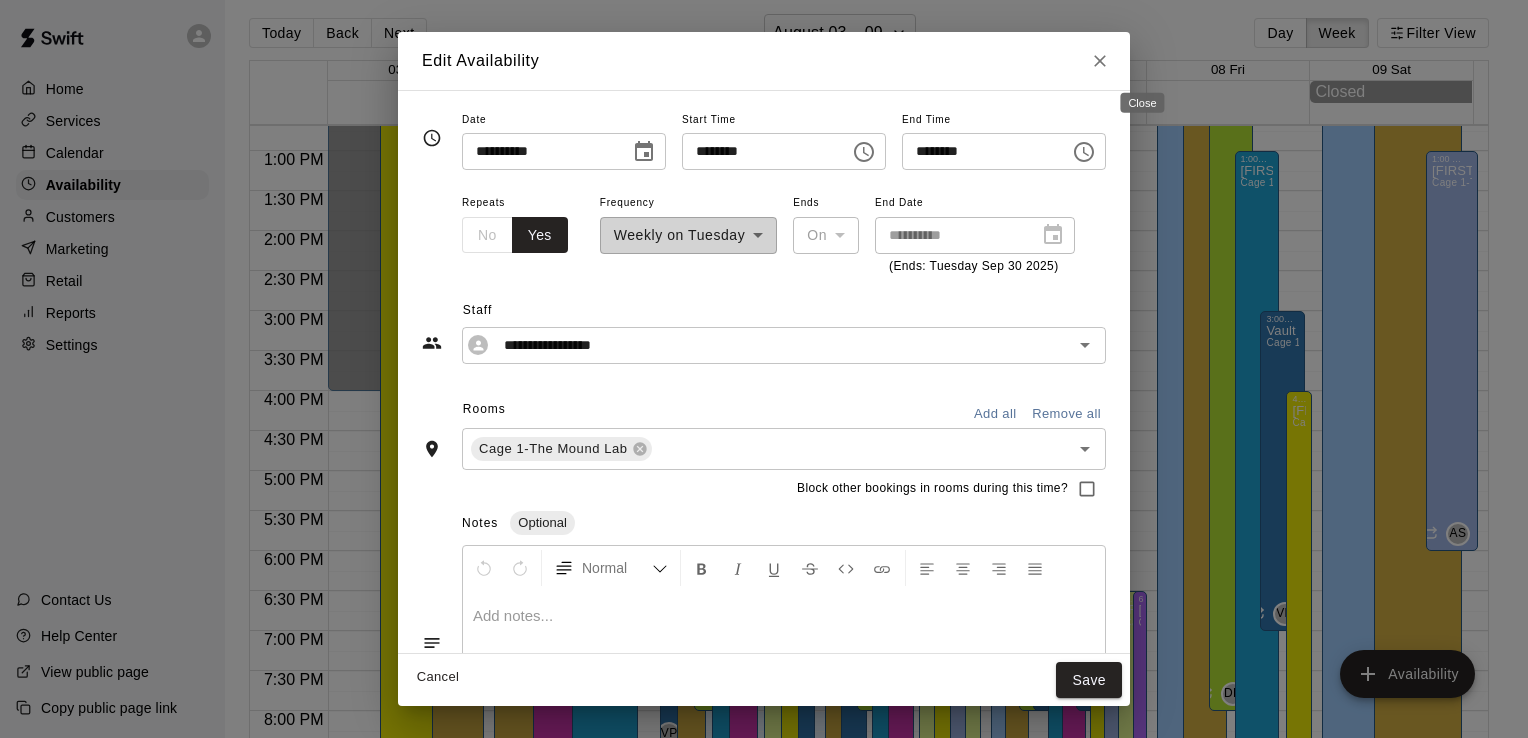 click 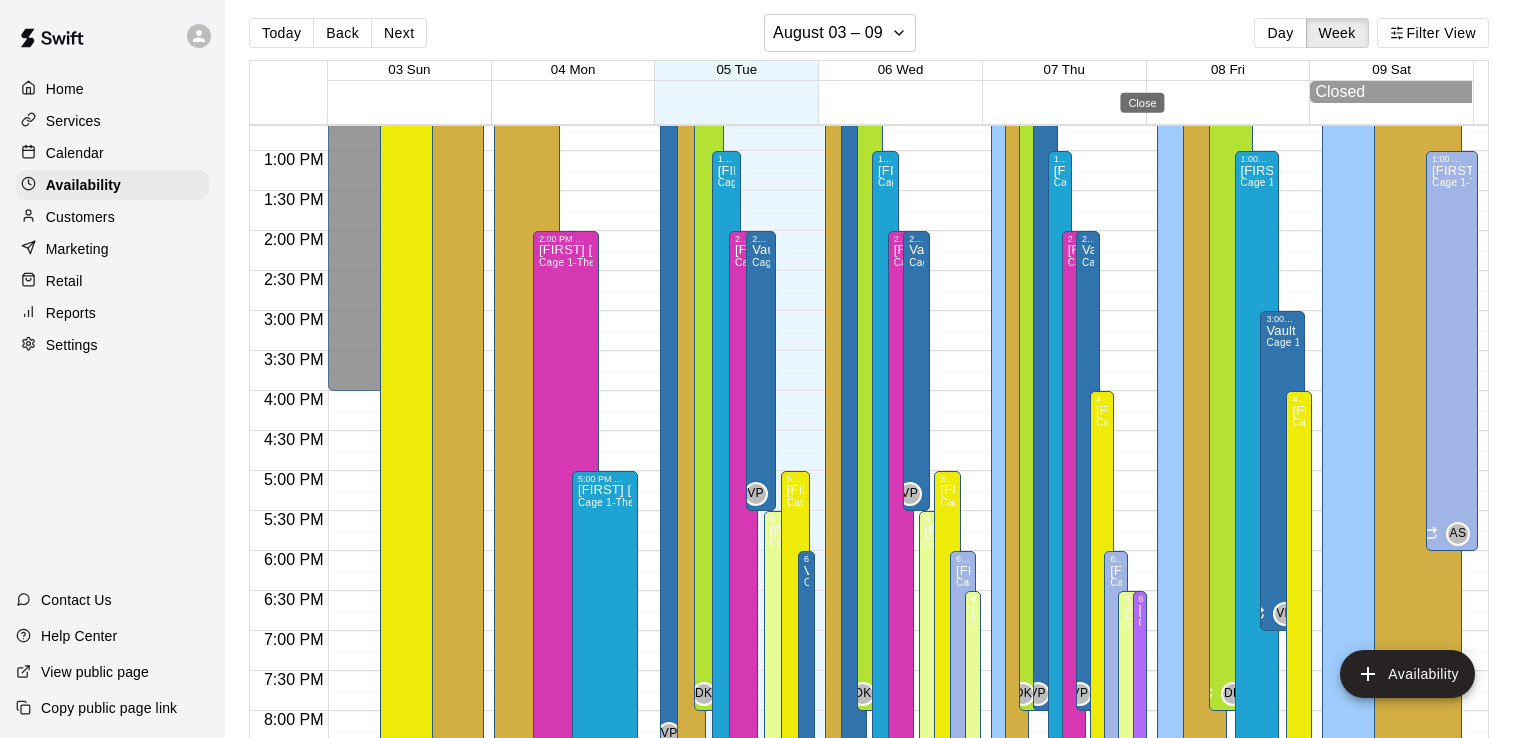 type on "**********" 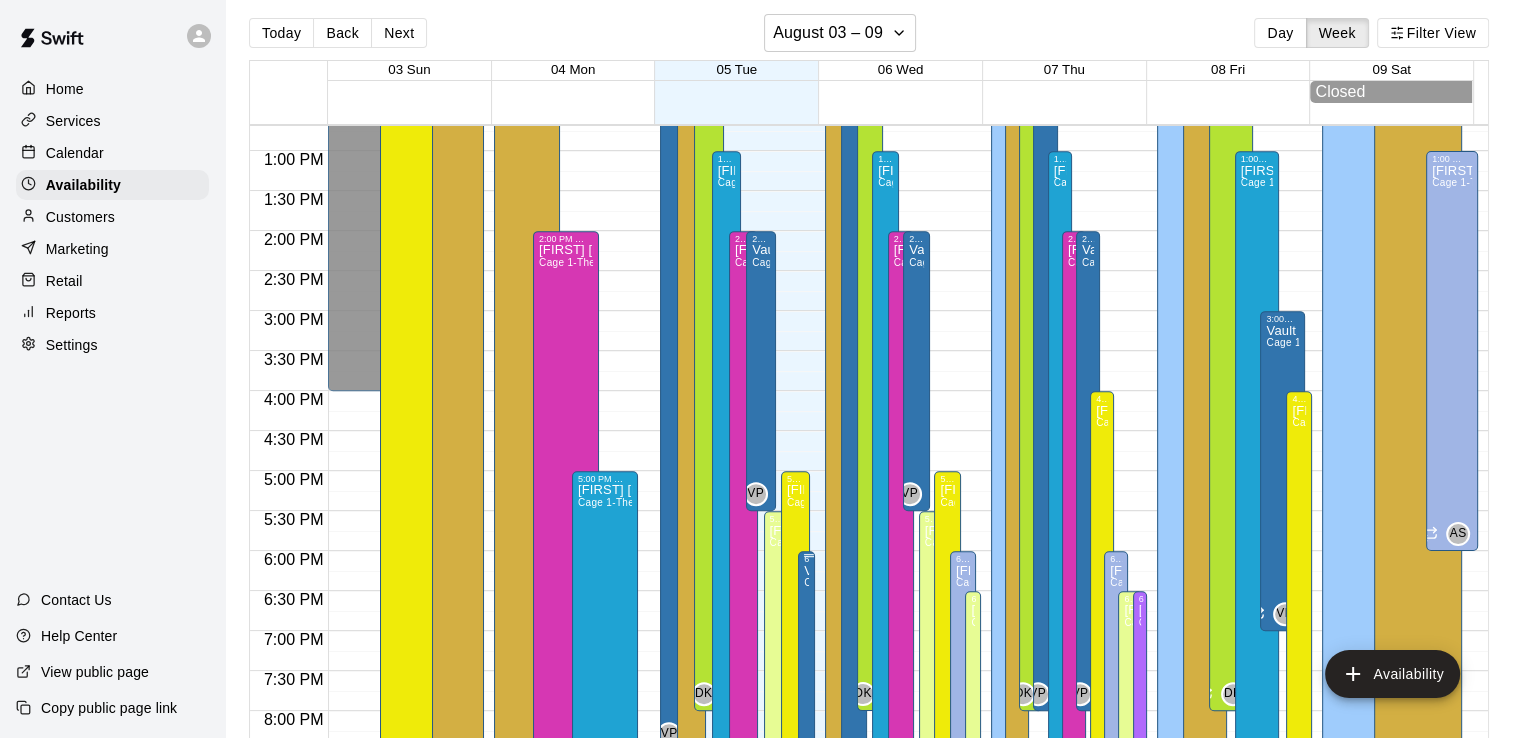 click on "6:00 PM – 9:00 PM Vault Performance Cage 1-The Mound Lab, Cage 2- The Launch Pad, Cage 3- The Boom Box, Cage 4- The Mash Zone, Cage 5- The Power Alley, Outdoor Cage 2- The Den, Outside Cage 1- The Office VP" at bounding box center (806, 671) 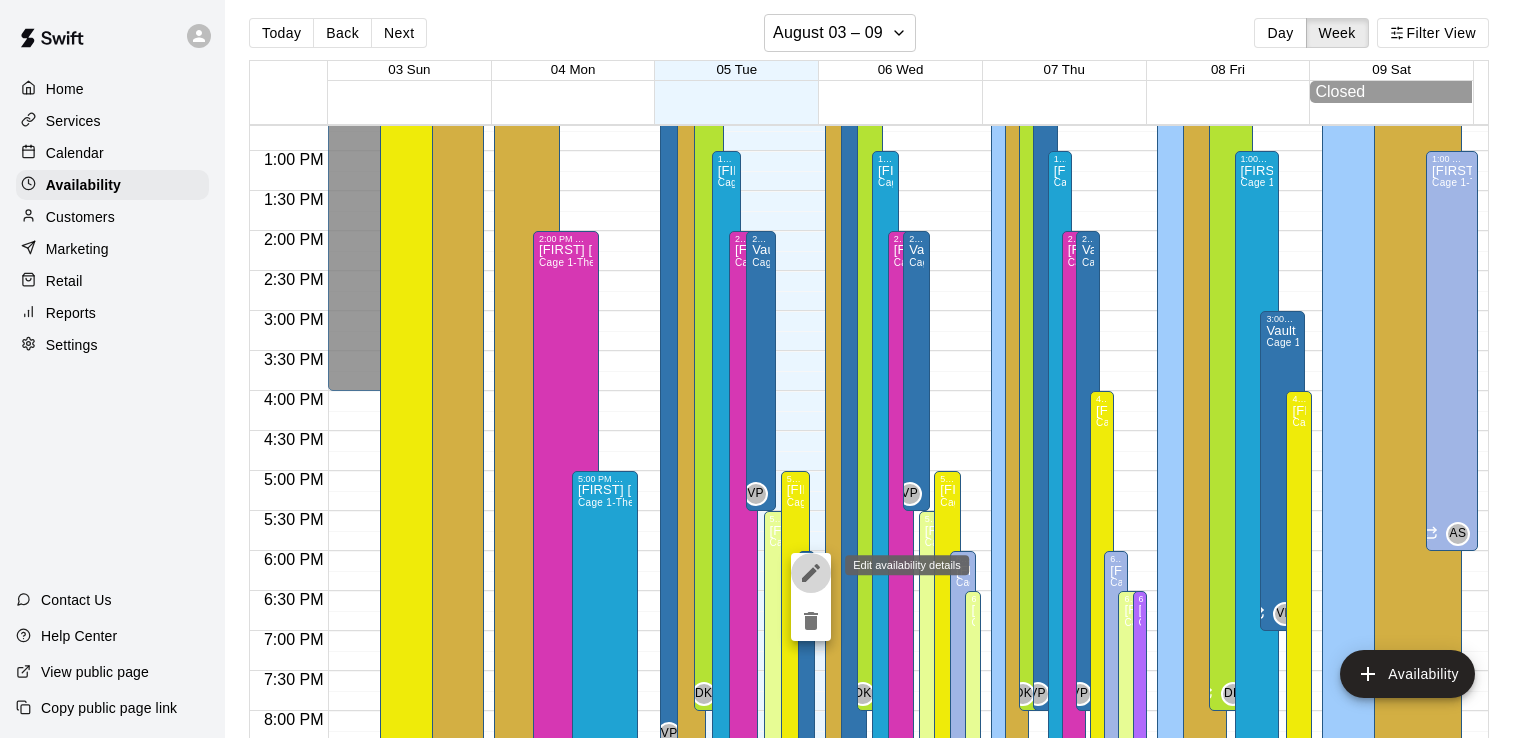 click 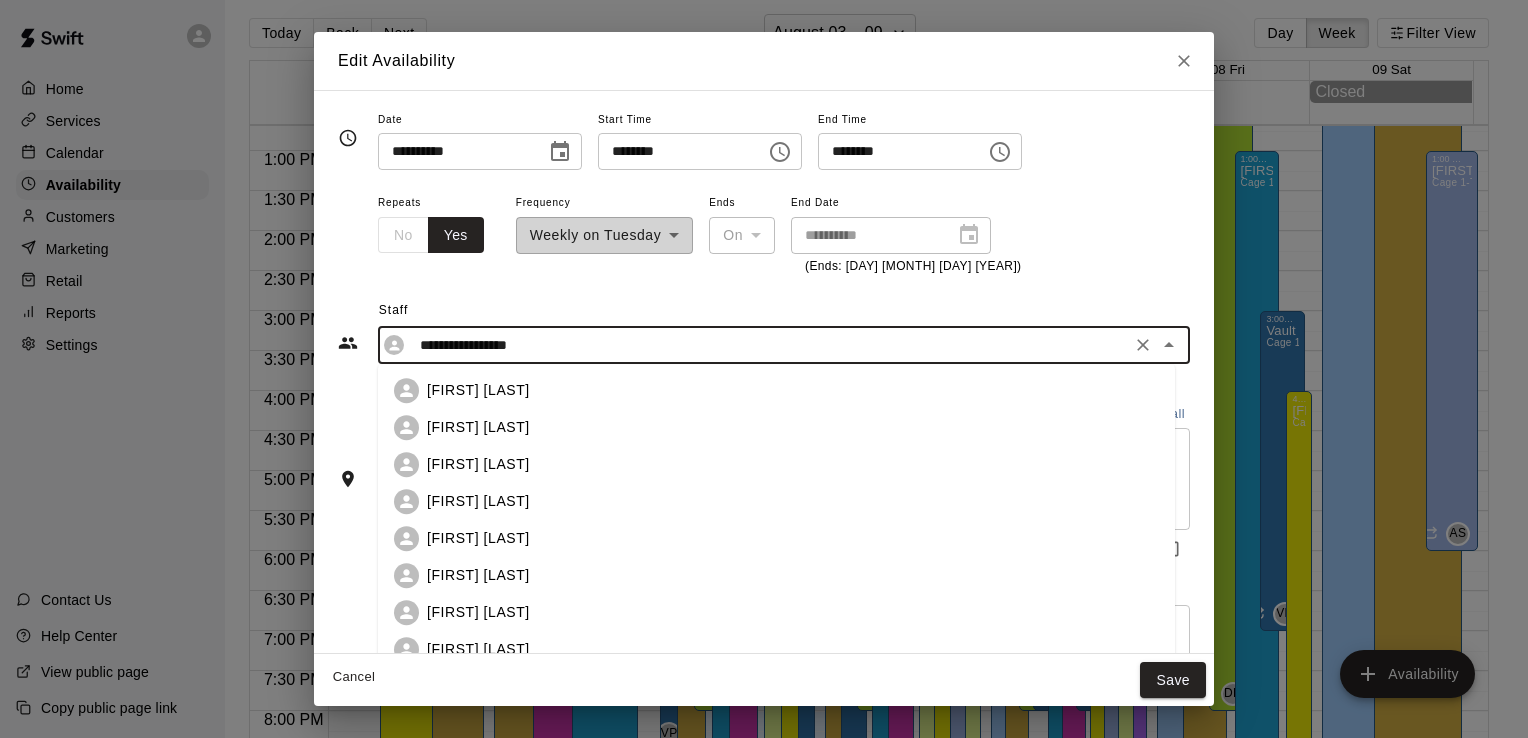 click on "**********" at bounding box center (768, 345) 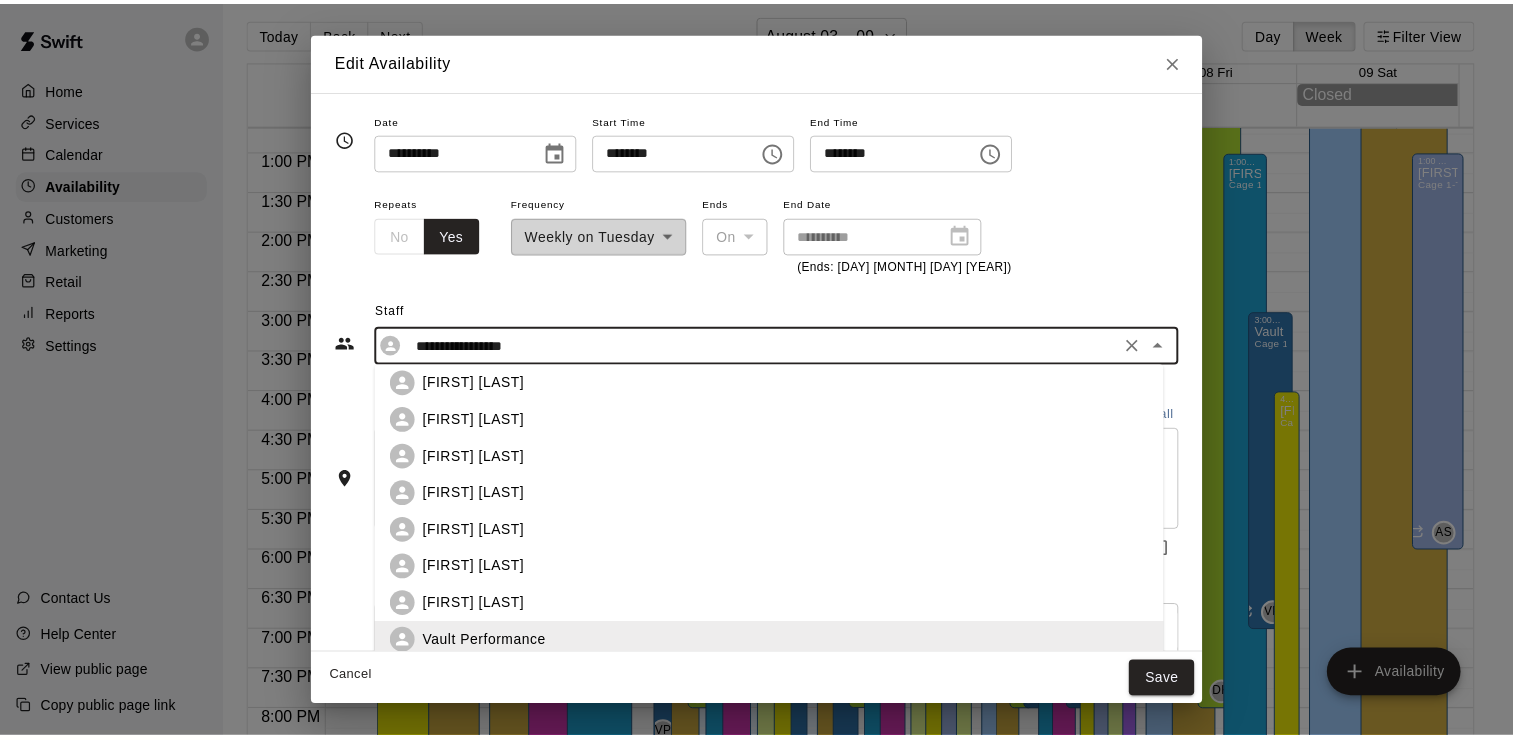scroll, scrollTop: 0, scrollLeft: 0, axis: both 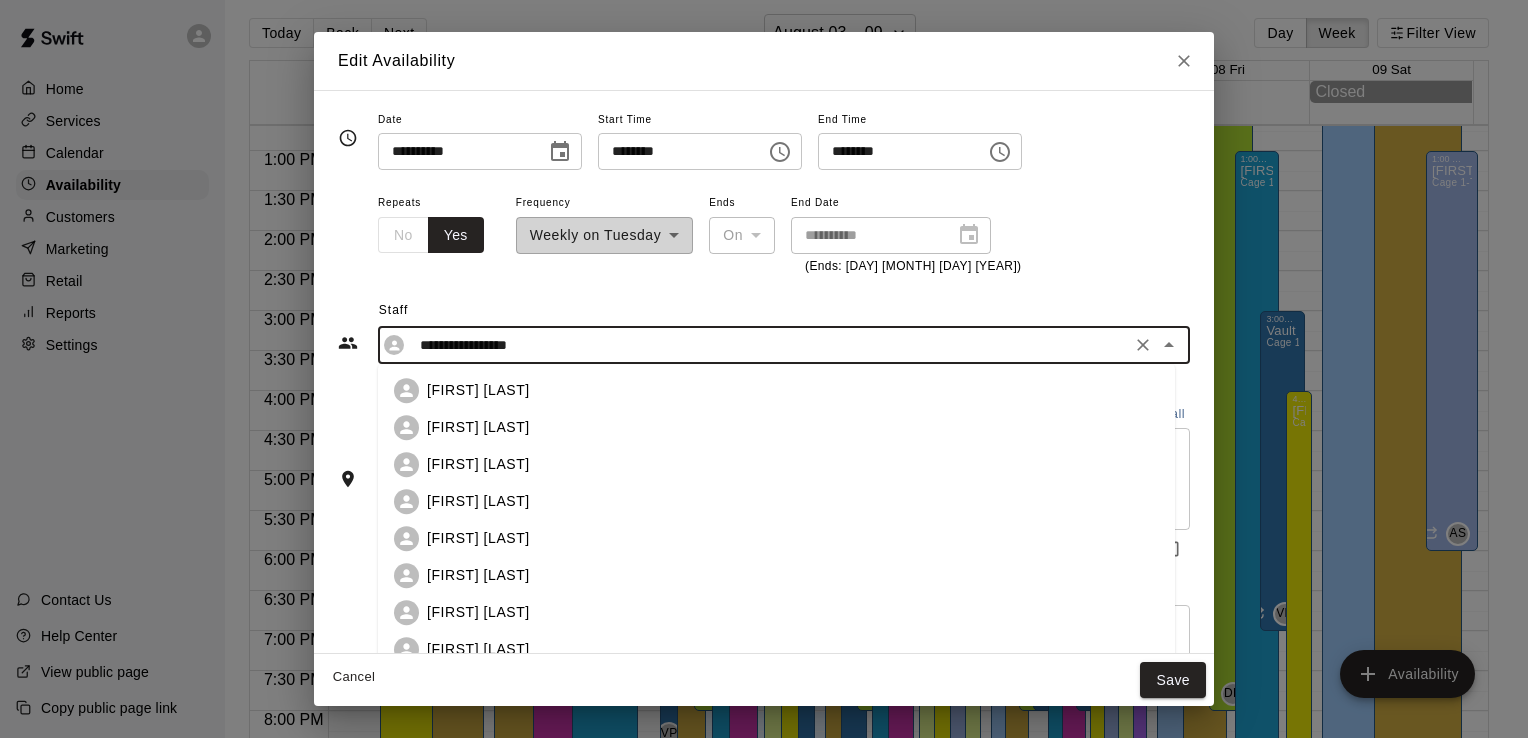 click on "[FIRST] [LAST]" at bounding box center (793, 427) 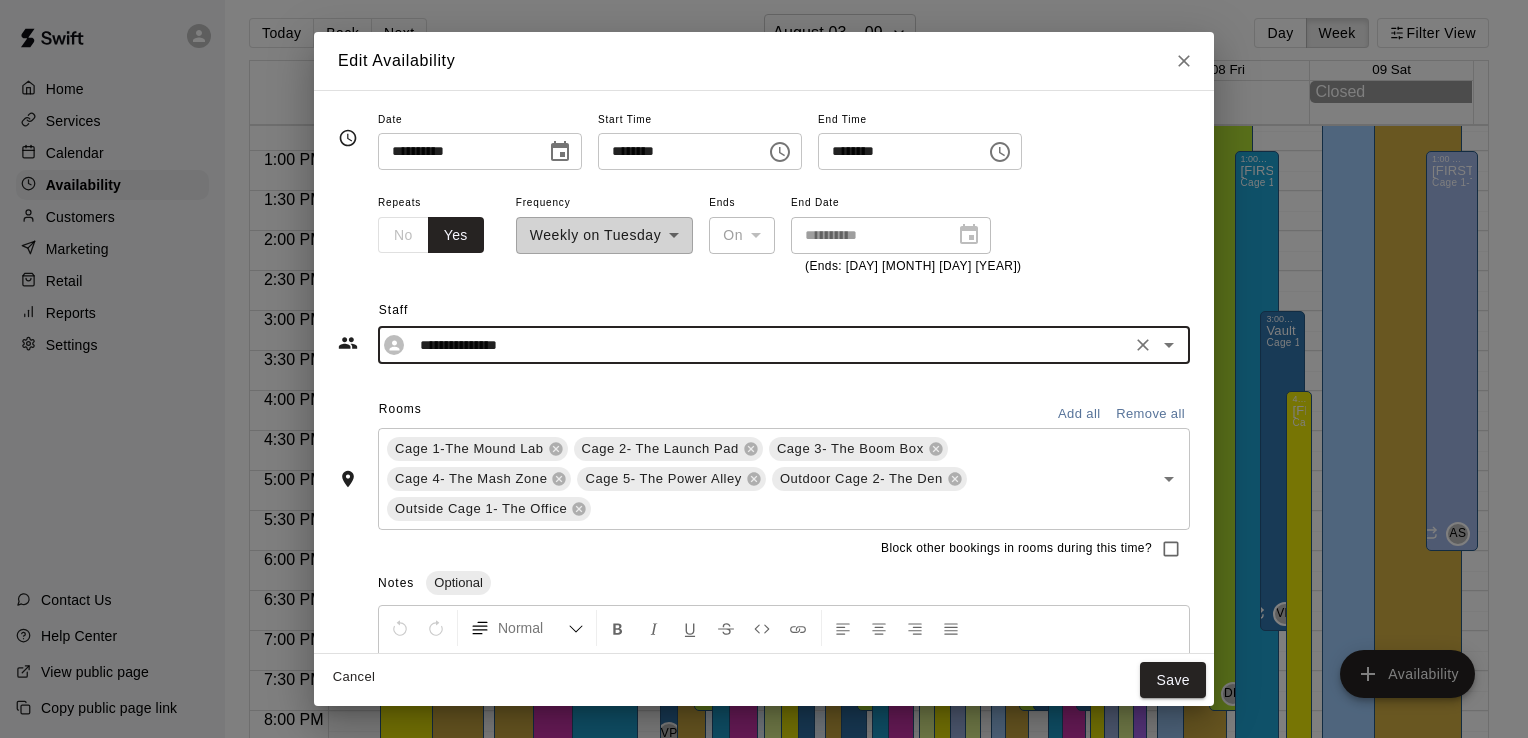 click 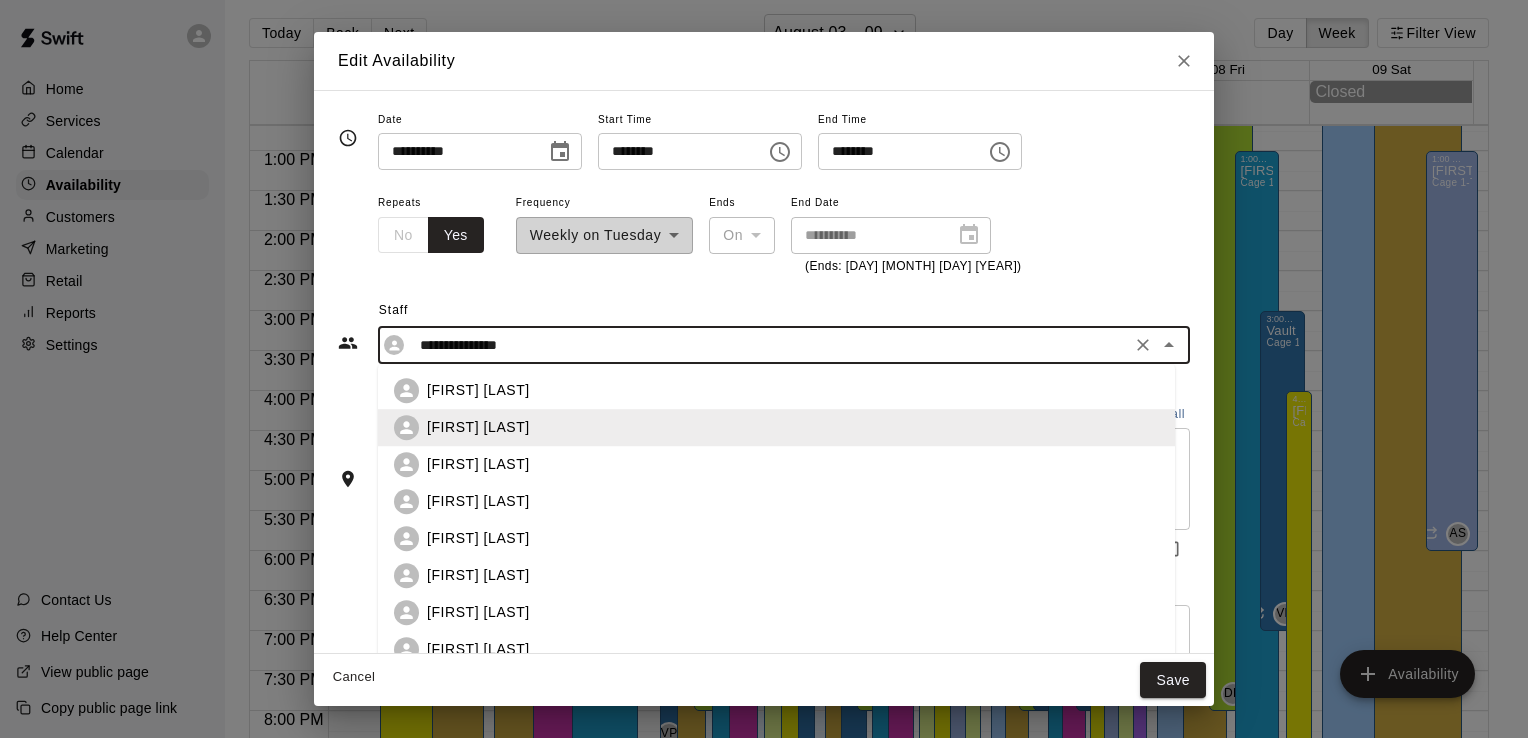 click on "[FIRST] [LAST]" at bounding box center (793, 390) 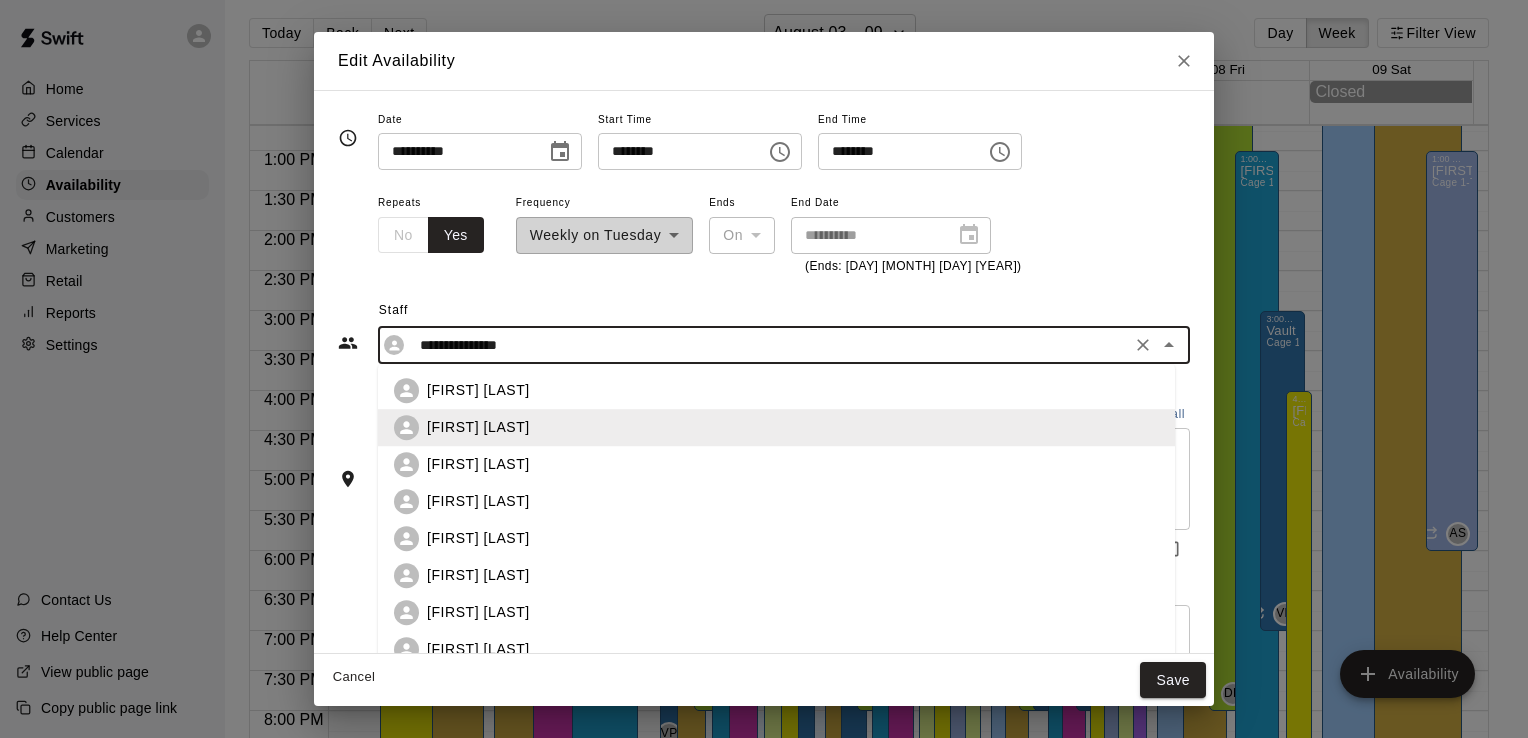 type on "**********" 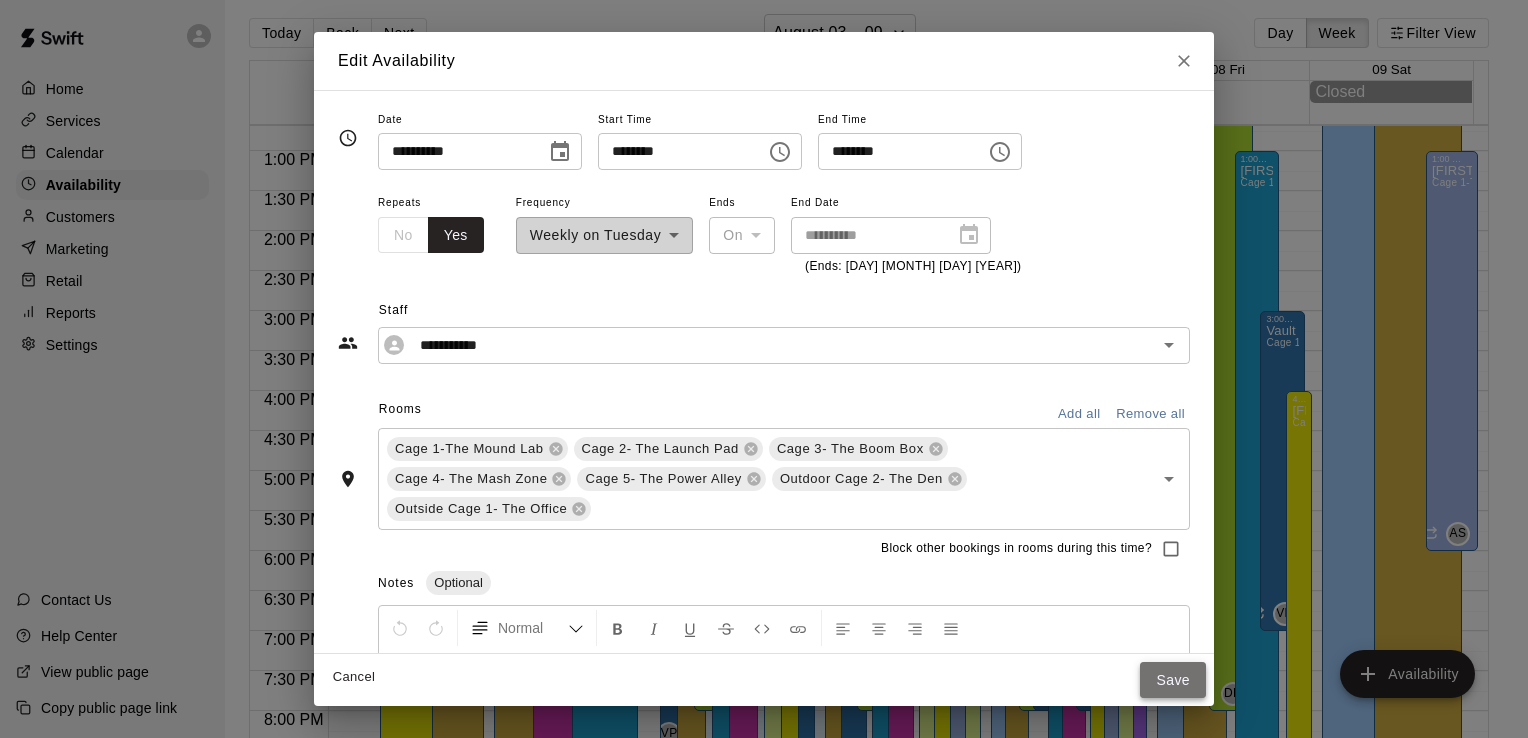 click on "Save" at bounding box center [1173, 680] 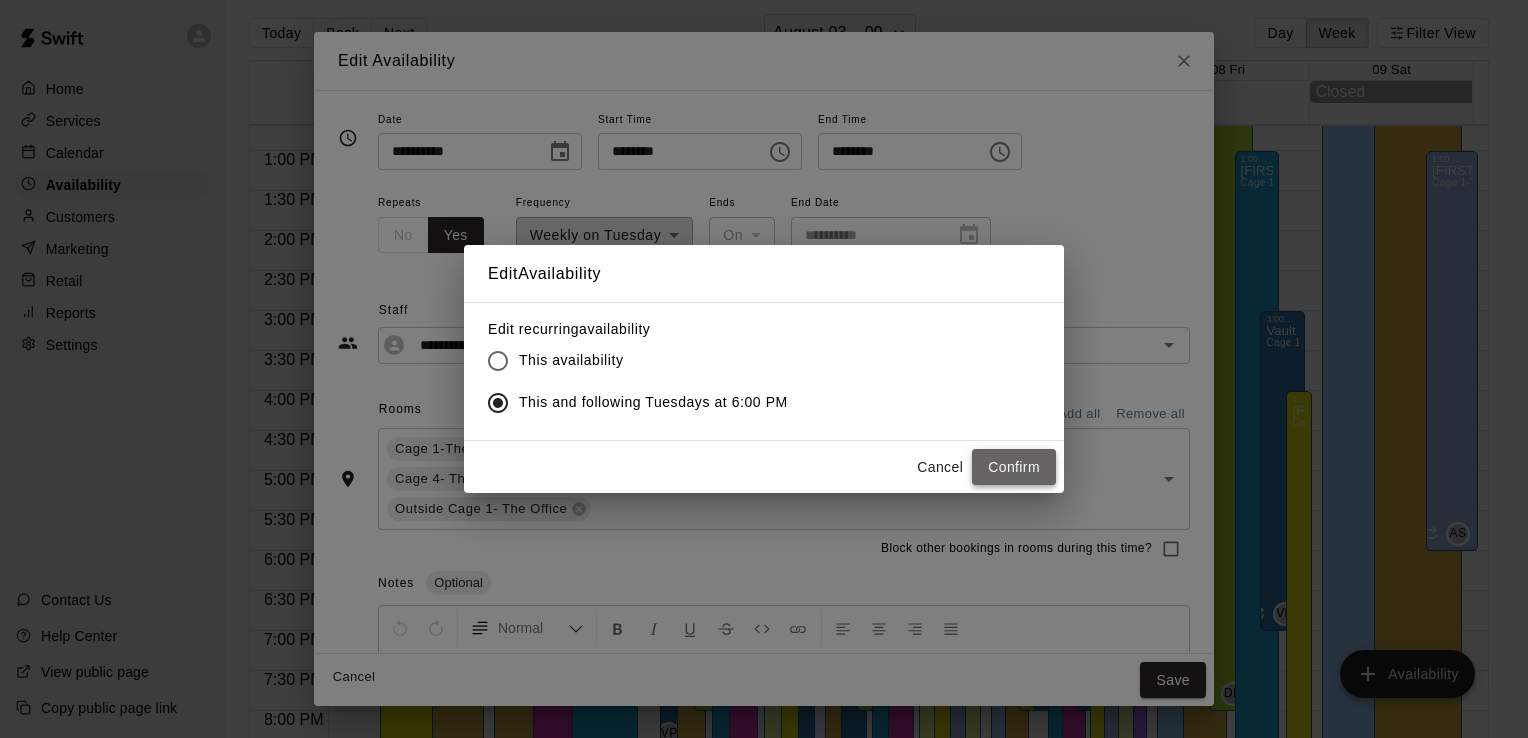 click on "Confirm" at bounding box center (1014, 467) 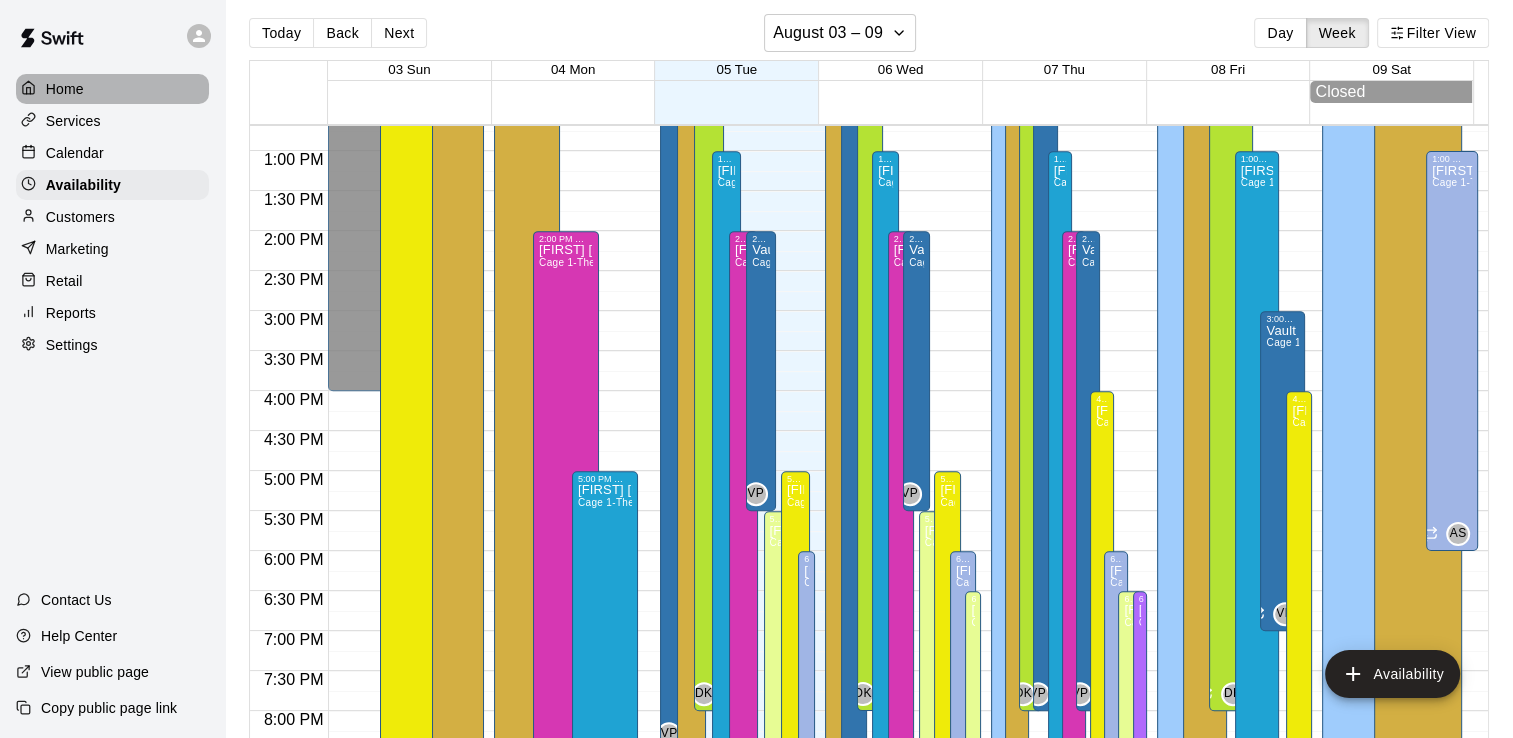 click on "Home" at bounding box center [65, 89] 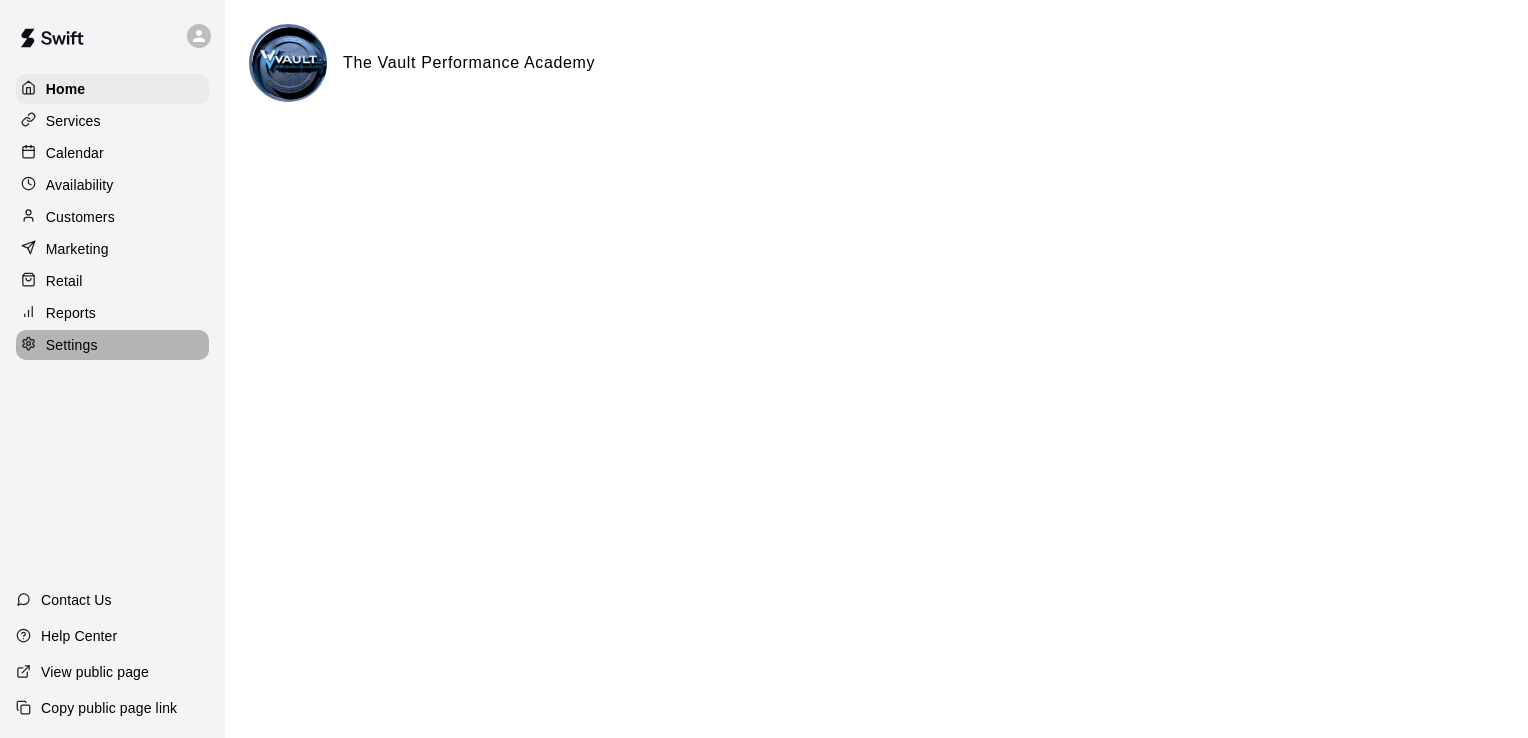 click on "Settings" at bounding box center (112, 345) 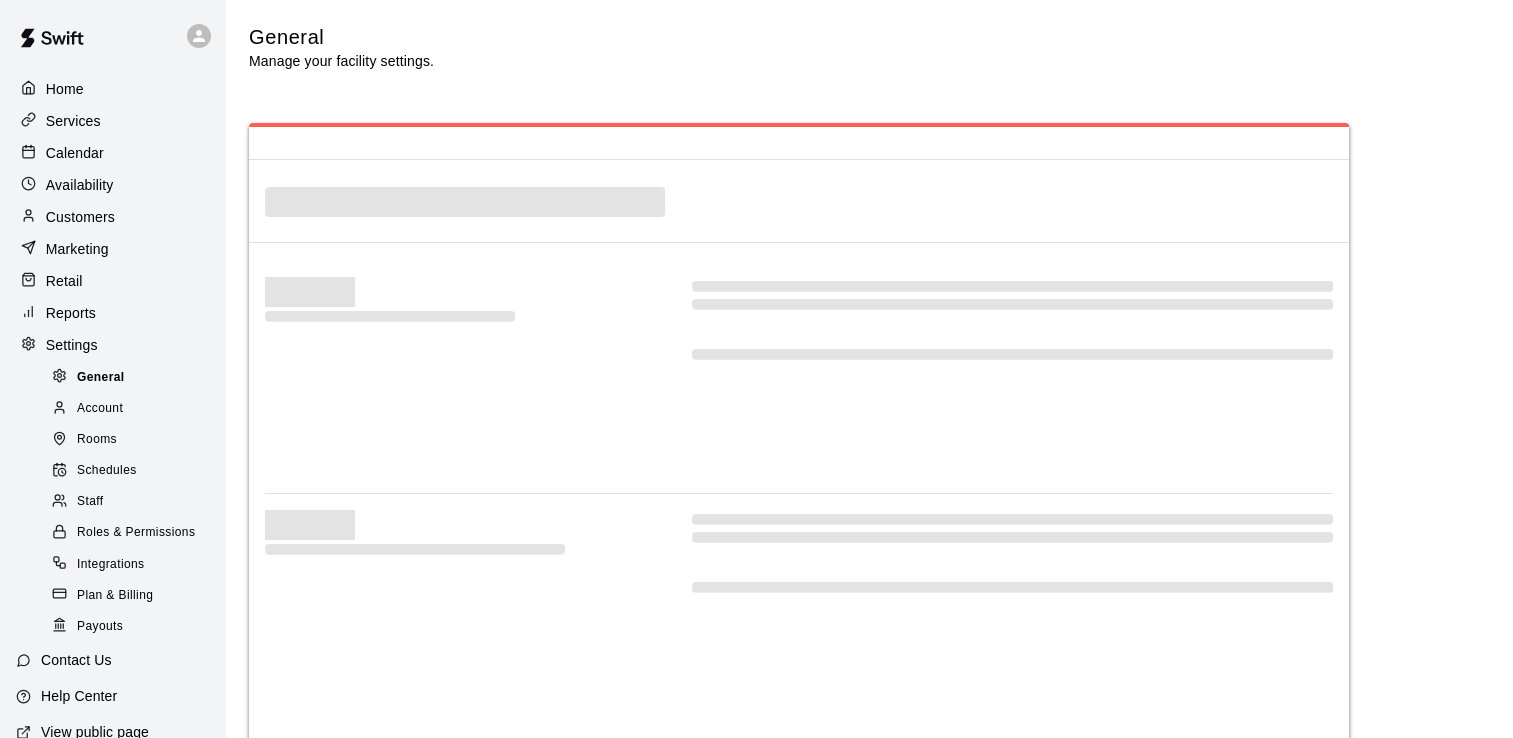 select on "**" 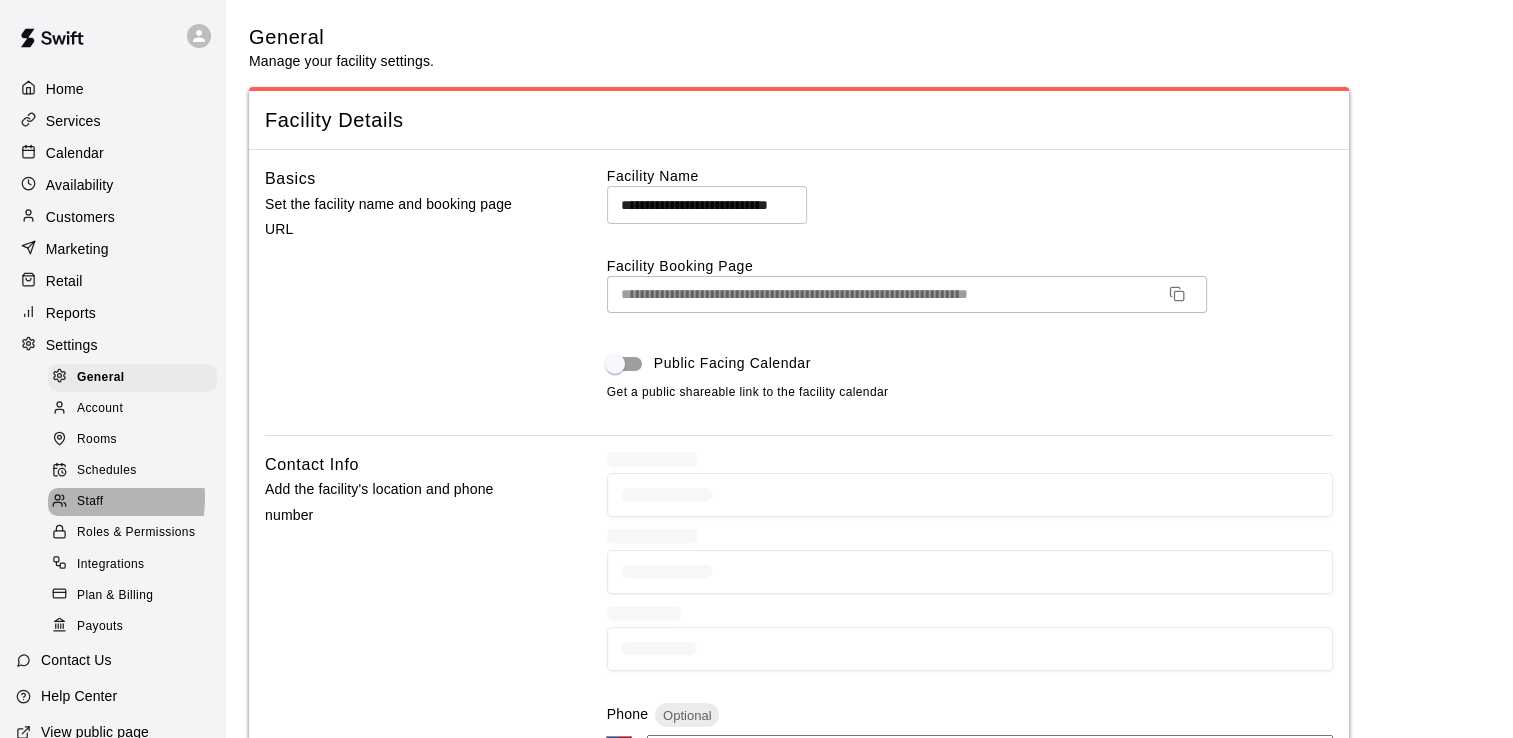 click on "Staff" at bounding box center [90, 502] 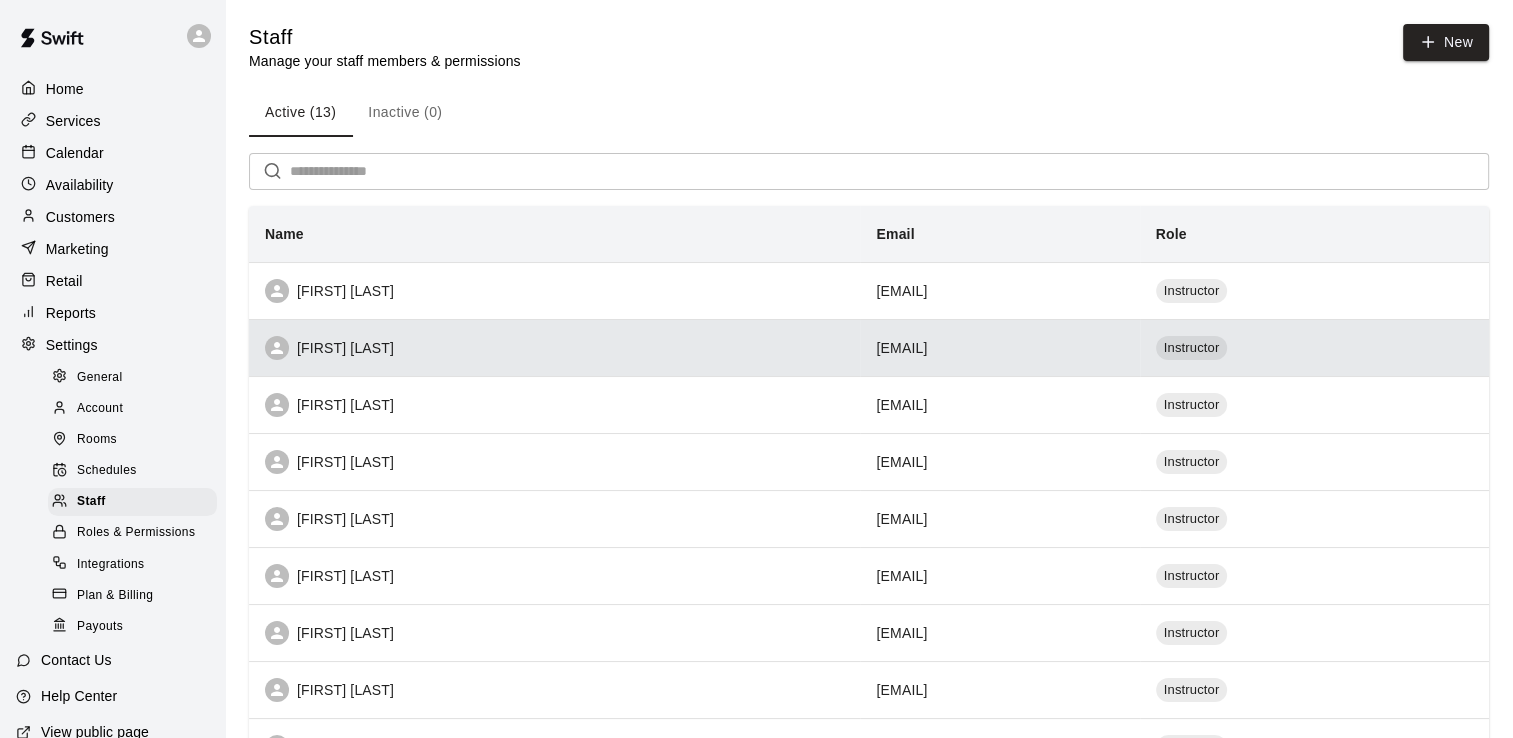 click on "[FIRST] [LAST]" at bounding box center [554, 348] 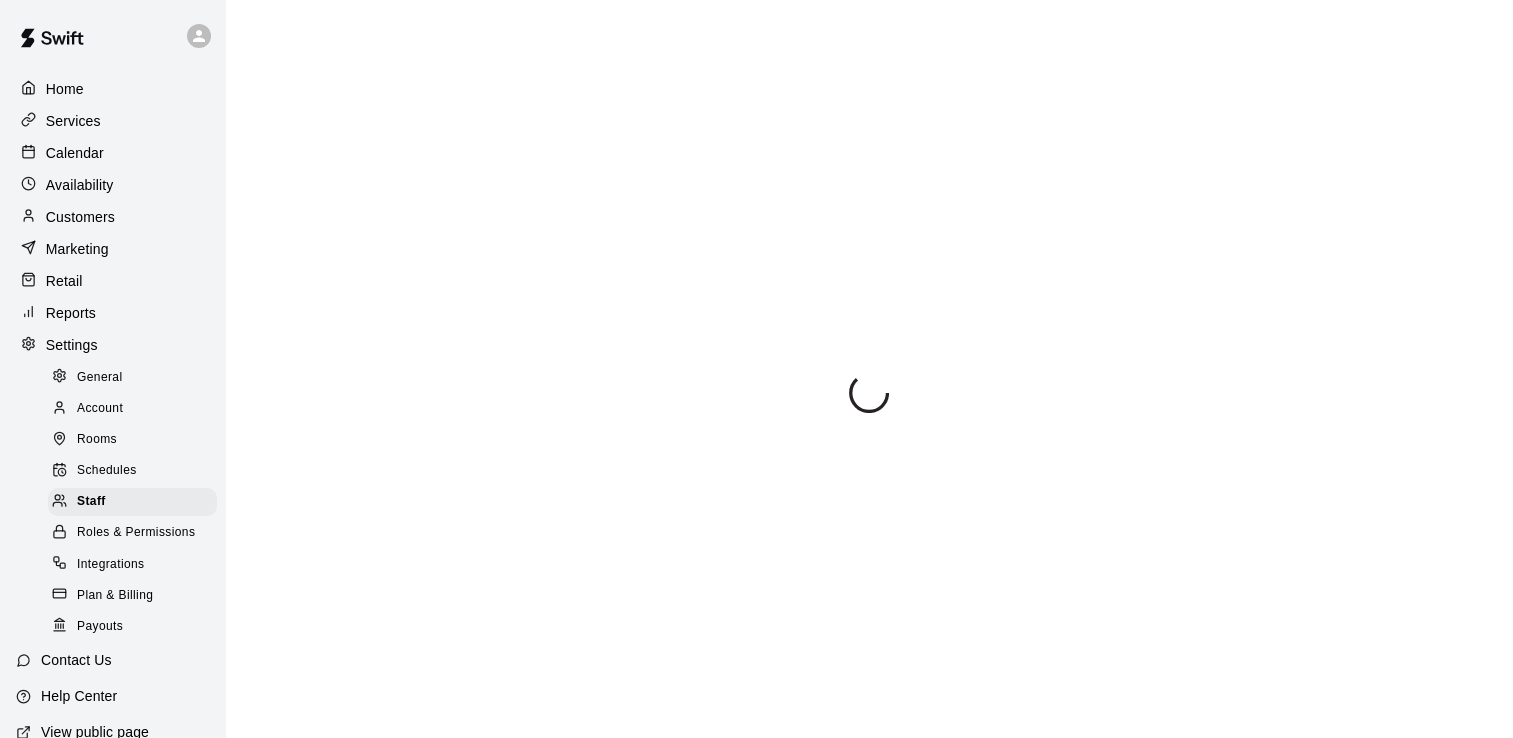 scroll, scrollTop: 104, scrollLeft: 0, axis: vertical 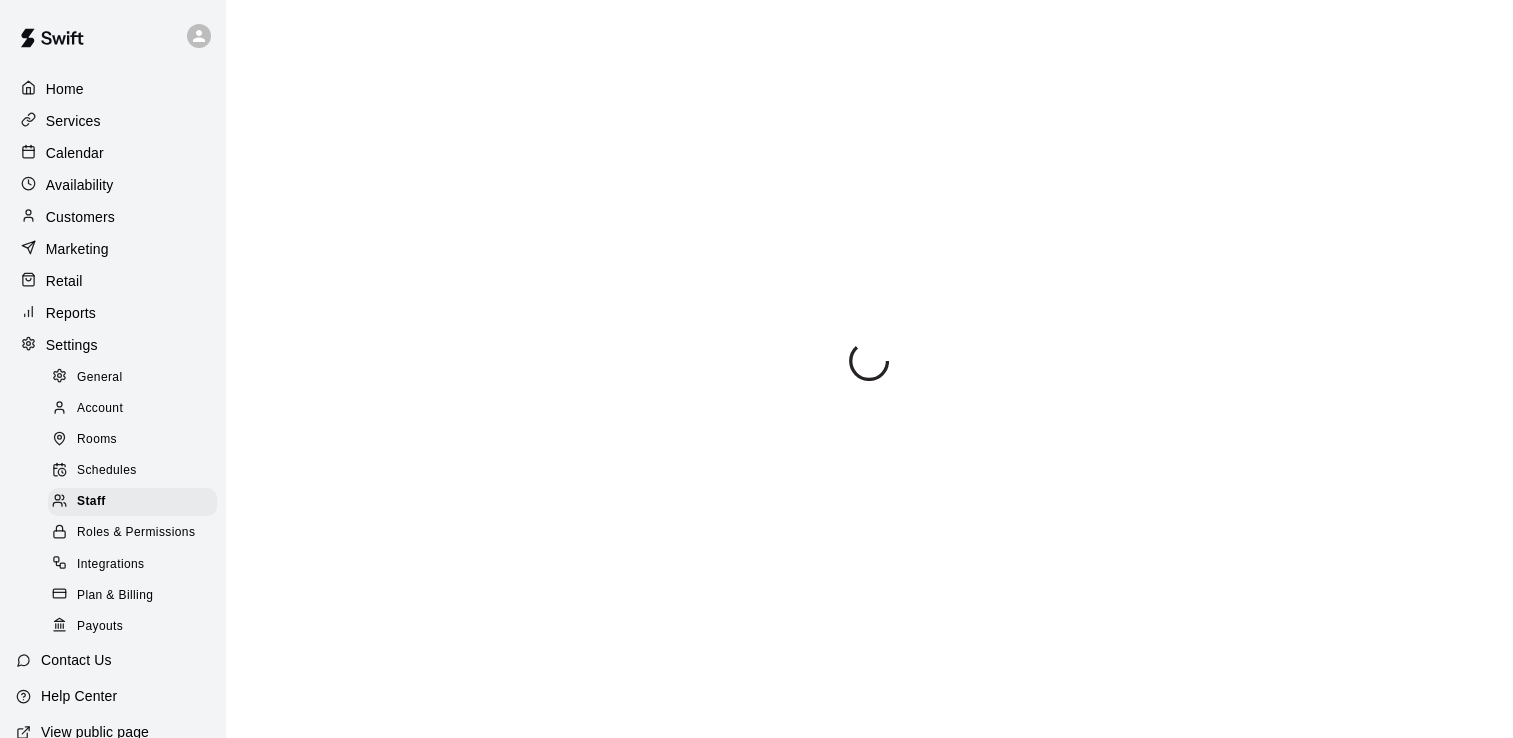 select on "**" 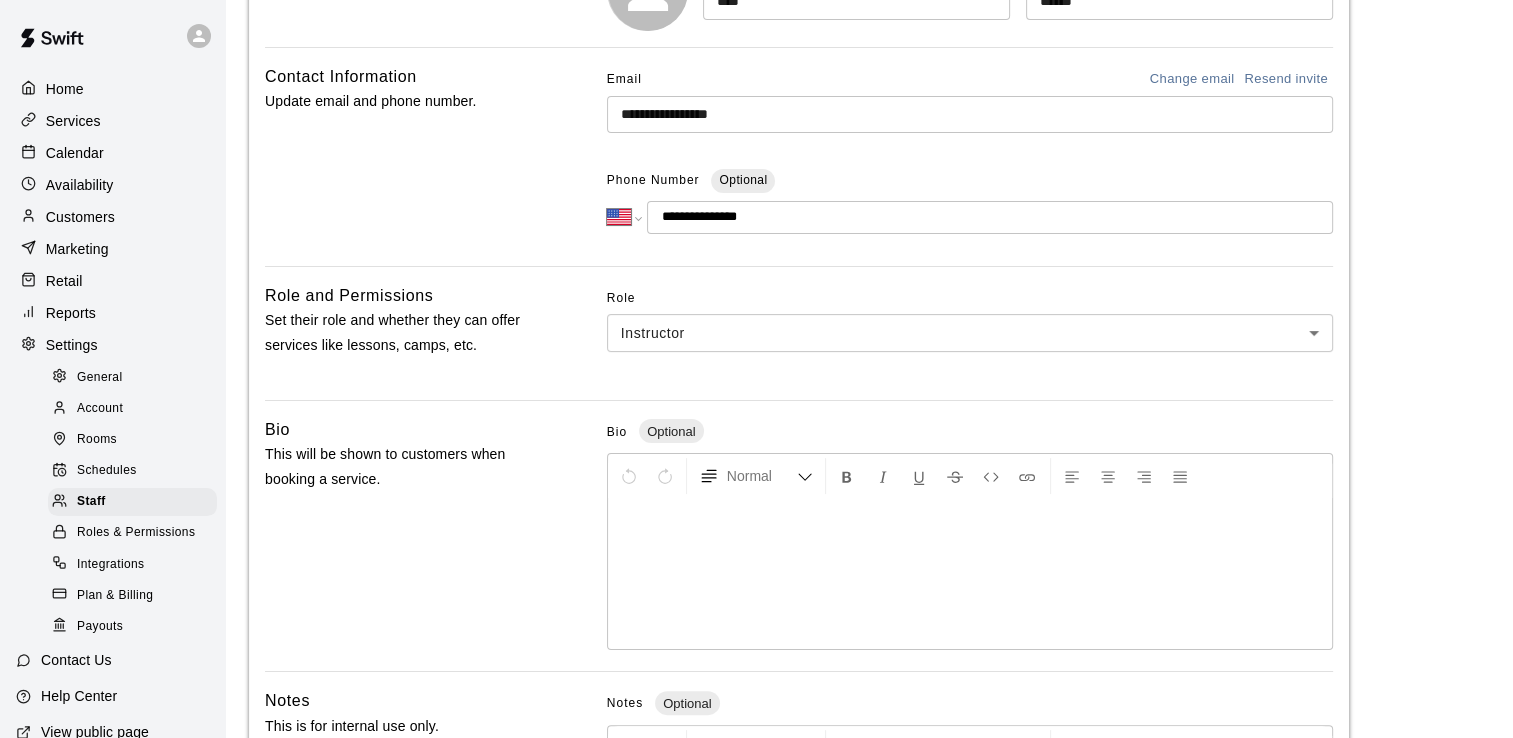 scroll, scrollTop: 576, scrollLeft: 0, axis: vertical 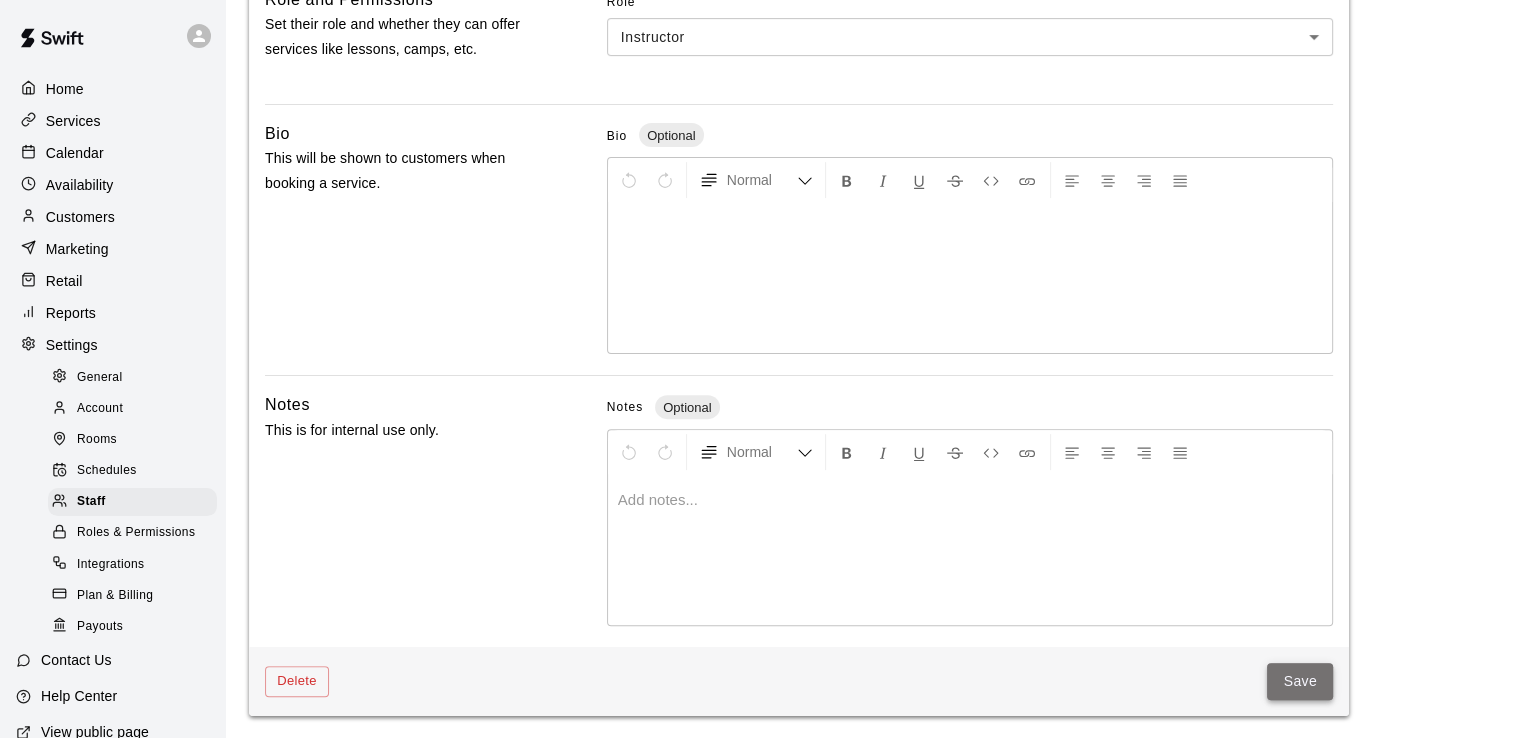 click on "Save" at bounding box center [1300, 681] 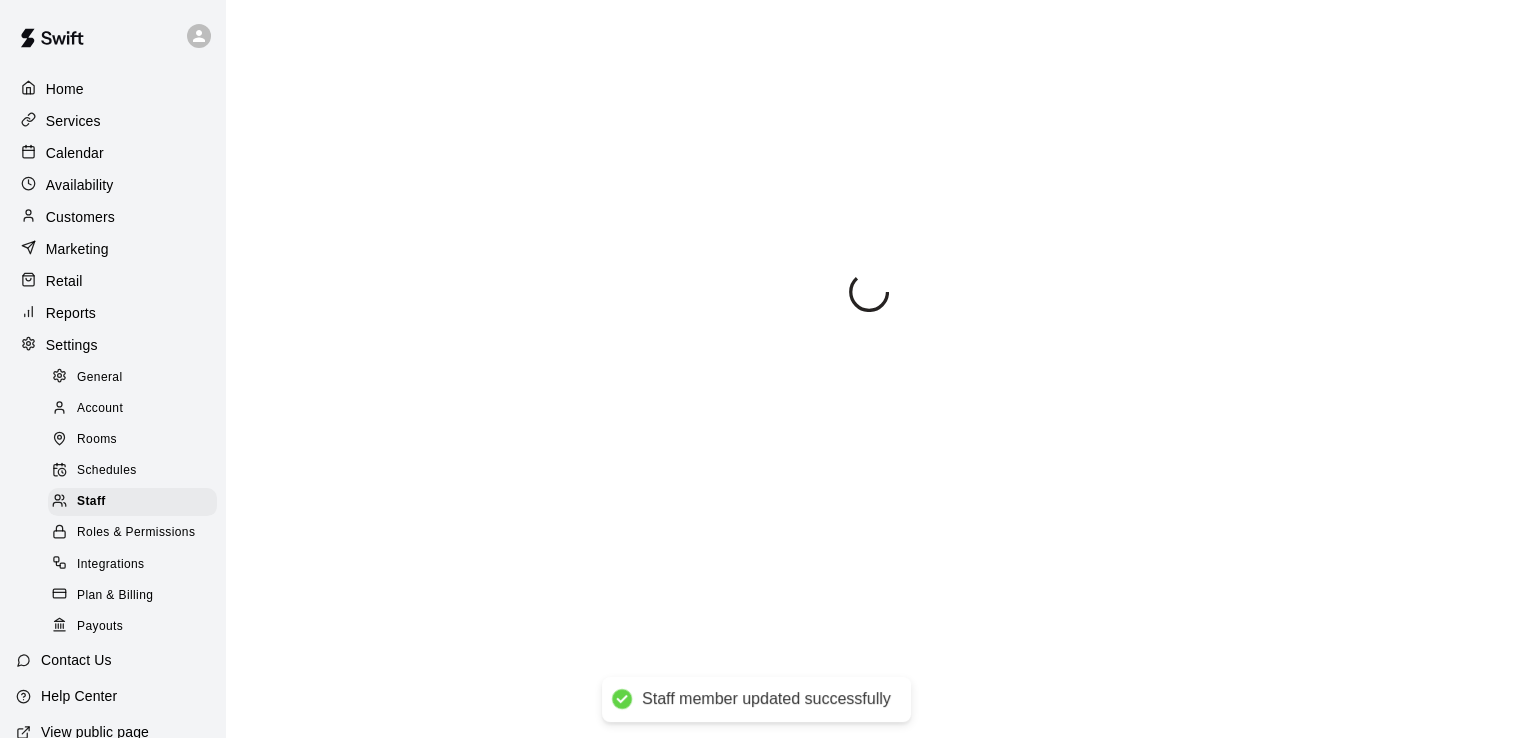 scroll, scrollTop: 0, scrollLeft: 0, axis: both 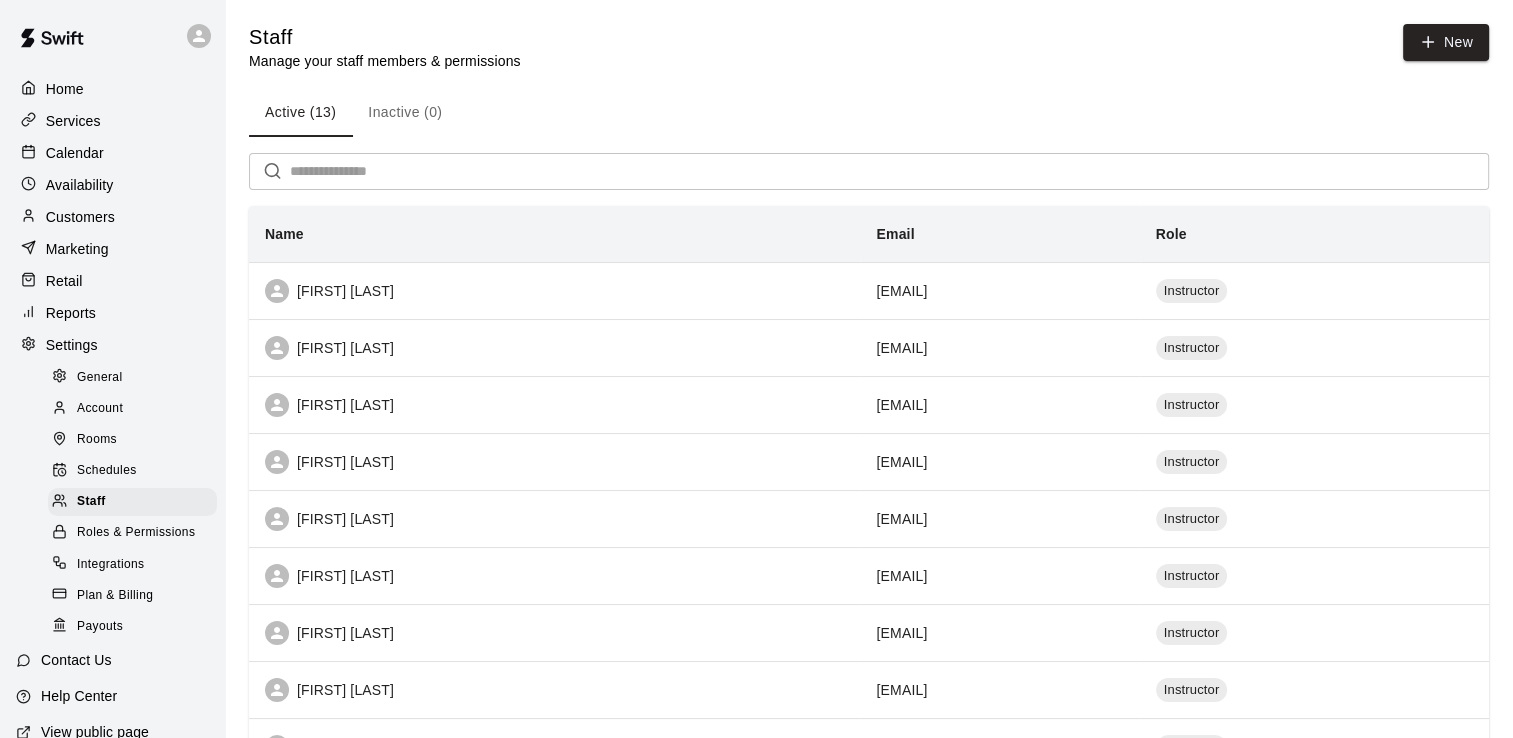 click on "Services" at bounding box center [73, 121] 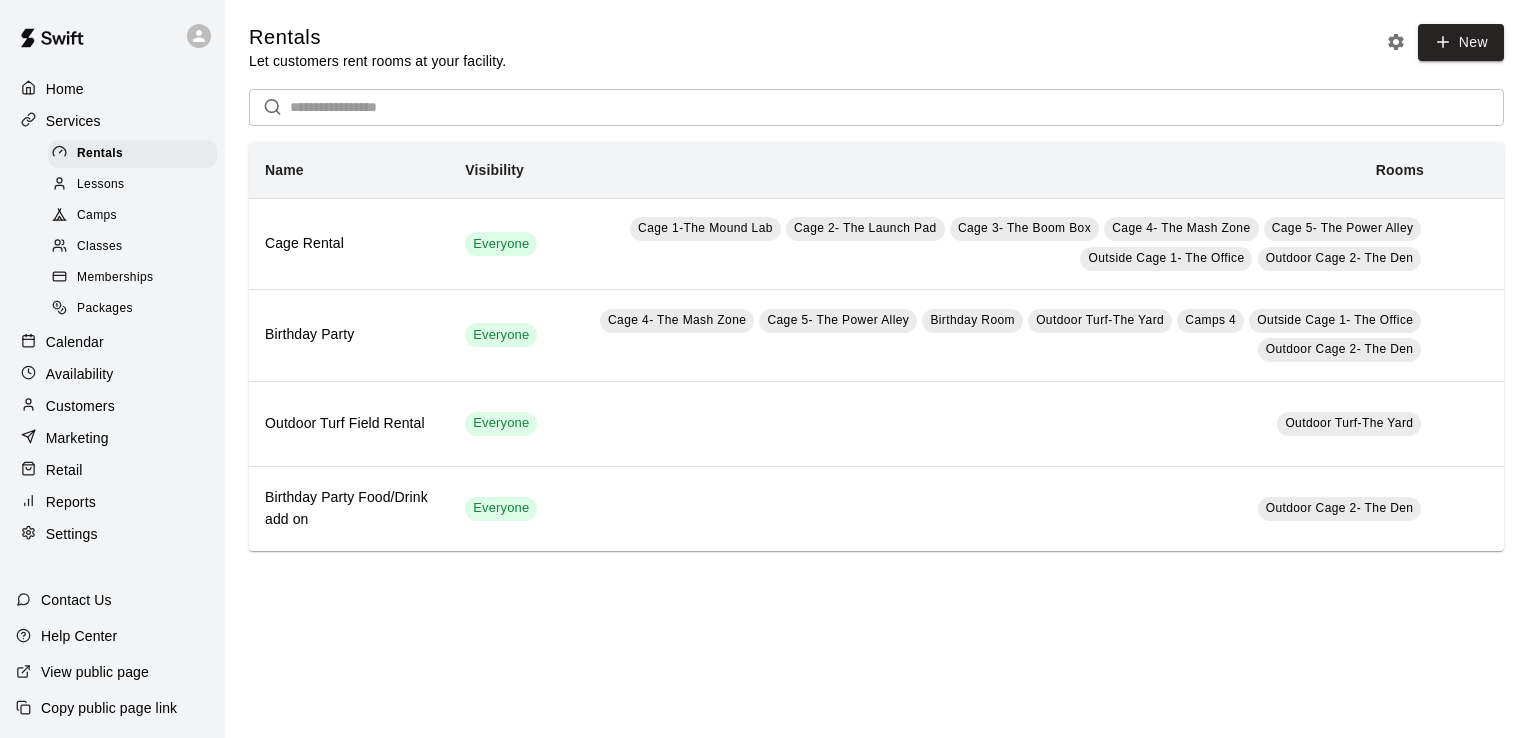 click on "Lessons" at bounding box center (101, 185) 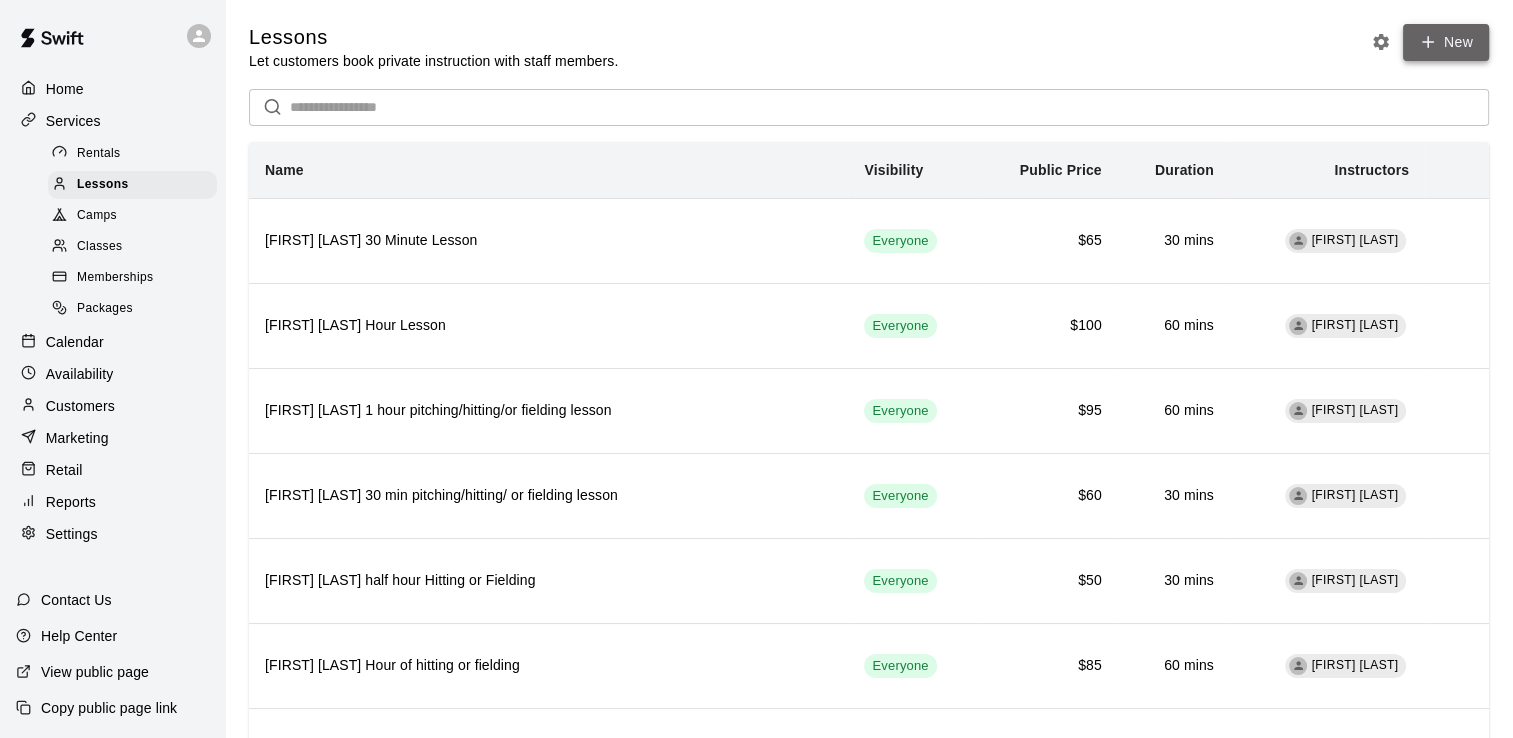 click on "New" at bounding box center (1446, 42) 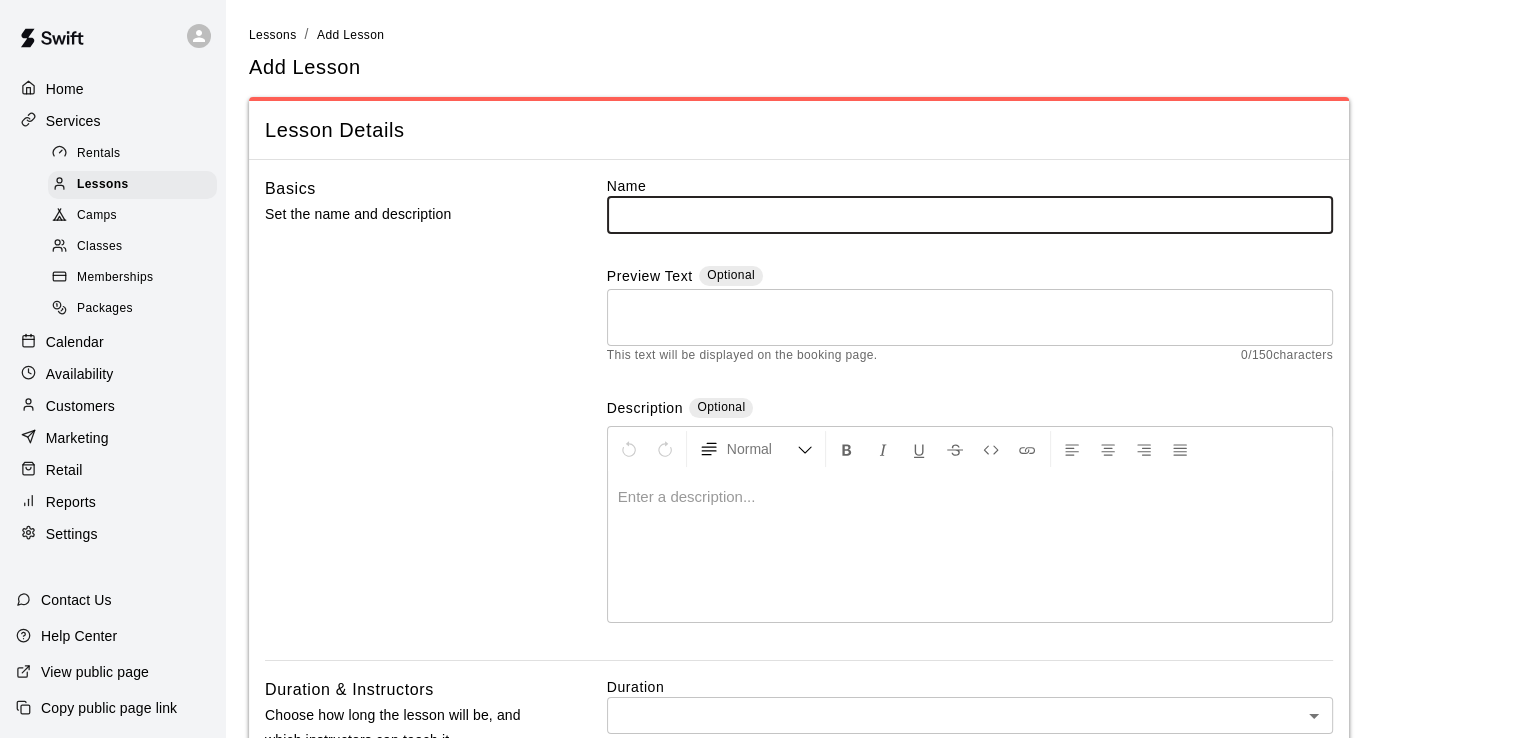 click at bounding box center (970, 214) 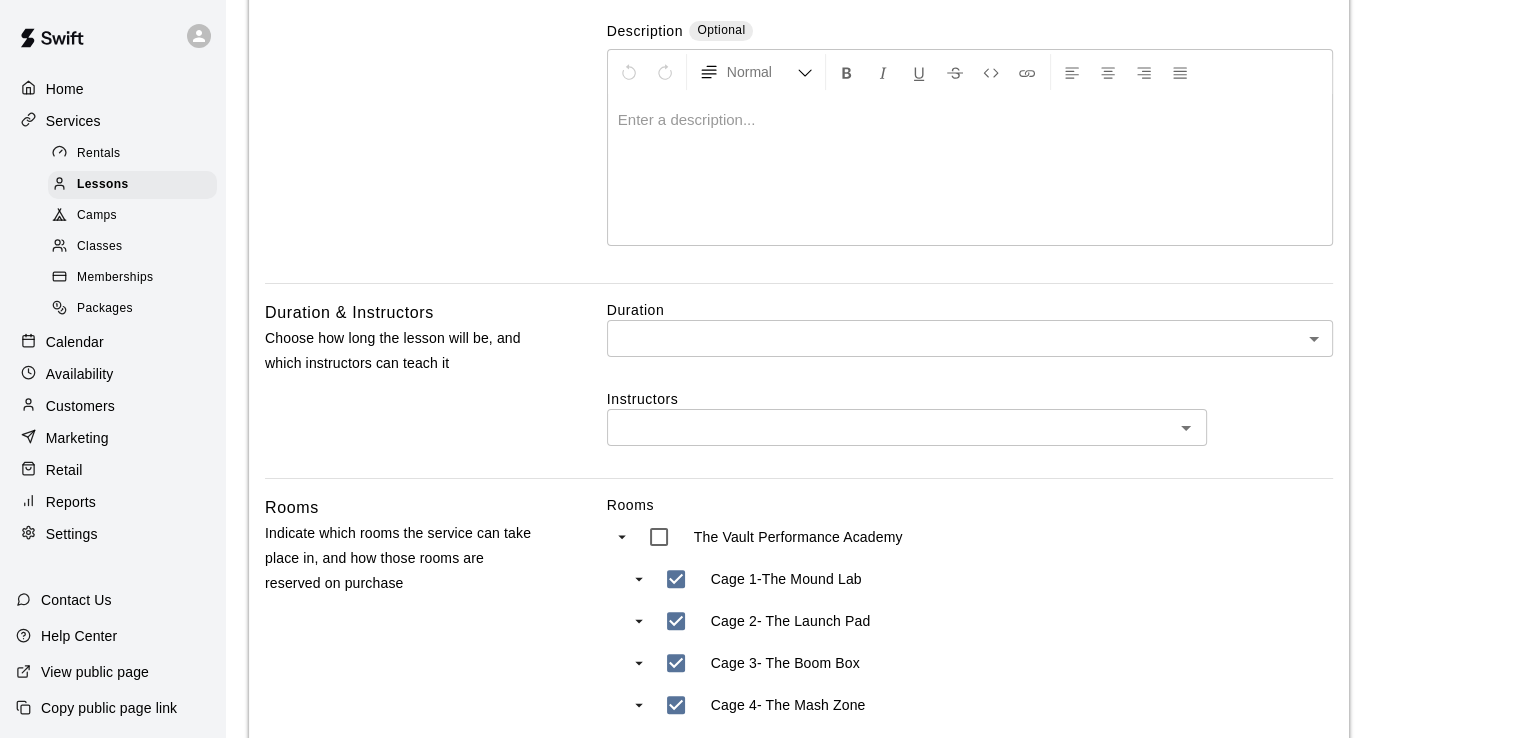 scroll, scrollTop: 463, scrollLeft: 0, axis: vertical 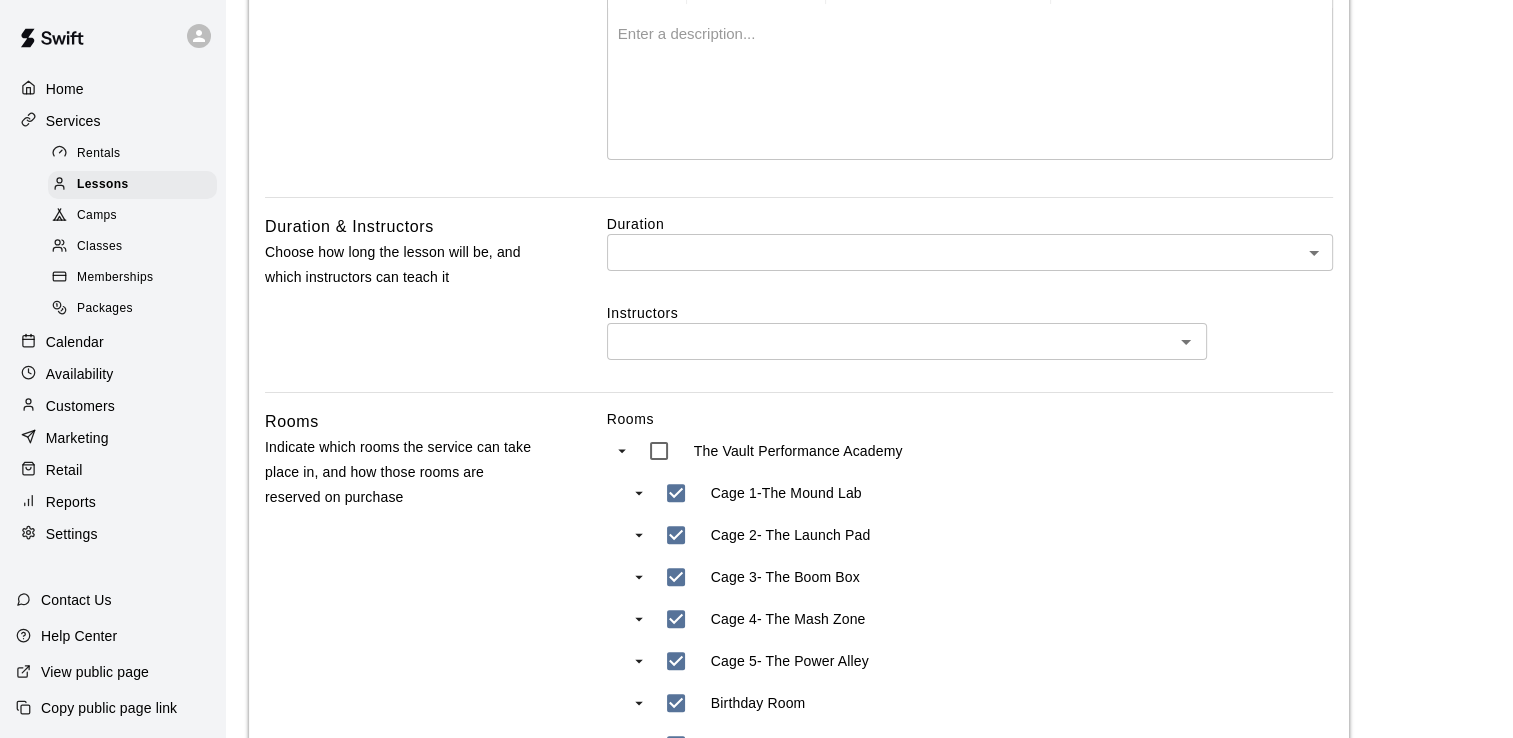 type on "**********" 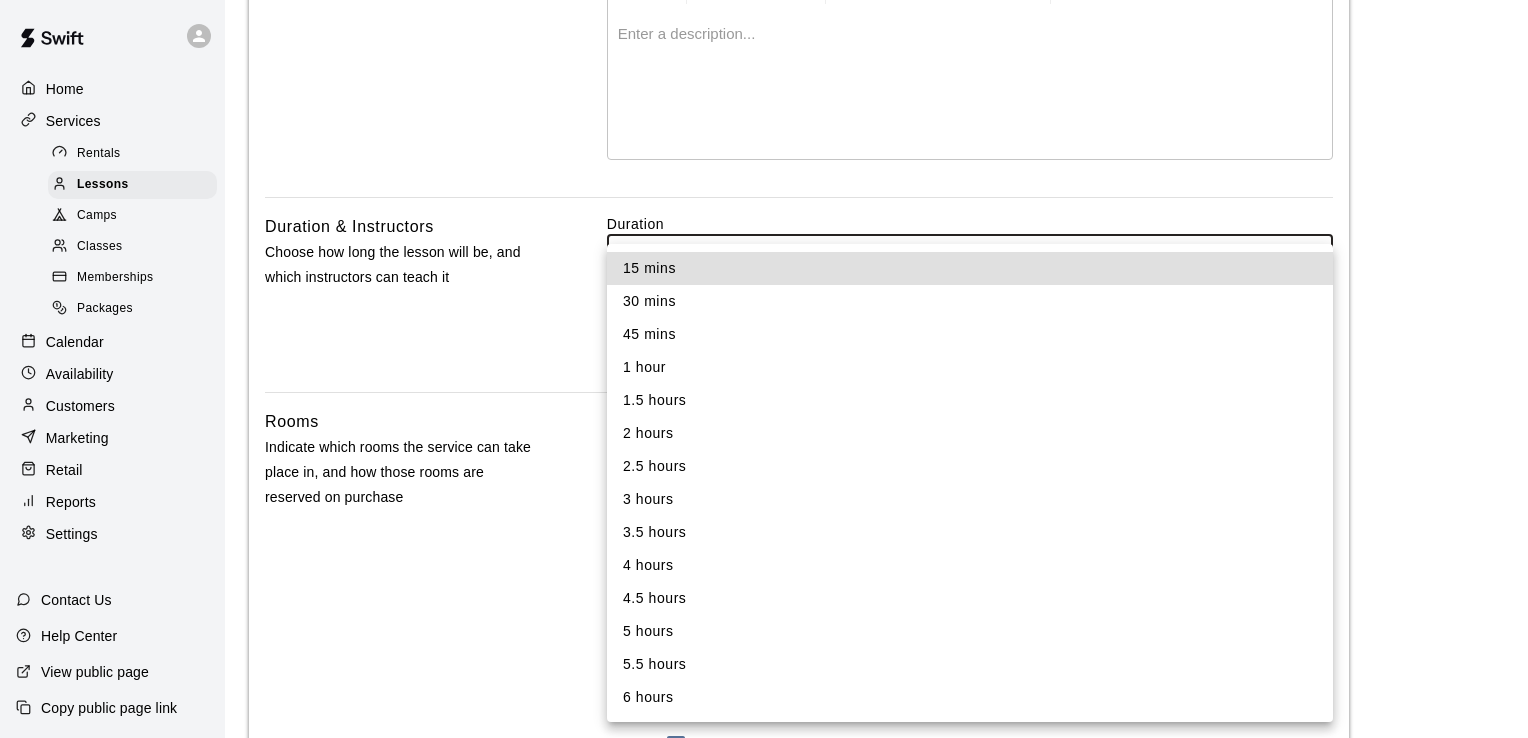 click on "**********" at bounding box center (764, 604) 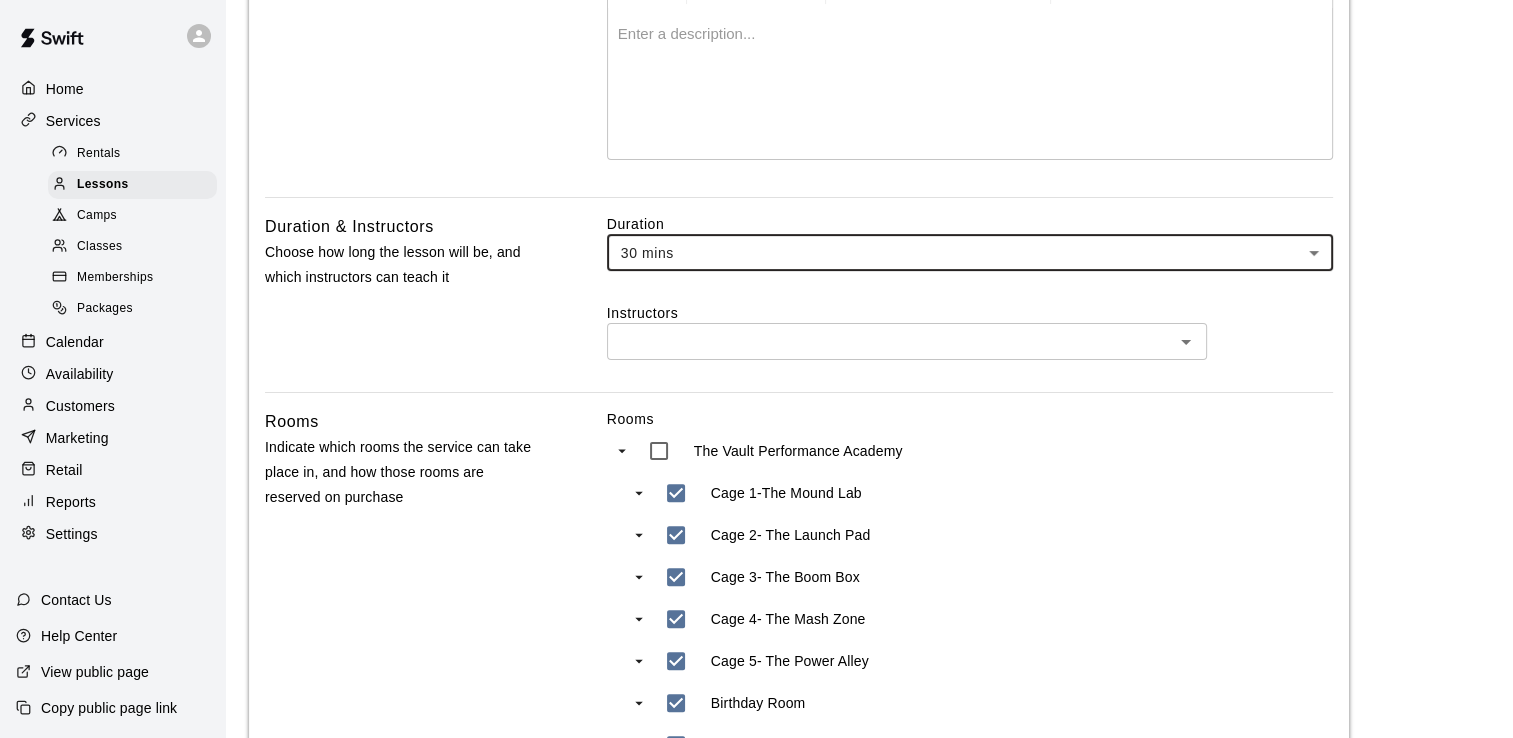 click at bounding box center (890, 341) 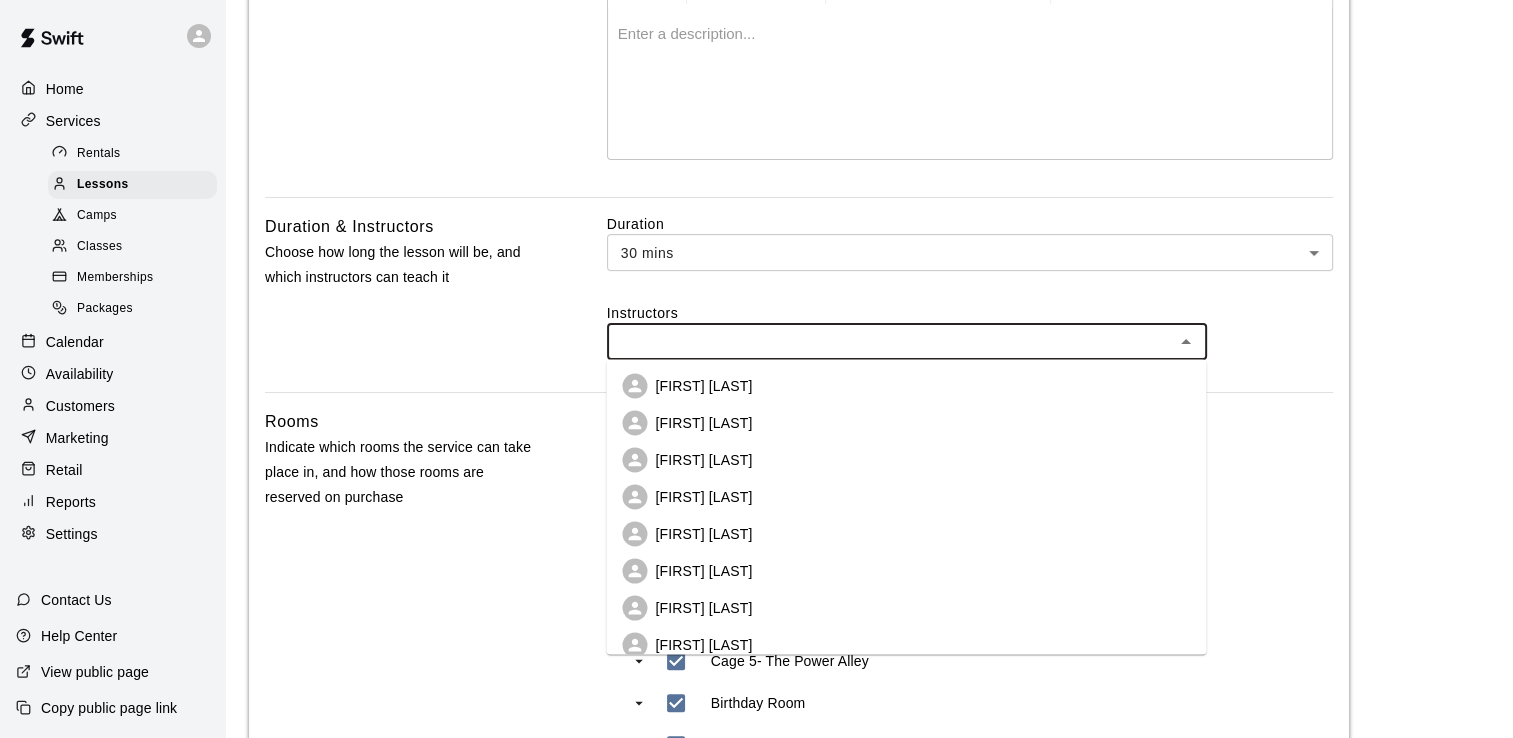 click on "[FIRST] [LAST]" at bounding box center (703, 423) 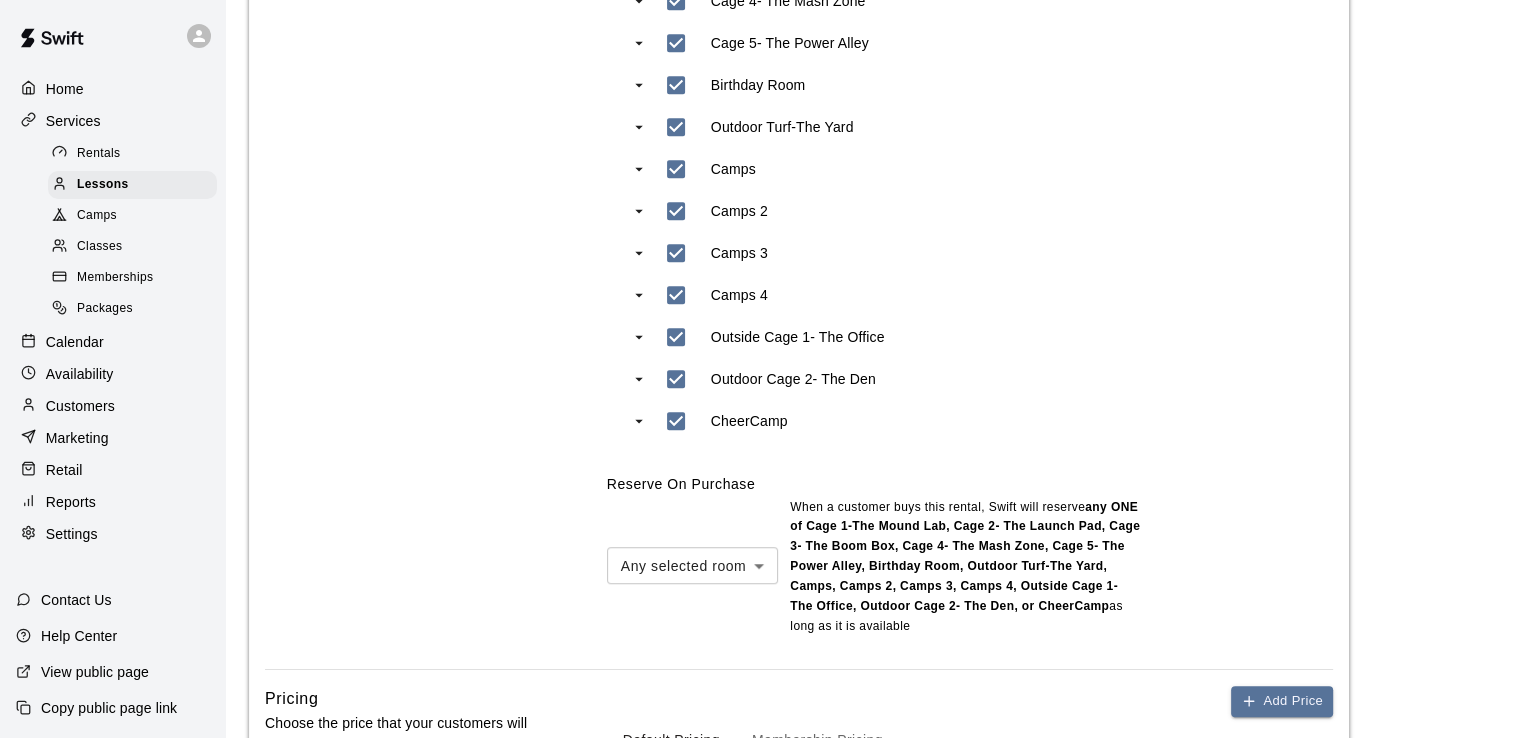 scroll, scrollTop: 1093, scrollLeft: 0, axis: vertical 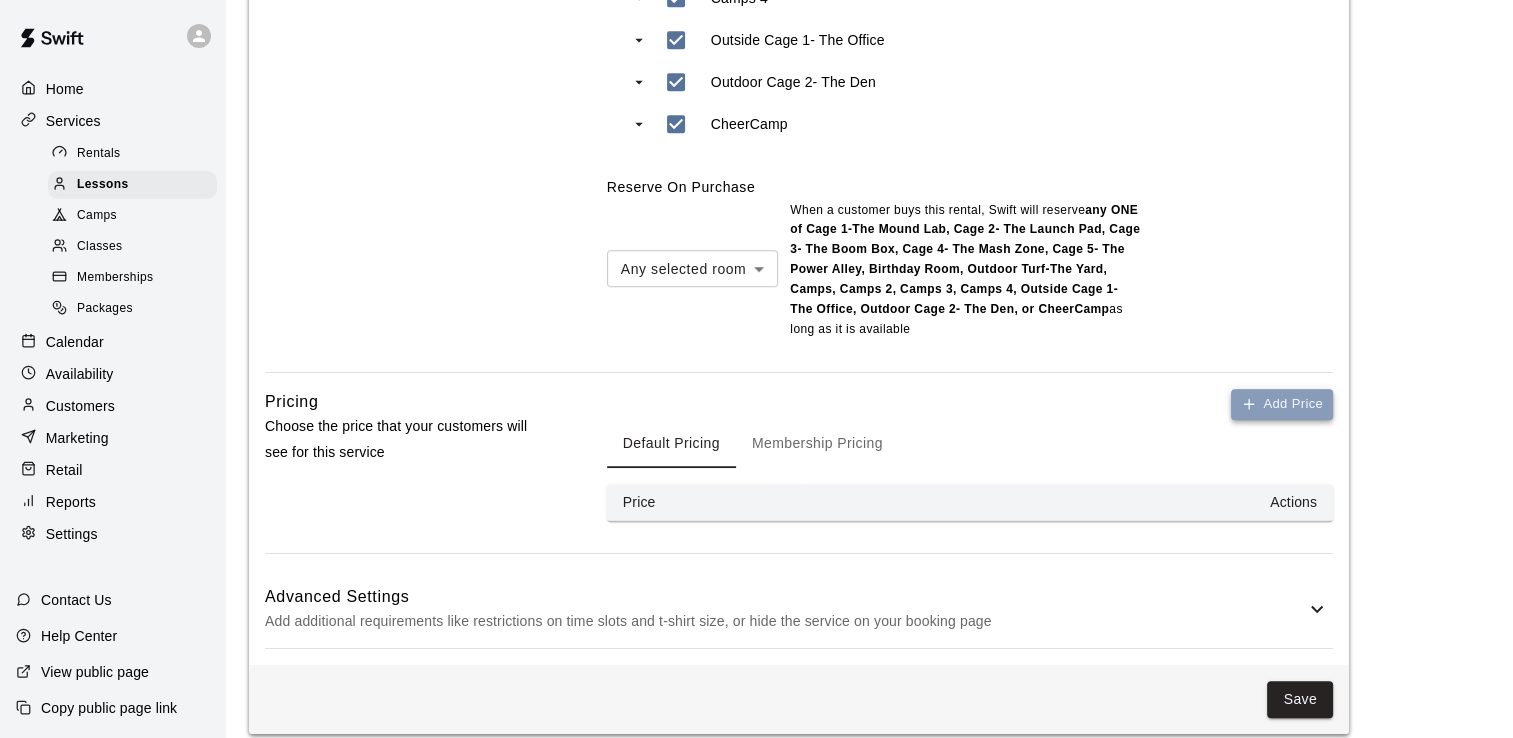 click on "Add Price" at bounding box center [1282, 404] 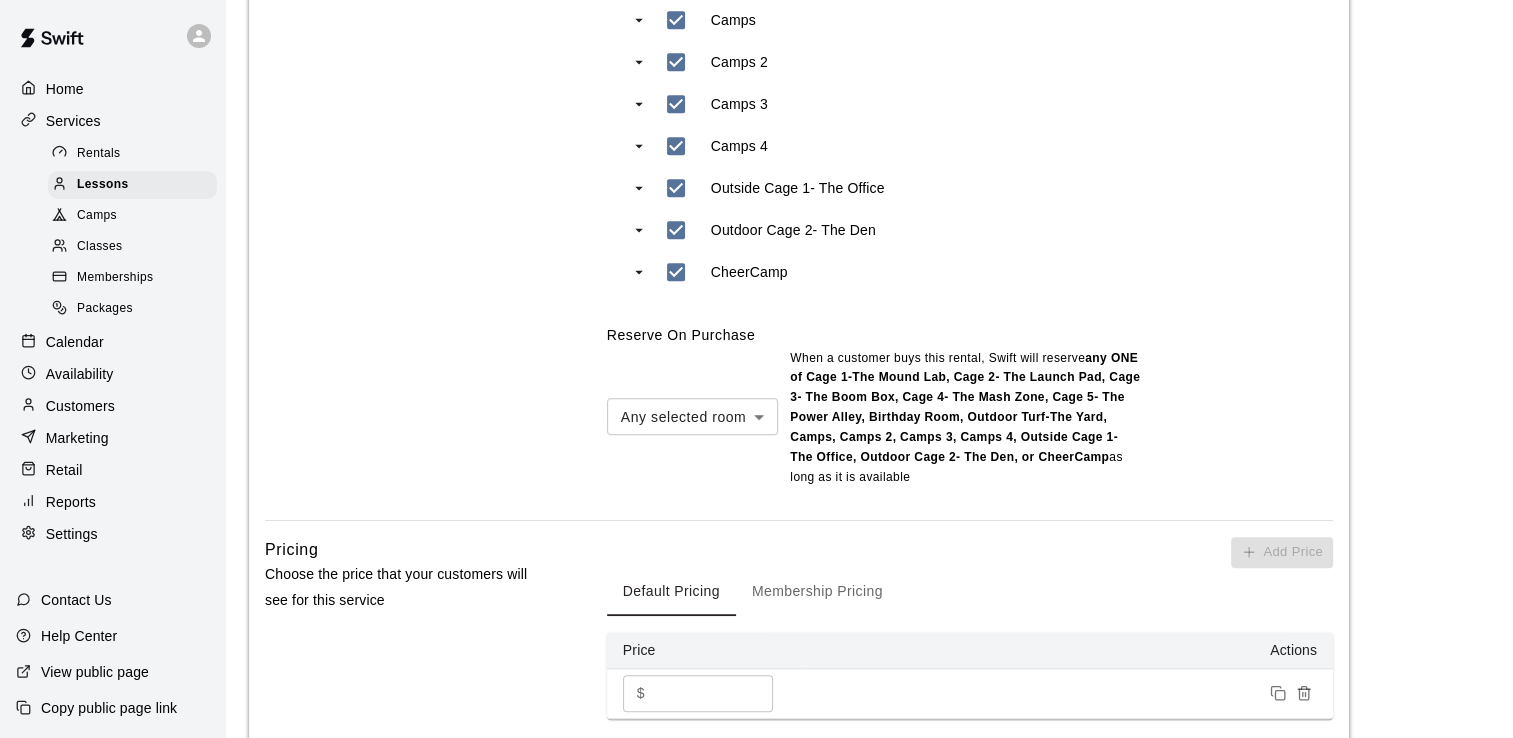 scroll, scrollTop: 1238, scrollLeft: 0, axis: vertical 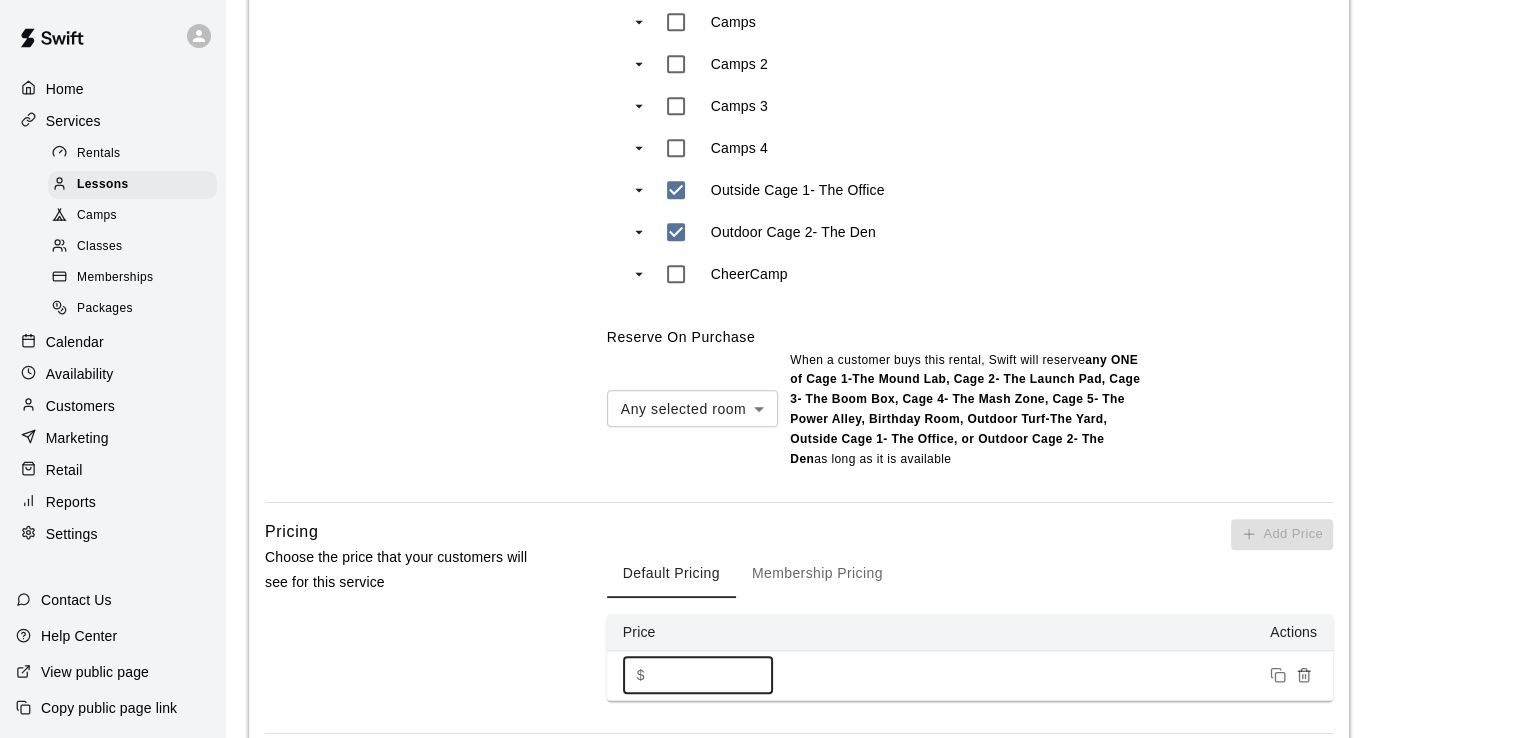 drag, startPoint x: 672, startPoint y: 690, endPoint x: 590, endPoint y: 685, distance: 82.1523 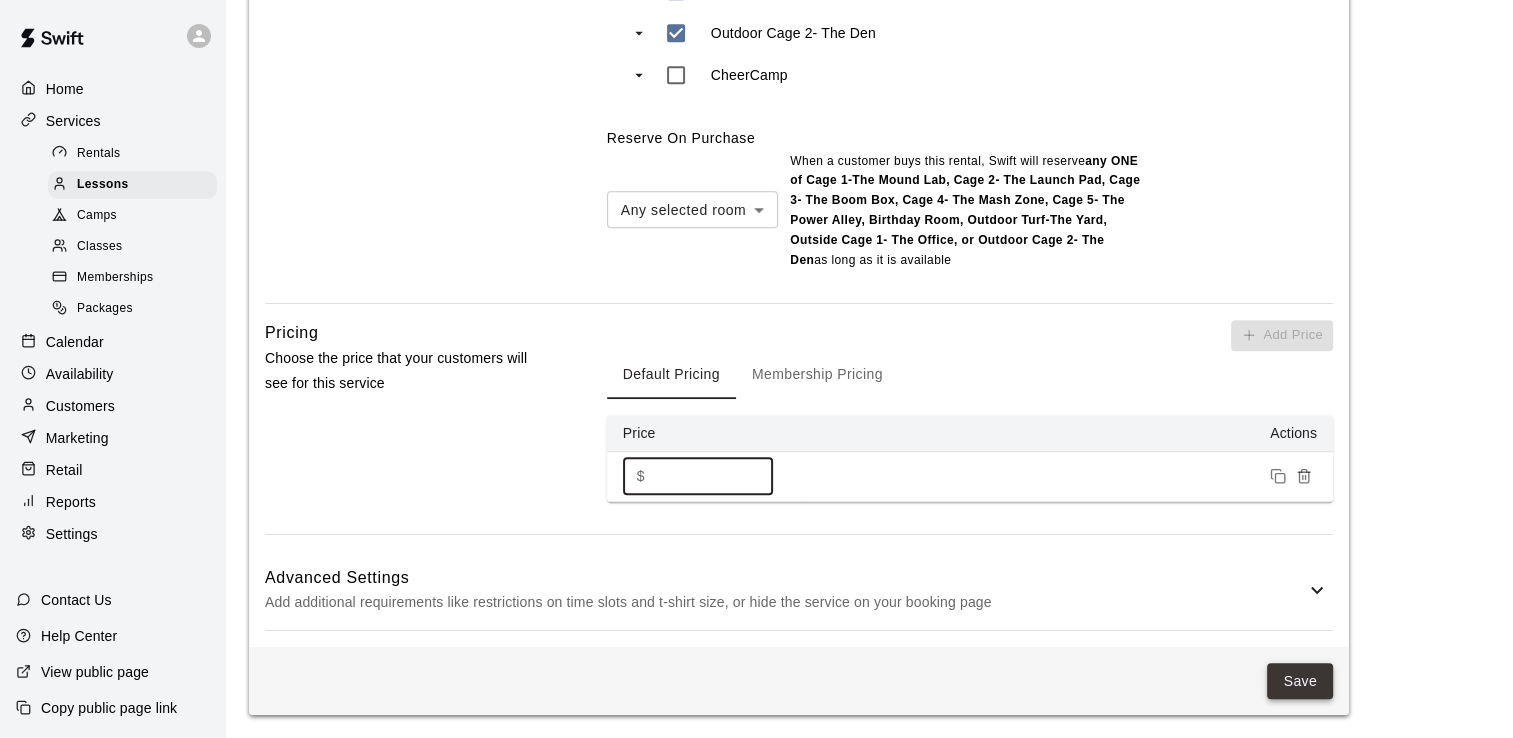 type on "**" 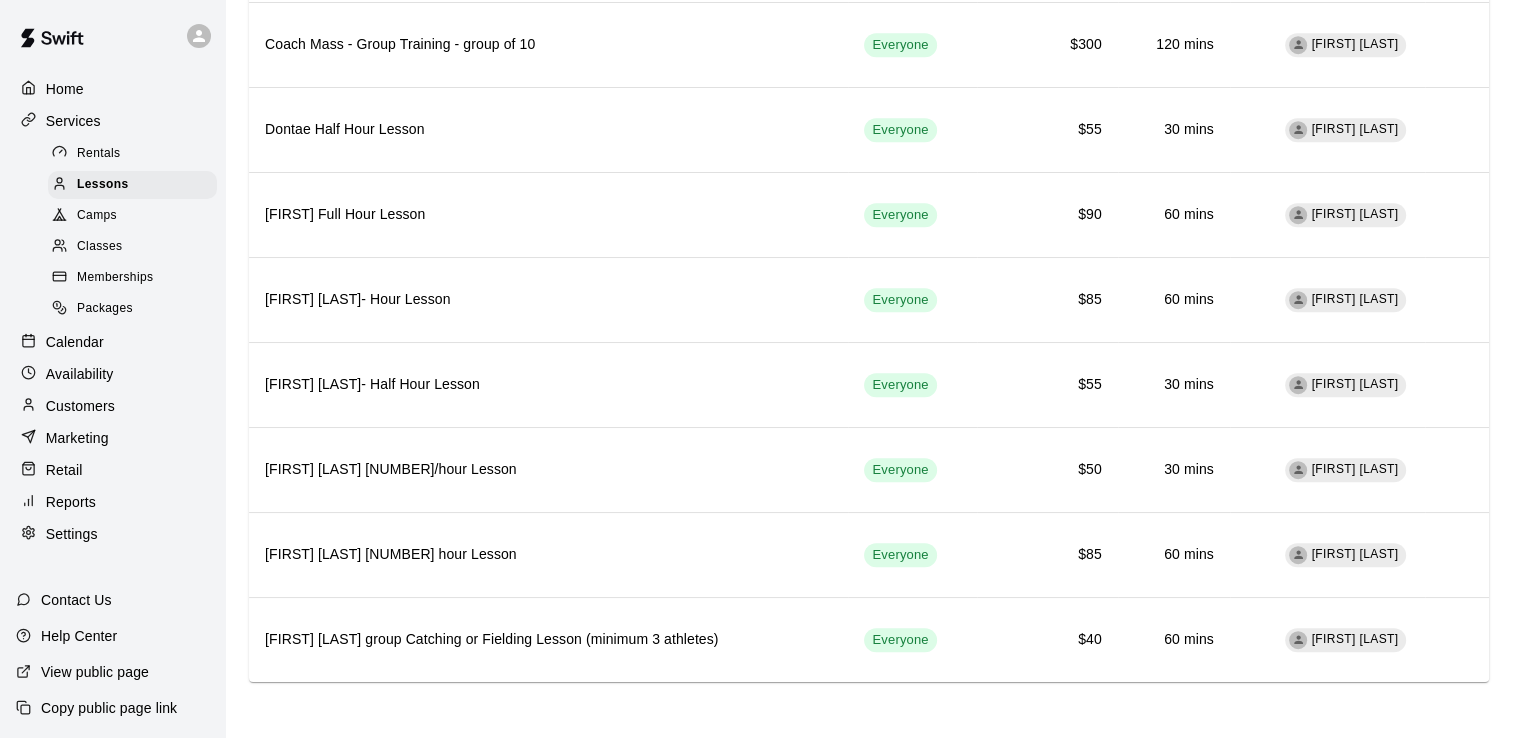 scroll, scrollTop: 0, scrollLeft: 0, axis: both 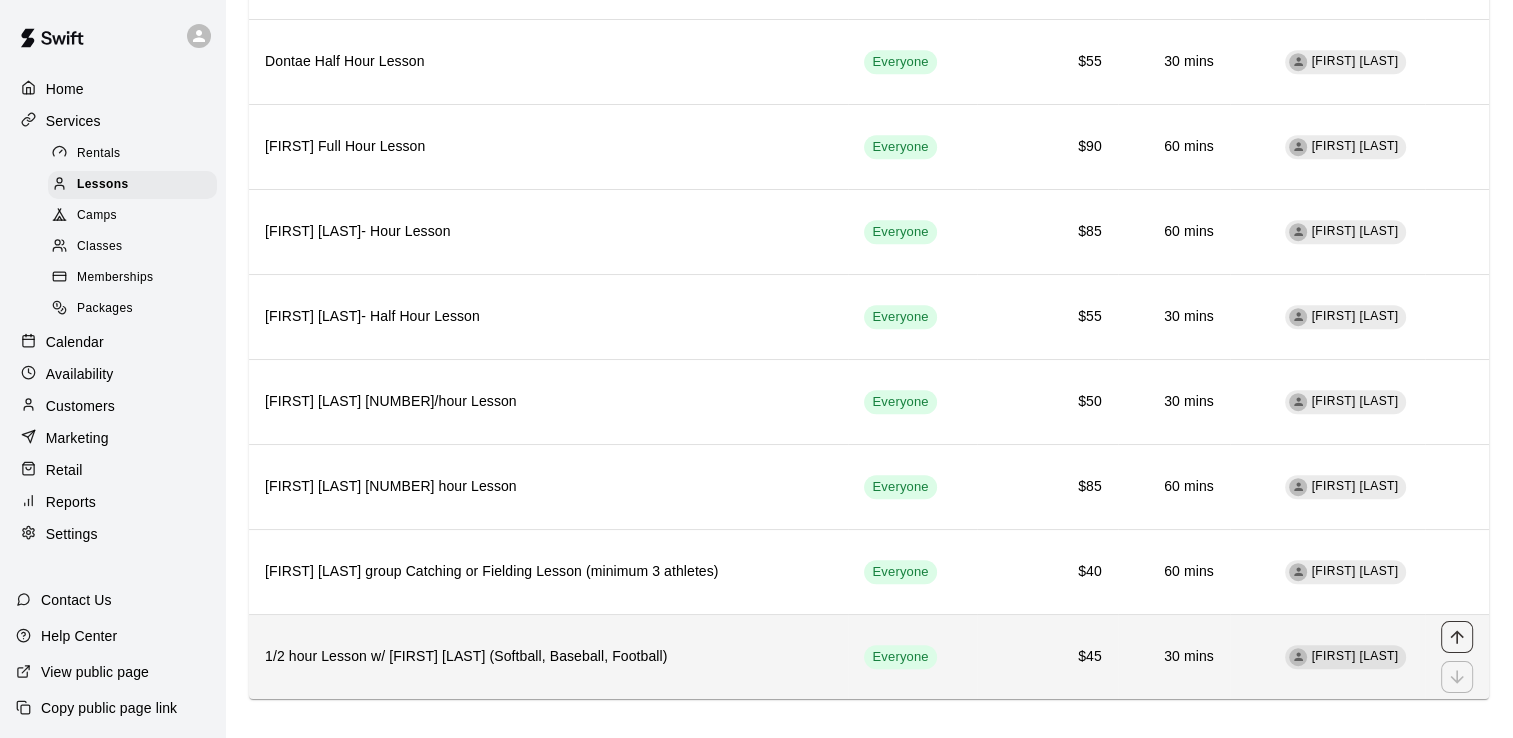 click 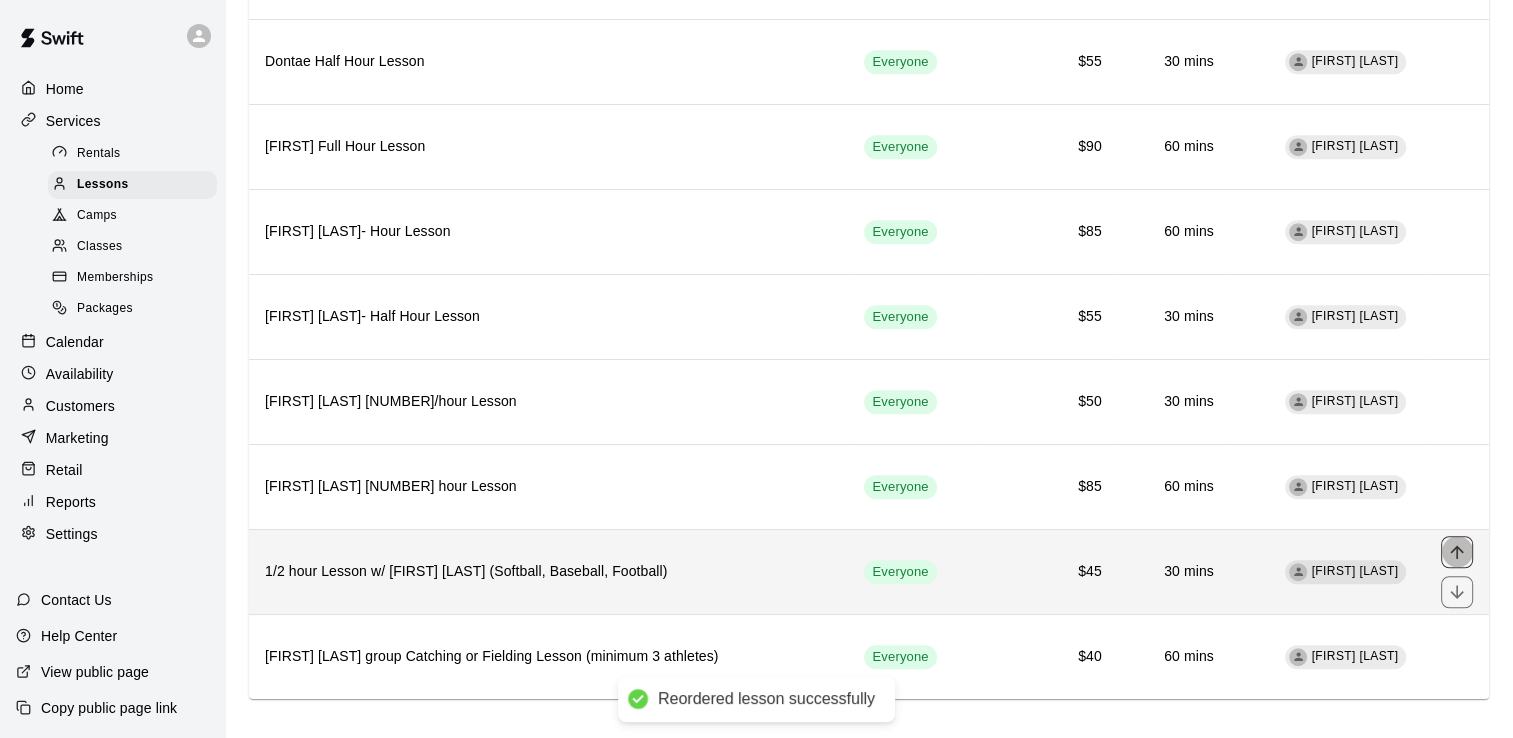 click at bounding box center [1457, 552] 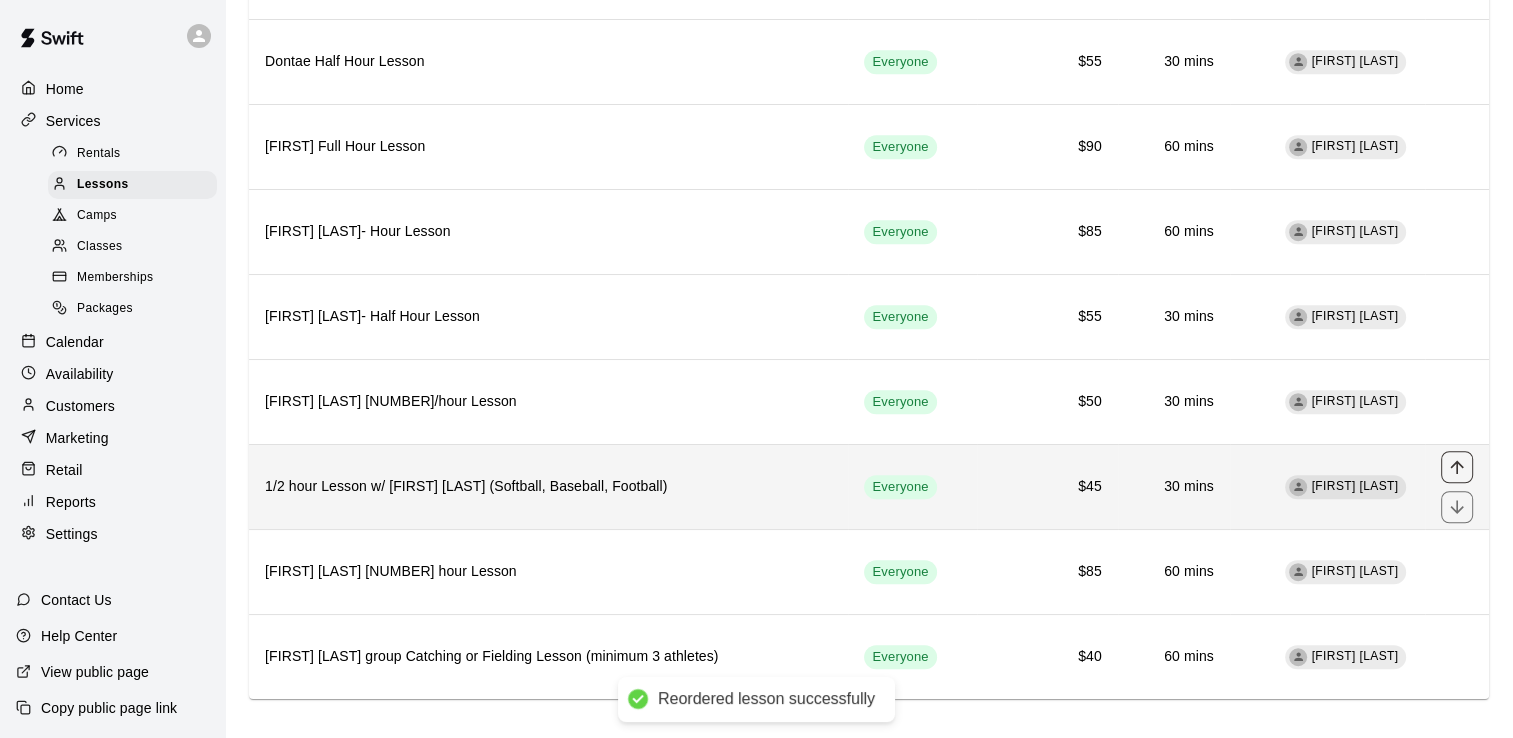 click 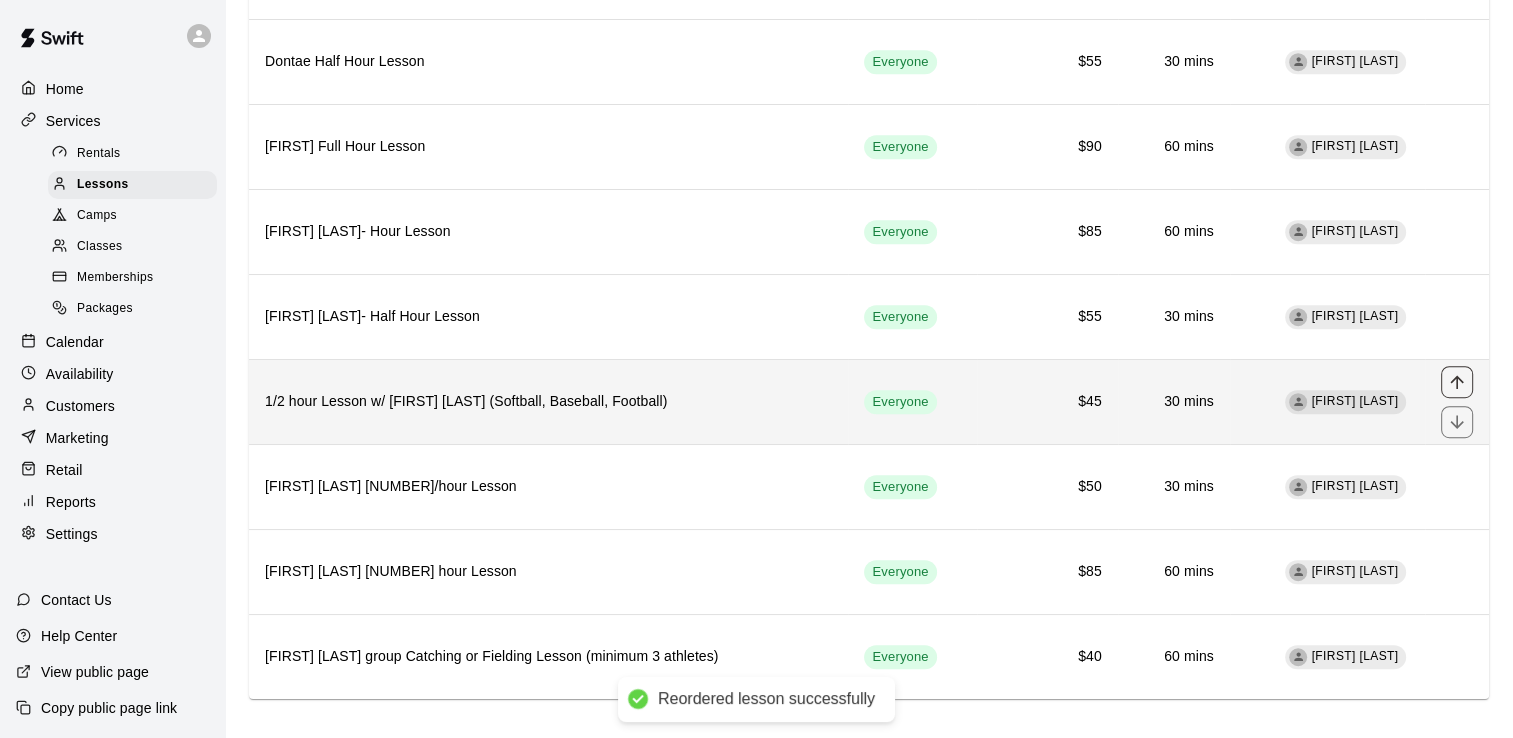 click 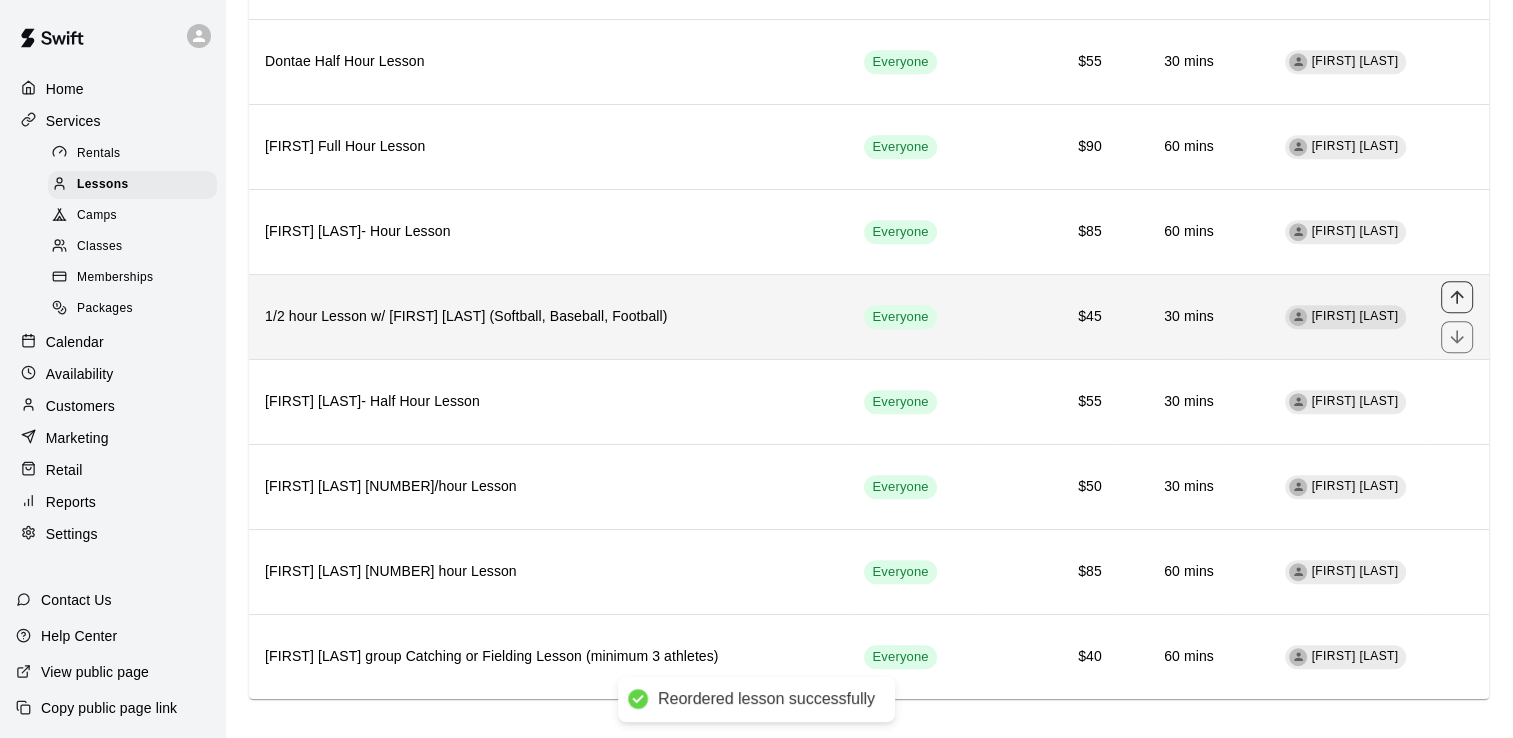 click 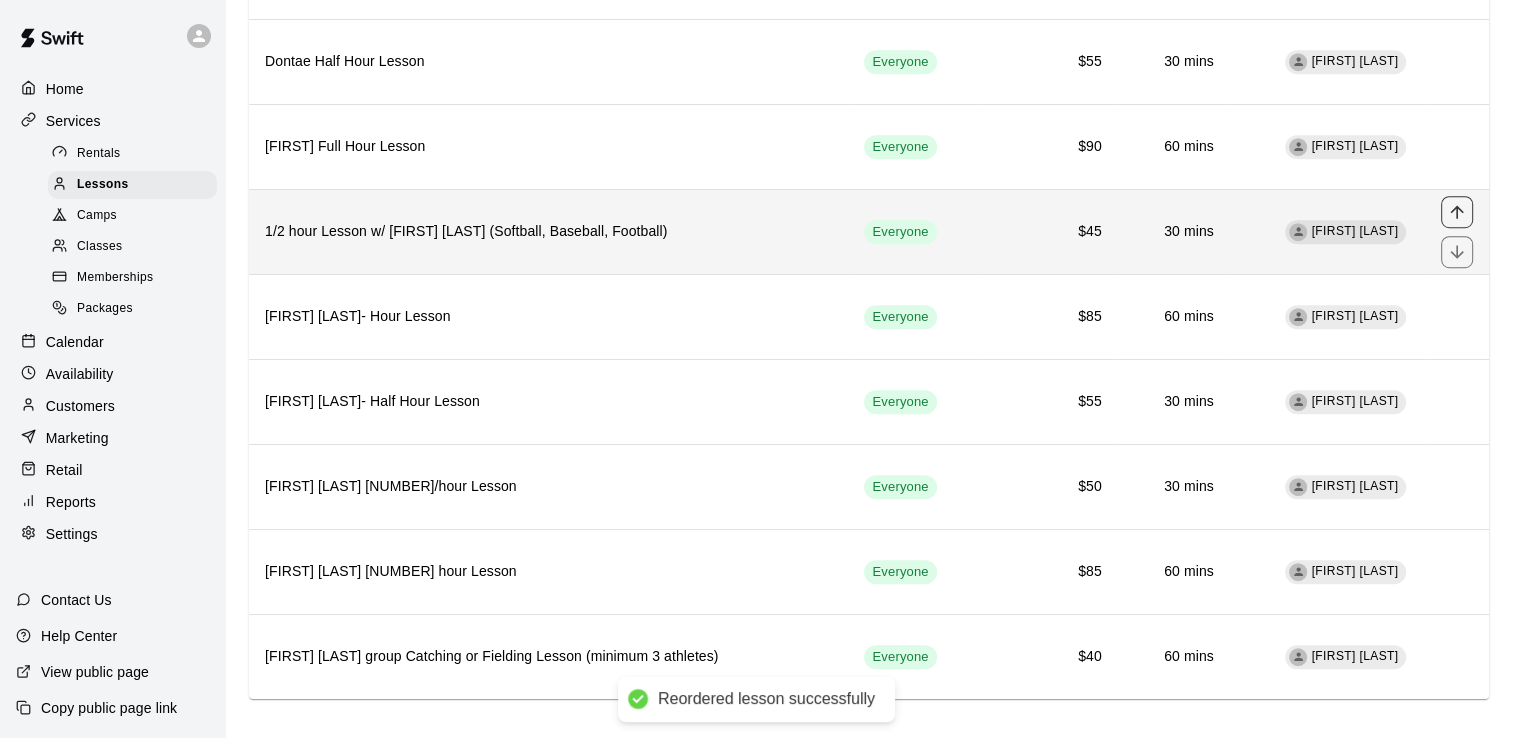 click 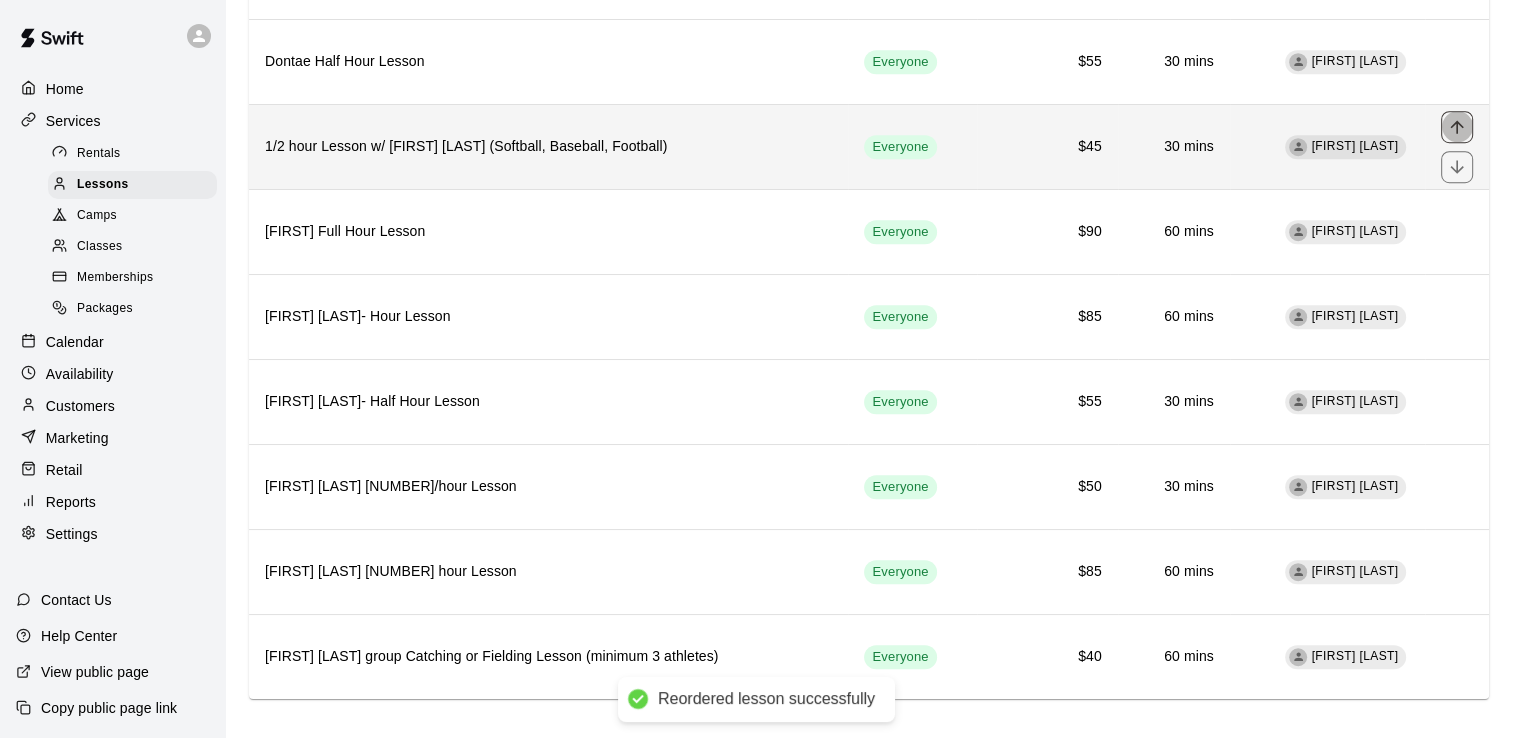 click 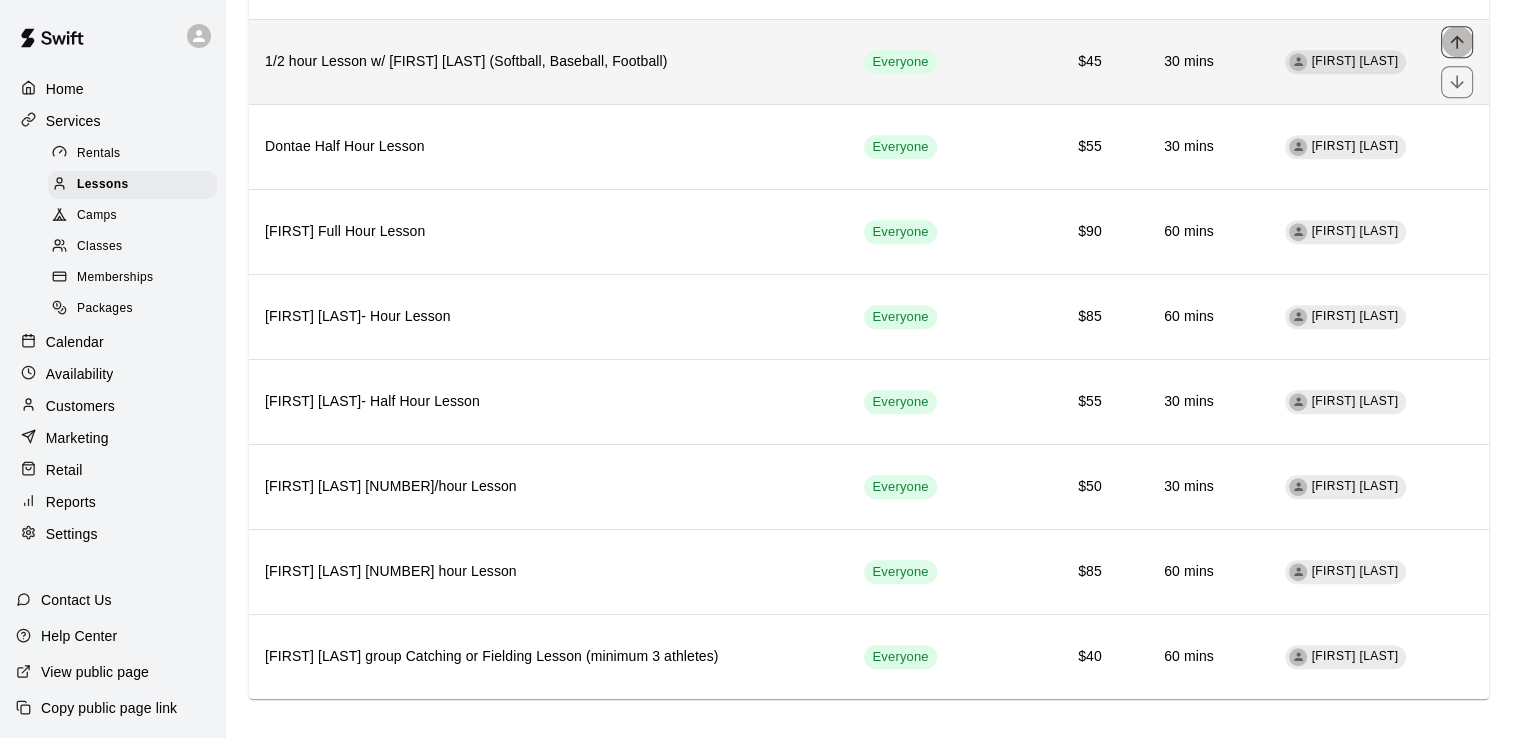 click 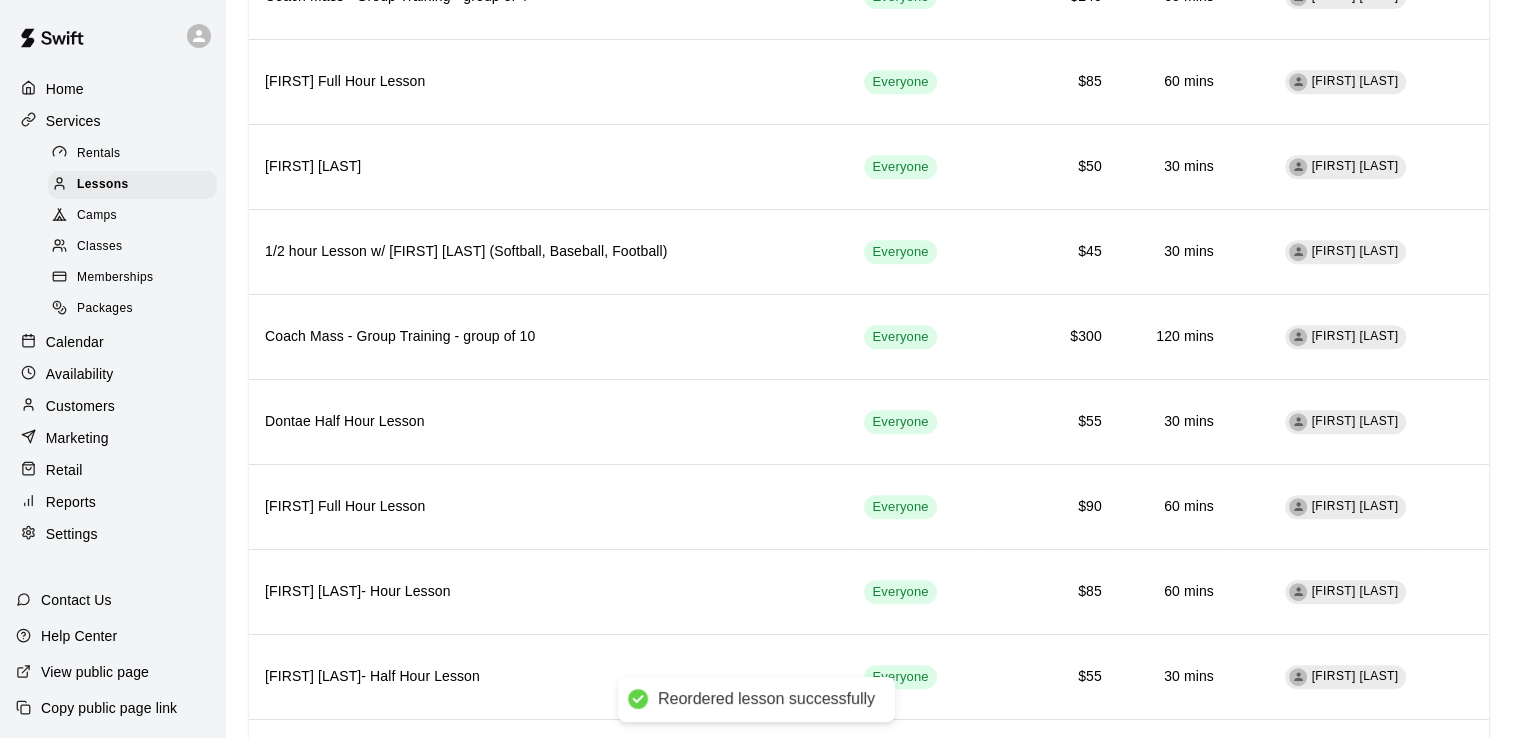 scroll, scrollTop: 922, scrollLeft: 0, axis: vertical 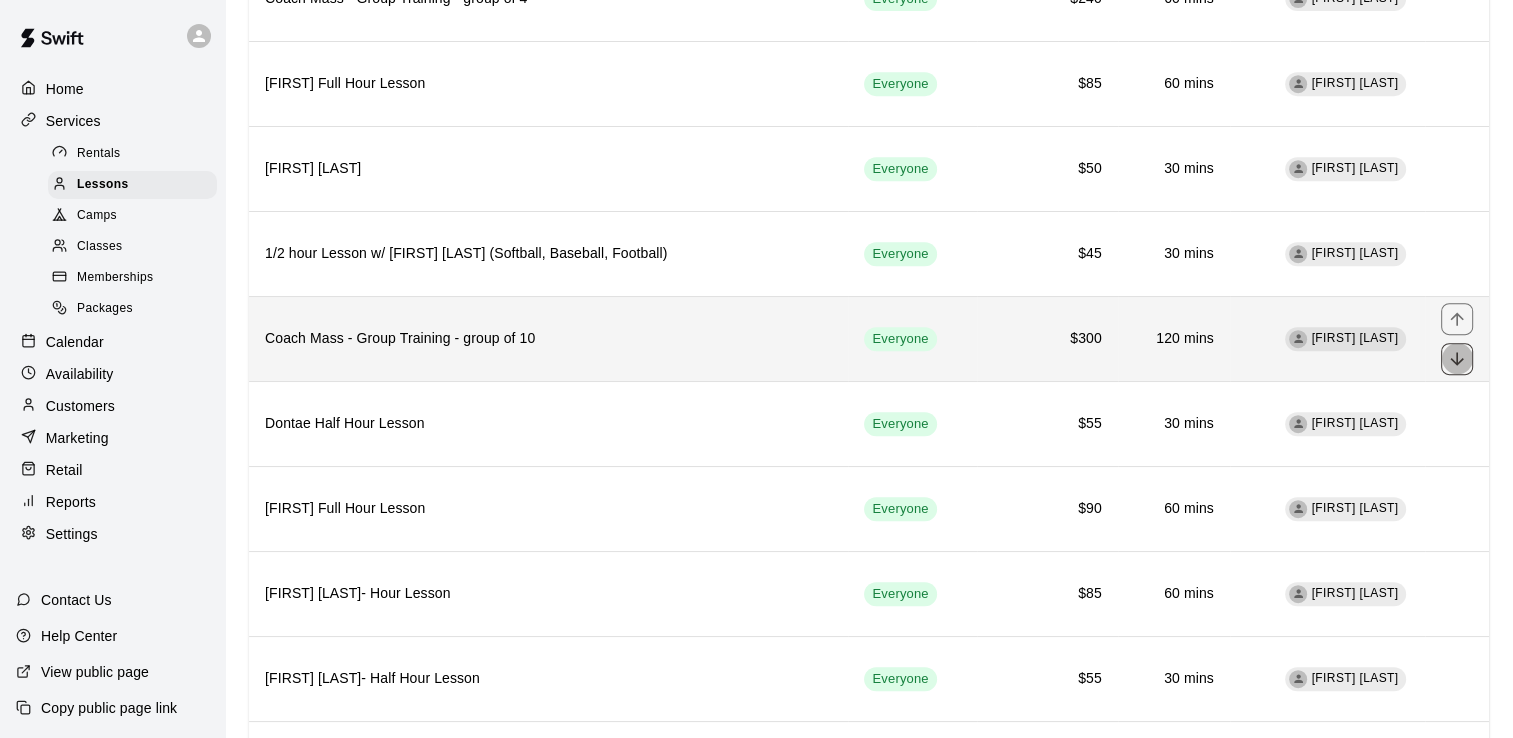 click 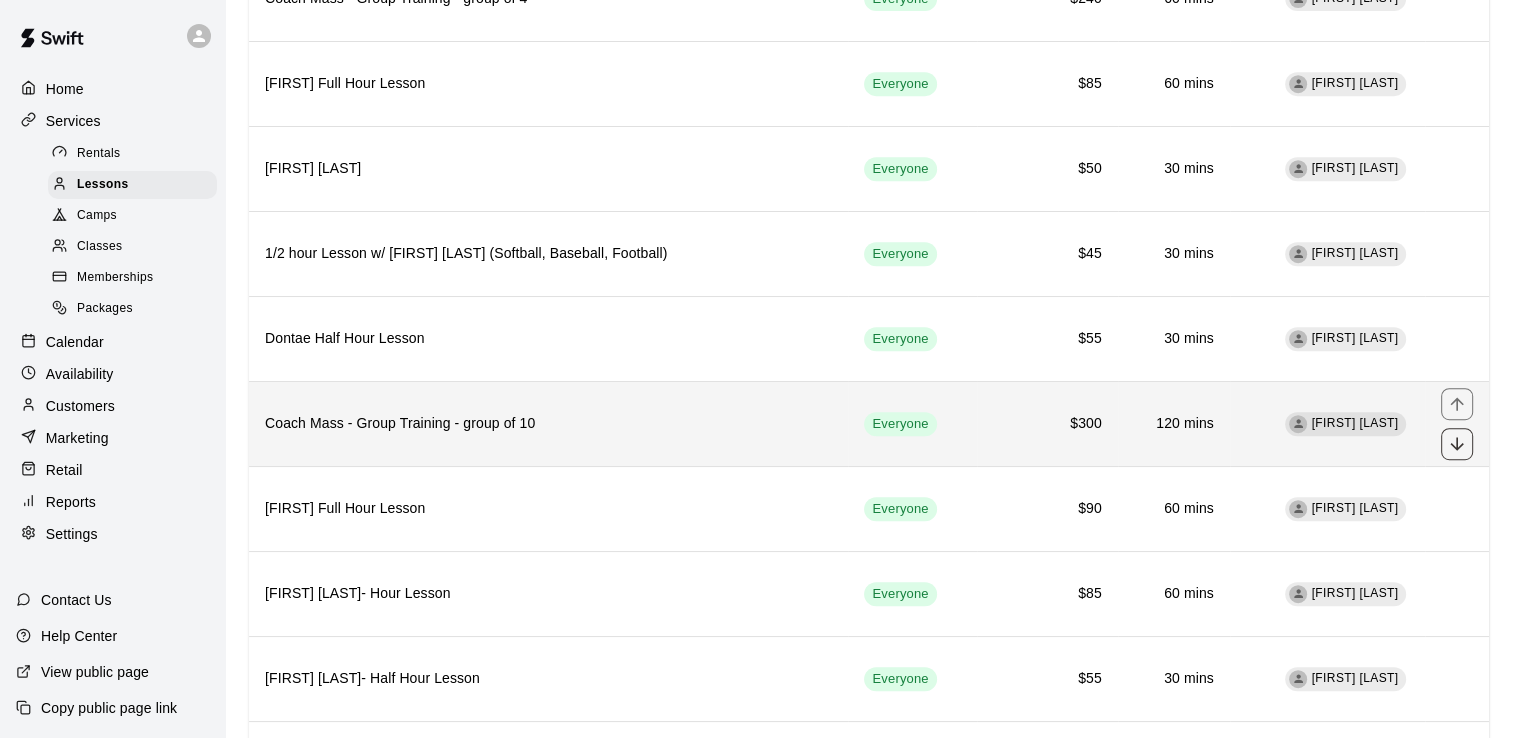 click 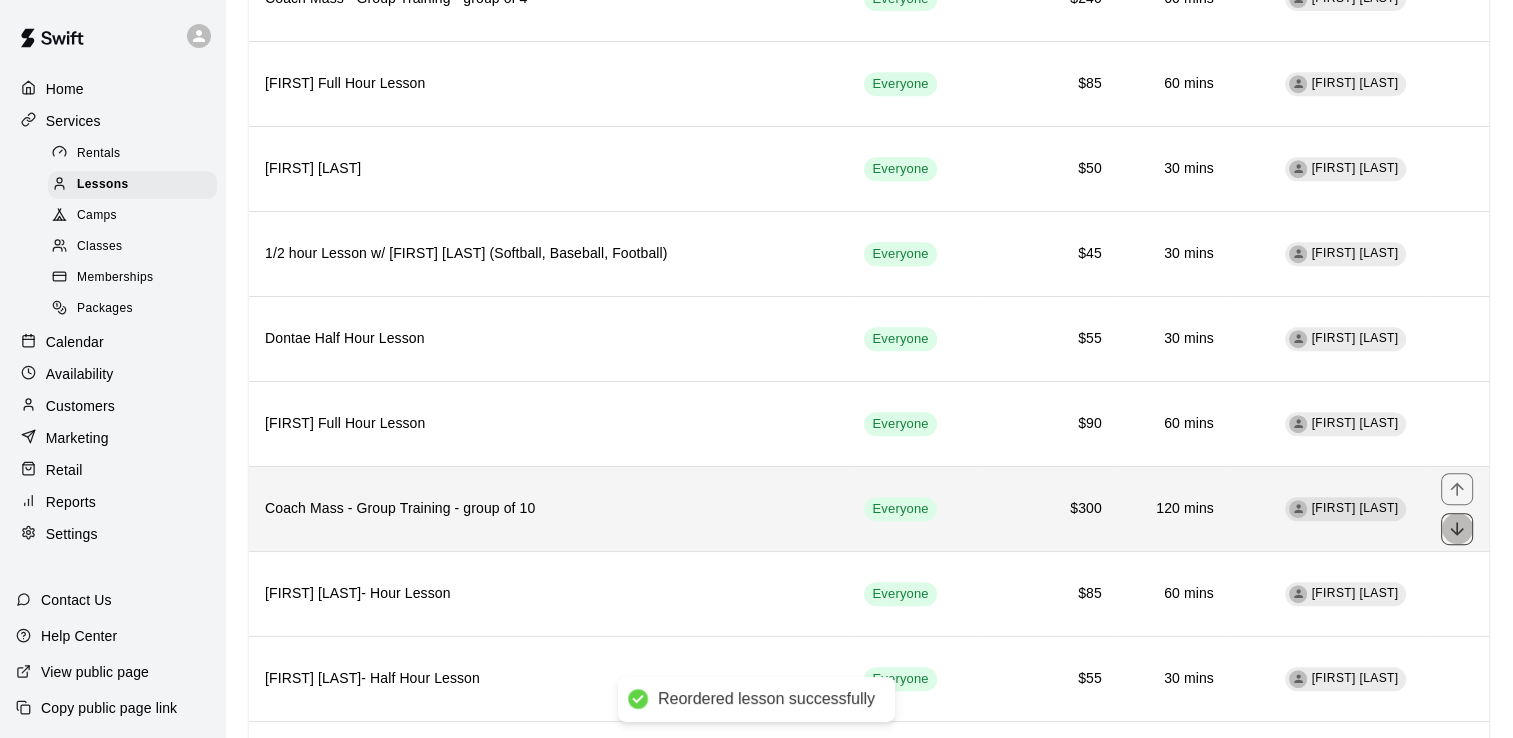 click 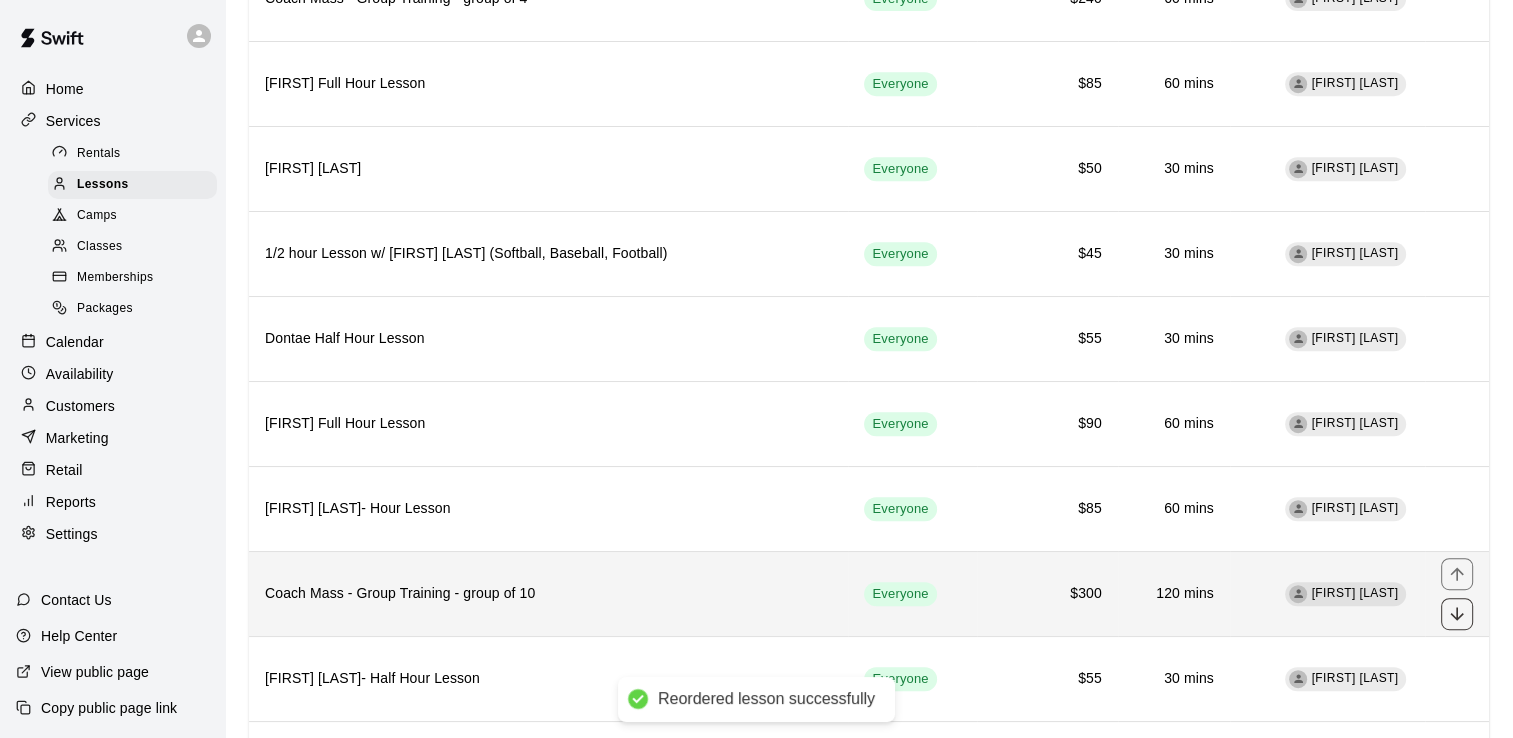 click 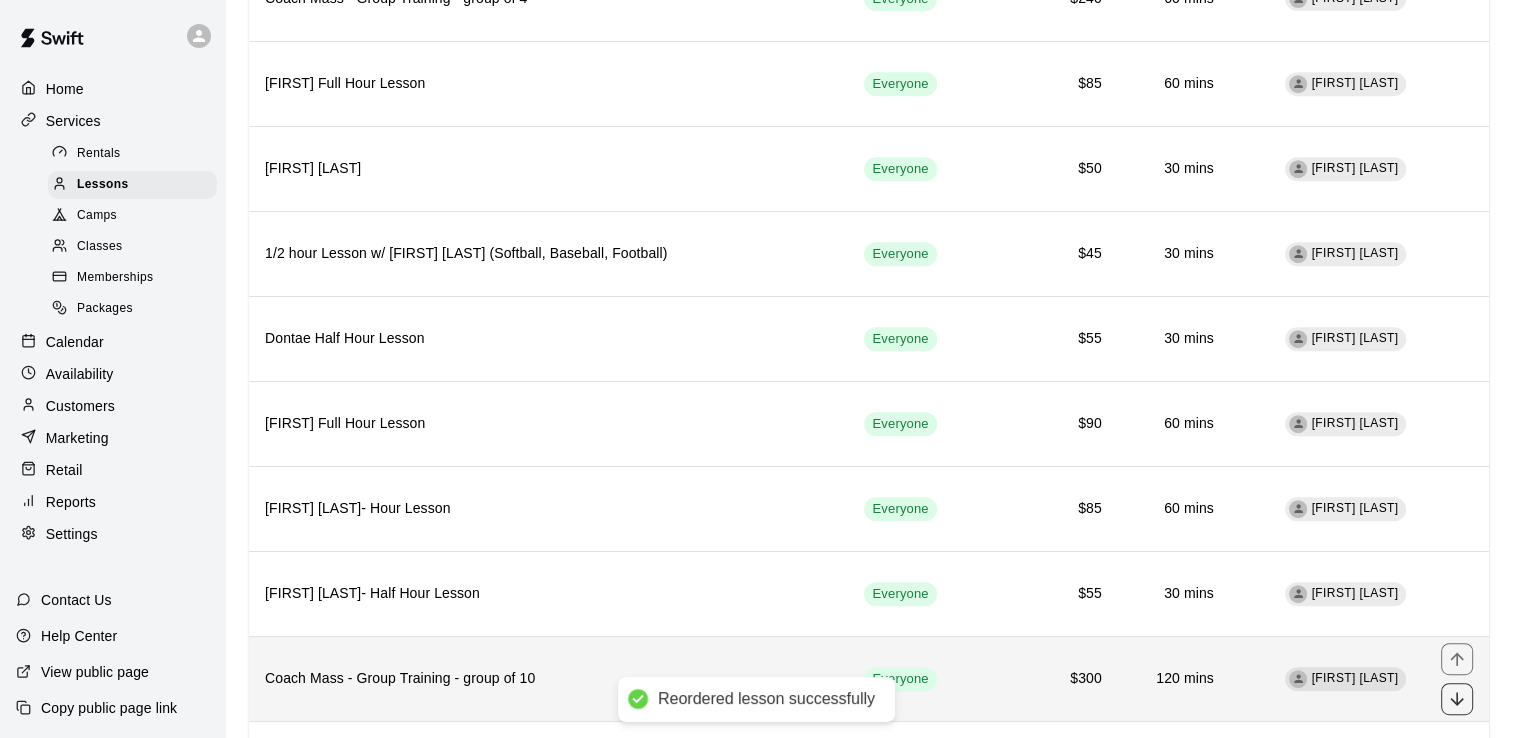 click 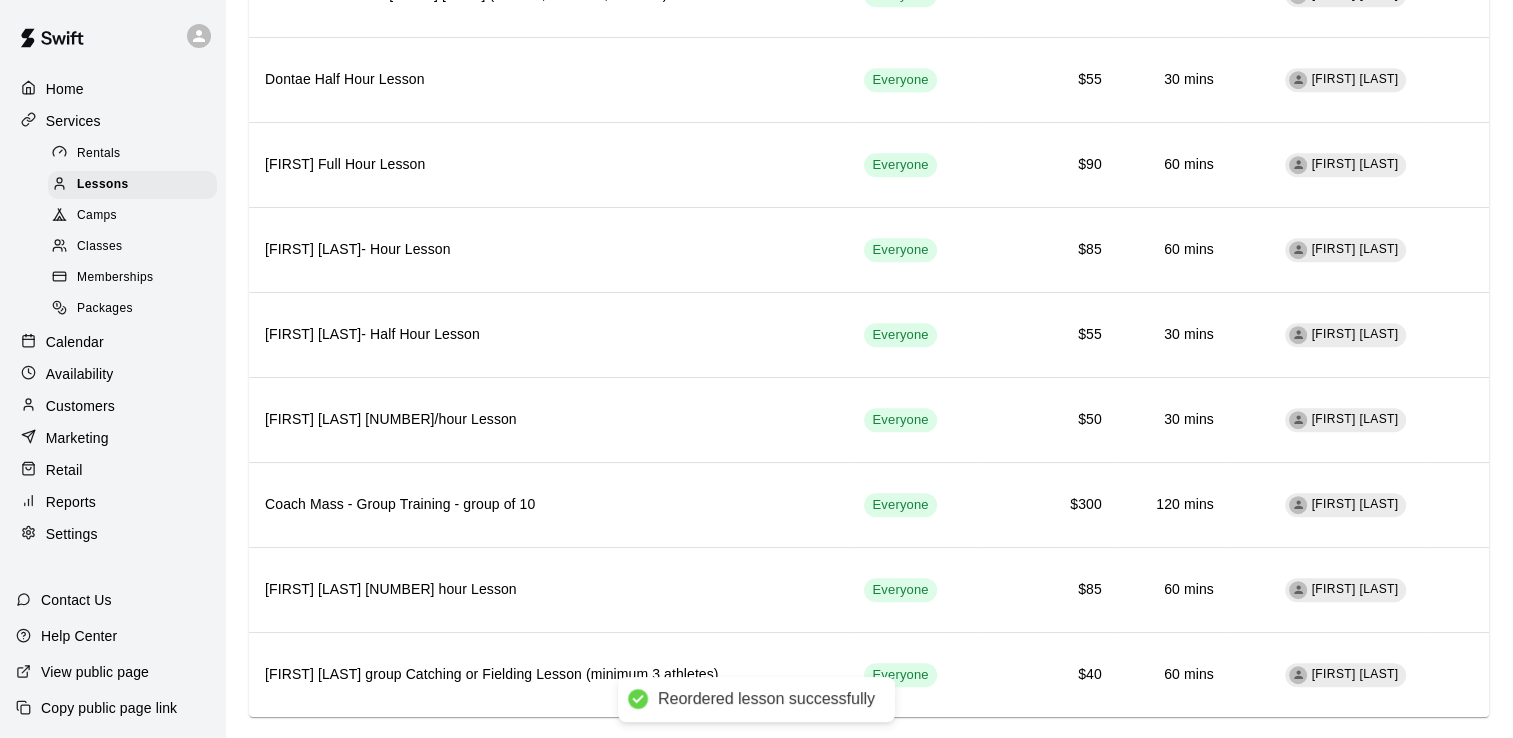 scroll, scrollTop: 1199, scrollLeft: 0, axis: vertical 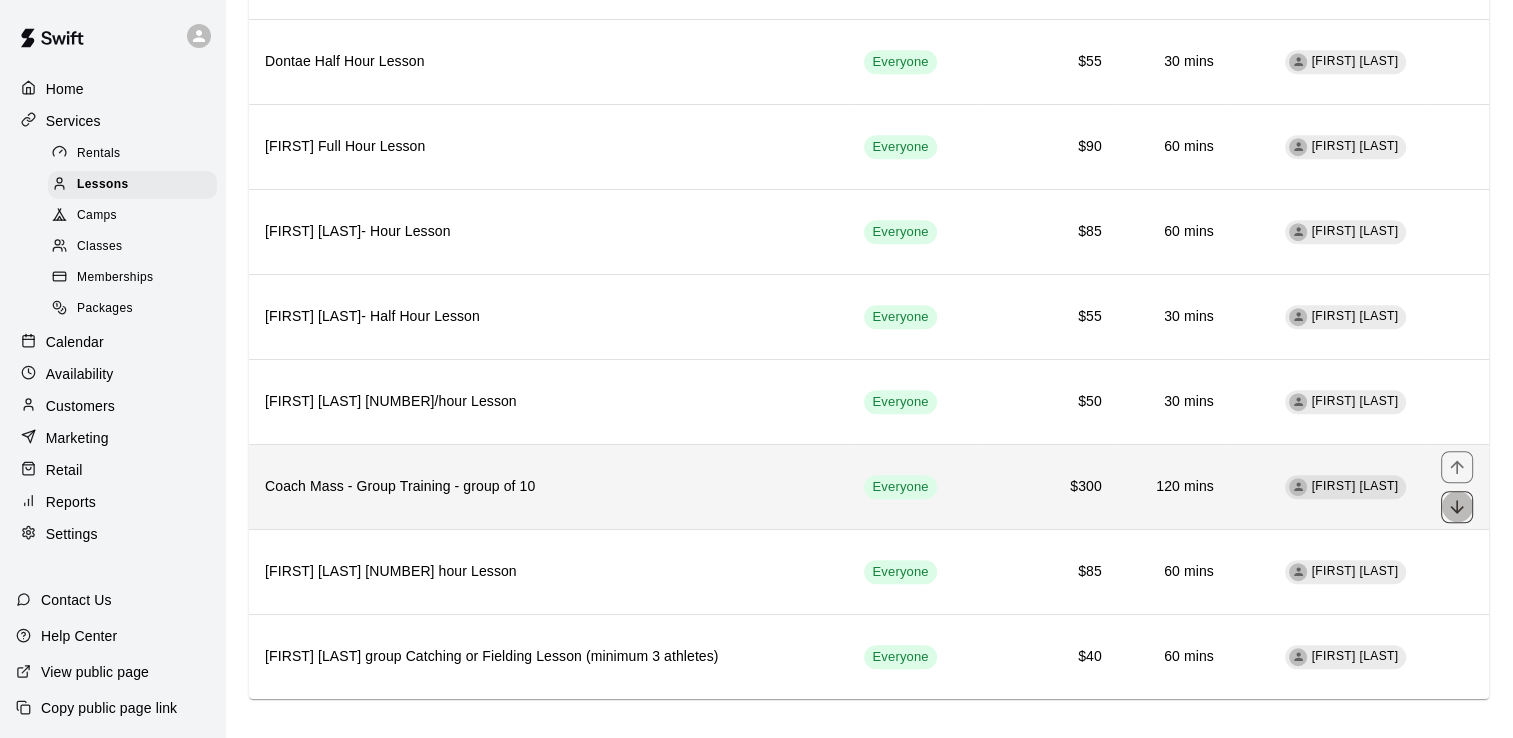 click 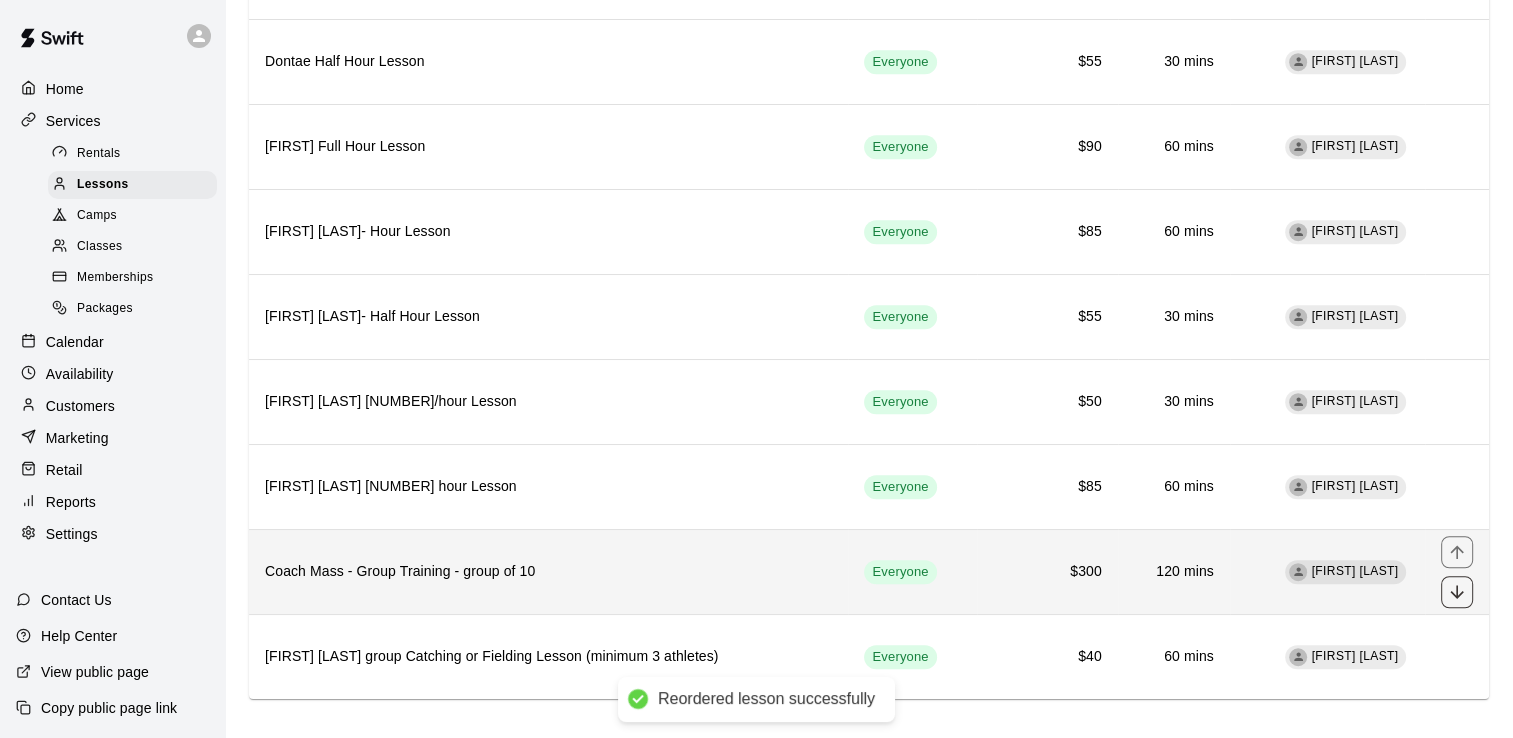 click 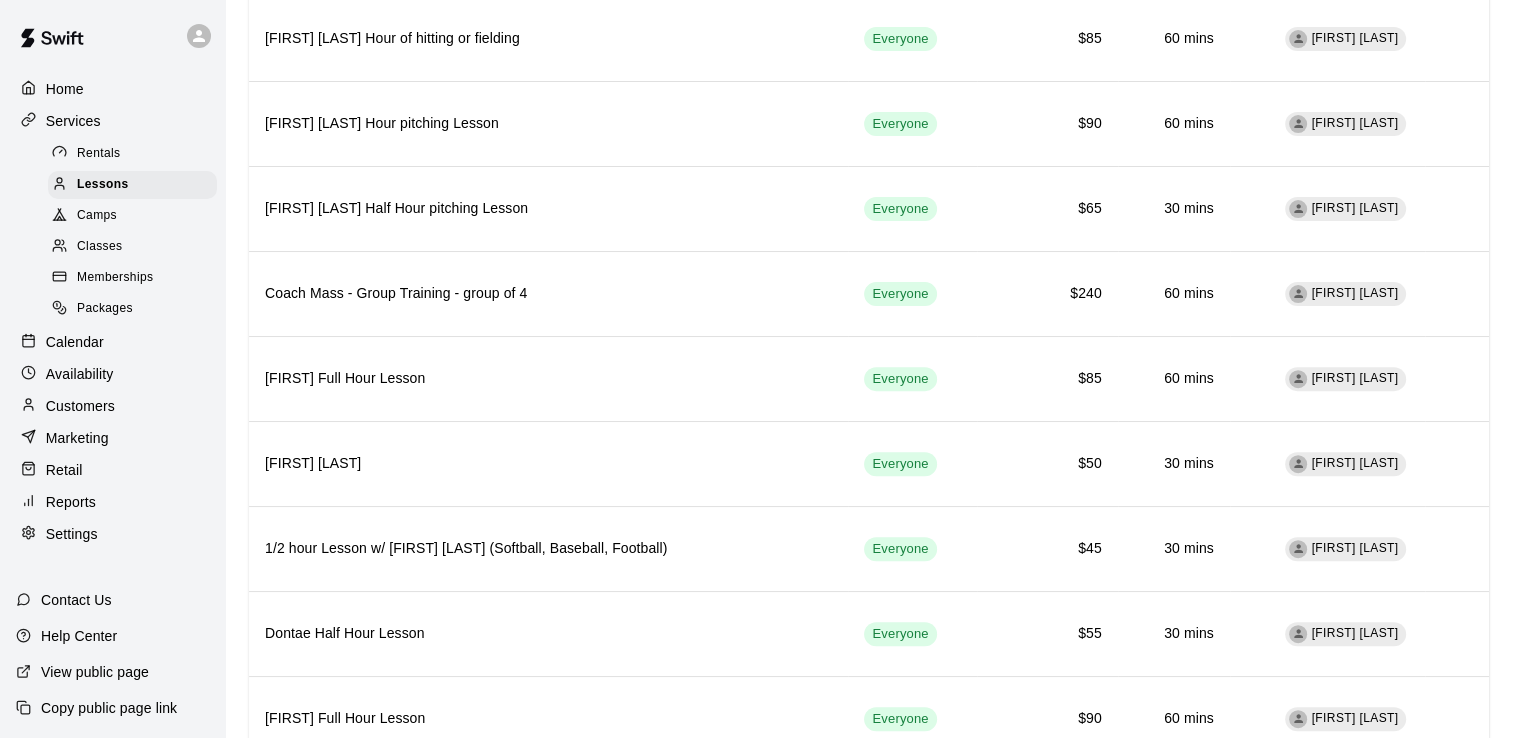 scroll, scrollTop: 620, scrollLeft: 0, axis: vertical 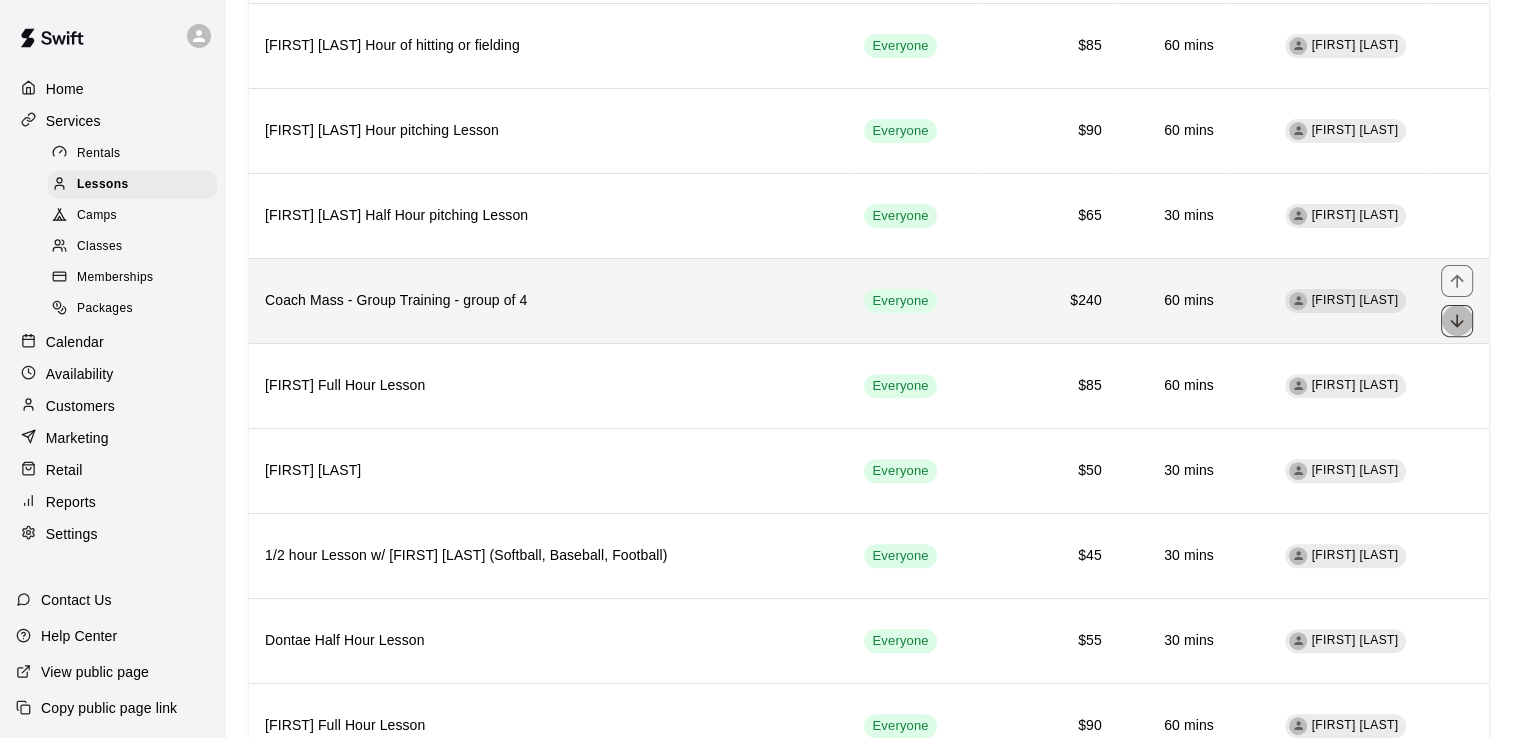 click 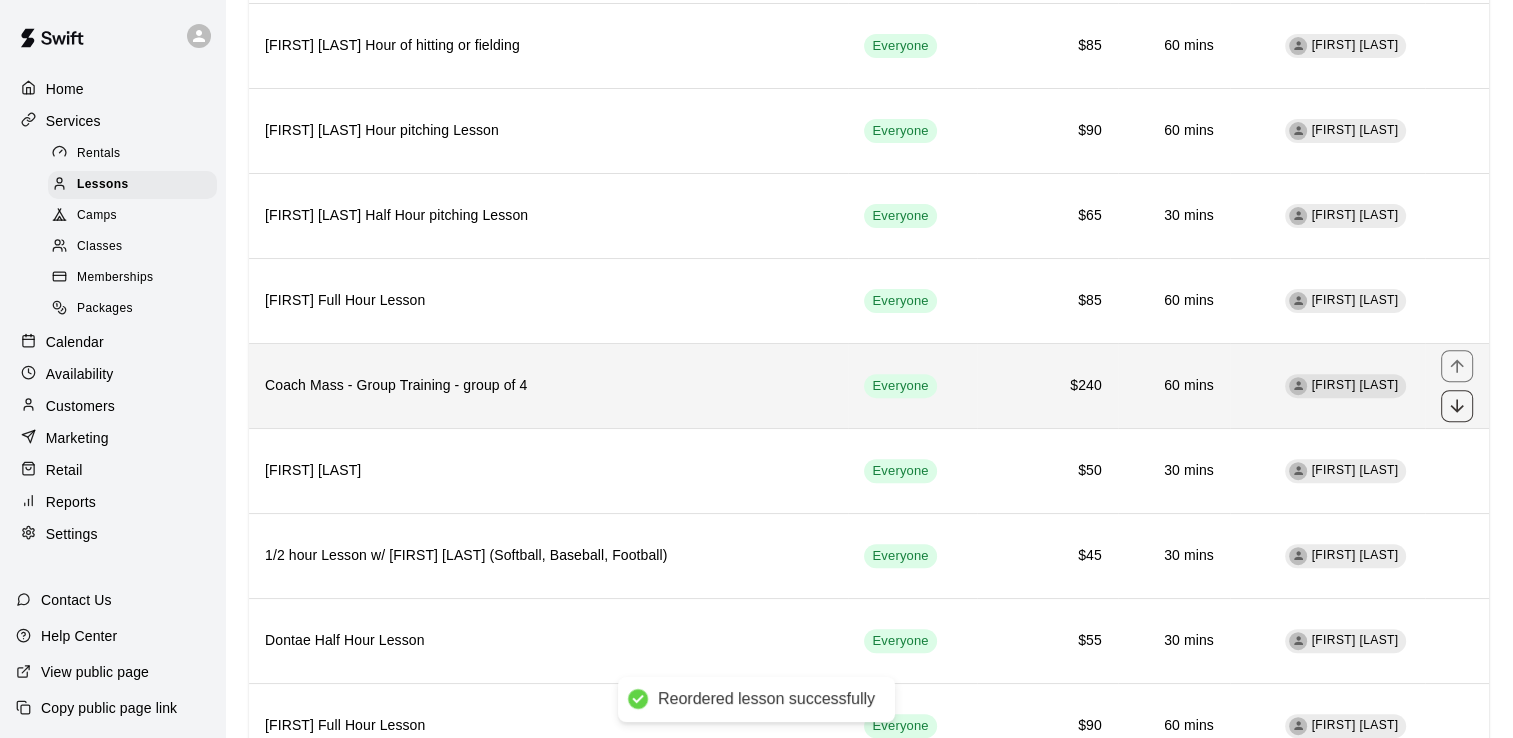click 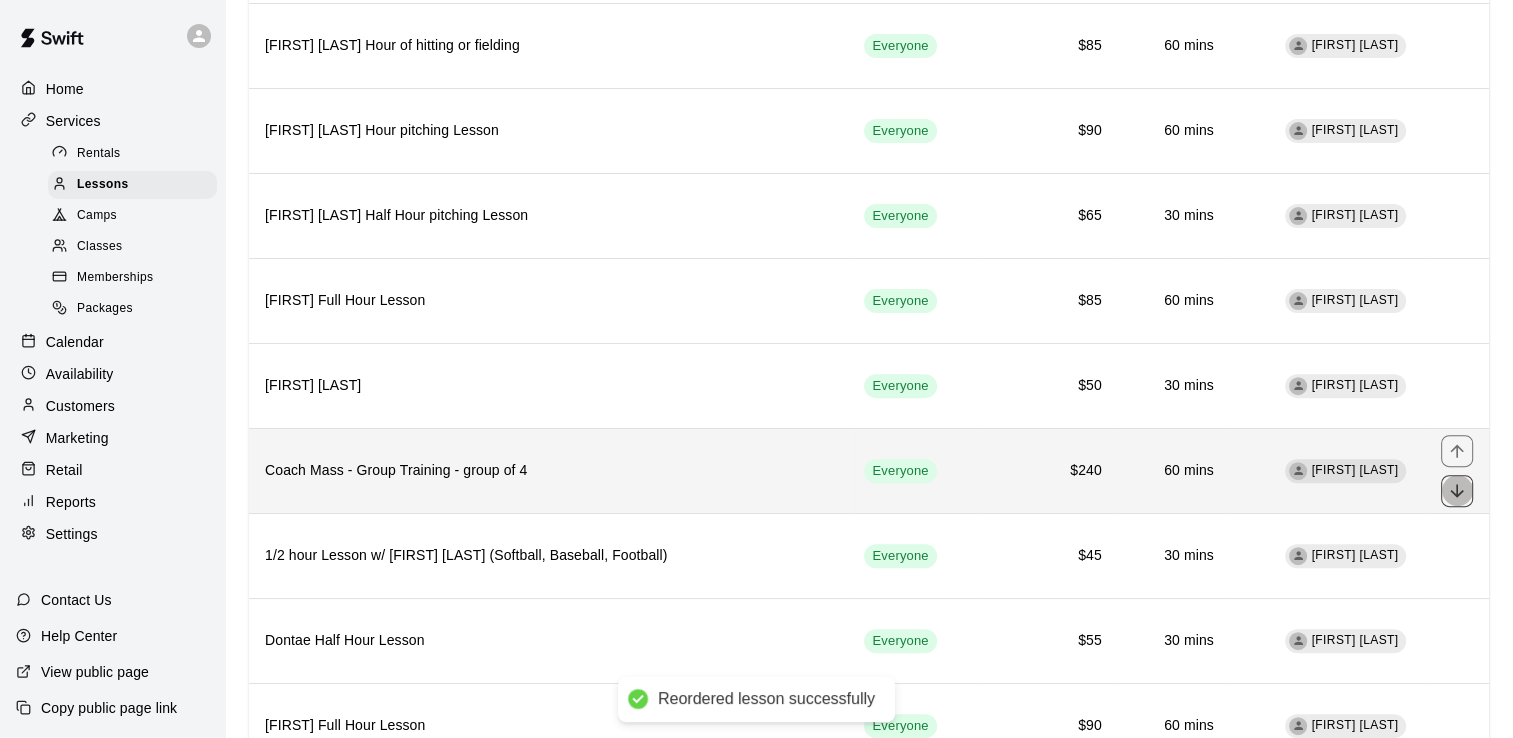 click 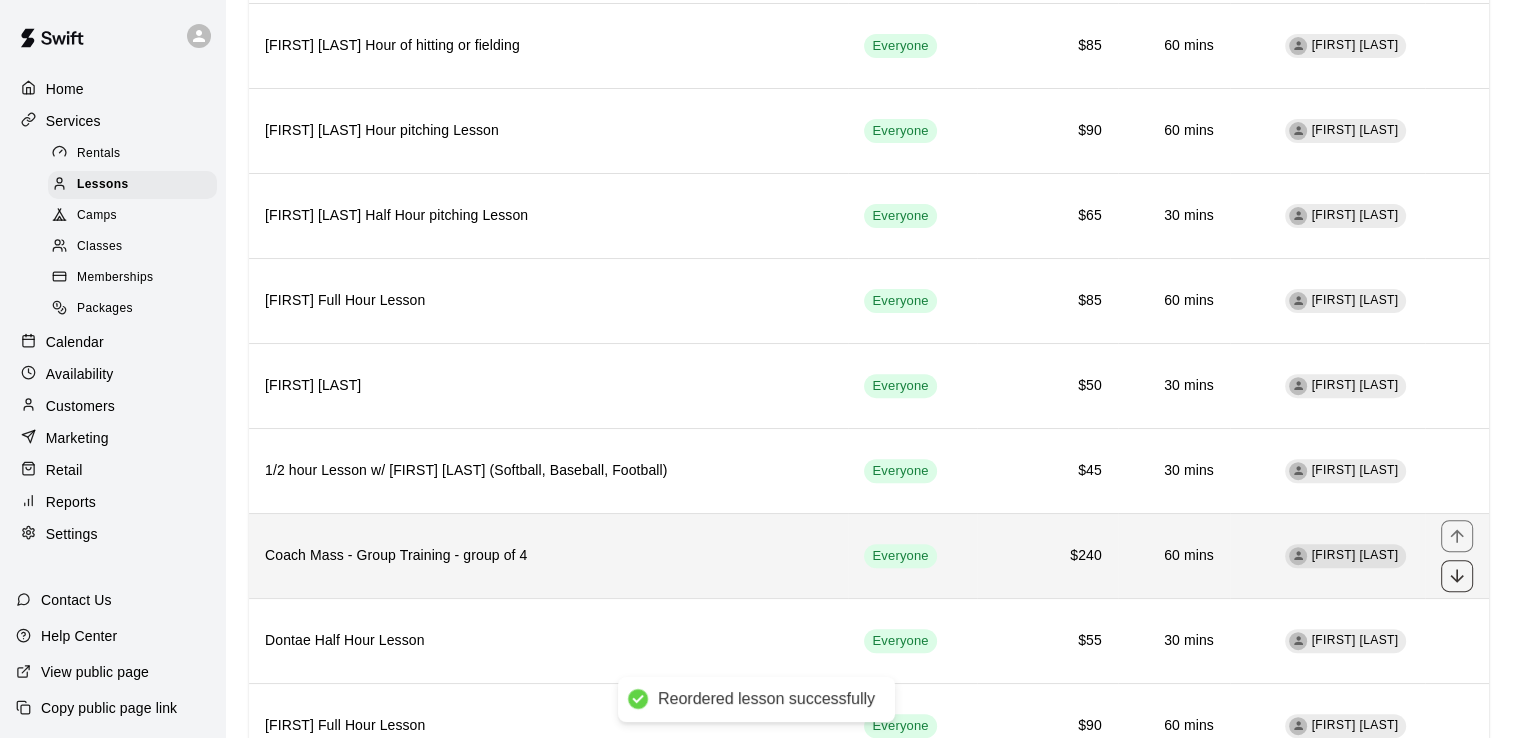 click 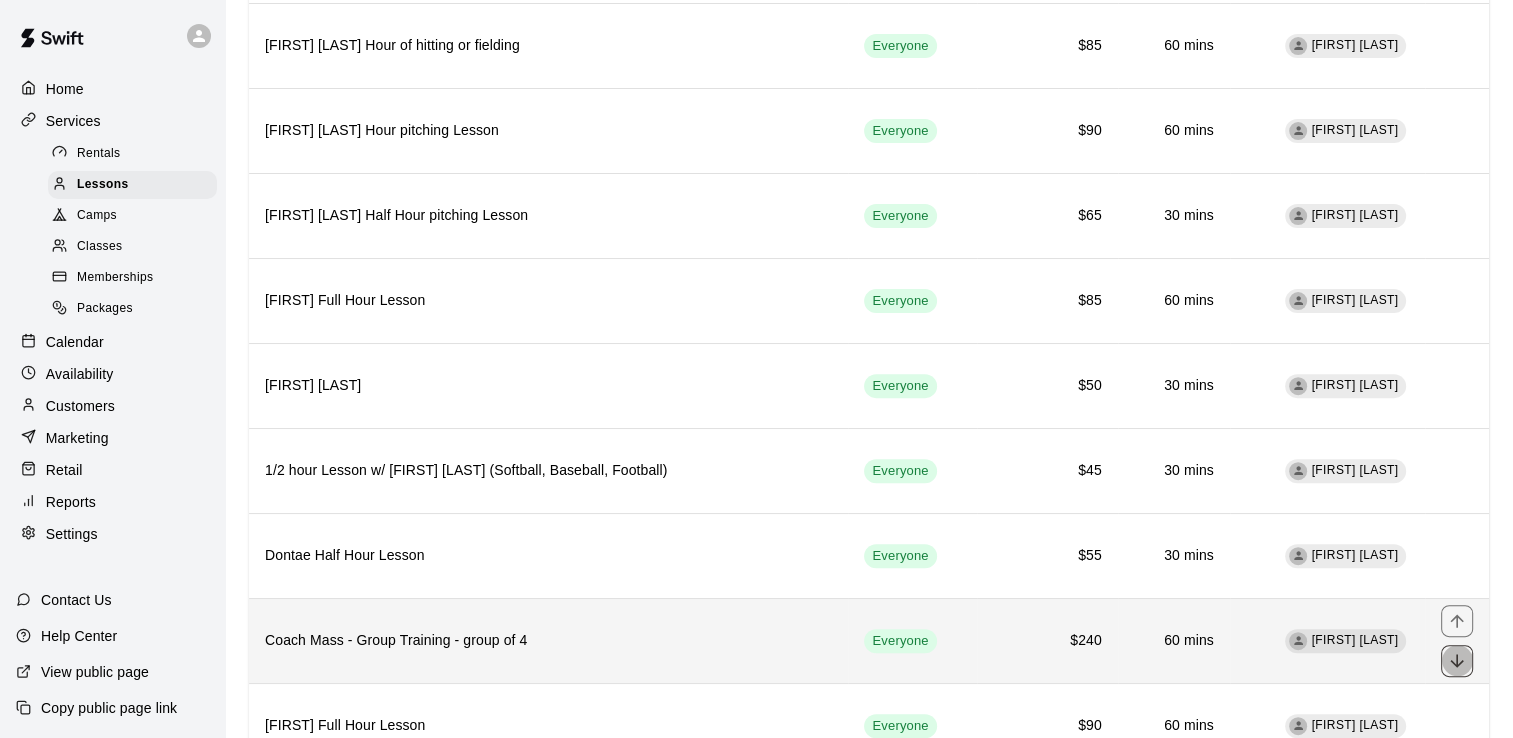 click 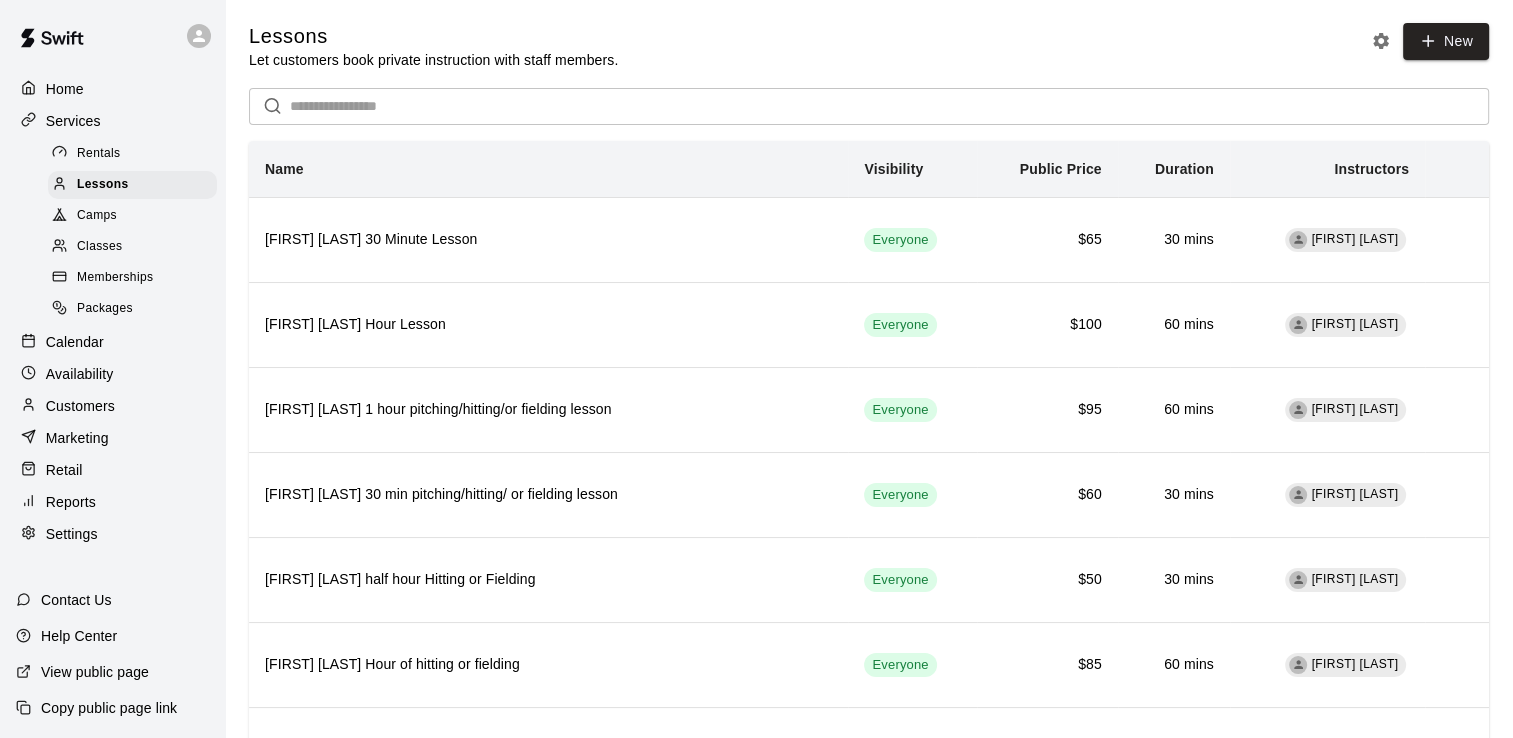 scroll, scrollTop: 0, scrollLeft: 0, axis: both 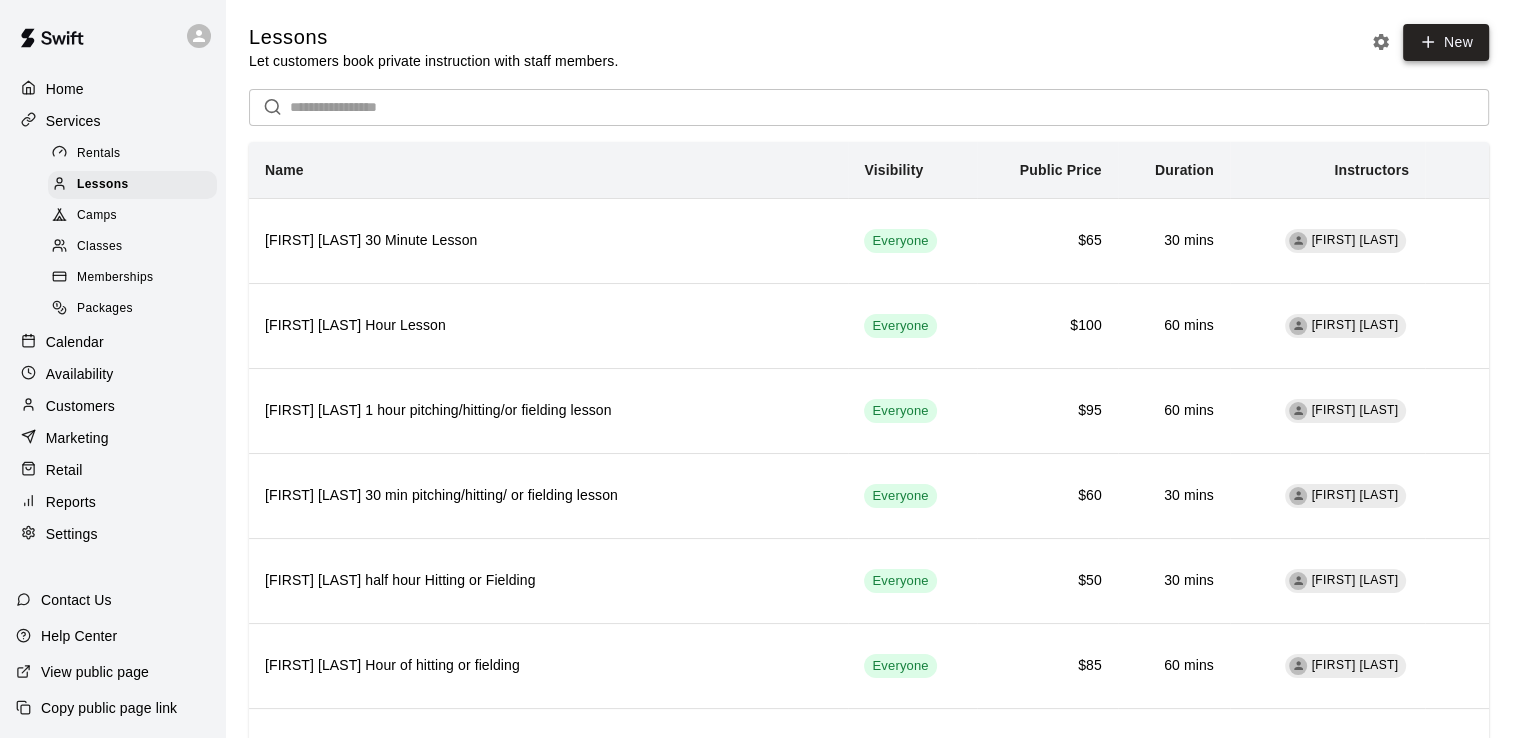 click on "New" at bounding box center (1446, 42) 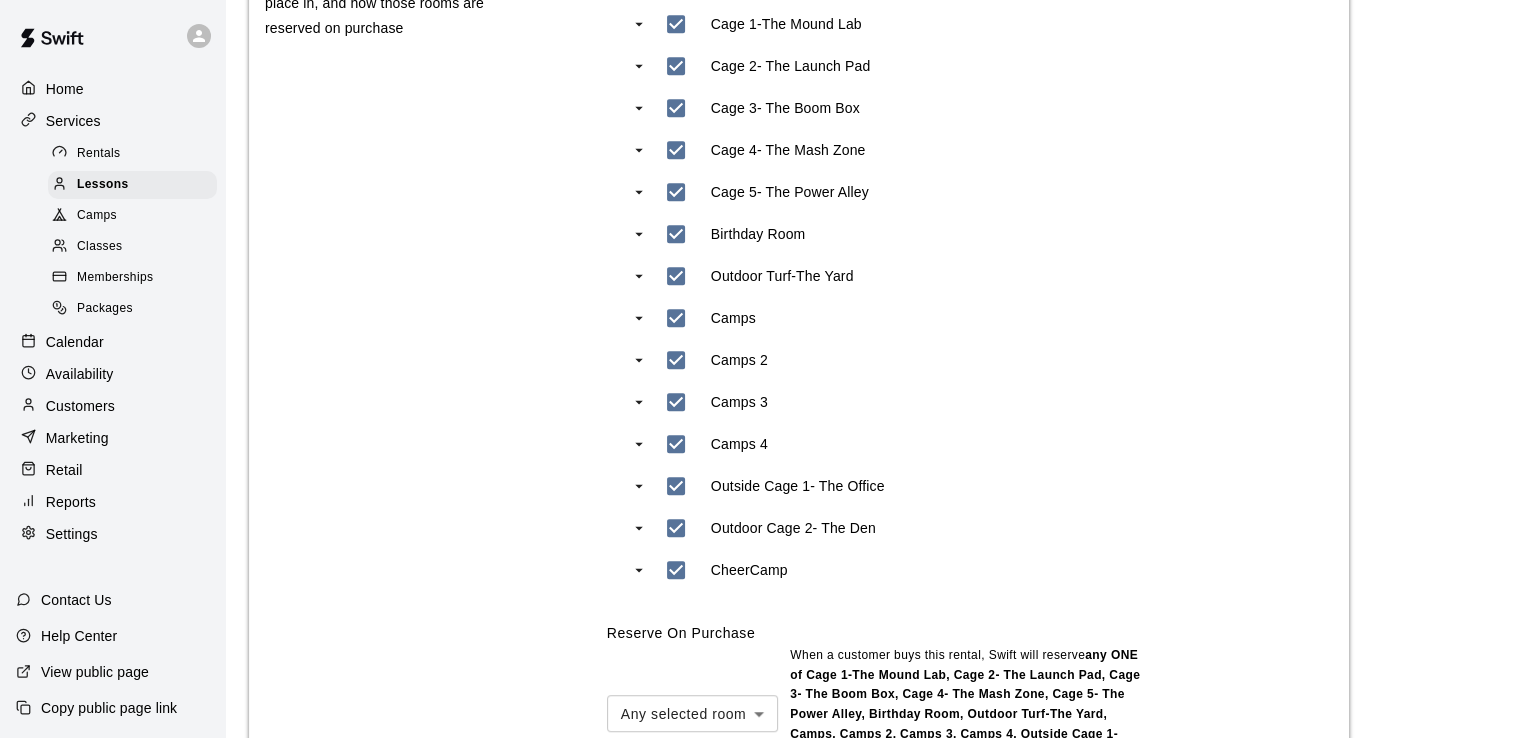 scroll, scrollTop: 942, scrollLeft: 0, axis: vertical 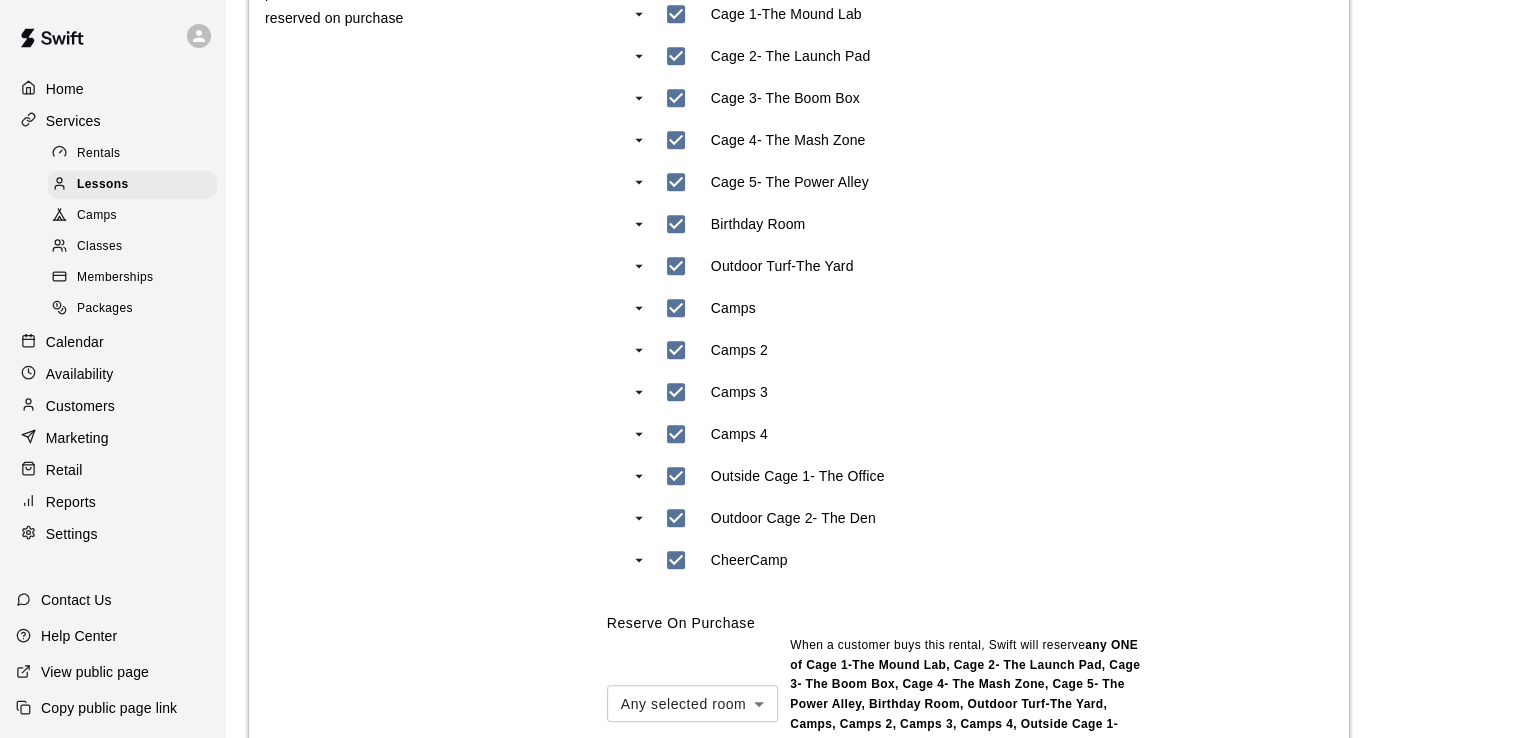 type on "**********" 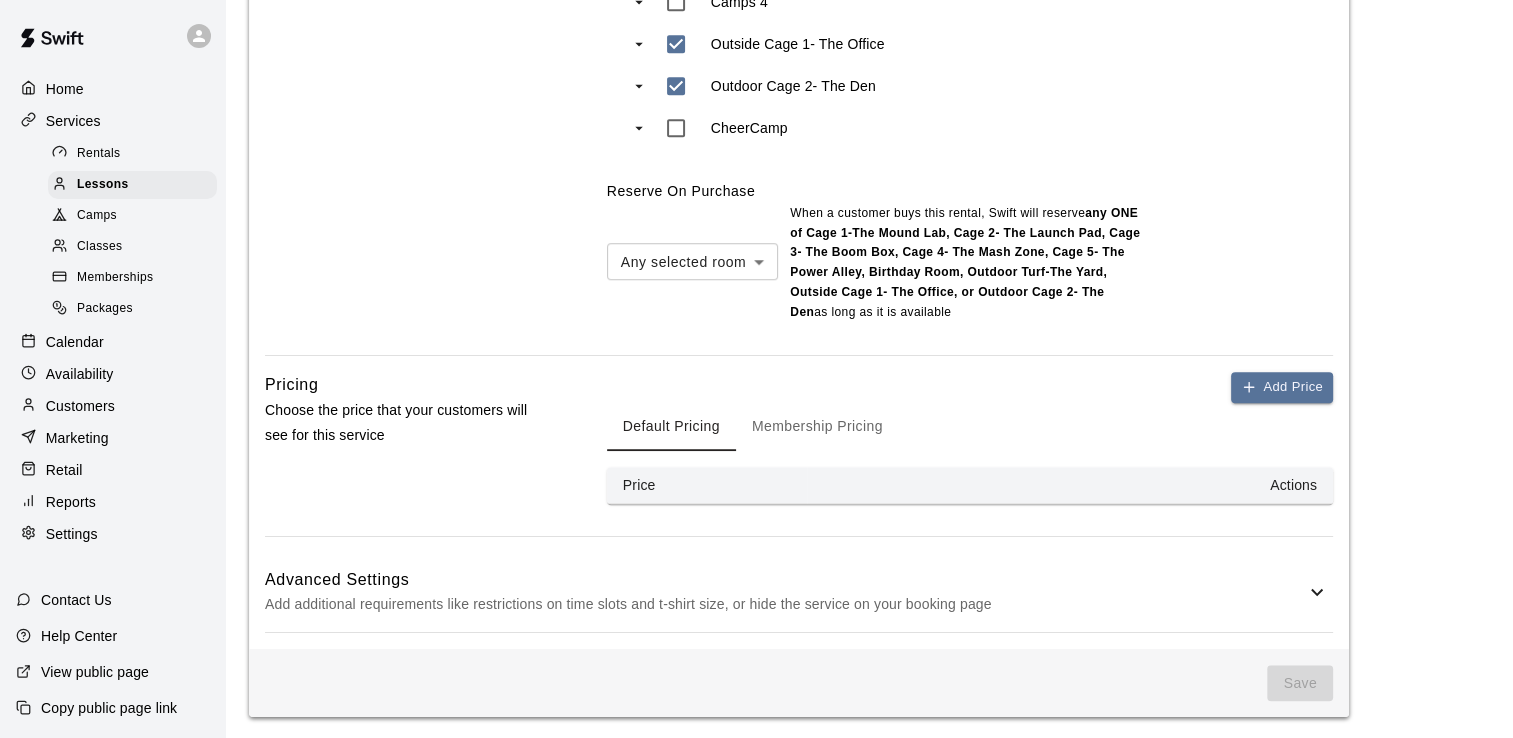 scroll, scrollTop: 1372, scrollLeft: 0, axis: vertical 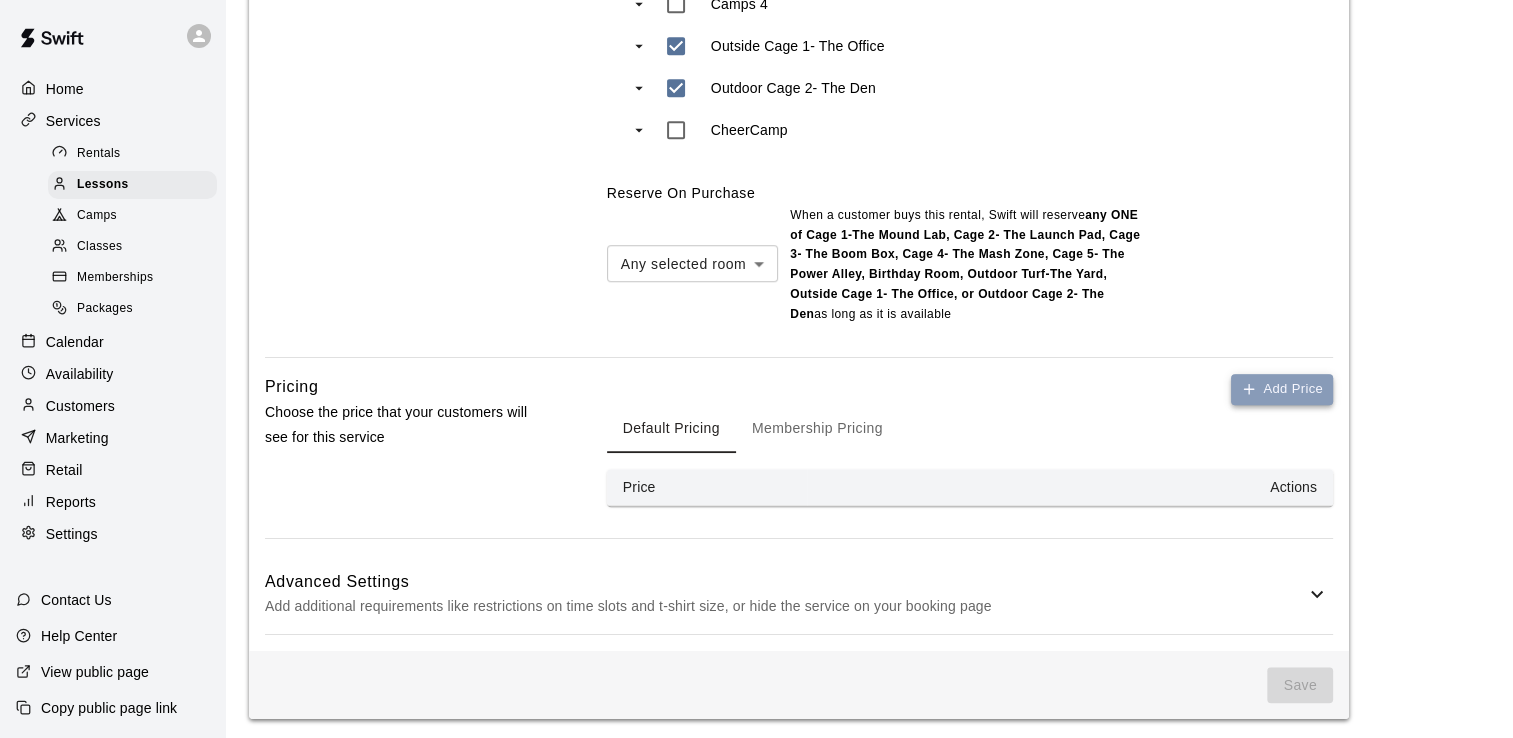click on "Add Price" at bounding box center [1282, 389] 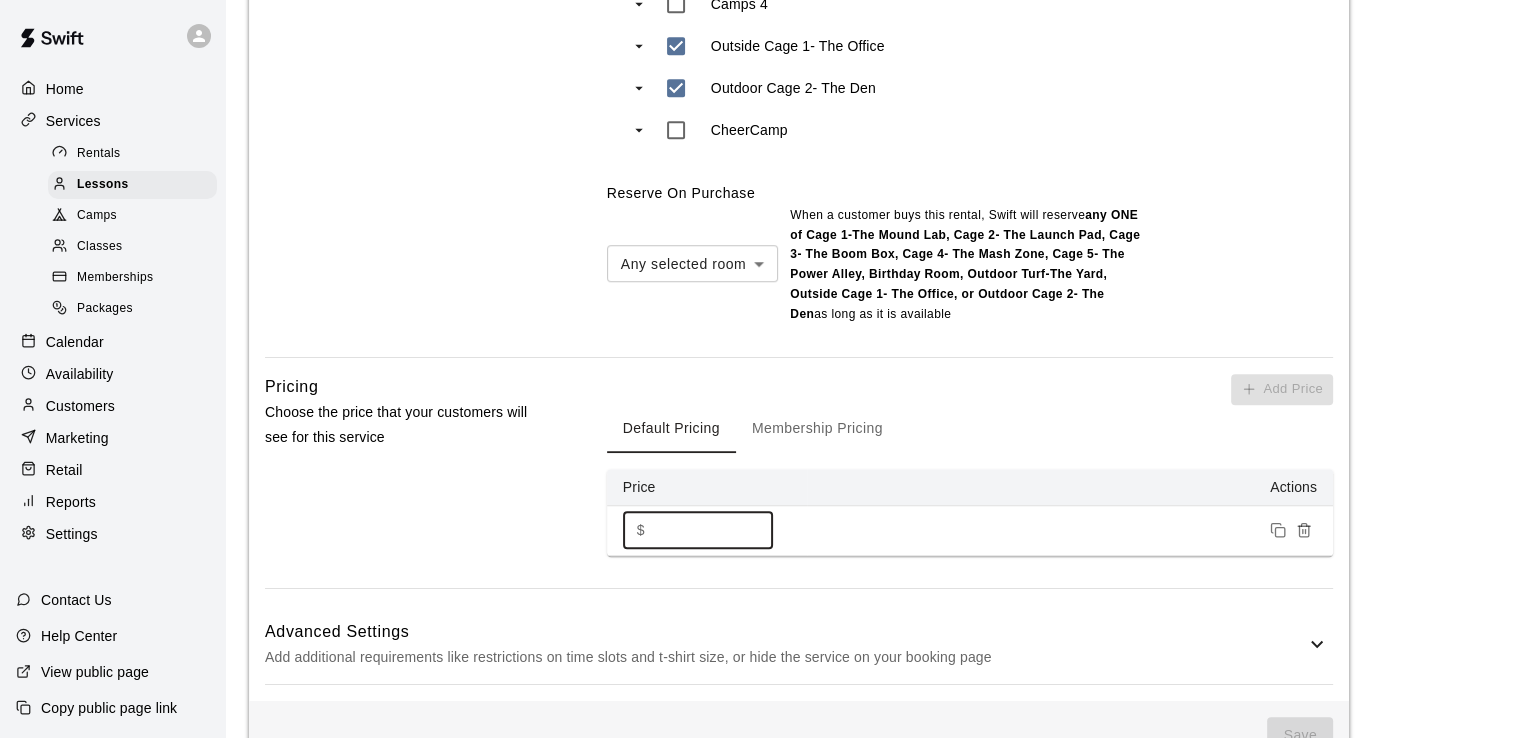 click on "Pricing Choose the price that your customers will see for this service Add Price Default Pricing Membership Pricing Price Actions $ * ​" at bounding box center (799, 481) 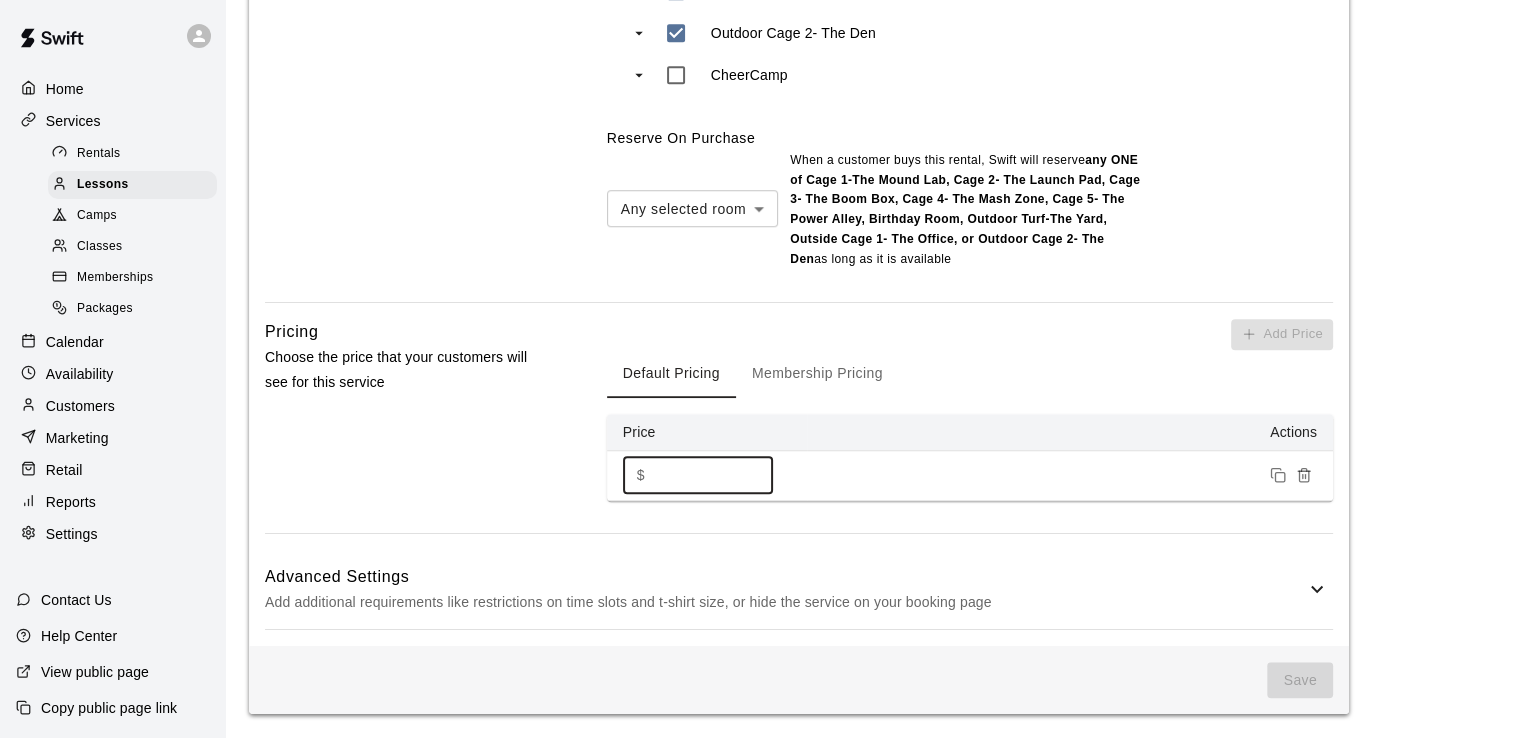 type on "**" 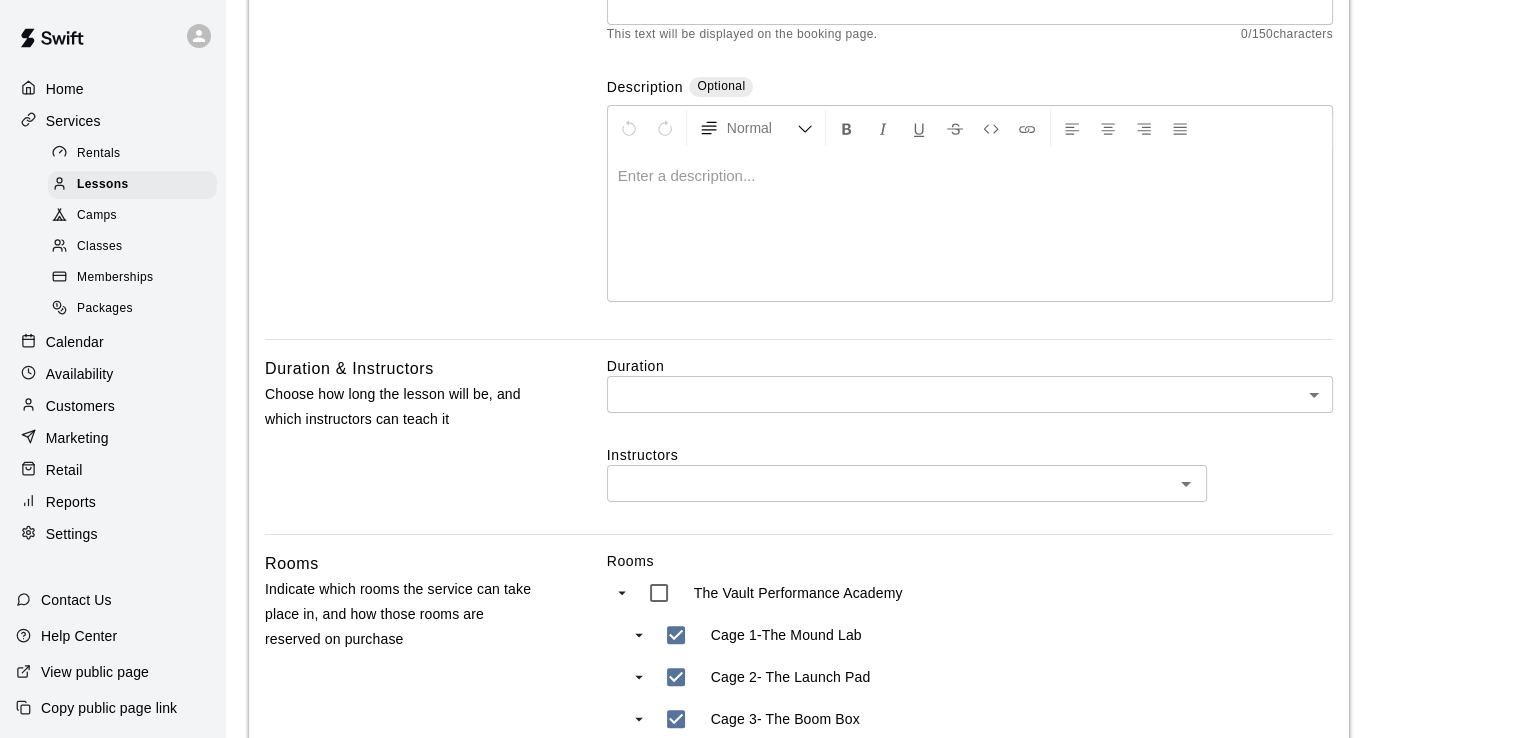scroll, scrollTop: 329, scrollLeft: 0, axis: vertical 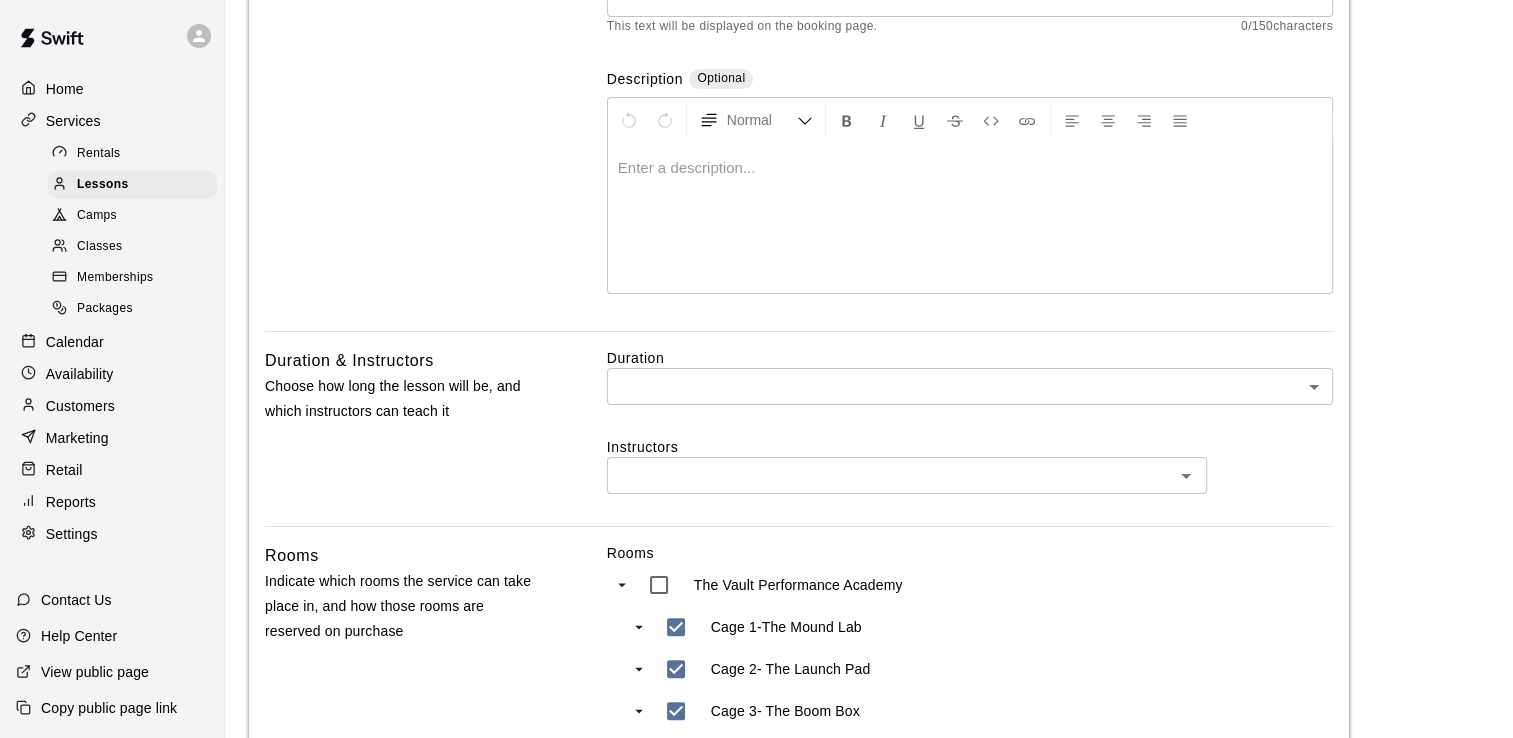 click at bounding box center [890, 475] 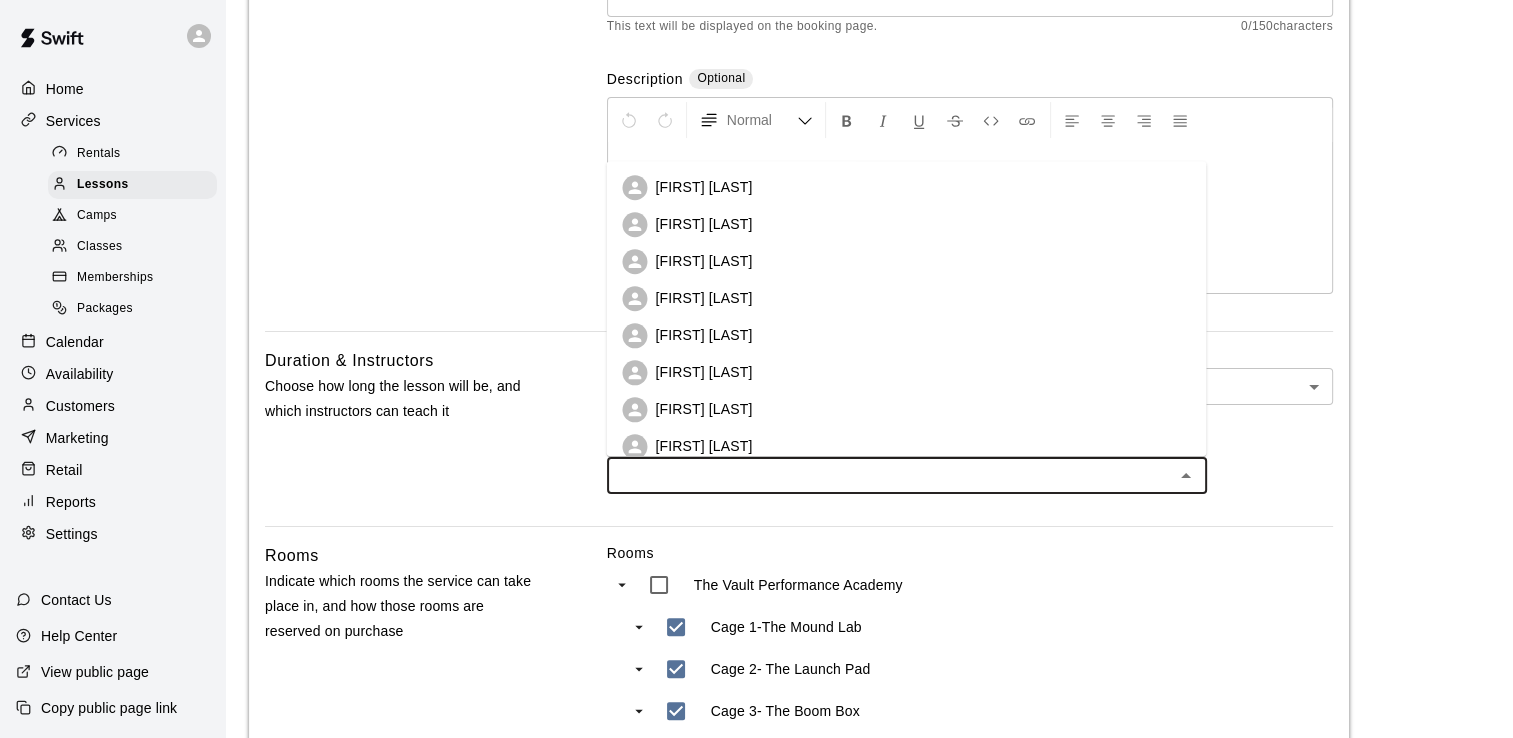 click on "[FIRST] [LAST]" at bounding box center [703, 224] 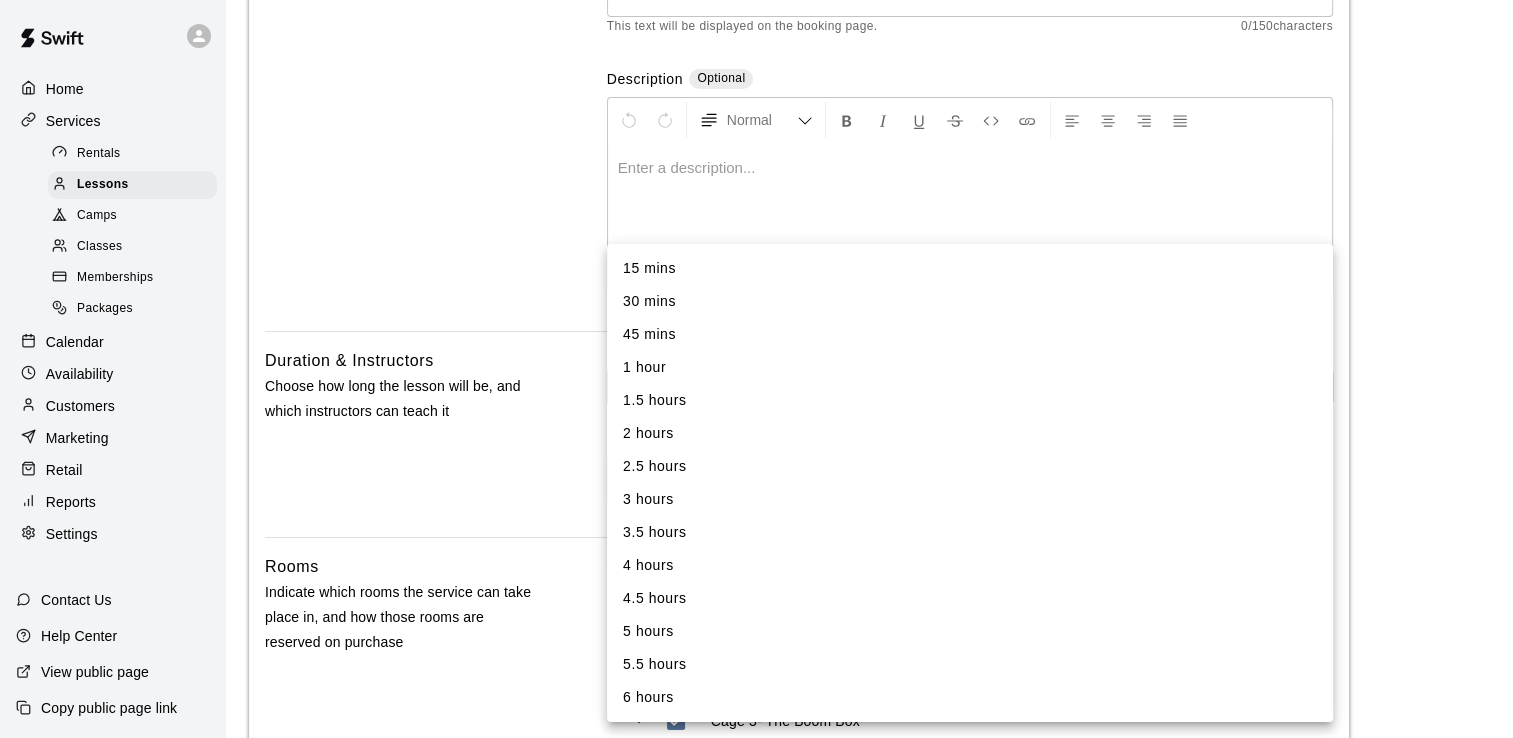 click on "**********" at bounding box center [756, 759] 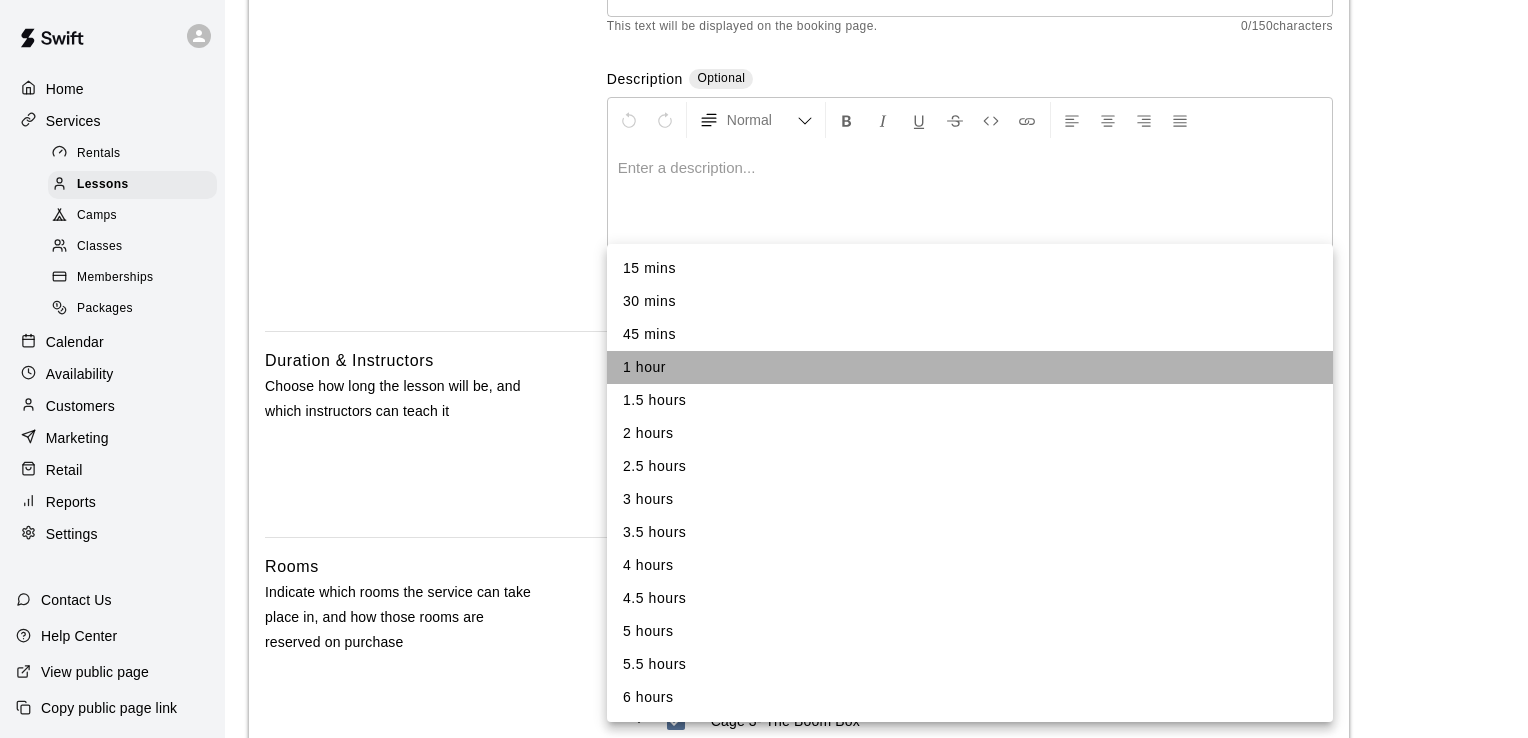 click on "1 hour" at bounding box center (970, 367) 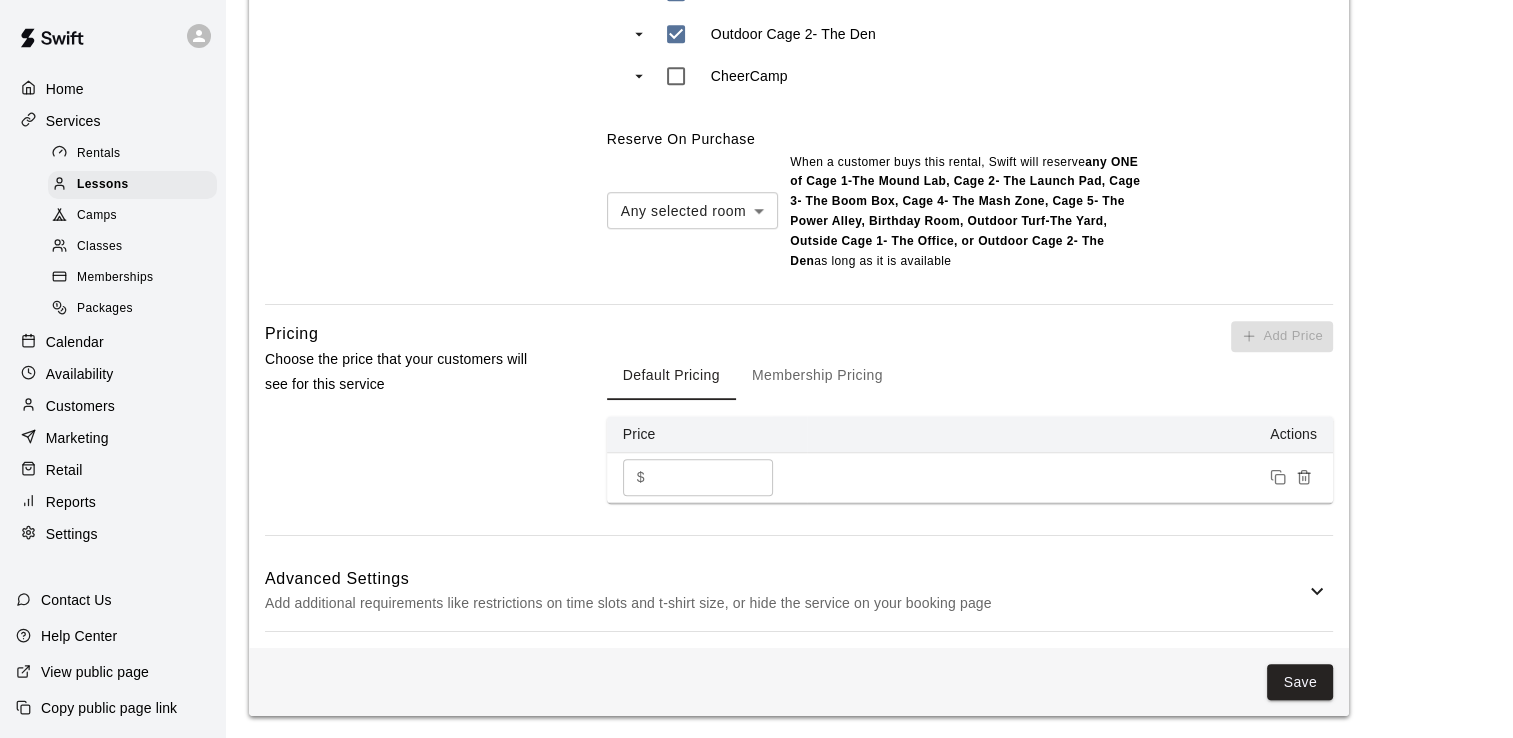 scroll, scrollTop: 1437, scrollLeft: 0, axis: vertical 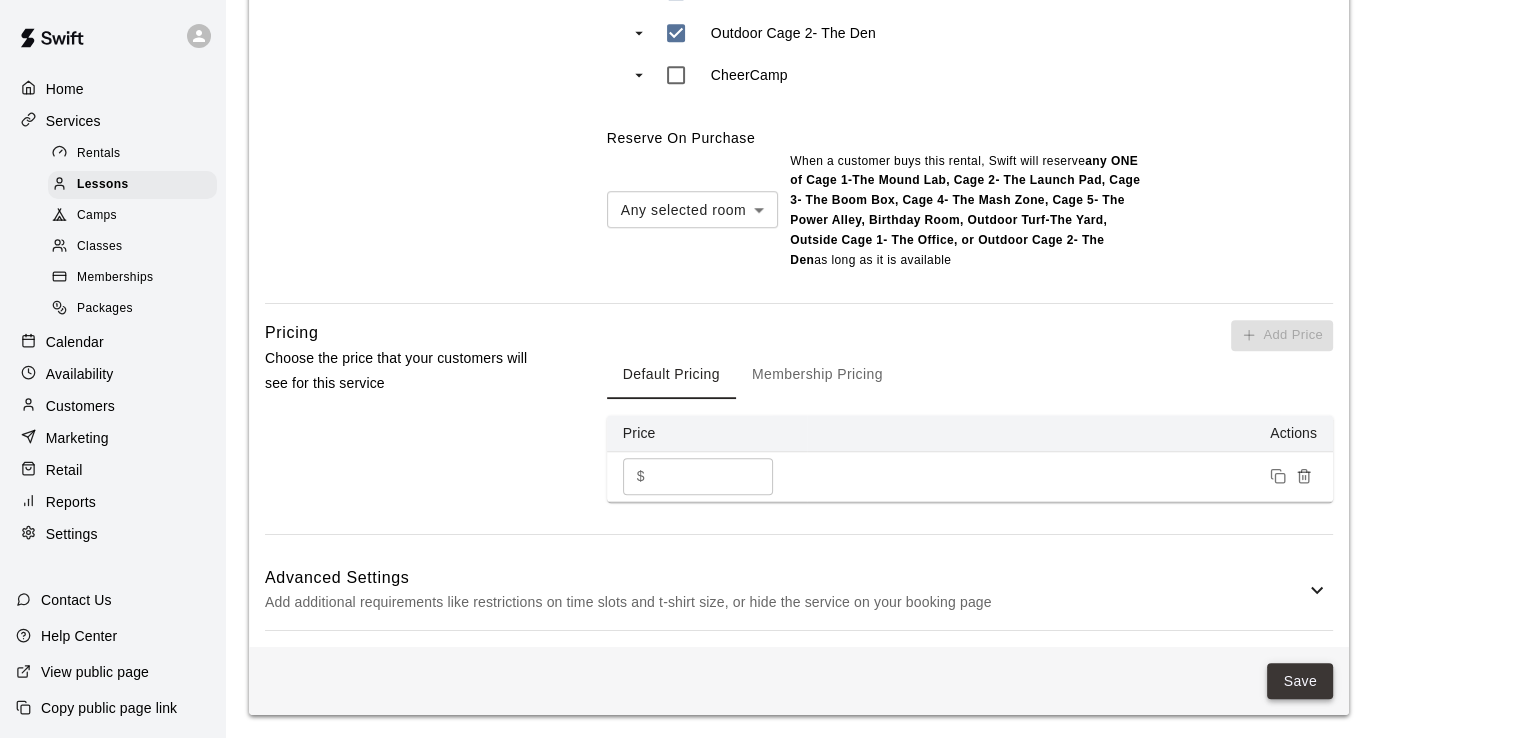 click on "Save" at bounding box center [1300, 681] 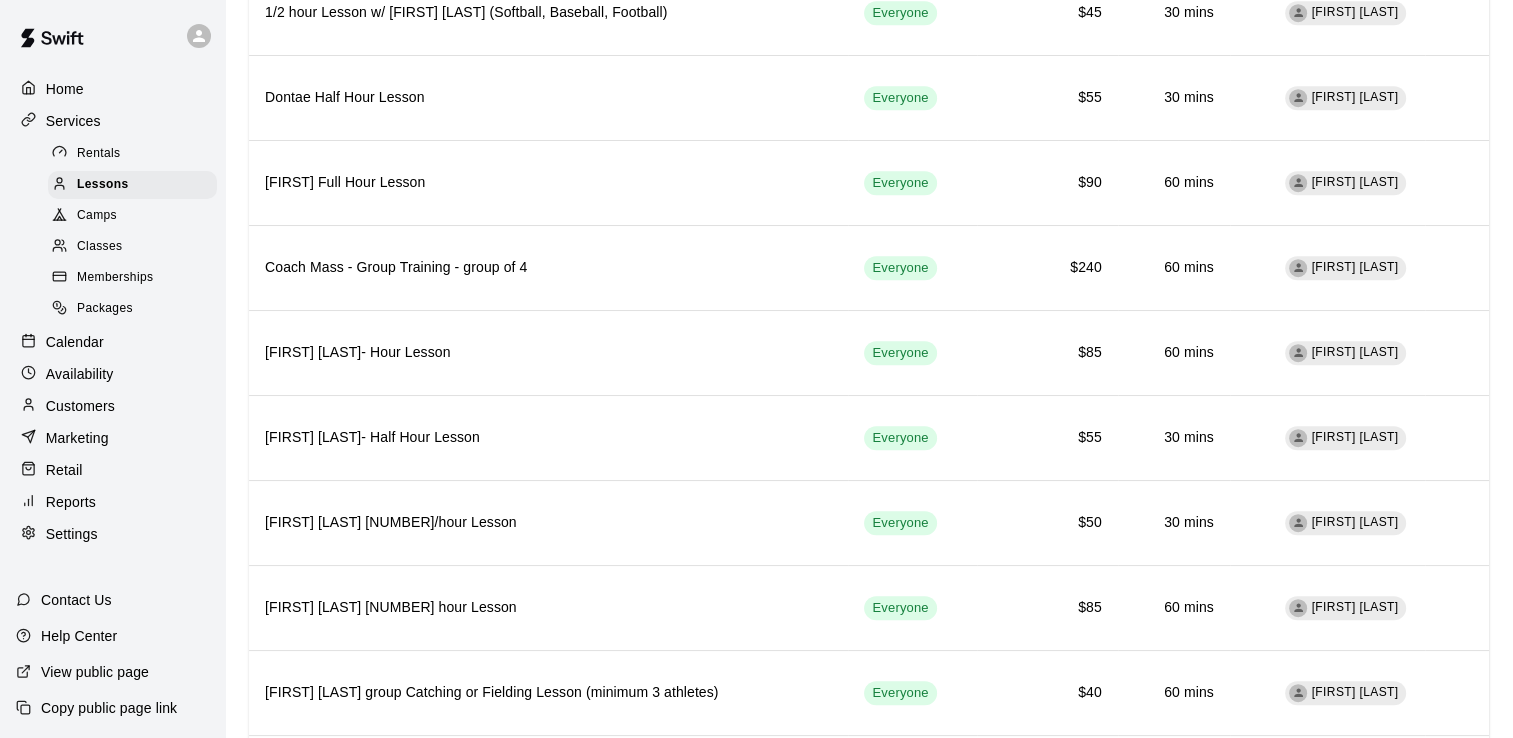 scroll, scrollTop: 1283, scrollLeft: 0, axis: vertical 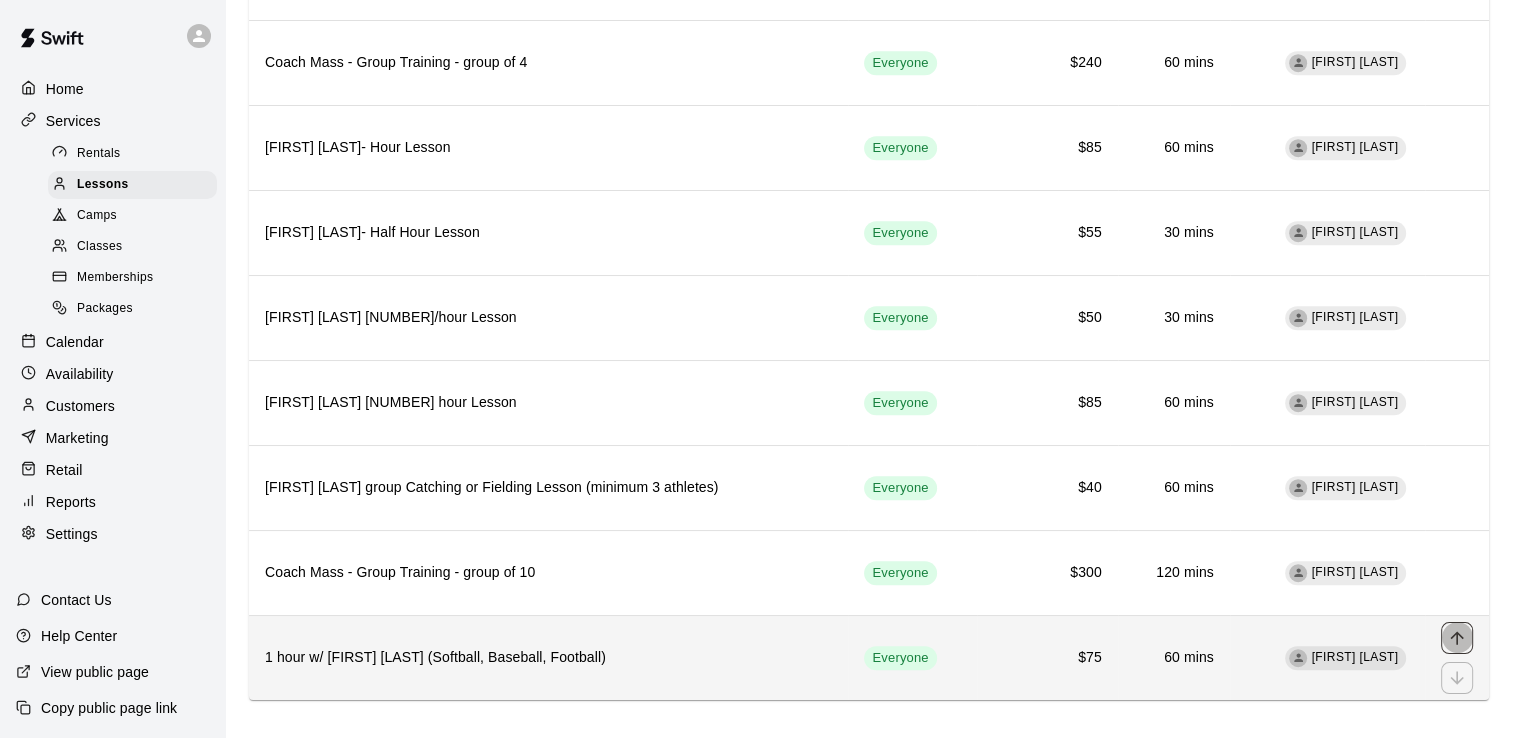 click 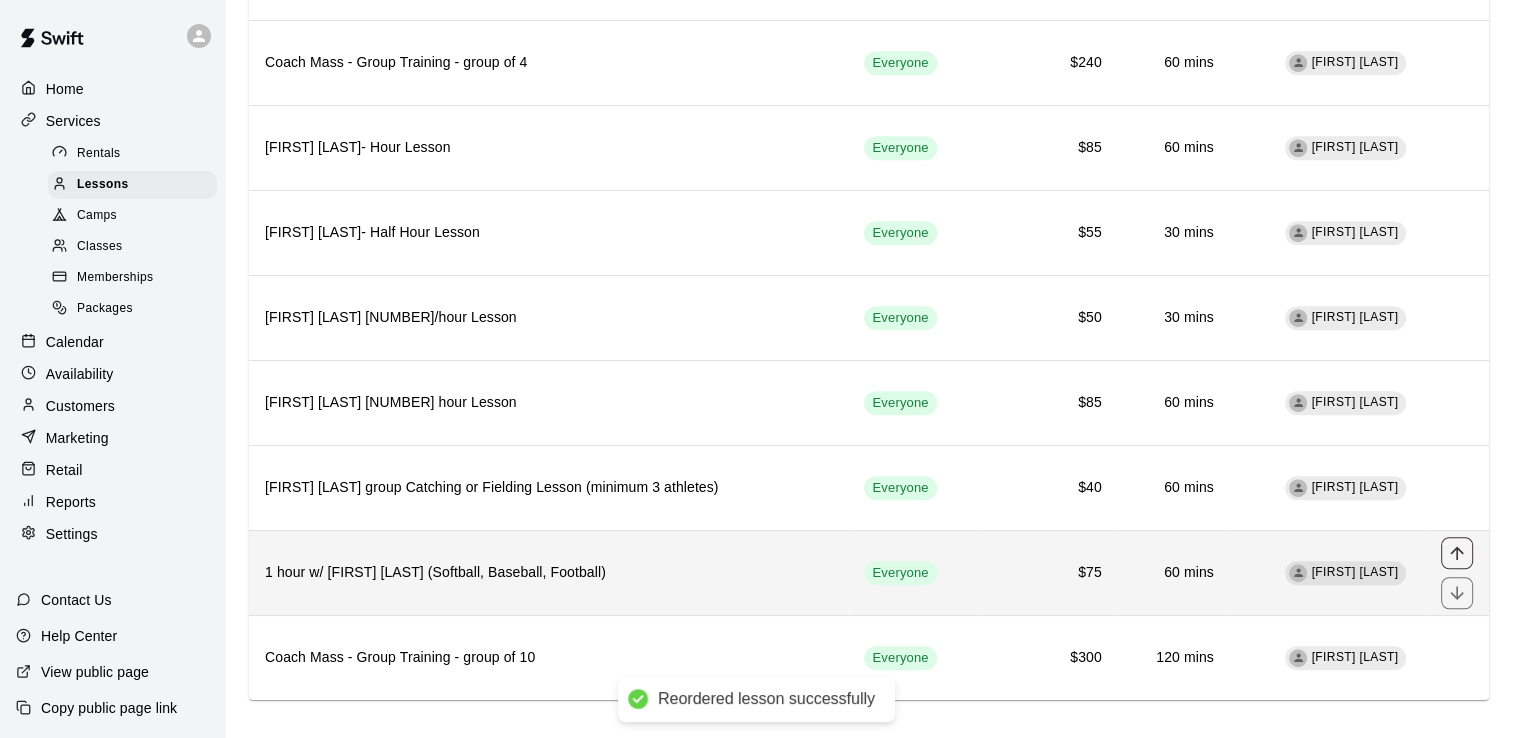 click 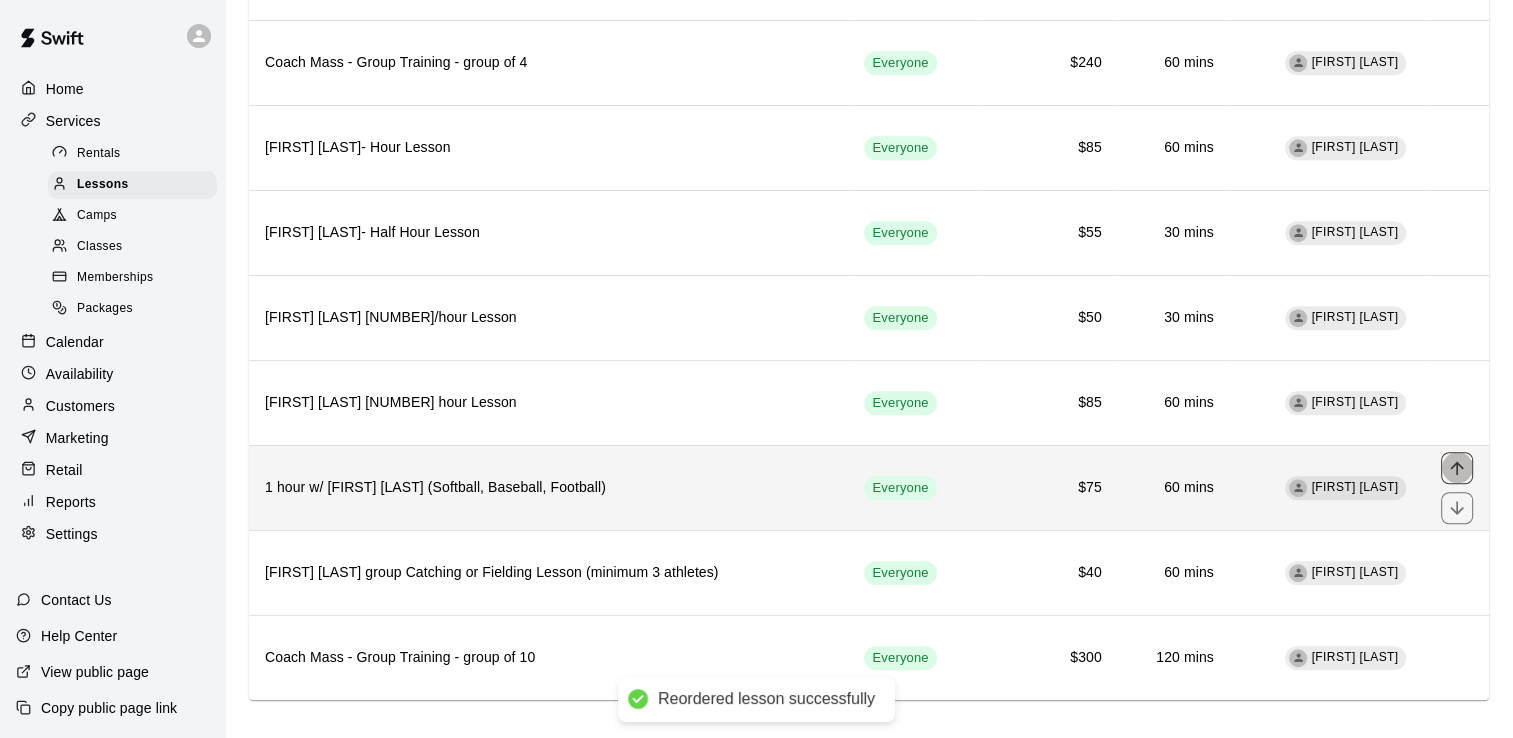 click 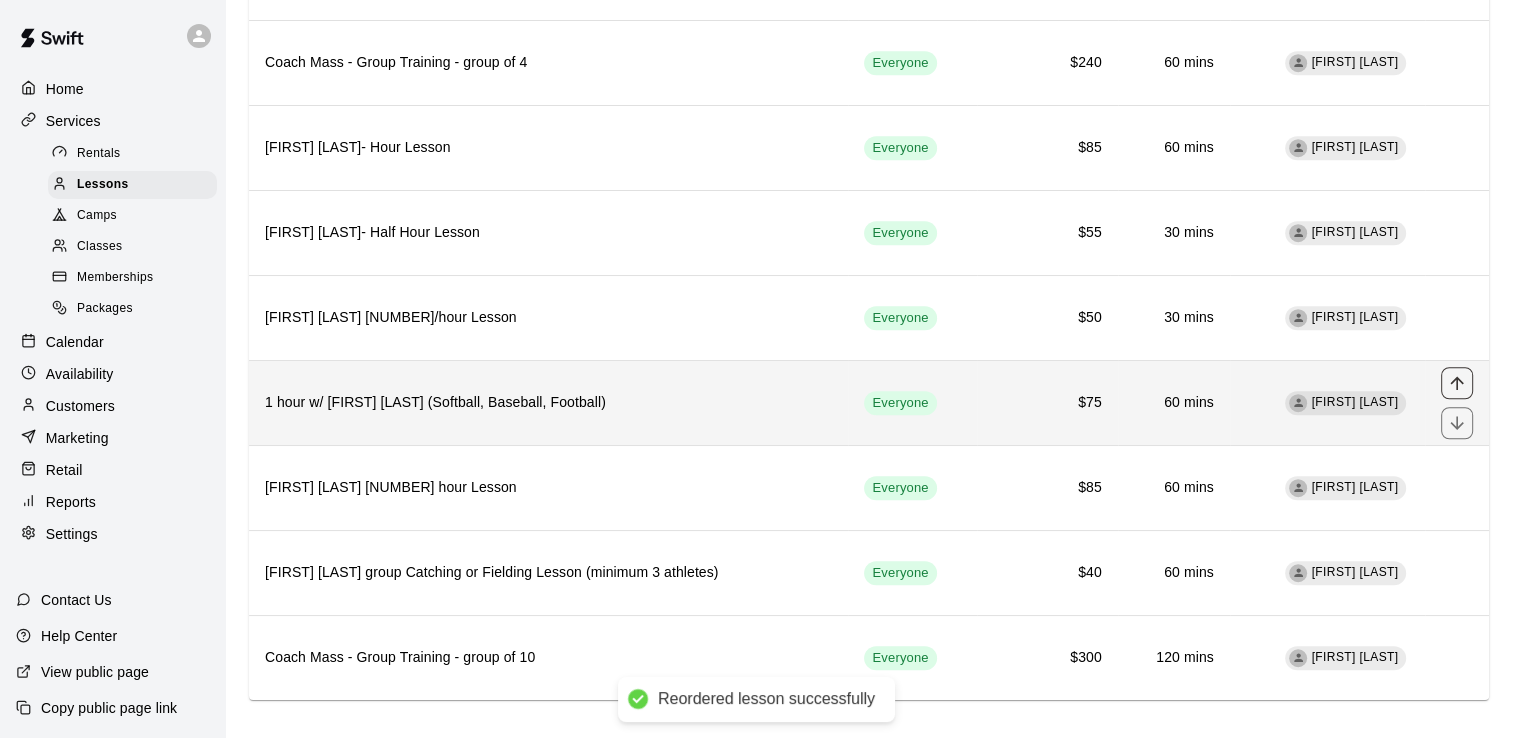 click 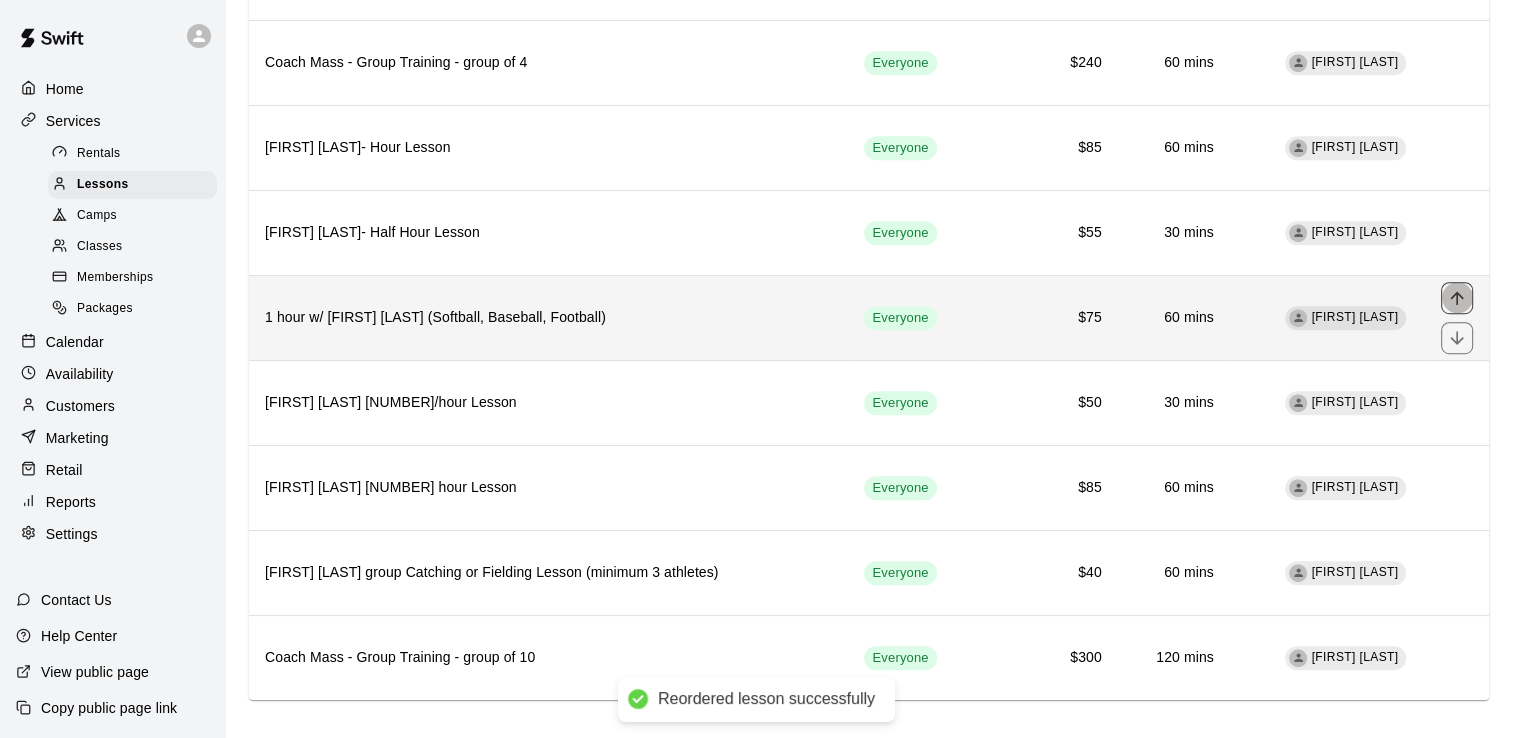 click 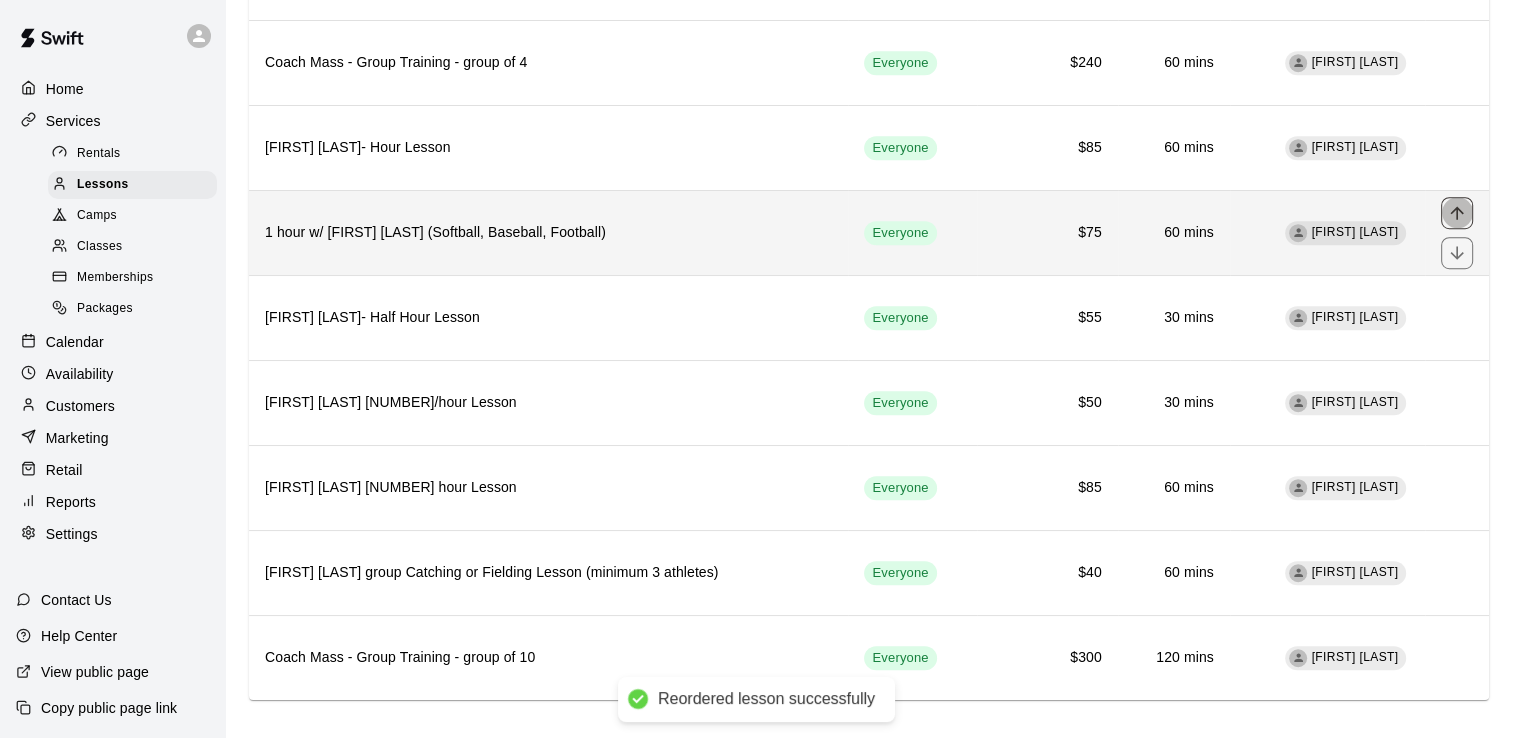 click 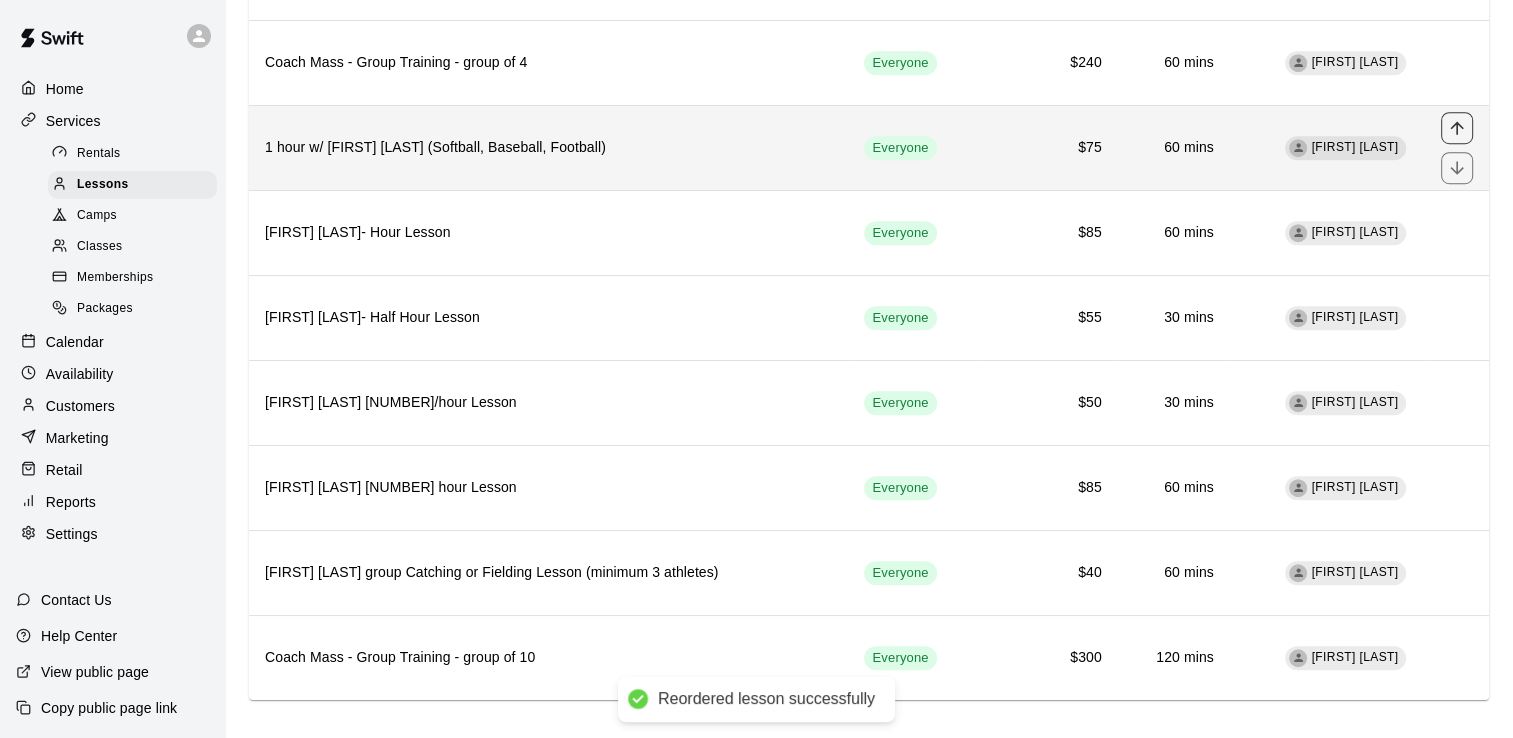 click 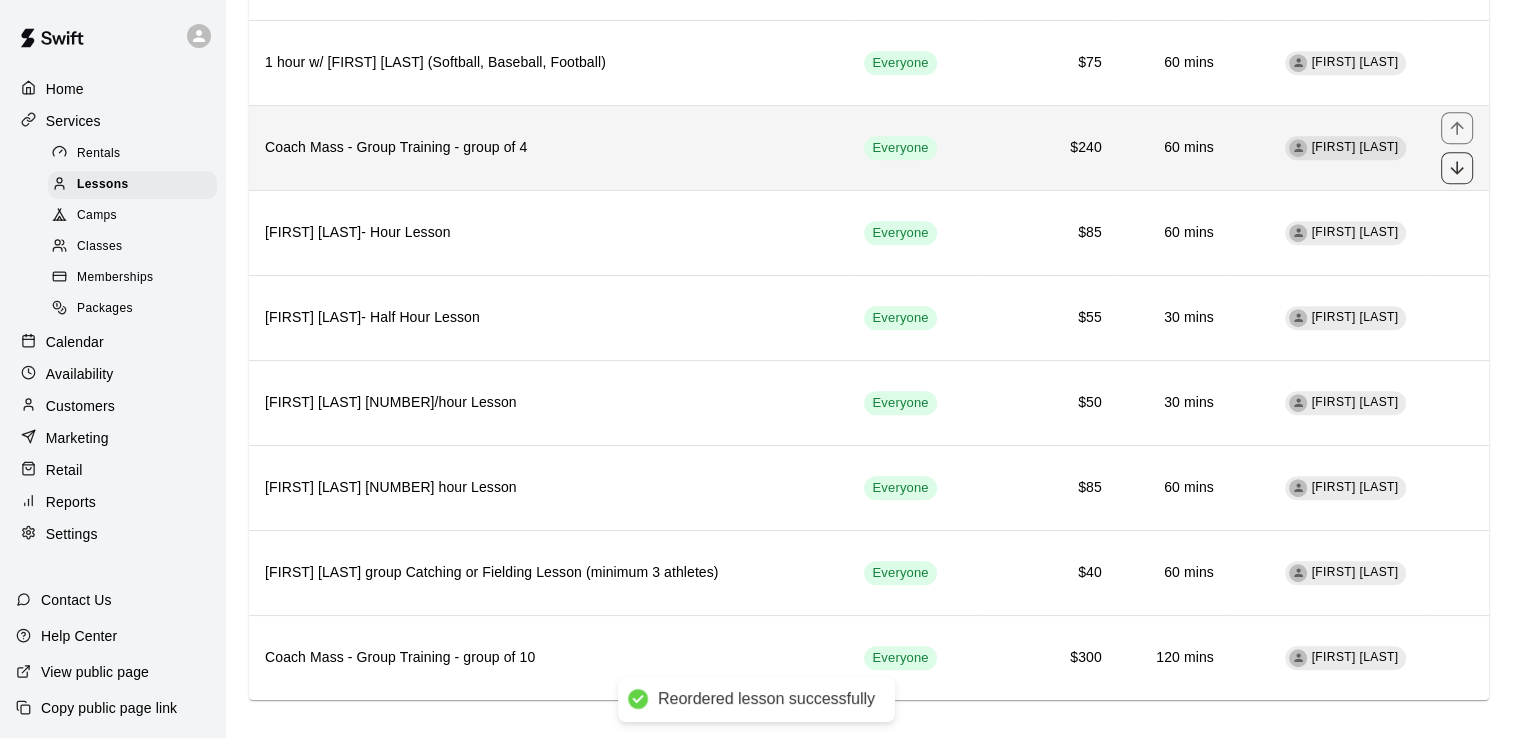 click 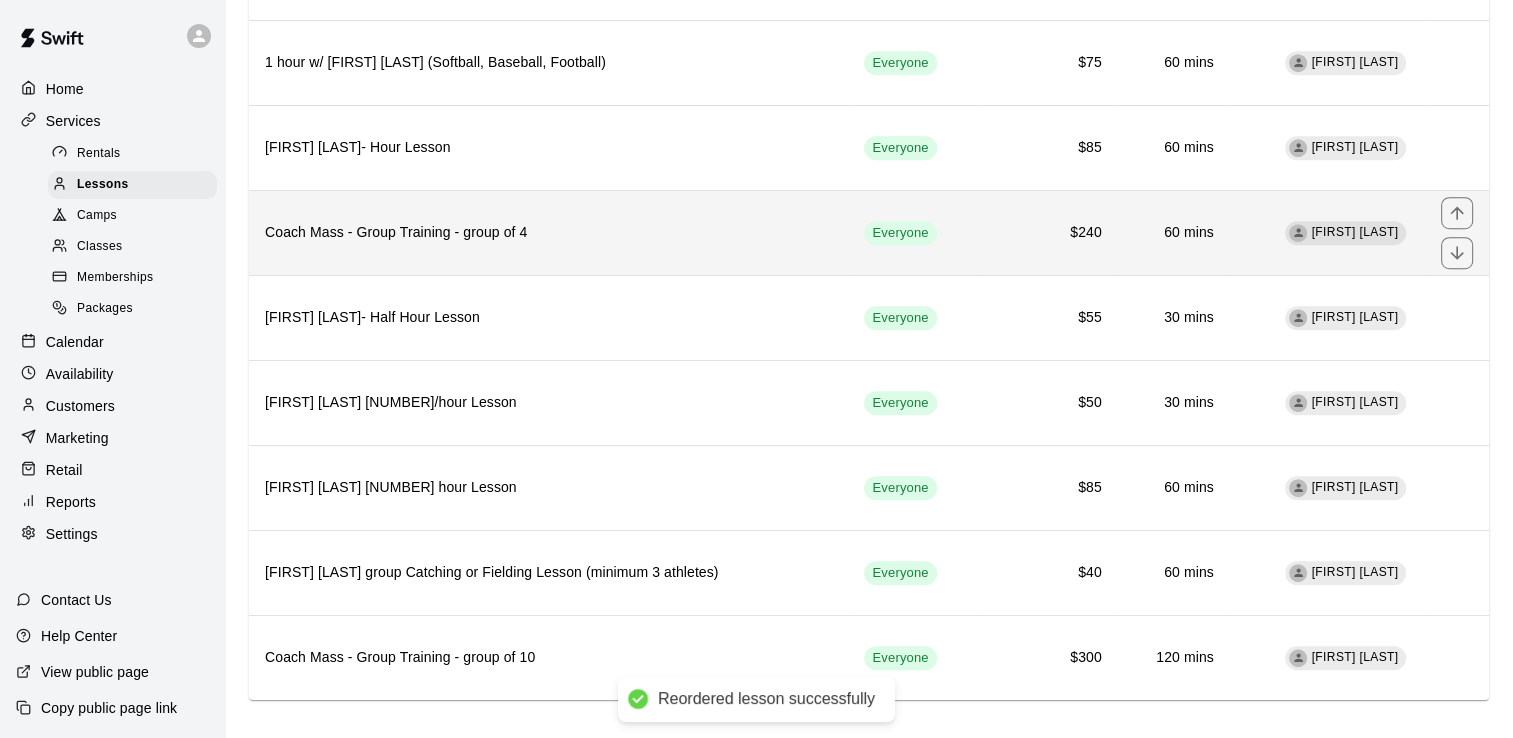 click 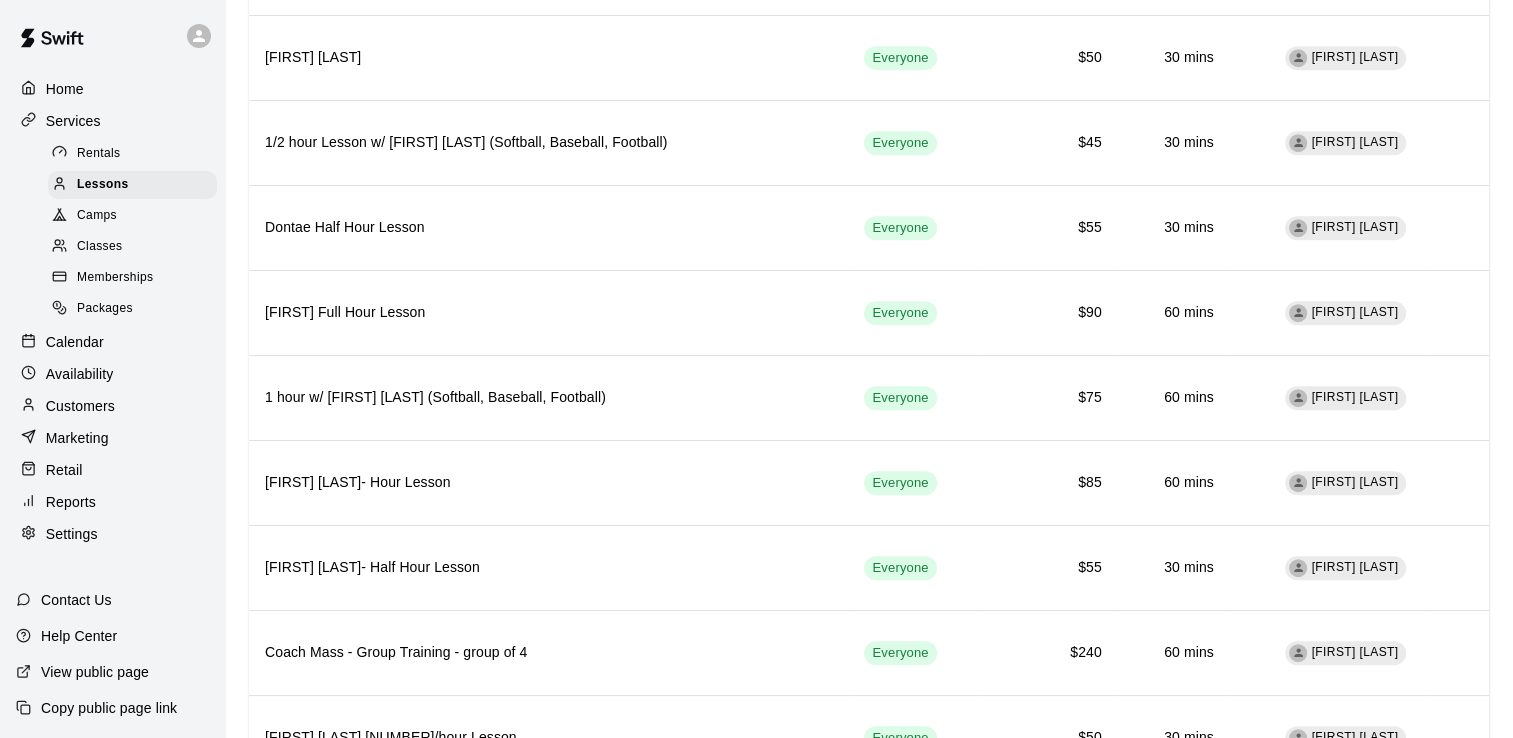scroll, scrollTop: 945, scrollLeft: 0, axis: vertical 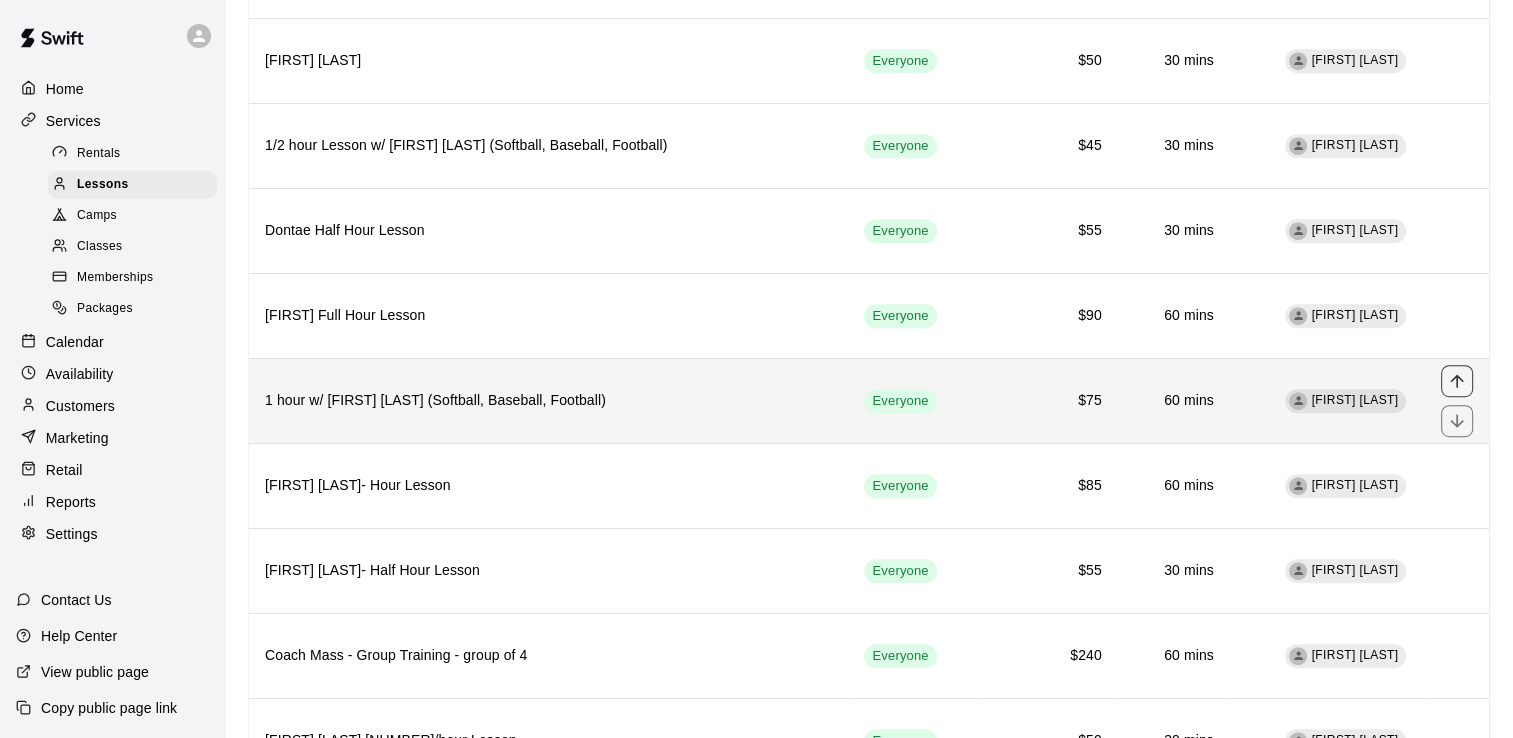 click 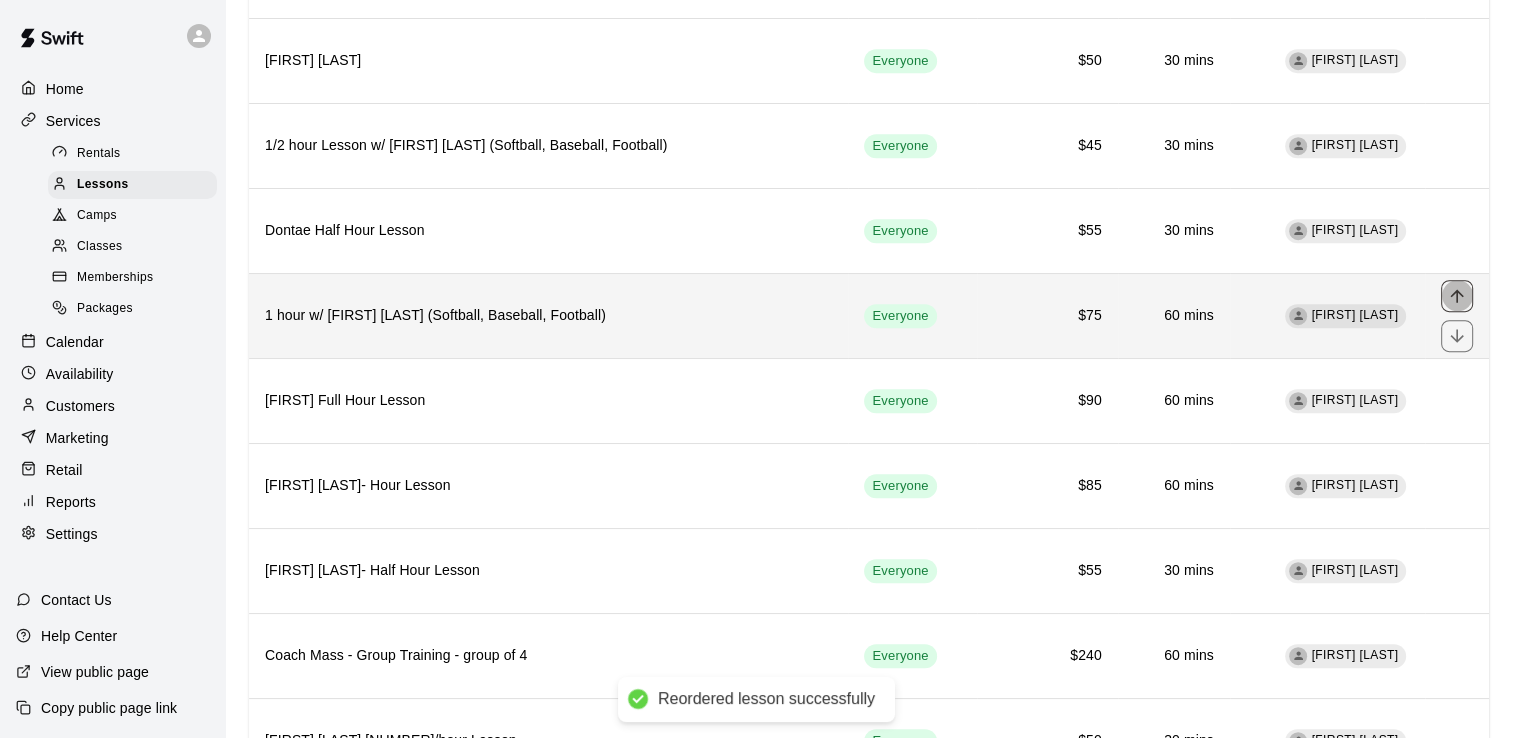 click 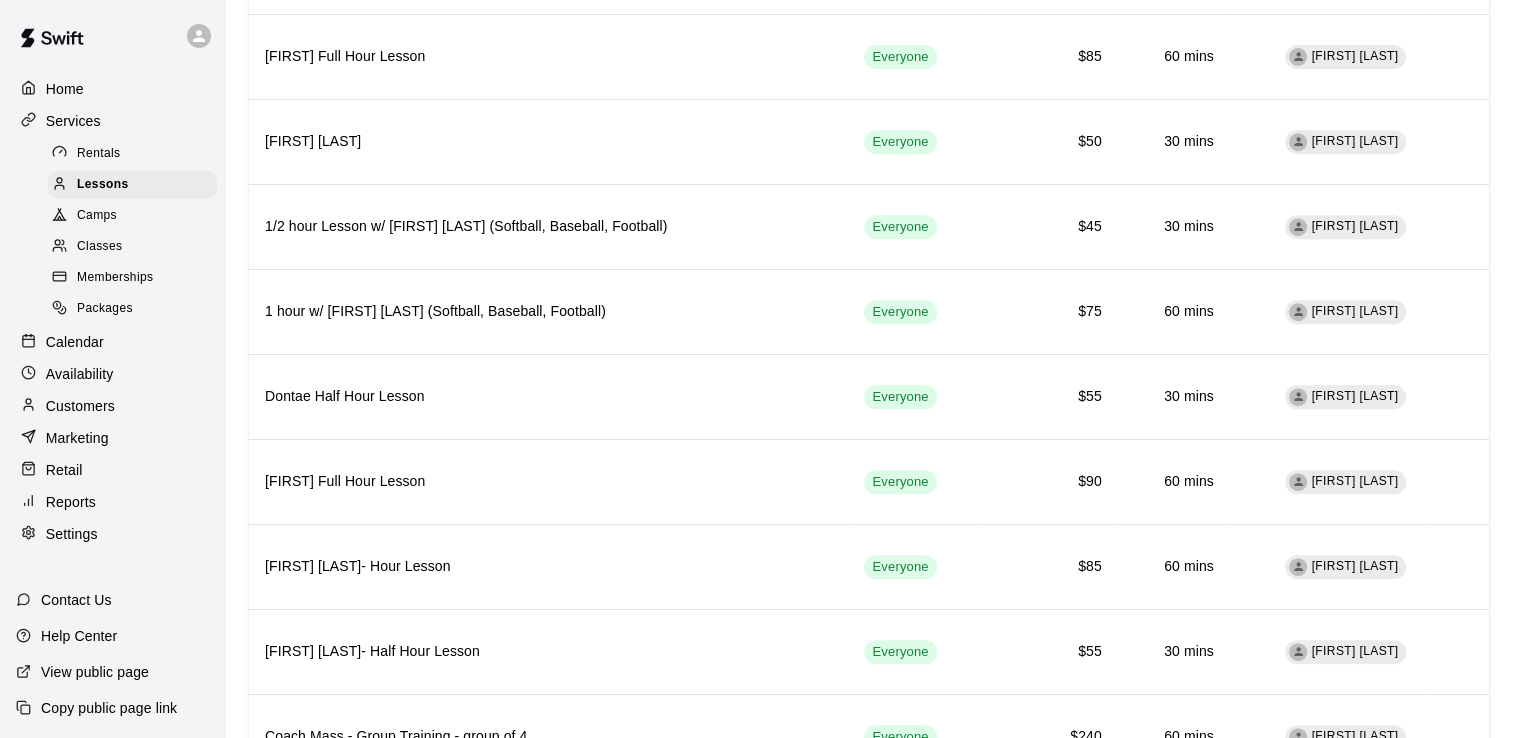 scroll, scrollTop: 862, scrollLeft: 0, axis: vertical 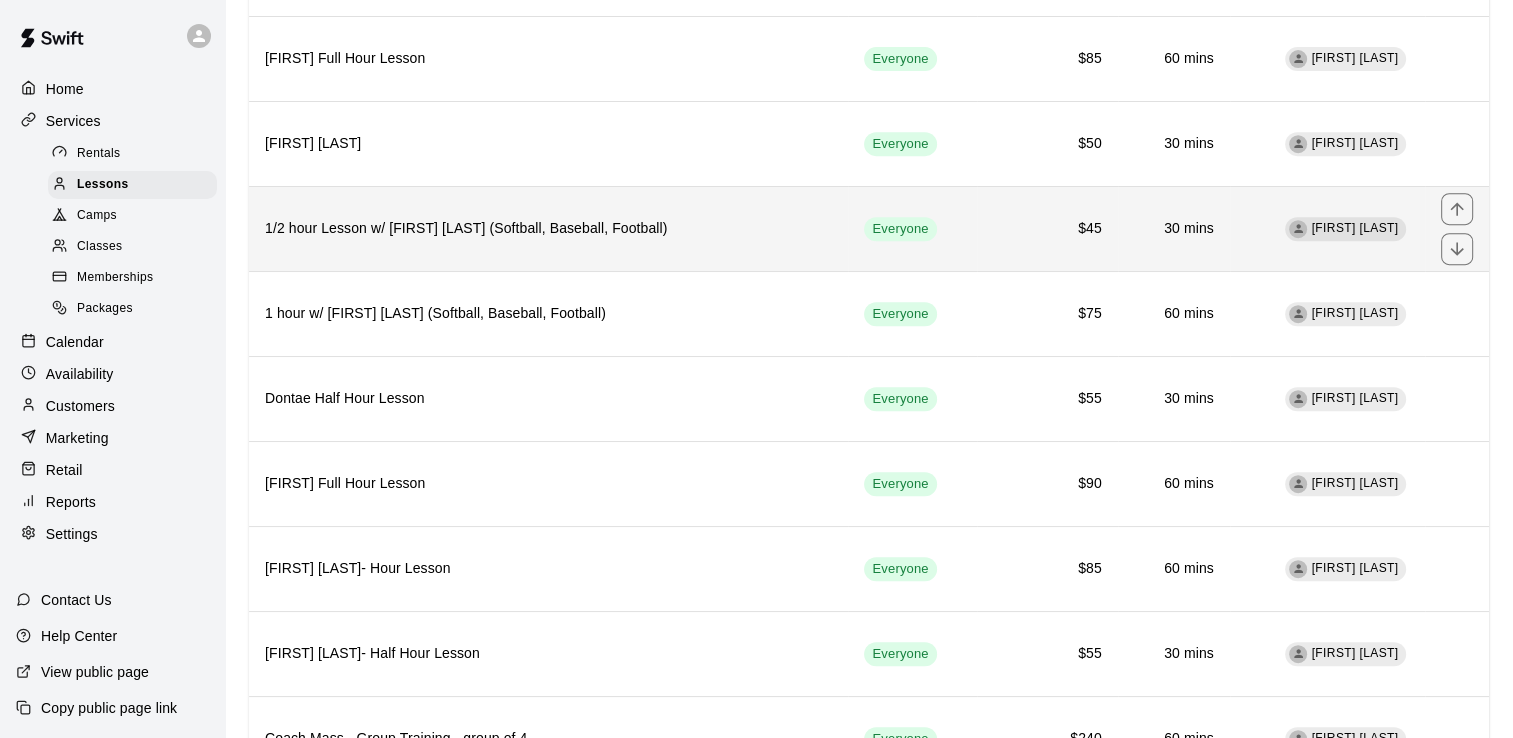 click on "1/2 hour Lesson w/ [FIRST] [LAST] (Softball, Baseball, Football)" at bounding box center (548, 229) 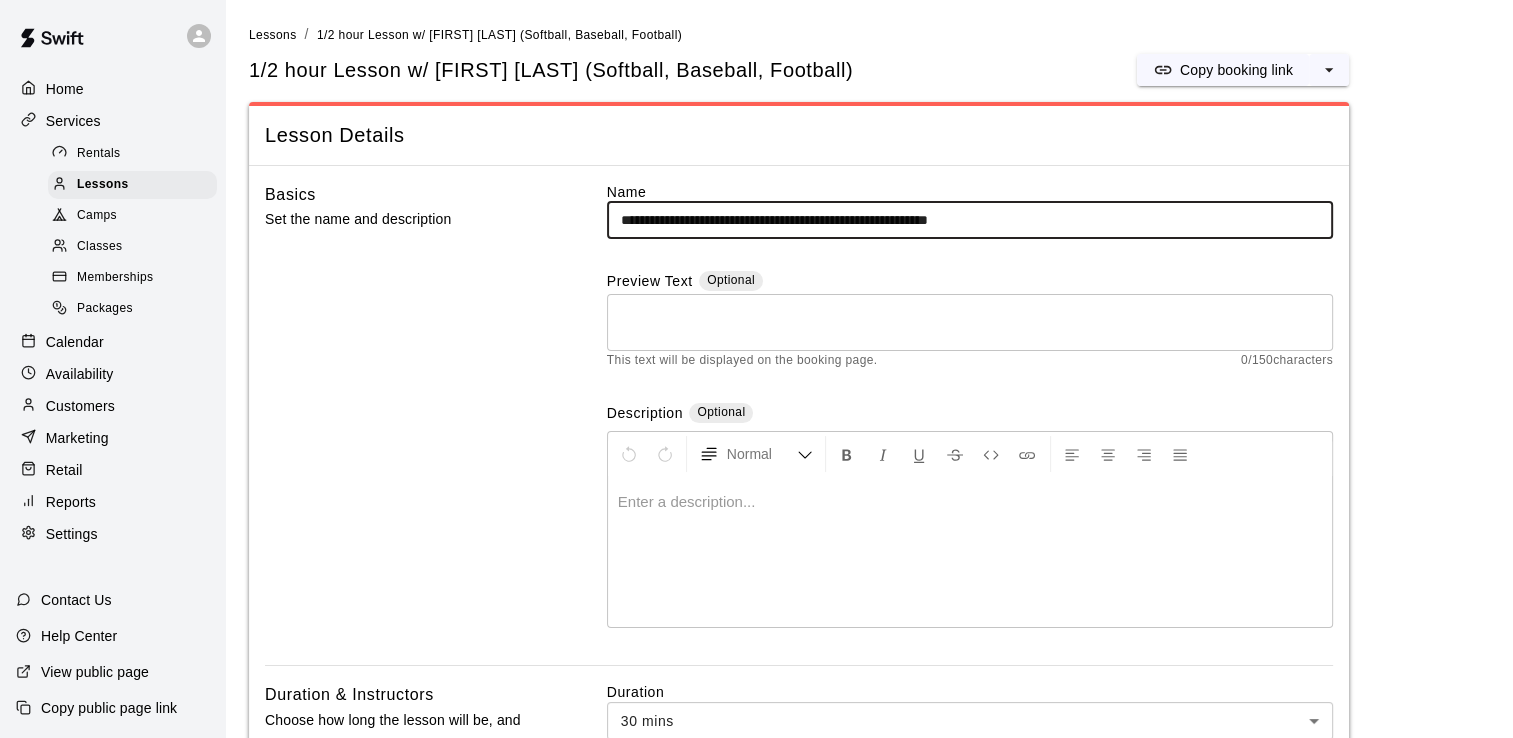 drag, startPoint x: 754, startPoint y: 215, endPoint x: 545, endPoint y: 240, distance: 210.4899 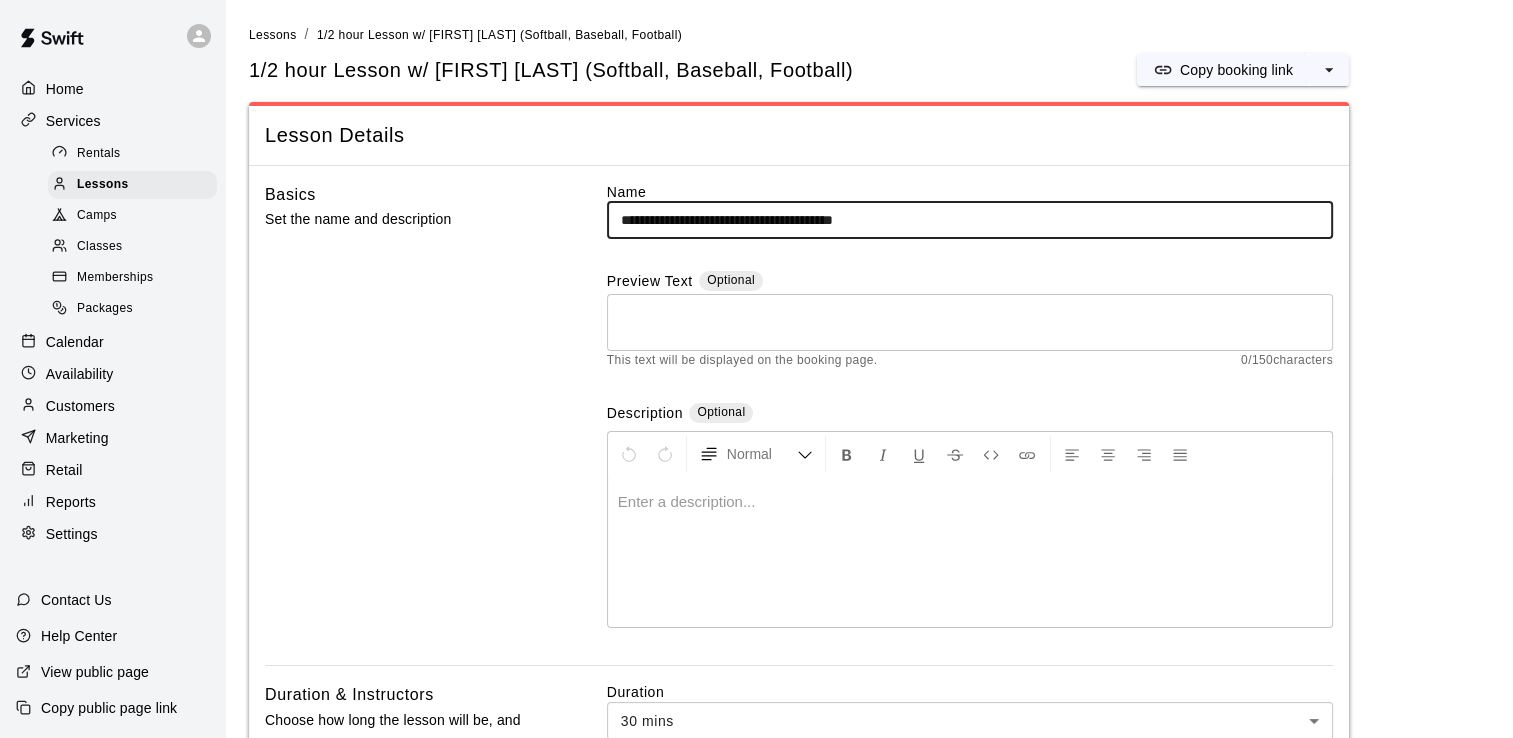 click on "**********" at bounding box center (970, 220) 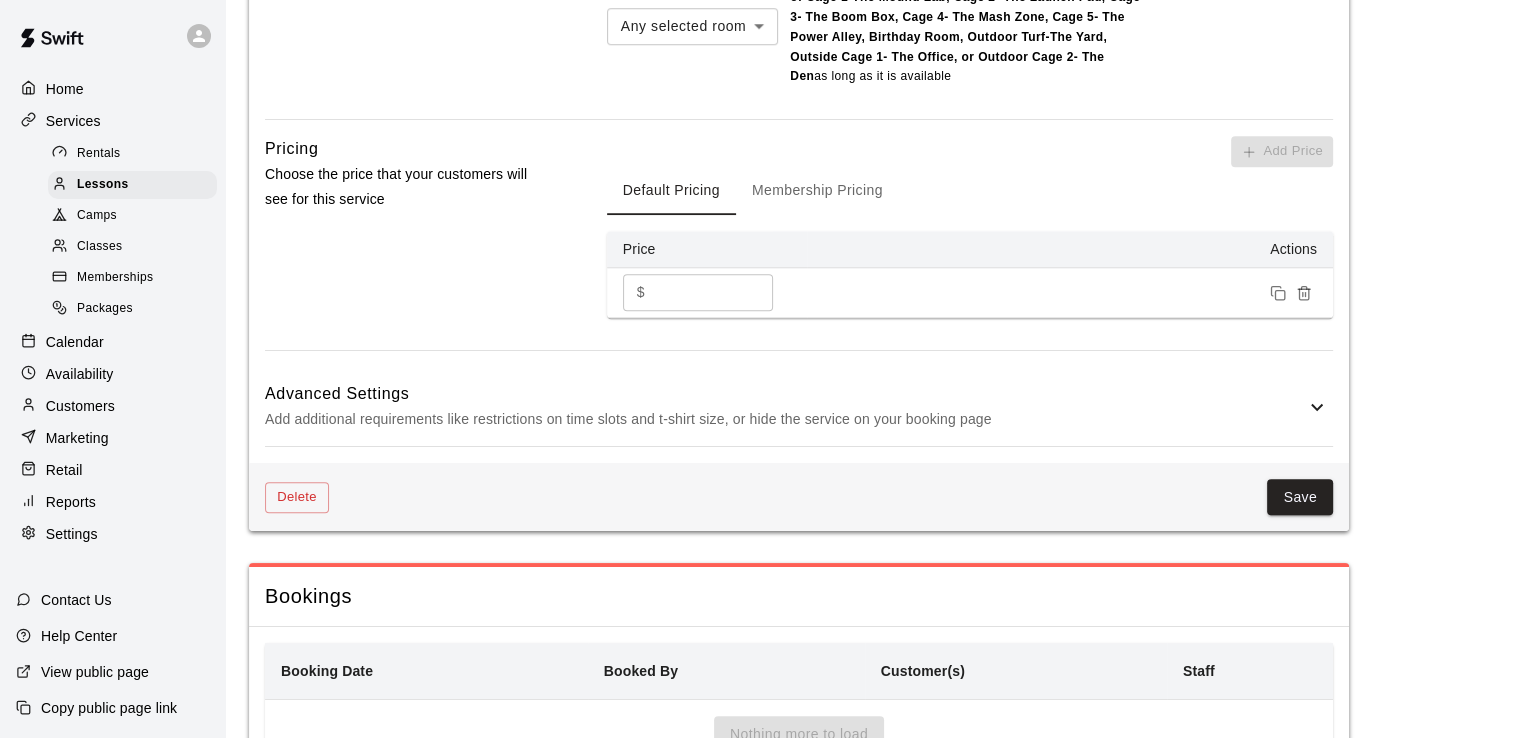 scroll, scrollTop: 1638, scrollLeft: 0, axis: vertical 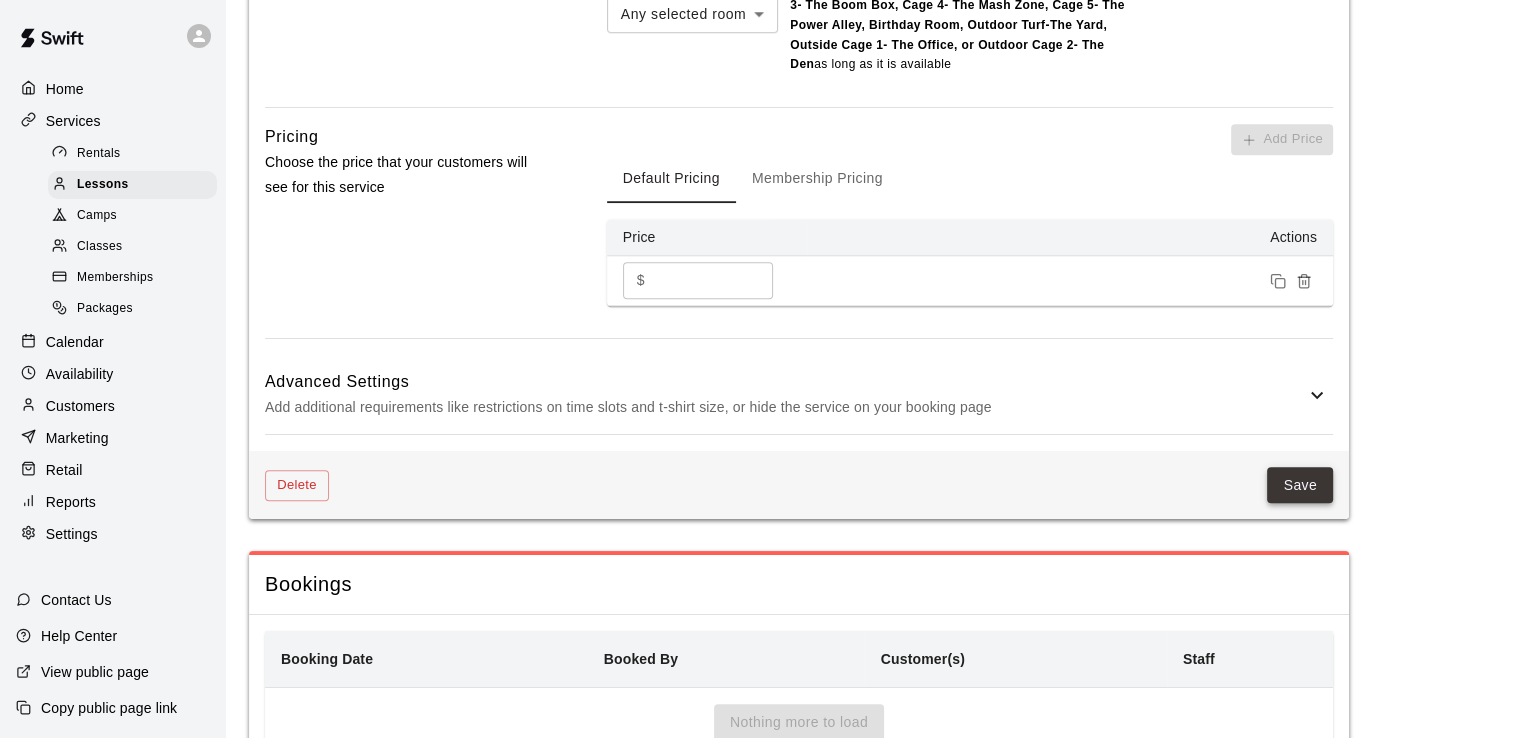type on "**********" 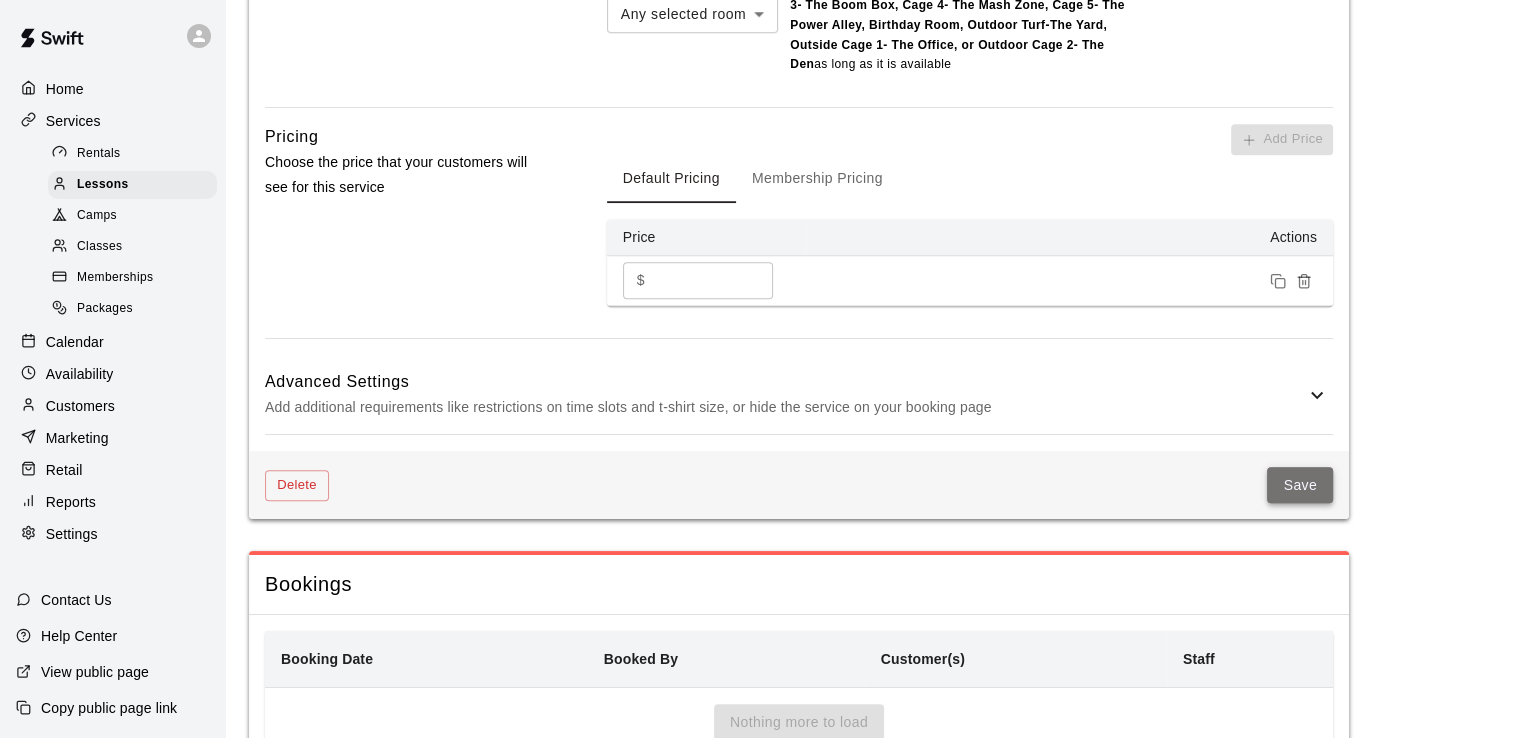 click on "Save" at bounding box center (1300, 485) 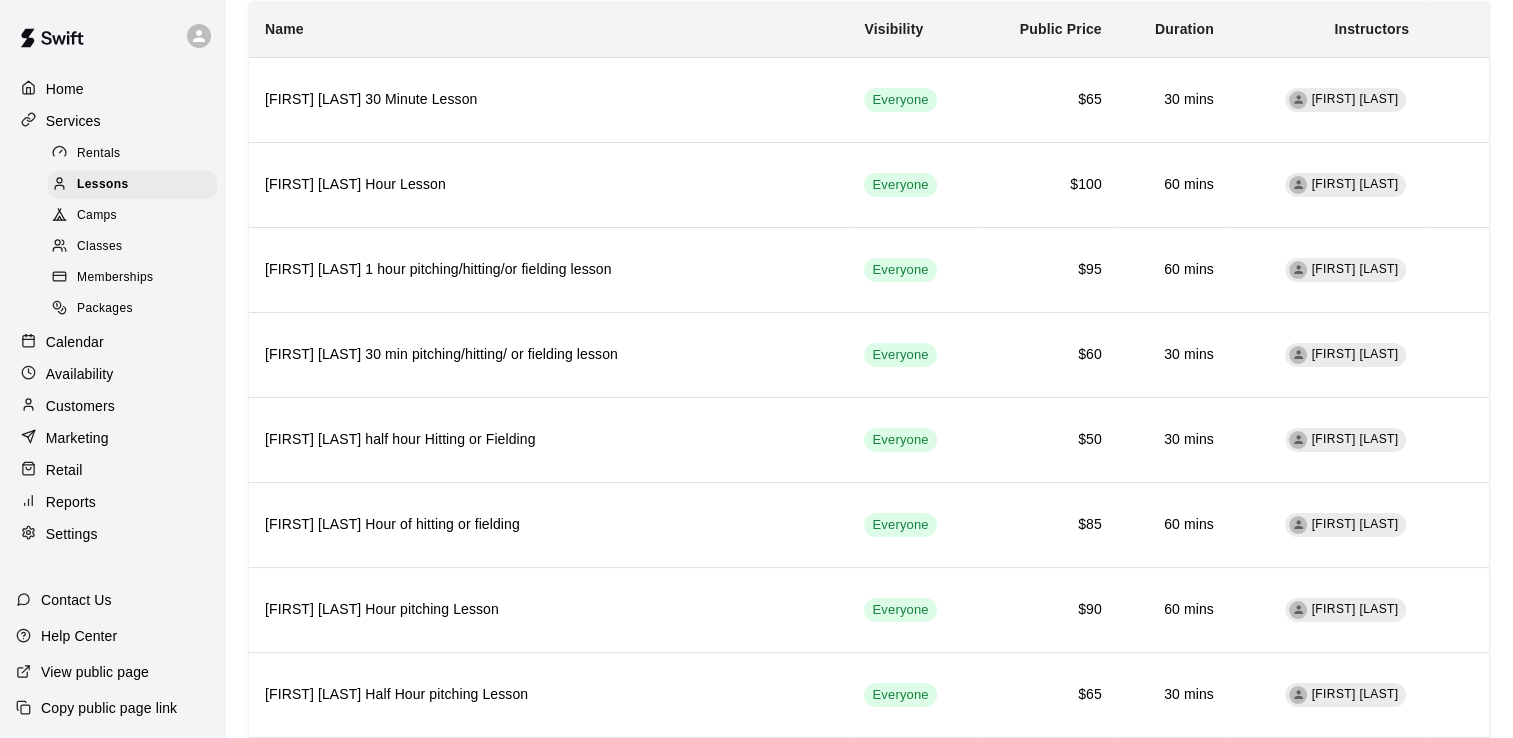 scroll, scrollTop: 251, scrollLeft: 0, axis: vertical 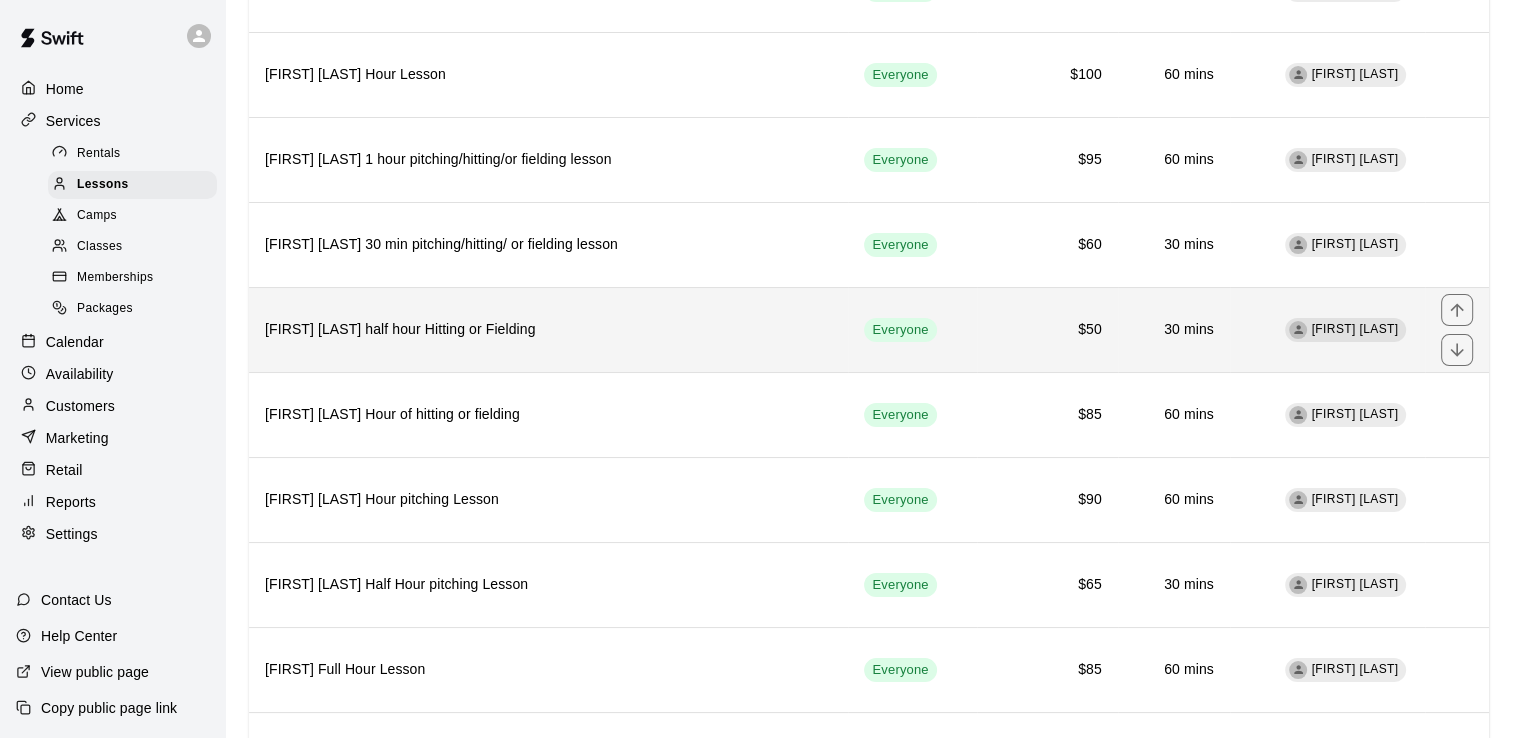 click on "[FIRST] [LAST] half hour Hitting or Fielding" at bounding box center [548, 330] 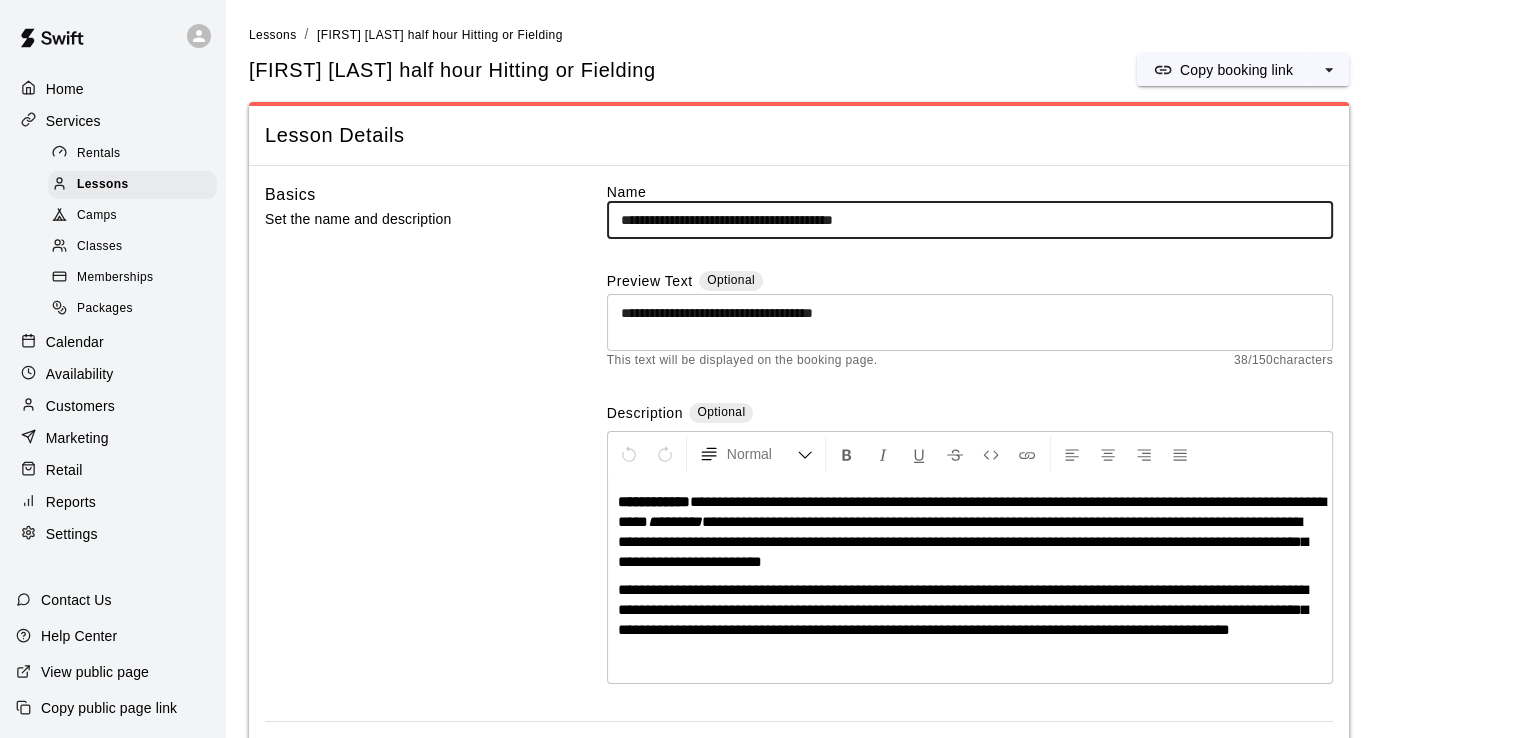 click on "**********" at bounding box center (970, 220) 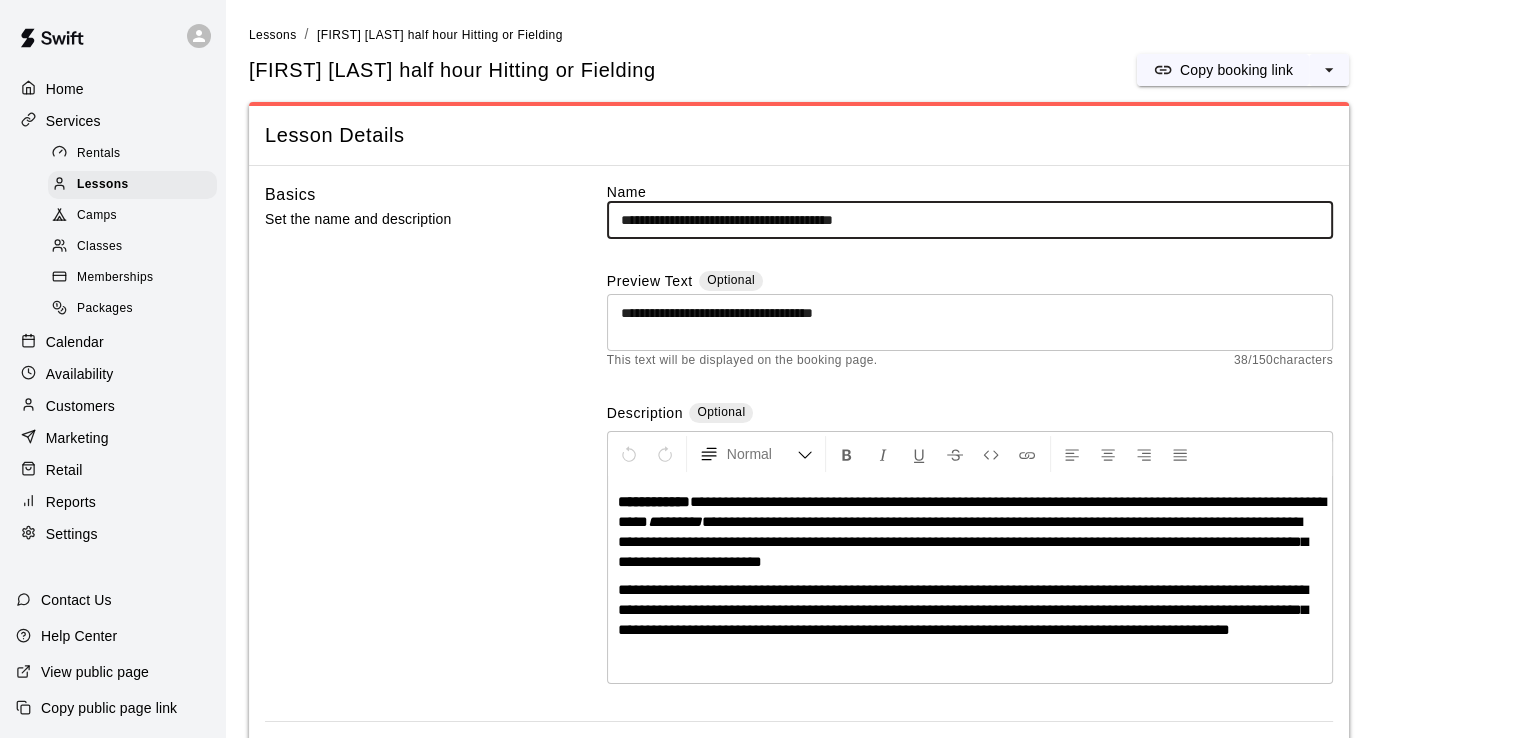 drag, startPoint x: 772, startPoint y: 221, endPoint x: 712, endPoint y: 230, distance: 60.671246 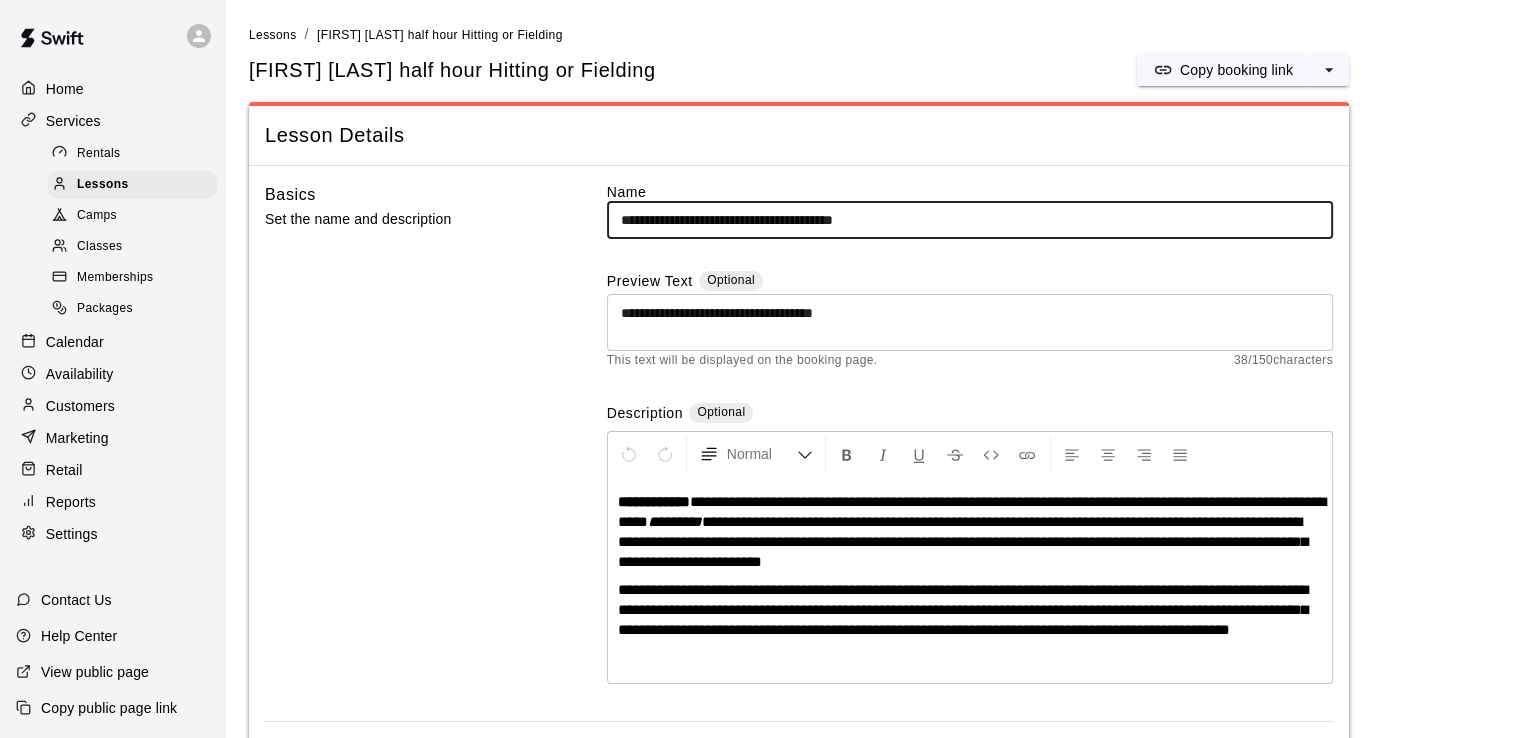 click on "**********" at bounding box center [970, 220] 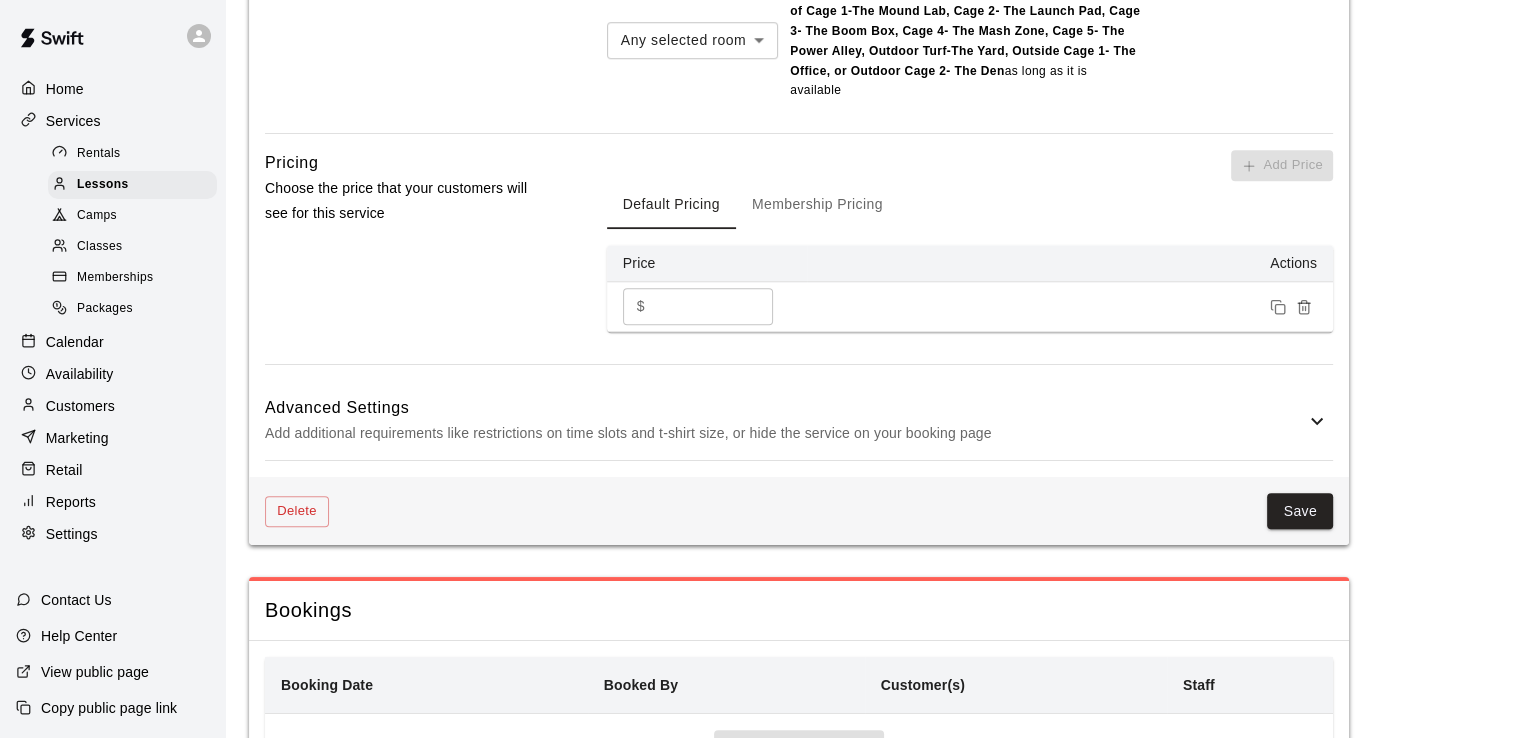 scroll, scrollTop: 1672, scrollLeft: 0, axis: vertical 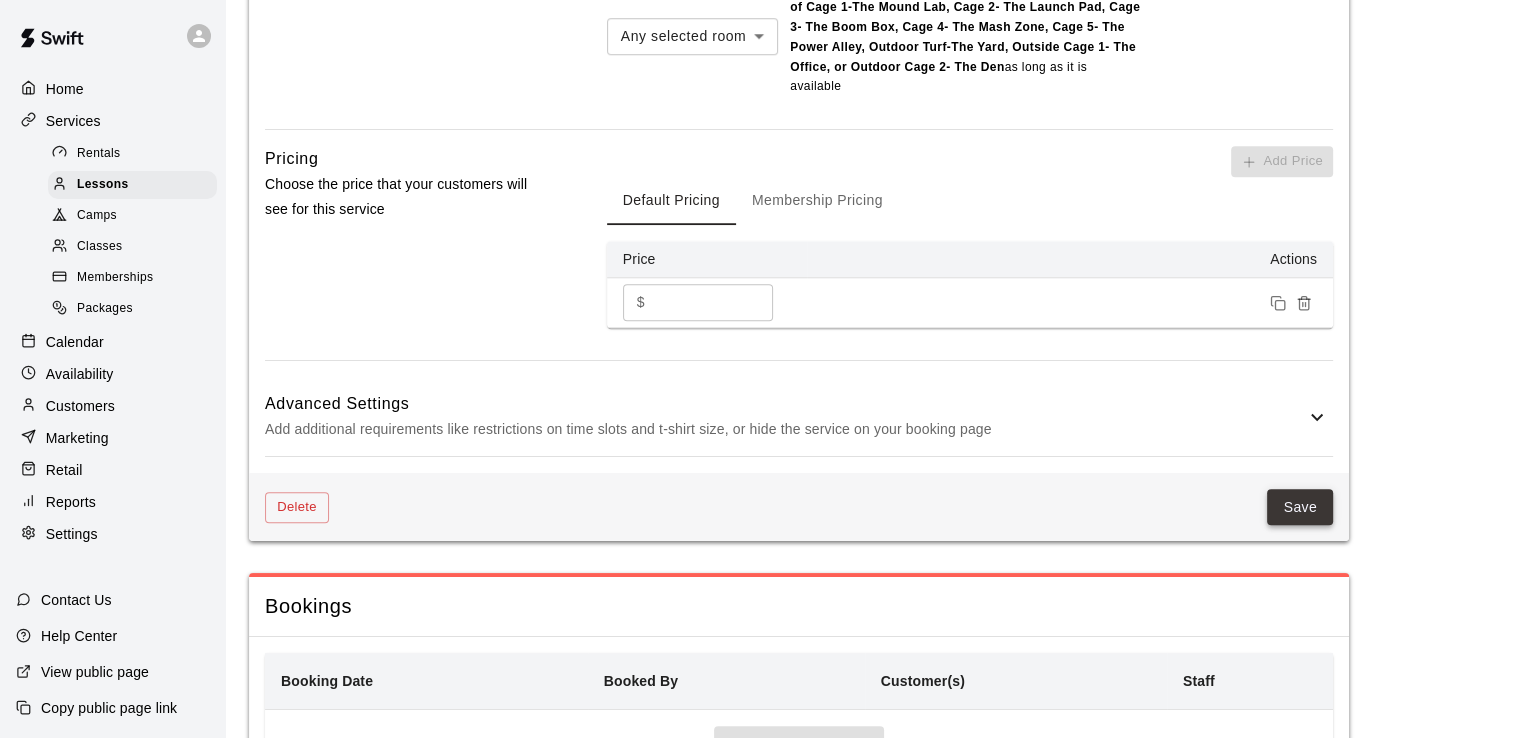 type on "**********" 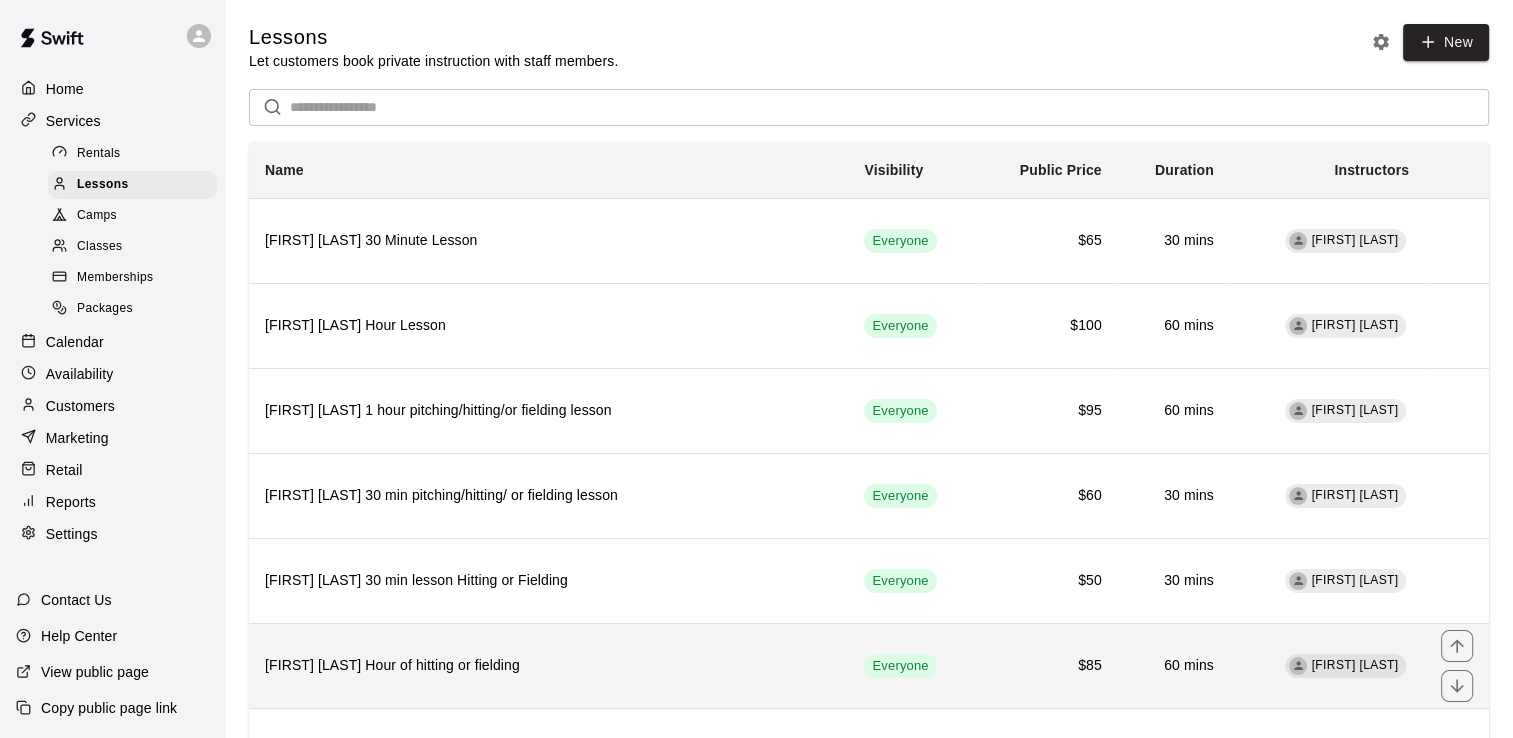 click on "[FIRST] [LAST] Hour of hitting or fielding" at bounding box center [548, 666] 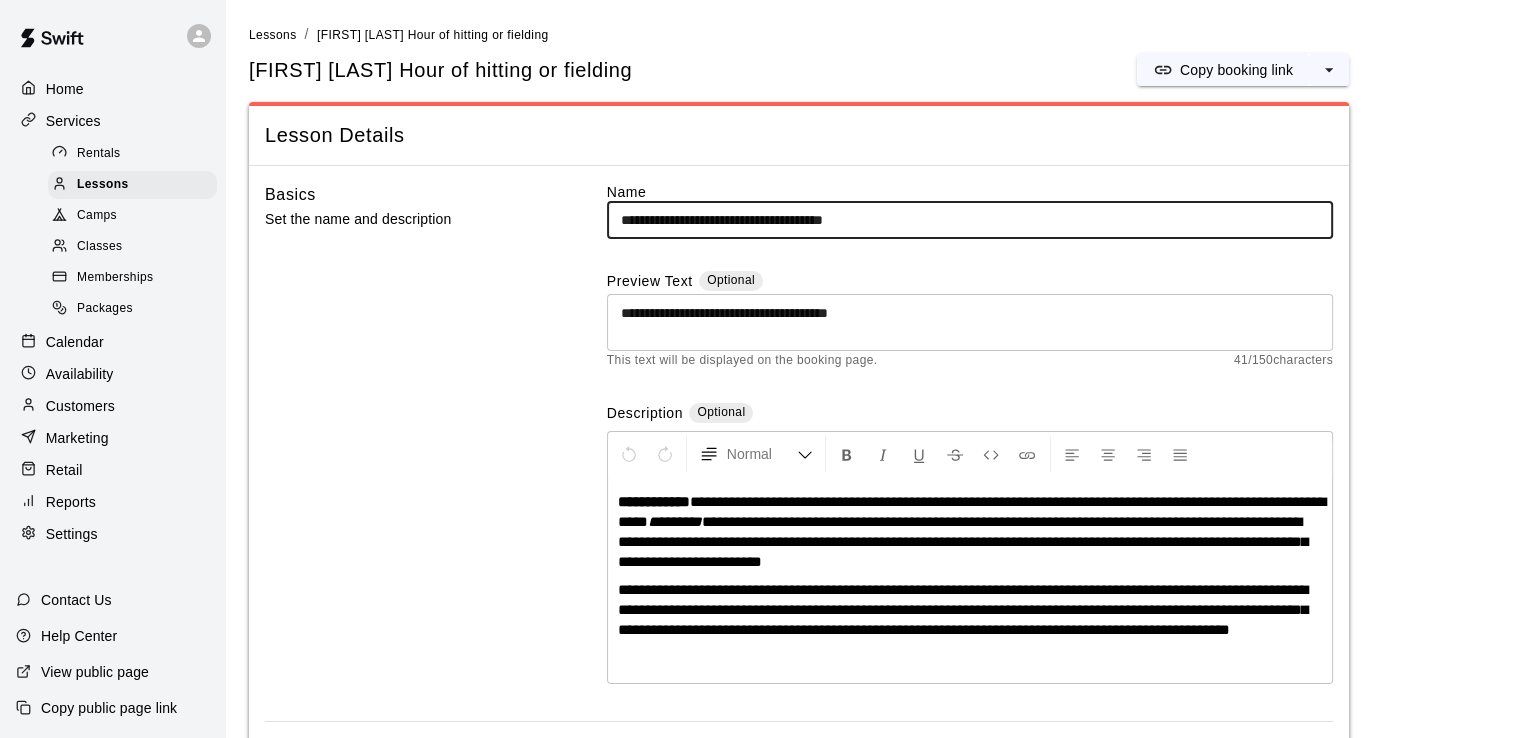 click on "**********" at bounding box center (970, 220) 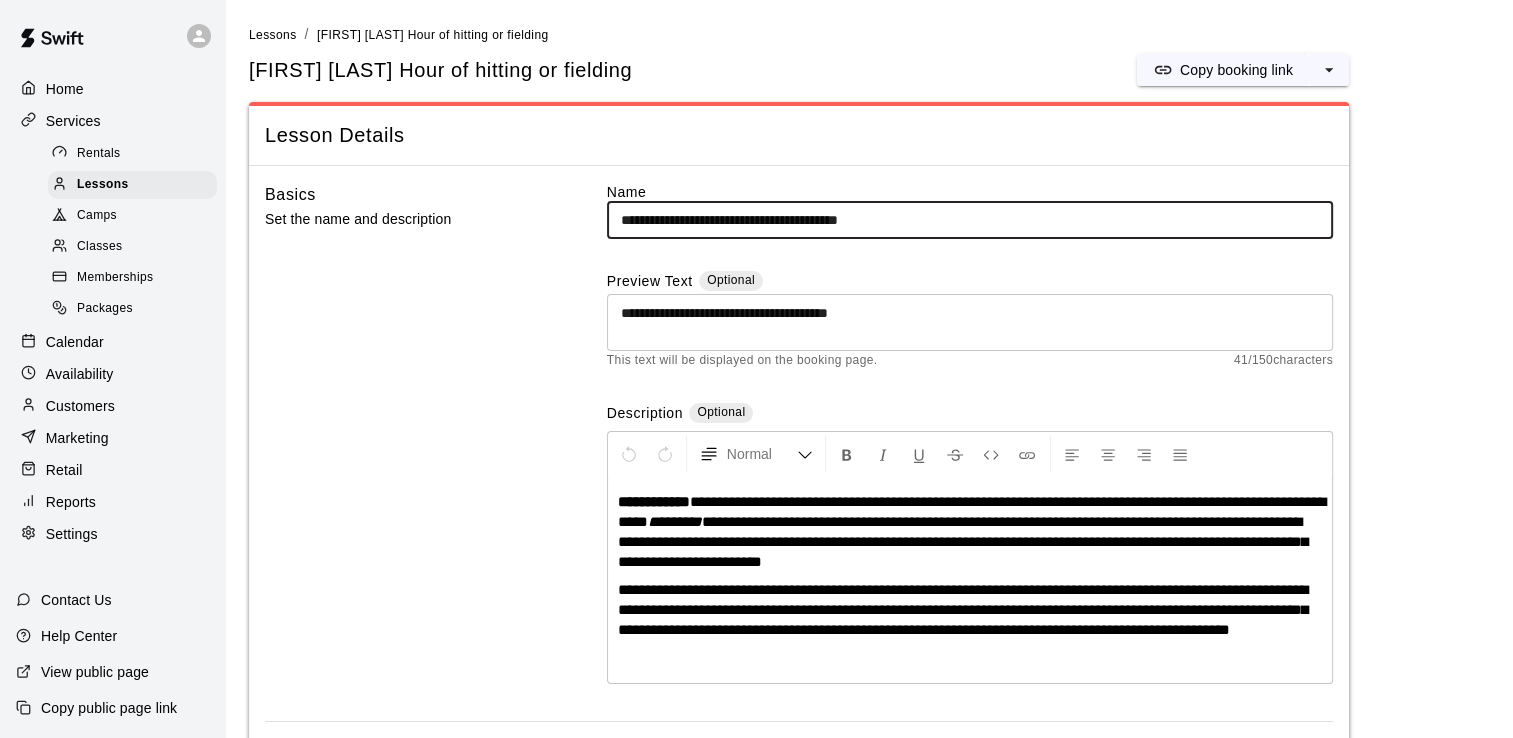 click on "**********" at bounding box center [970, 220] 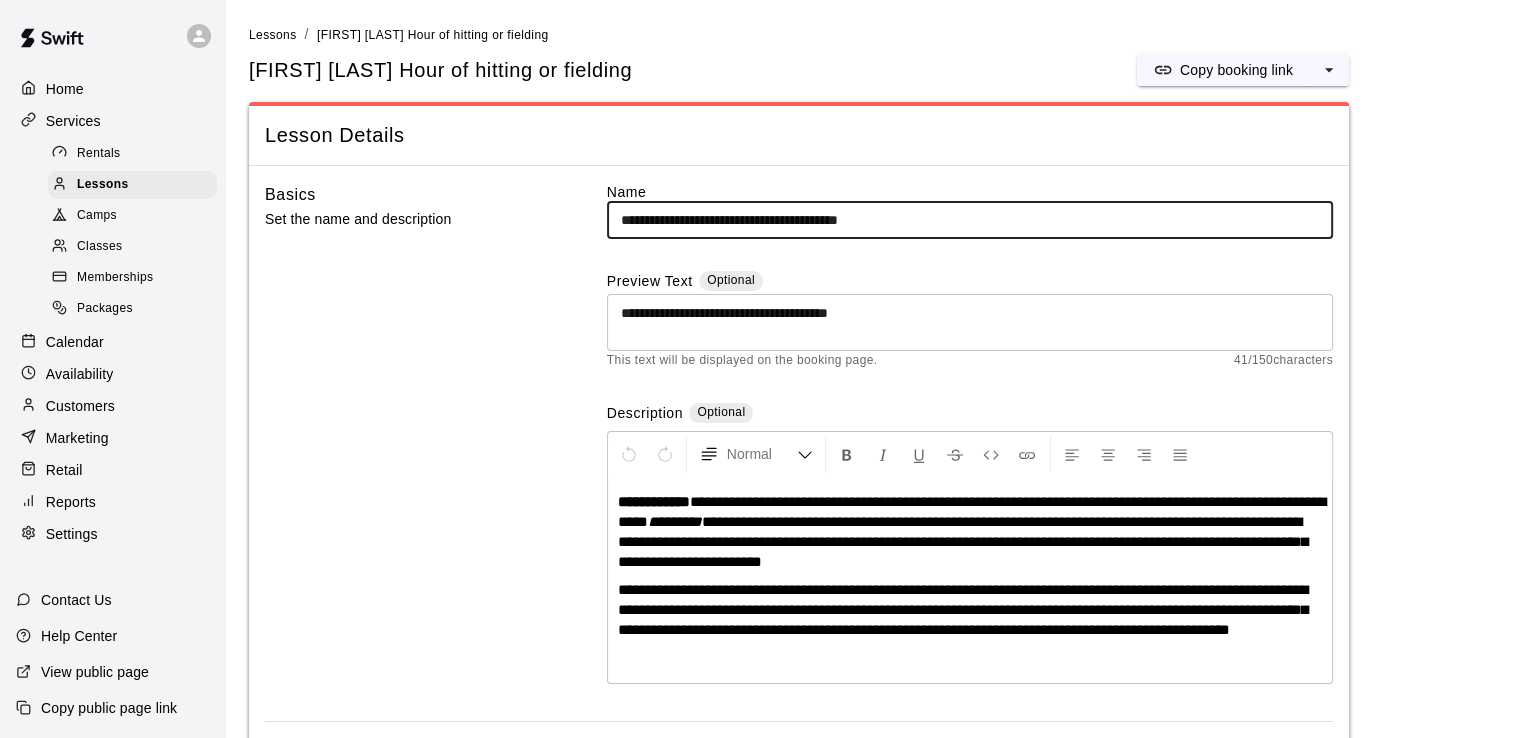 click on "**********" at bounding box center (970, 220) 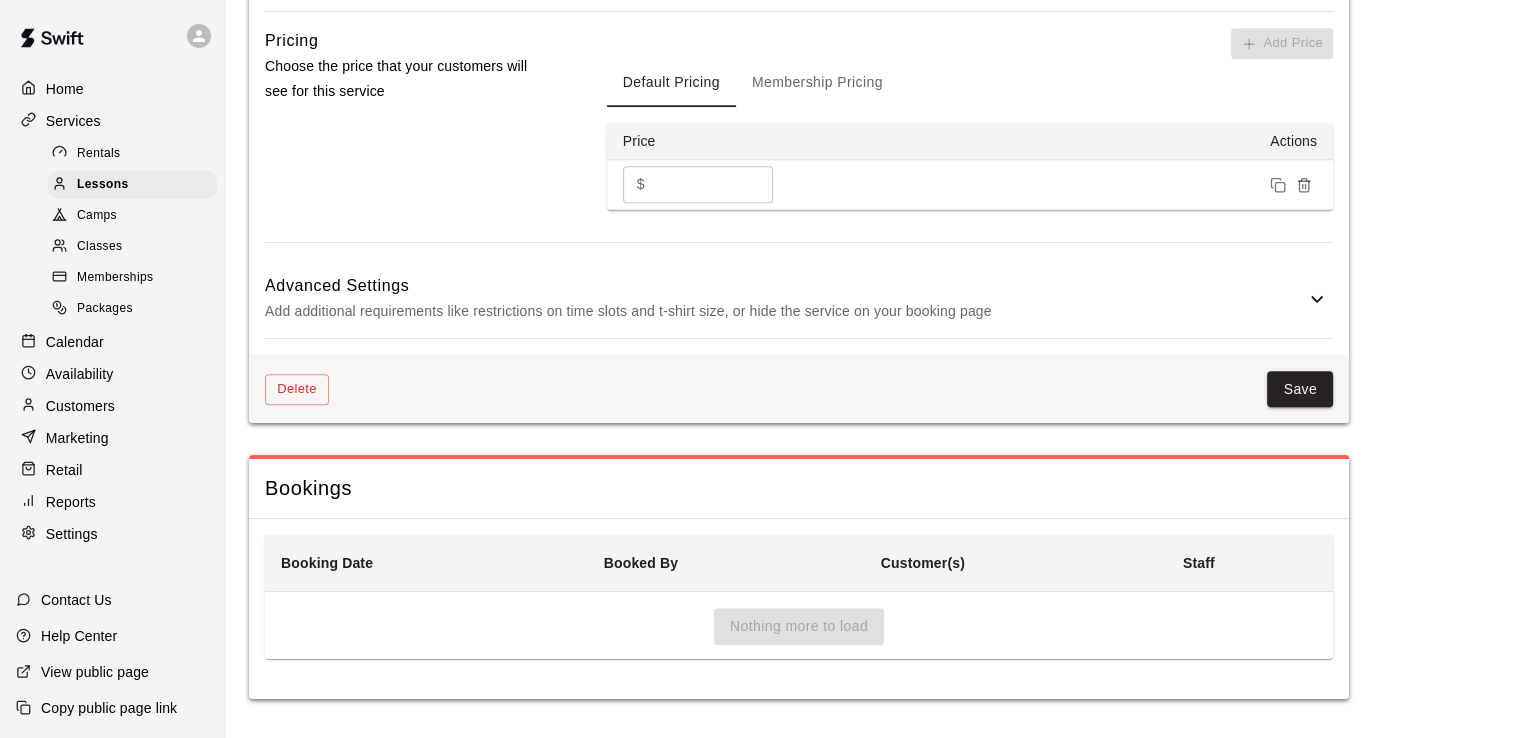 scroll, scrollTop: 1686, scrollLeft: 0, axis: vertical 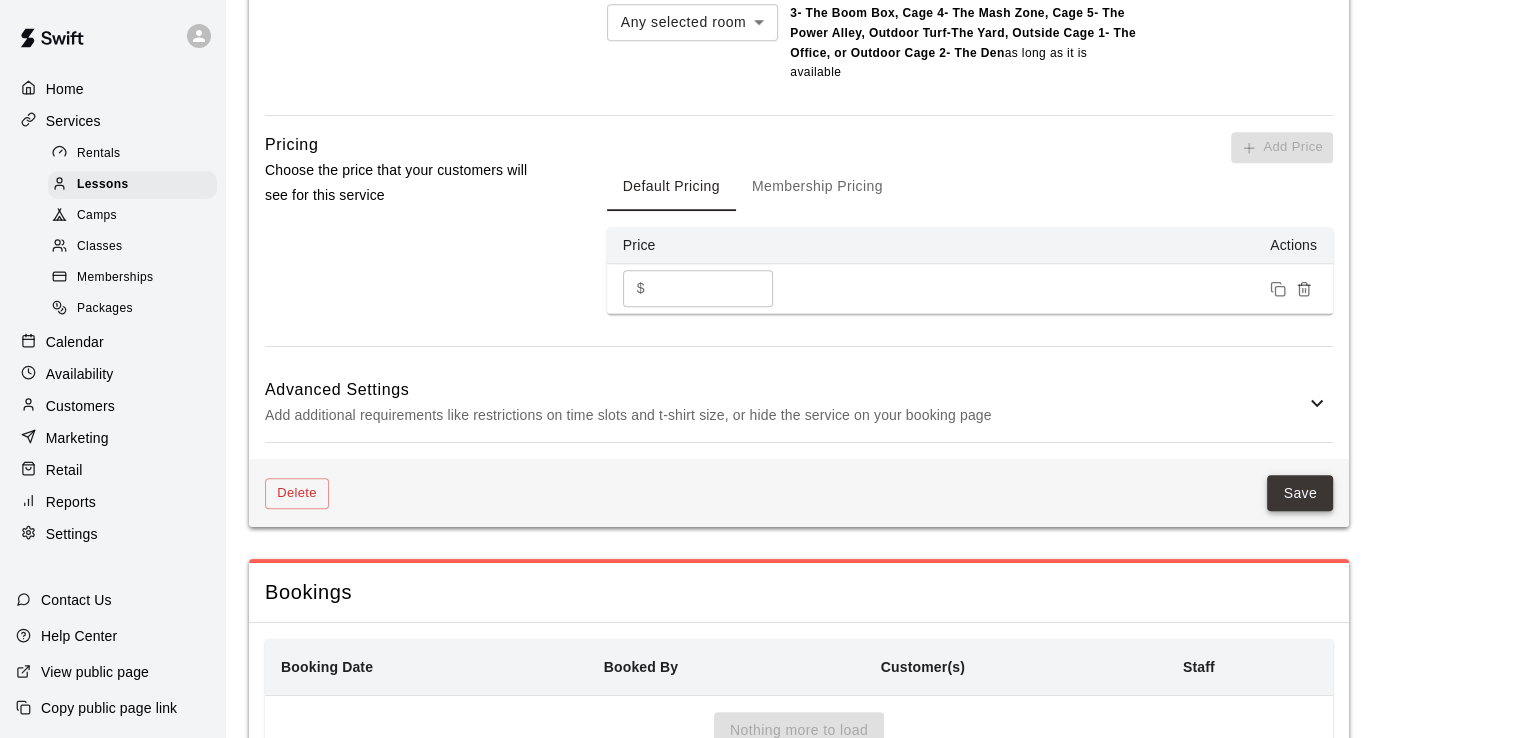 type on "**********" 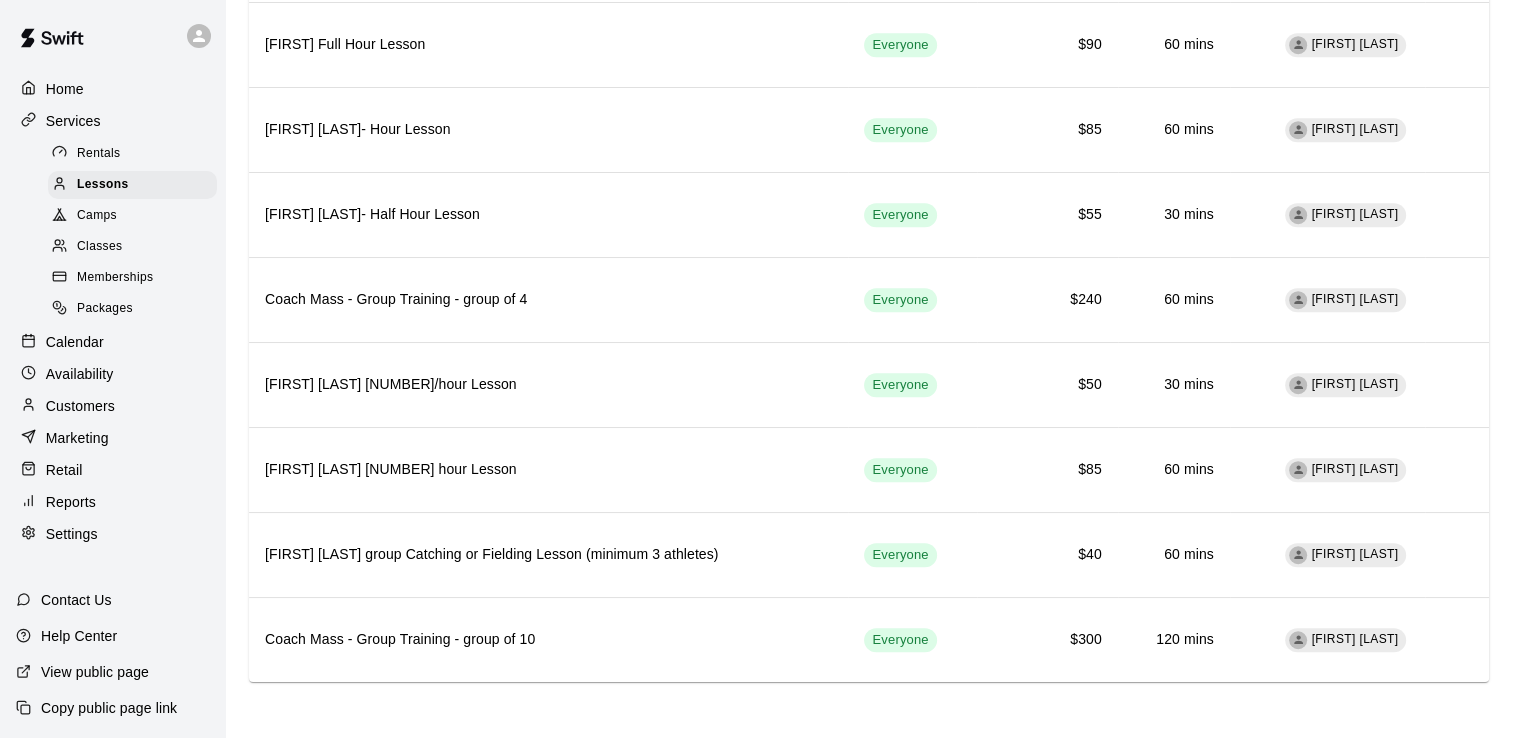 scroll, scrollTop: 0, scrollLeft: 0, axis: both 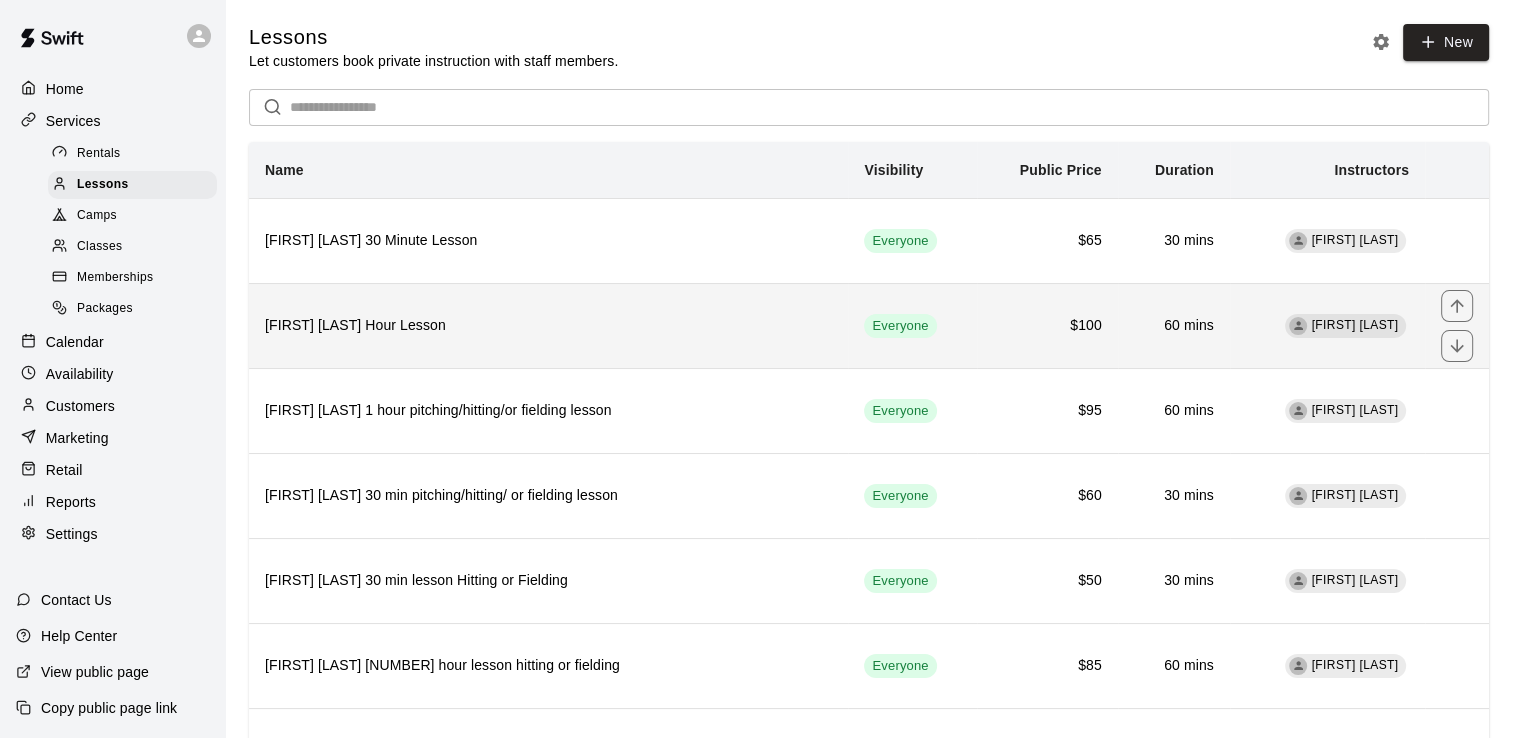 click on "[FIRST] [LAST] Hour Lesson" at bounding box center (548, 326) 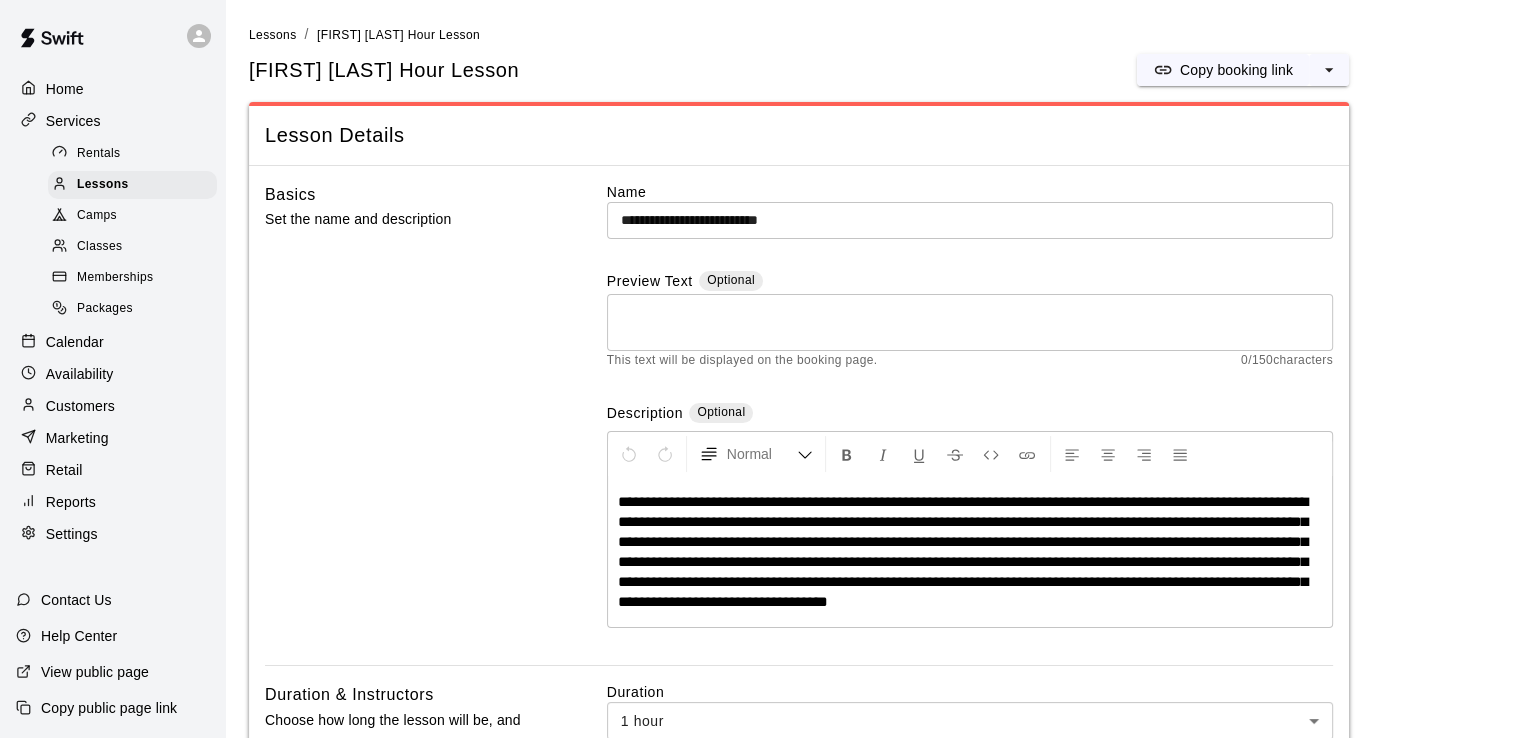 click on "**********" at bounding box center [970, 220] 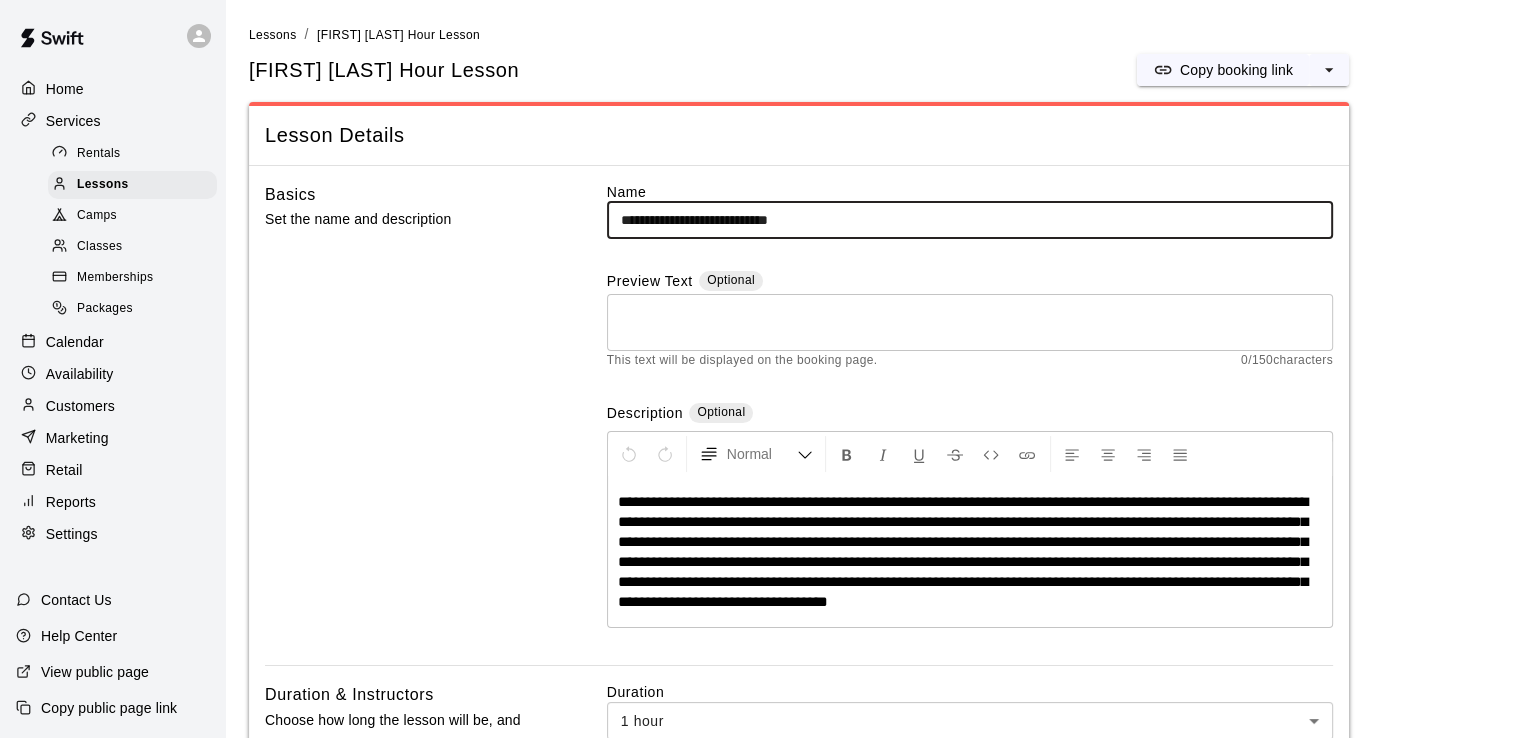 click on "**********" at bounding box center (970, 220) 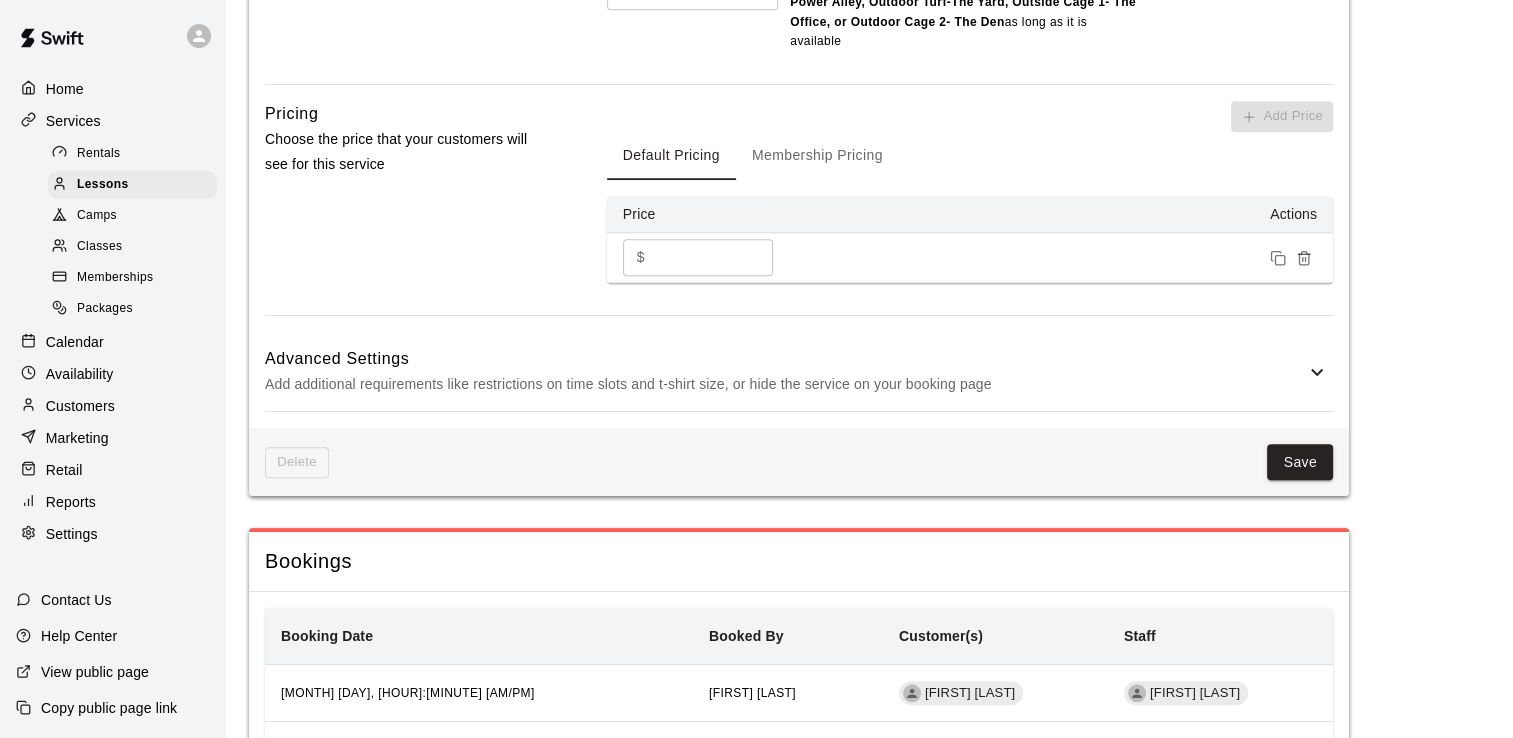 scroll, scrollTop: 1668, scrollLeft: 0, axis: vertical 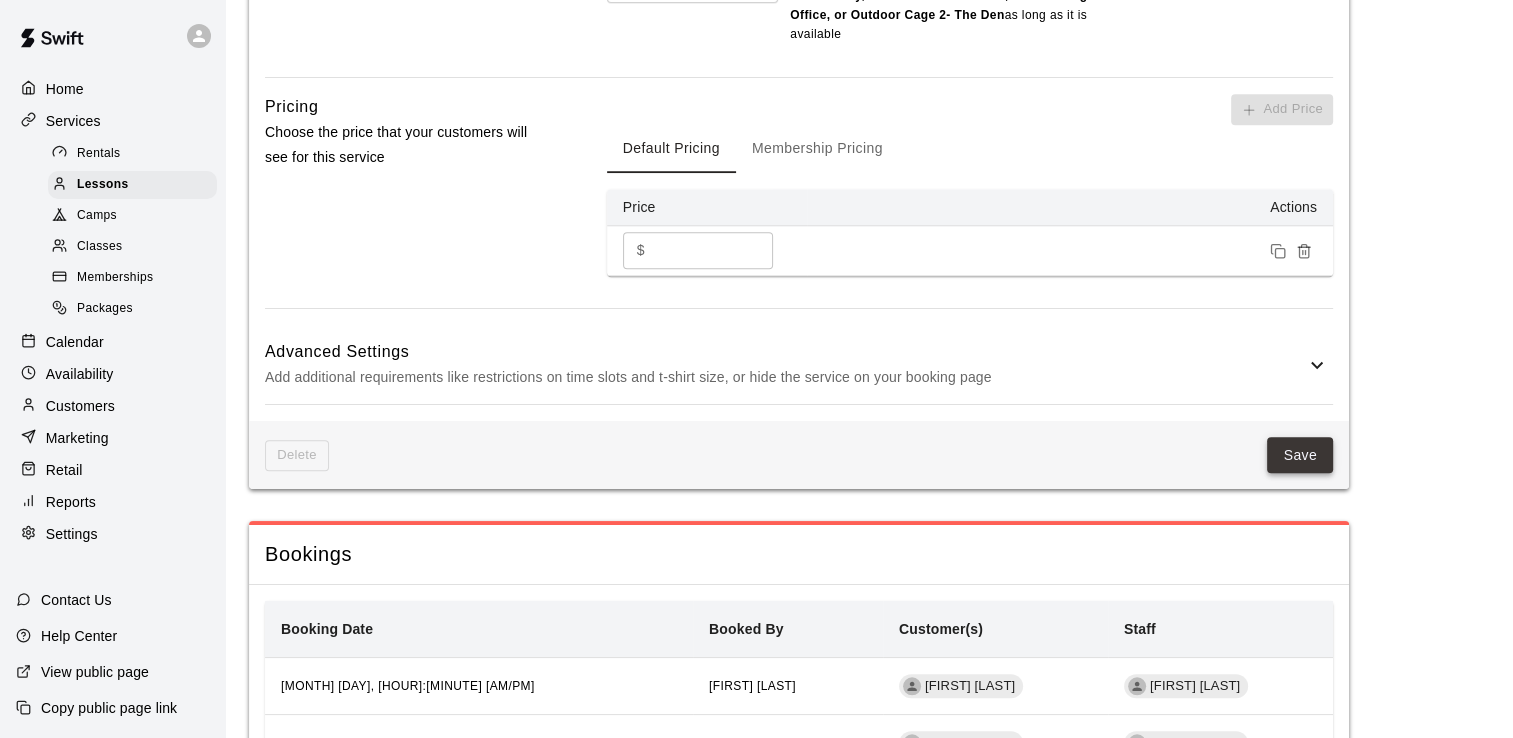 type on "**********" 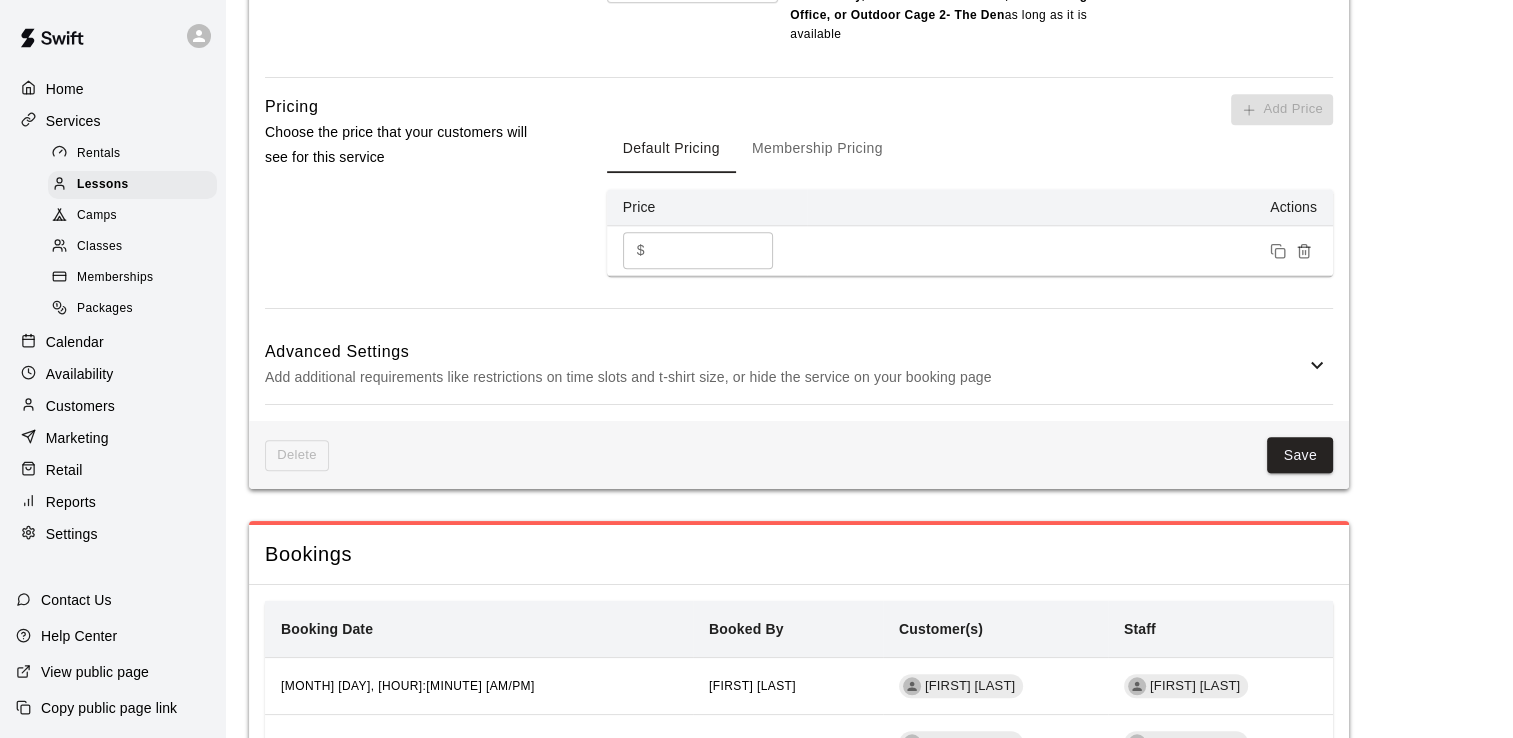 scroll, scrollTop: 0, scrollLeft: 0, axis: both 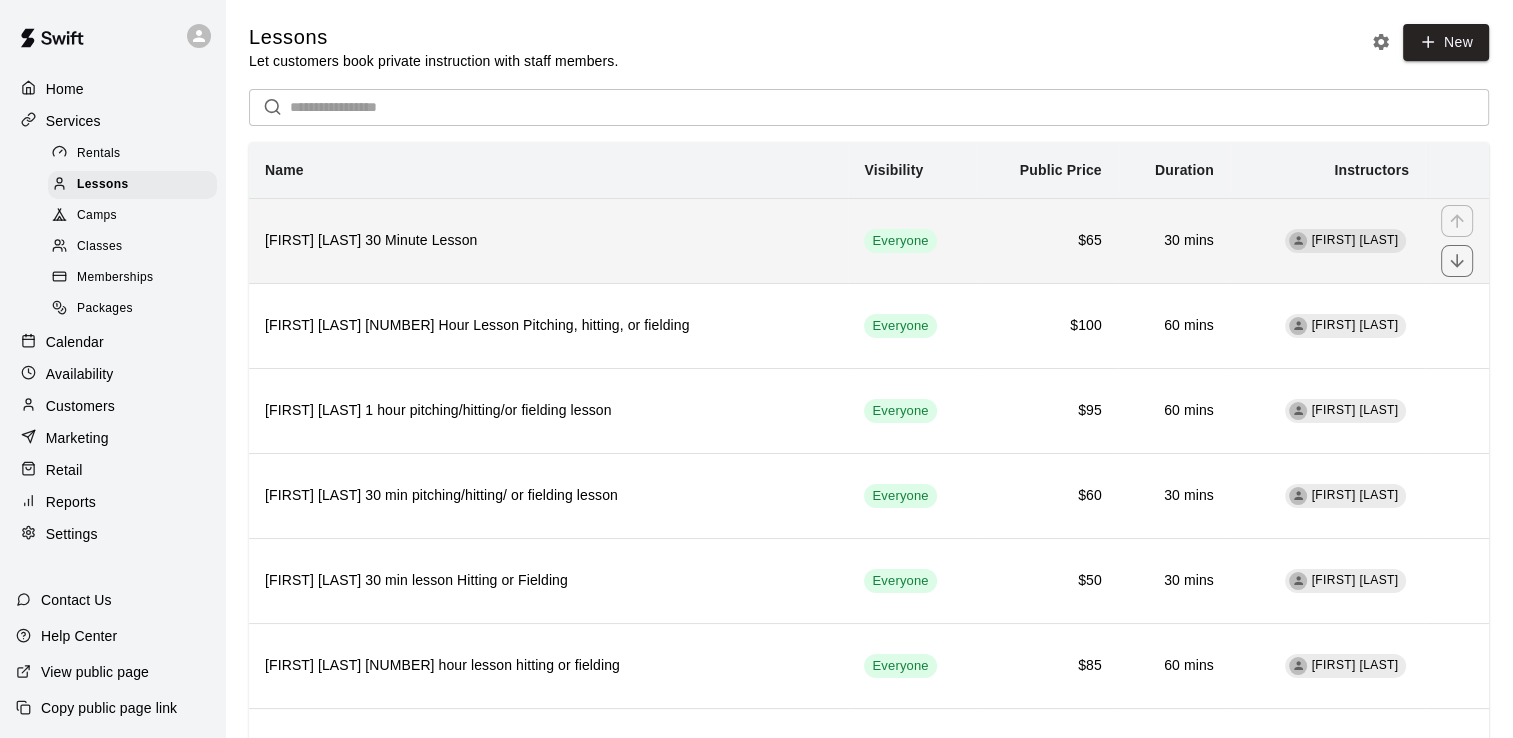 click on "[FIRST] [LAST] 30 Minute Lesson" at bounding box center [548, 241] 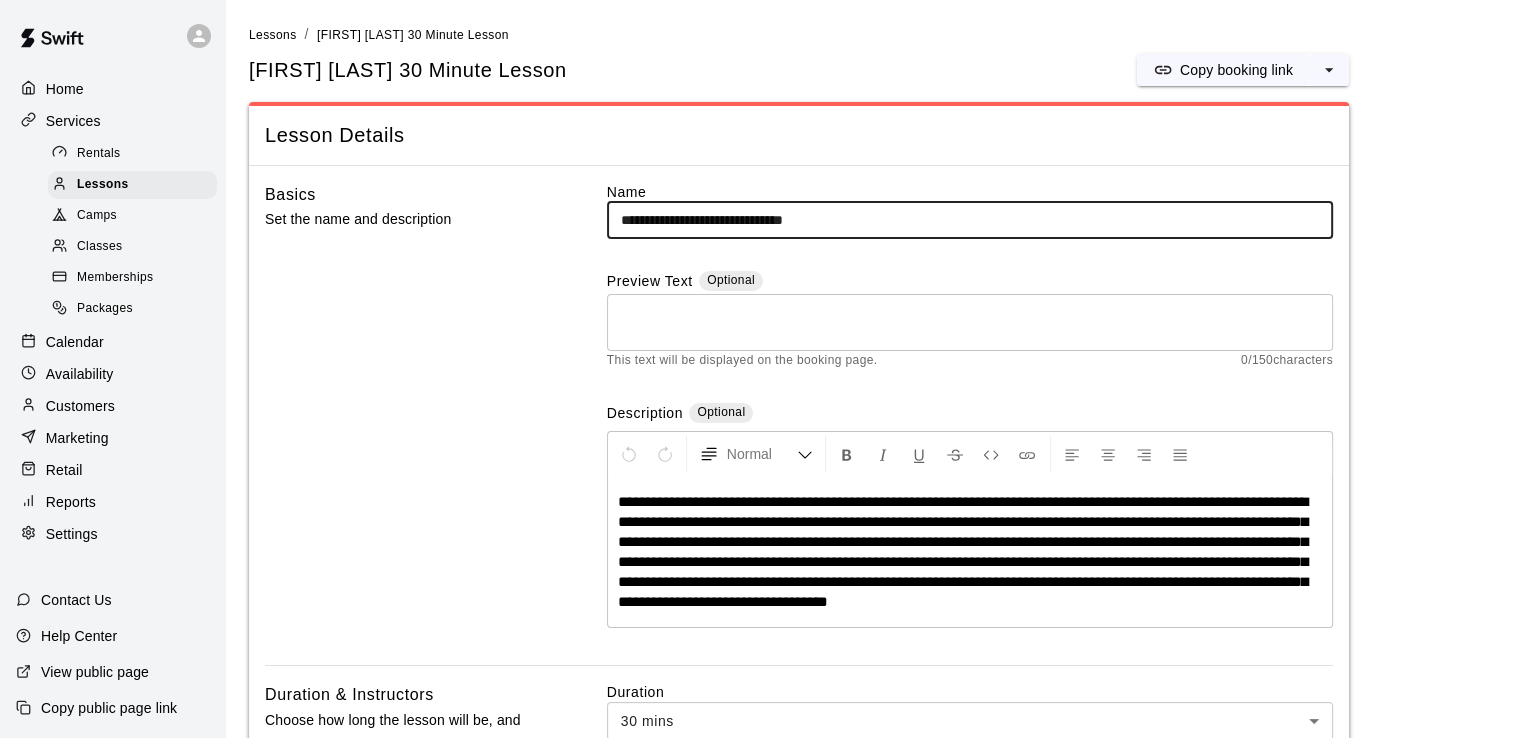 click on "**********" at bounding box center (970, 220) 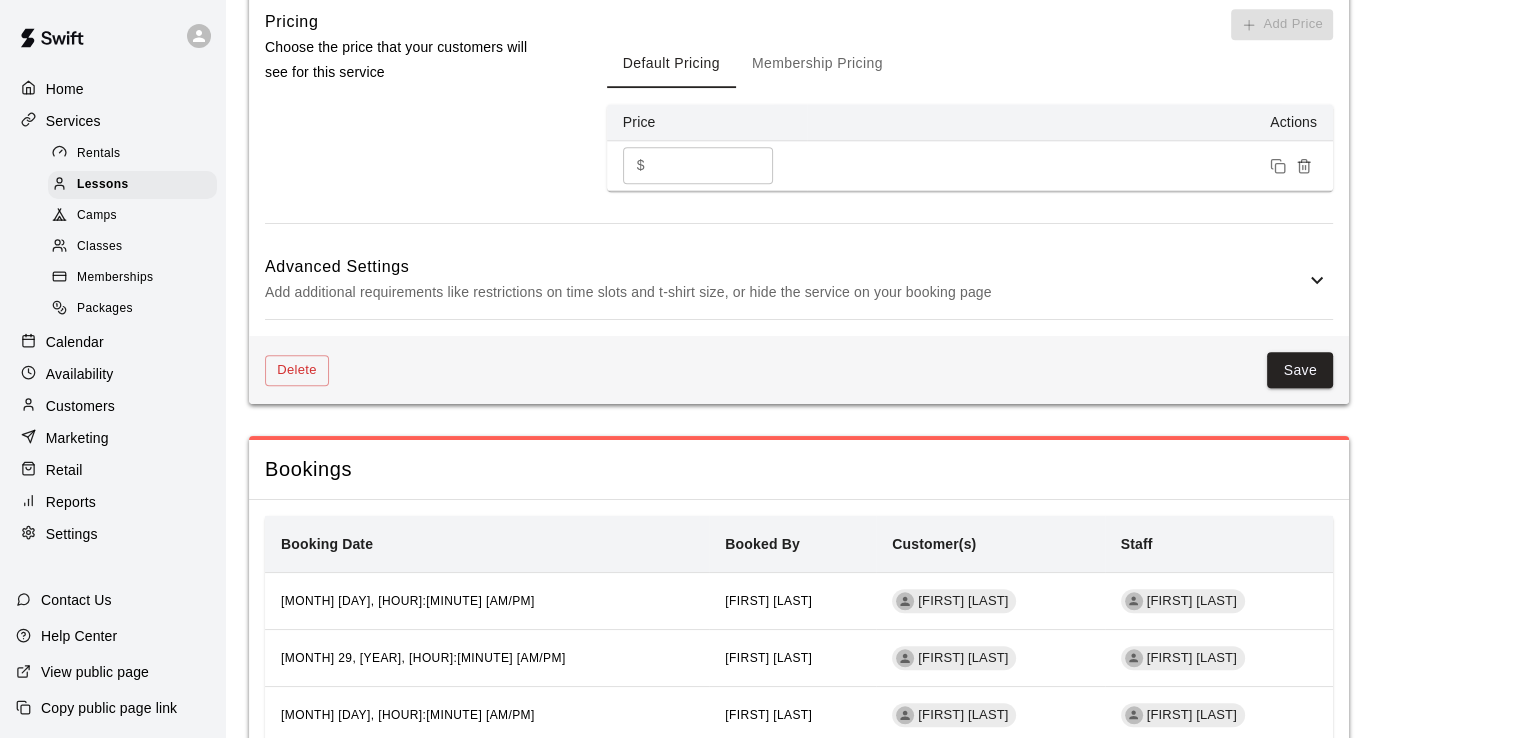 scroll, scrollTop: 1724, scrollLeft: 0, axis: vertical 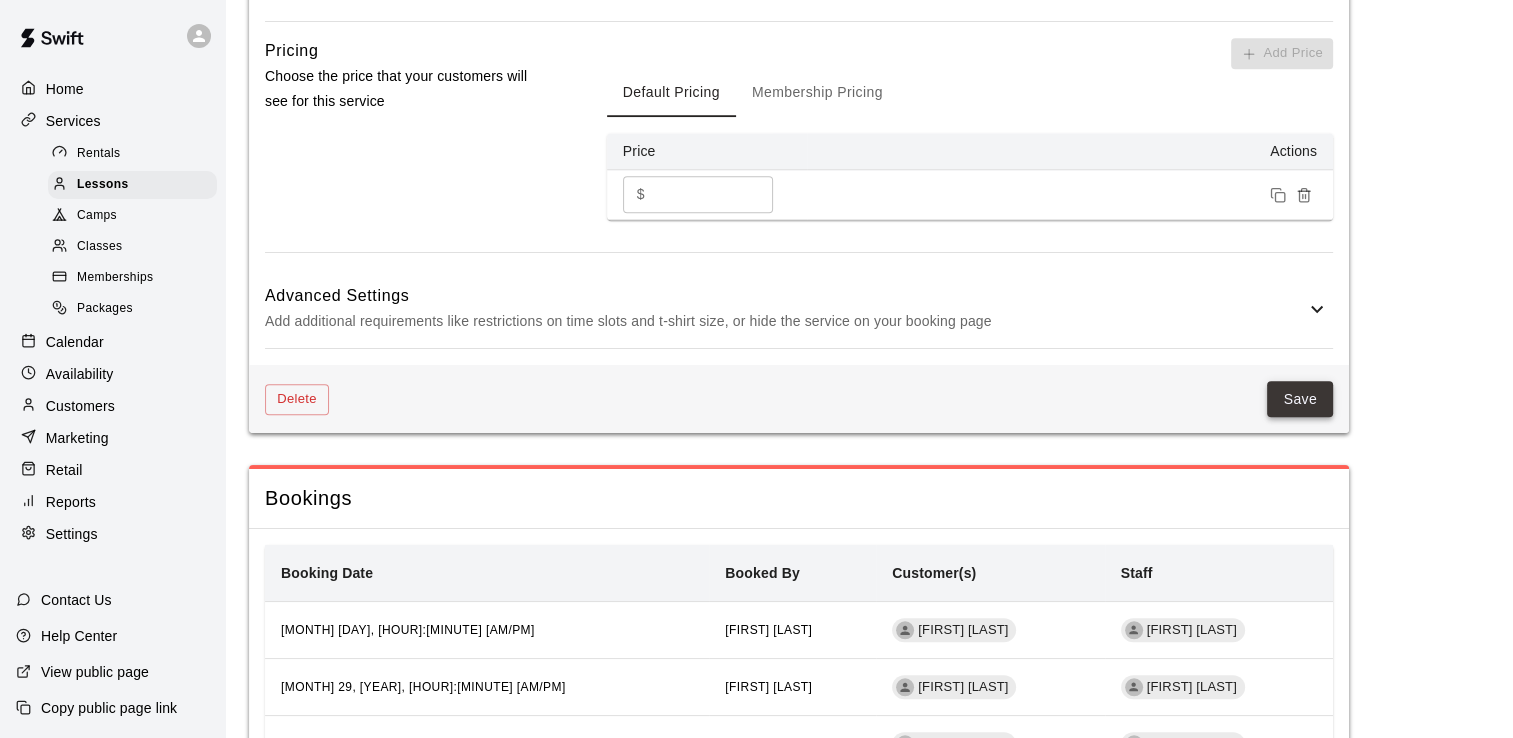 type on "**********" 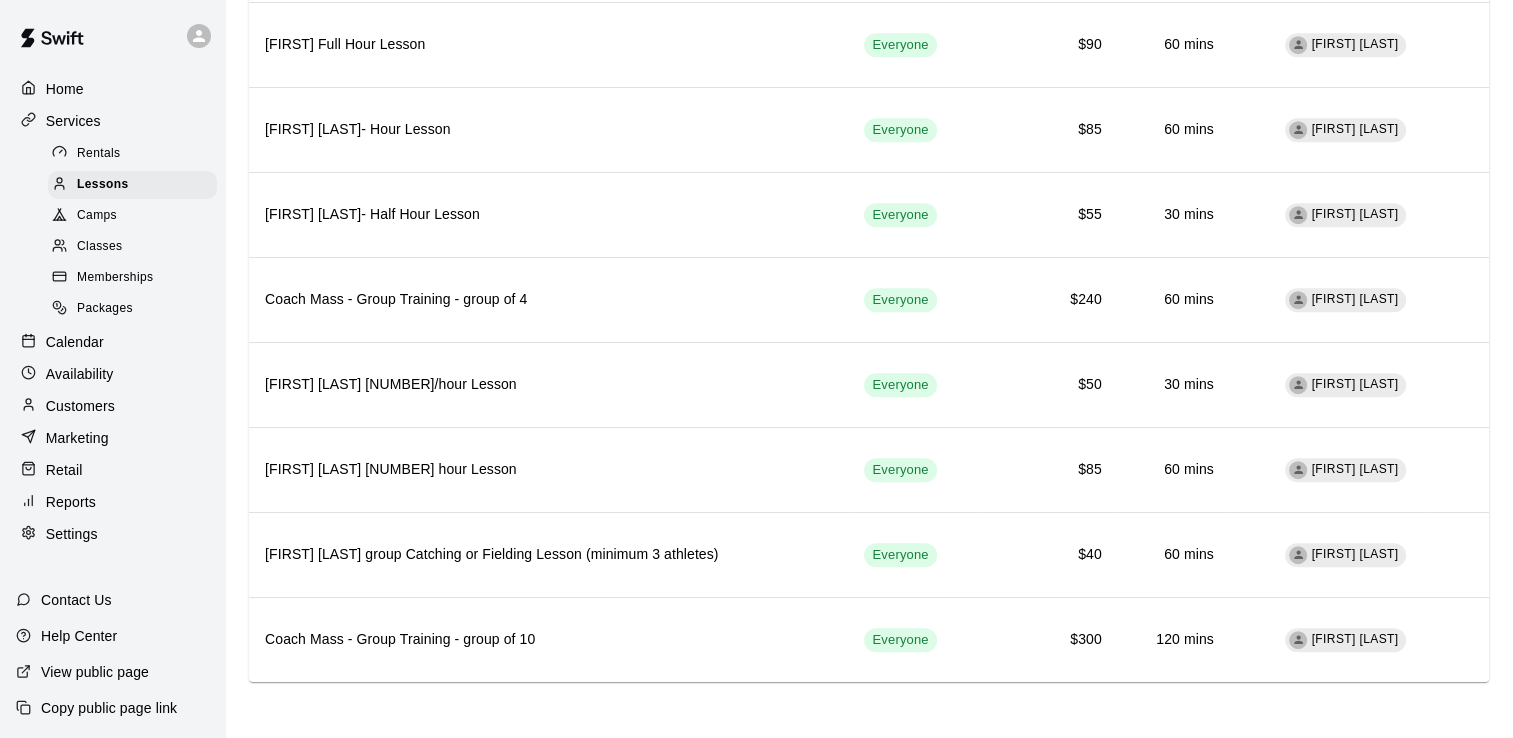 scroll, scrollTop: 0, scrollLeft: 0, axis: both 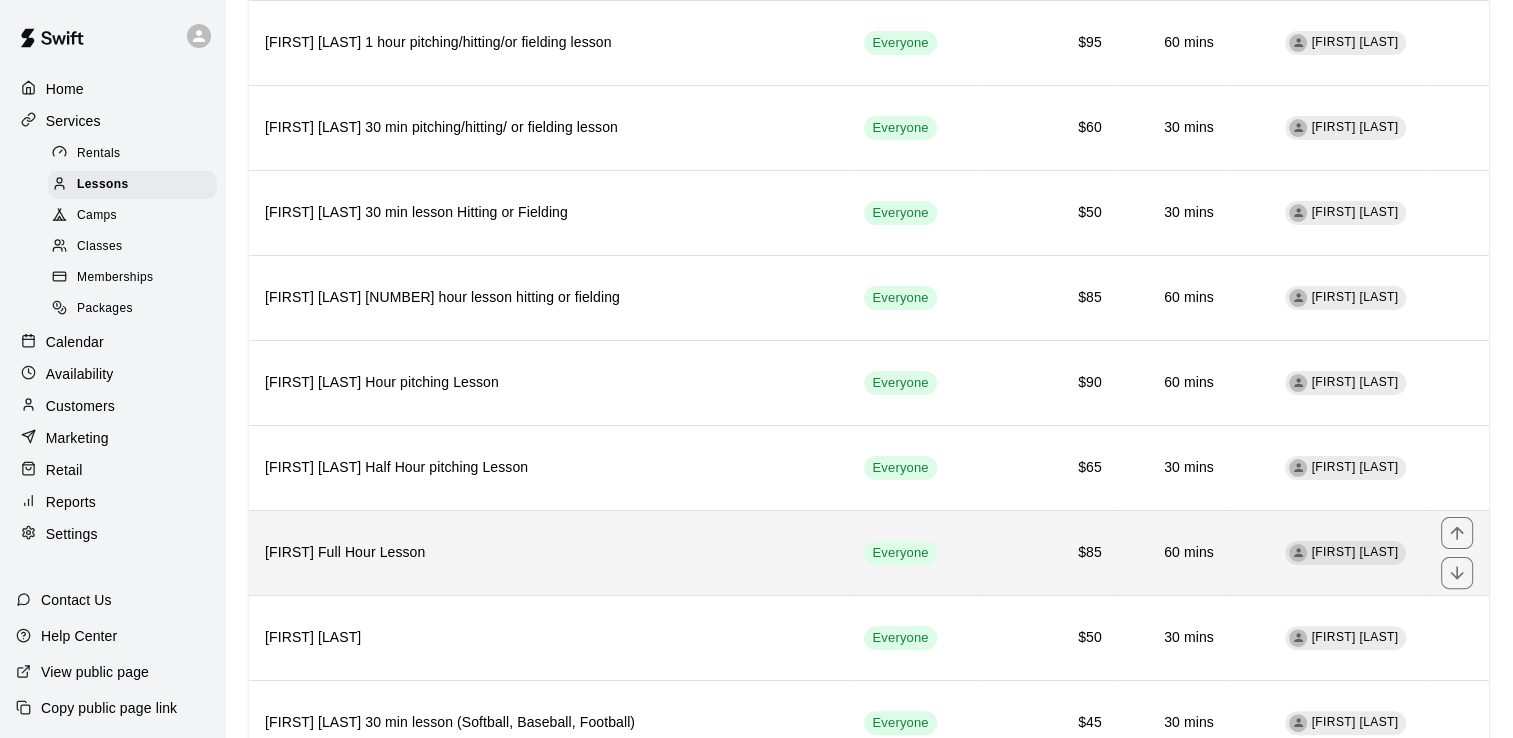 click on "[FIRST] Full Hour Lesson" at bounding box center (548, 553) 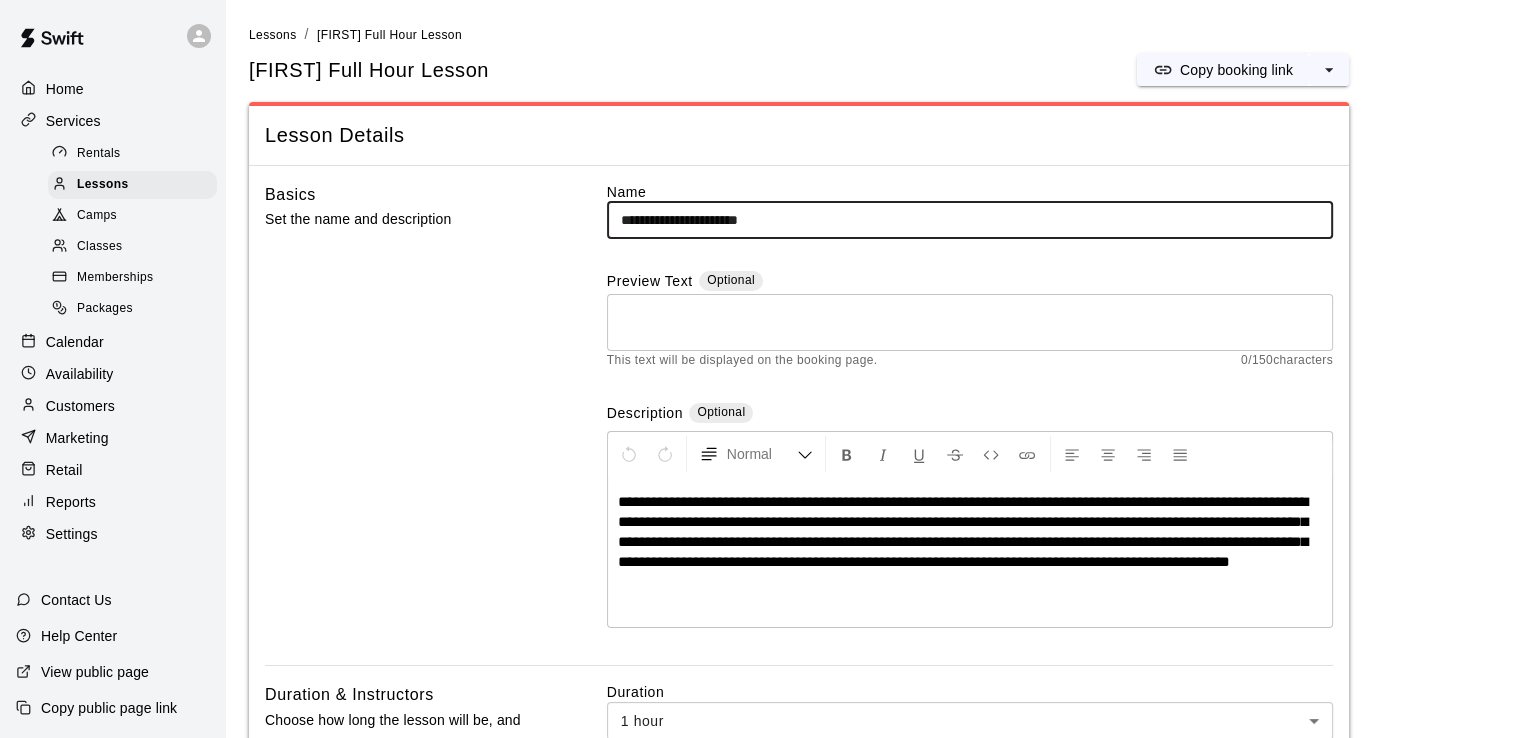 drag, startPoint x: 701, startPoint y: 220, endPoint x: 671, endPoint y: 224, distance: 30.265491 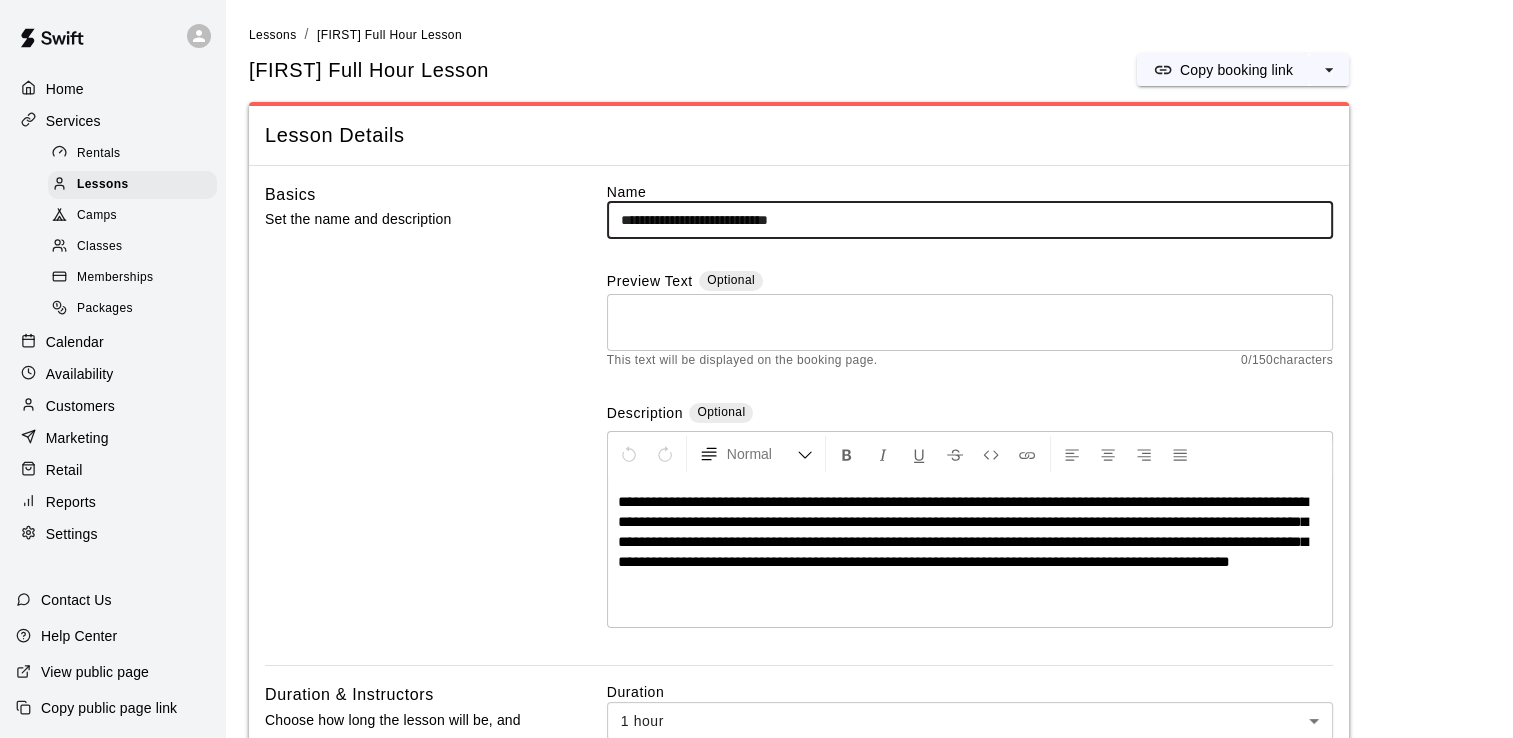 click on "**********" at bounding box center [970, 220] 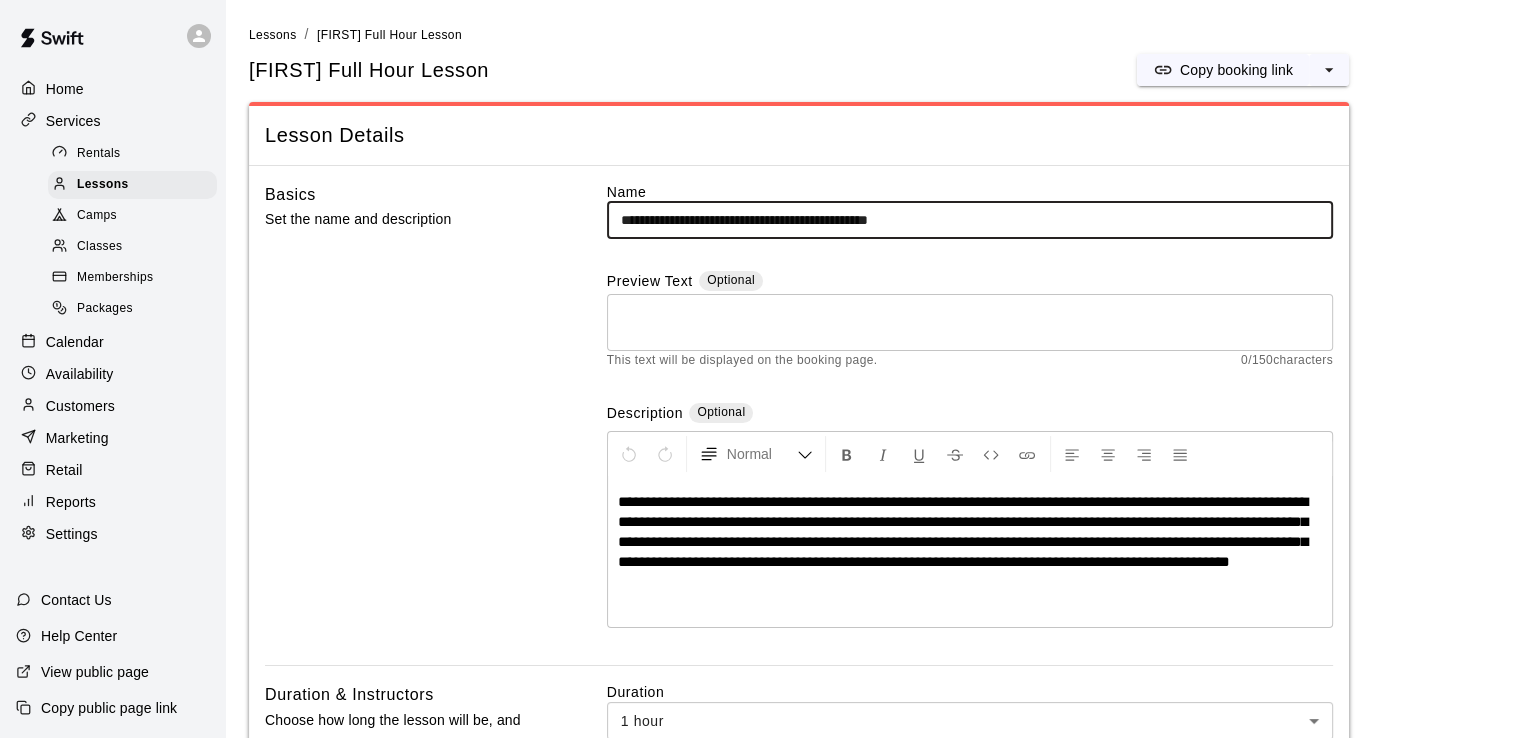 type on "**********" 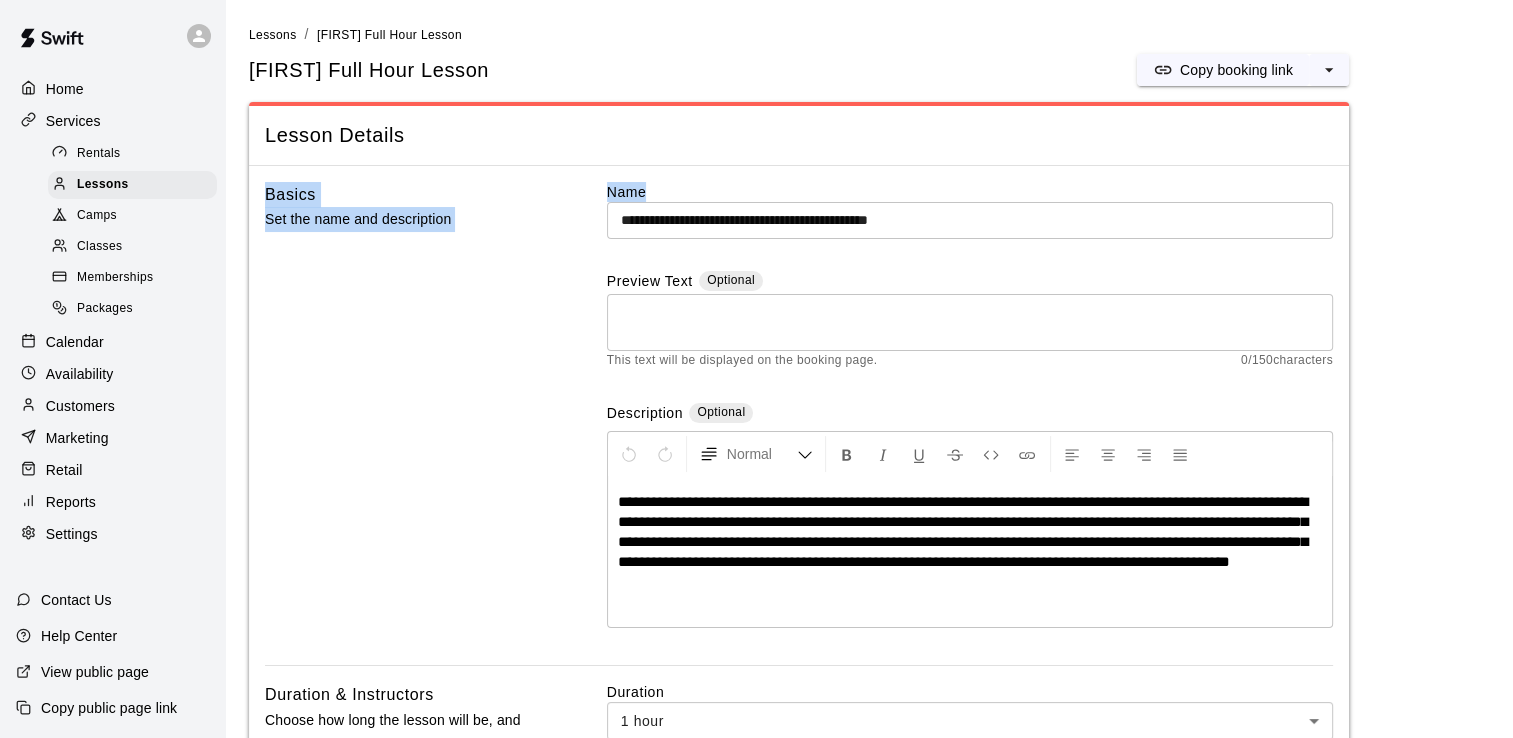 drag, startPoint x: 1504, startPoint y: 320, endPoint x: 1480, endPoint y: 513, distance: 194.4865 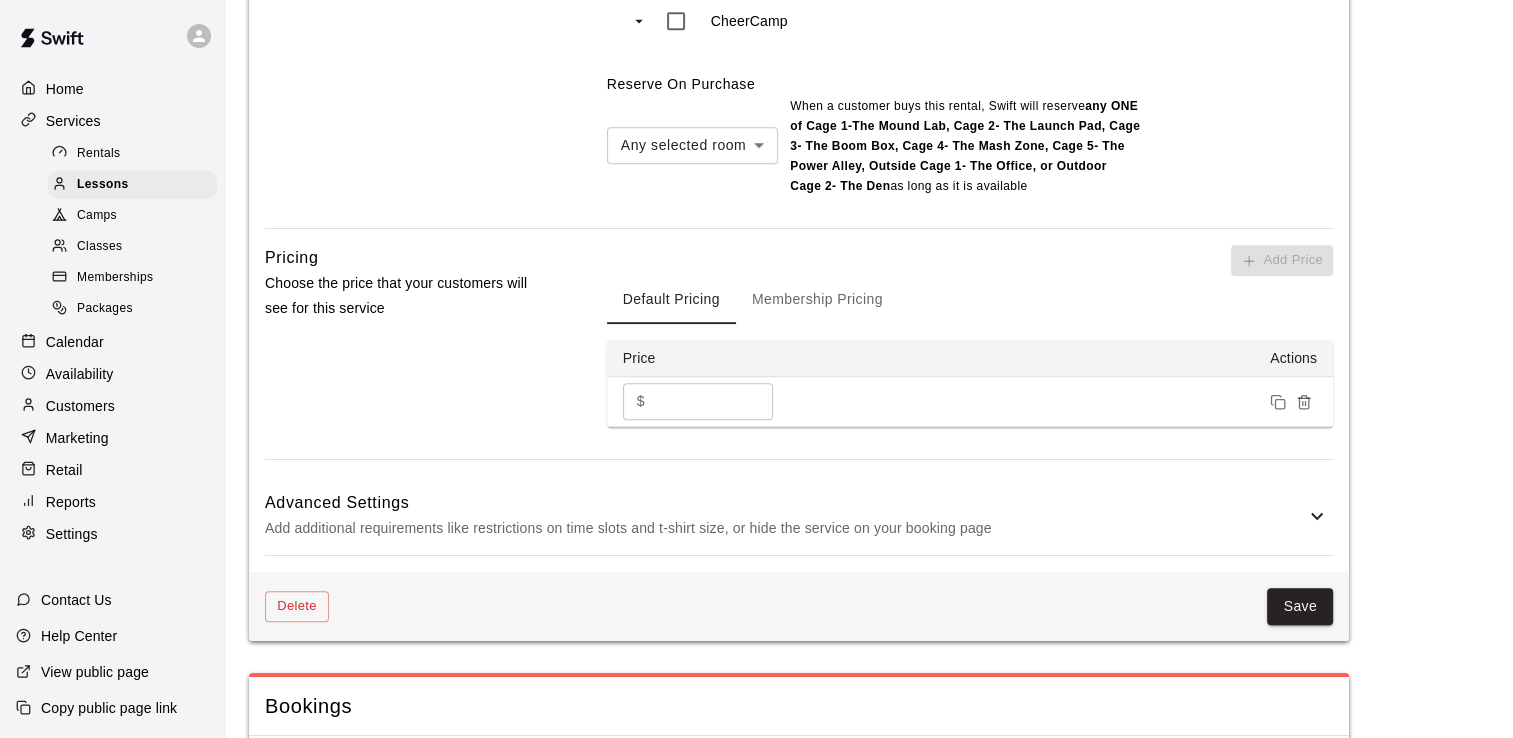 scroll, scrollTop: 1526, scrollLeft: 0, axis: vertical 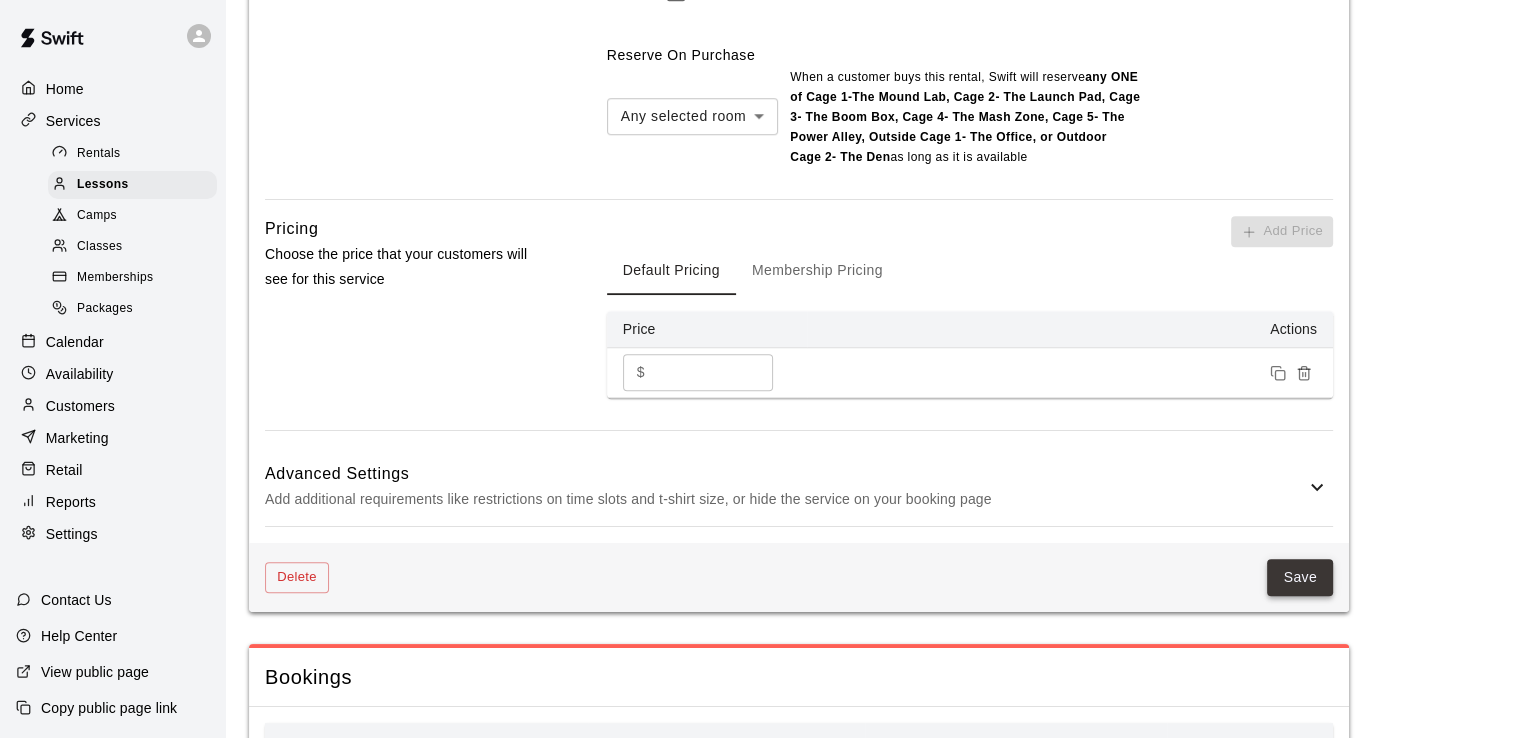 click on "Save" at bounding box center (1300, 577) 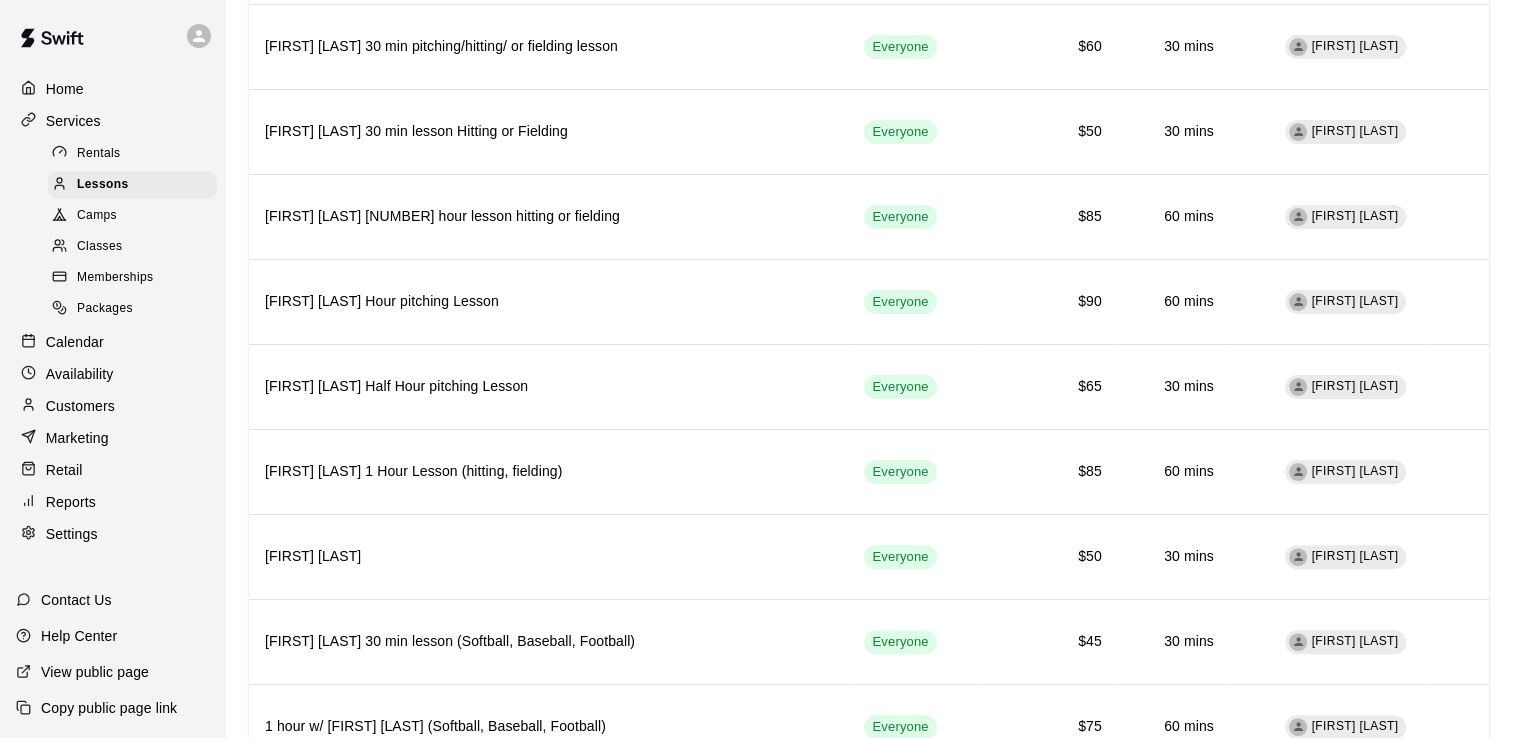 scroll, scrollTop: 471, scrollLeft: 0, axis: vertical 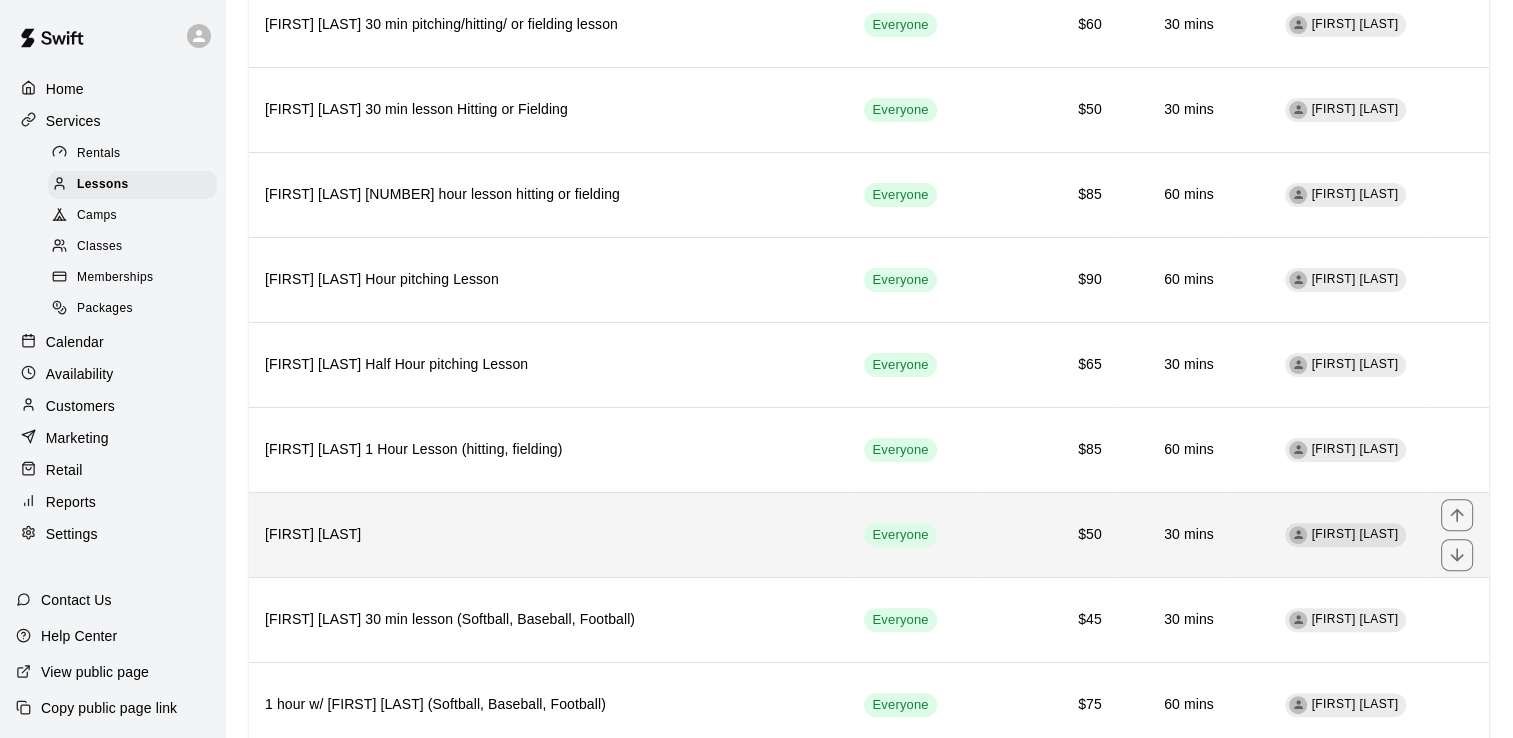 click on "[FIRST] [LAST]" at bounding box center (548, 535) 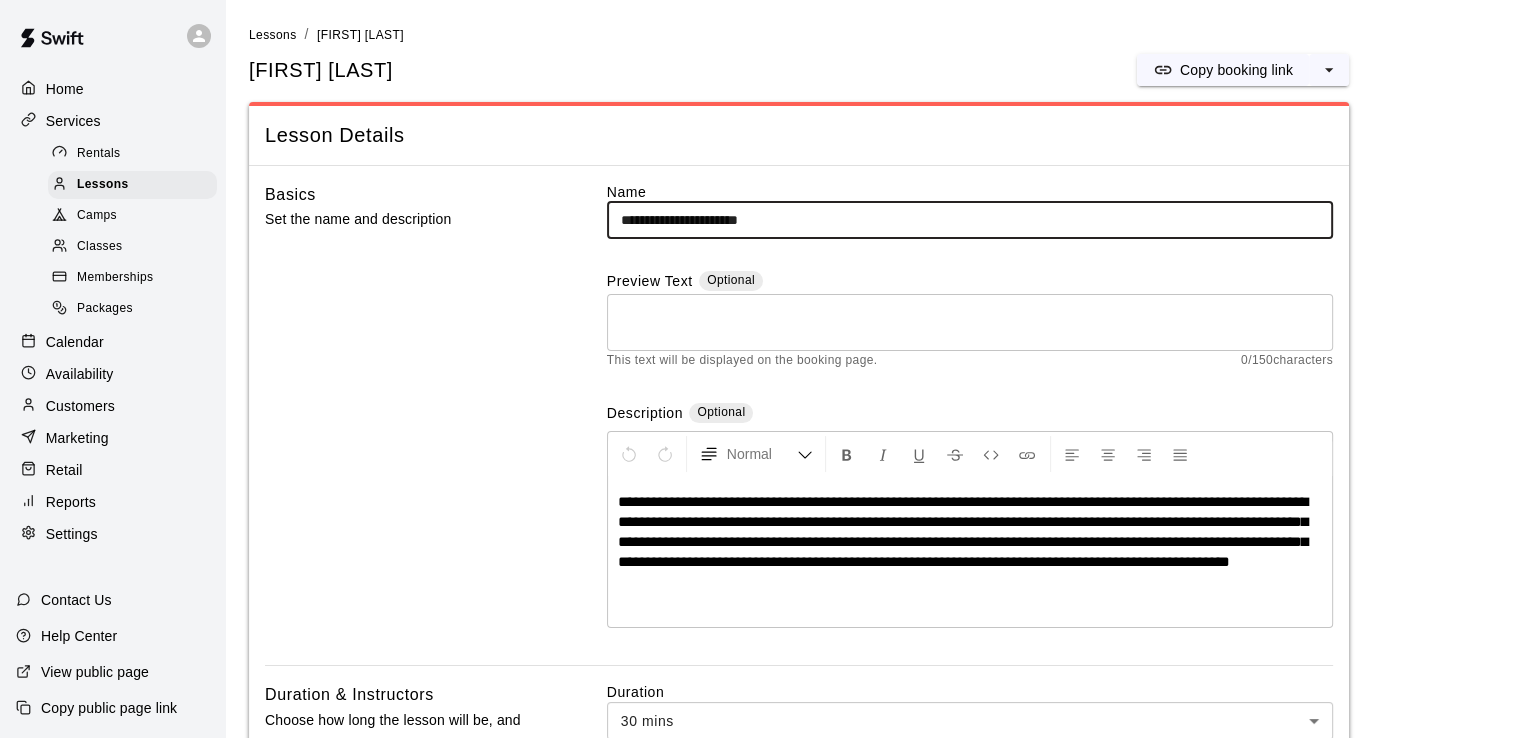 drag, startPoint x: 799, startPoint y: 218, endPoint x: 676, endPoint y: 226, distance: 123.25989 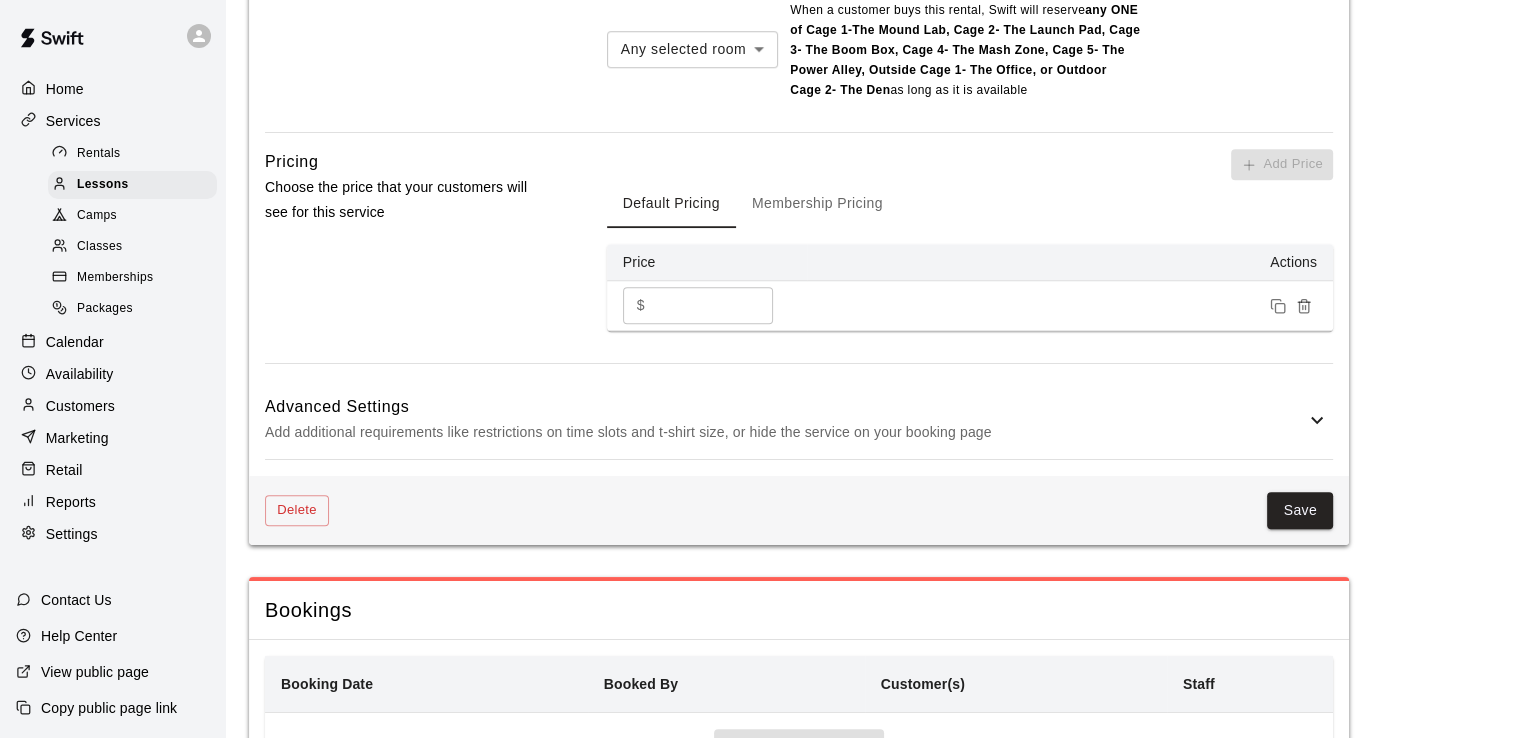 scroll, scrollTop: 1588, scrollLeft: 0, axis: vertical 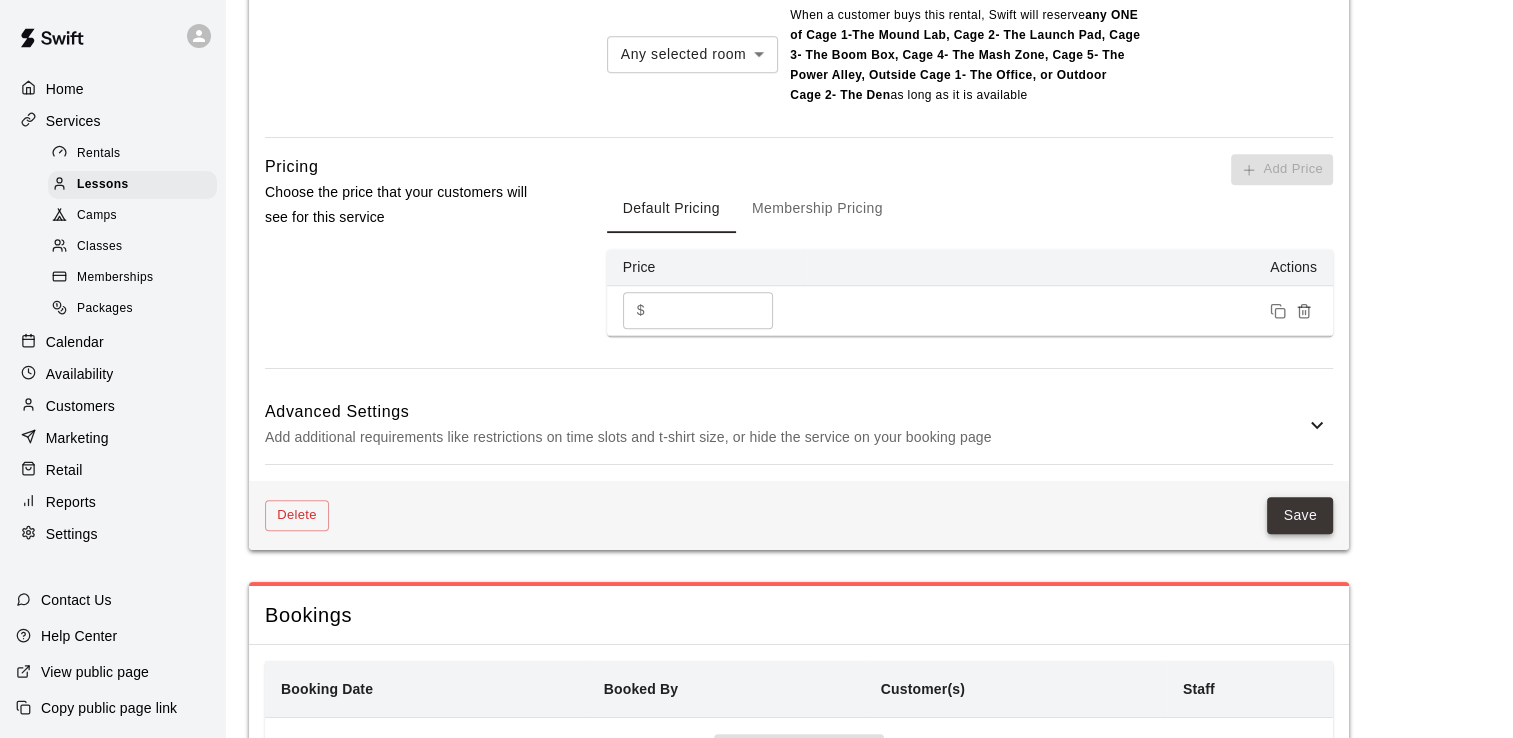 type on "**********" 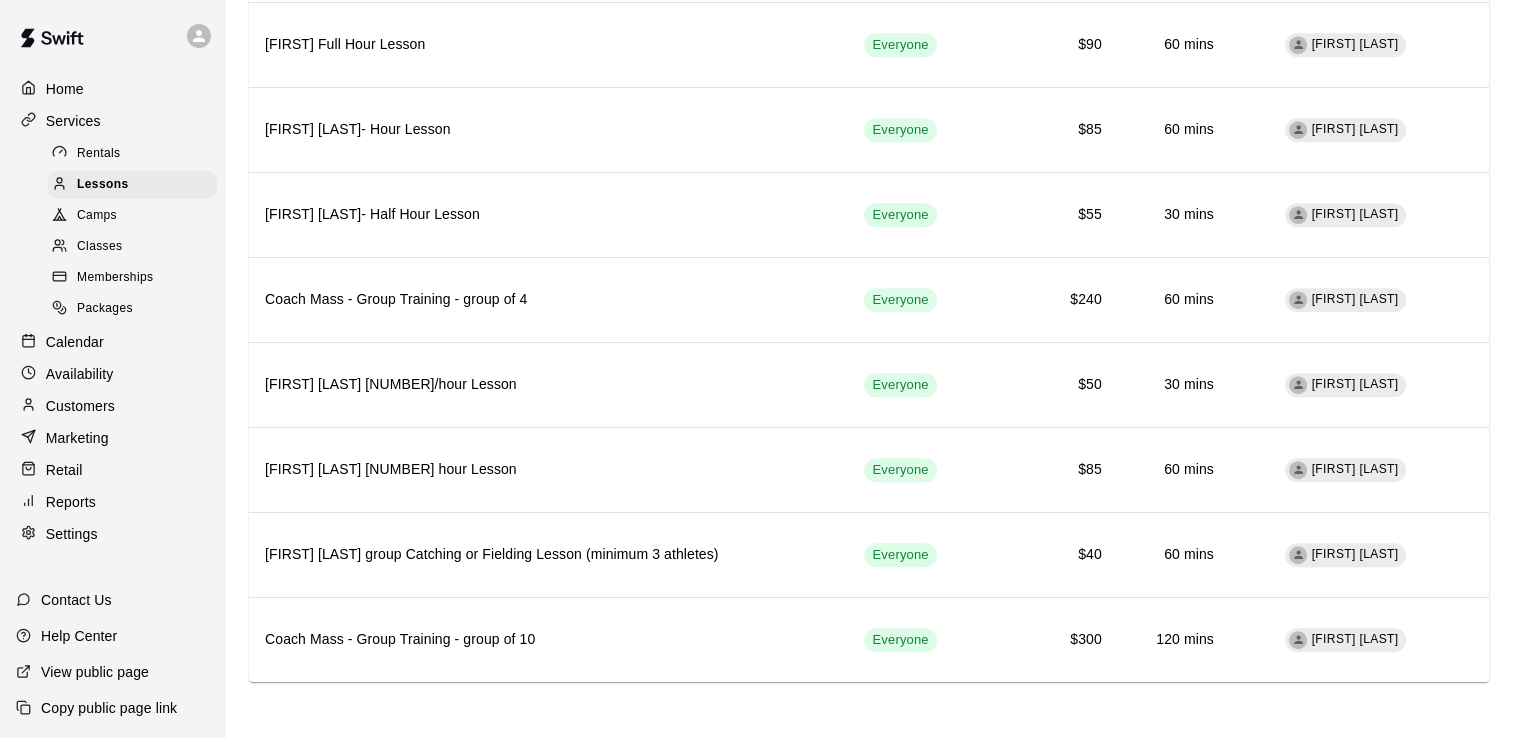 scroll, scrollTop: 0, scrollLeft: 0, axis: both 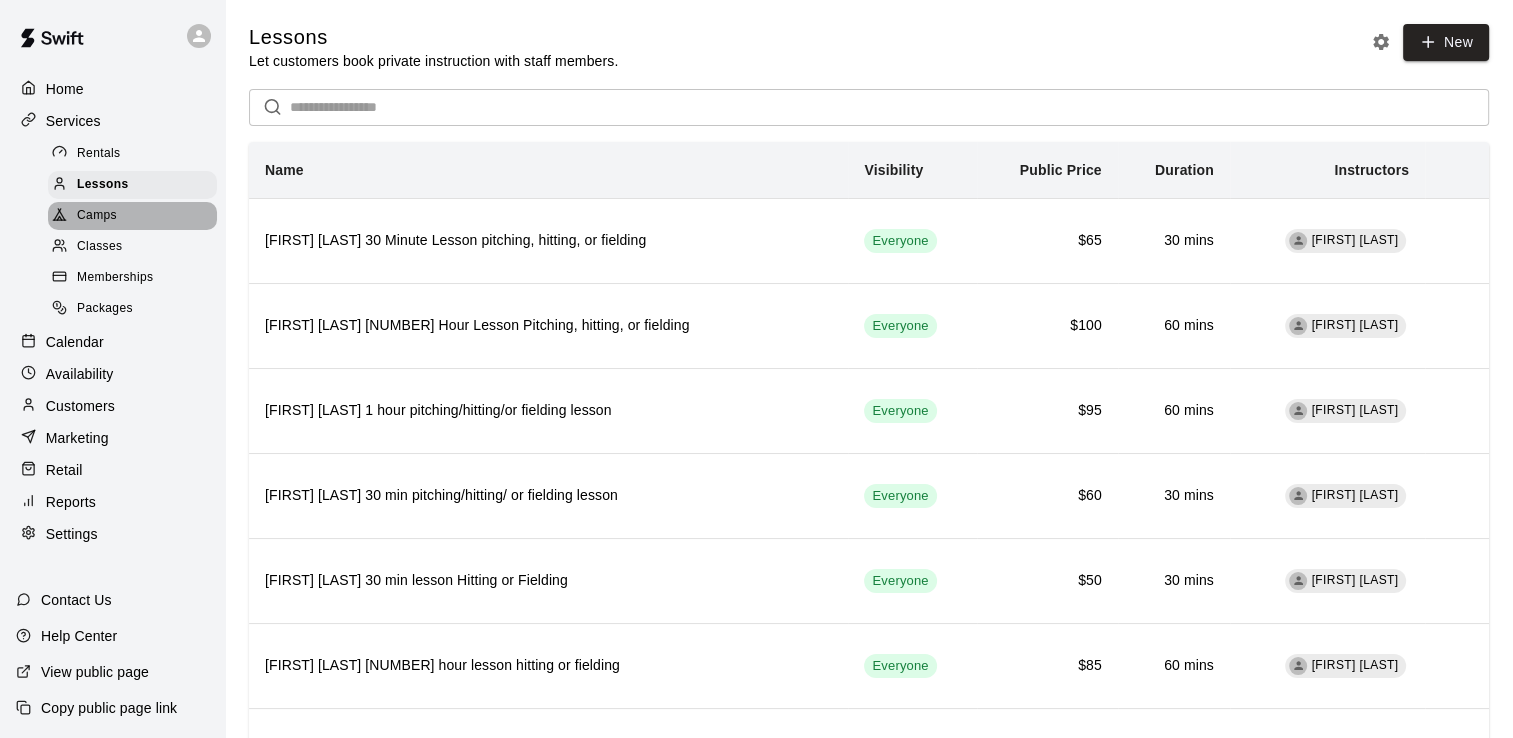 click on "Camps" at bounding box center (97, 216) 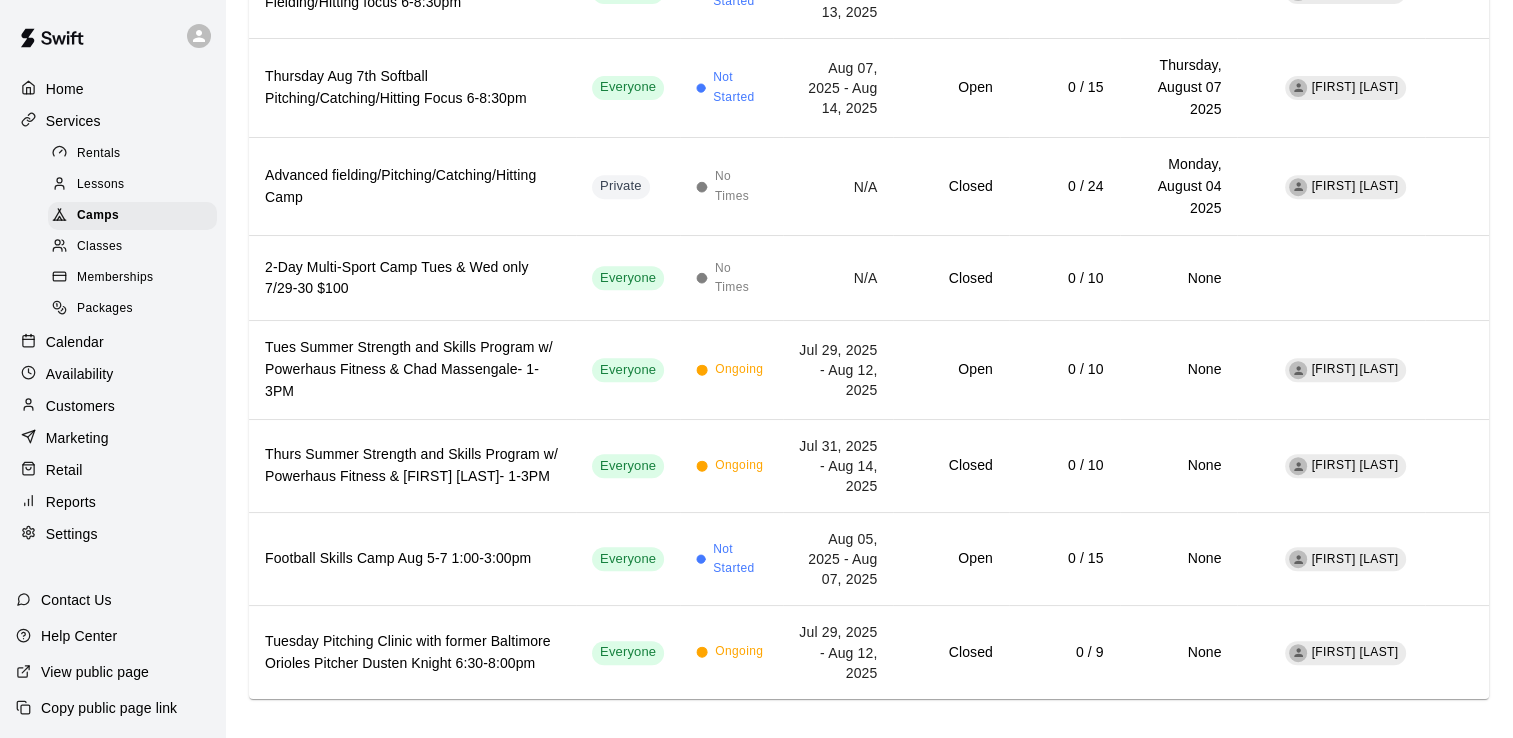 scroll, scrollTop: 828, scrollLeft: 0, axis: vertical 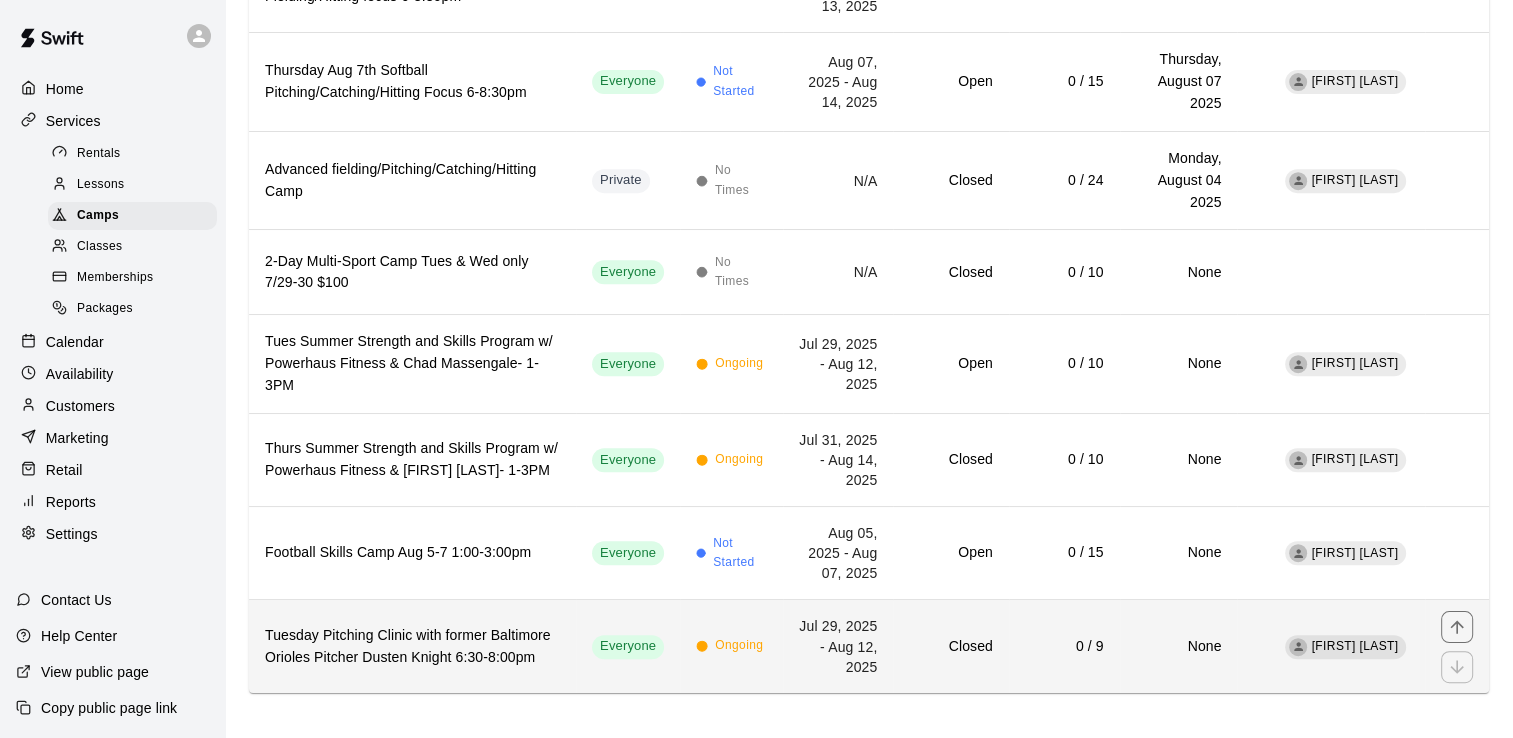 click on "Tuesday Pitching Clinic with former Baltimore Orioles Pitcher Dusten Knight 6:30-8:00pm" at bounding box center [412, 647] 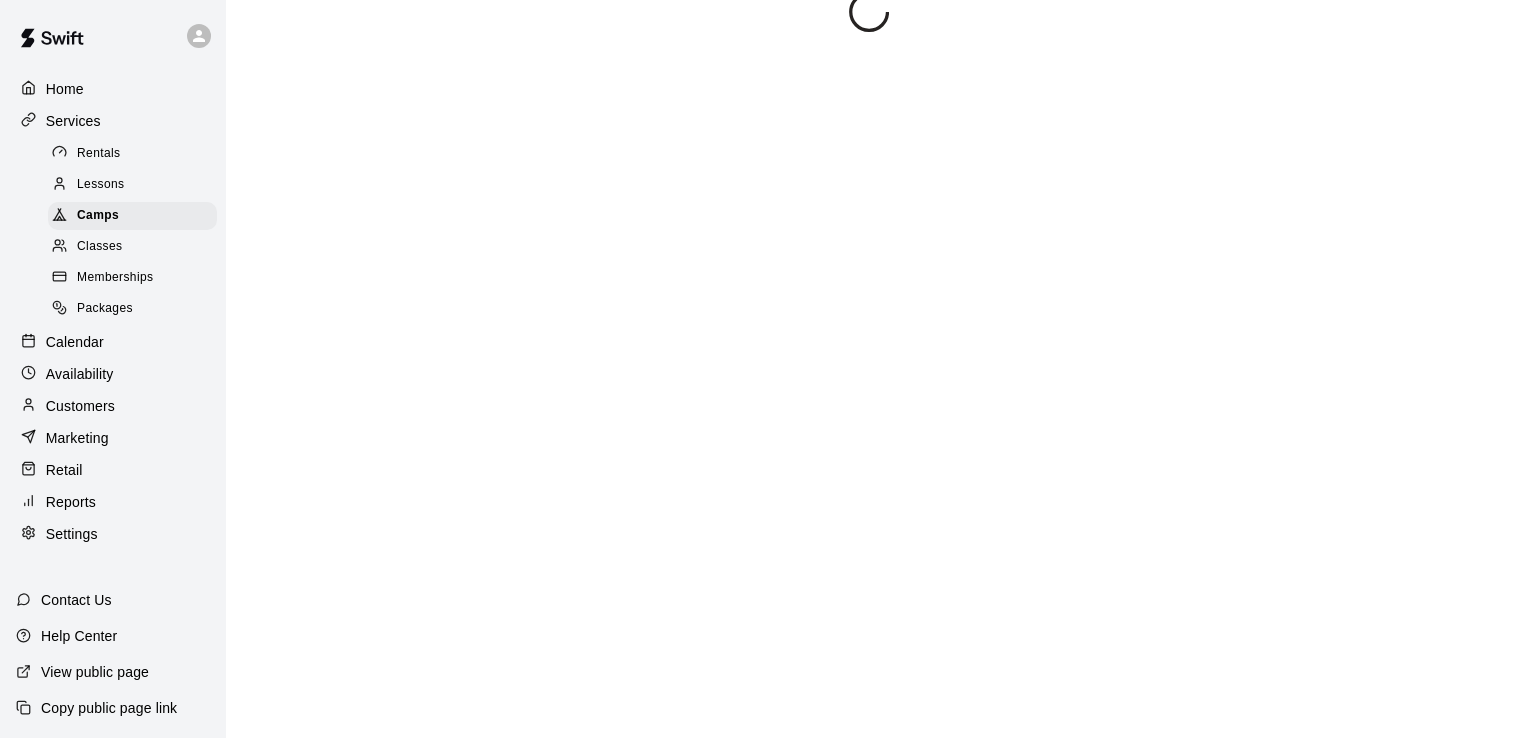 scroll, scrollTop: 0, scrollLeft: 0, axis: both 